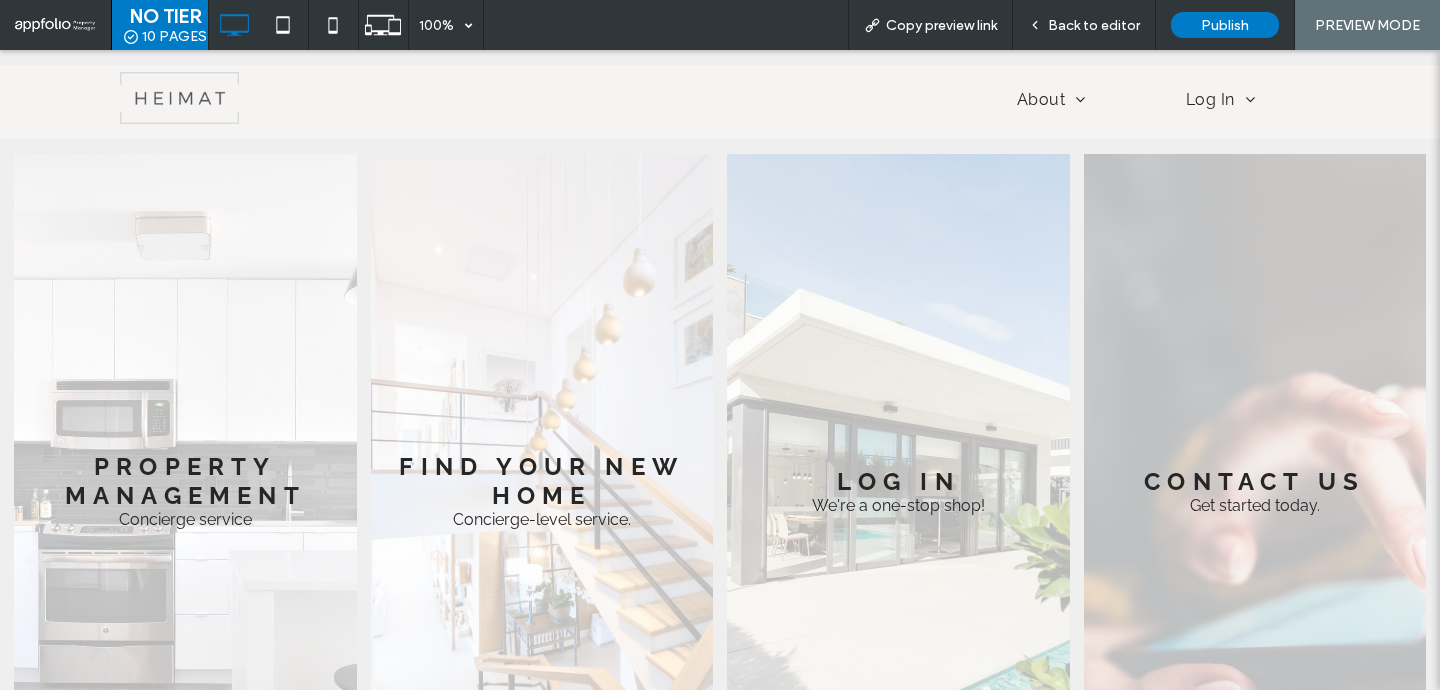 scroll, scrollTop: 0, scrollLeft: 0, axis: both 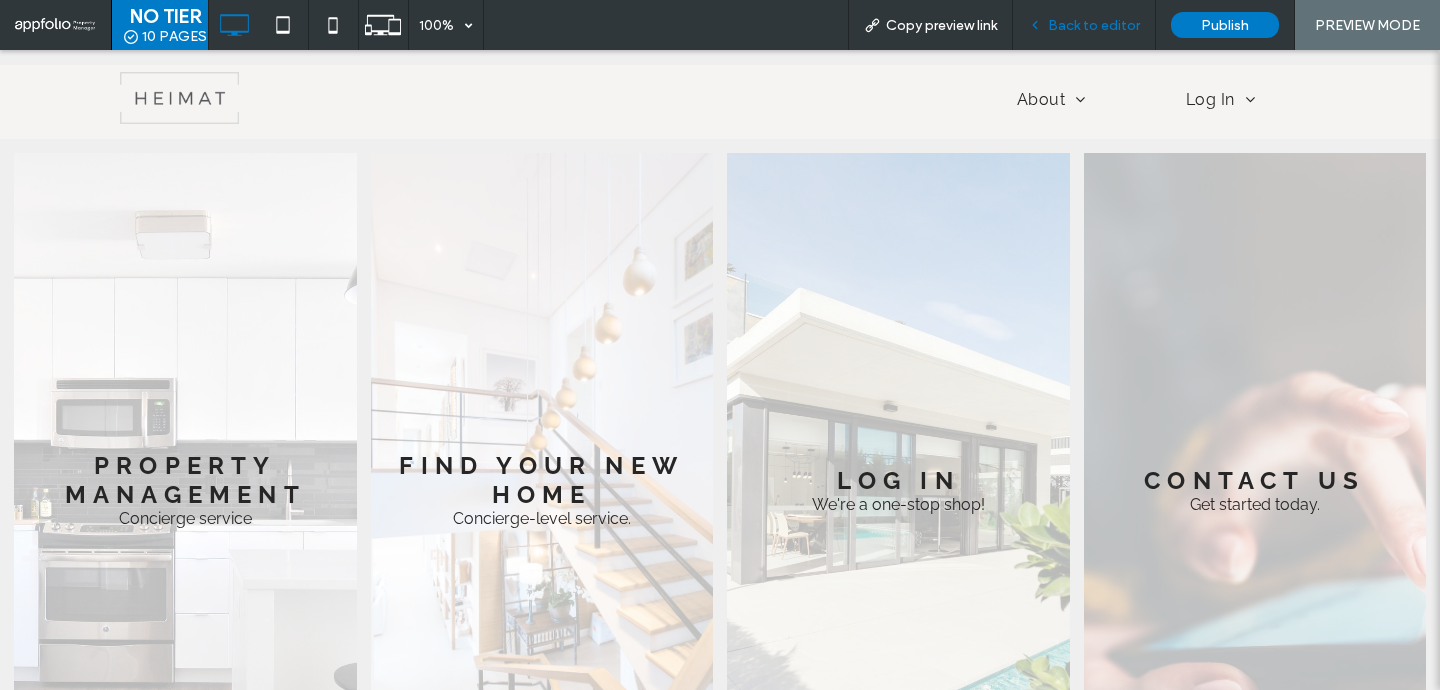 click on "Back to editor" at bounding box center (1094, 25) 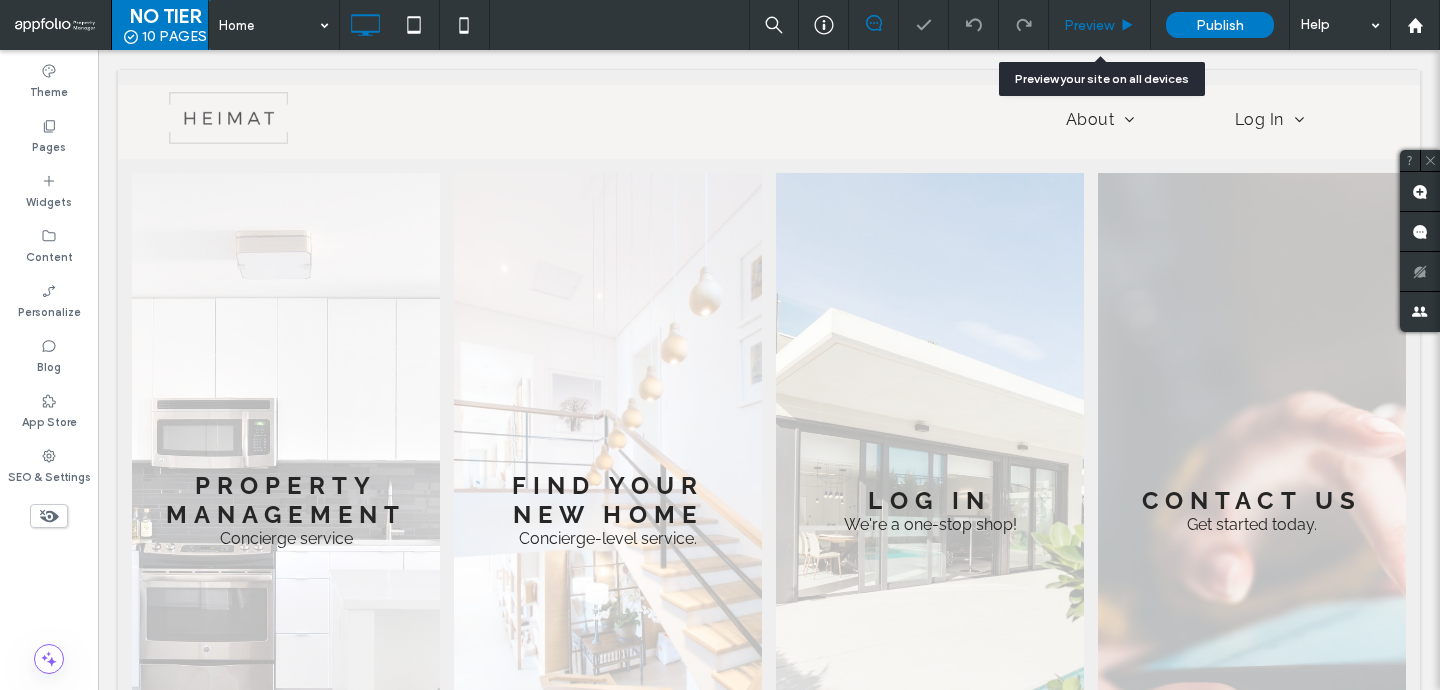 click on "Preview" at bounding box center [1100, 25] 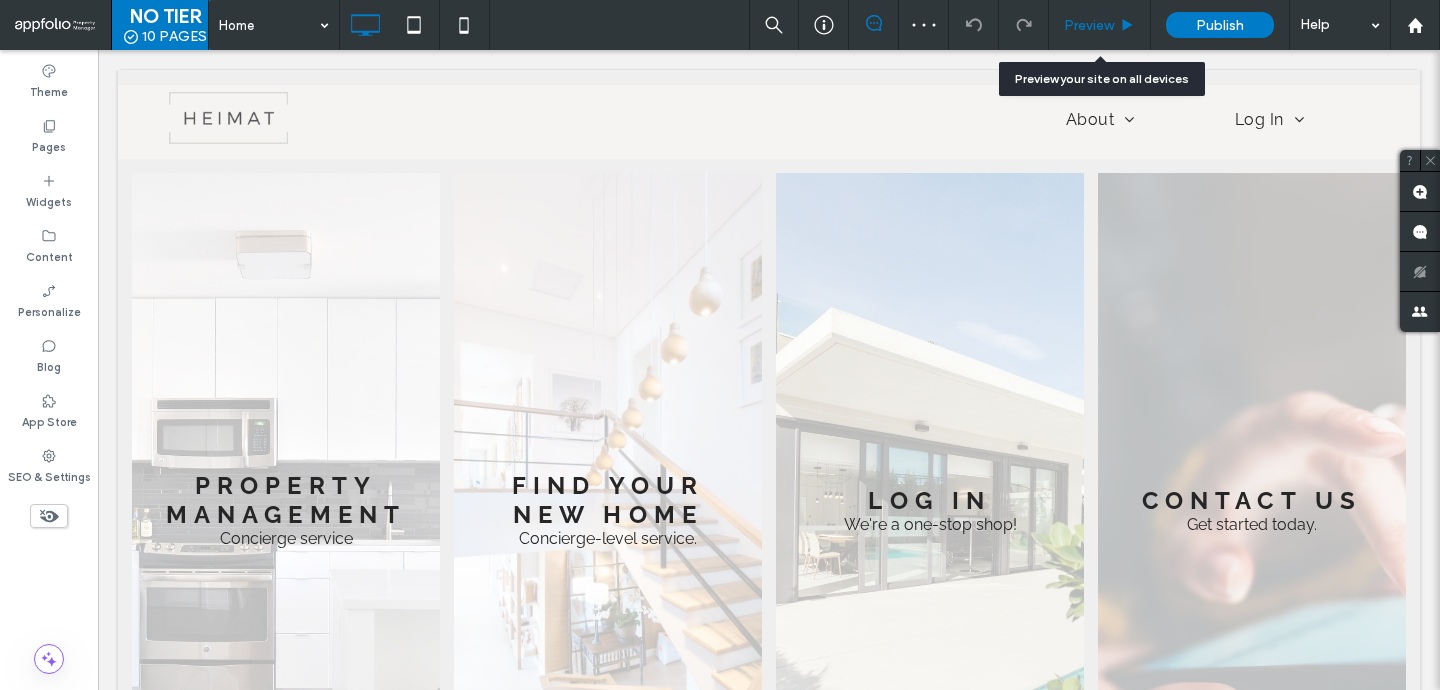 click on "Preview" at bounding box center (1100, 25) 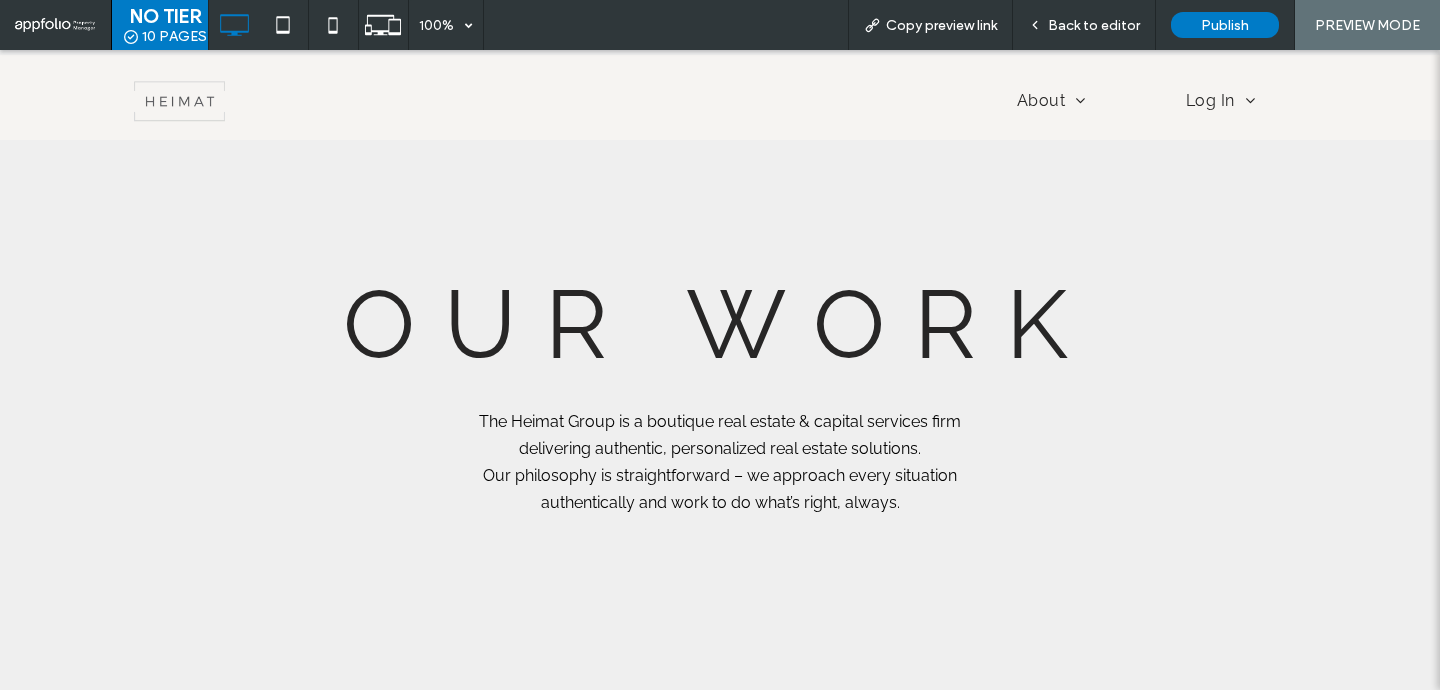 scroll, scrollTop: 778, scrollLeft: 0, axis: vertical 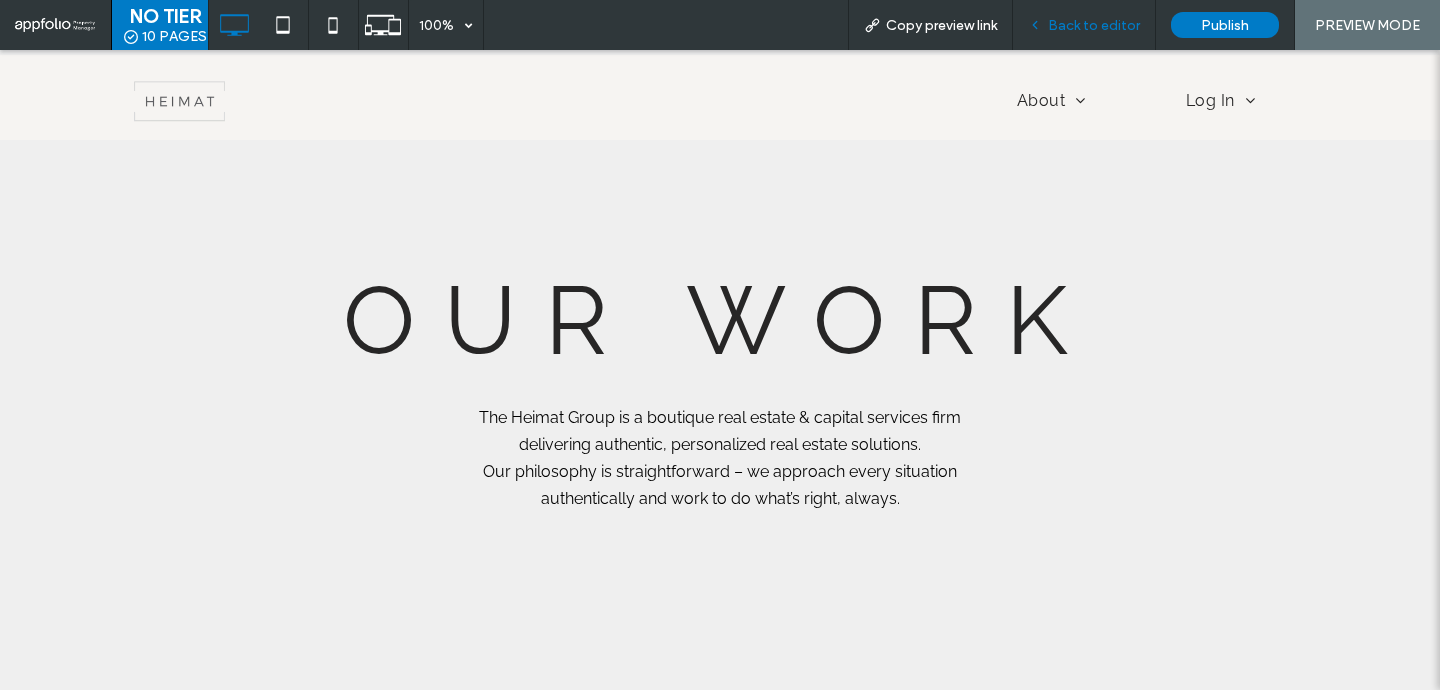 click on "Back to editor" at bounding box center [1094, 25] 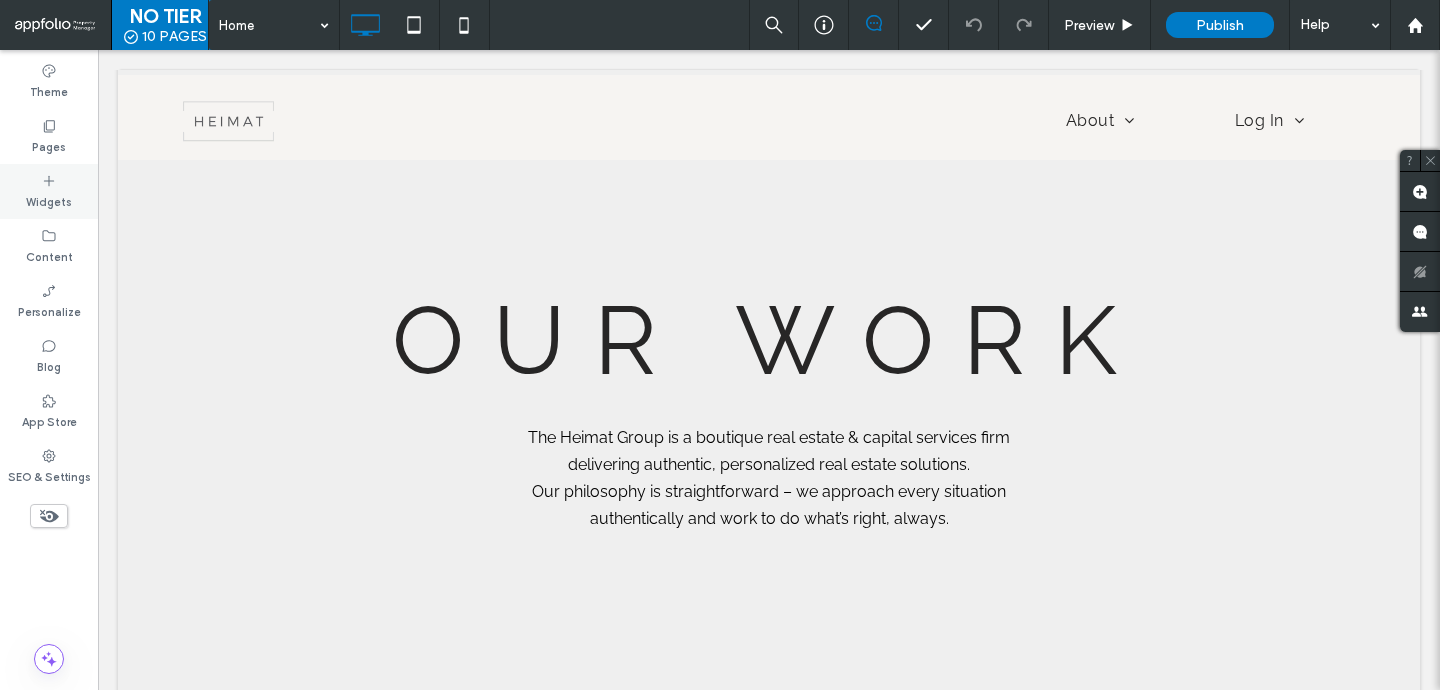 click on "Widgets" at bounding box center (49, 191) 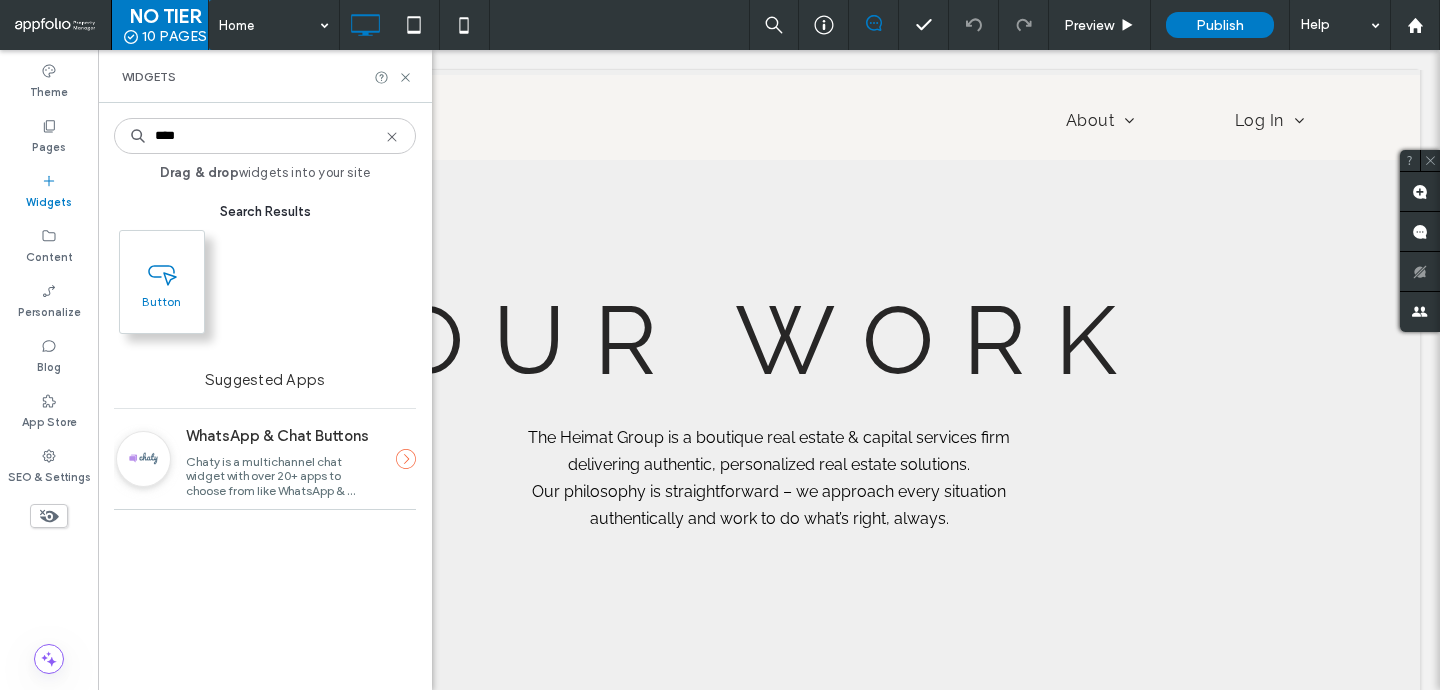 type on "****" 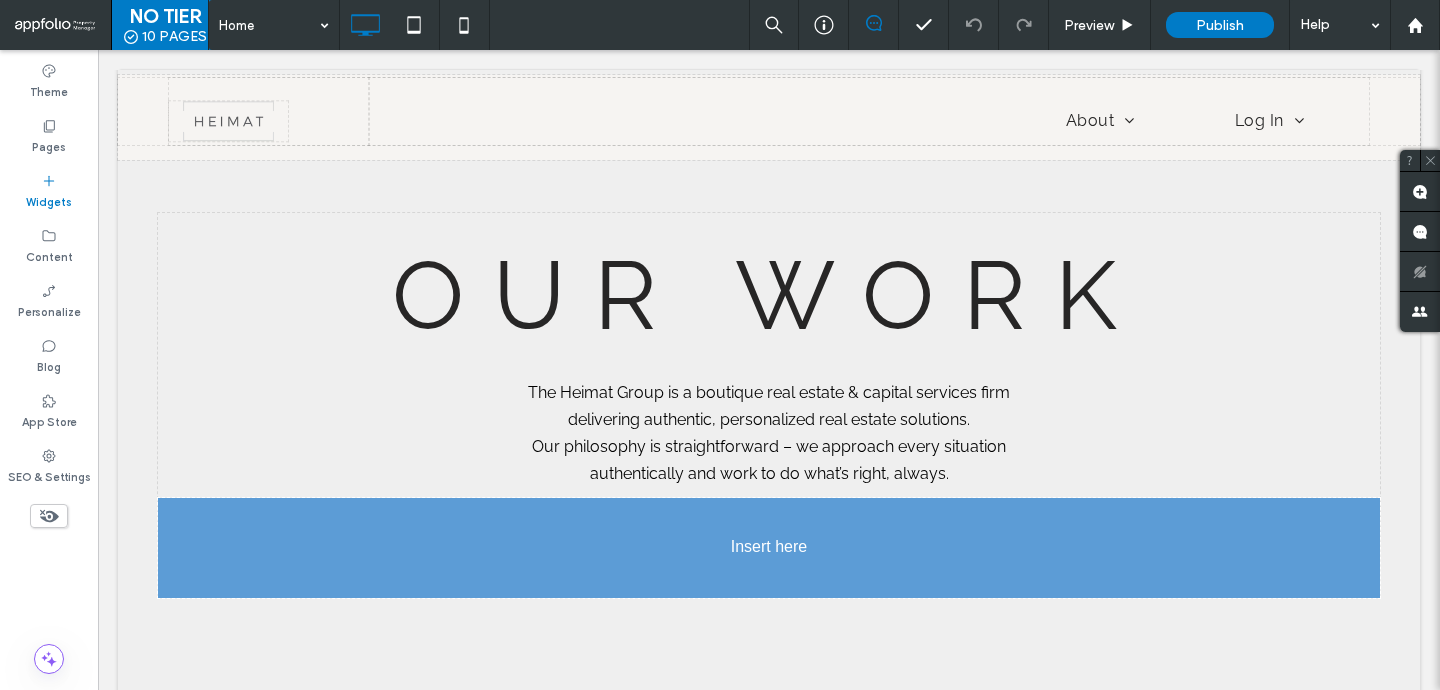 scroll, scrollTop: 848, scrollLeft: 0, axis: vertical 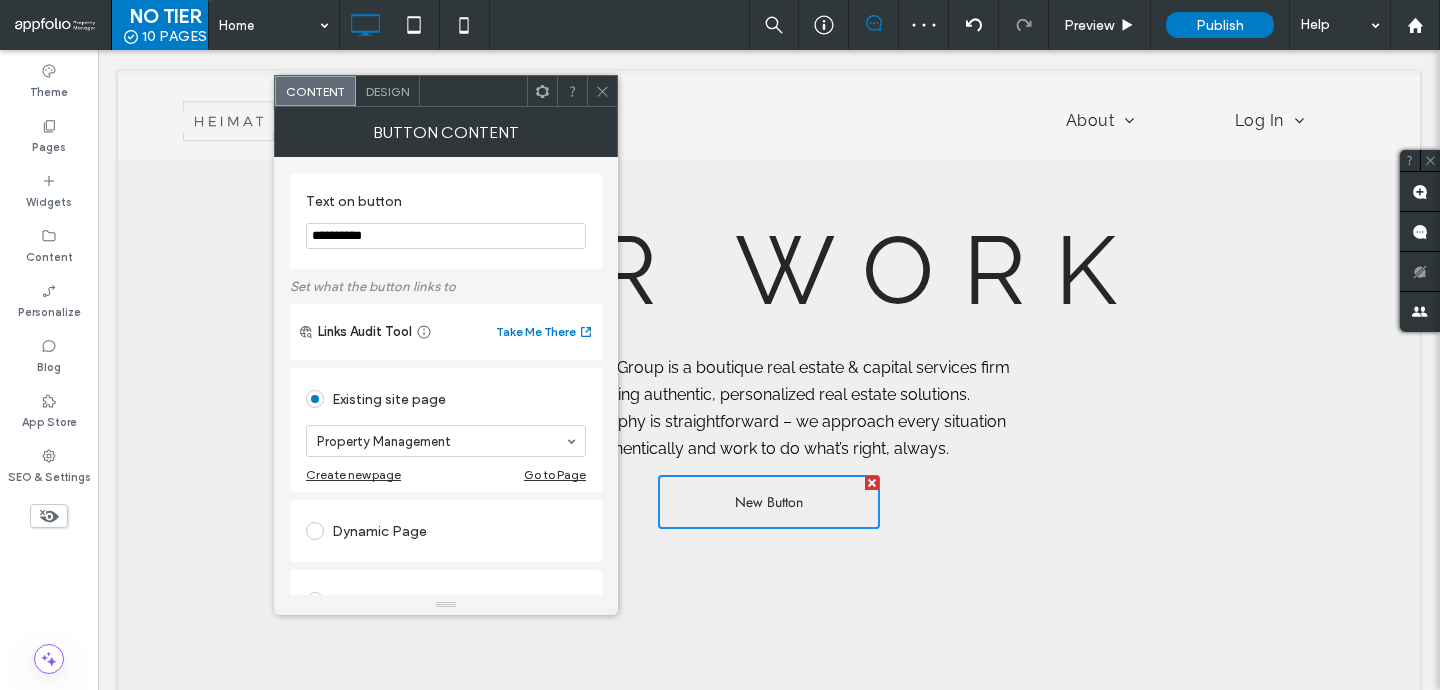 click on "**********" at bounding box center [446, 236] 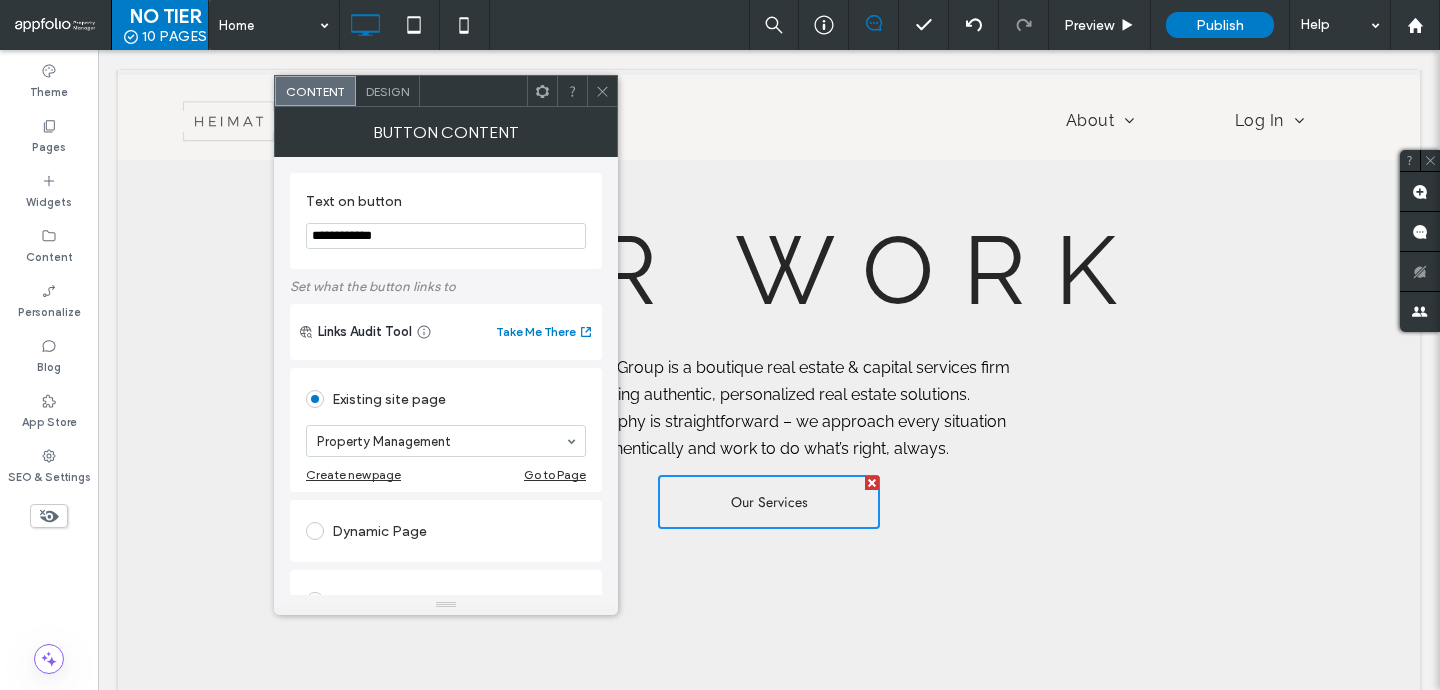 type on "**********" 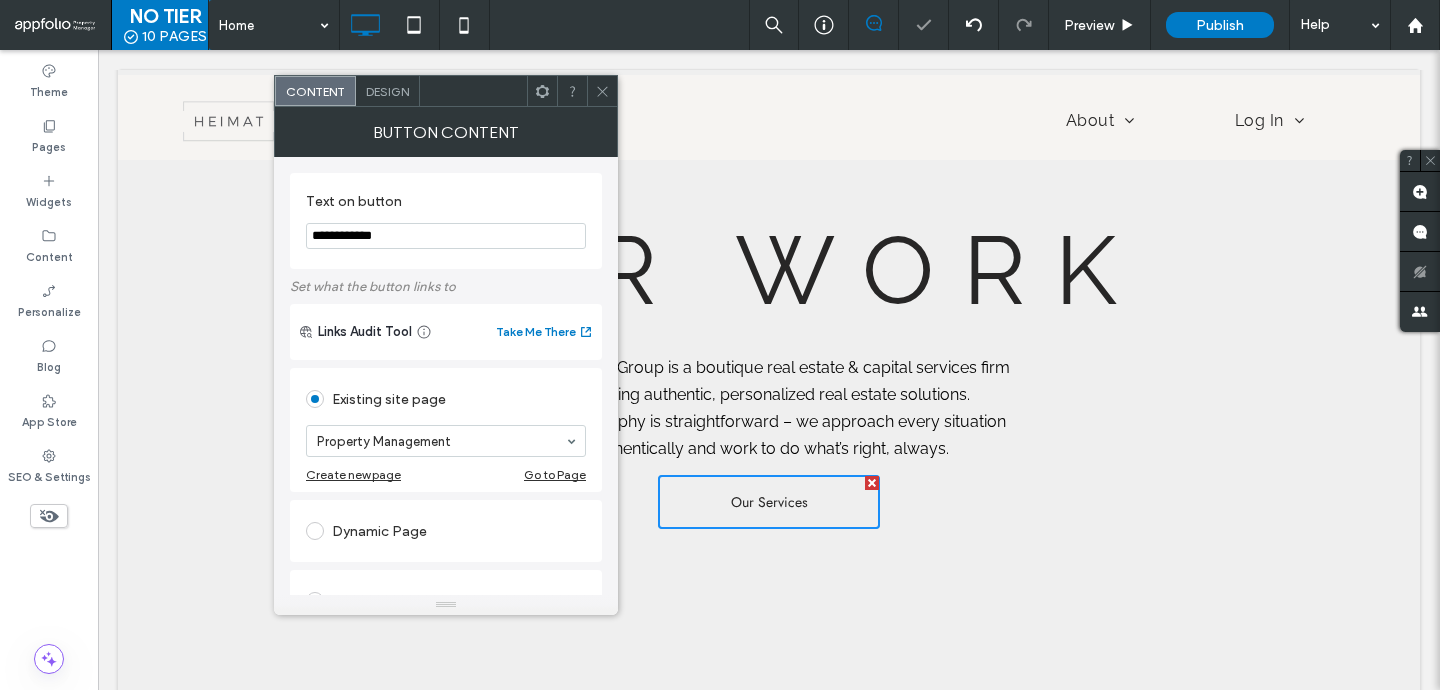 click at bounding box center (602, 91) 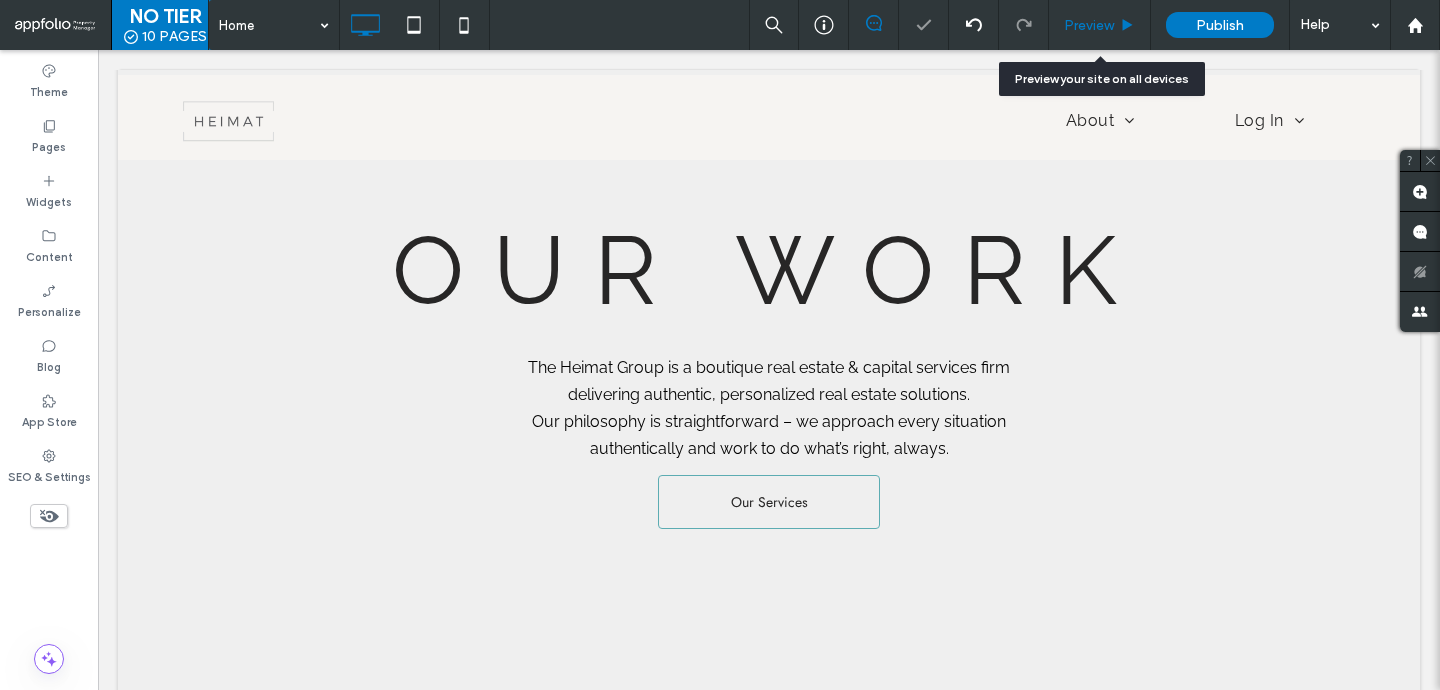 click on "Preview" at bounding box center (1089, 25) 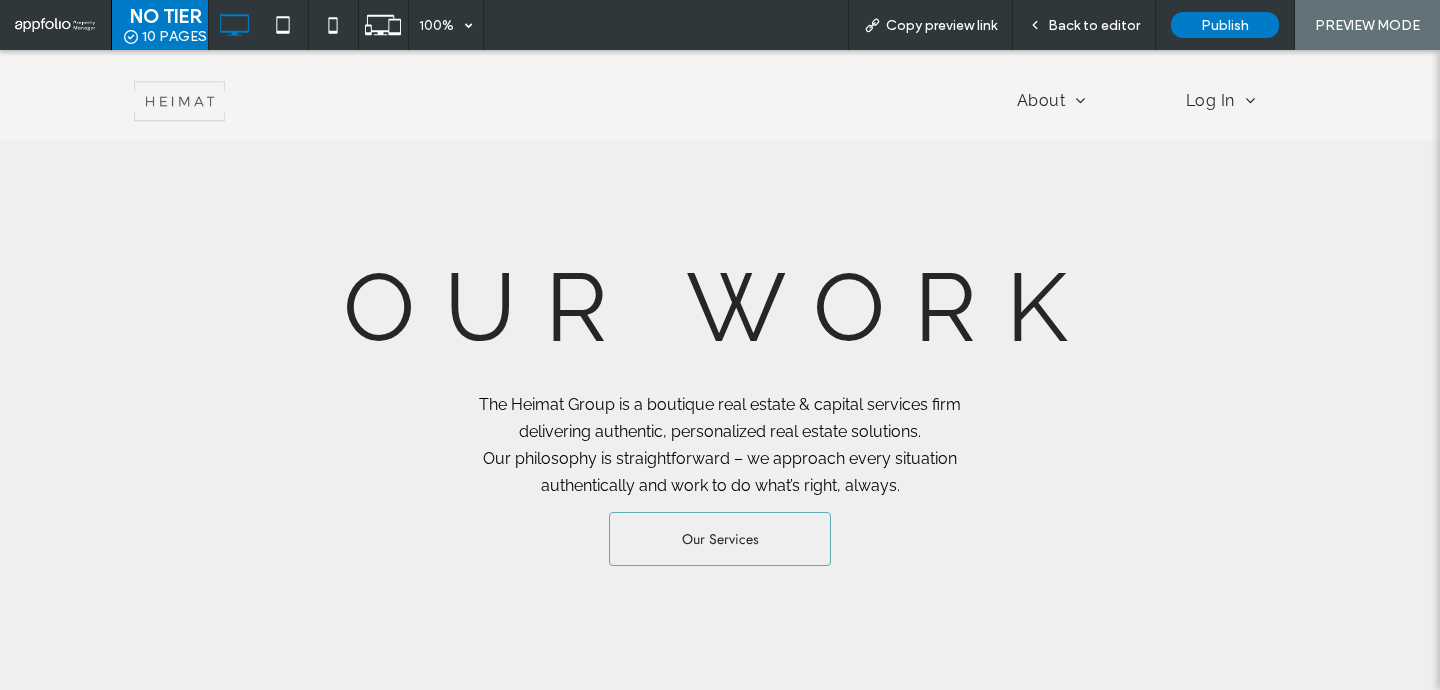 scroll, scrollTop: 793, scrollLeft: 0, axis: vertical 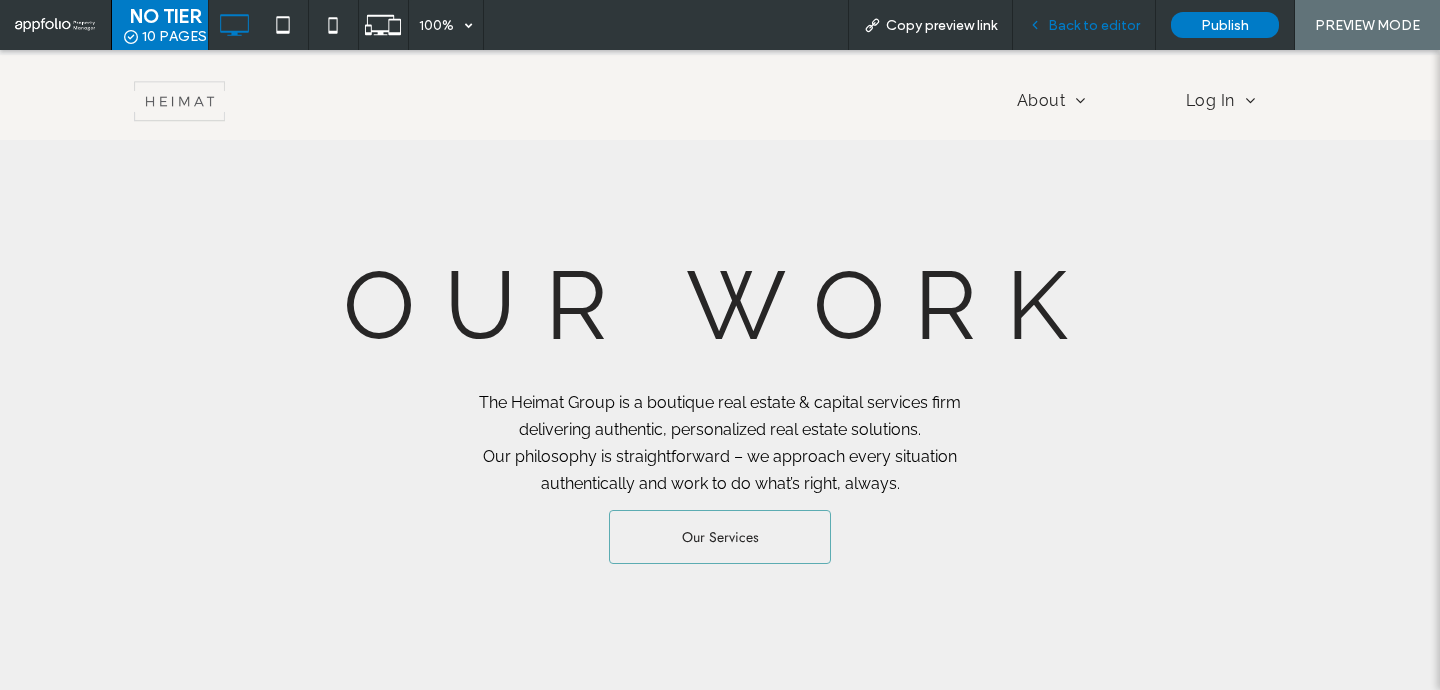 click on "Back to editor" at bounding box center (1084, 25) 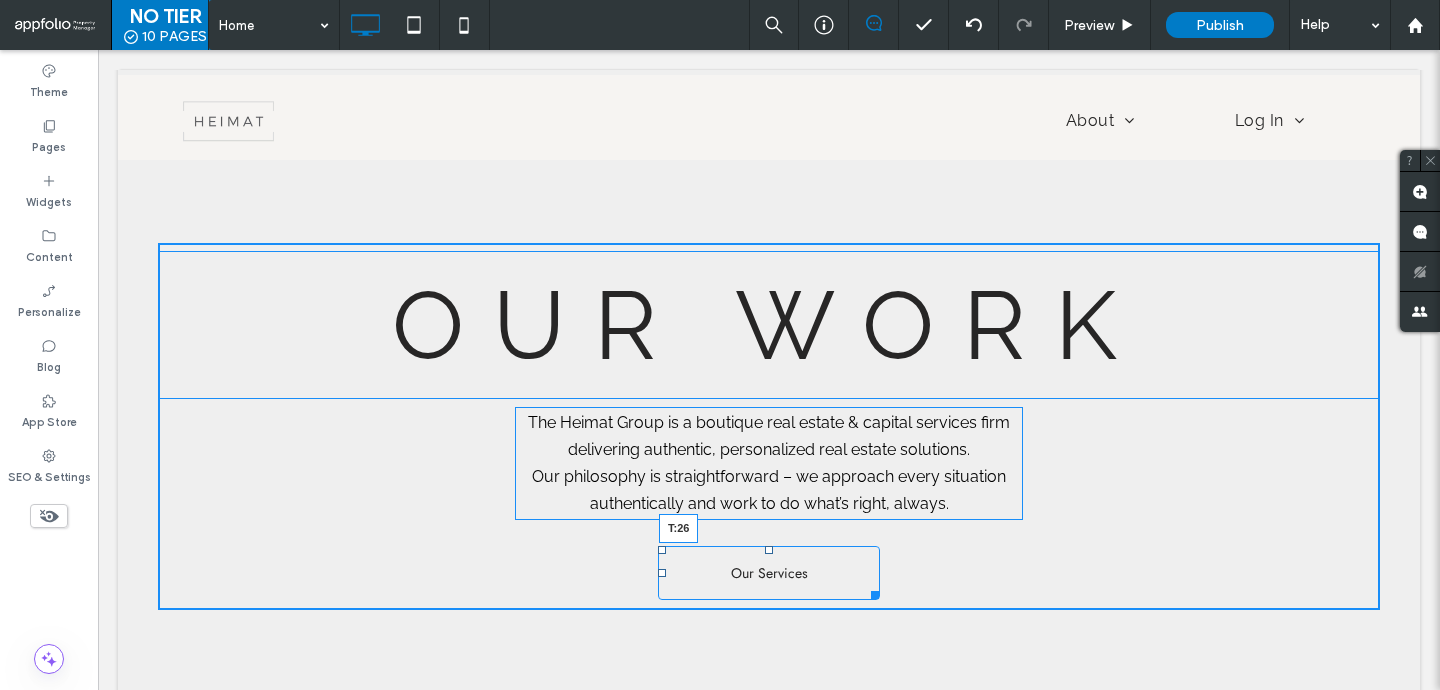 drag, startPoint x: 771, startPoint y: 533, endPoint x: 770, endPoint y: 549, distance: 16.03122 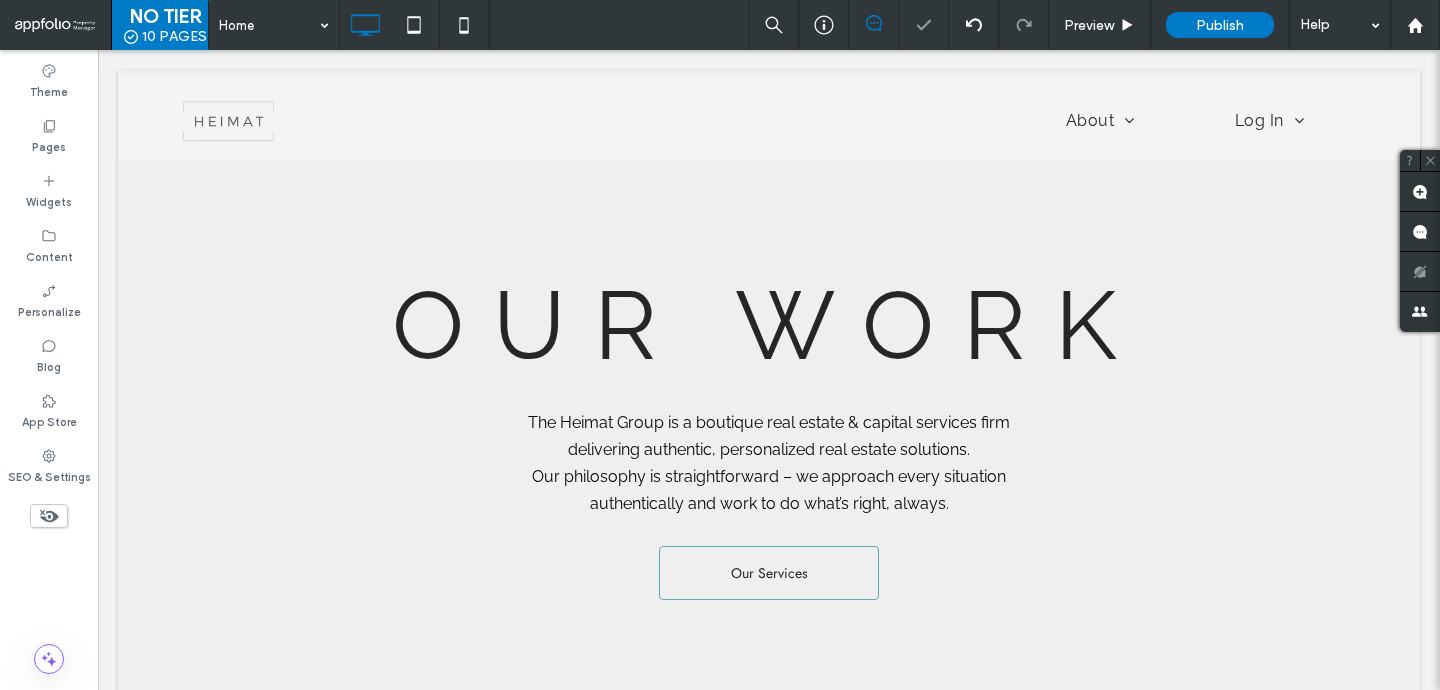 click on "Click To Paste
Row
About
Our Team
Property Management
Contact
Log In
Residents
Owners
Click To Paste
Row
Pay Rent
Click To Paste
Row
Menu
Click To Paste
Header
Click To Paste
About
Our Team
Property Management
Contact
Log In
Residents
Owners
Click To Paste
Click To Paste
Click To Paste
About
Our Team
Property Management
Contact
Log In" at bounding box center (769, 827) 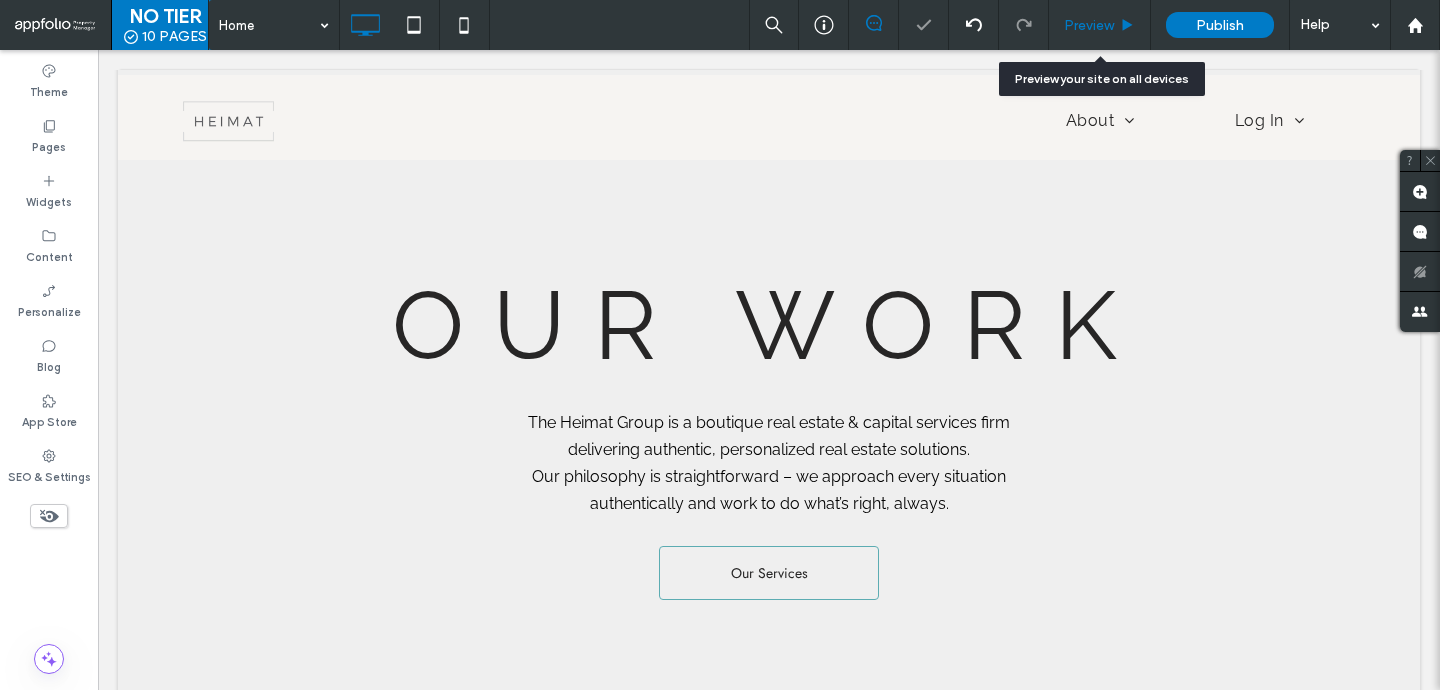 click on "Preview" at bounding box center (1089, 25) 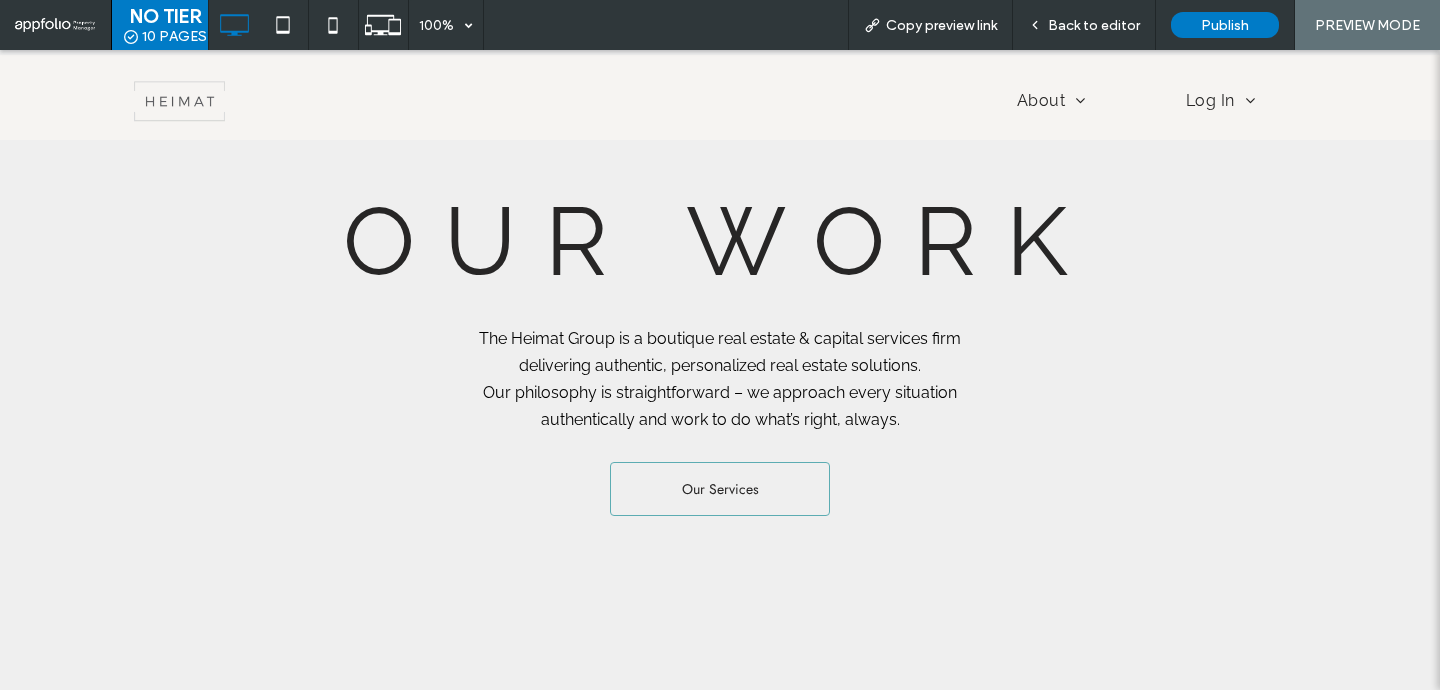 scroll, scrollTop: 842, scrollLeft: 0, axis: vertical 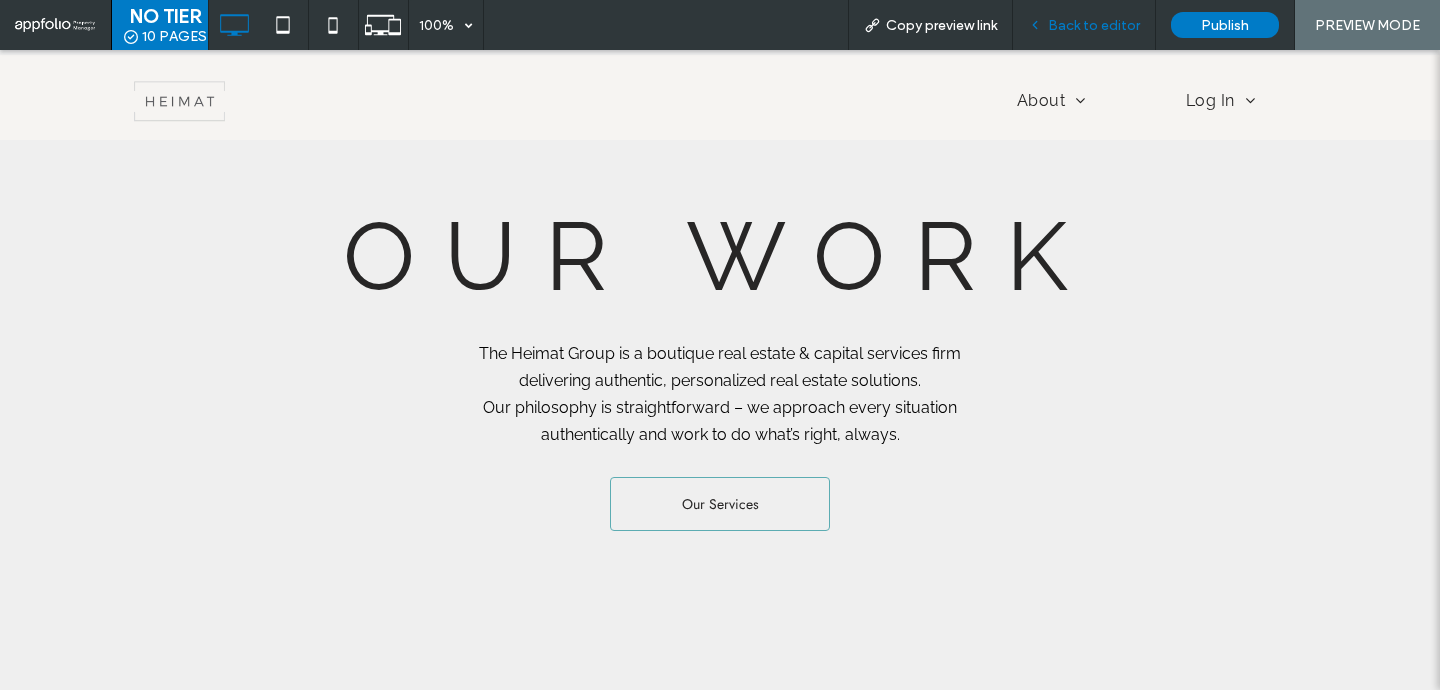 click on "Back to editor" at bounding box center (1094, 25) 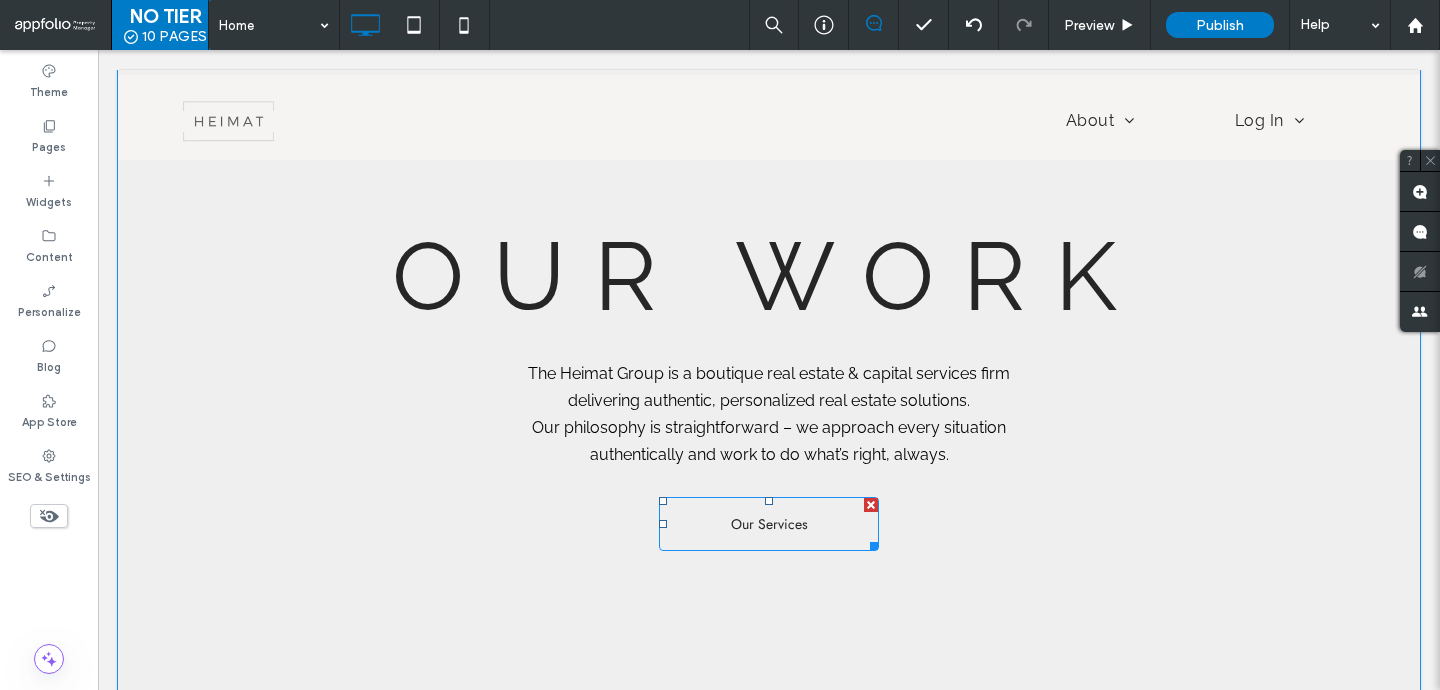 click on "Our Services" at bounding box center [769, 524] 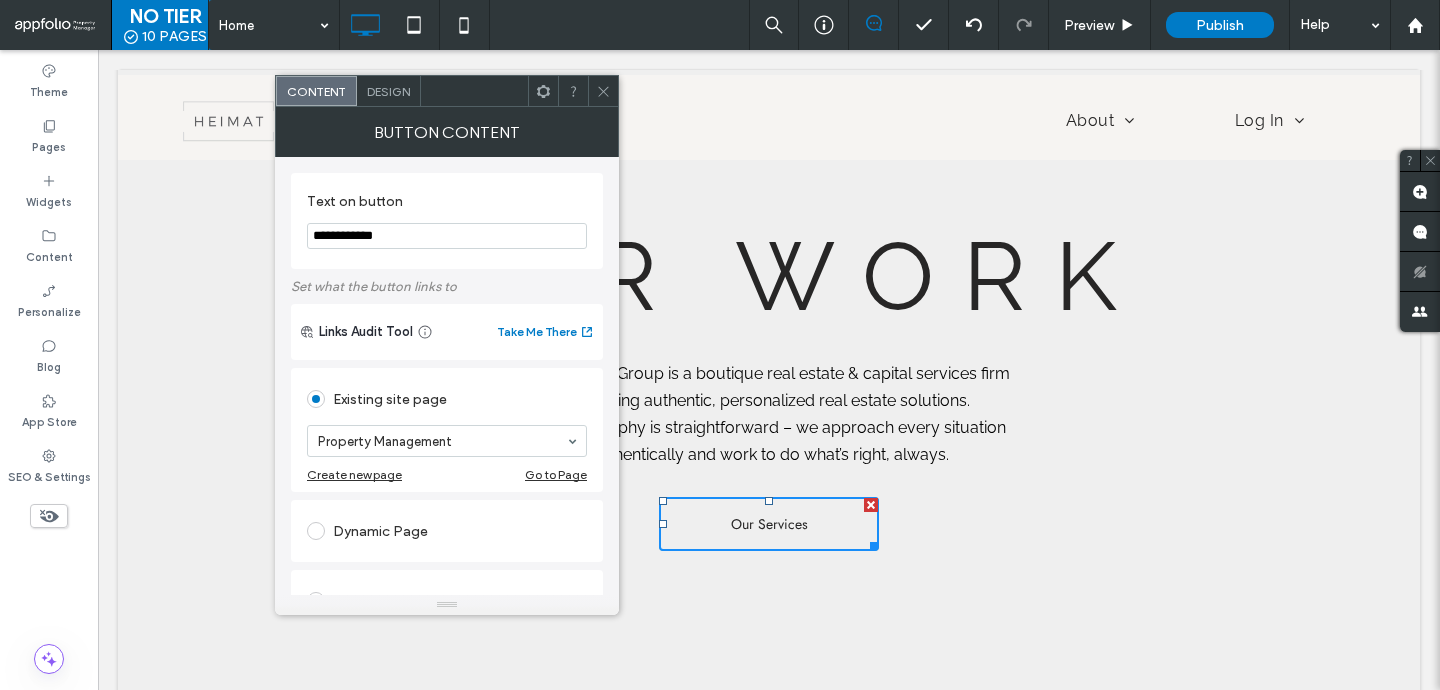 click on "**********" at bounding box center [447, 236] 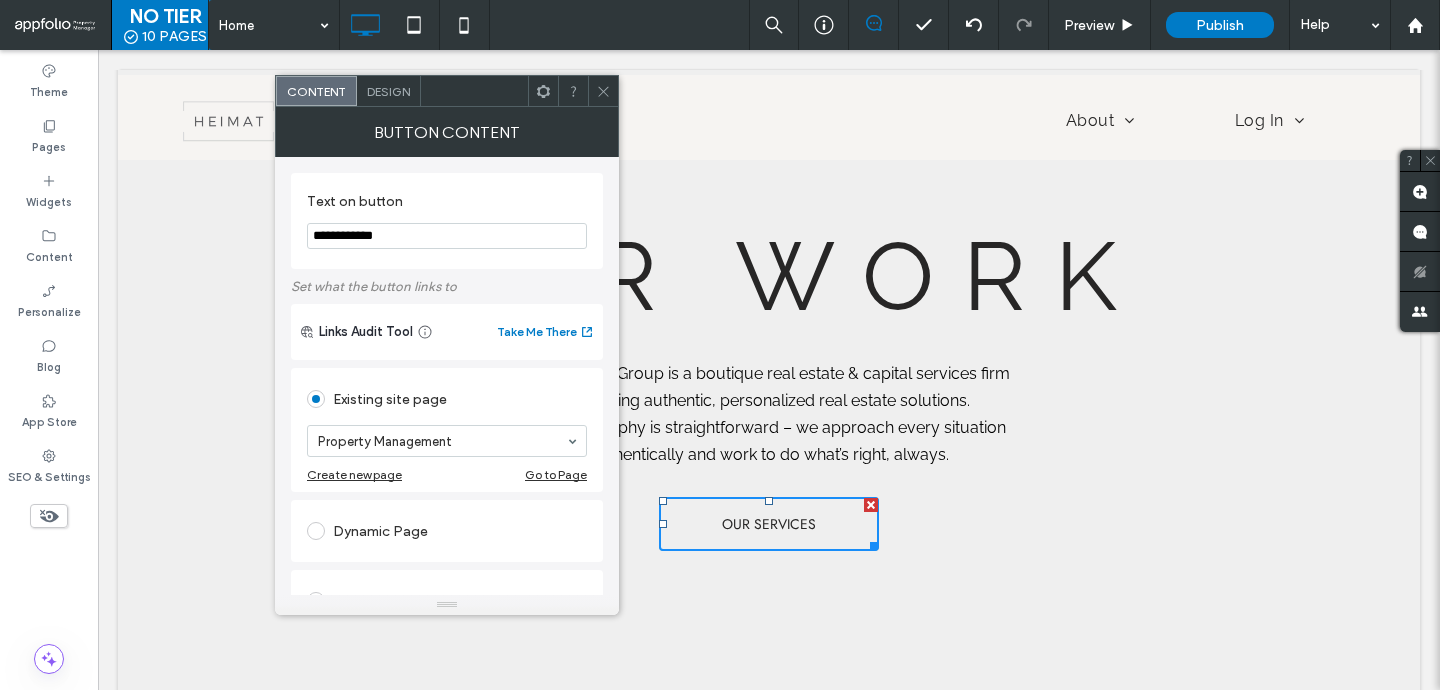 type on "**********" 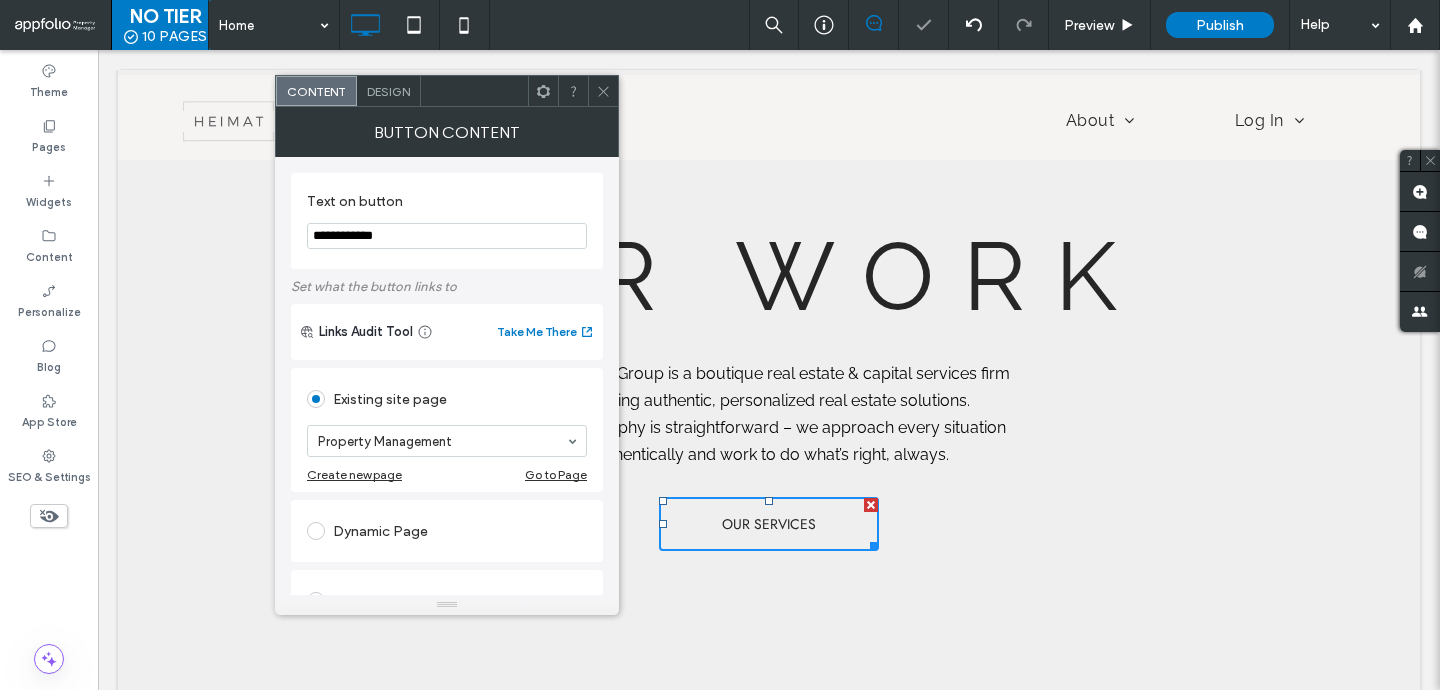 click 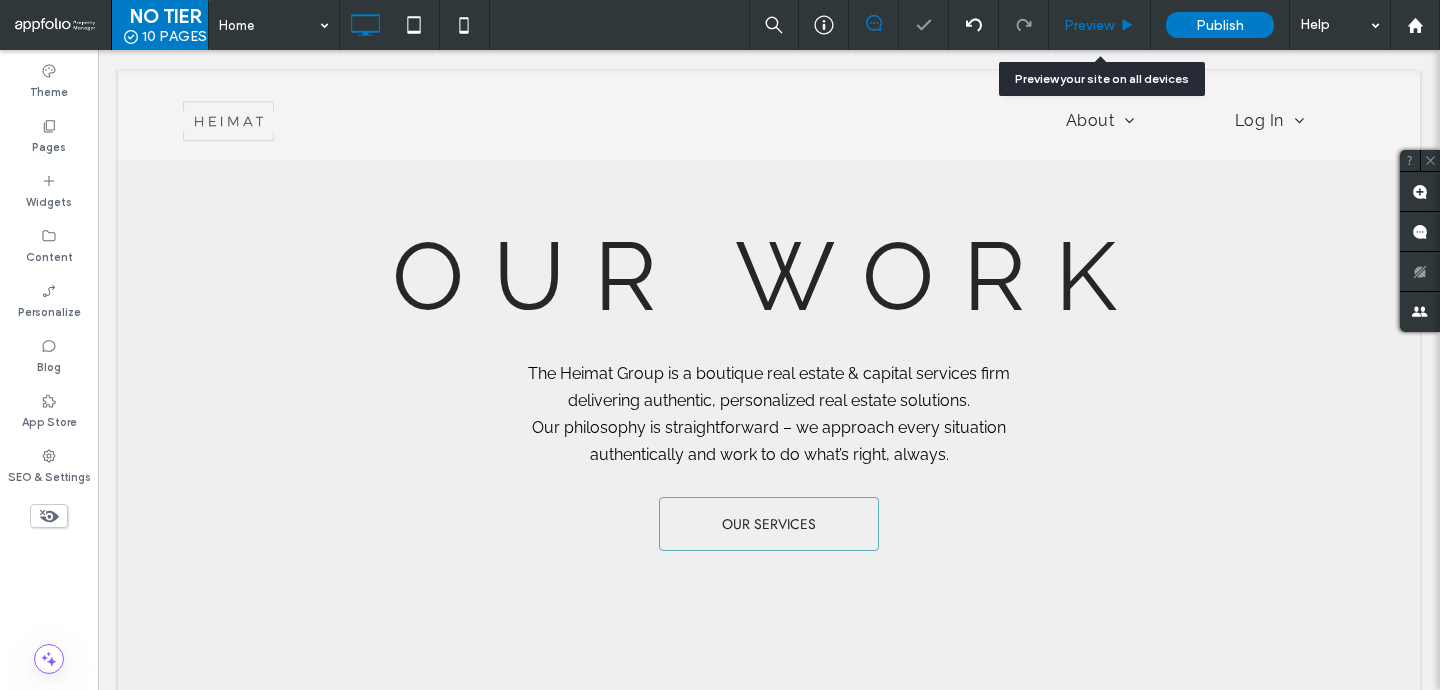 click on "Preview" at bounding box center [1089, 25] 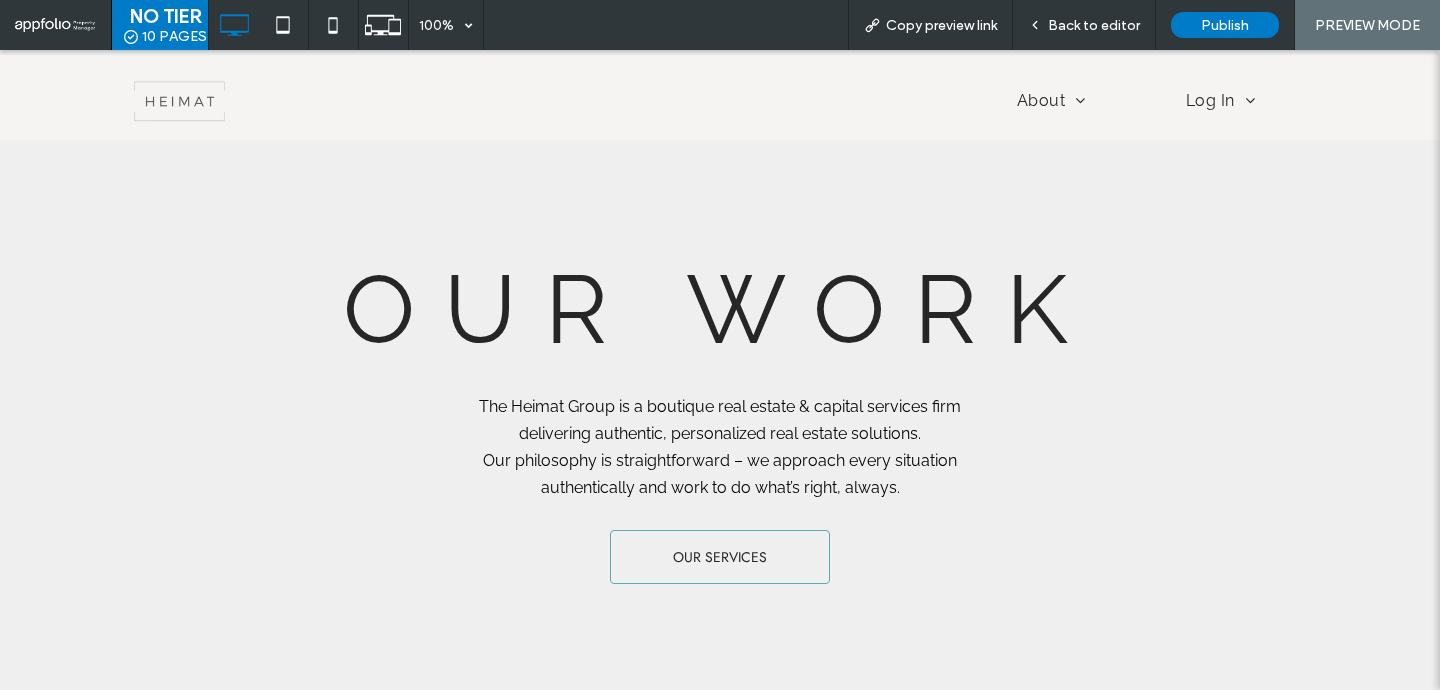 scroll, scrollTop: 817, scrollLeft: 0, axis: vertical 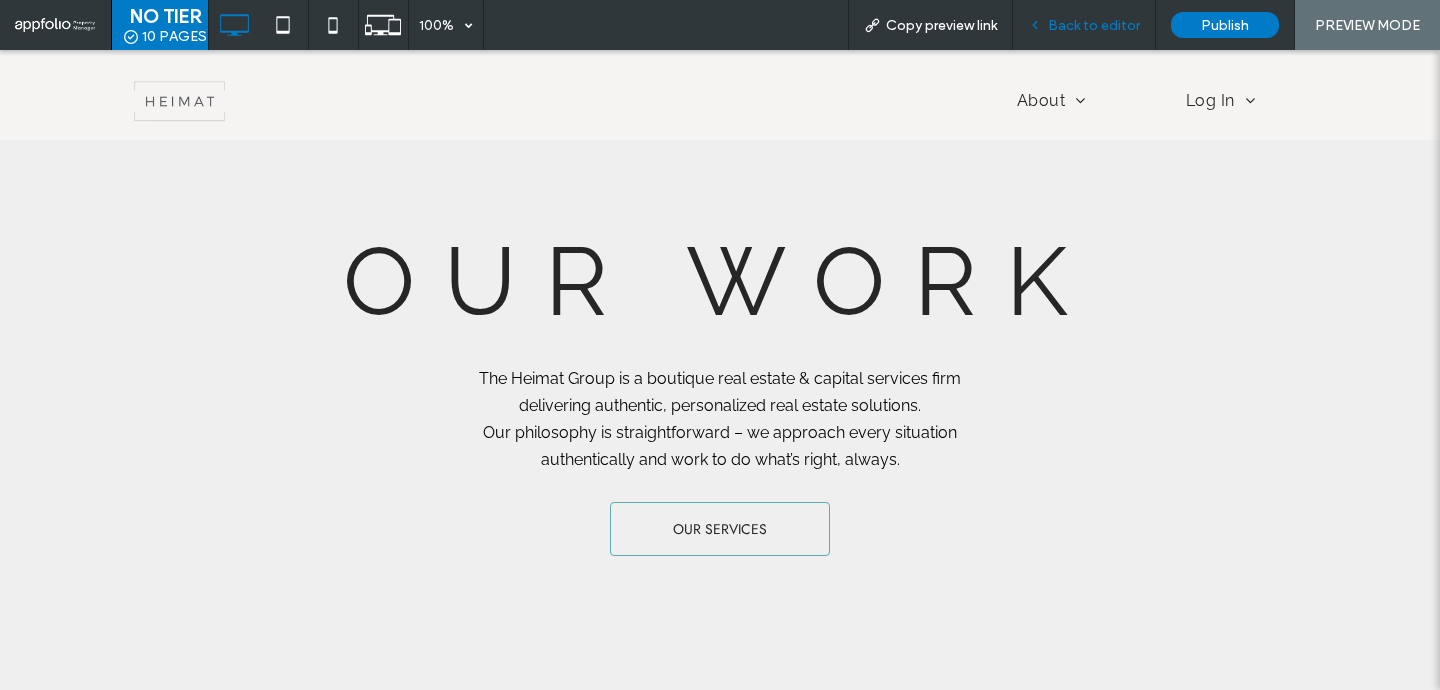 click on "Back to editor" at bounding box center (1084, 25) 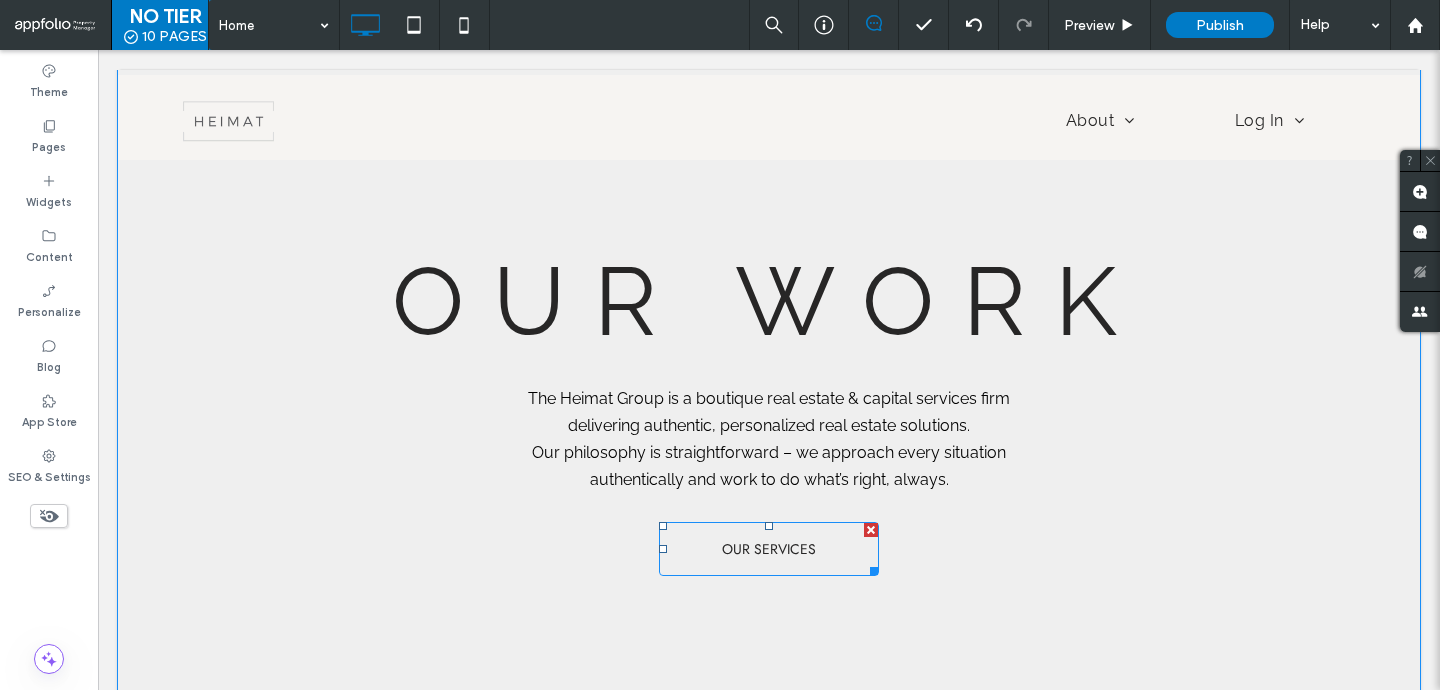 click on "OUR SERVICES" at bounding box center (769, 549) 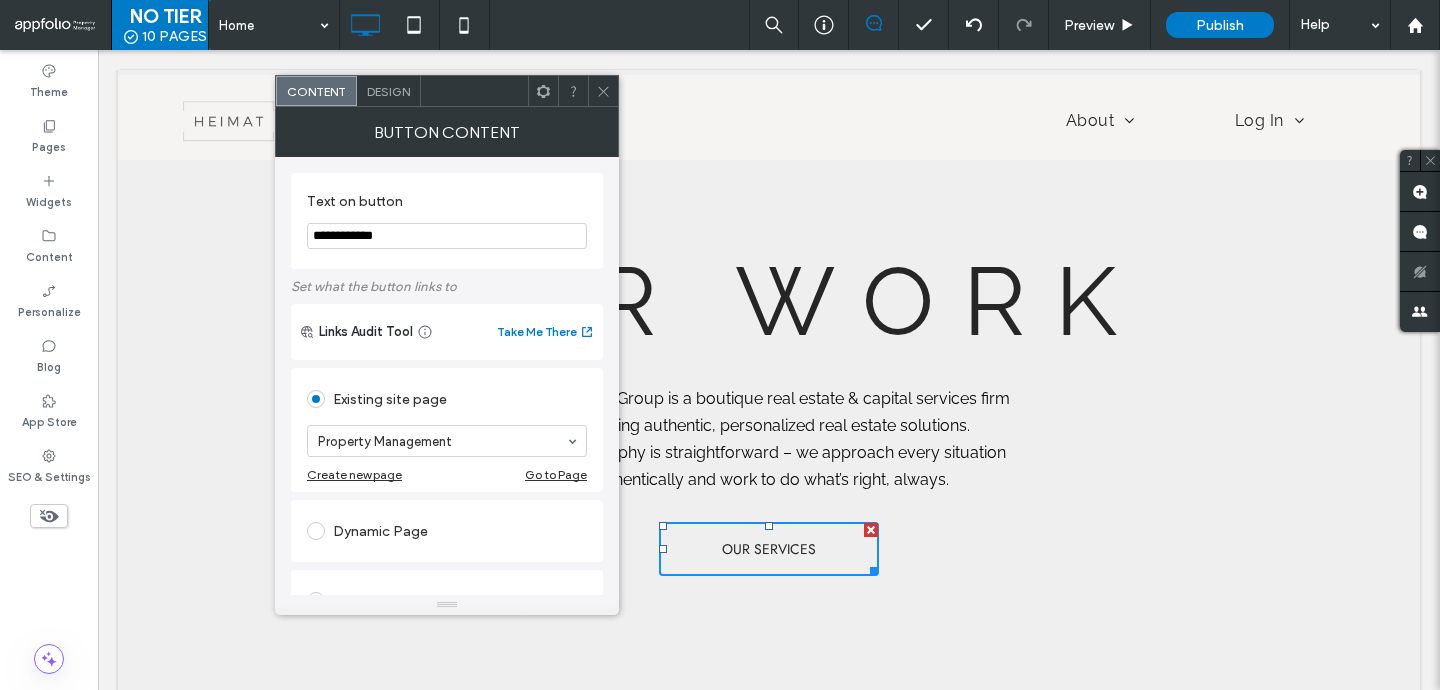 click on "Design" at bounding box center (388, 91) 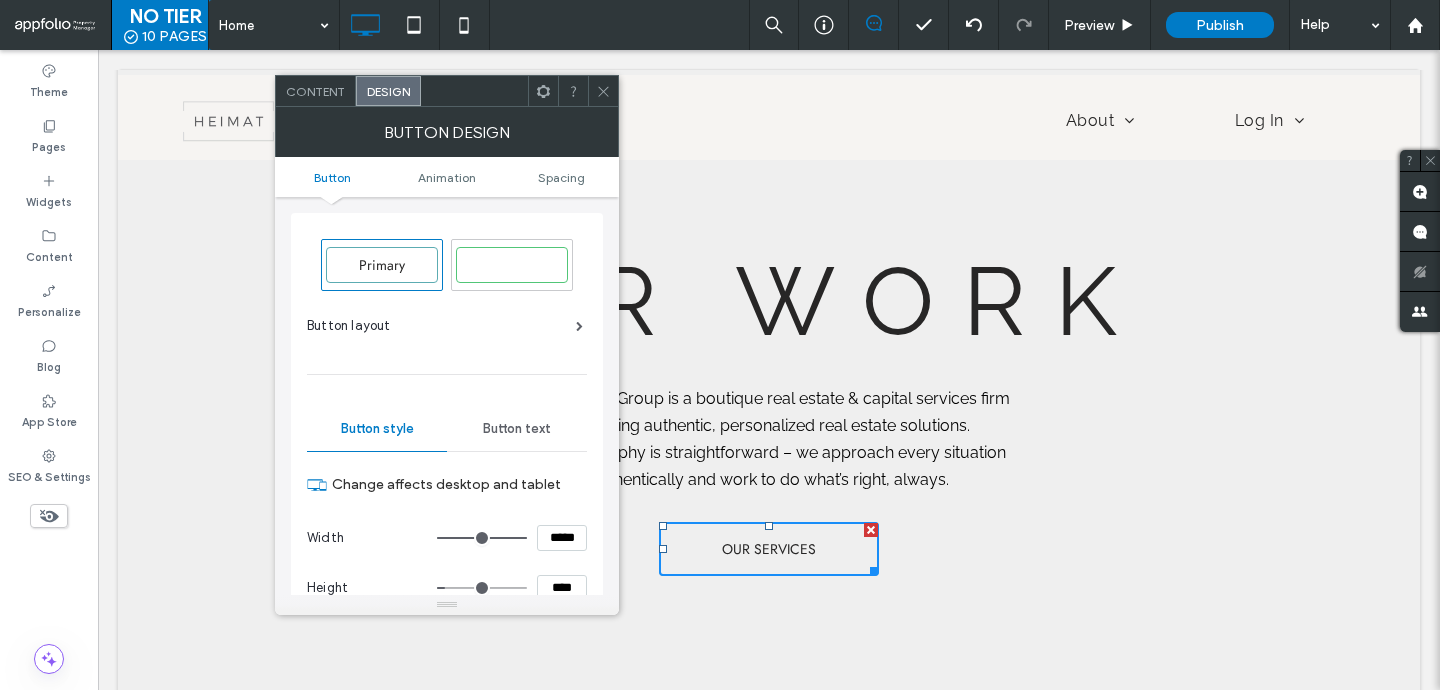 click on "*****" at bounding box center (562, 538) 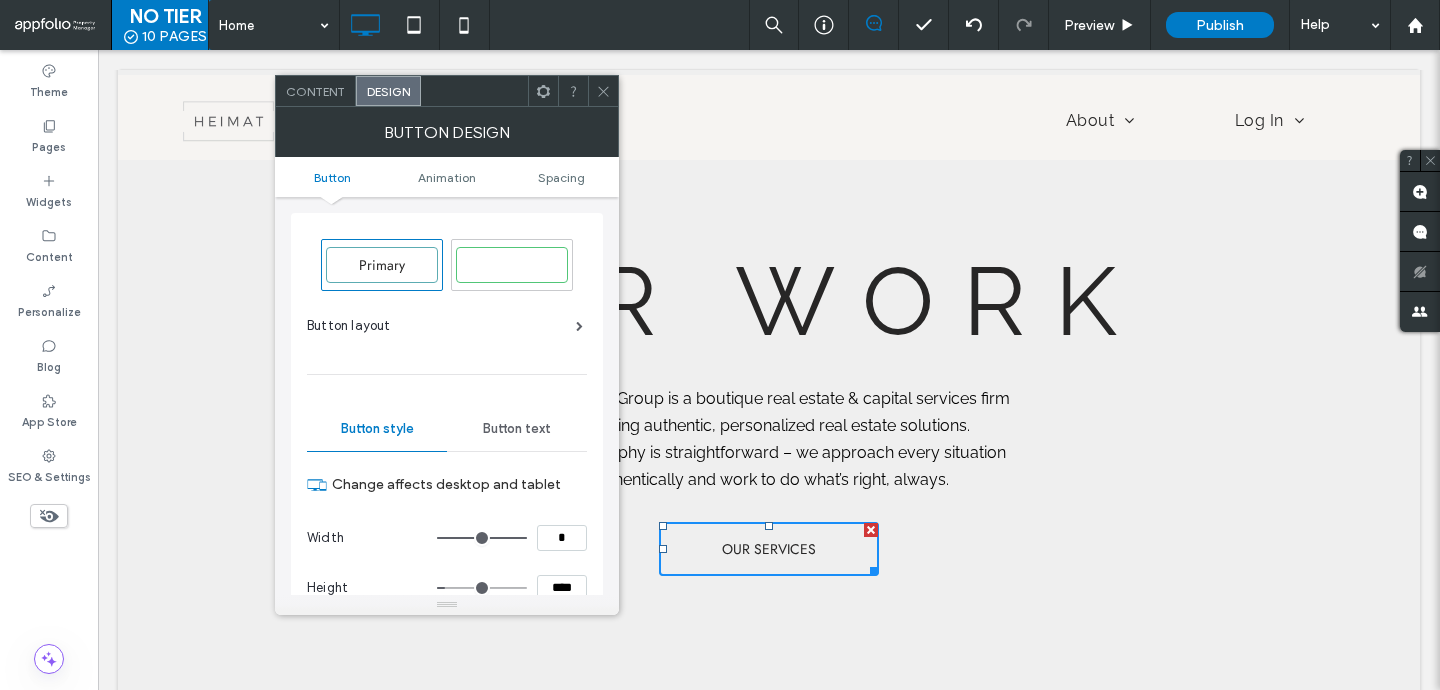 click on "*" at bounding box center [562, 538] 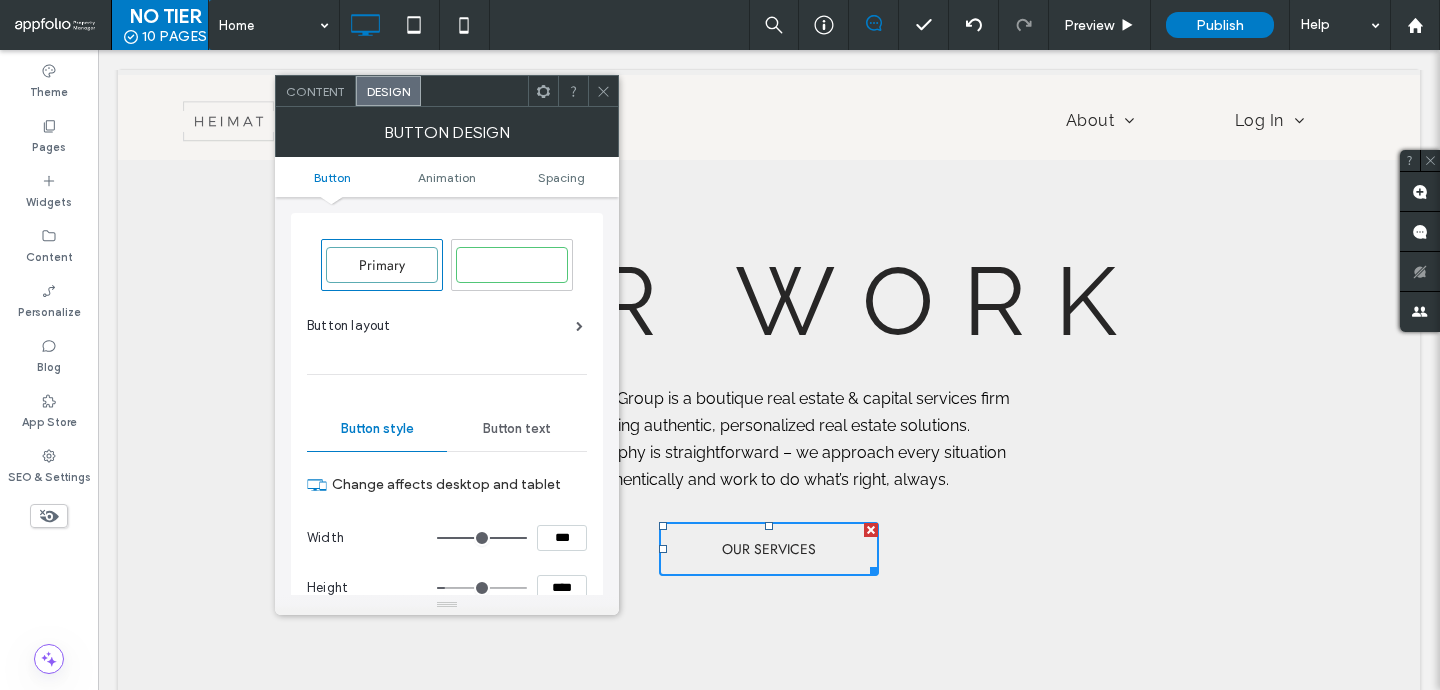 type on "***" 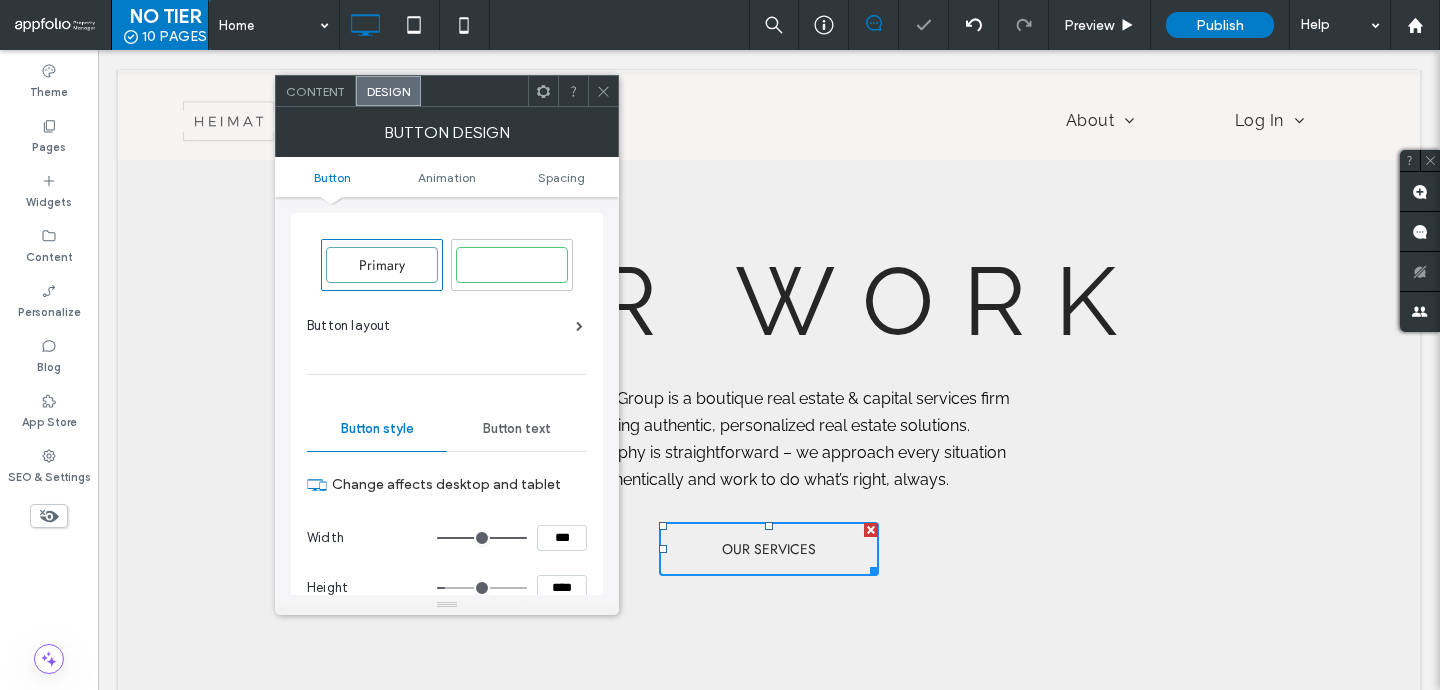 click 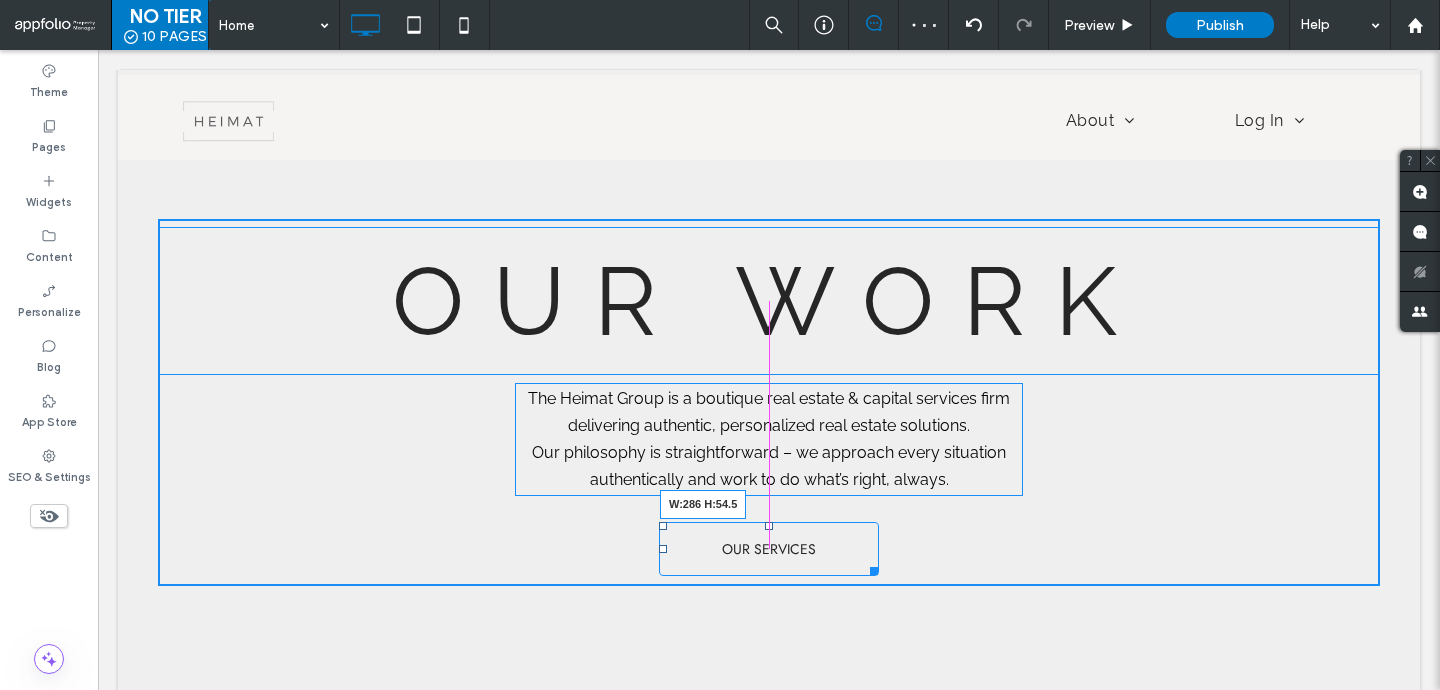 drag, startPoint x: 871, startPoint y: 569, endPoint x: 904, endPoint y: 565, distance: 33.24154 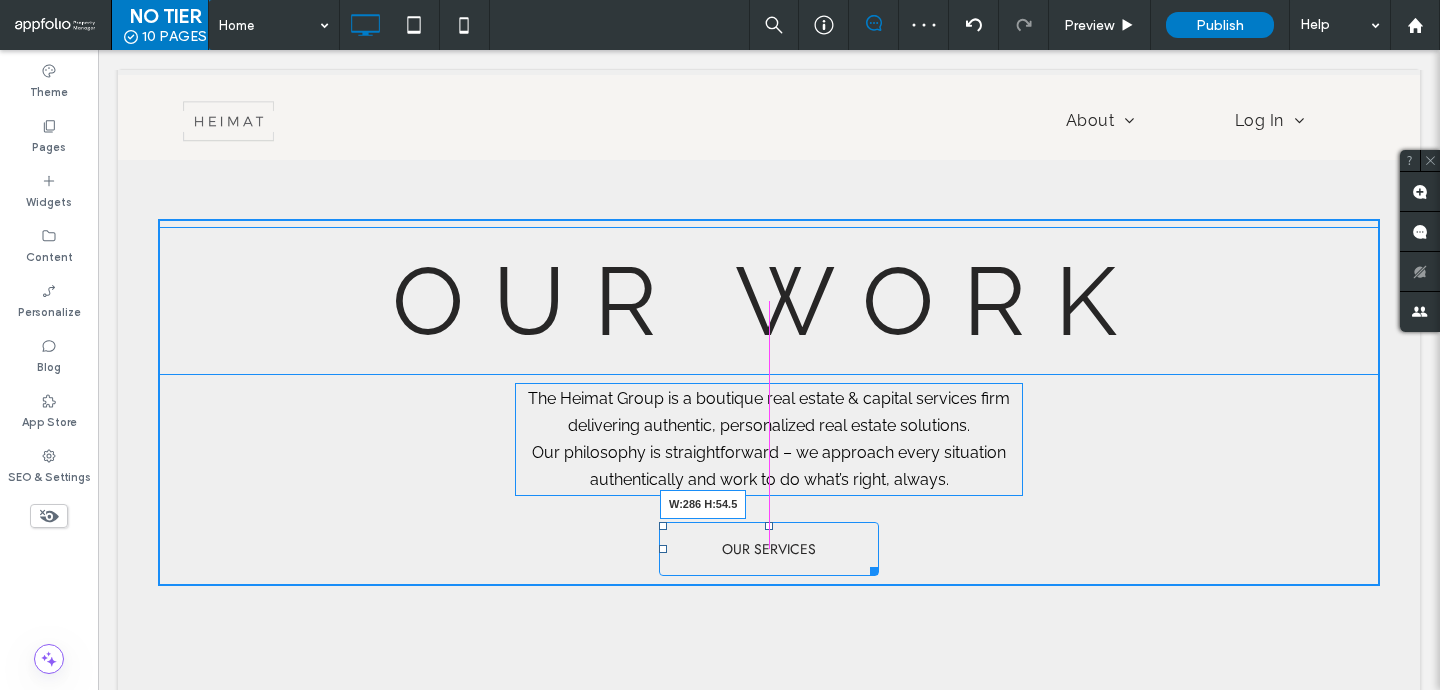 click at bounding box center [870, 567] 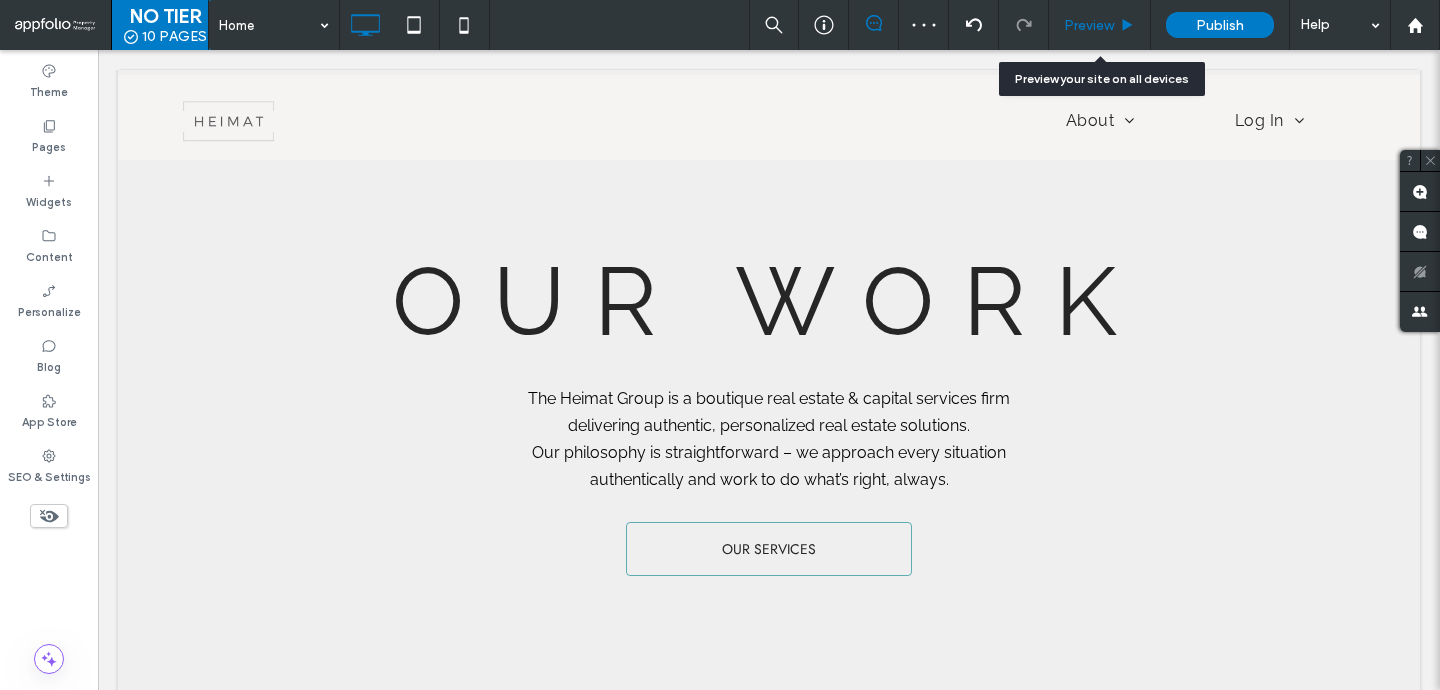 click on "Preview" at bounding box center [1100, 25] 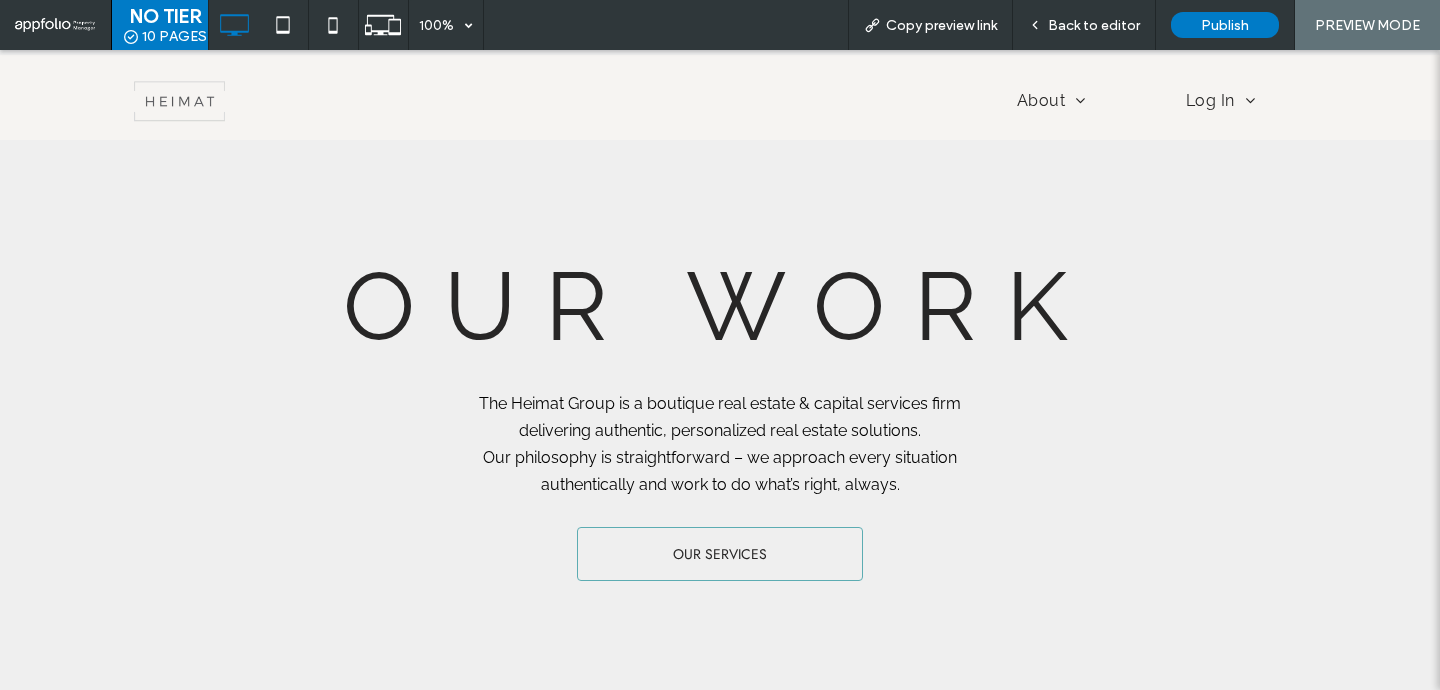 scroll, scrollTop: 793, scrollLeft: 0, axis: vertical 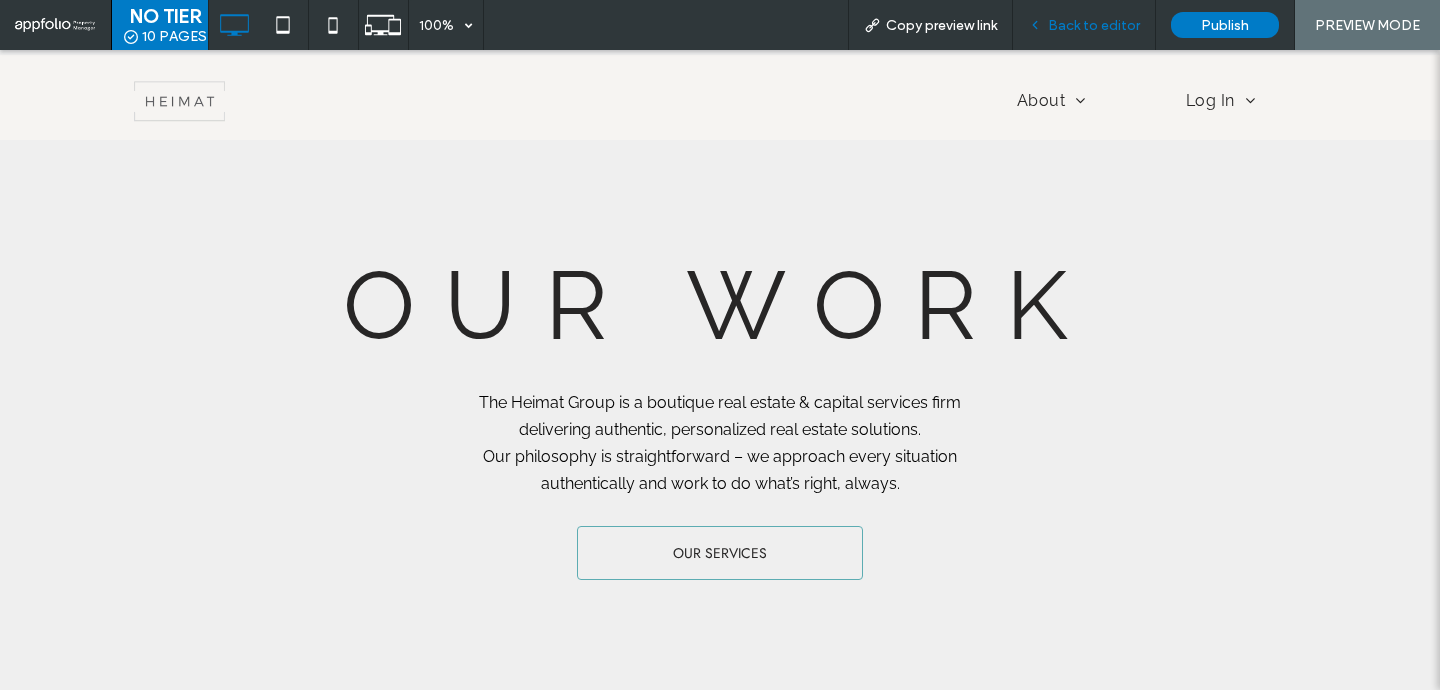 click on "Back to editor" at bounding box center (1094, 25) 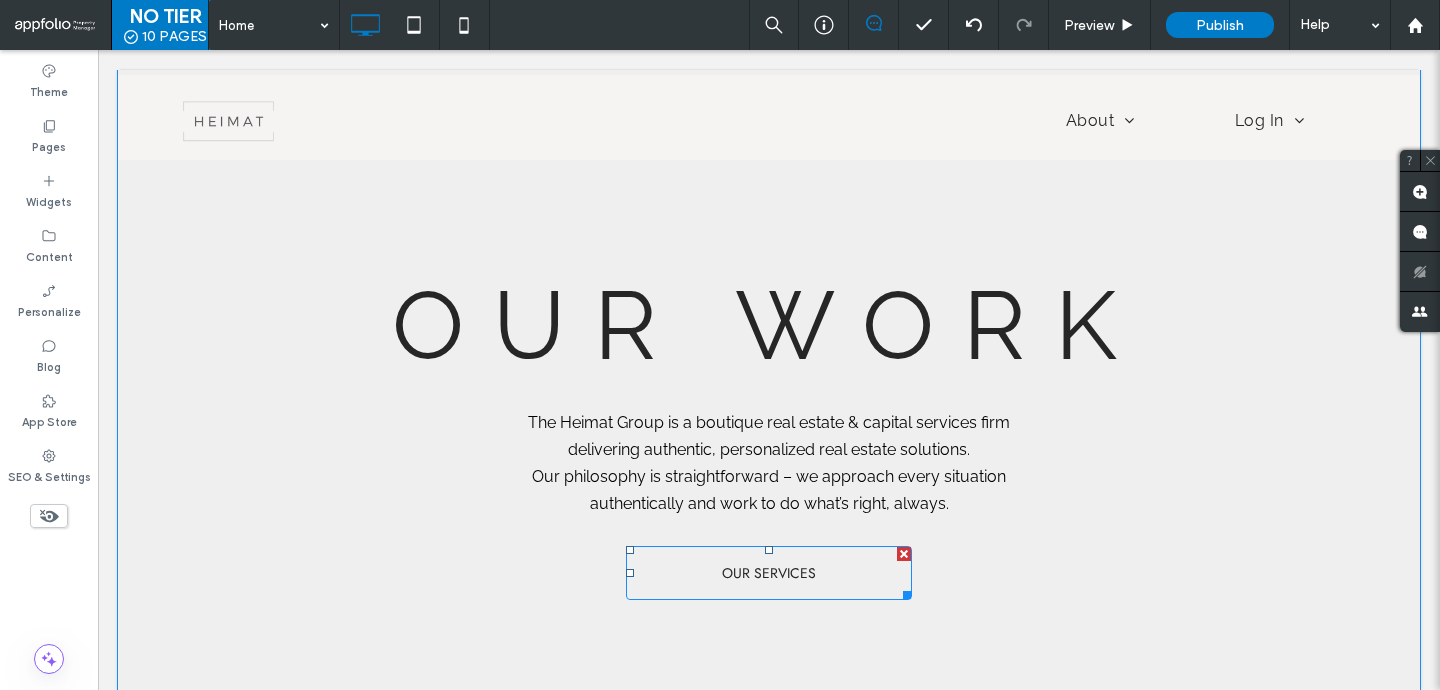 click on "OUR SERVICES" at bounding box center [769, 573] 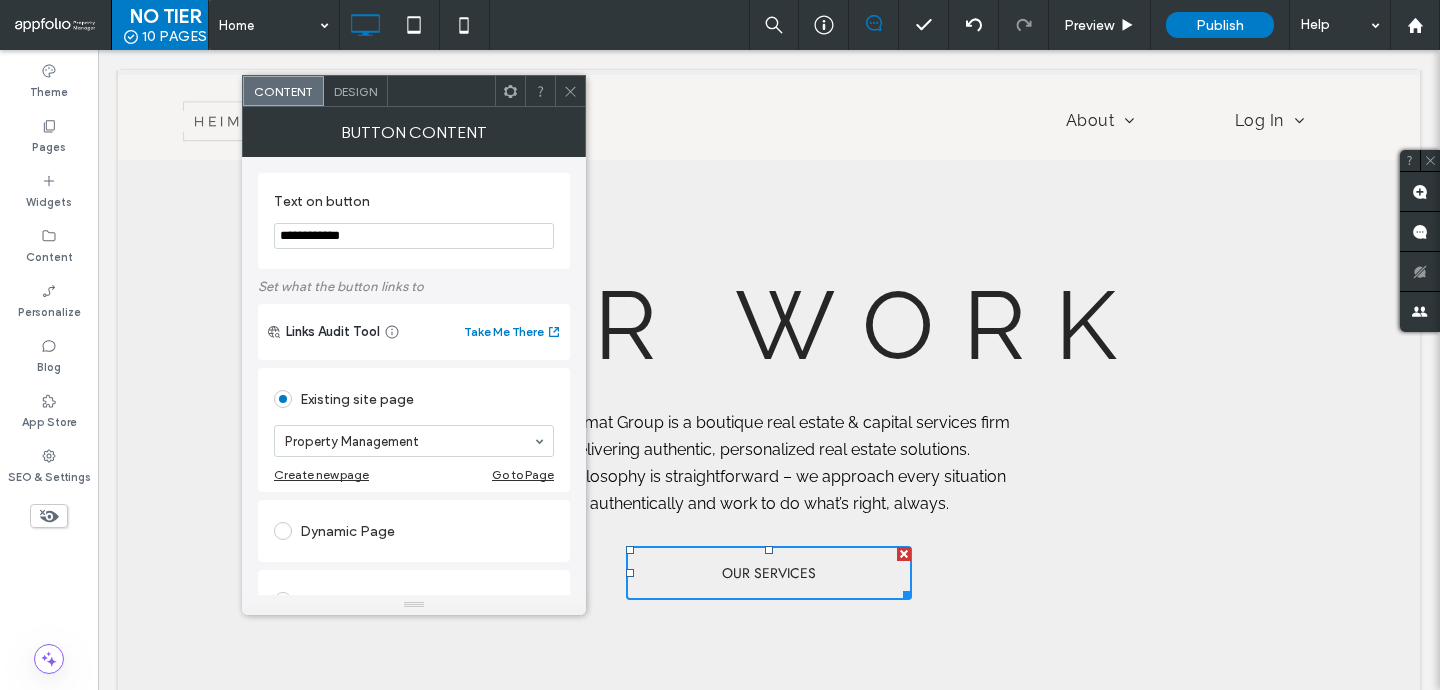 click on "Design" at bounding box center (355, 91) 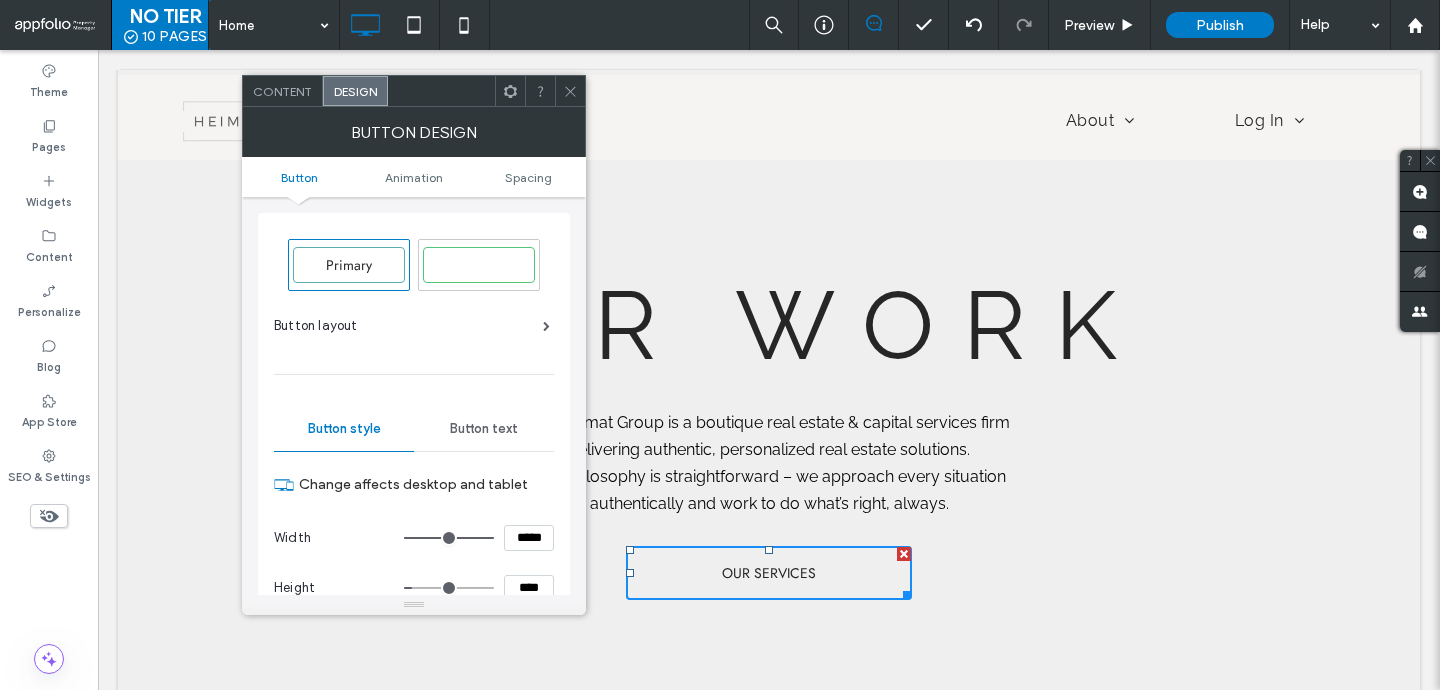 click on "Height ****" at bounding box center [414, 588] 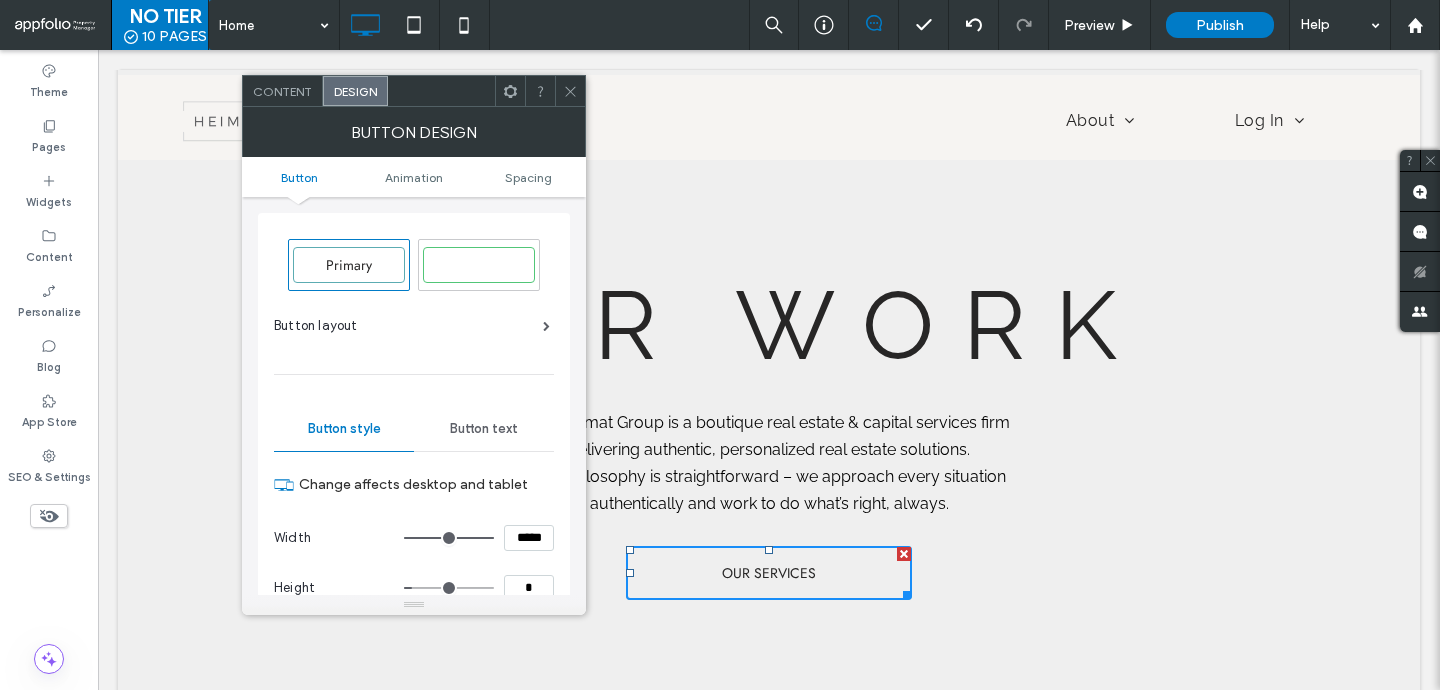 scroll, scrollTop: 1, scrollLeft: 0, axis: vertical 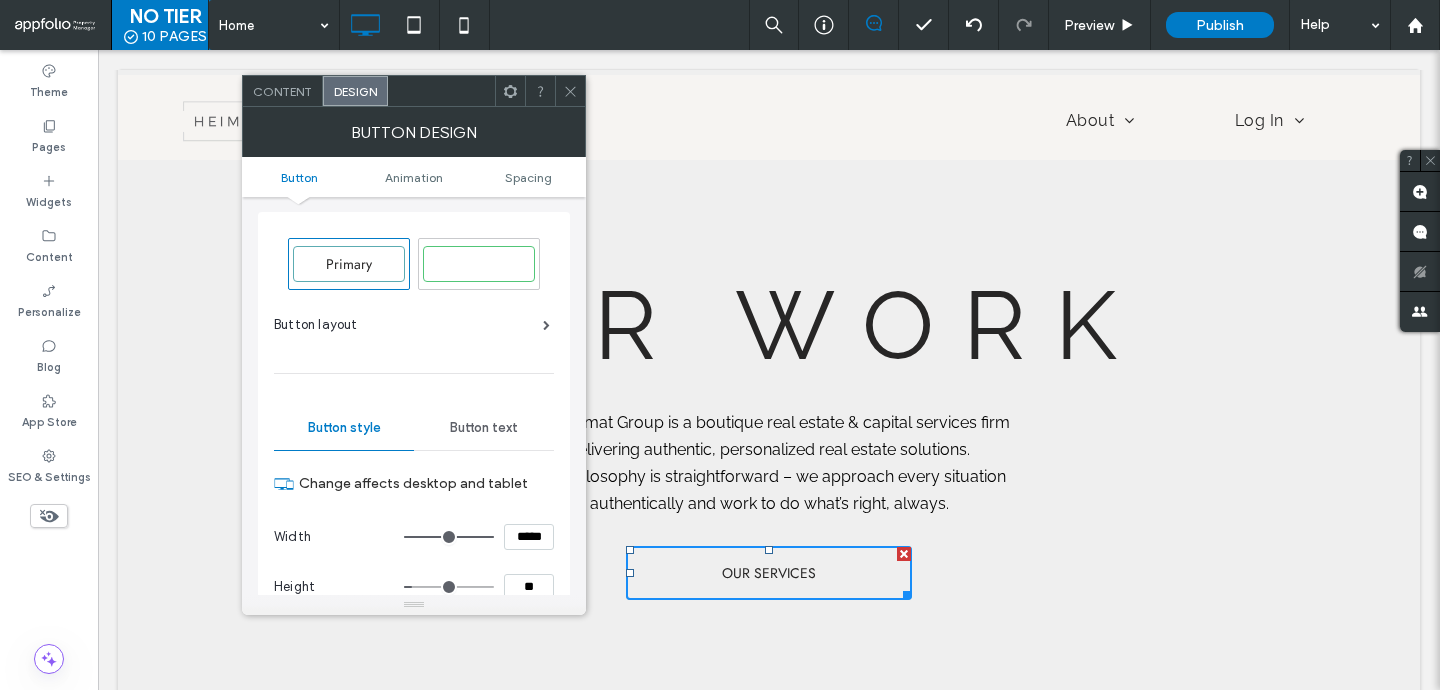 type on "****" 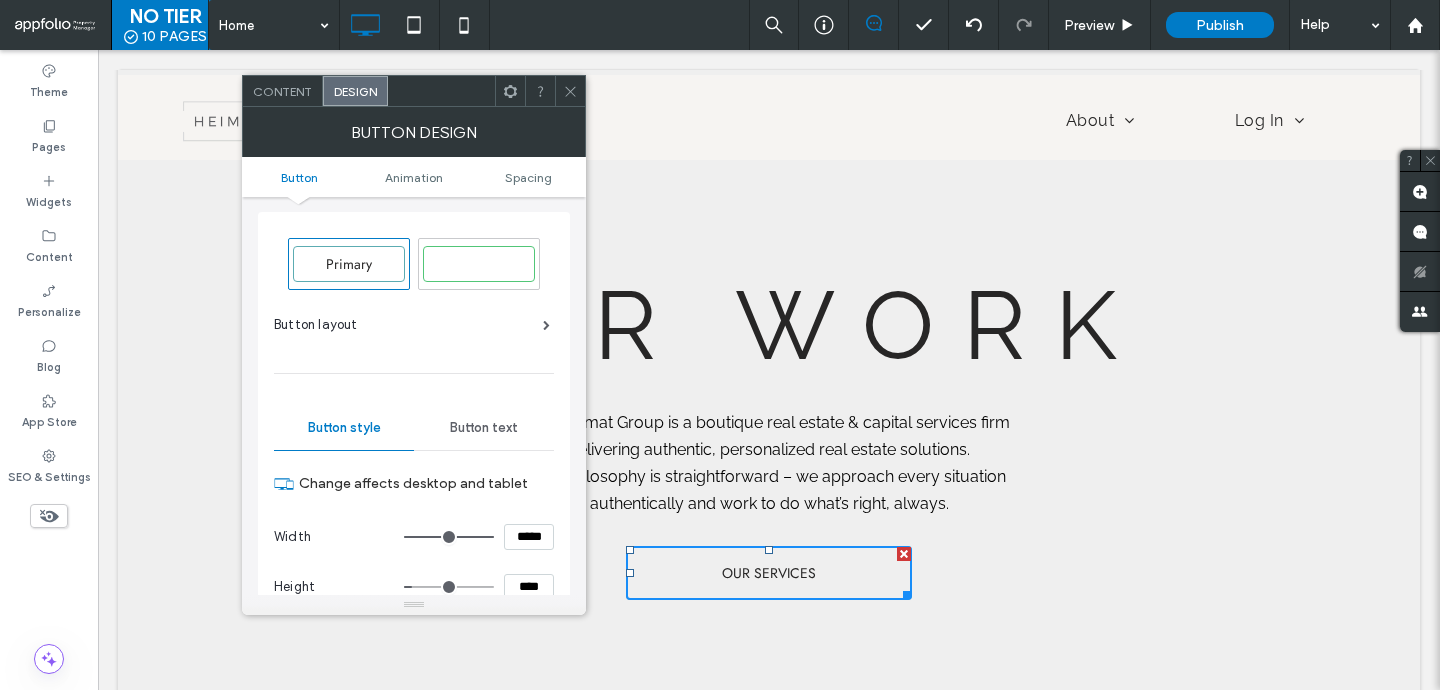 type on "**" 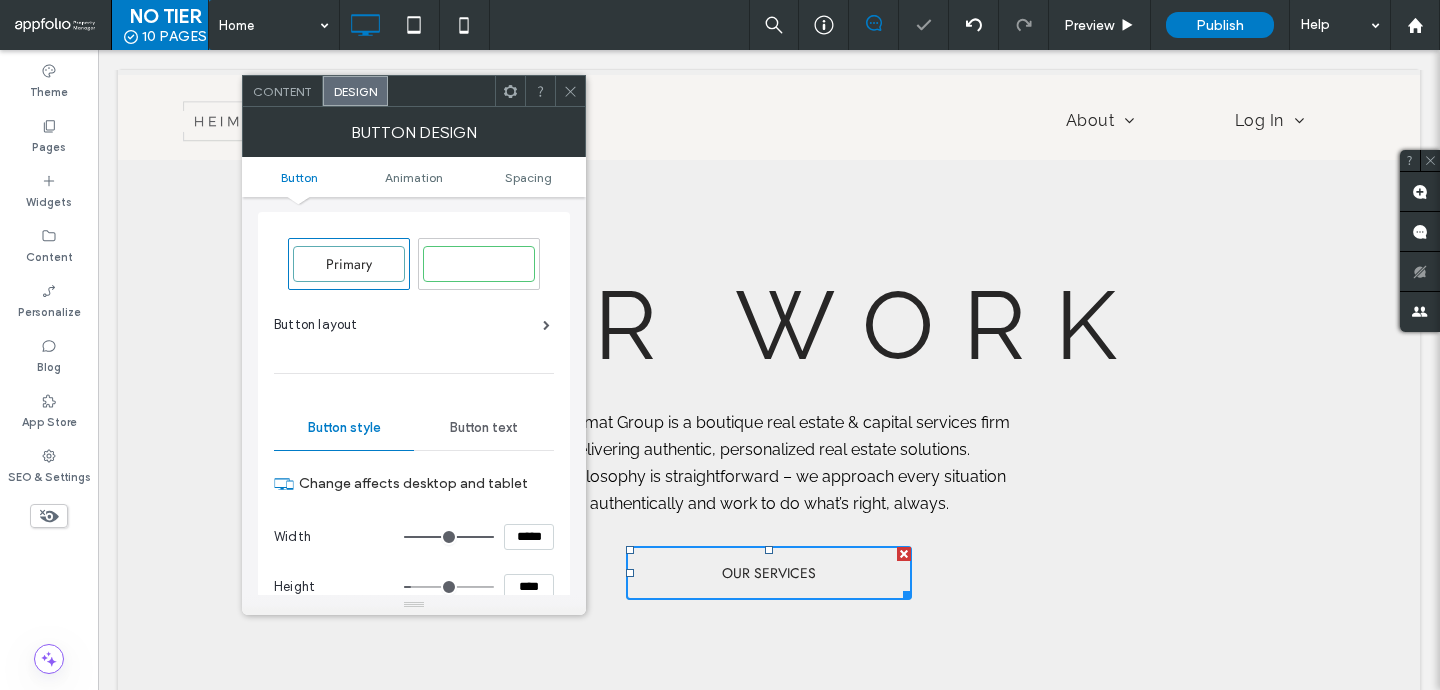 click on "Content Design" at bounding box center [414, 91] 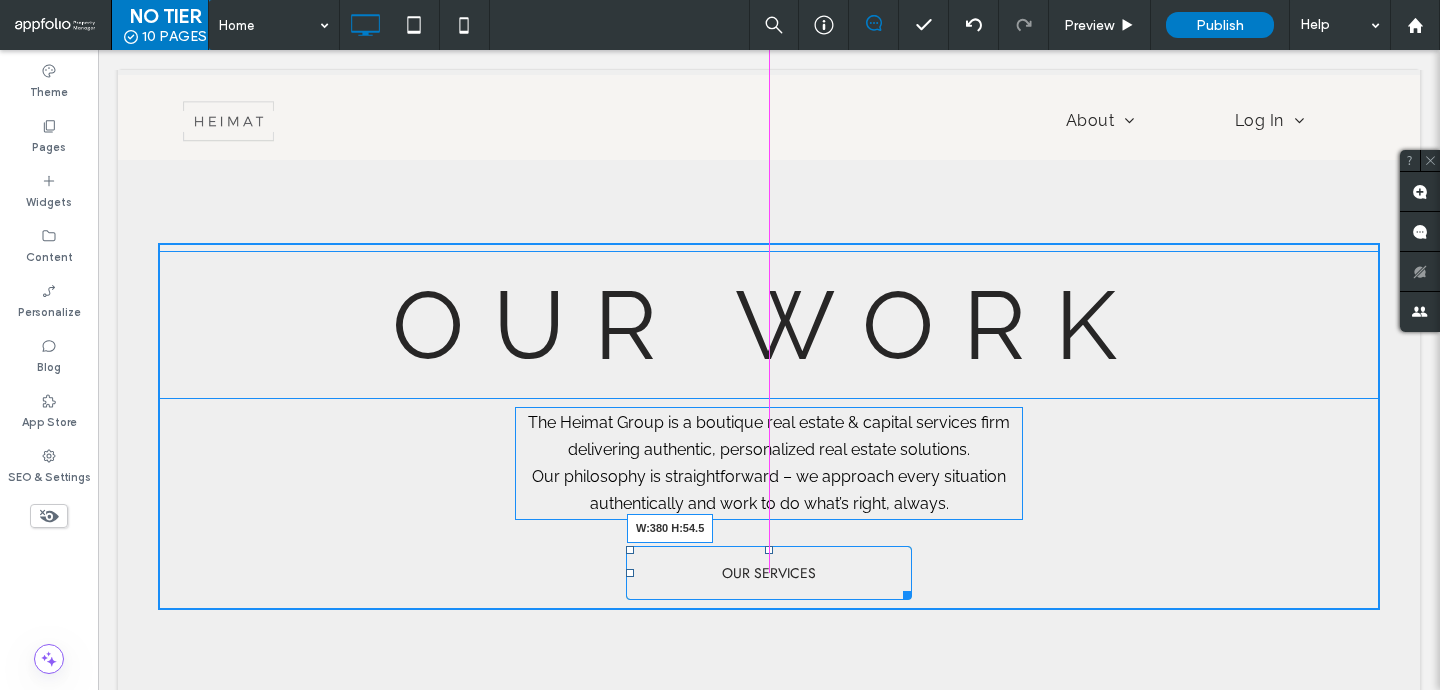 drag, startPoint x: 909, startPoint y: 593, endPoint x: 956, endPoint y: 589, distance: 47.169907 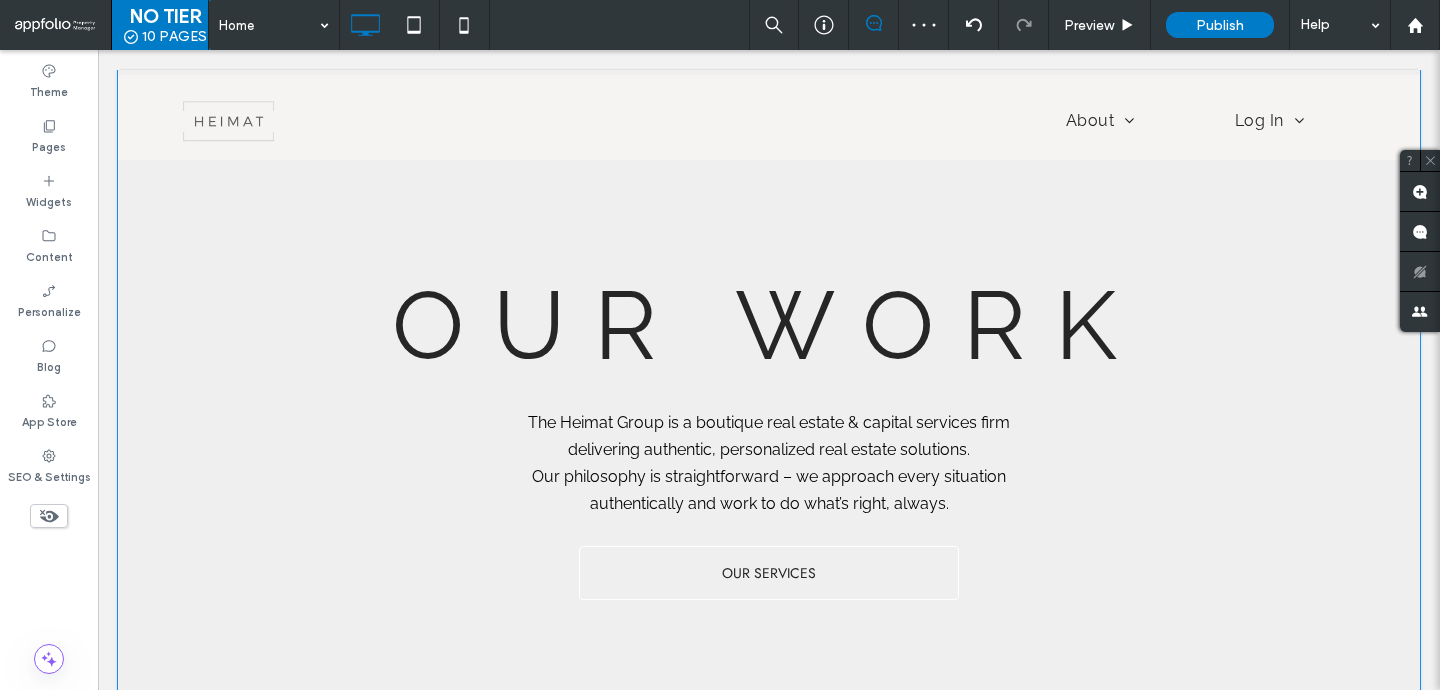 click on "OUR SERVICES" at bounding box center (769, 573) 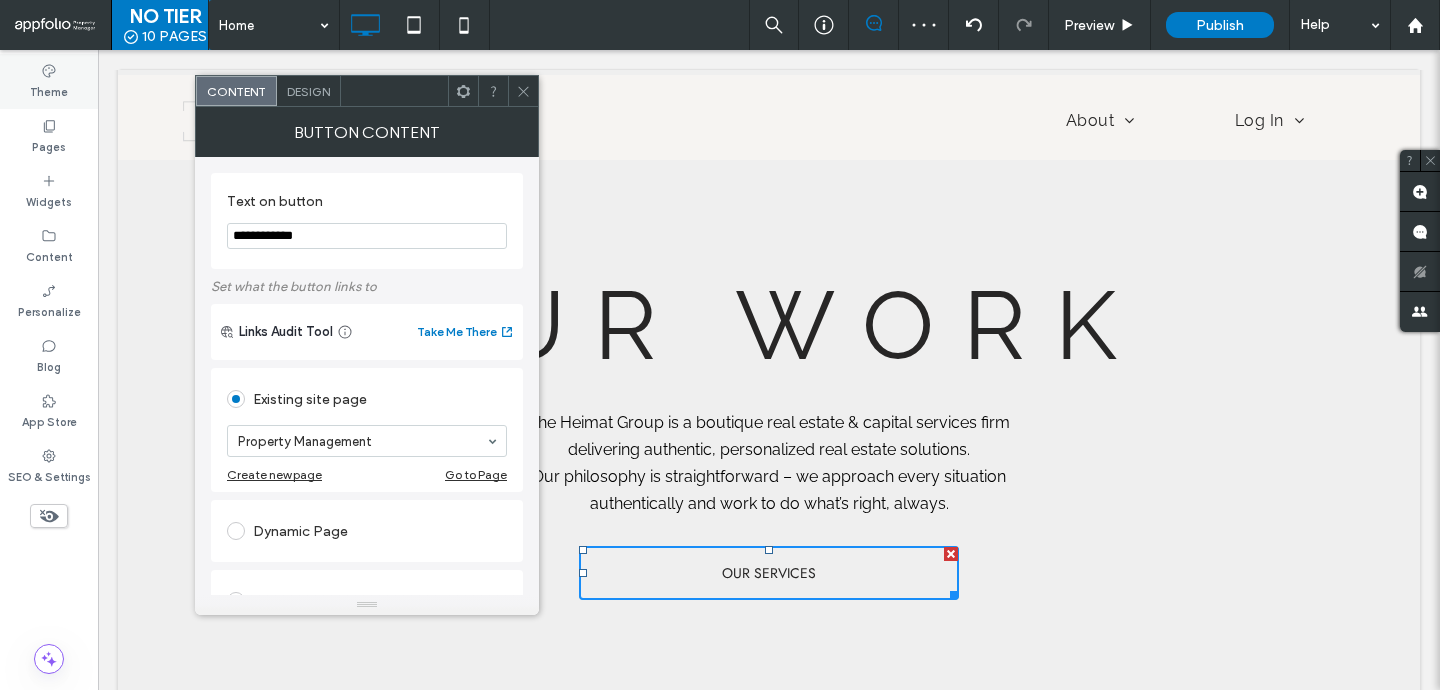click on "Theme" at bounding box center (49, 90) 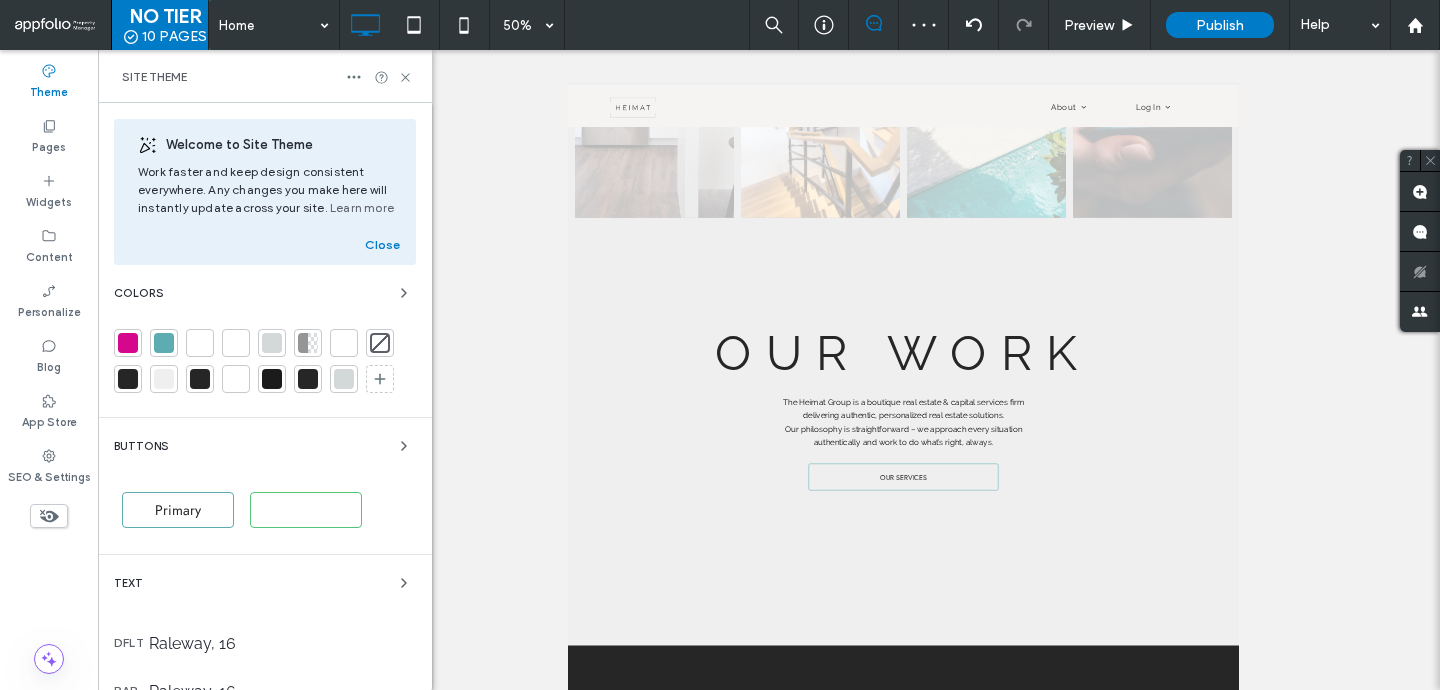 scroll, scrollTop: 505, scrollLeft: 0, axis: vertical 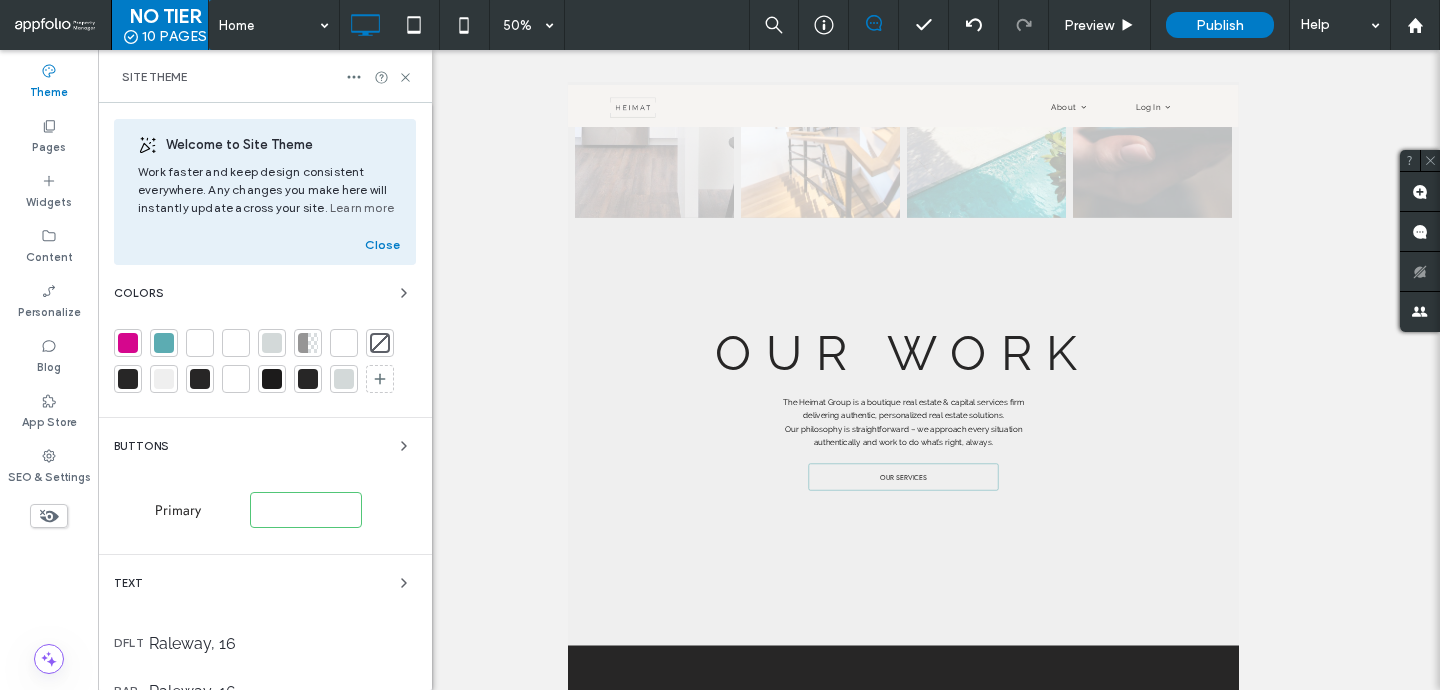 click on "Primary" at bounding box center (178, 510) 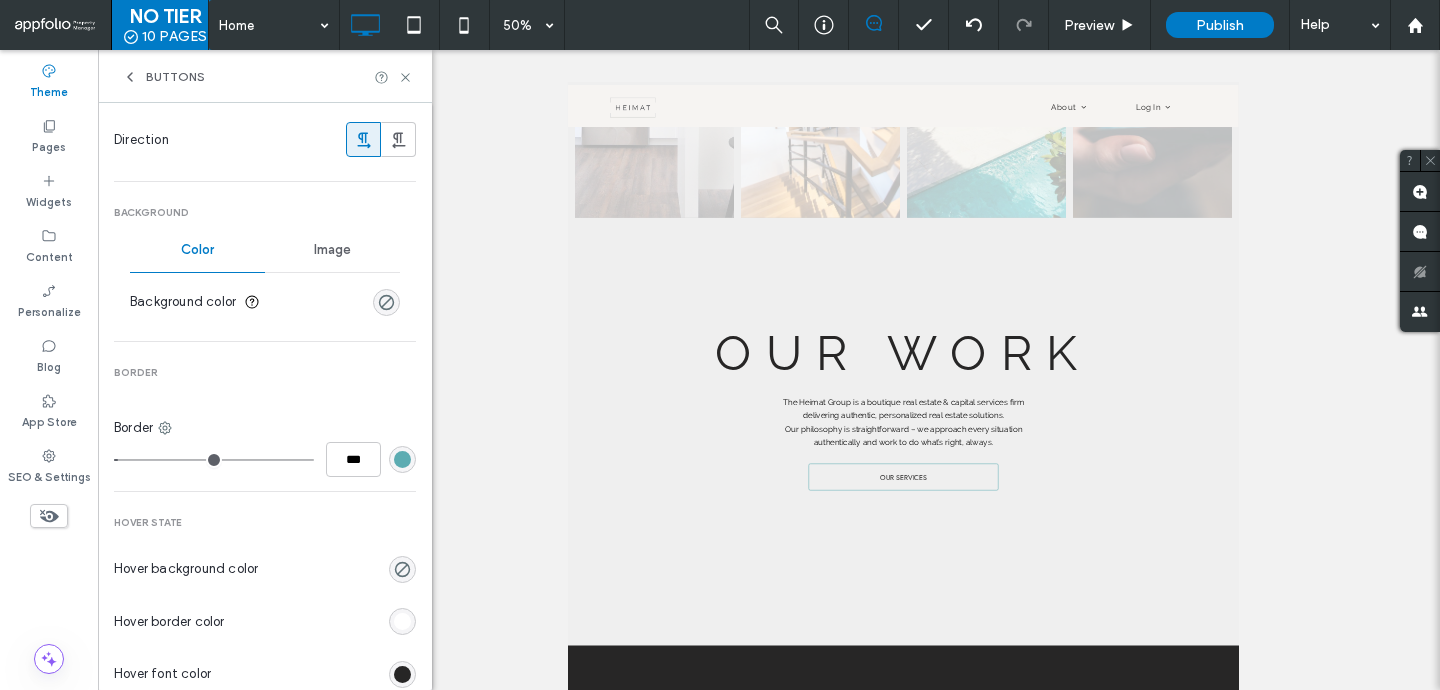 scroll, scrollTop: 553, scrollLeft: 0, axis: vertical 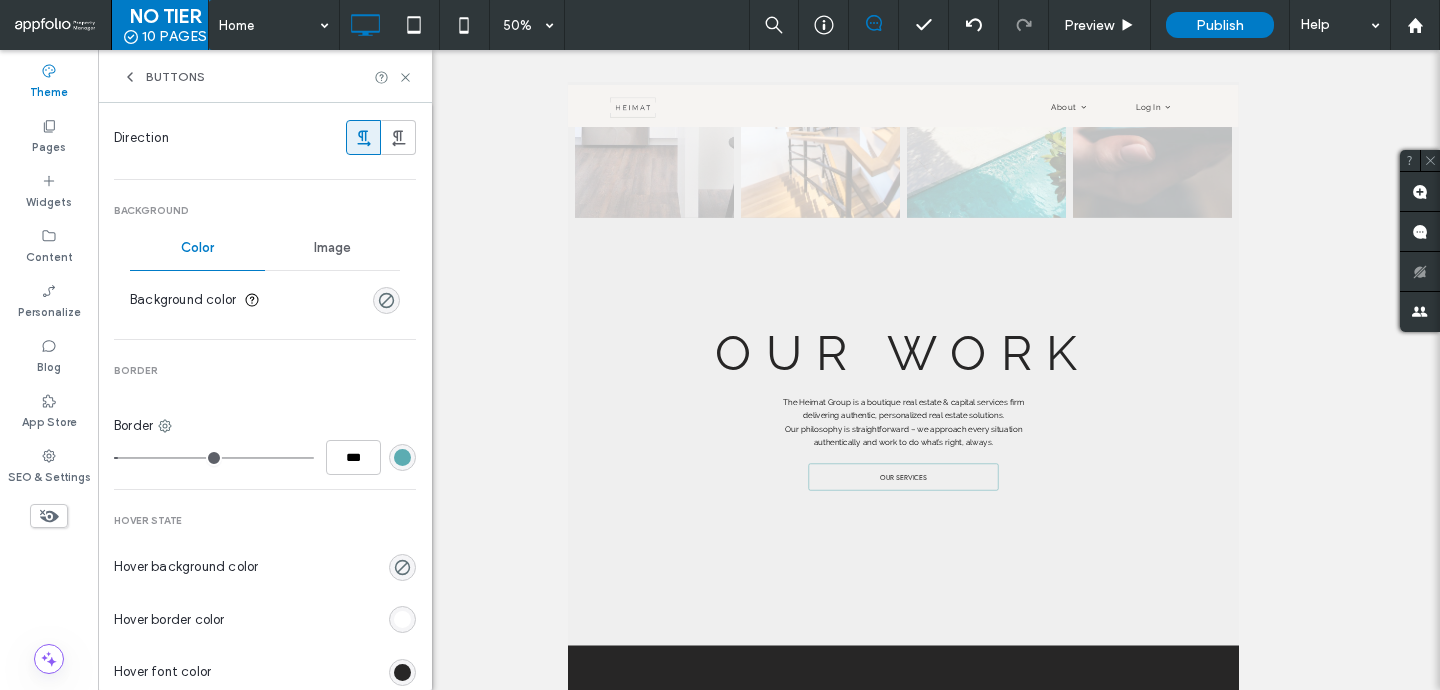 click at bounding box center (402, 457) 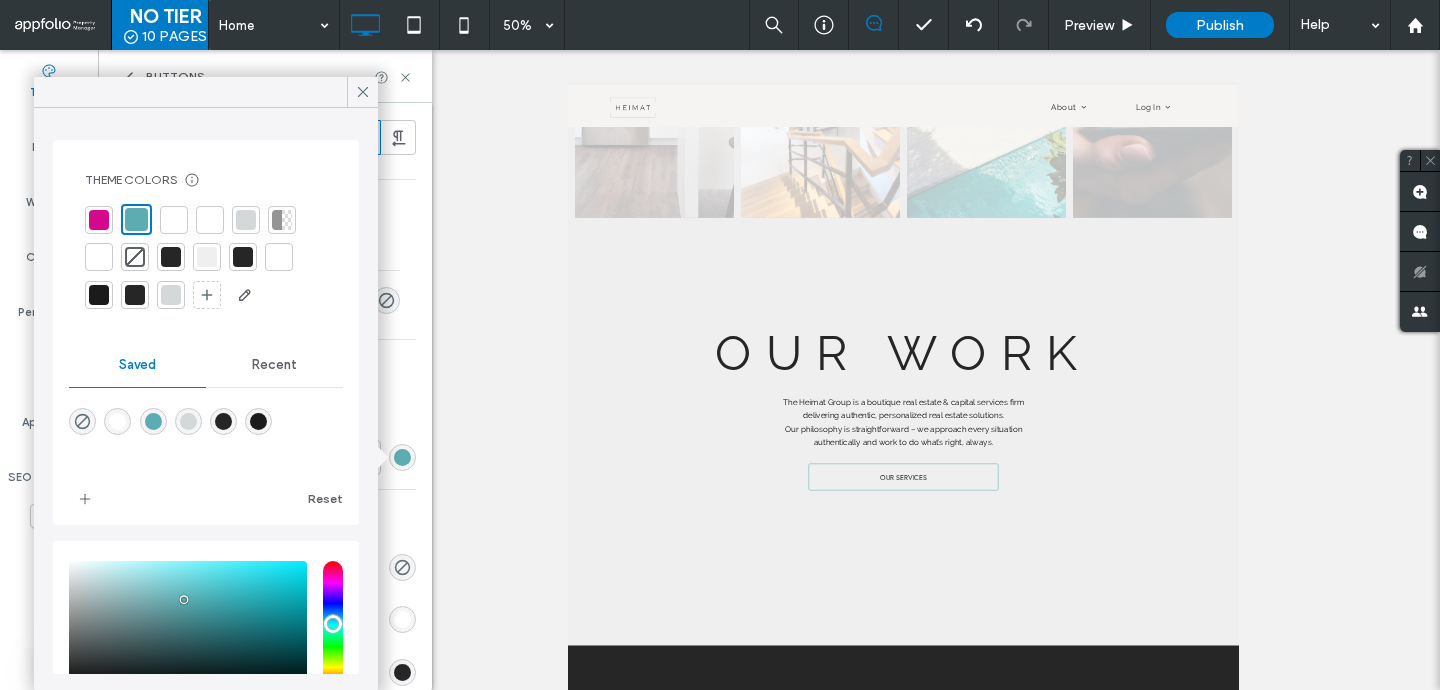 click at bounding box center (207, 257) 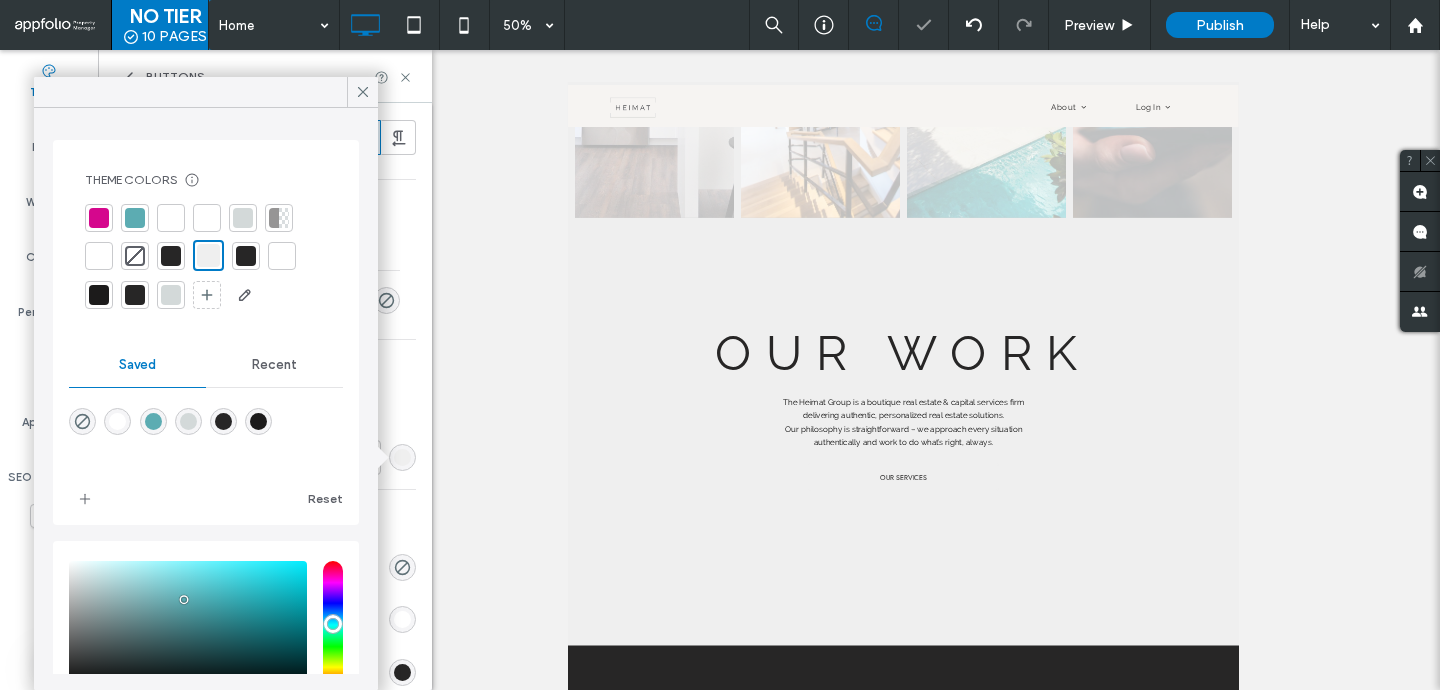 click at bounding box center (171, 256) 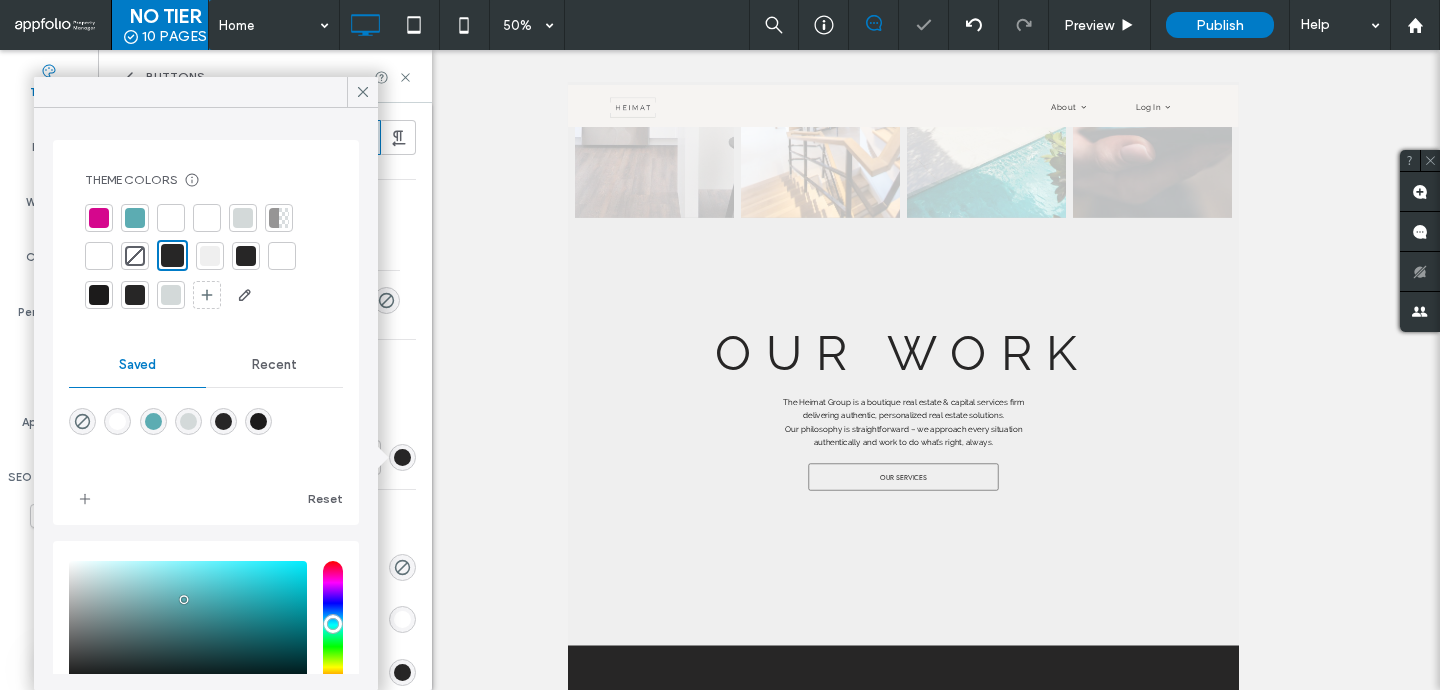 click at bounding box center [246, 256] 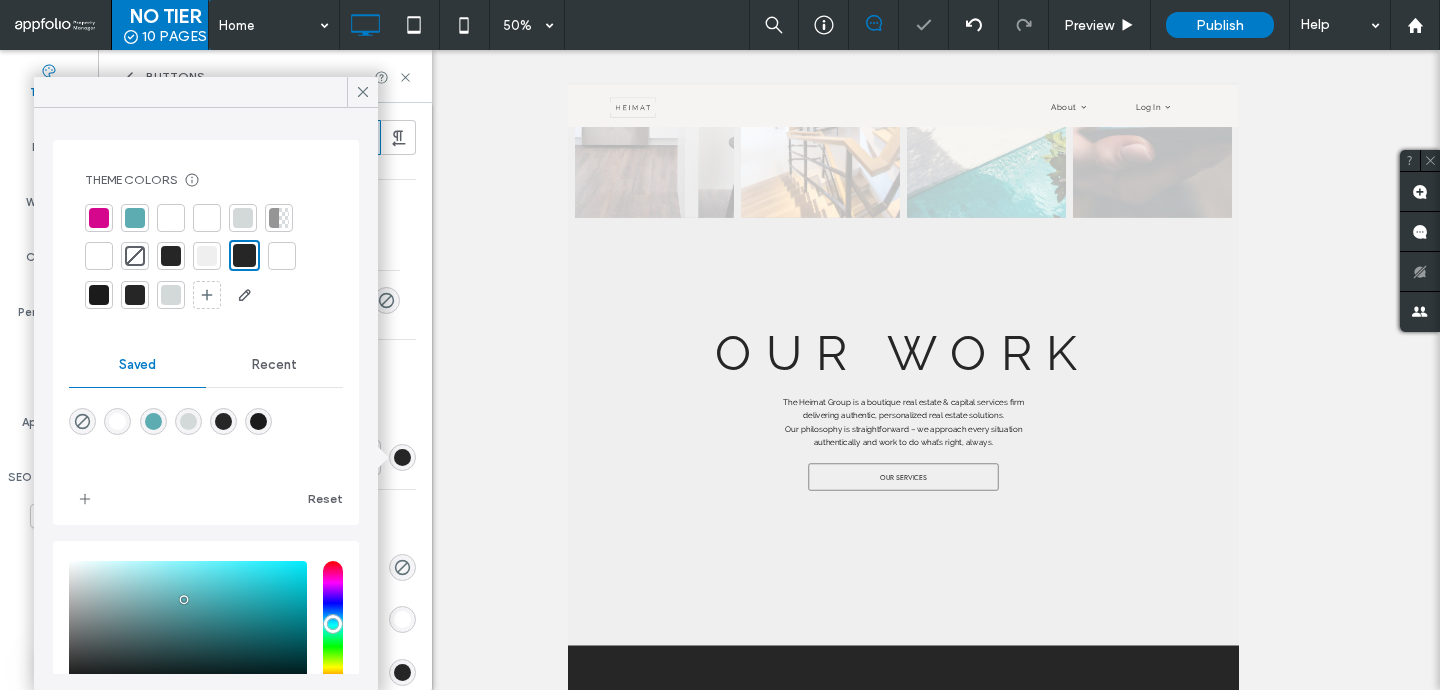 click at bounding box center [171, 295] 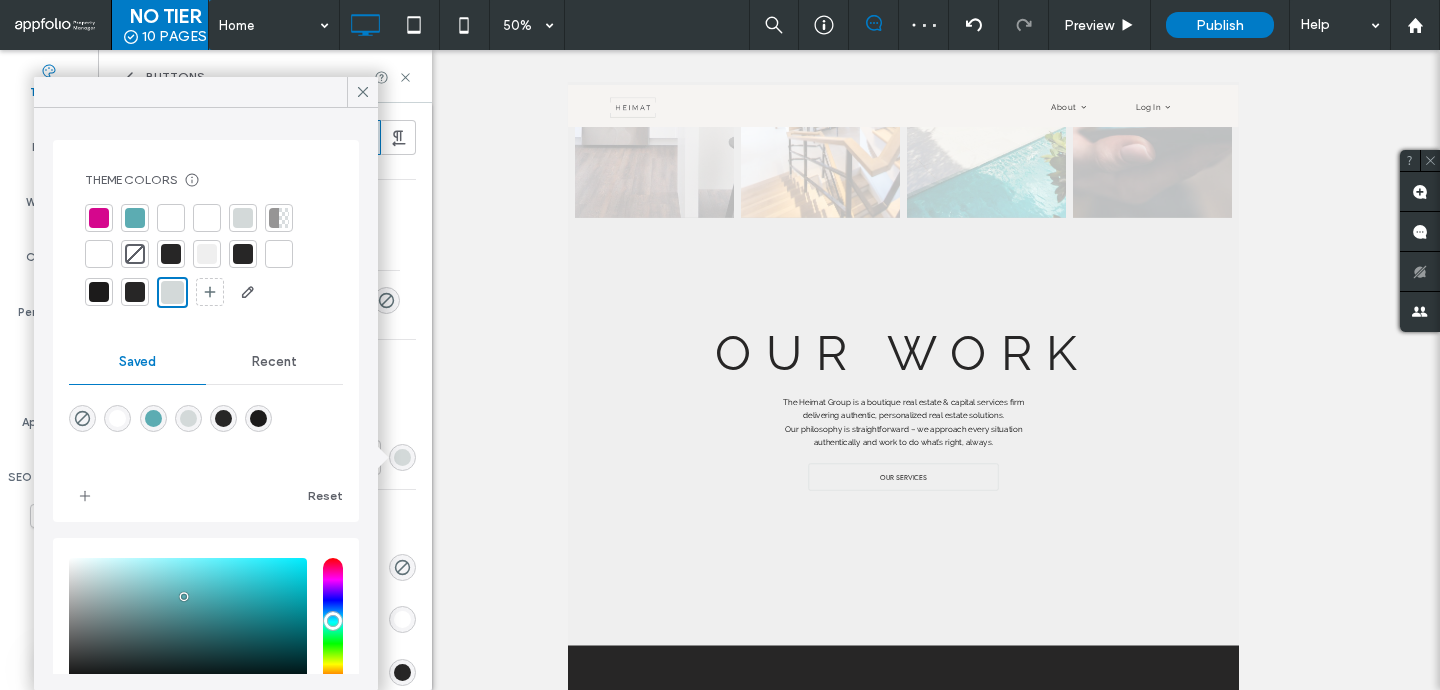 click on "Buttons" at bounding box center [265, 76] 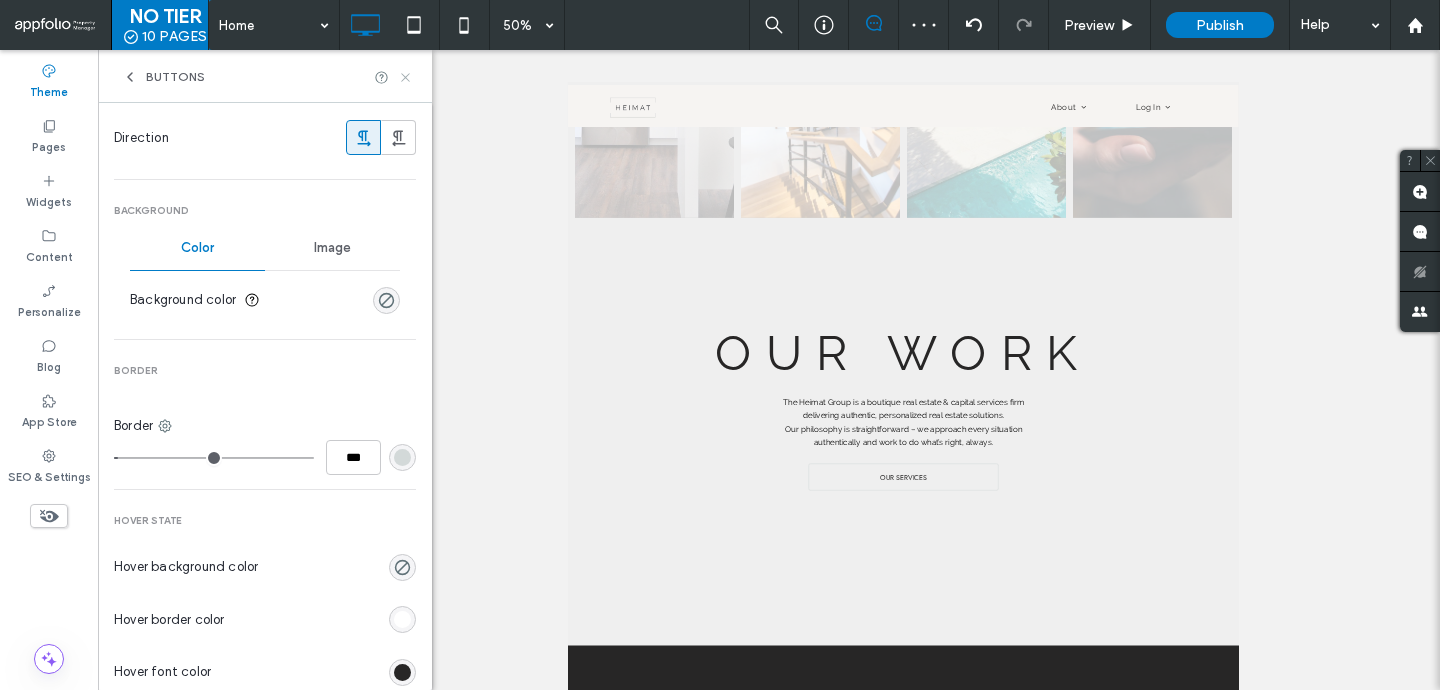 drag, startPoint x: 408, startPoint y: 75, endPoint x: 310, endPoint y: 25, distance: 110.01818 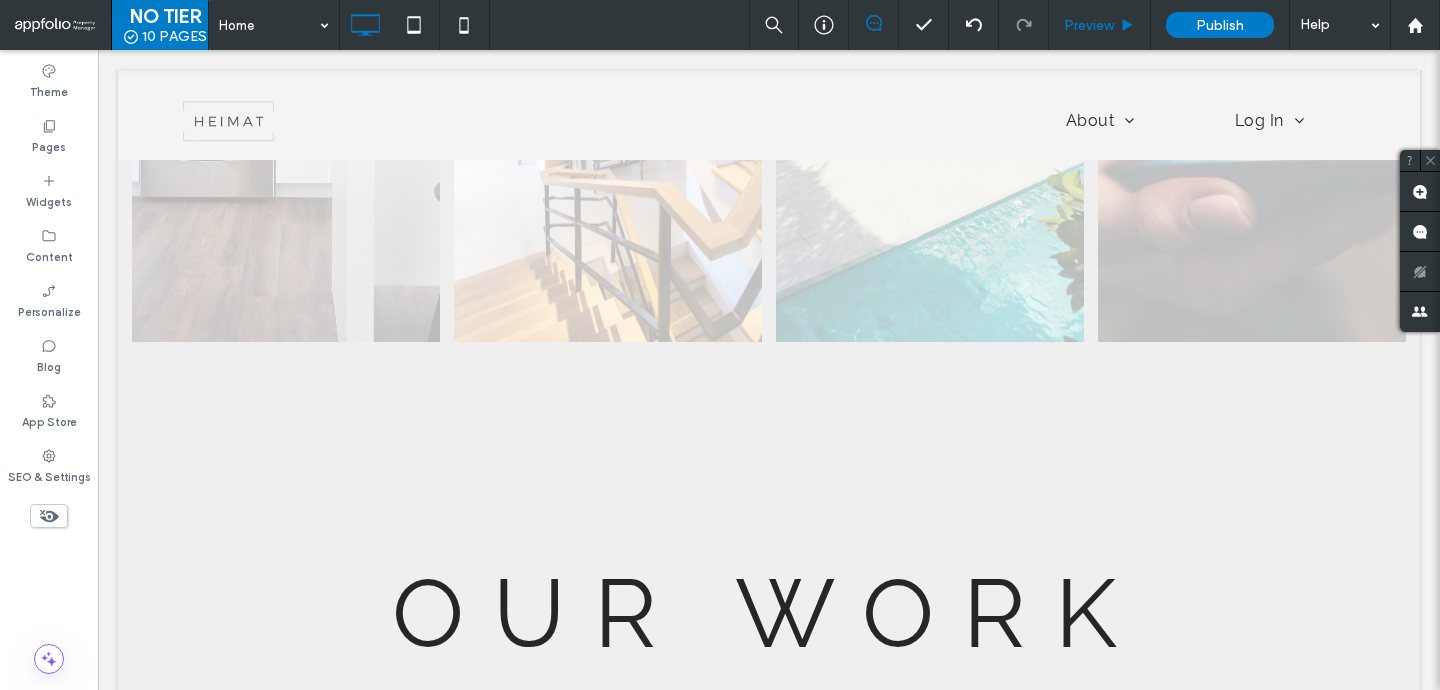click on "Preview" at bounding box center (1100, 25) 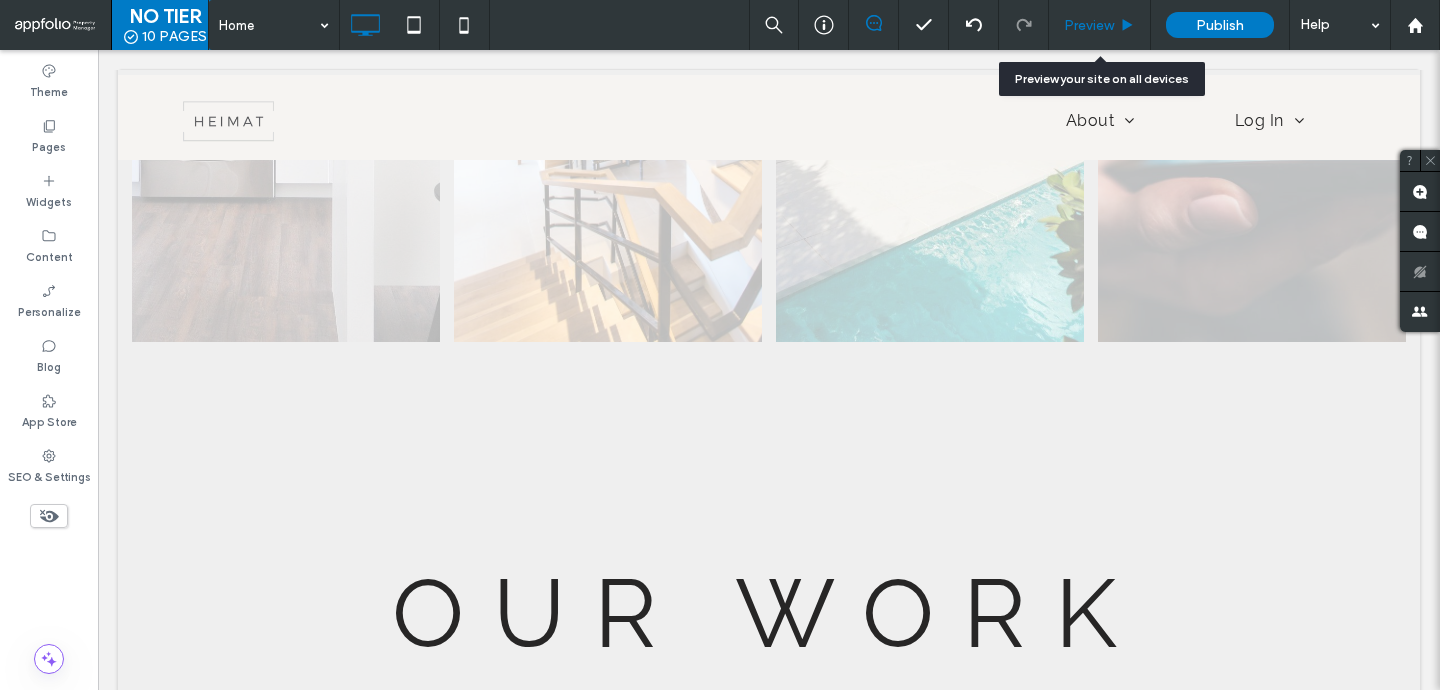 click on "Preview" at bounding box center (1089, 25) 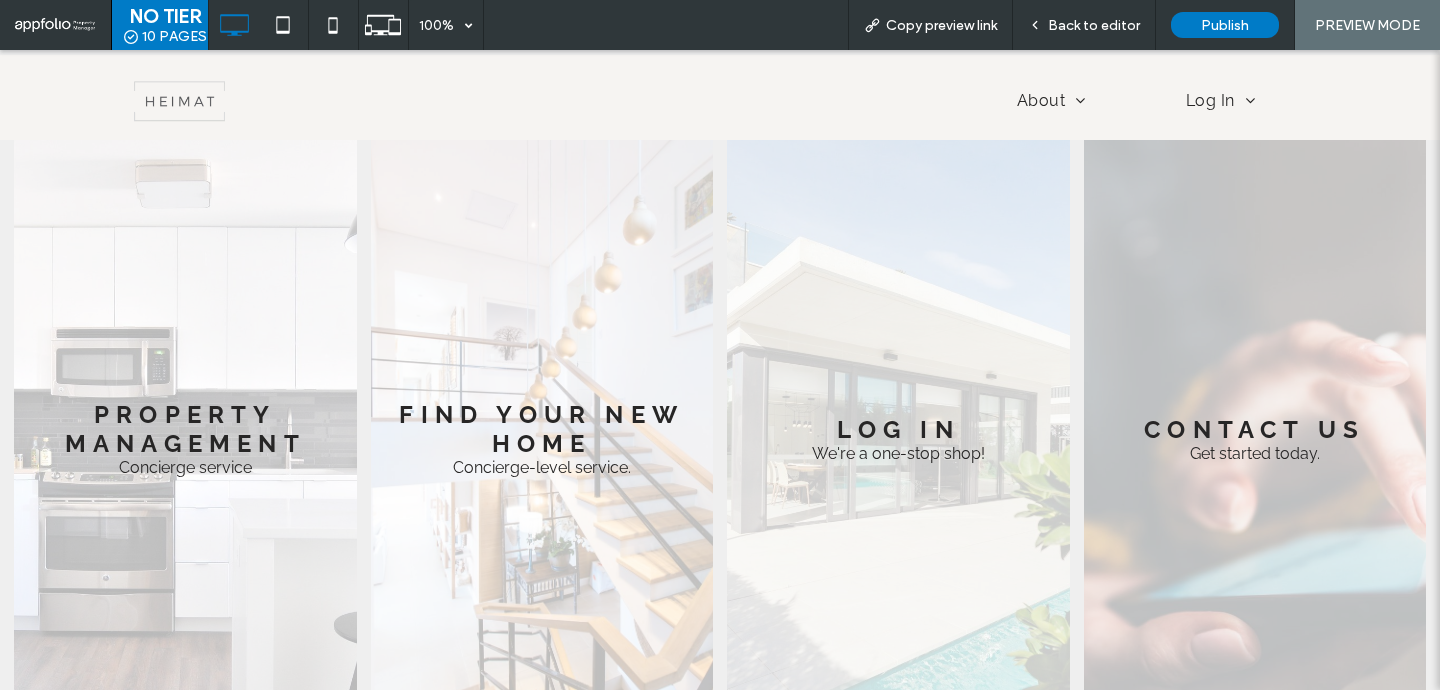 scroll, scrollTop: 0, scrollLeft: 0, axis: both 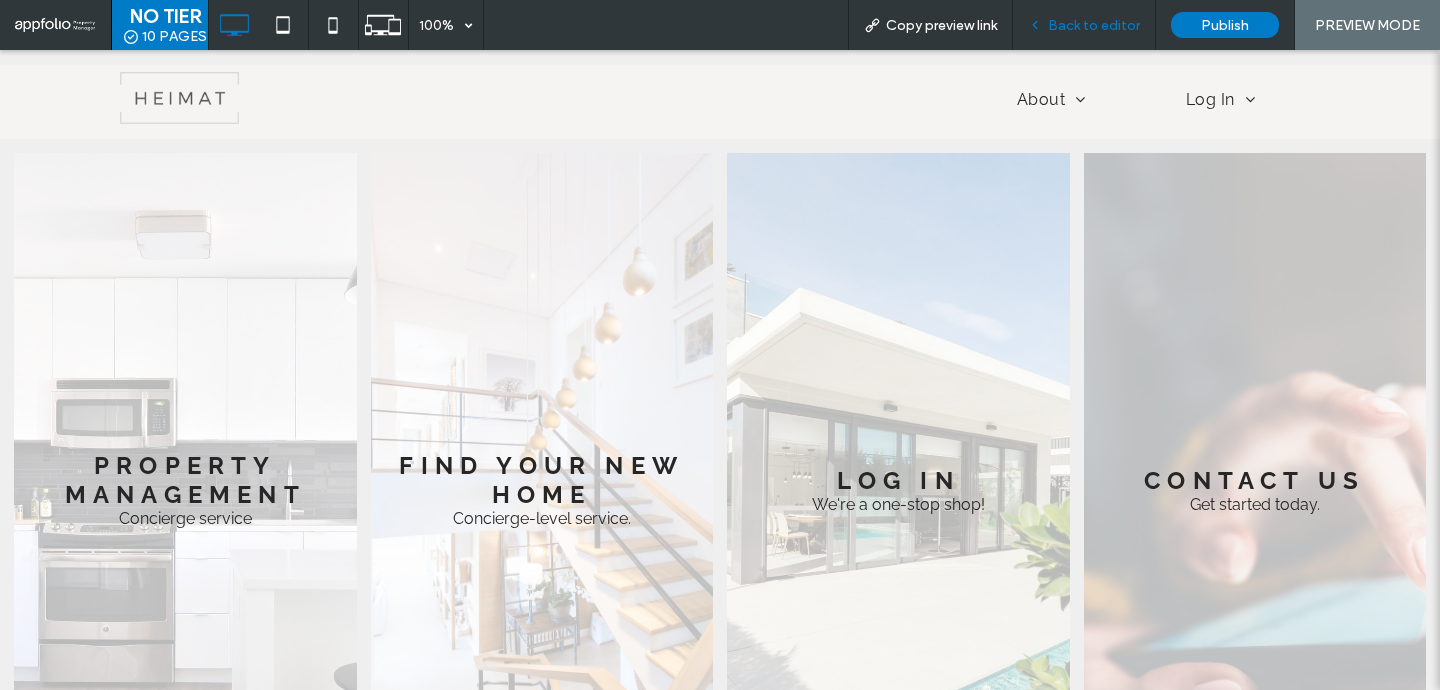 click on "Back to editor" at bounding box center (1094, 25) 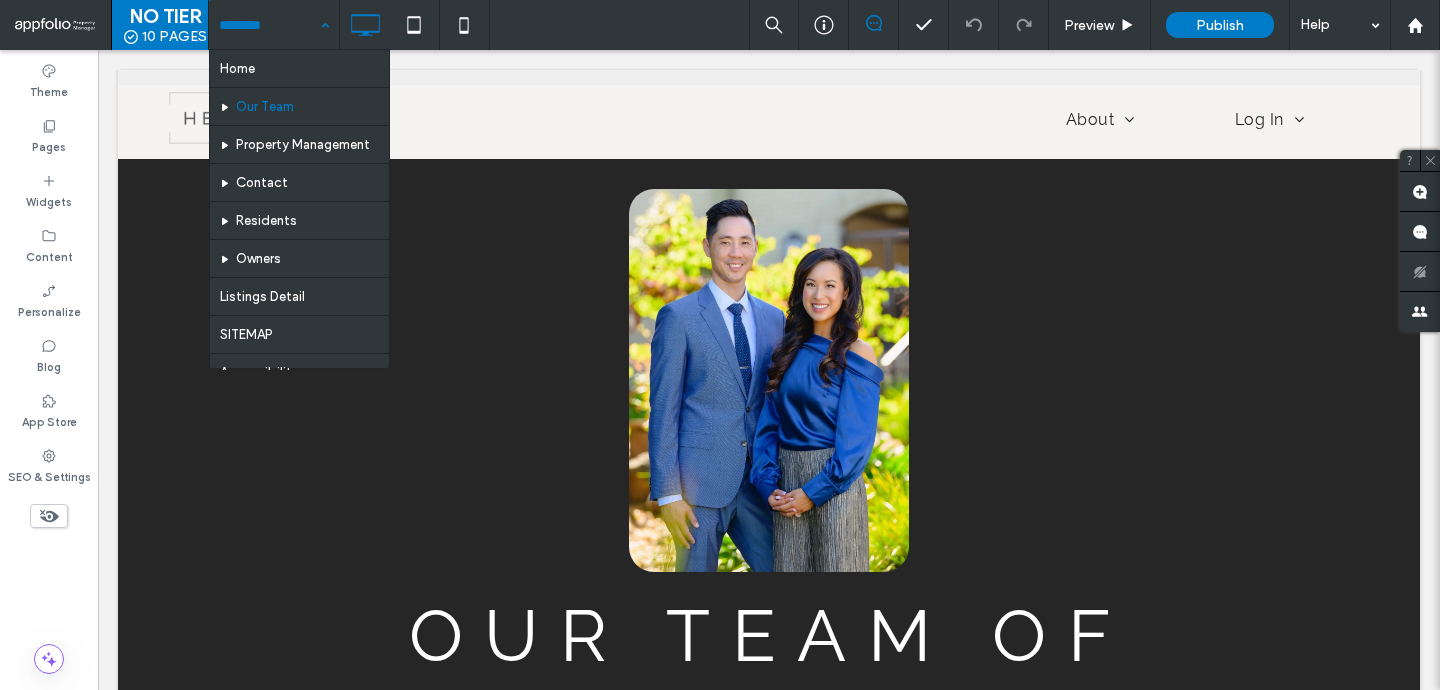 scroll, scrollTop: 0, scrollLeft: 0, axis: both 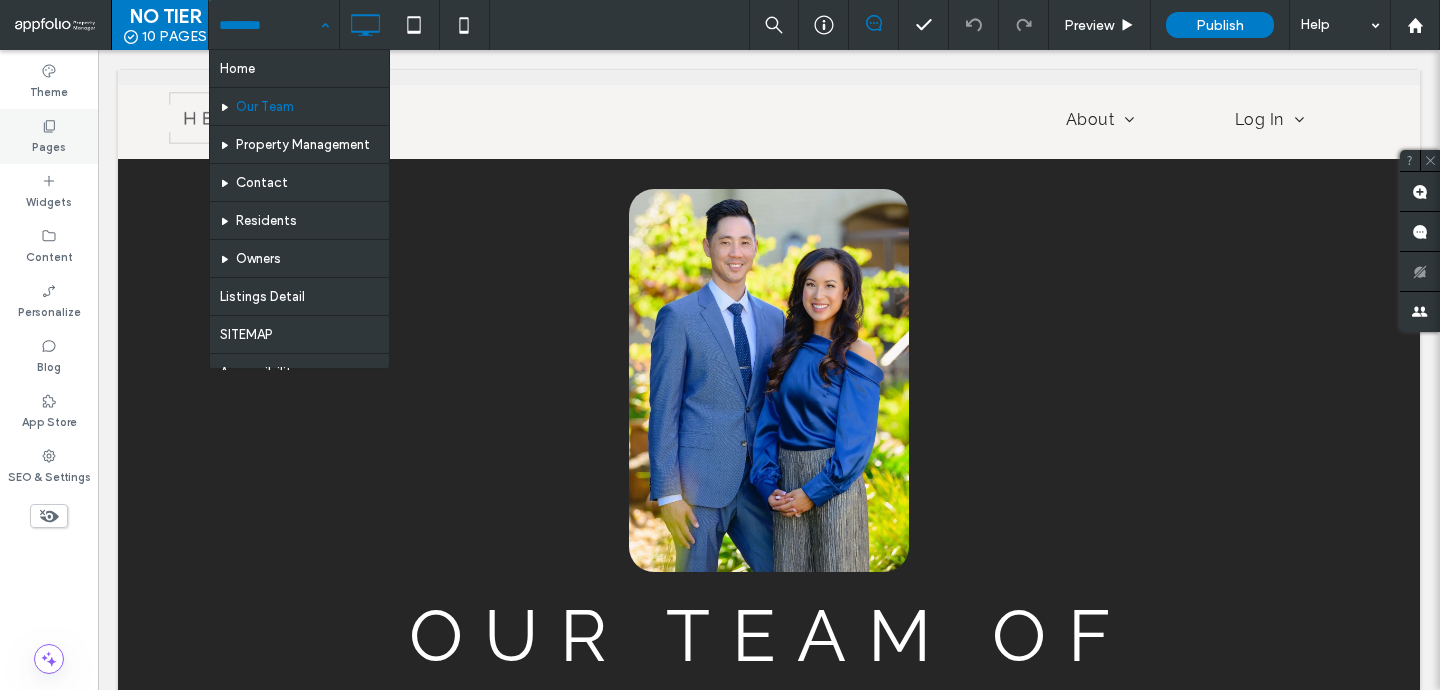click on "Pages" at bounding box center [49, 145] 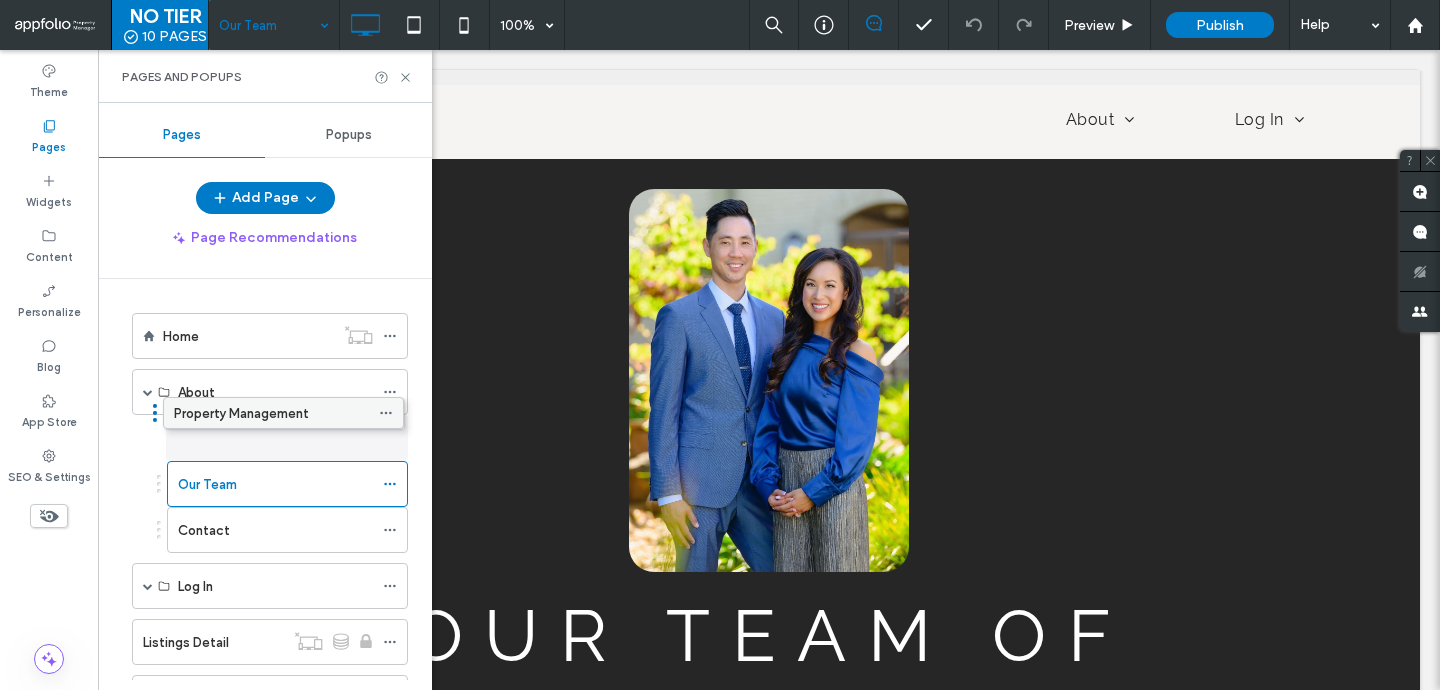 drag, startPoint x: 261, startPoint y: 479, endPoint x: 257, endPoint y: 406, distance: 73.109505 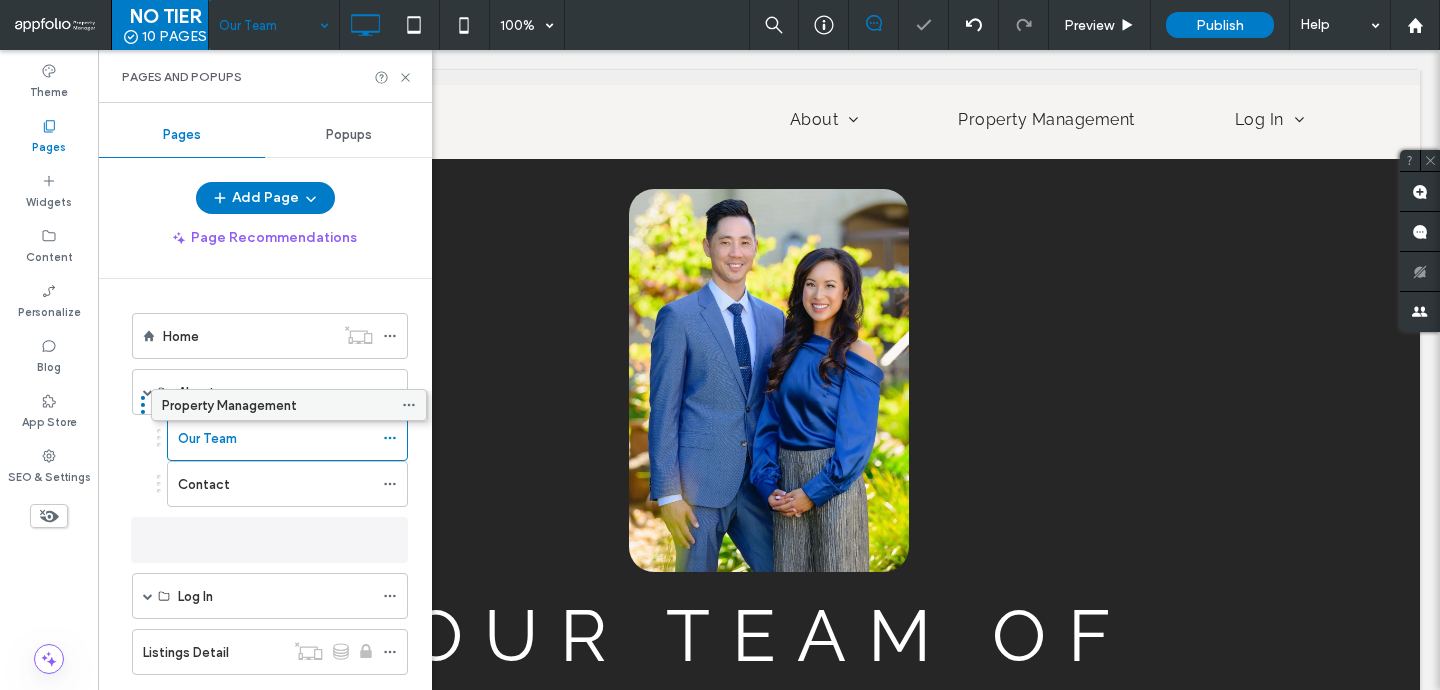 drag, startPoint x: 251, startPoint y: 542, endPoint x: 270, endPoint y: 414, distance: 129.40247 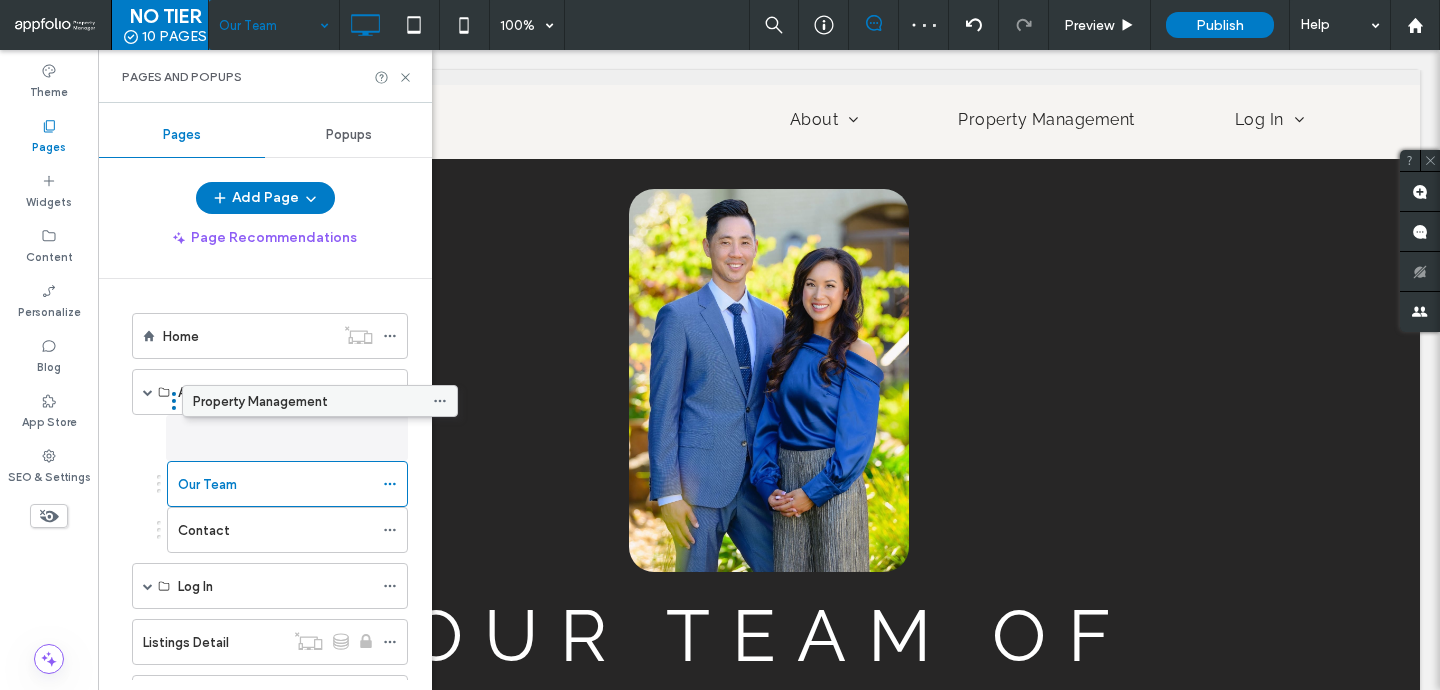 drag, startPoint x: 252, startPoint y: 532, endPoint x: 302, endPoint y: 401, distance: 140.21768 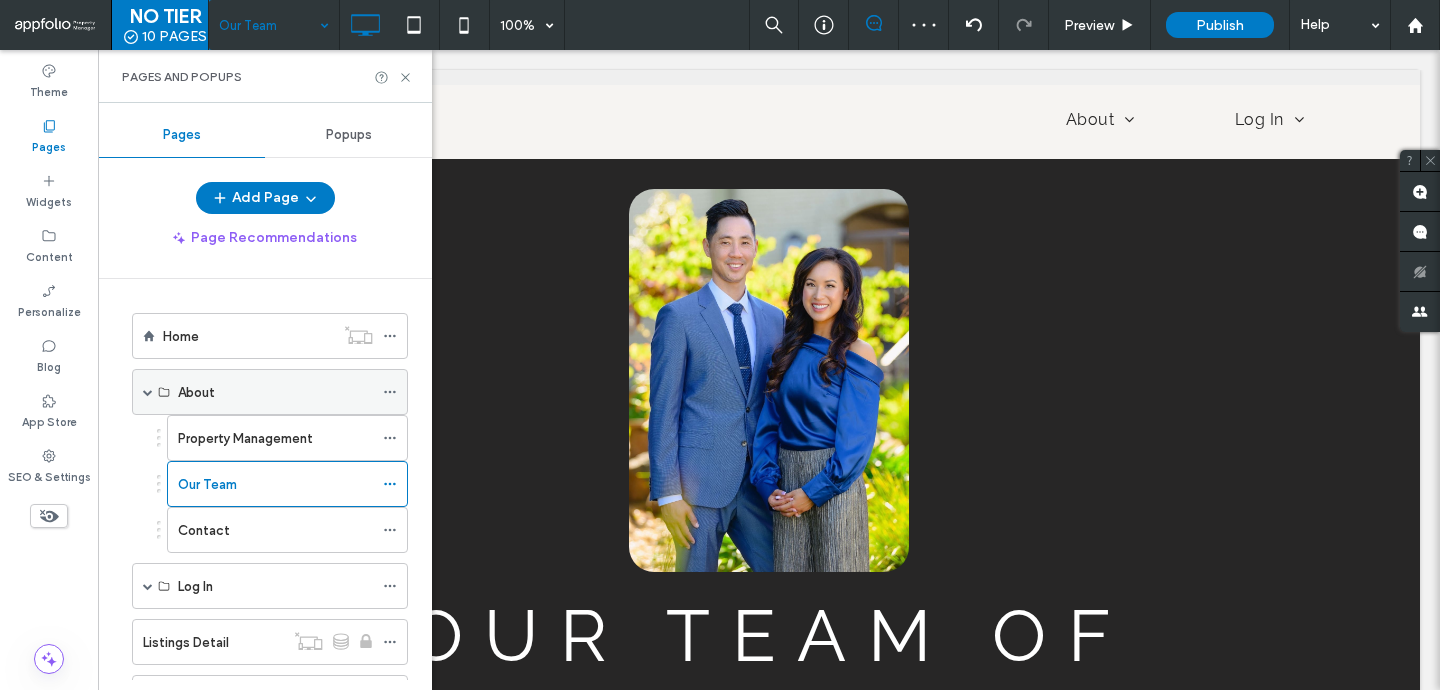 click on "About" at bounding box center (275, 392) 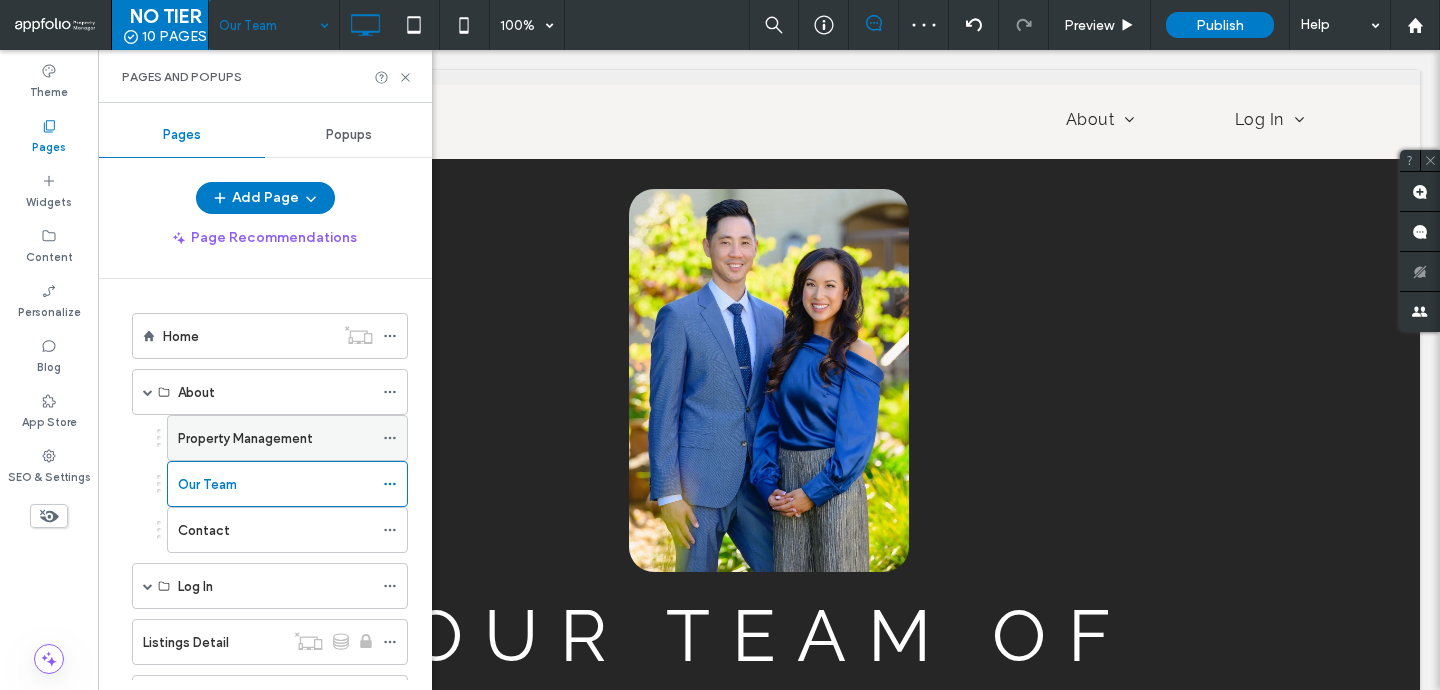 click on "Property Management" at bounding box center [245, 438] 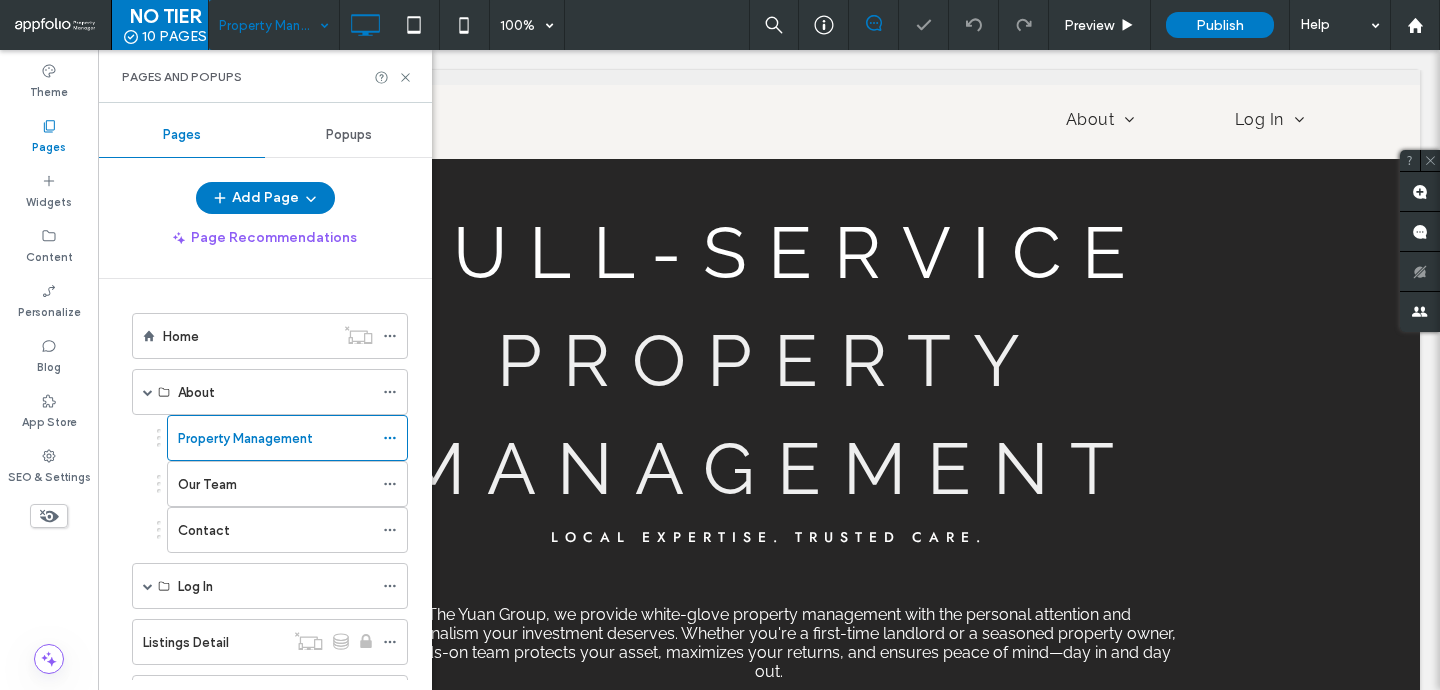scroll, scrollTop: 0, scrollLeft: 0, axis: both 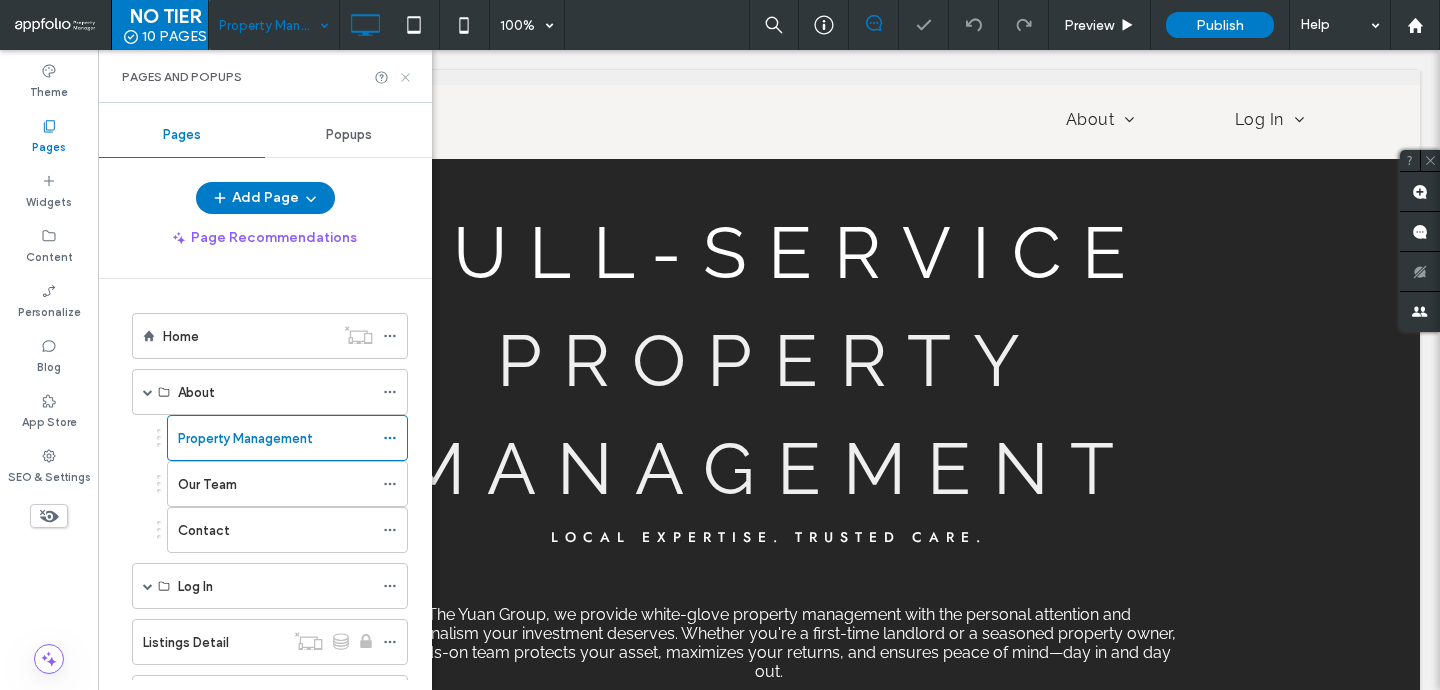 click 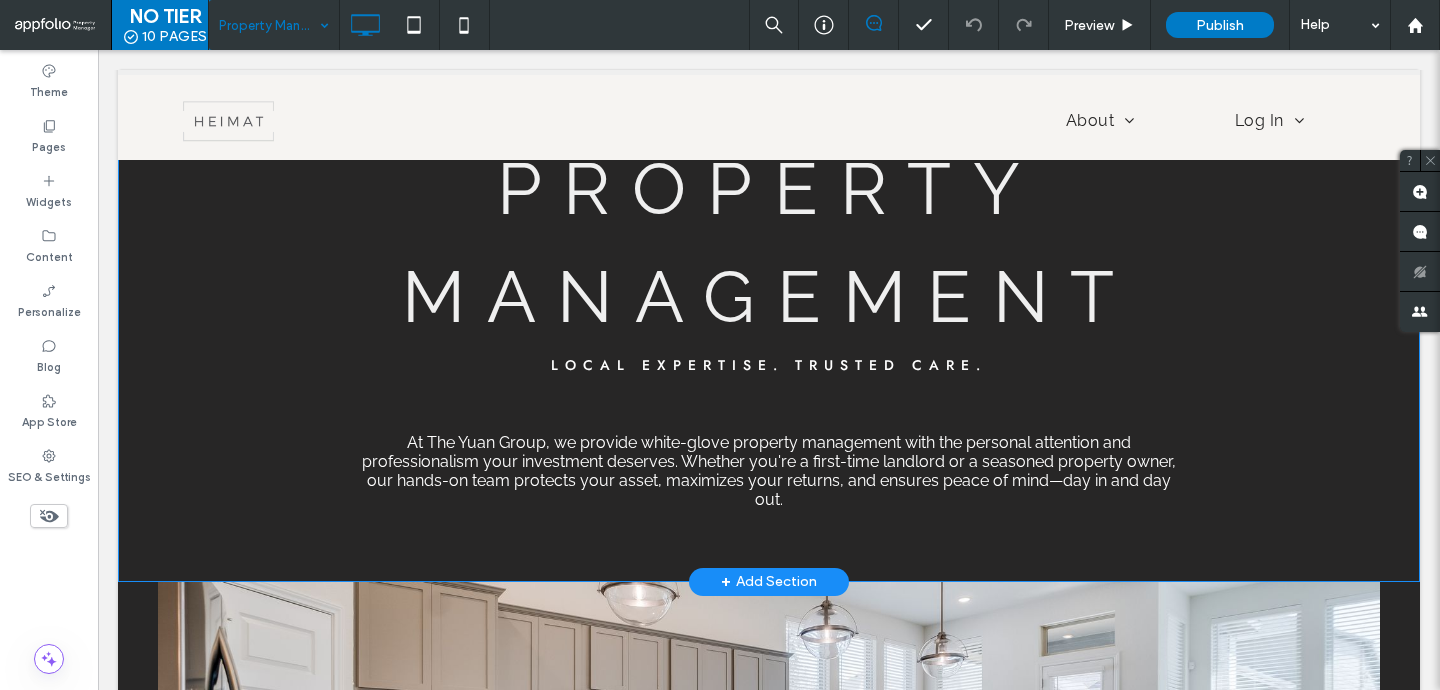 scroll, scrollTop: 173, scrollLeft: 0, axis: vertical 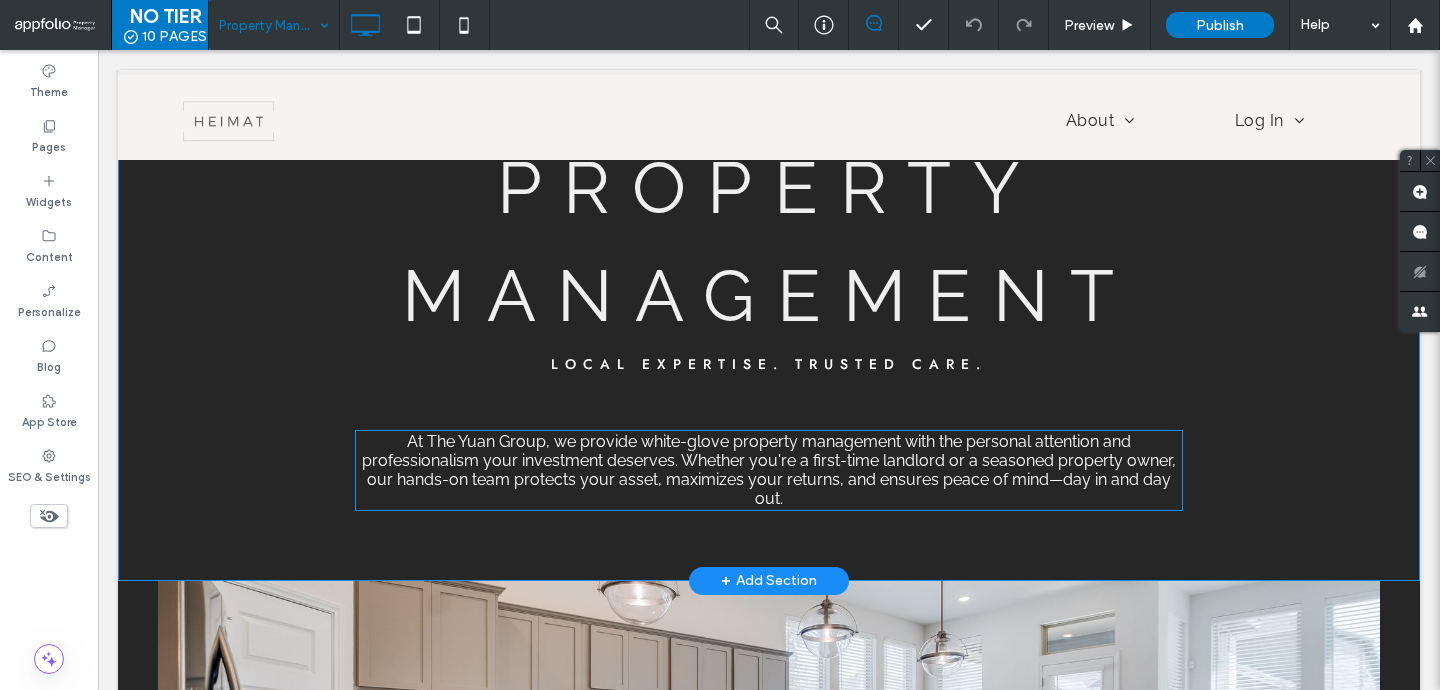 click on "At The Yuan Group, we provide white-glove property management with the personal attention and professionalism your investment deserves. Whether you're a first-time landlord or a seasoned property owner, our hands-on team protects your asset, maximizes your returns, and ensures peace of mind—day in and day out." at bounding box center [769, 470] 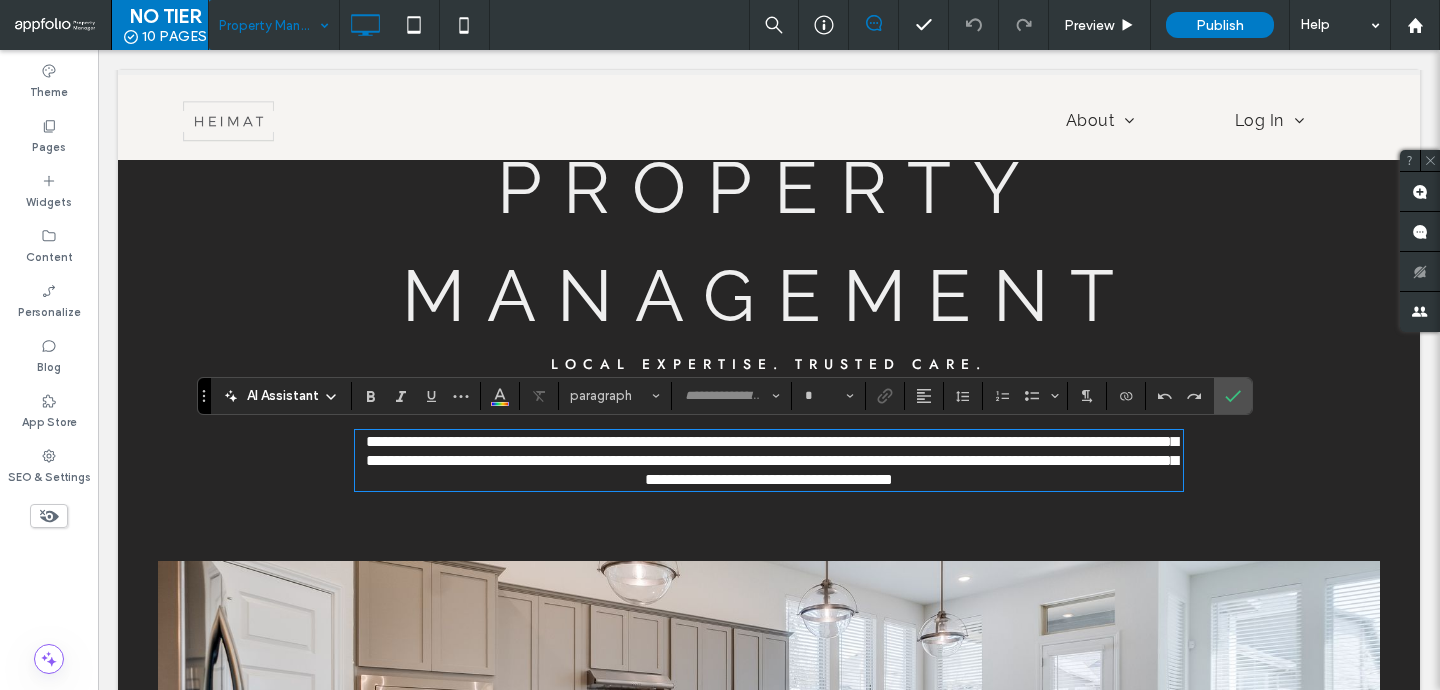 type on "*******" 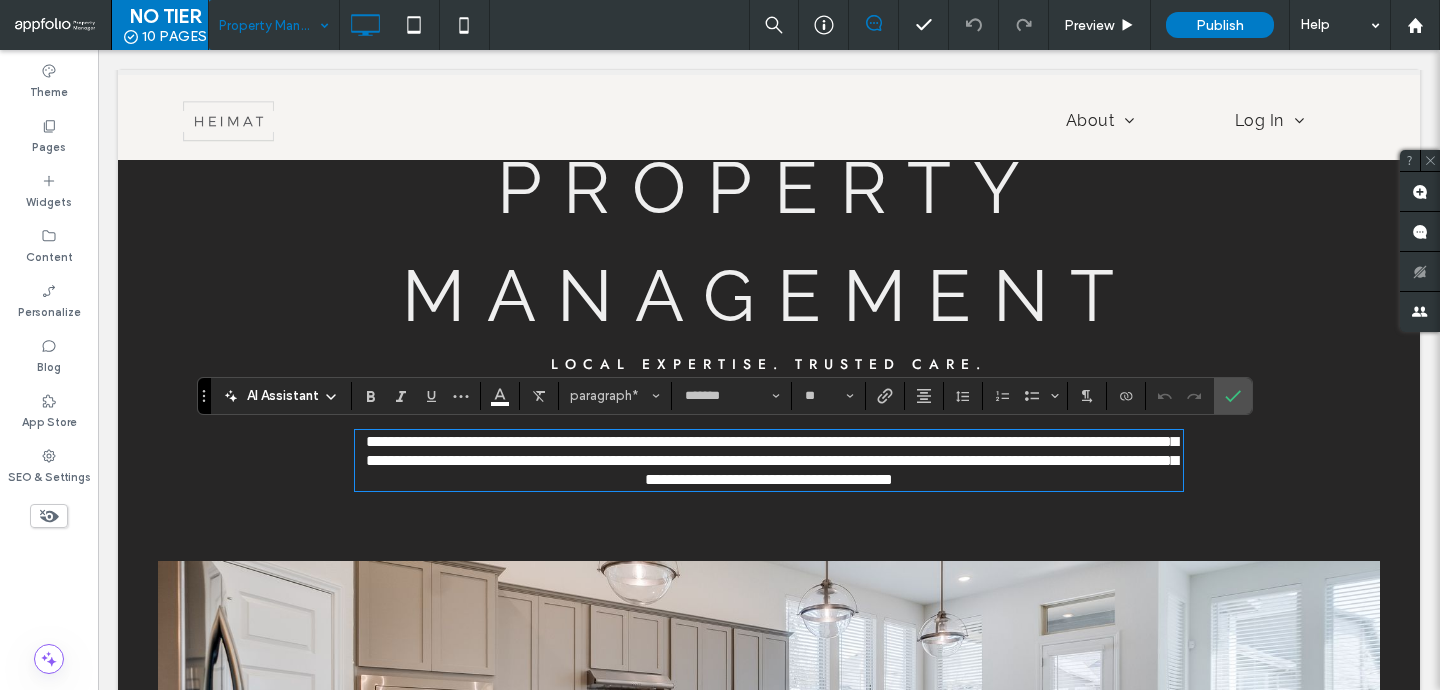 click on "**********" at bounding box center [769, 461] 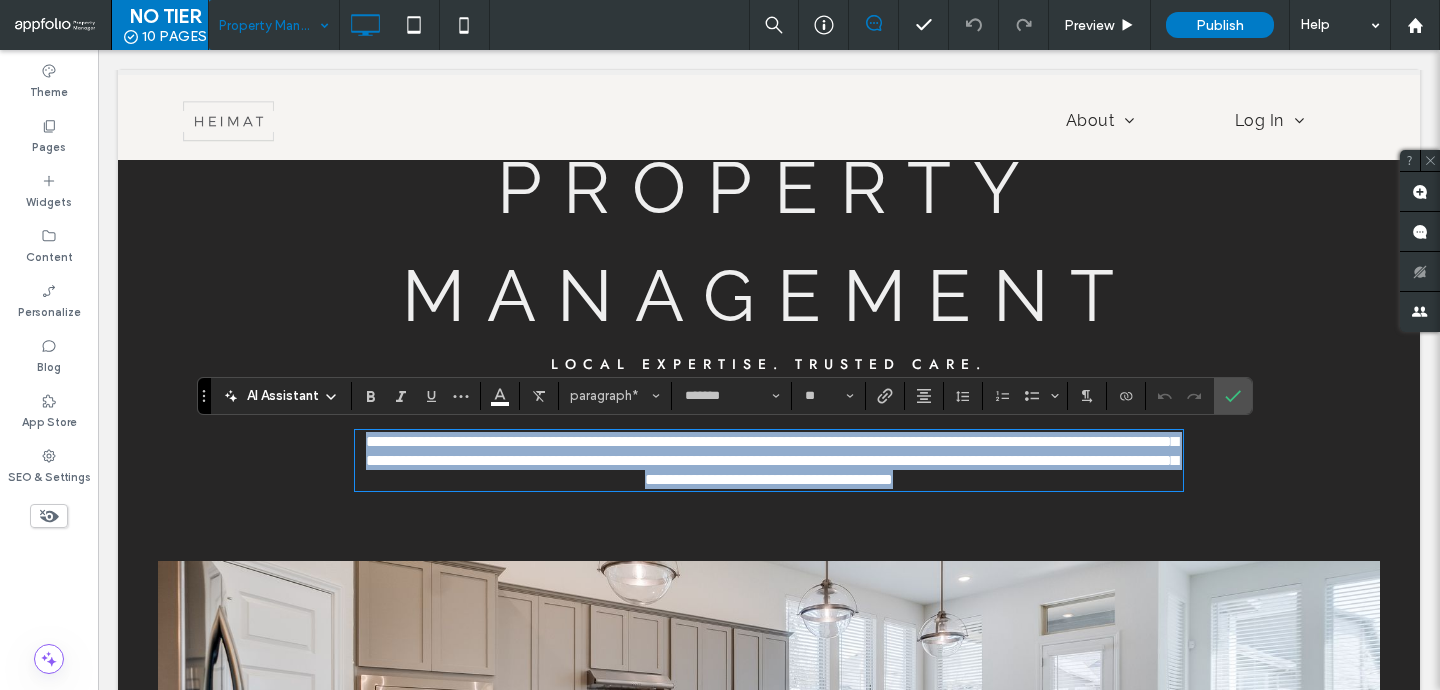 paste 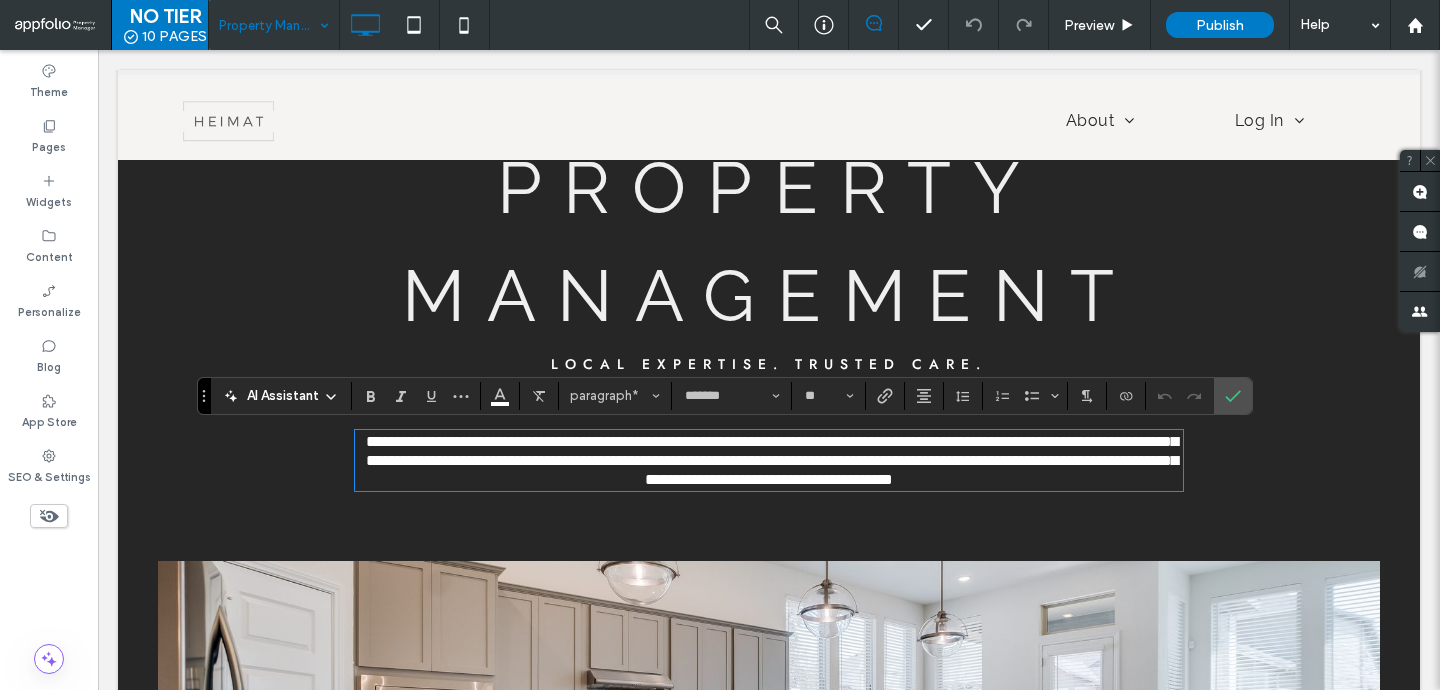 scroll, scrollTop: 0, scrollLeft: 0, axis: both 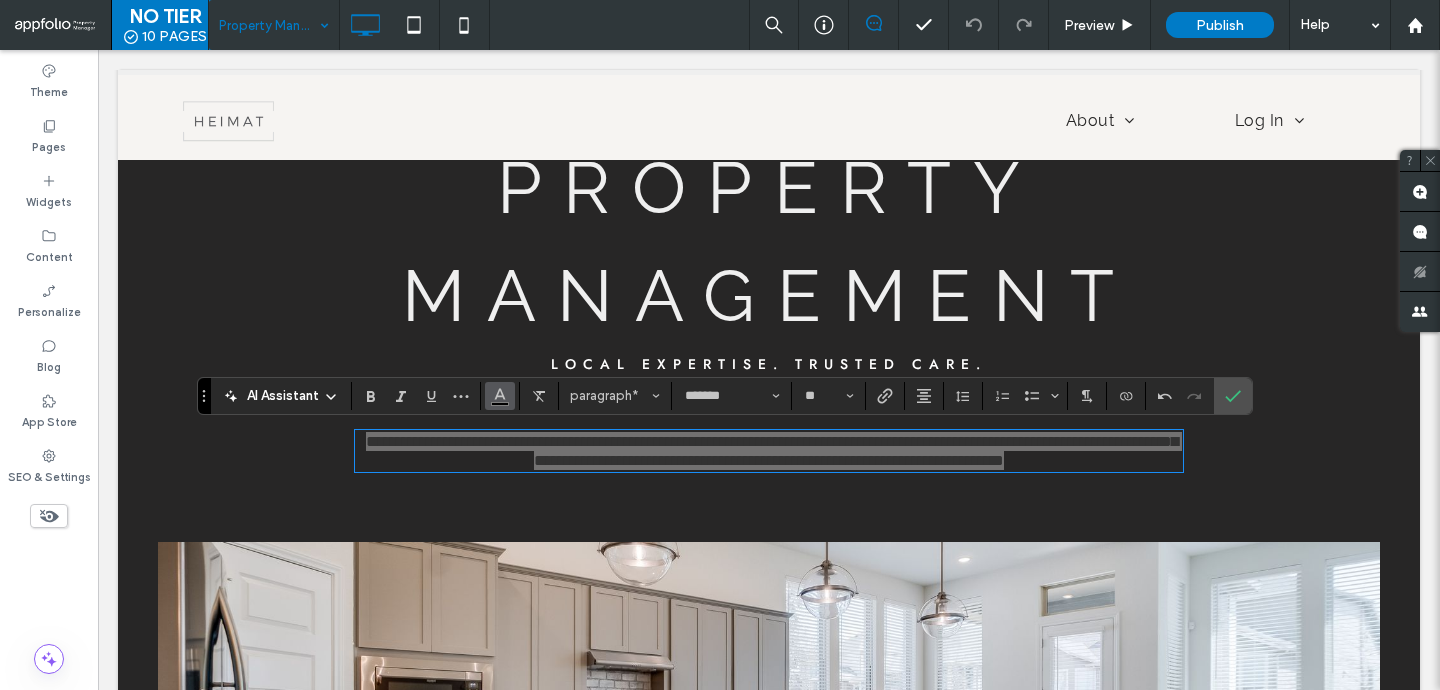 click 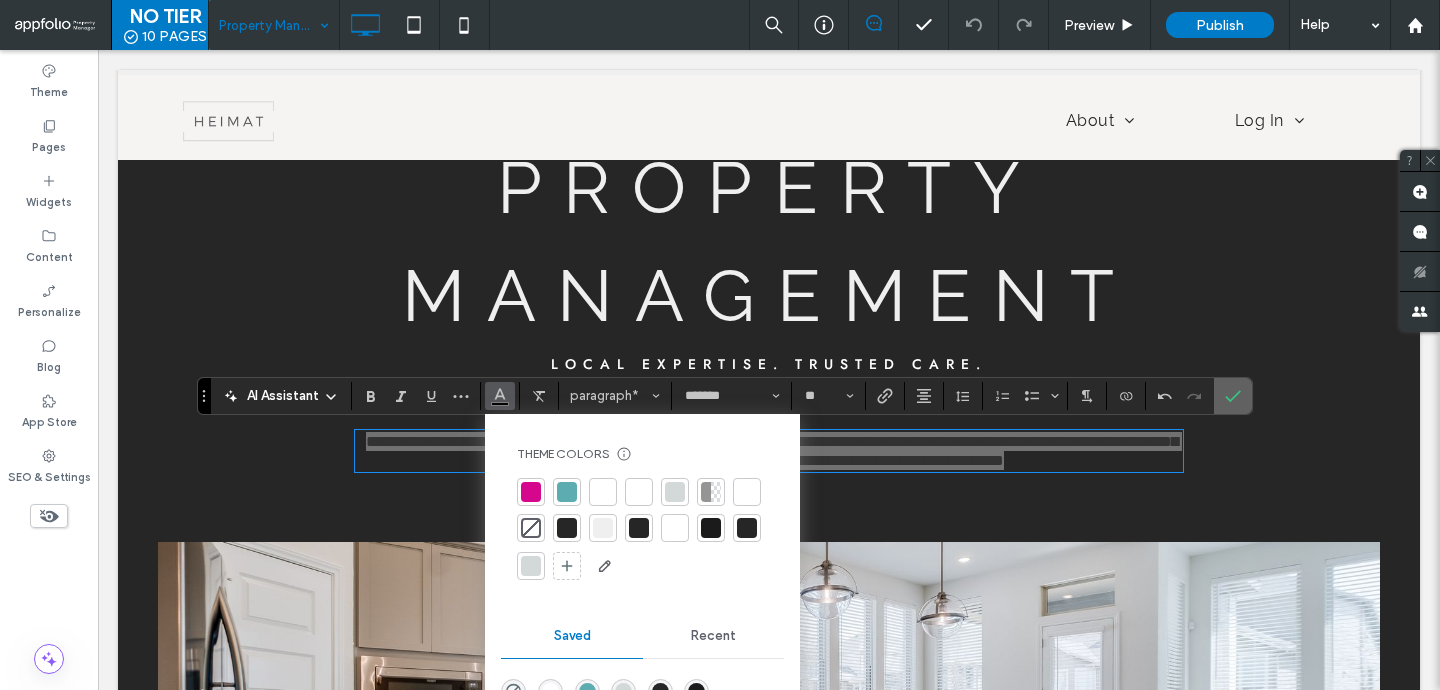 click at bounding box center [1233, 396] 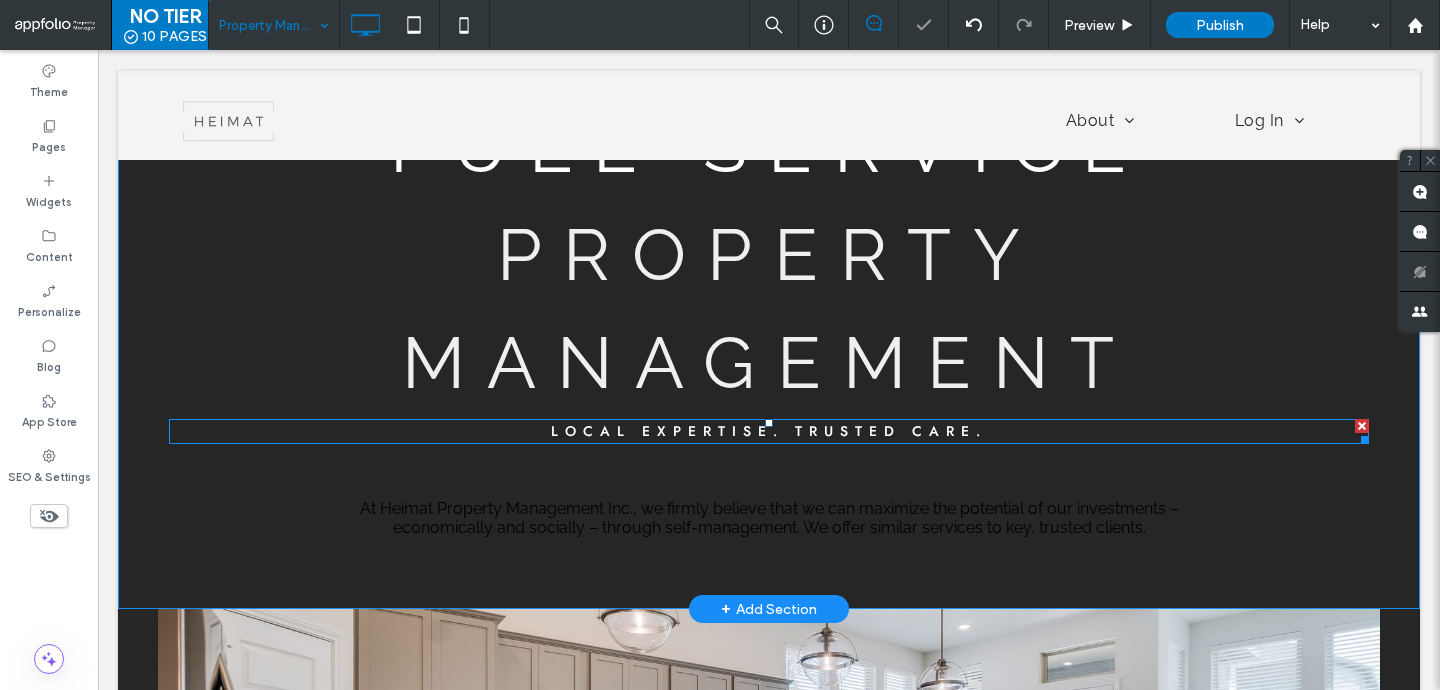 scroll, scrollTop: 0, scrollLeft: 0, axis: both 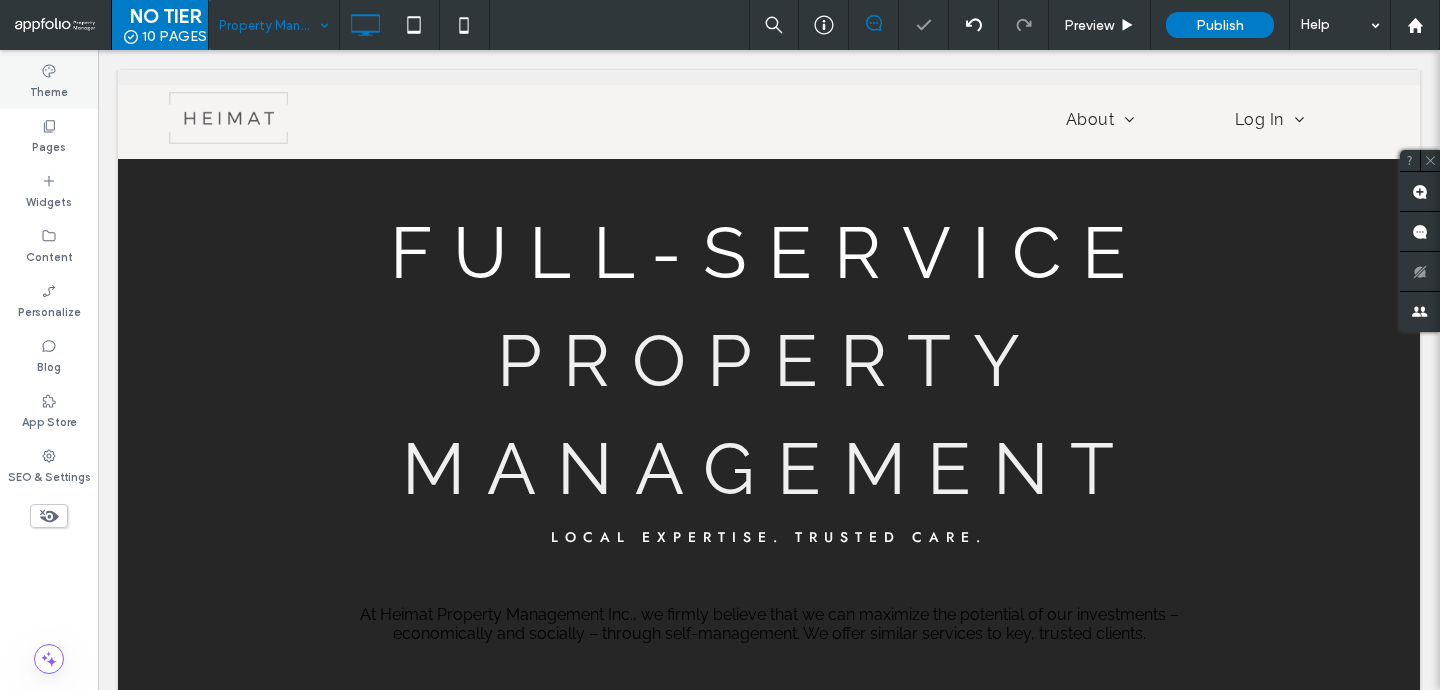 click on "Theme" at bounding box center [49, 90] 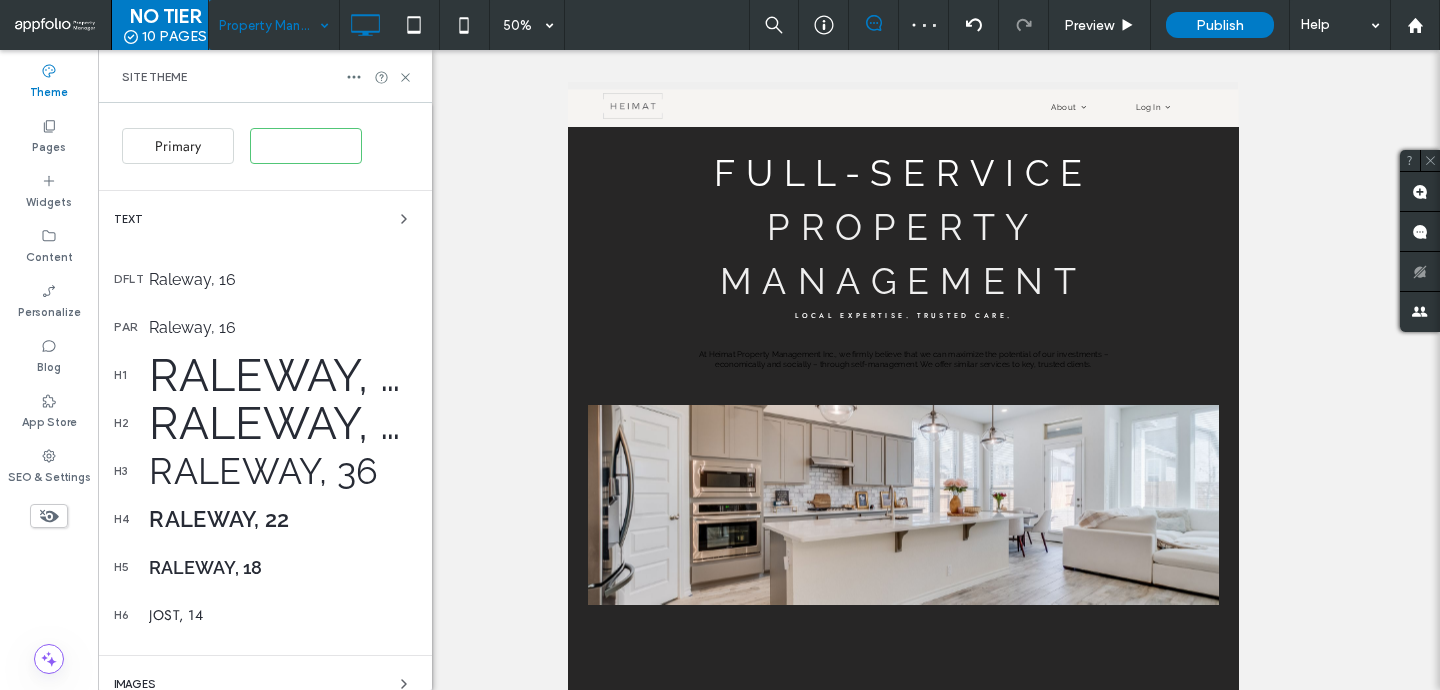 scroll, scrollTop: 558, scrollLeft: 0, axis: vertical 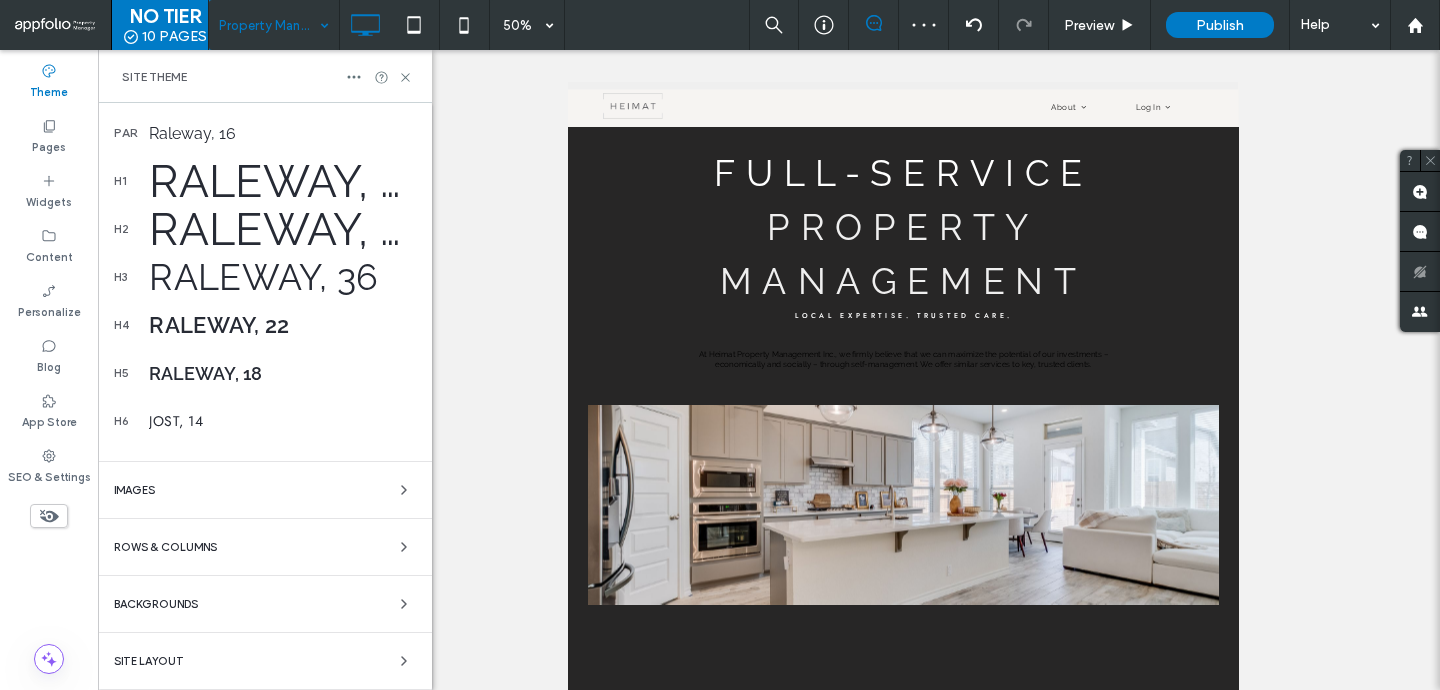 click on "Backgrounds" at bounding box center (265, 604) 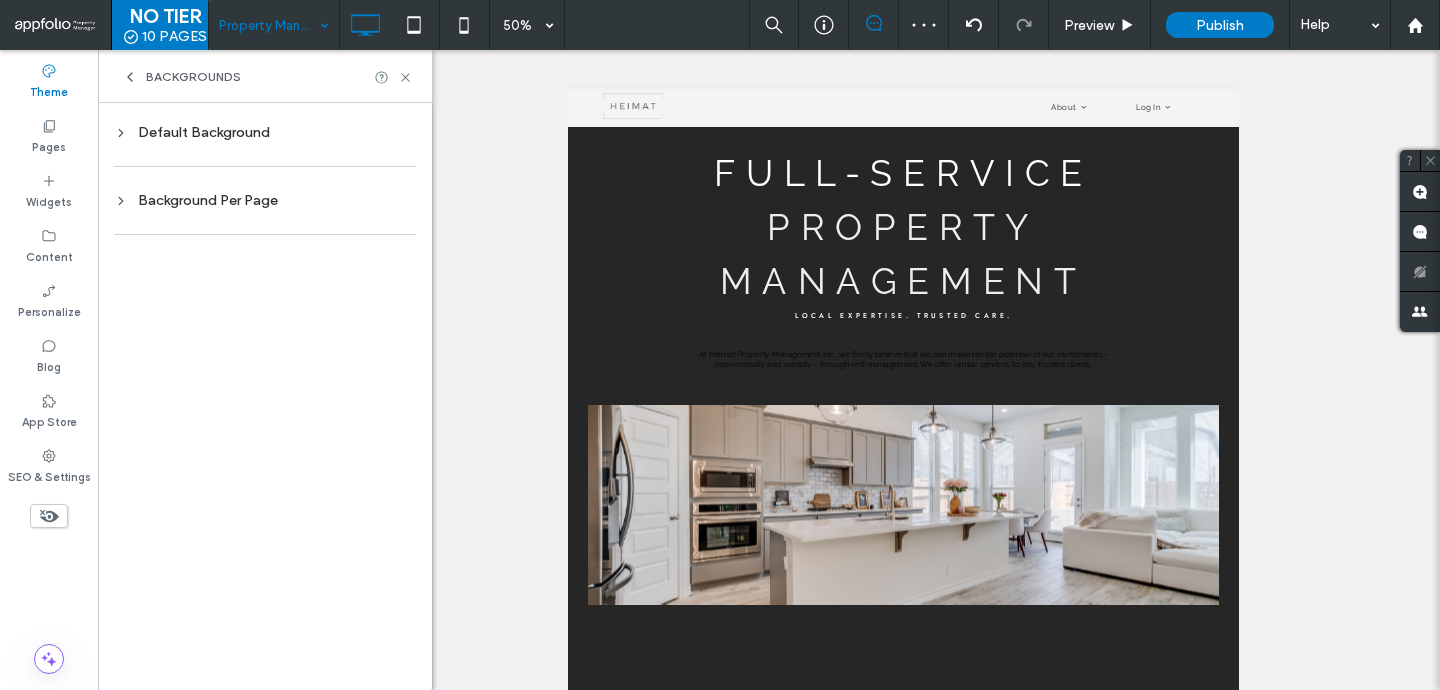 scroll, scrollTop: 0, scrollLeft: 0, axis: both 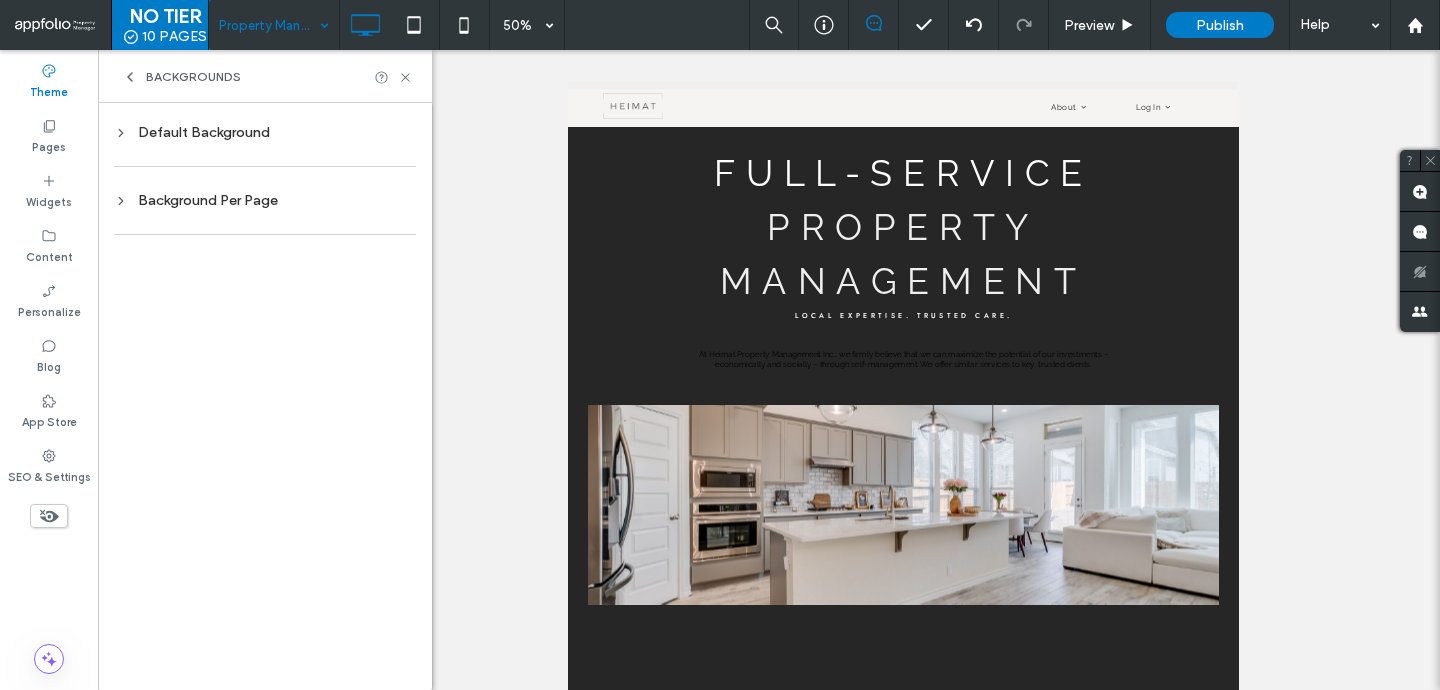 click on "Background Per Page" at bounding box center (265, 200) 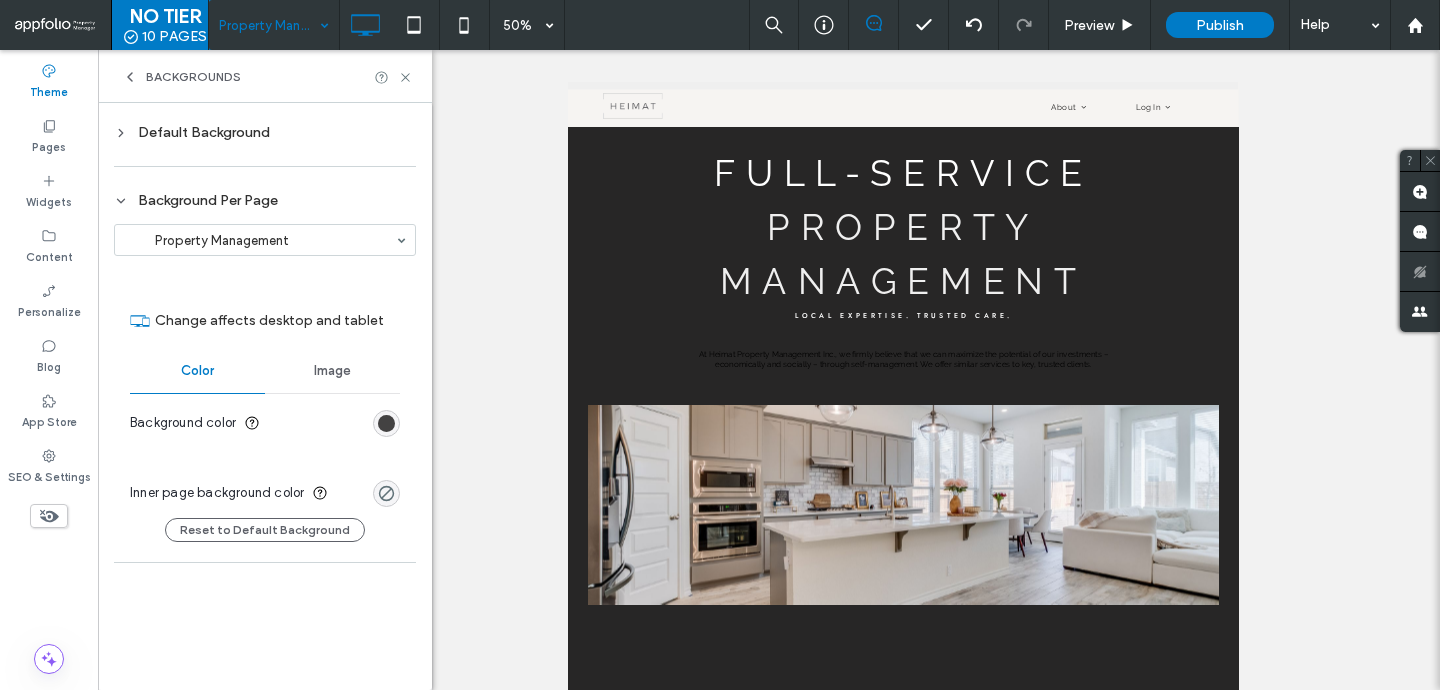 click at bounding box center (386, 423) 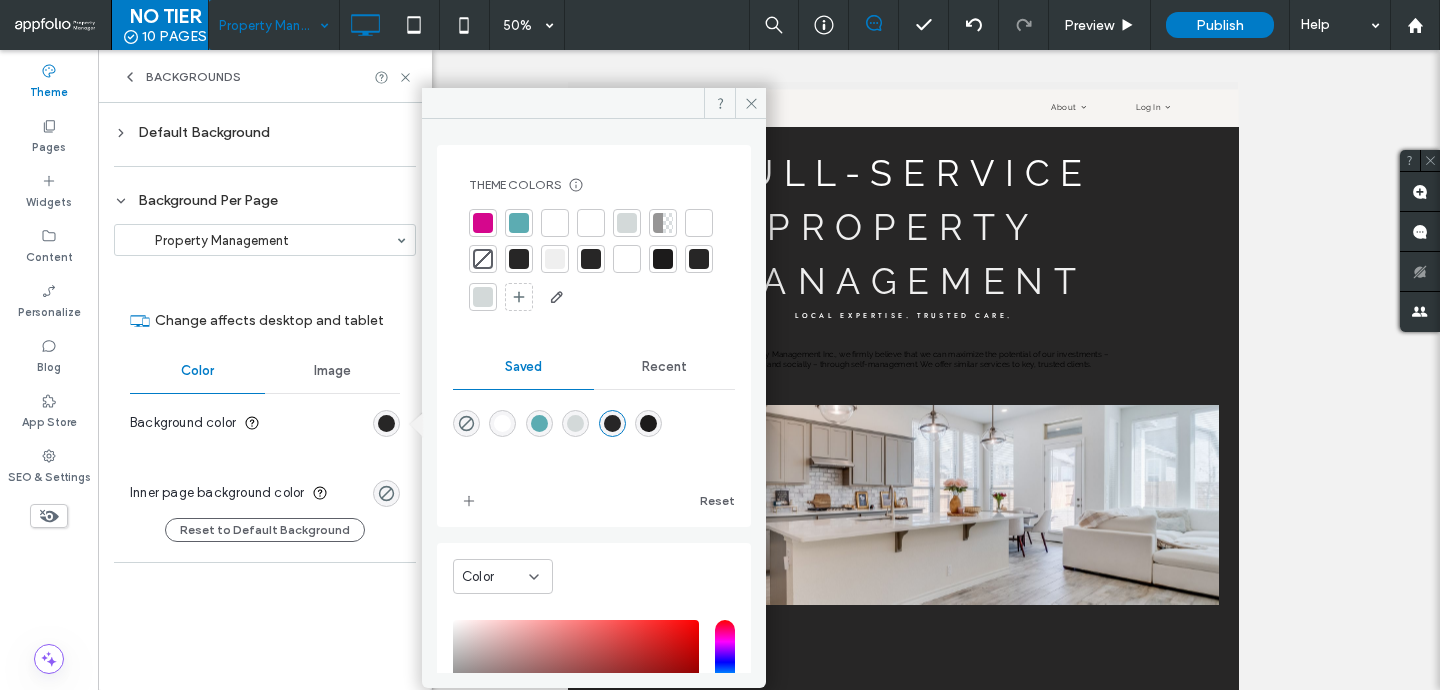 click at bounding box center [555, 223] 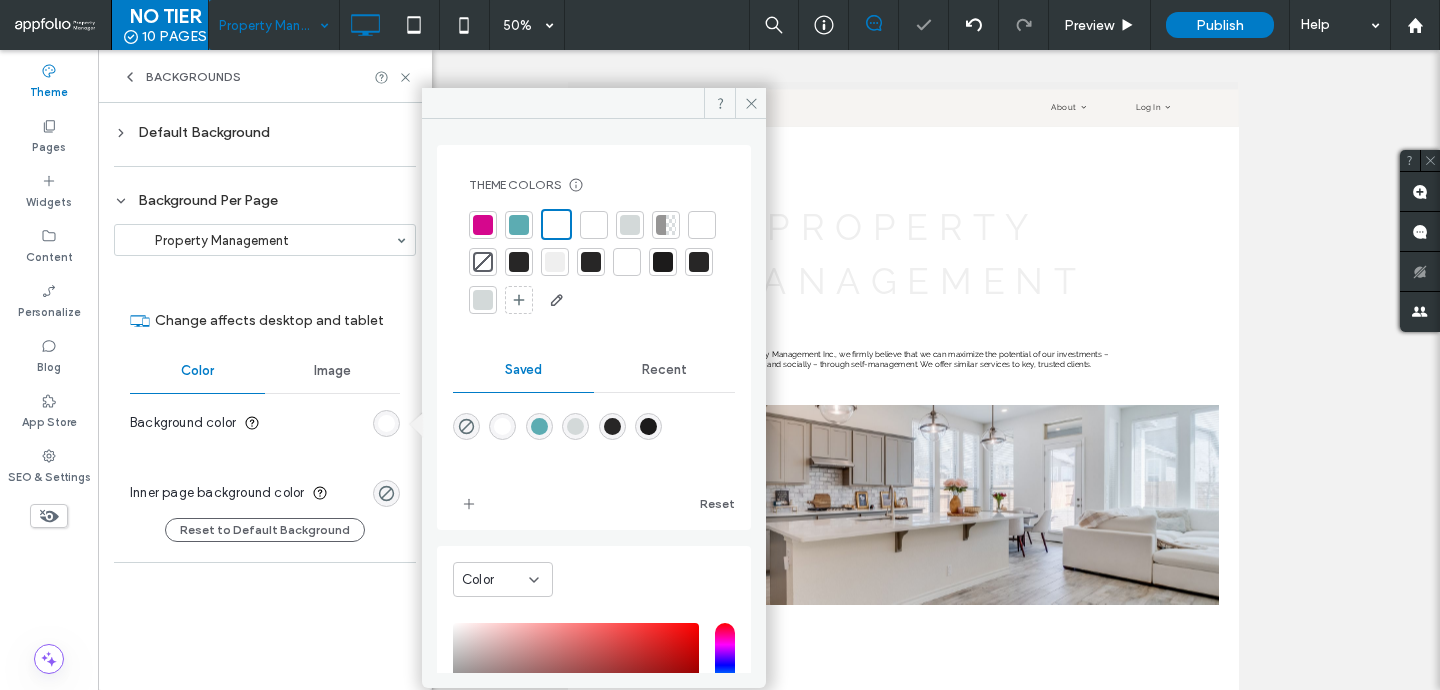 click at bounding box center [555, 262] 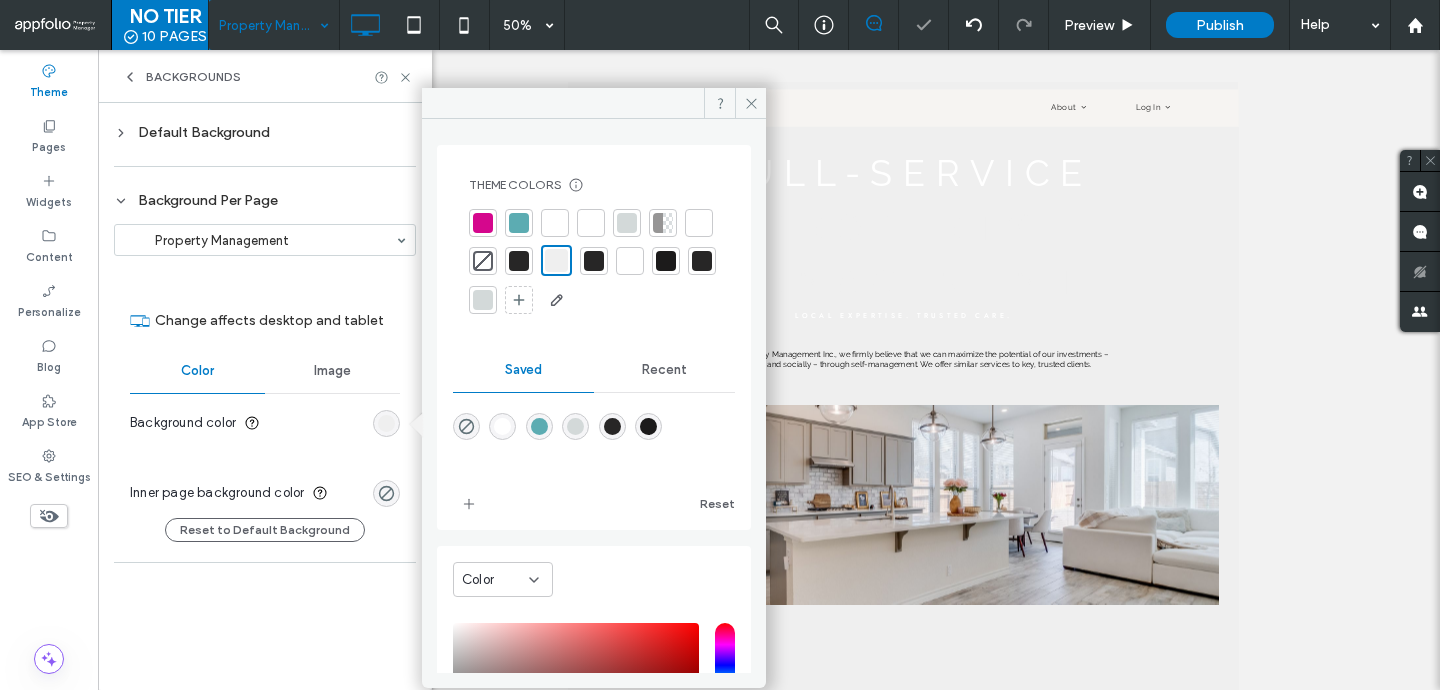 click at bounding box center [630, 261] 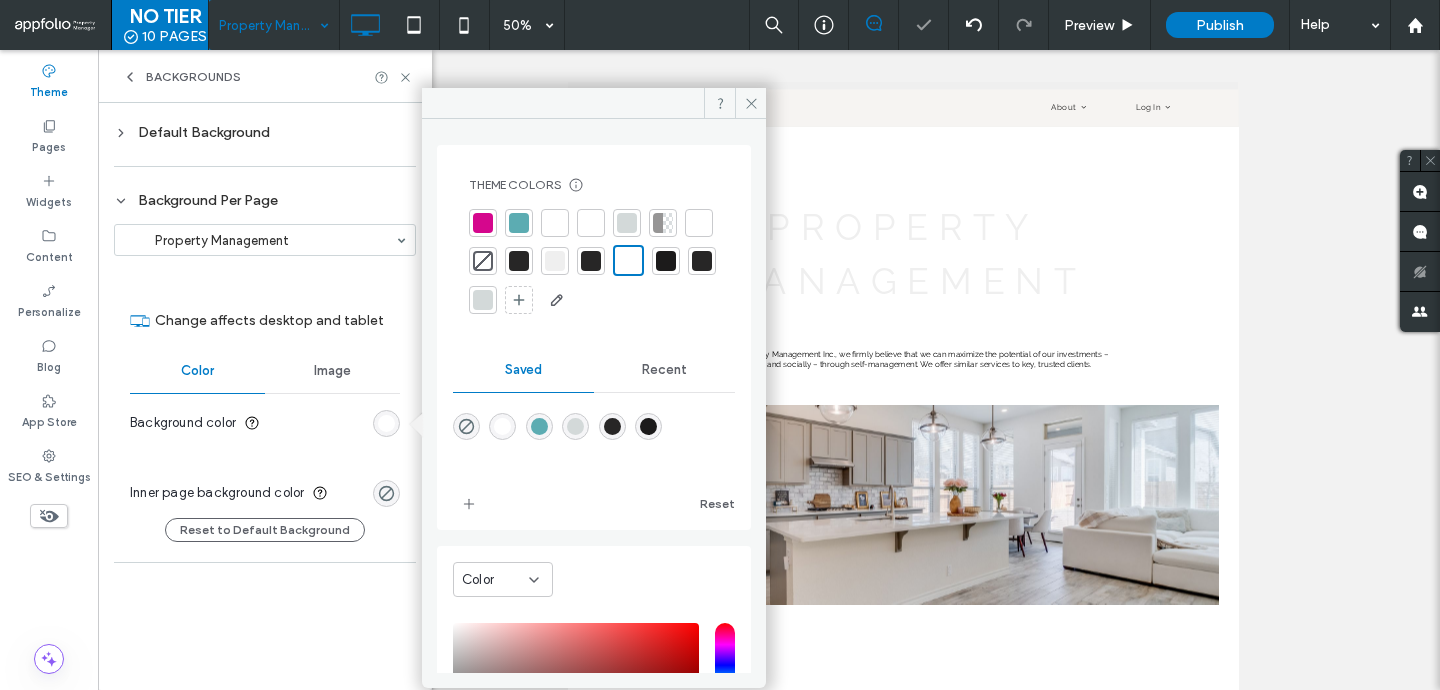click at bounding box center [555, 223] 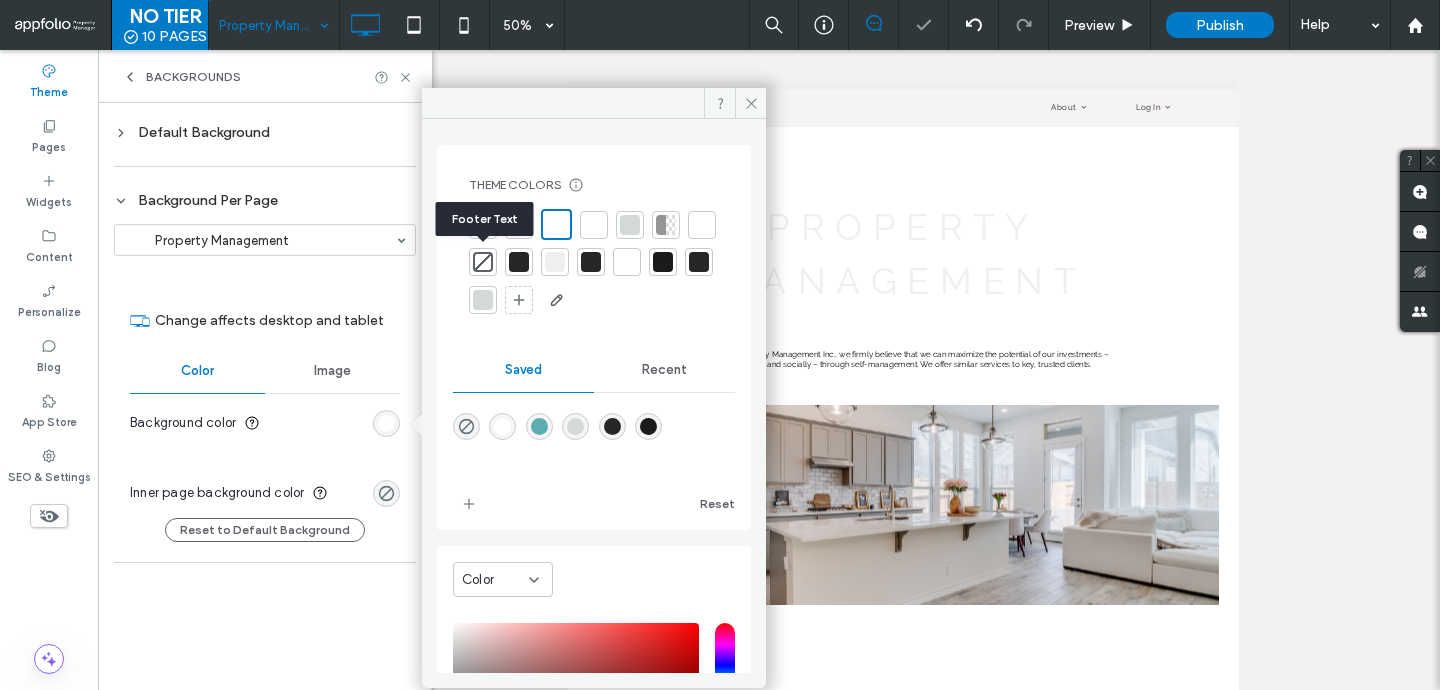 click at bounding box center (702, 225) 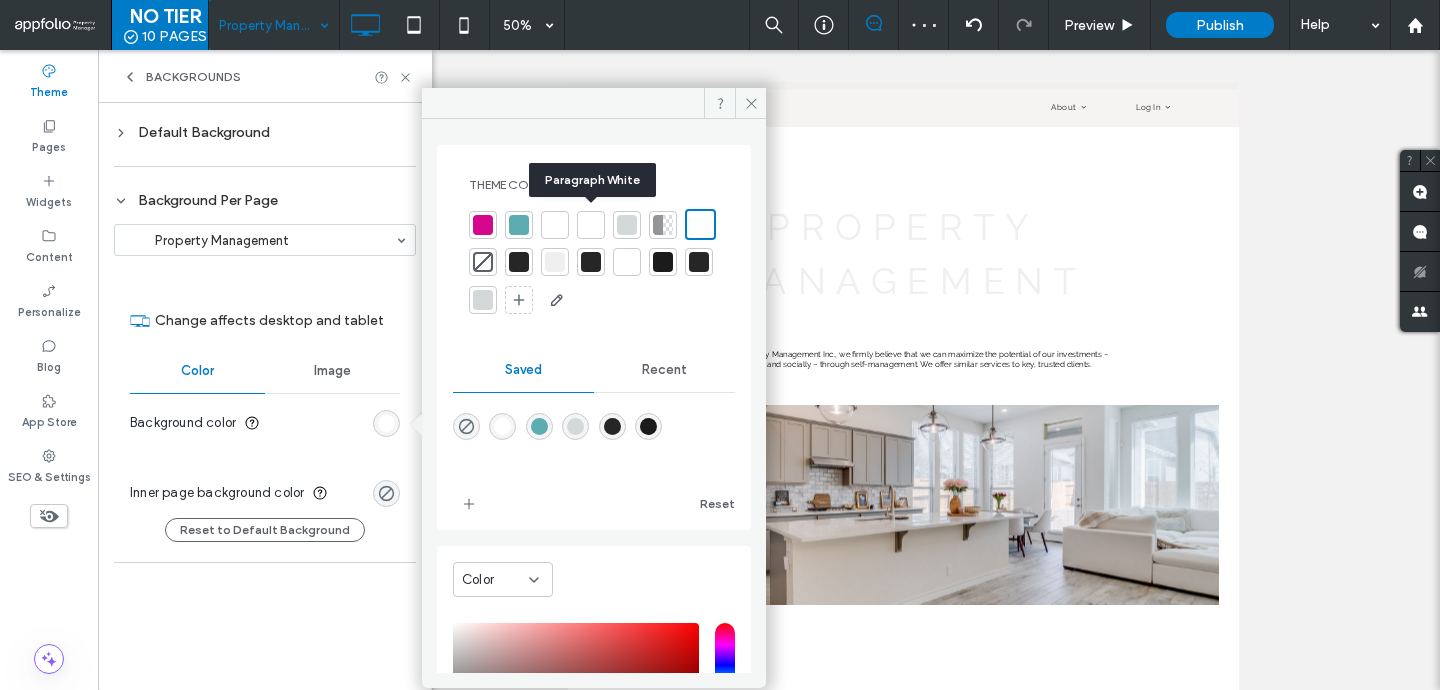 click at bounding box center (591, 225) 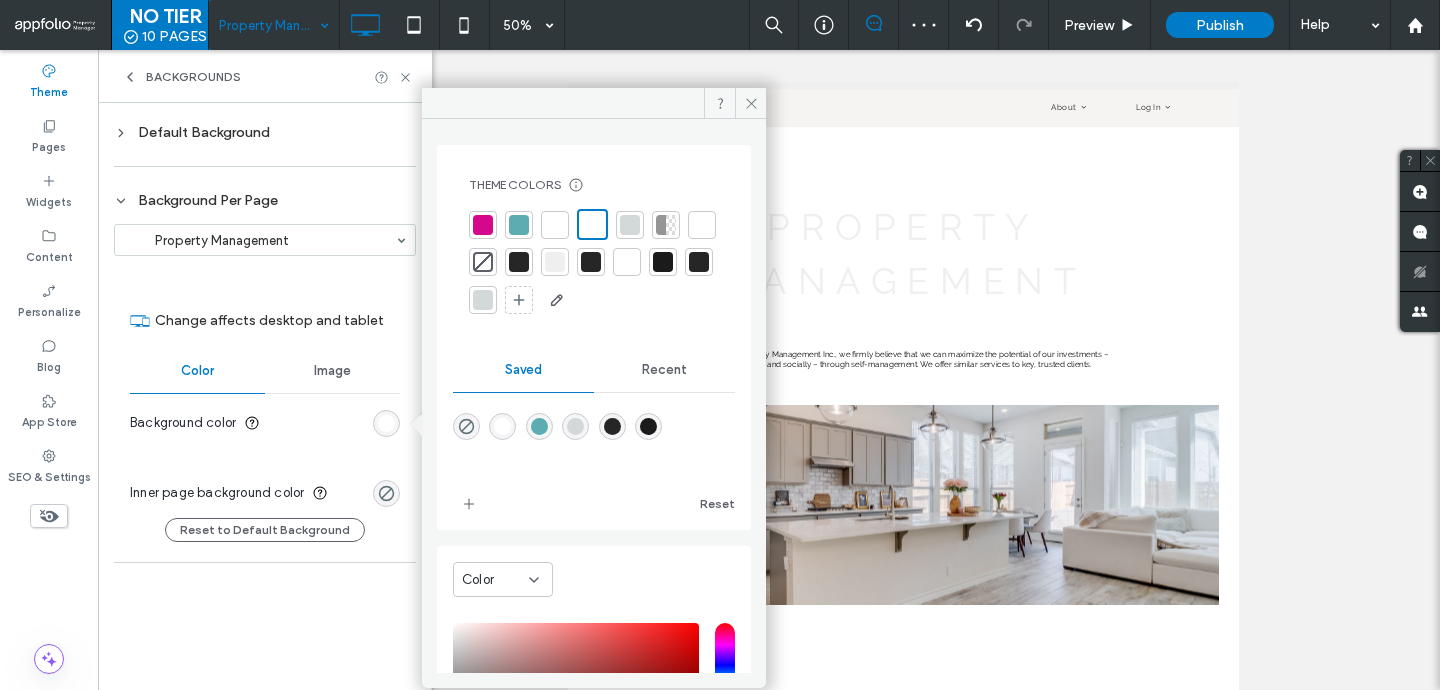 click at bounding box center [627, 262] 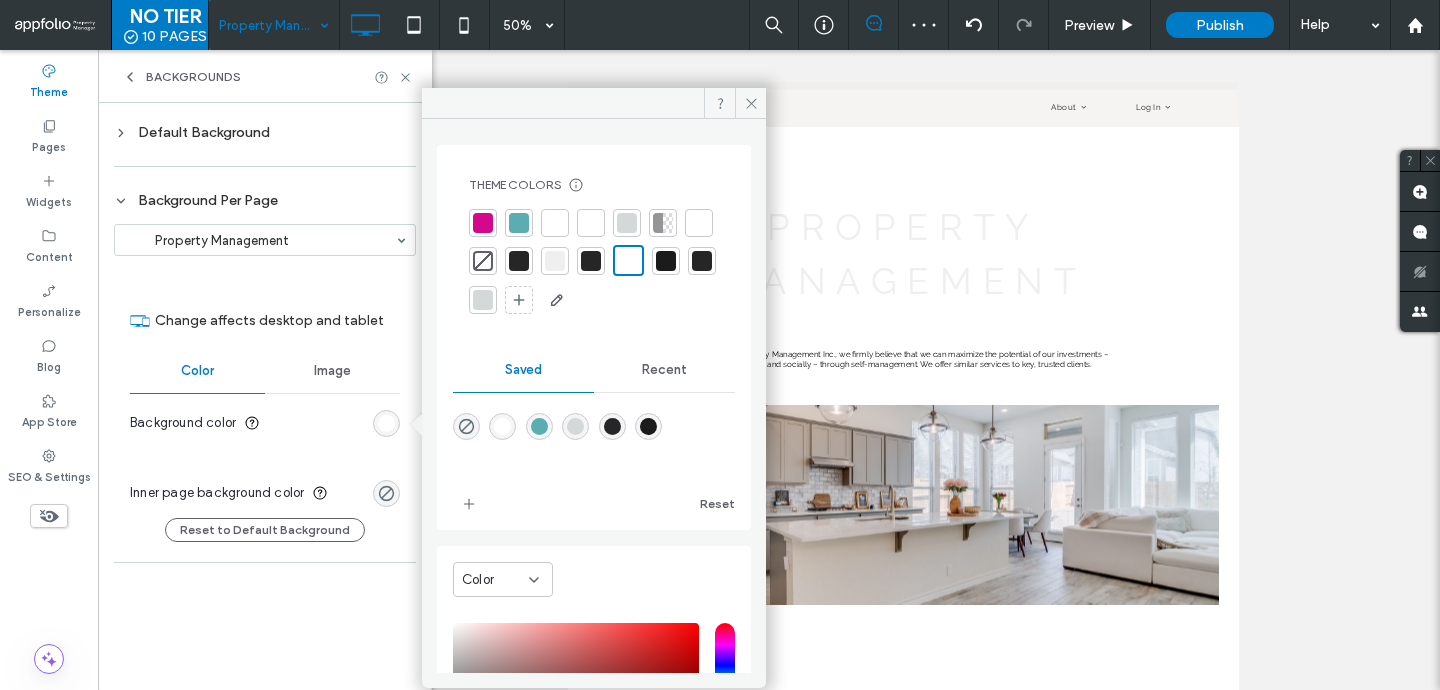 click at bounding box center (591, 223) 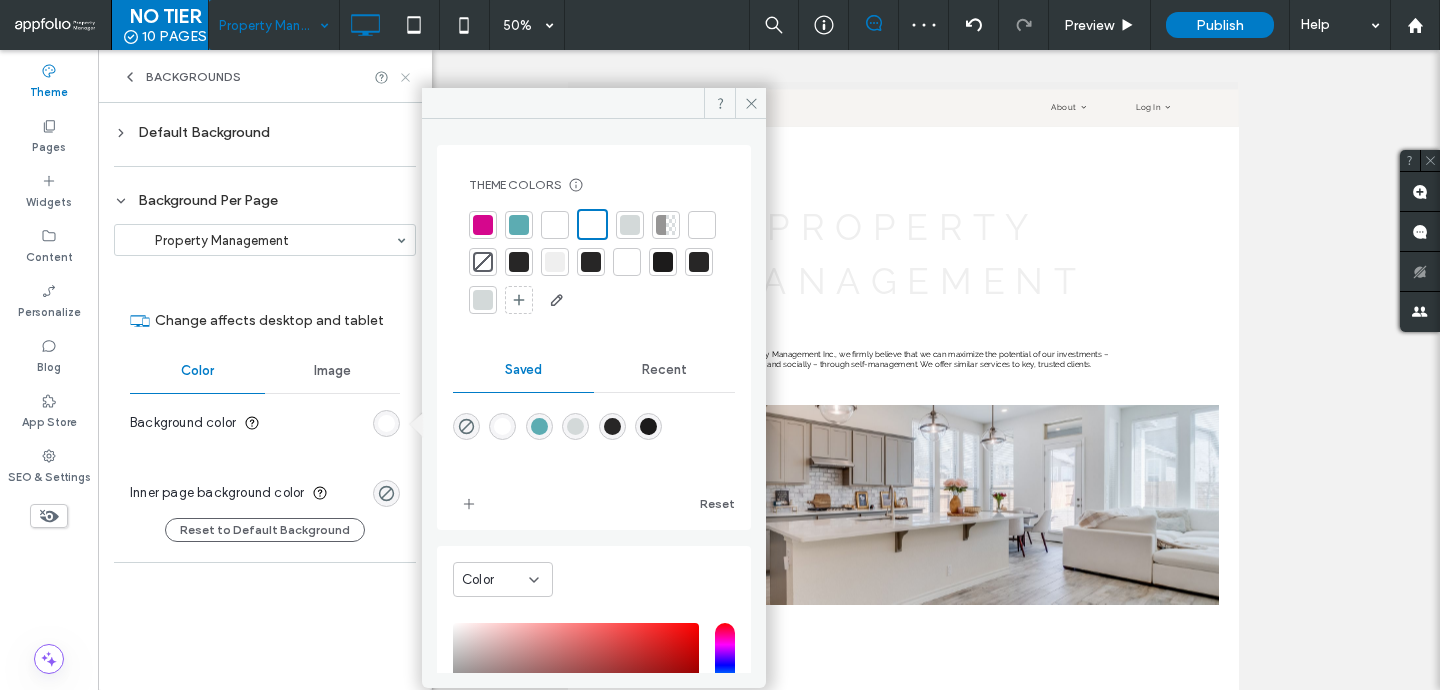 click 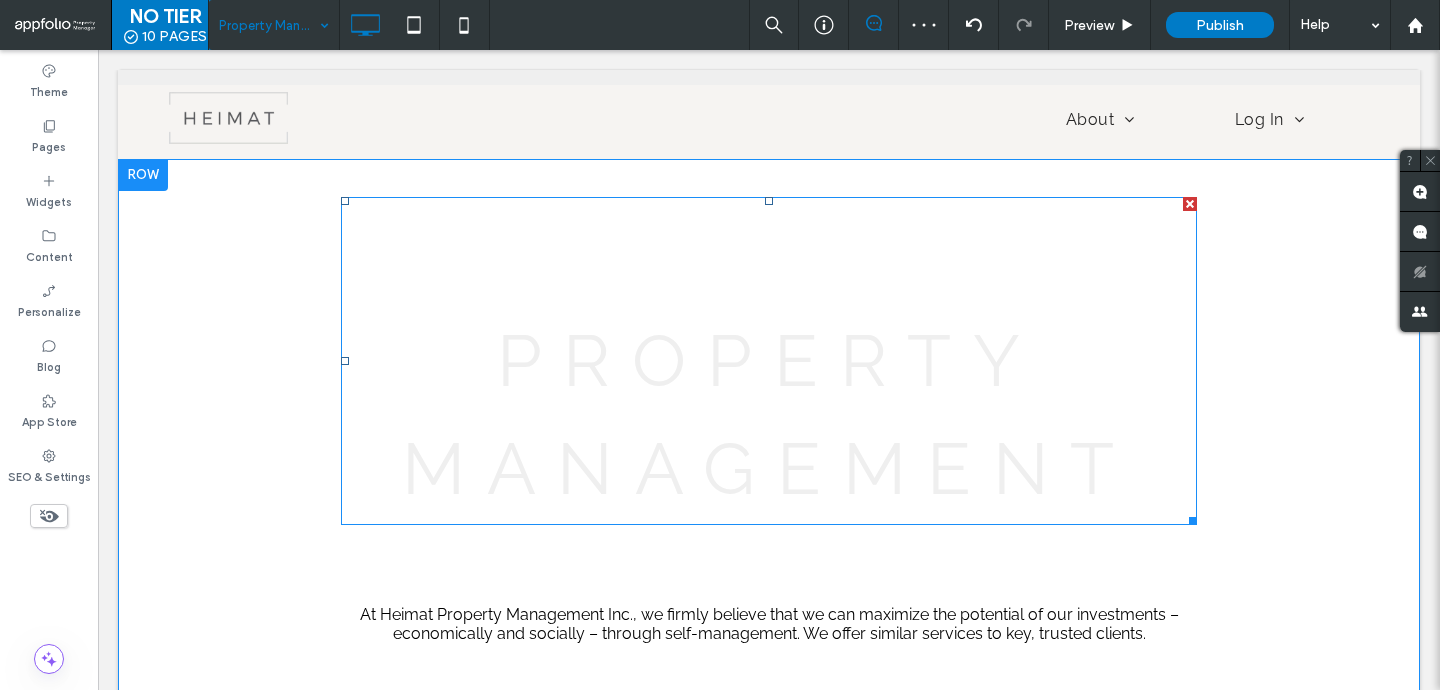 click on "Property Management" at bounding box center (769, 414) 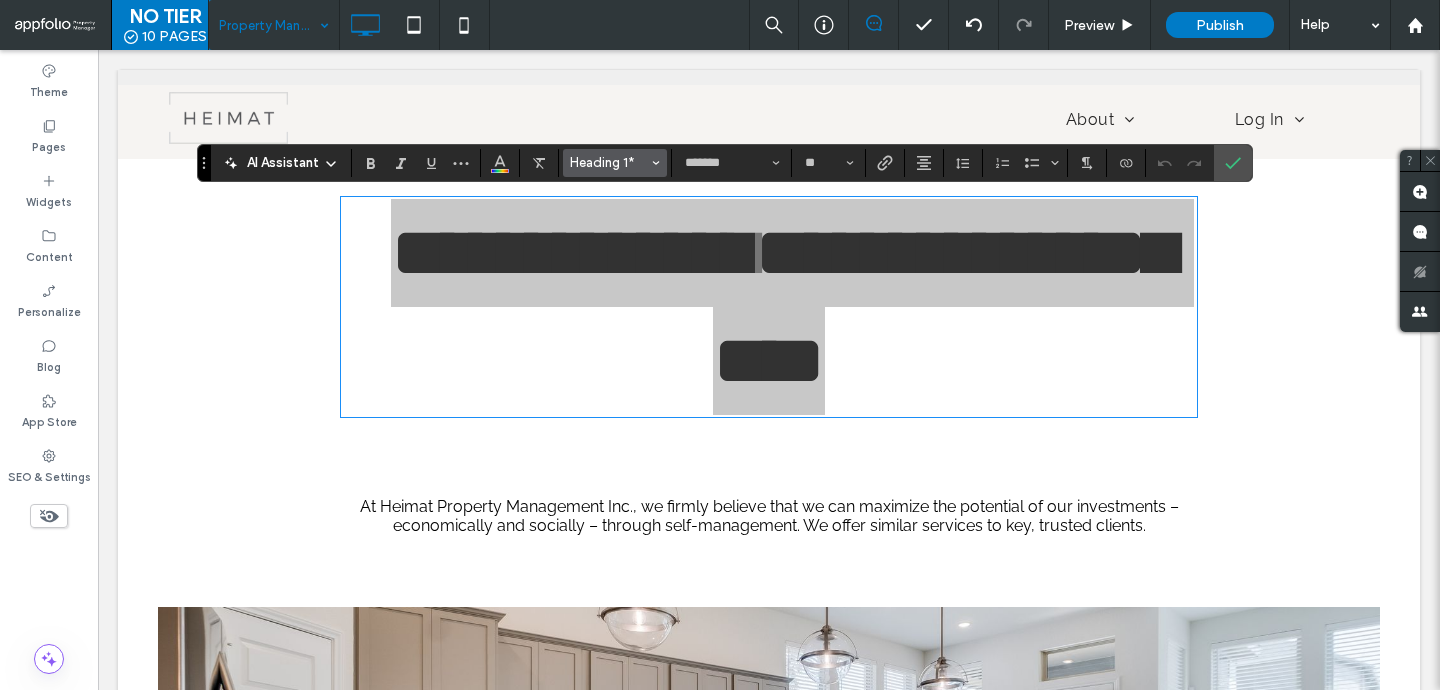 click on "Heading 1*" at bounding box center [609, 162] 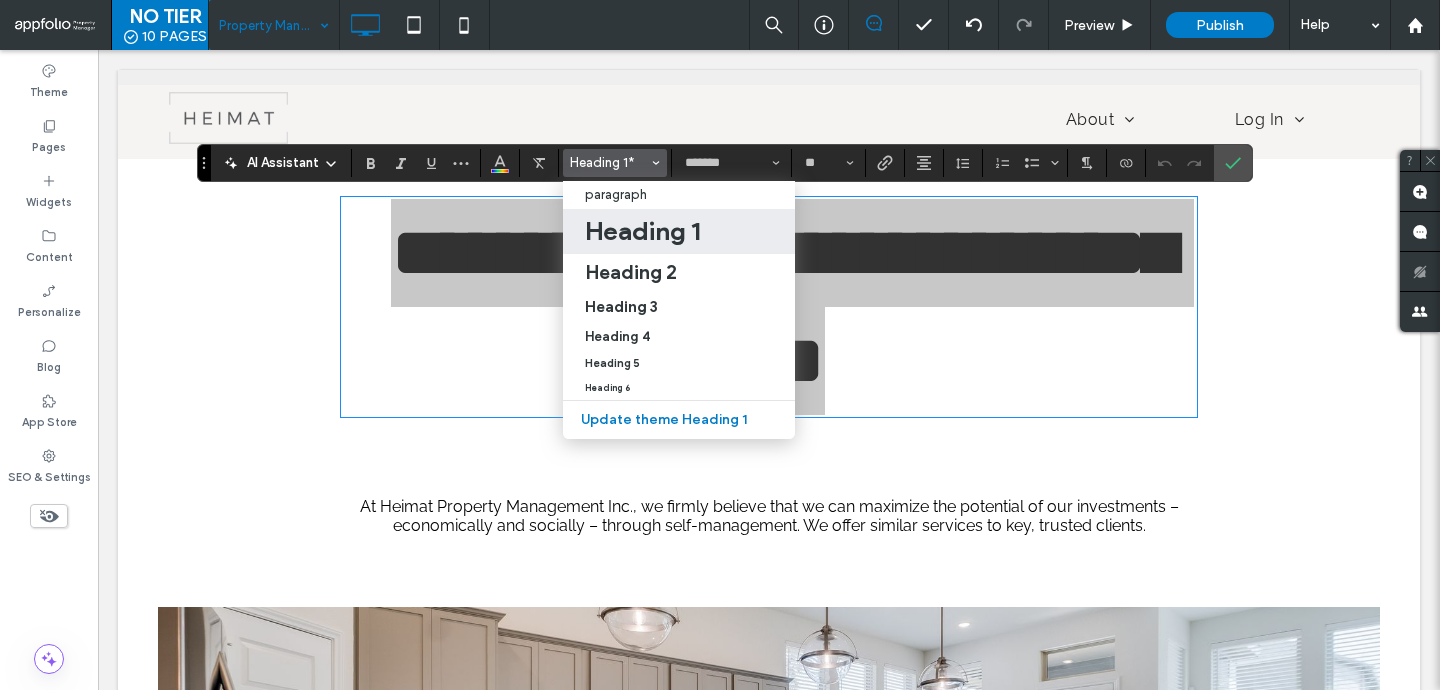 click on "Heading 1" at bounding box center [642, 231] 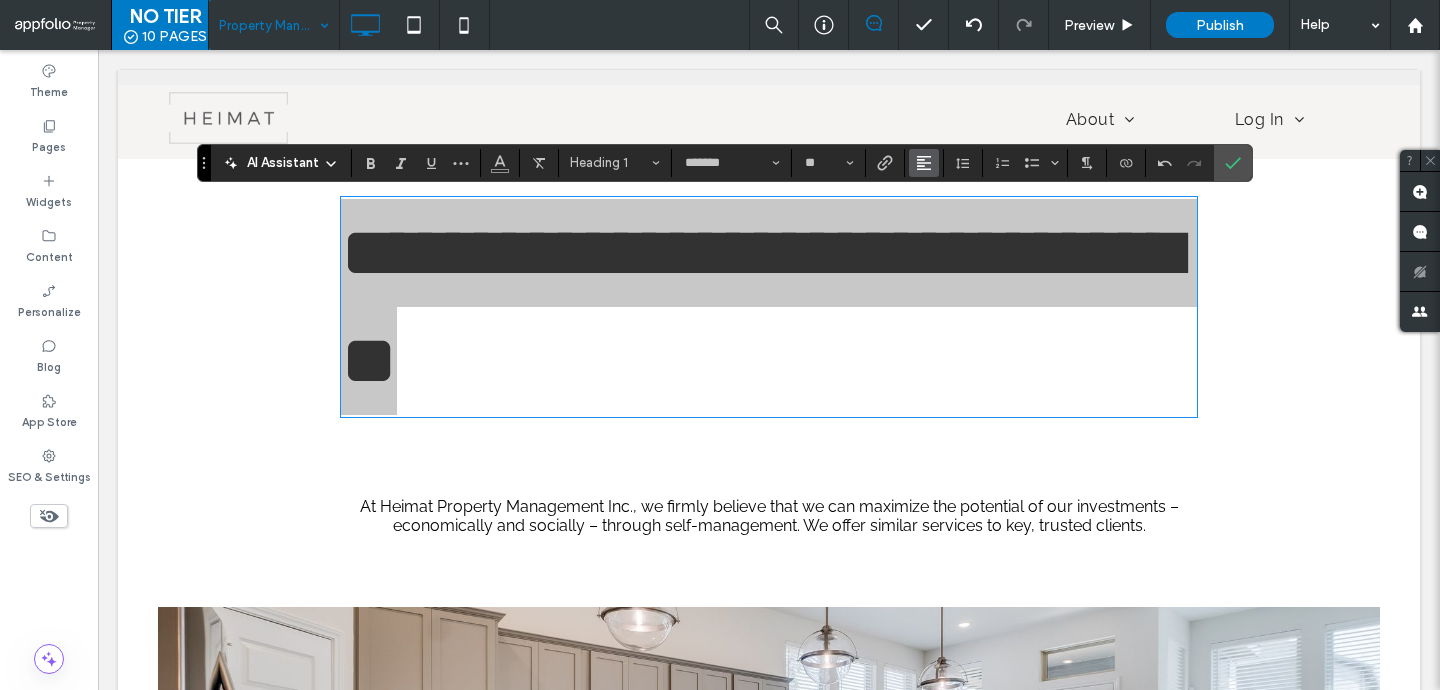 click at bounding box center [924, 163] 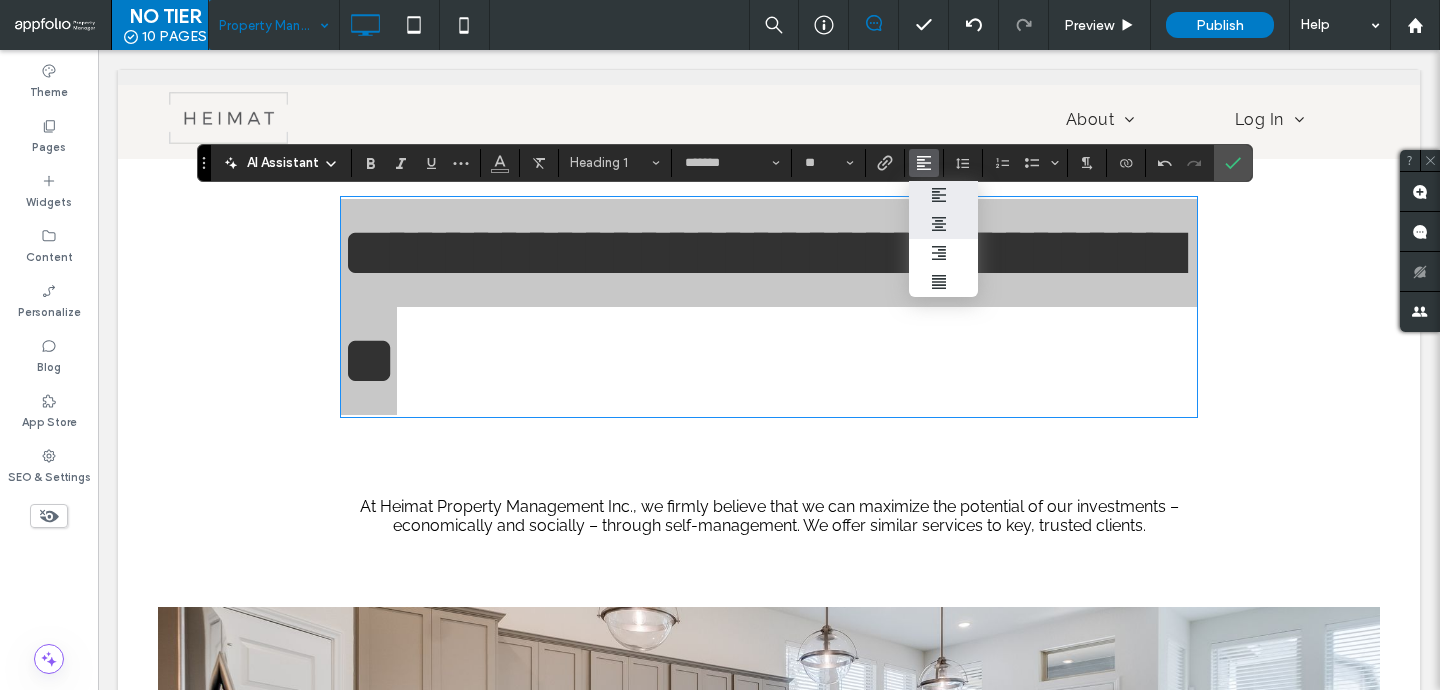 click 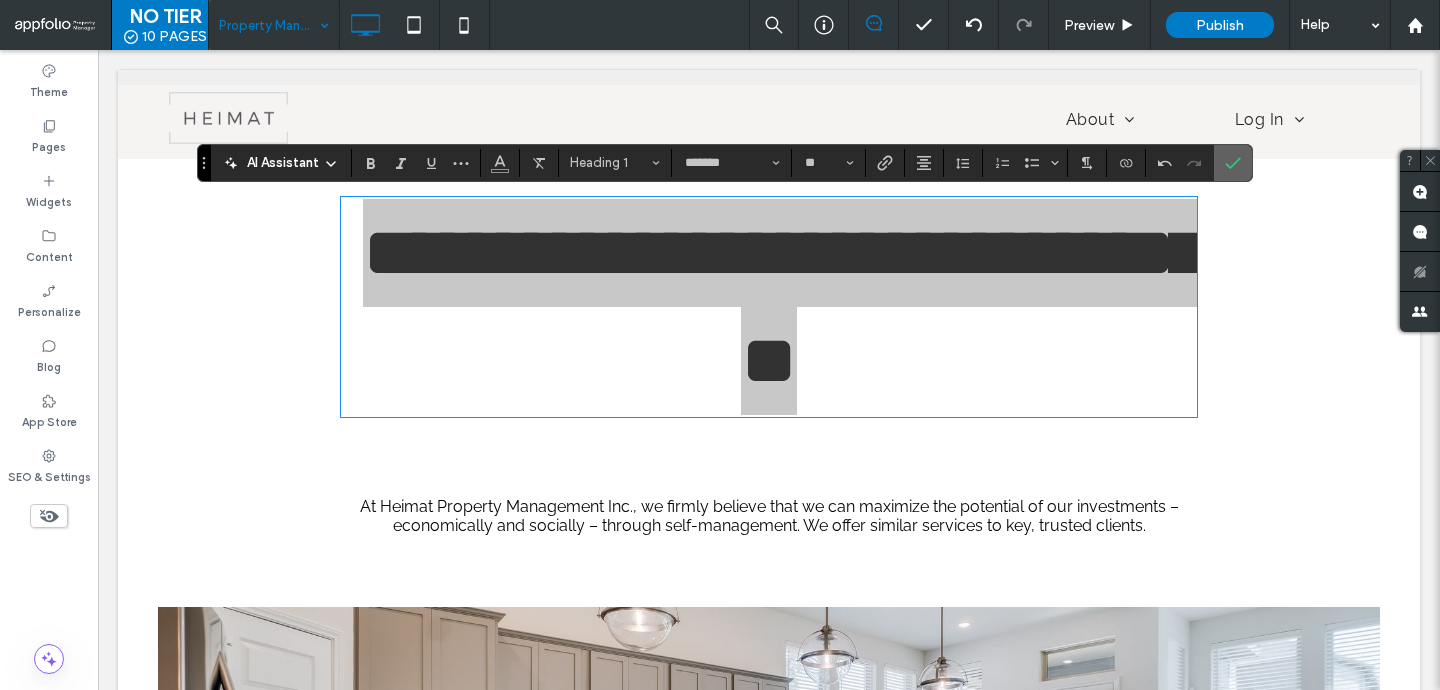 click 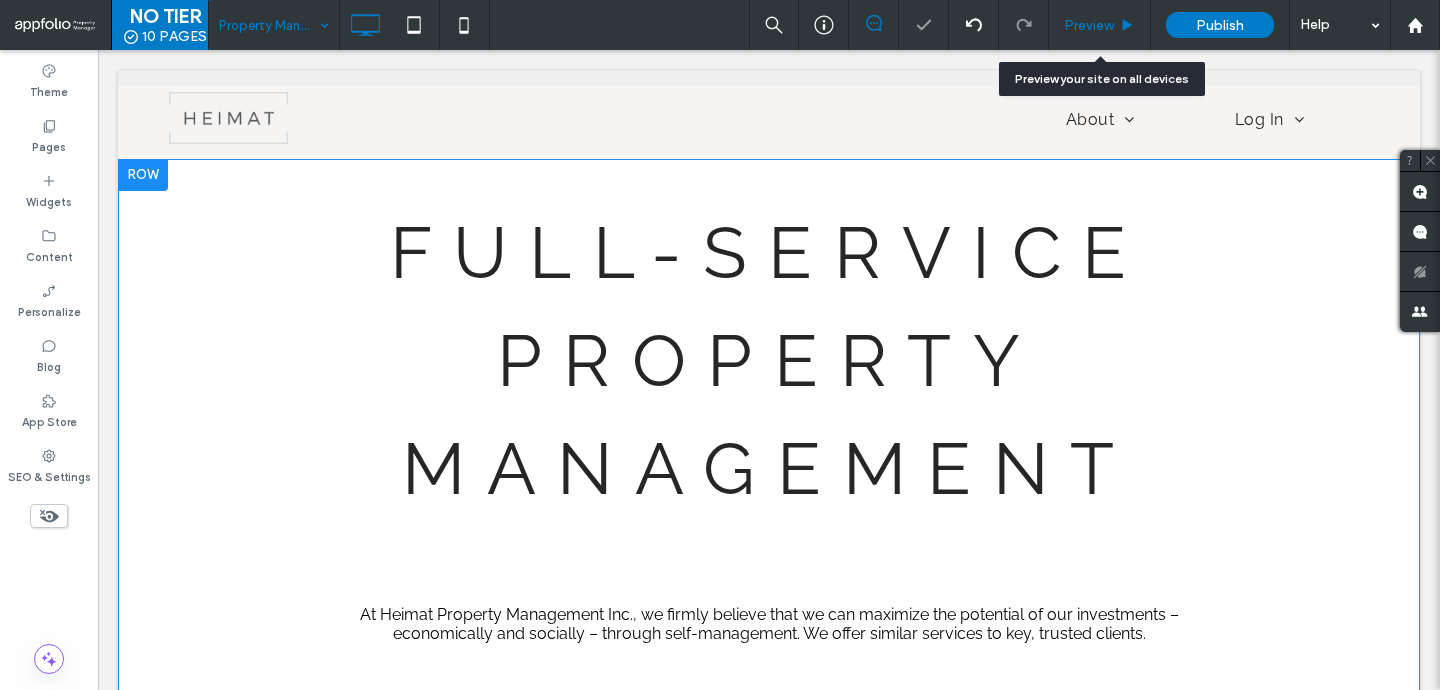 click on "Preview" at bounding box center [1099, 25] 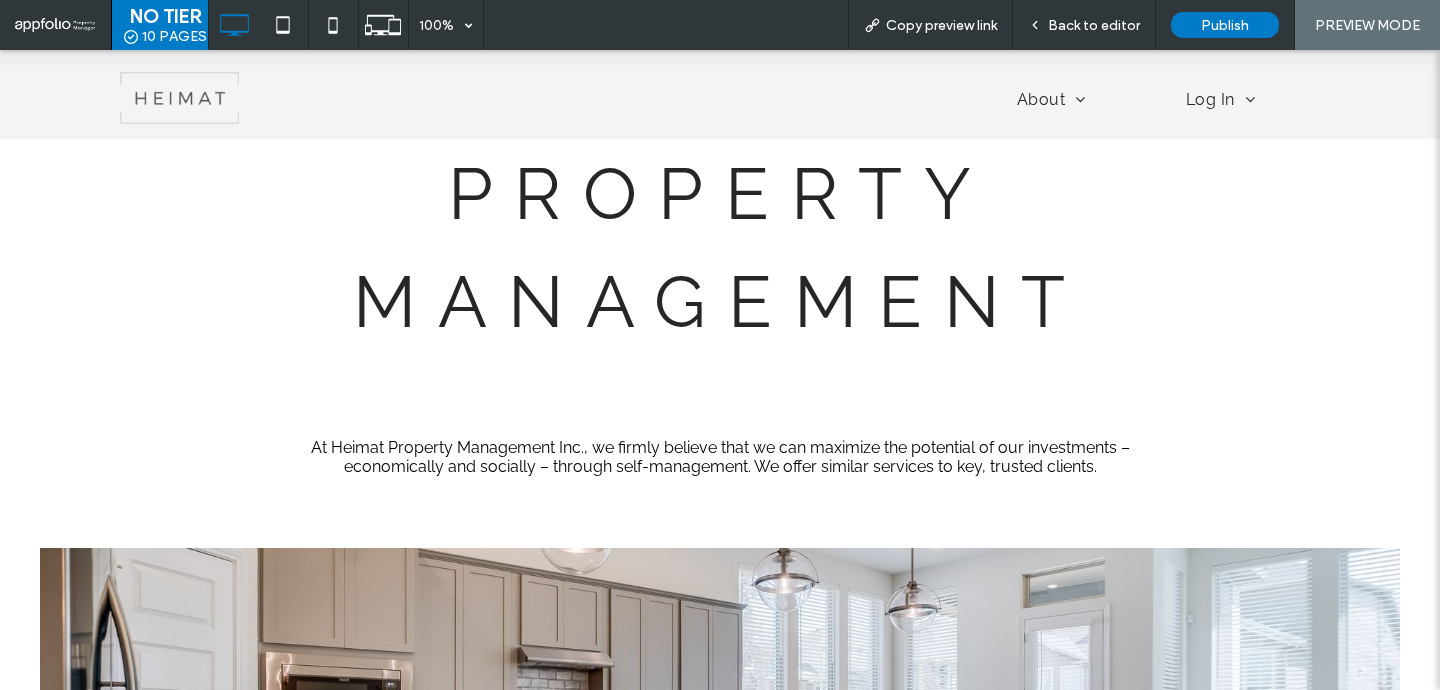 scroll, scrollTop: 0, scrollLeft: 0, axis: both 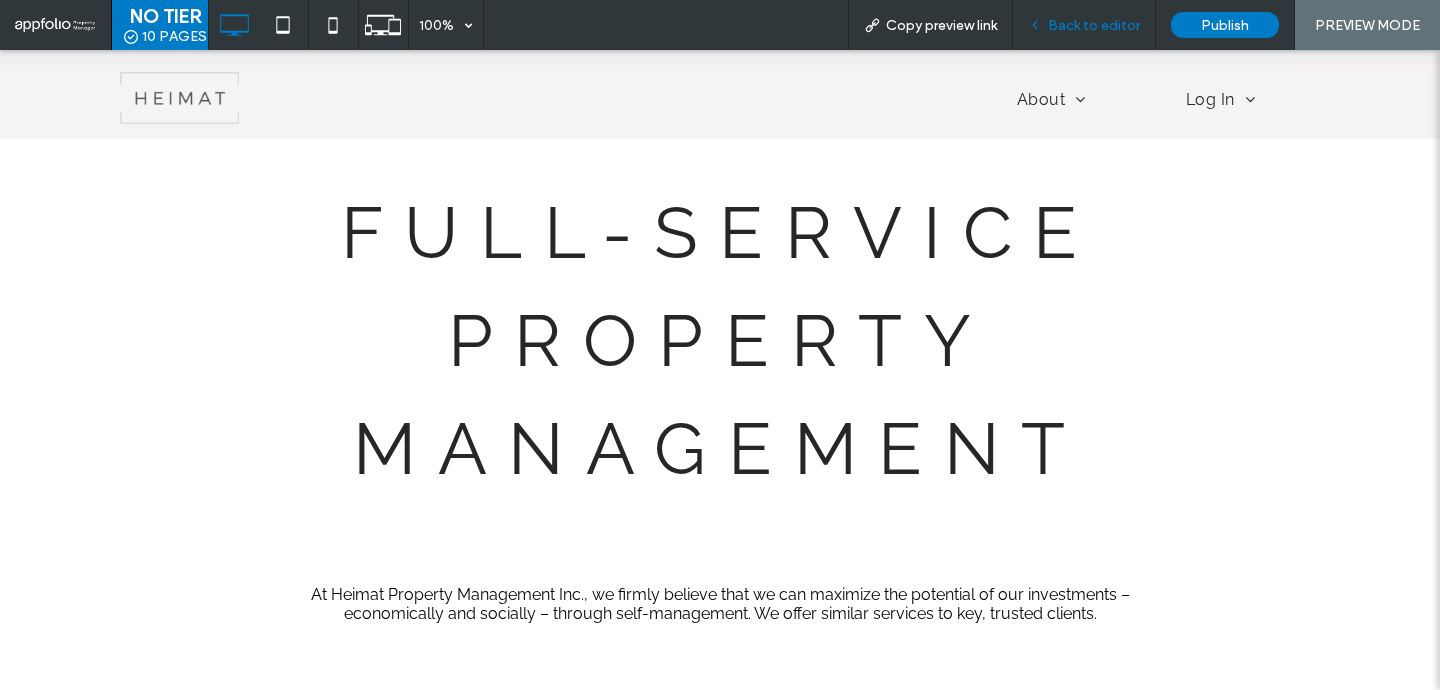click on "Back to editor" at bounding box center [1084, 25] 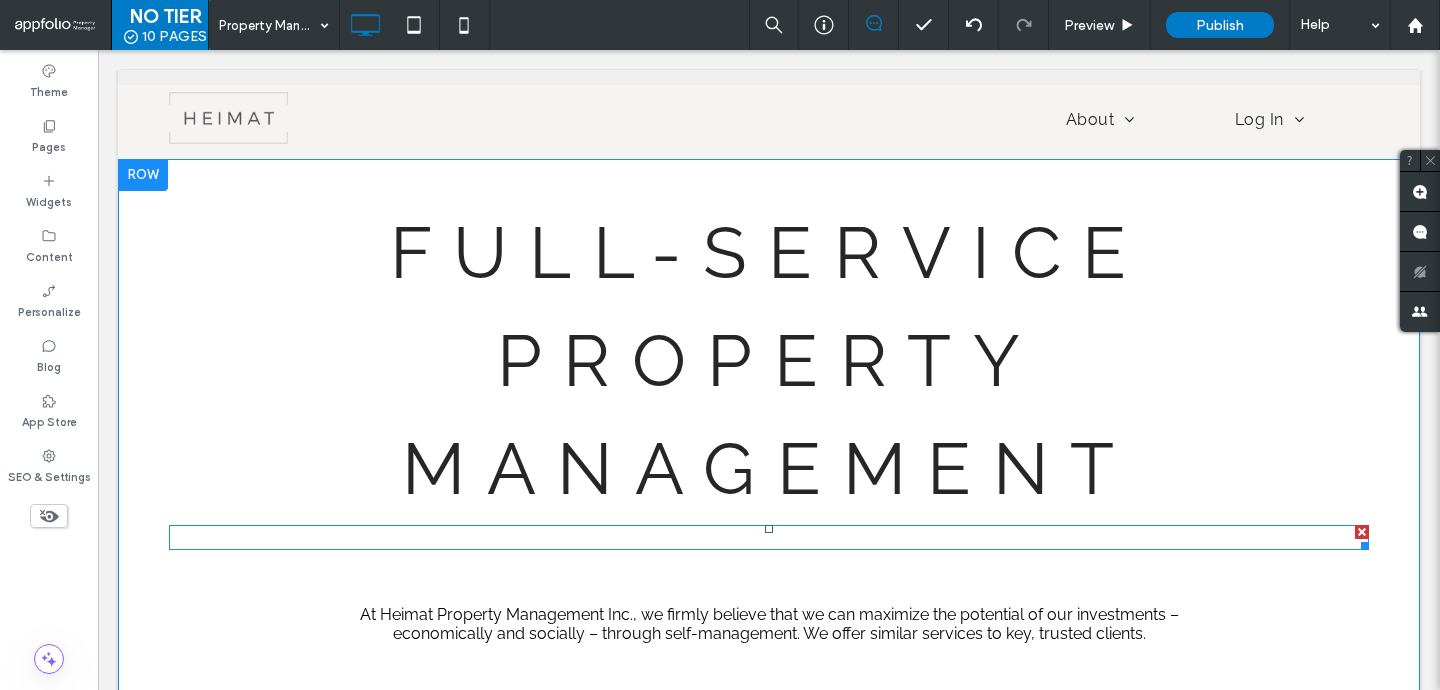 click on "Local Expertise. Trusted Care." at bounding box center [769, 537] 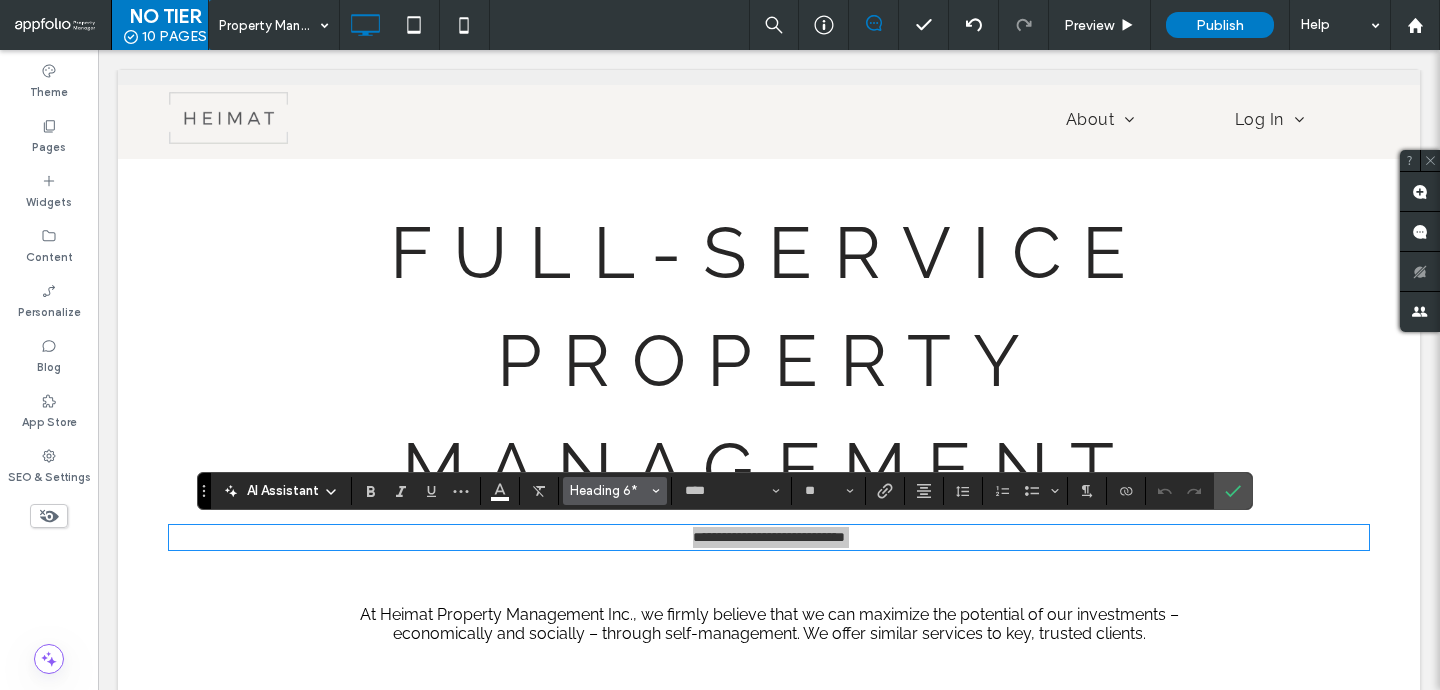click on "Heading 6*" at bounding box center [609, 490] 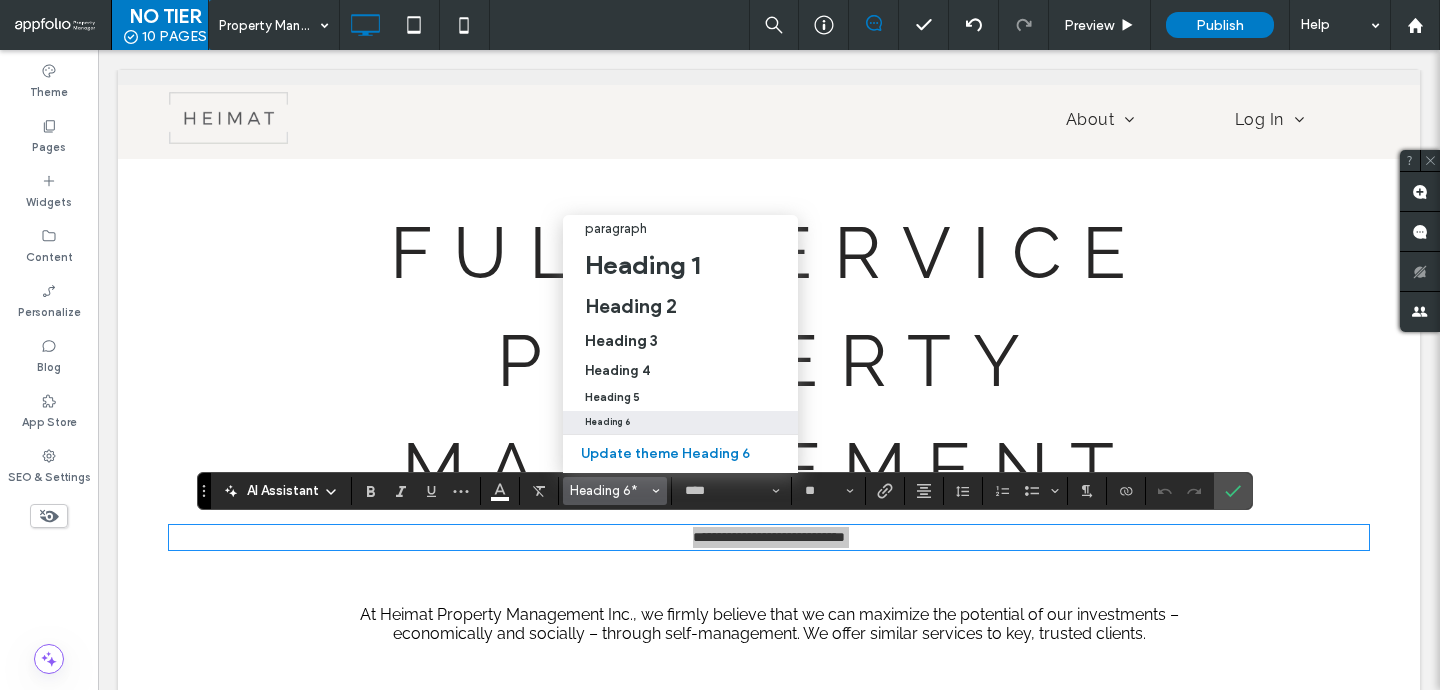 click on "Heading 6" at bounding box center (680, 422) 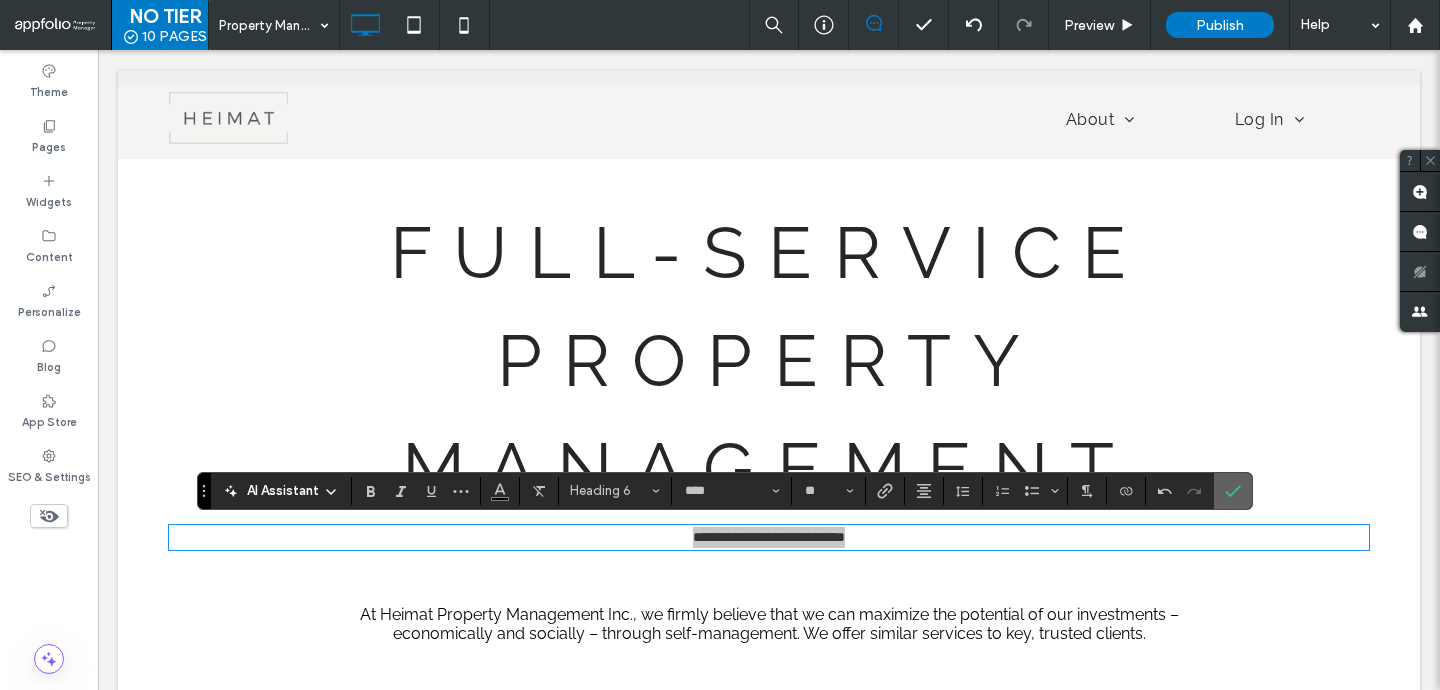 click 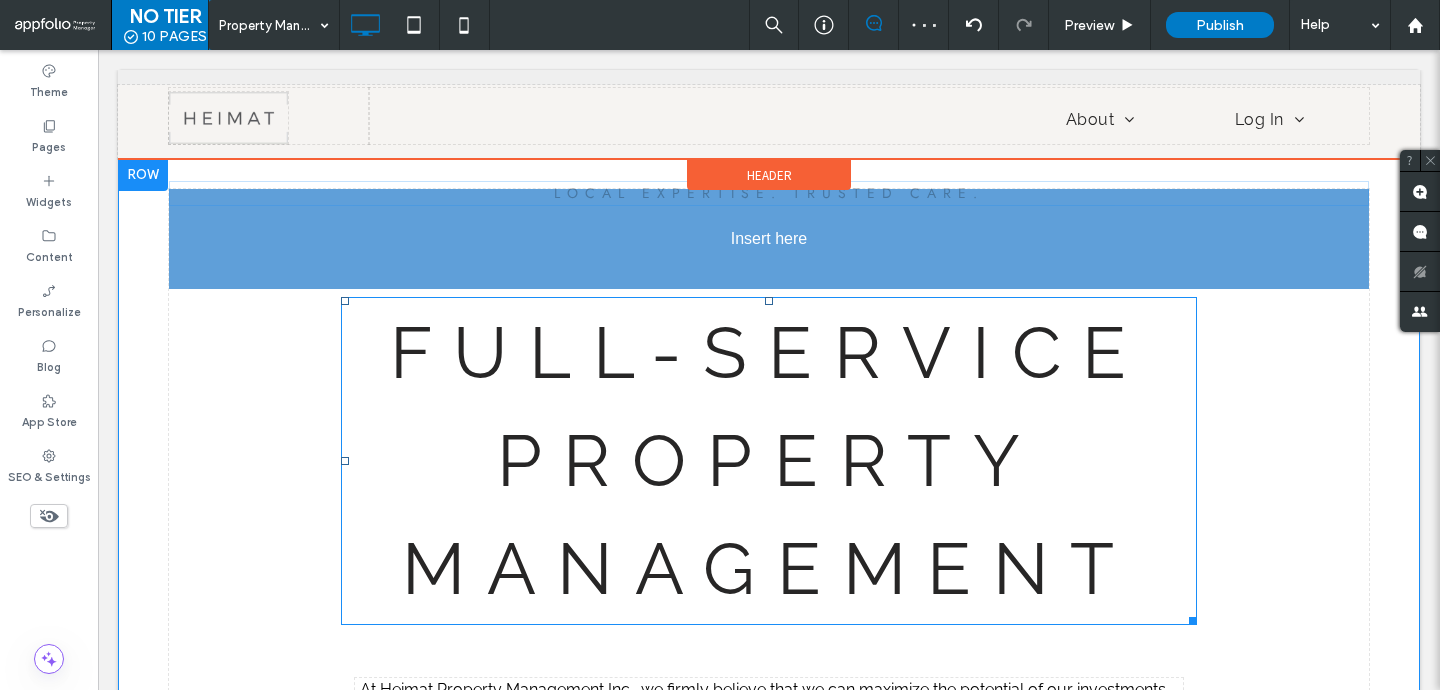 drag, startPoint x: 789, startPoint y: 531, endPoint x: 755, endPoint y: 328, distance: 205.82759 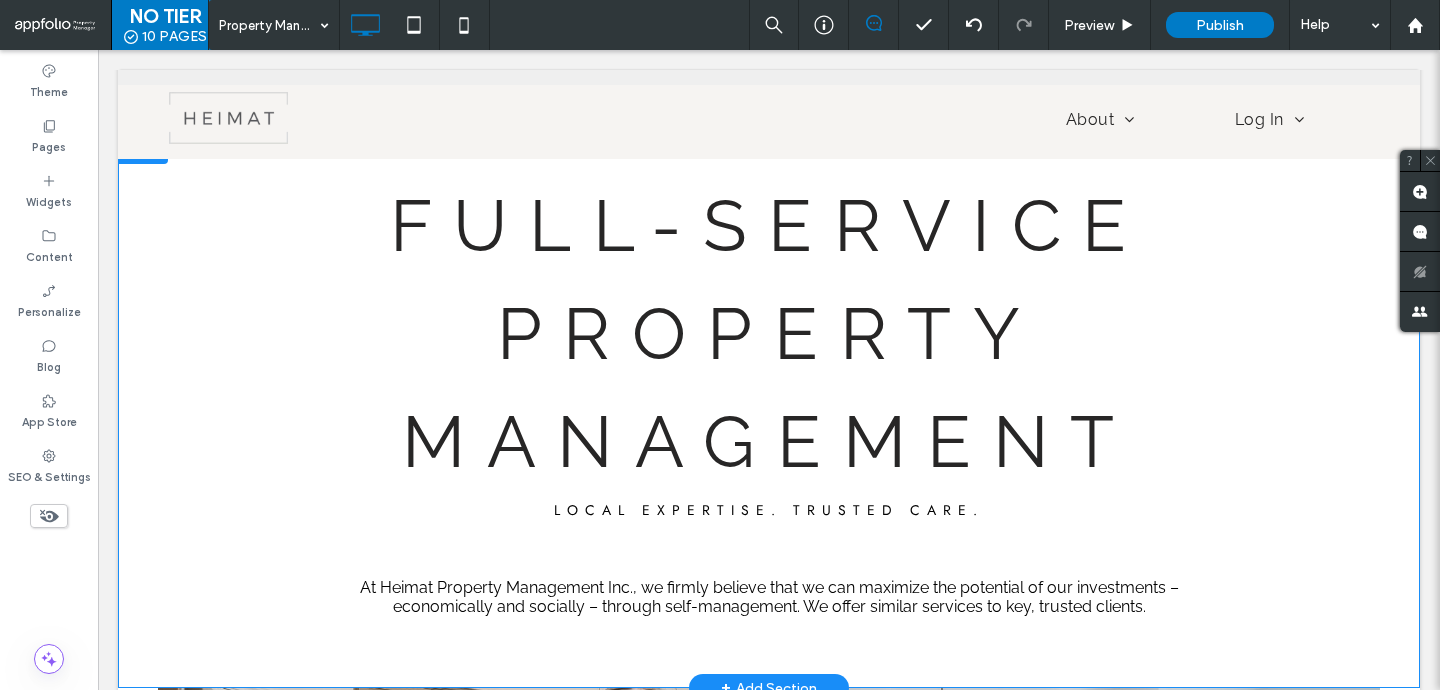 scroll, scrollTop: 0, scrollLeft: 0, axis: both 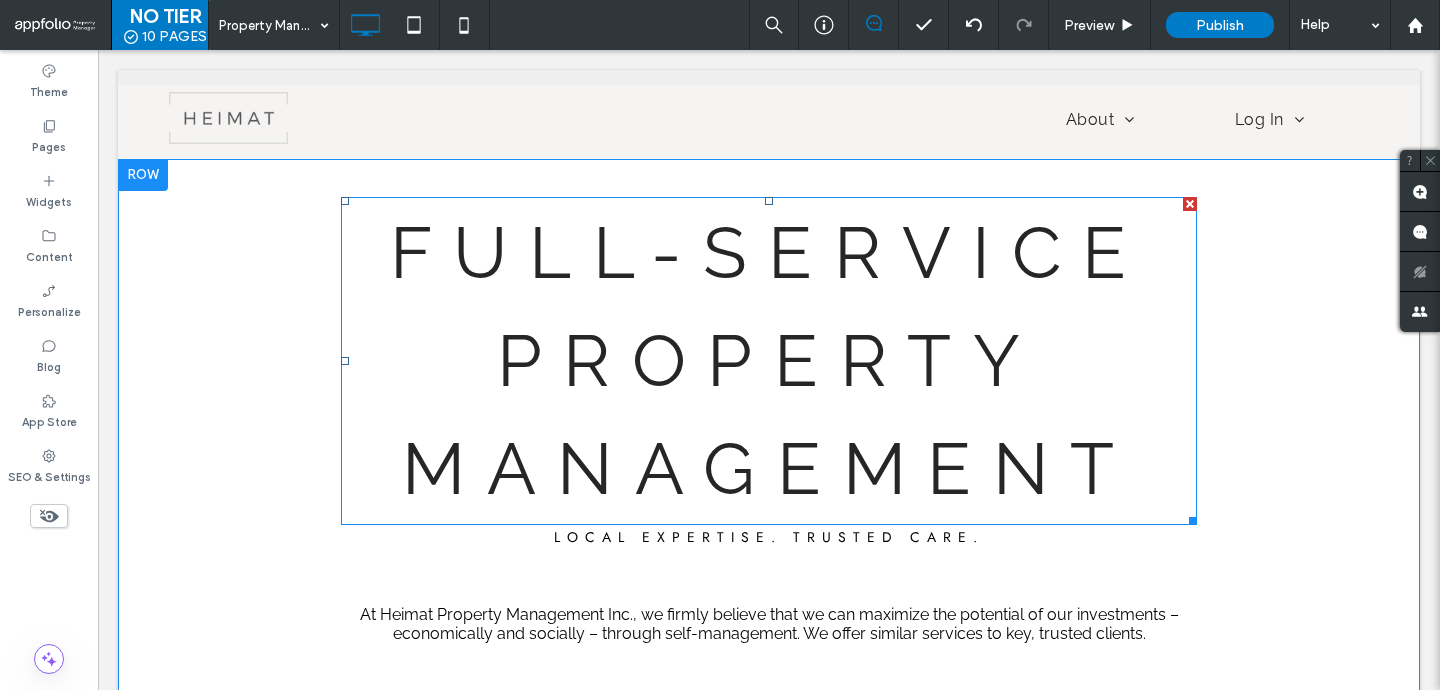 click on "Full-Service Property Management" at bounding box center [769, 360] 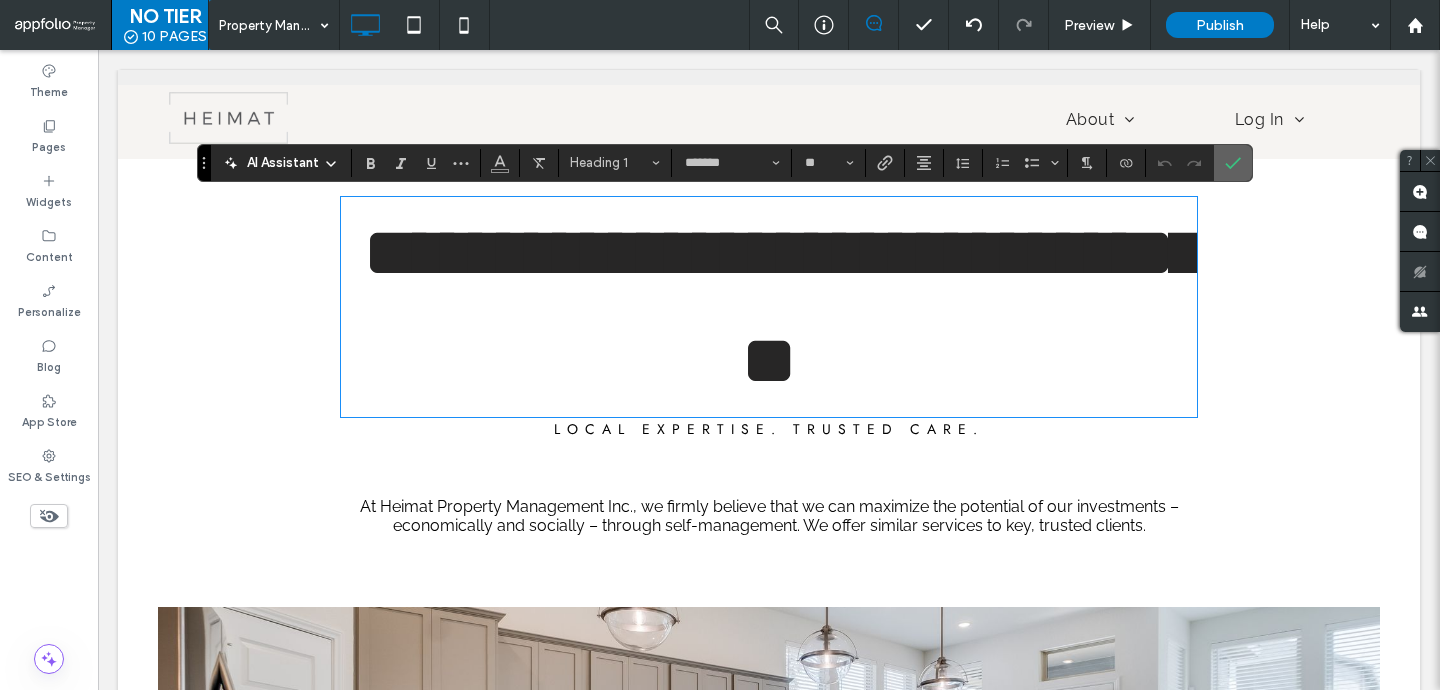 click at bounding box center [1233, 163] 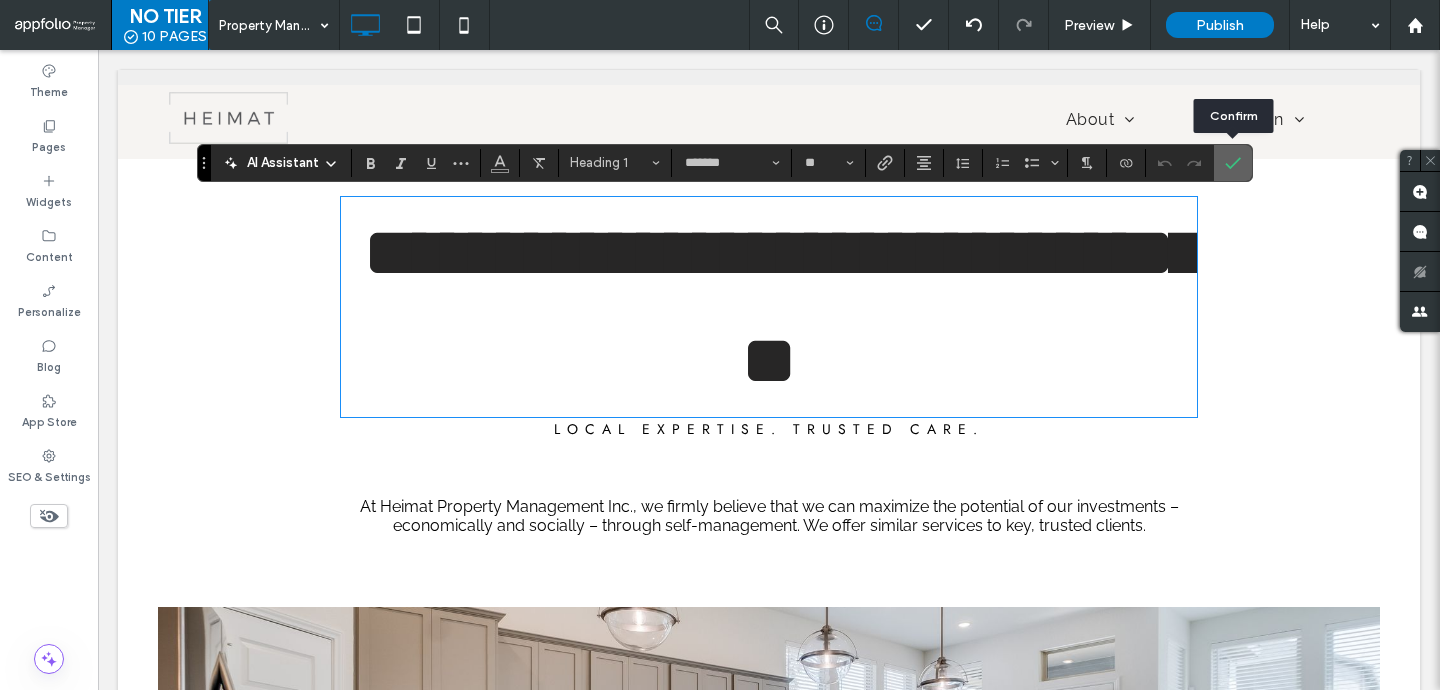 click at bounding box center (1233, 163) 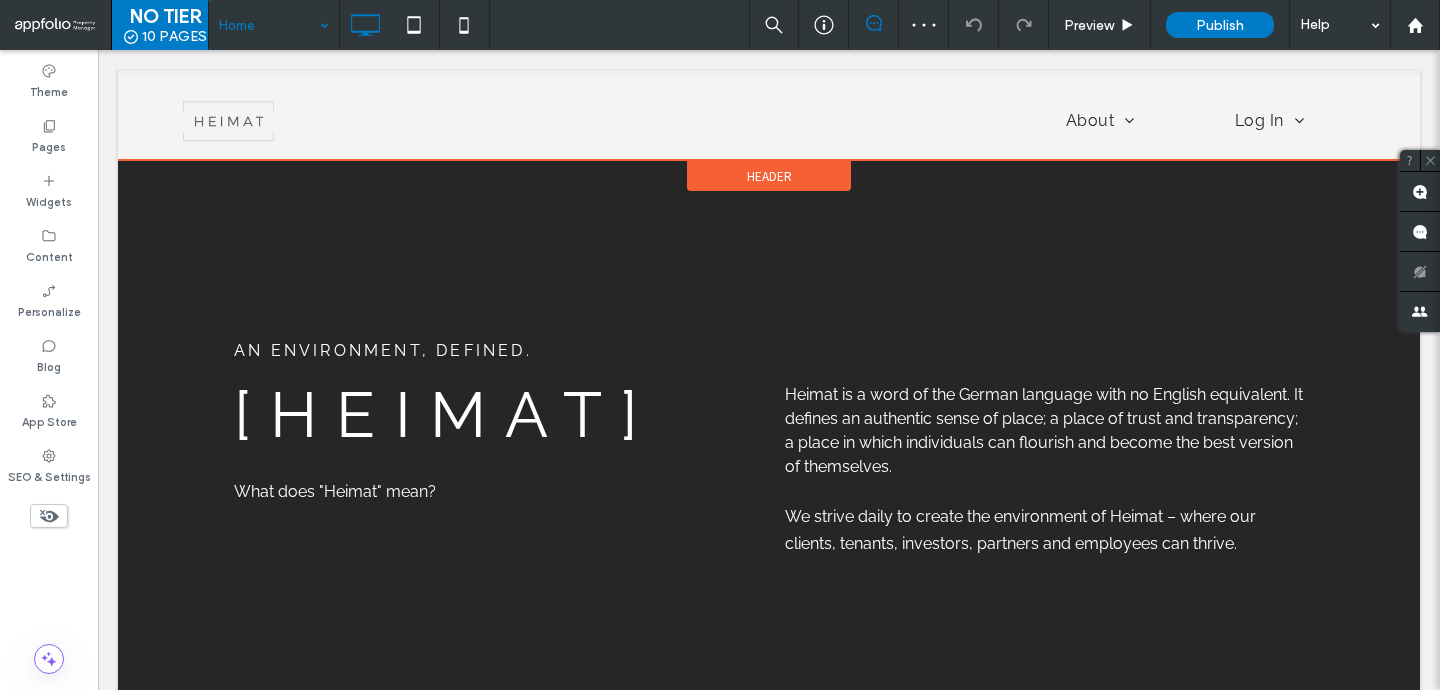 scroll, scrollTop: 1644, scrollLeft: 0, axis: vertical 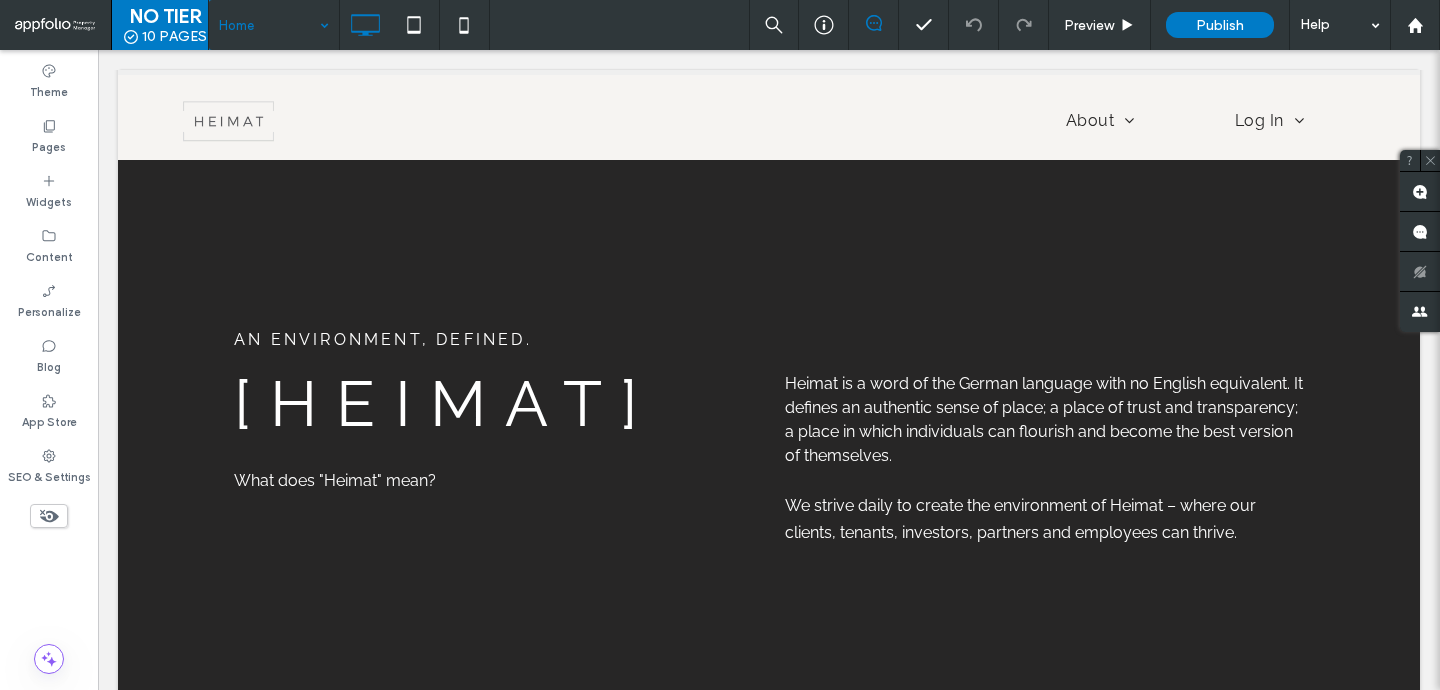 click at bounding box center (269, 25) 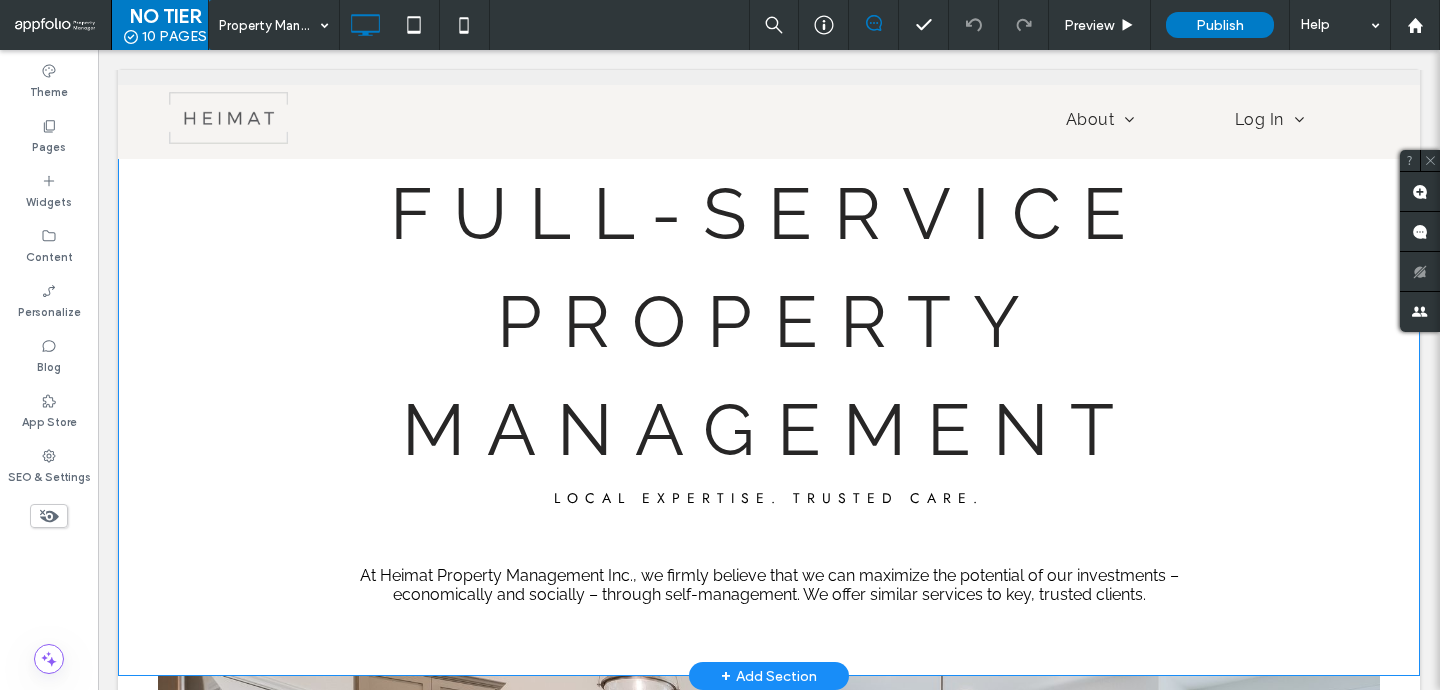 scroll, scrollTop: 0, scrollLeft: 0, axis: both 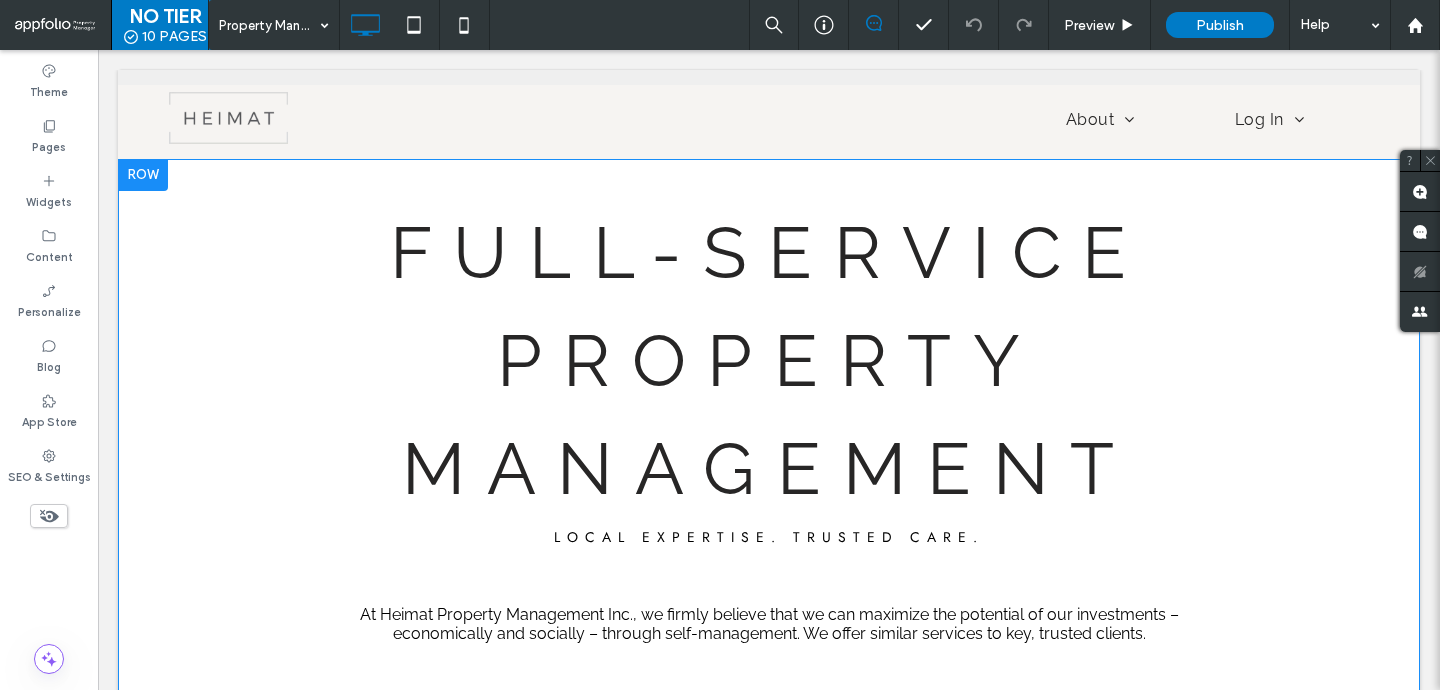 click on "Full-Service Property Management
Local Expertise. Trusted Care.
At Heimat Property Management Inc., we firmly believe that we can maximize the potential of our investments – economically and socially – through self-management. We offer similar services to key, trusted clients. Click To Paste
Row + Add Section" at bounding box center (769, 437) 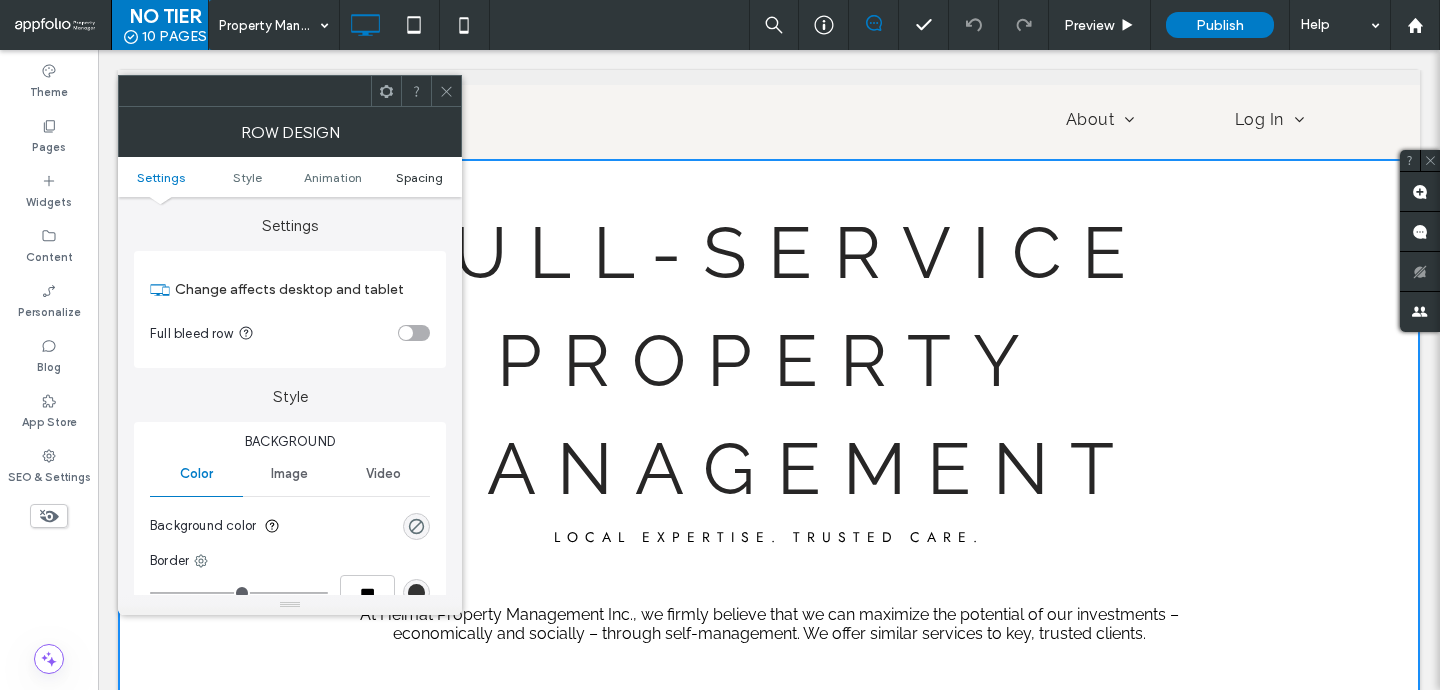 click on "Spacing" at bounding box center [419, 177] 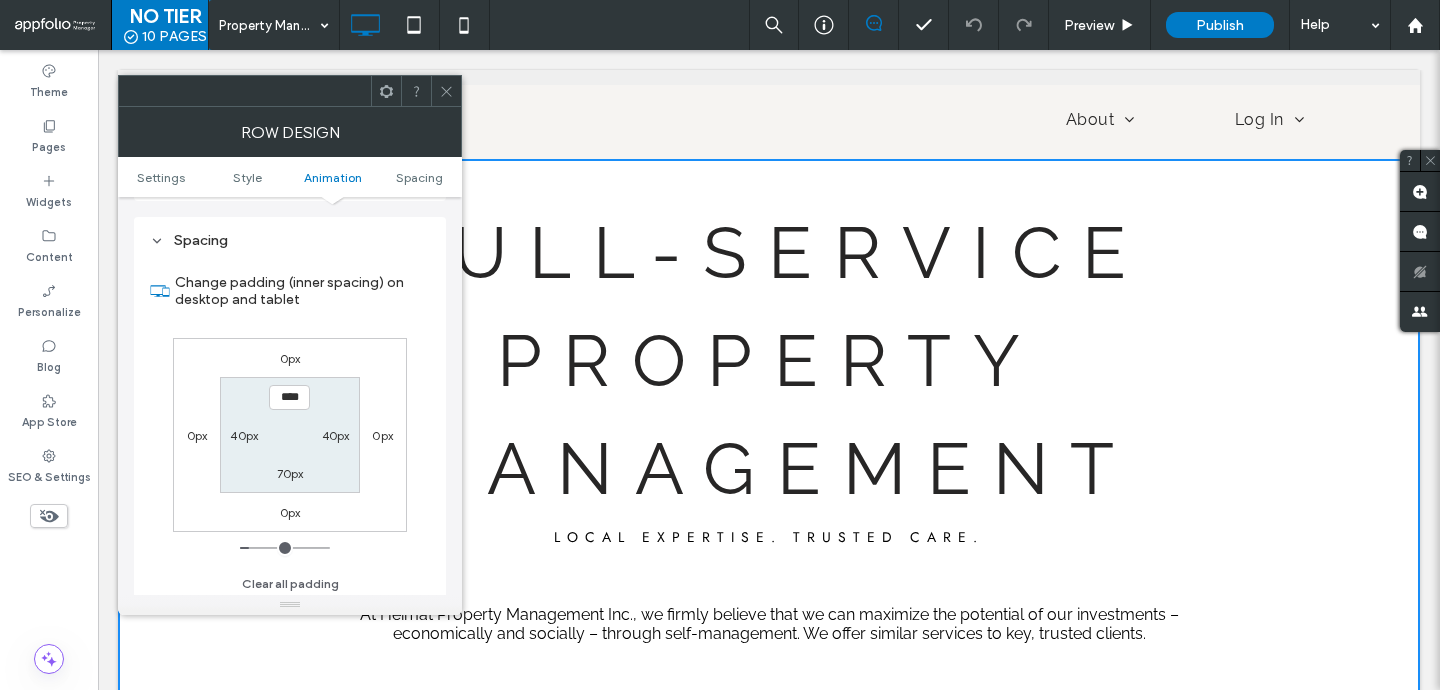 scroll, scrollTop: 566, scrollLeft: 0, axis: vertical 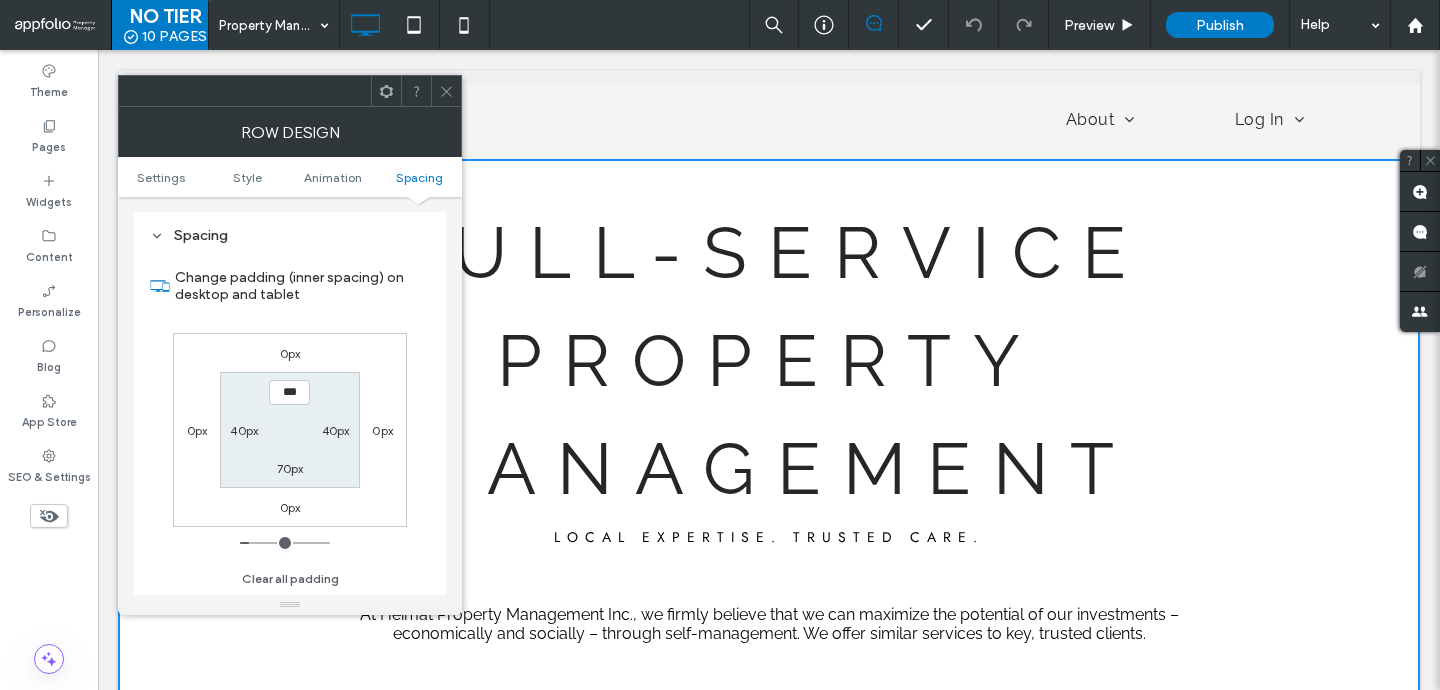 type on "*****" 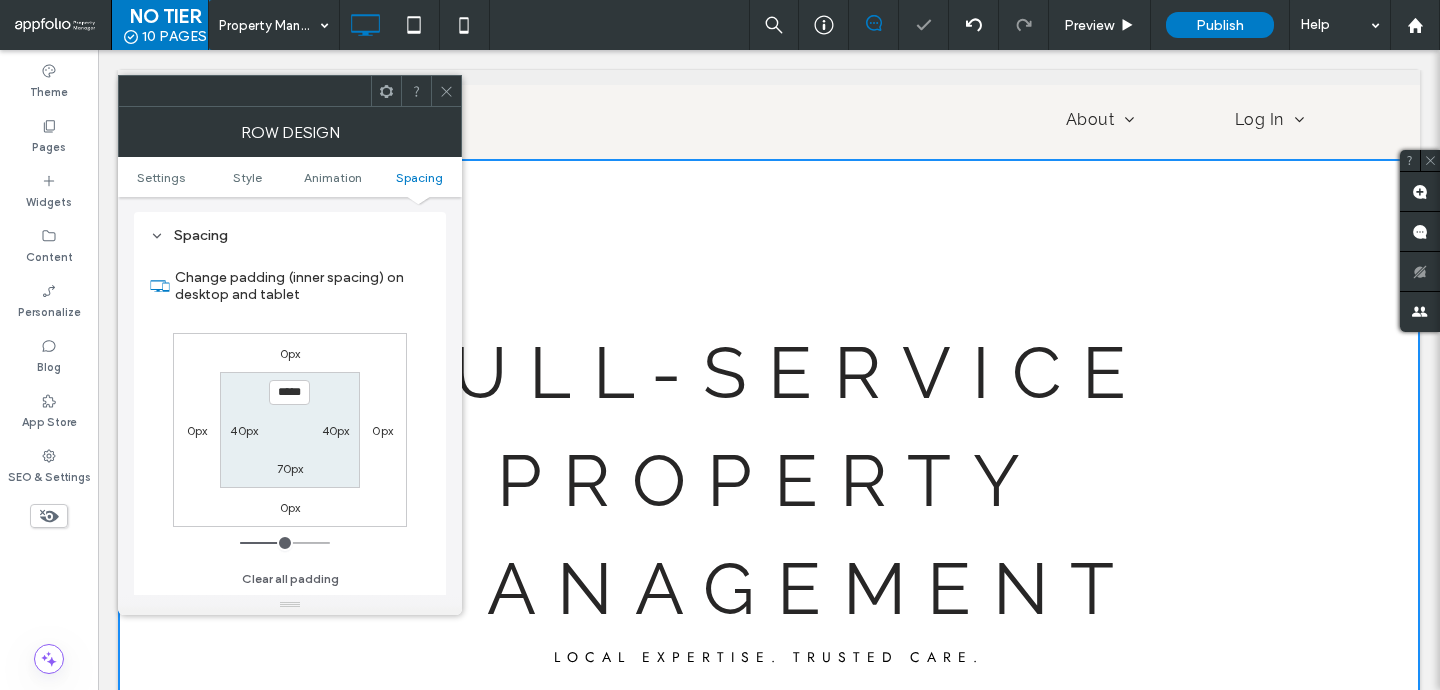 click 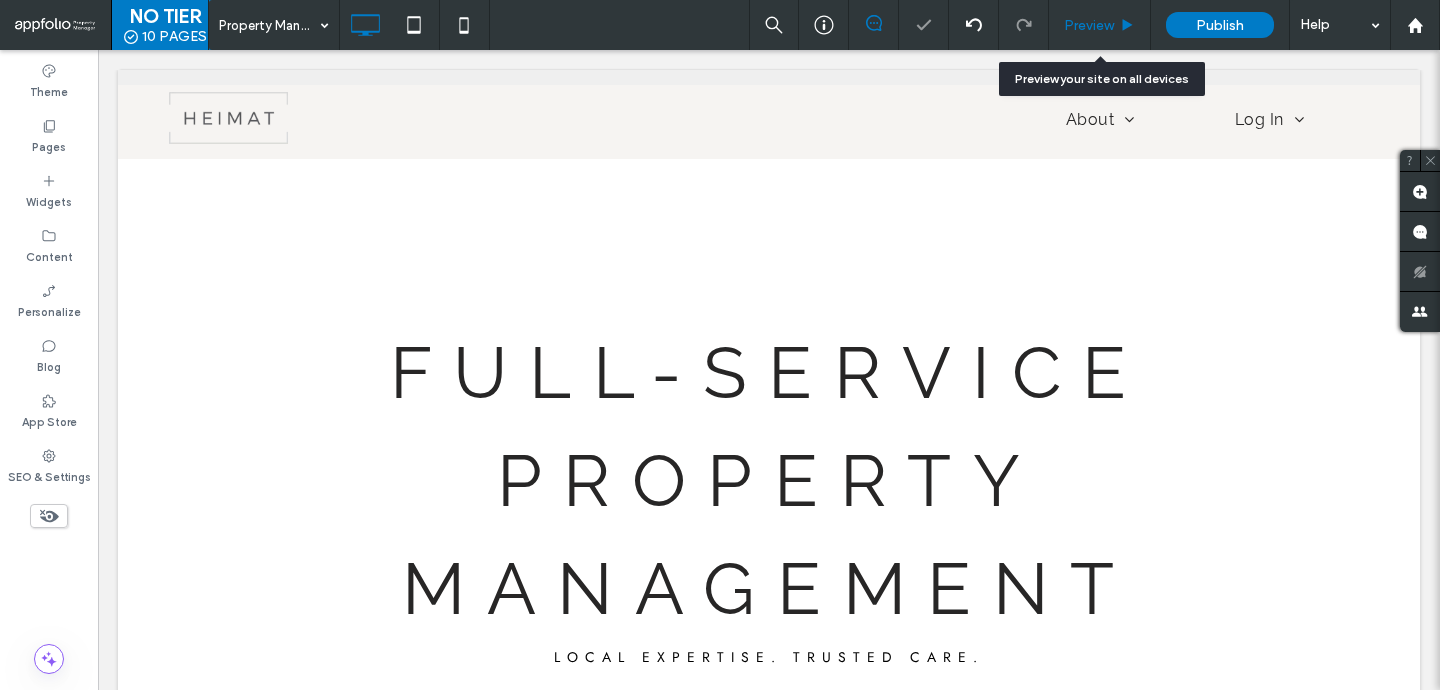 click on "Preview" at bounding box center [1100, 25] 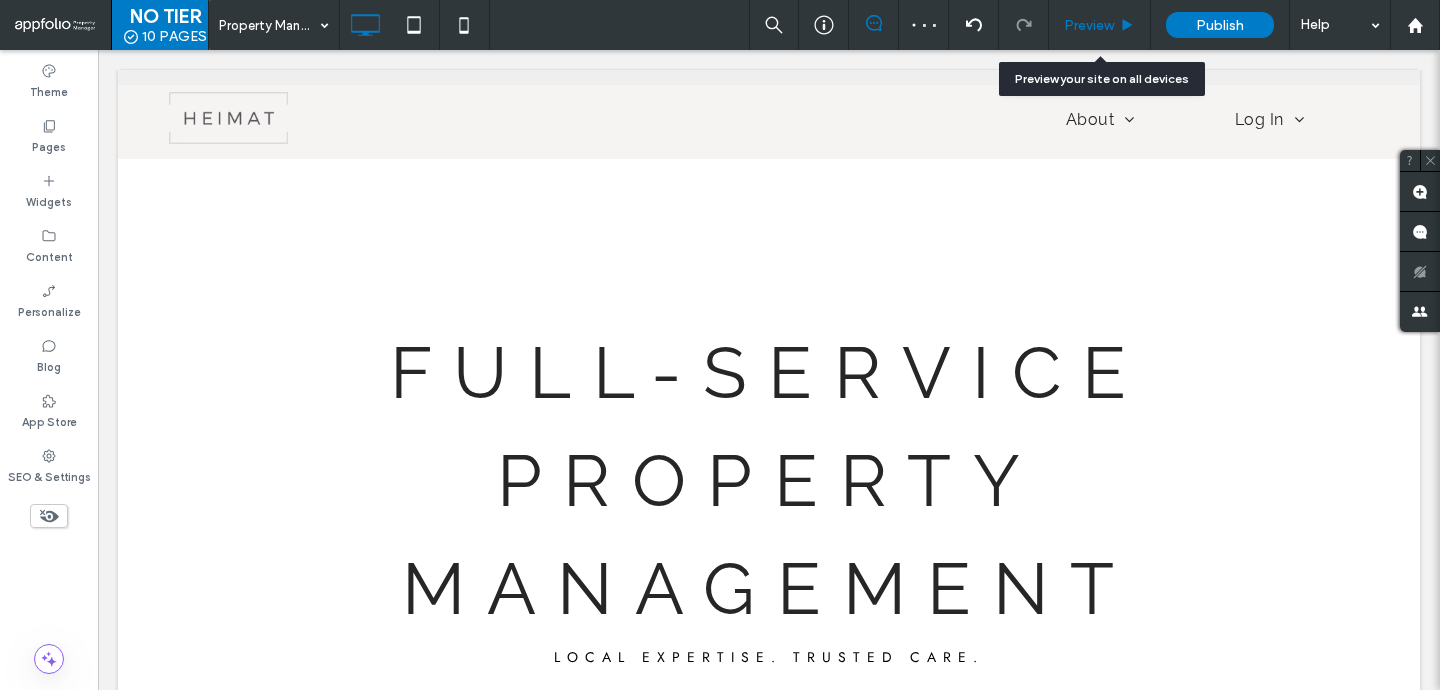 click on "Preview" at bounding box center (1089, 25) 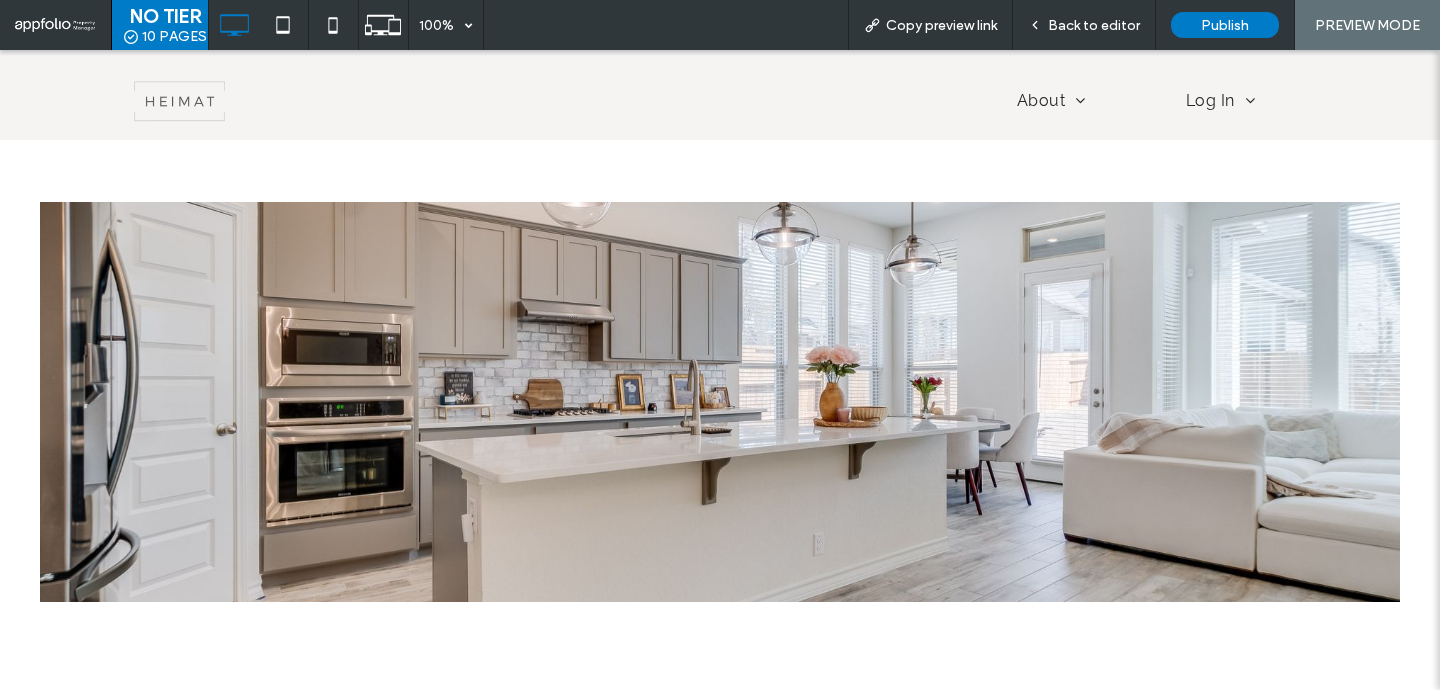 scroll, scrollTop: 596, scrollLeft: 0, axis: vertical 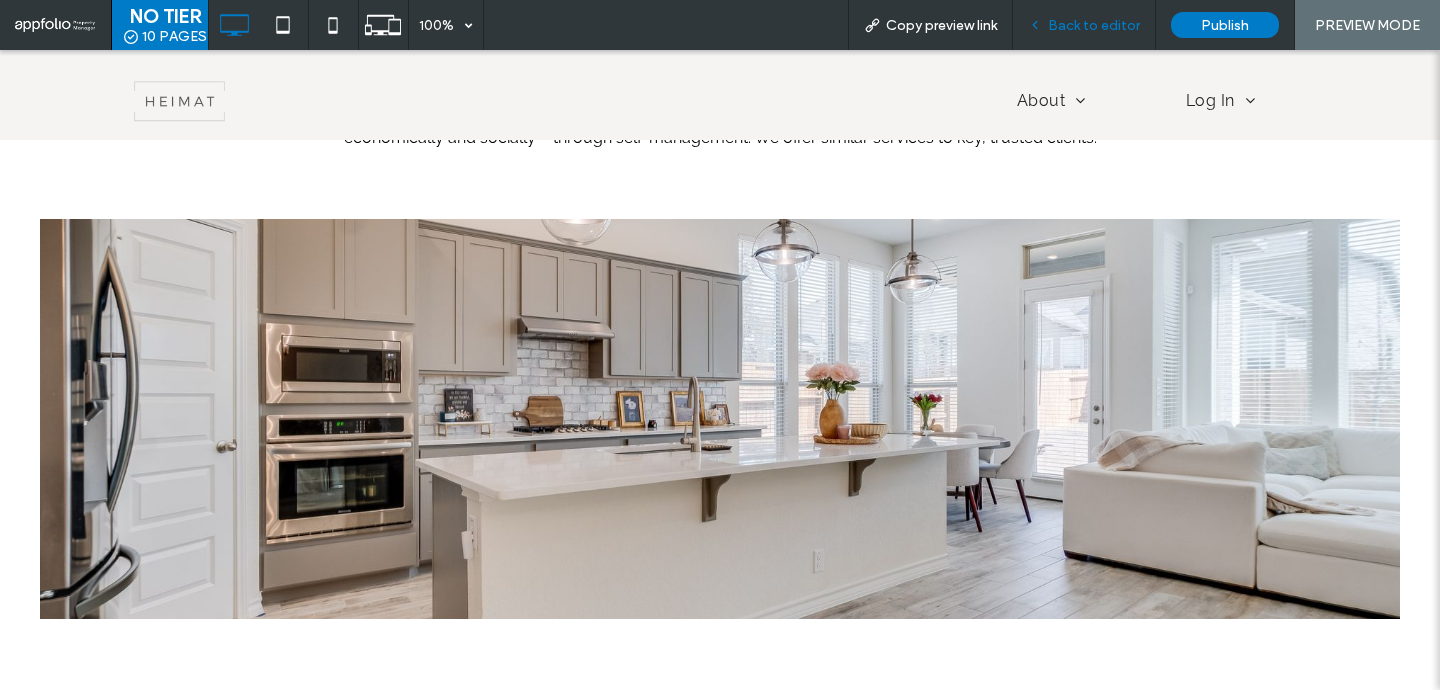 click on "Back to editor" at bounding box center (1094, 25) 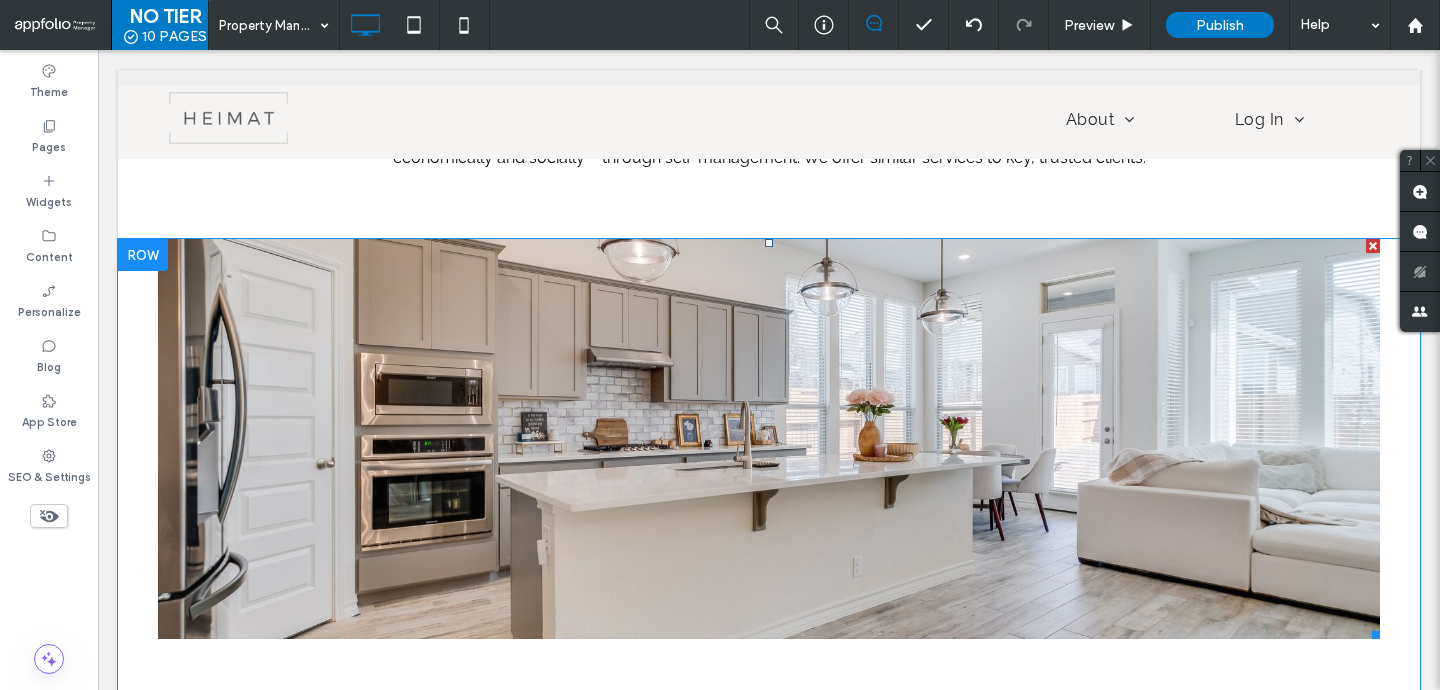 click on "Slide title
Write your caption here
Button" at bounding box center [769, 439] 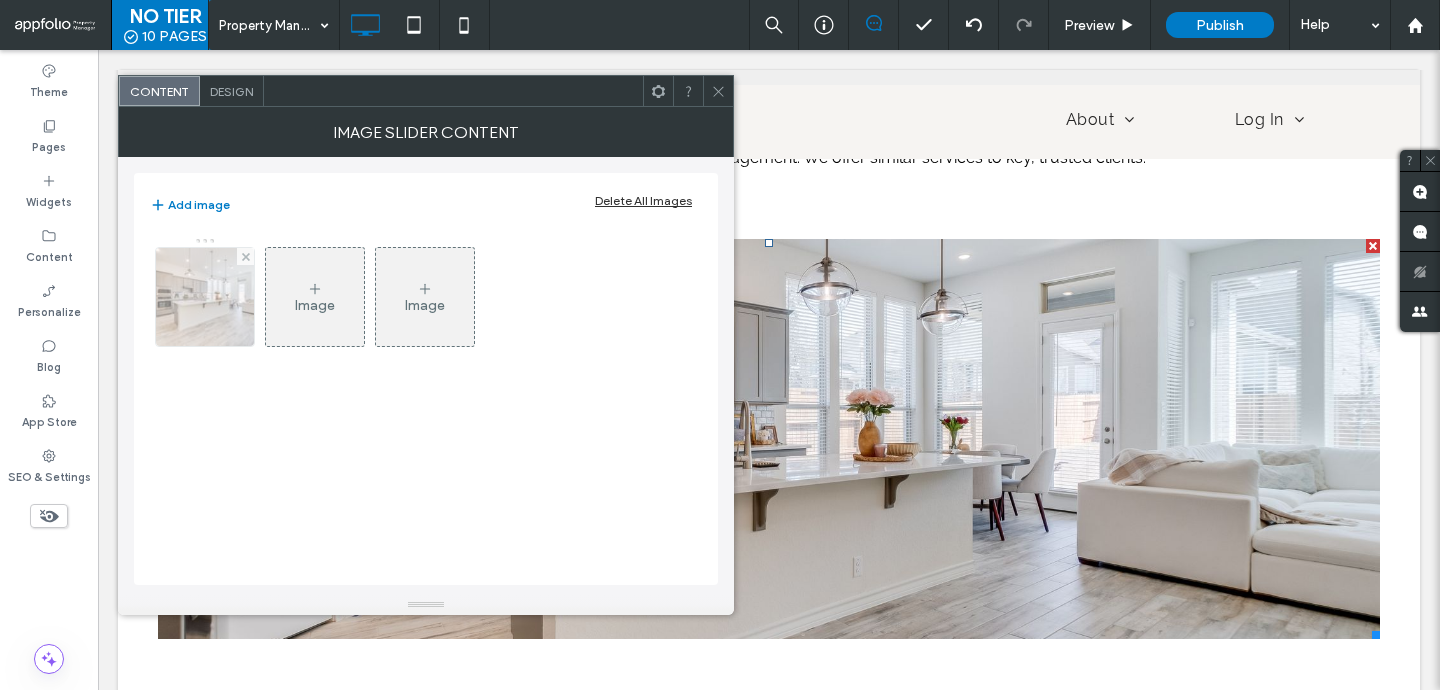 click at bounding box center [205, 297] 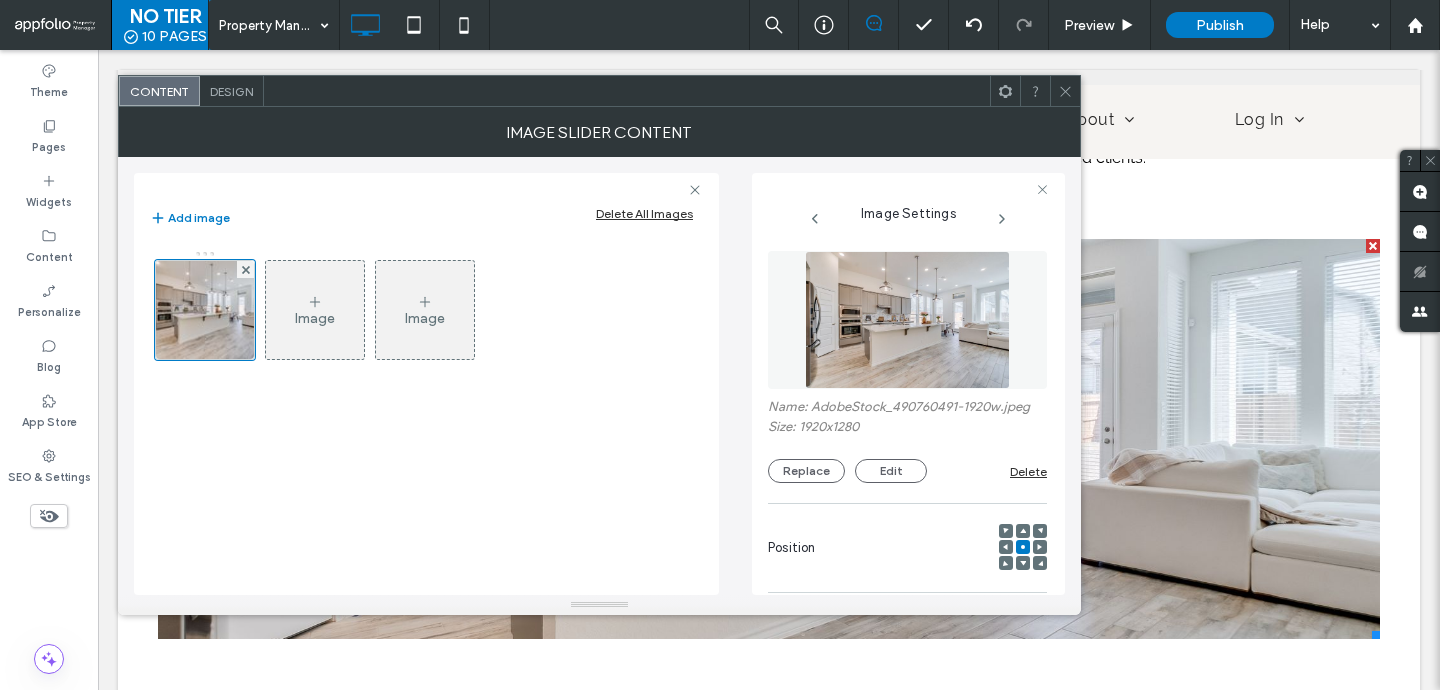 click 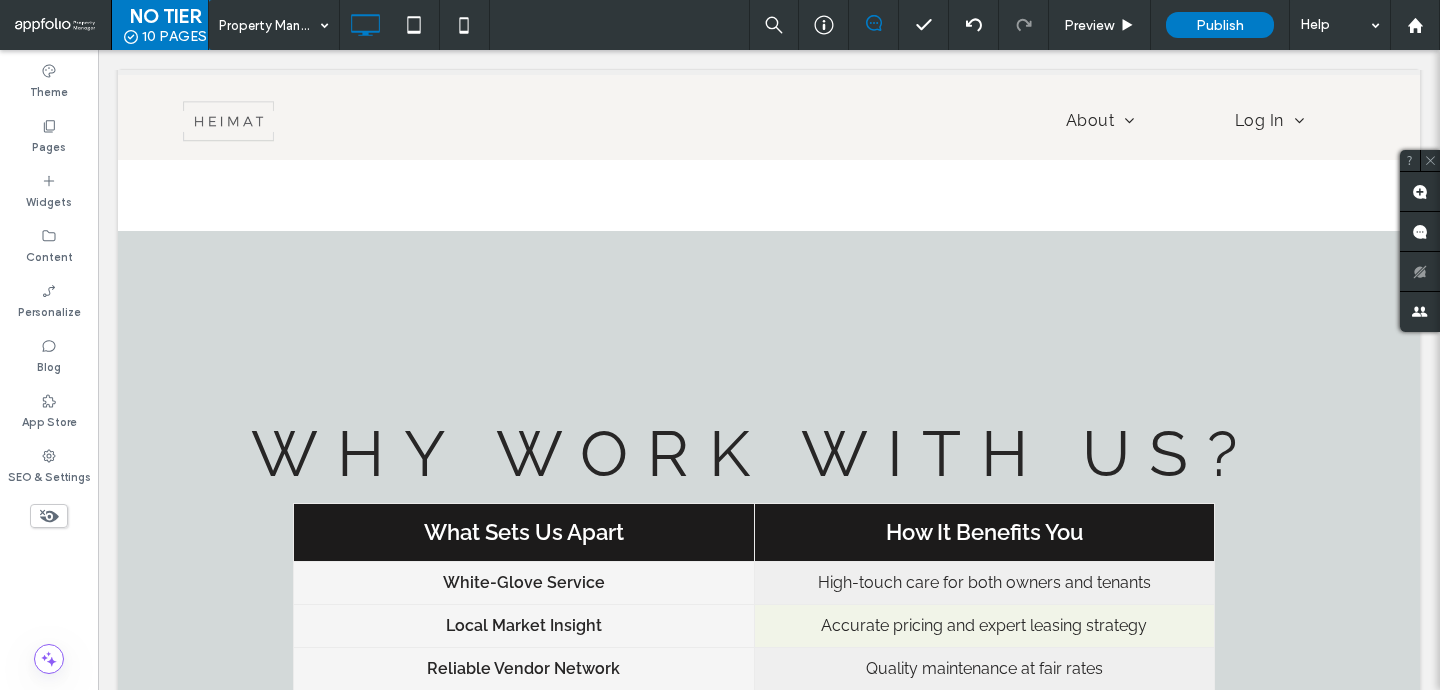 scroll, scrollTop: 2221, scrollLeft: 0, axis: vertical 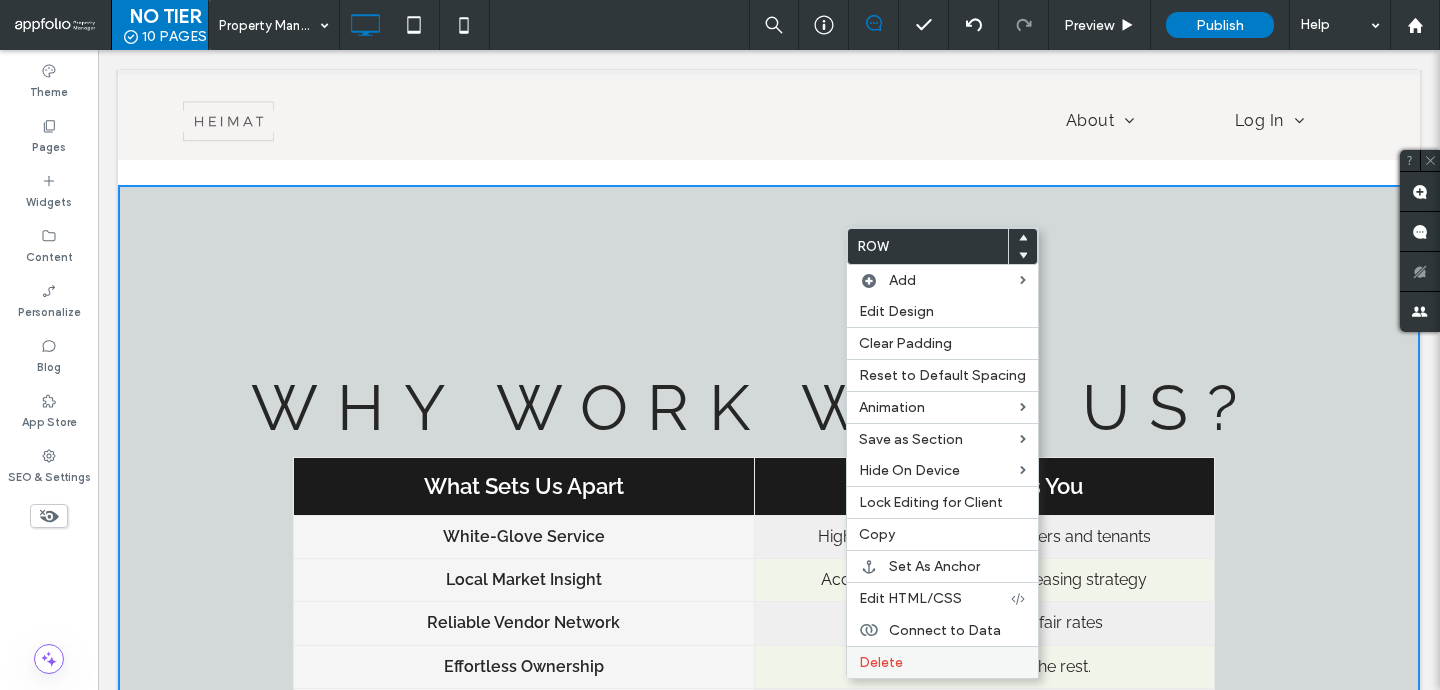 click on "Delete" at bounding box center (942, 662) 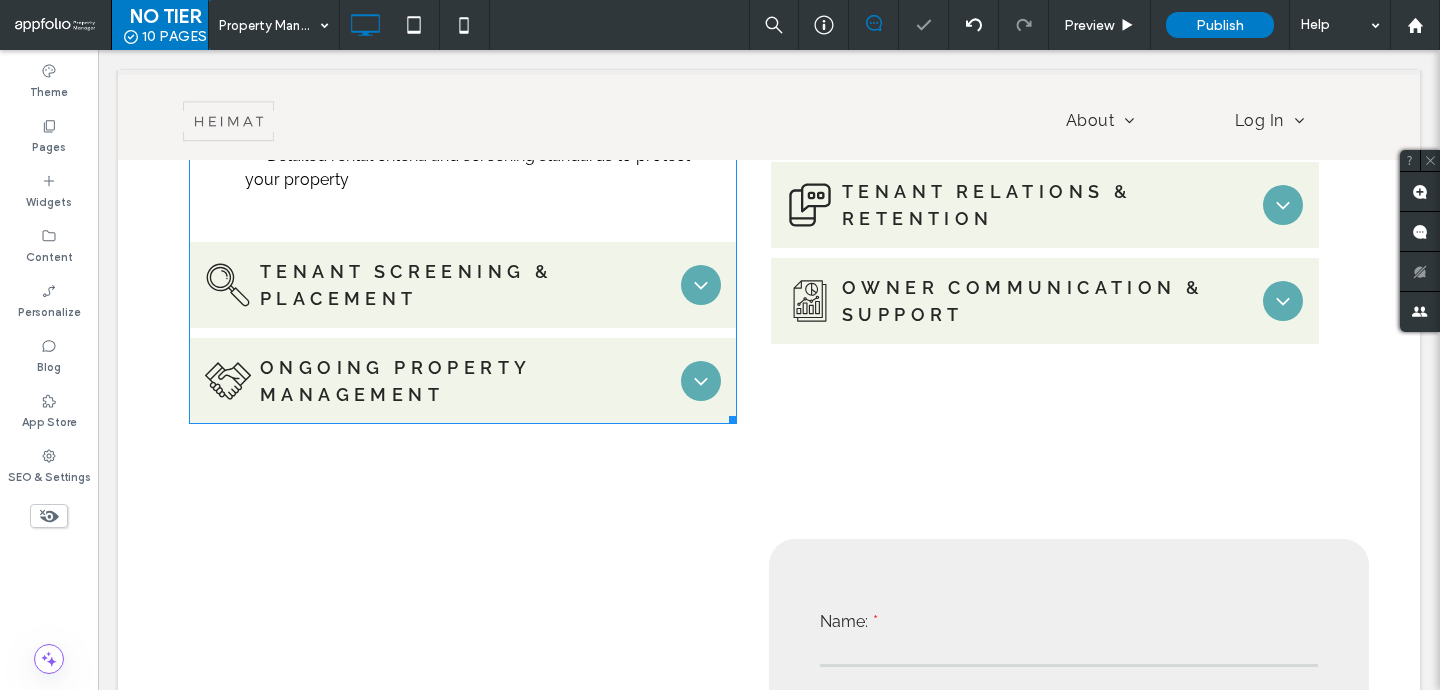 scroll, scrollTop: 2118, scrollLeft: 0, axis: vertical 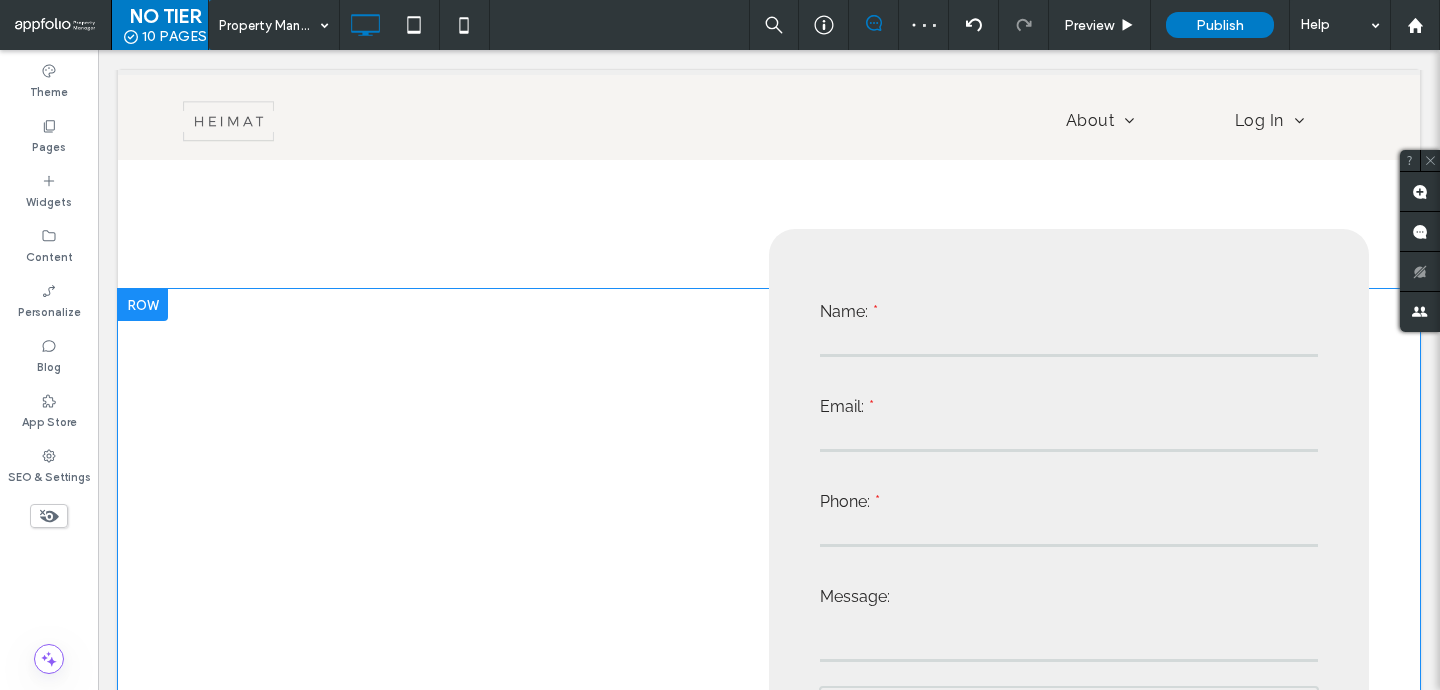 click at bounding box center (143, 305) 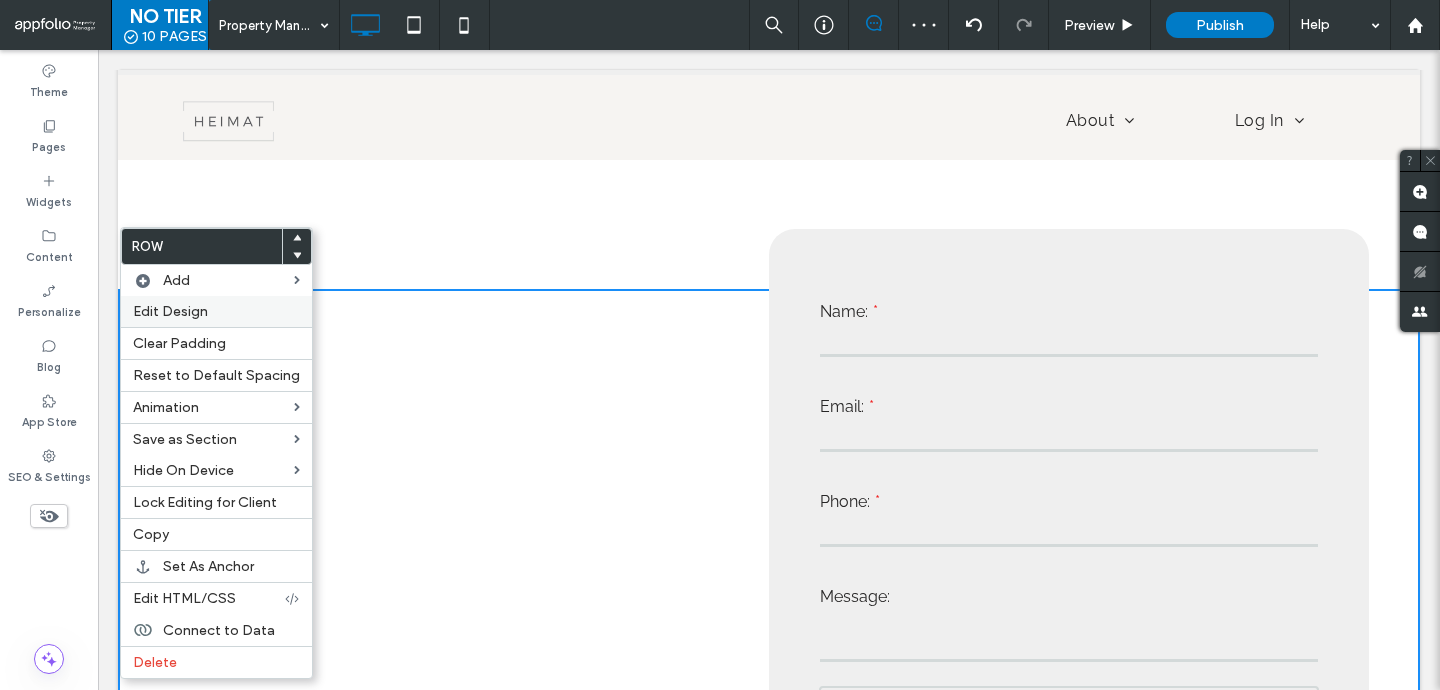 click on "Edit Design" at bounding box center [216, 311] 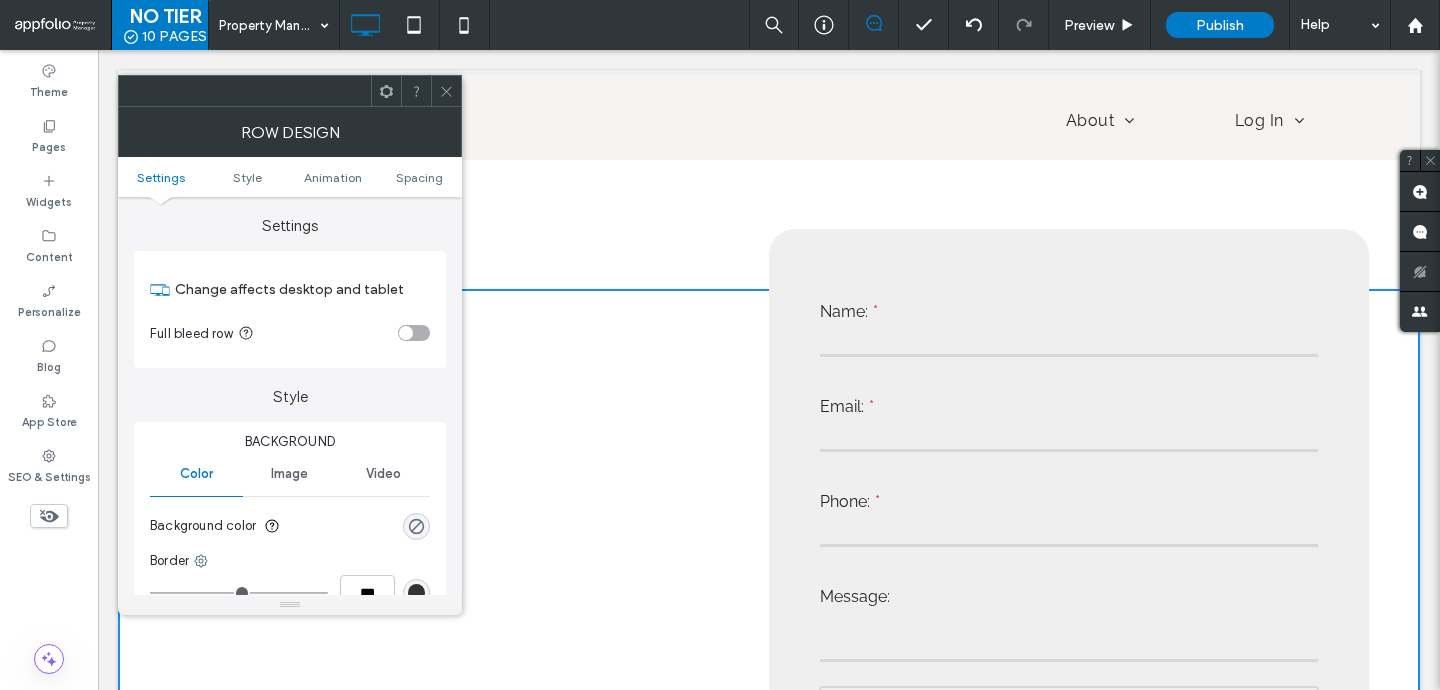 click at bounding box center [416, 526] 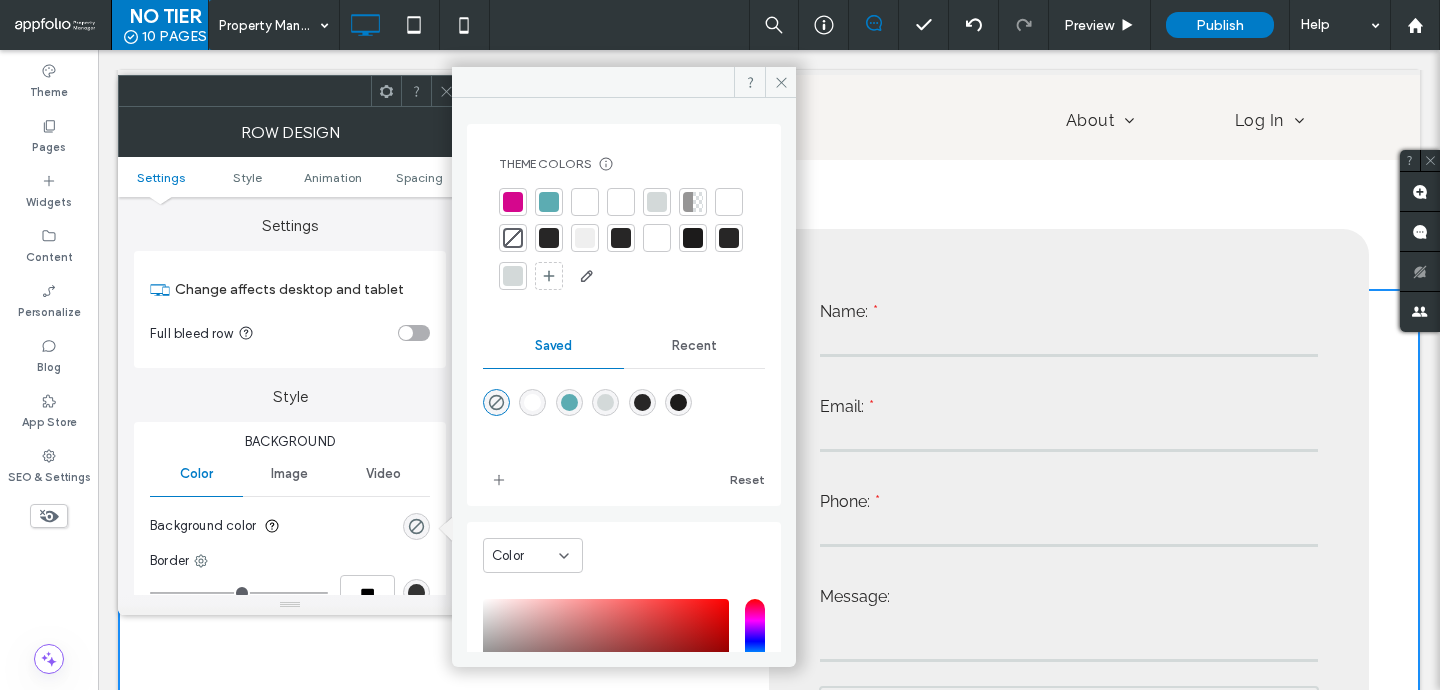 click at bounding box center [549, 238] 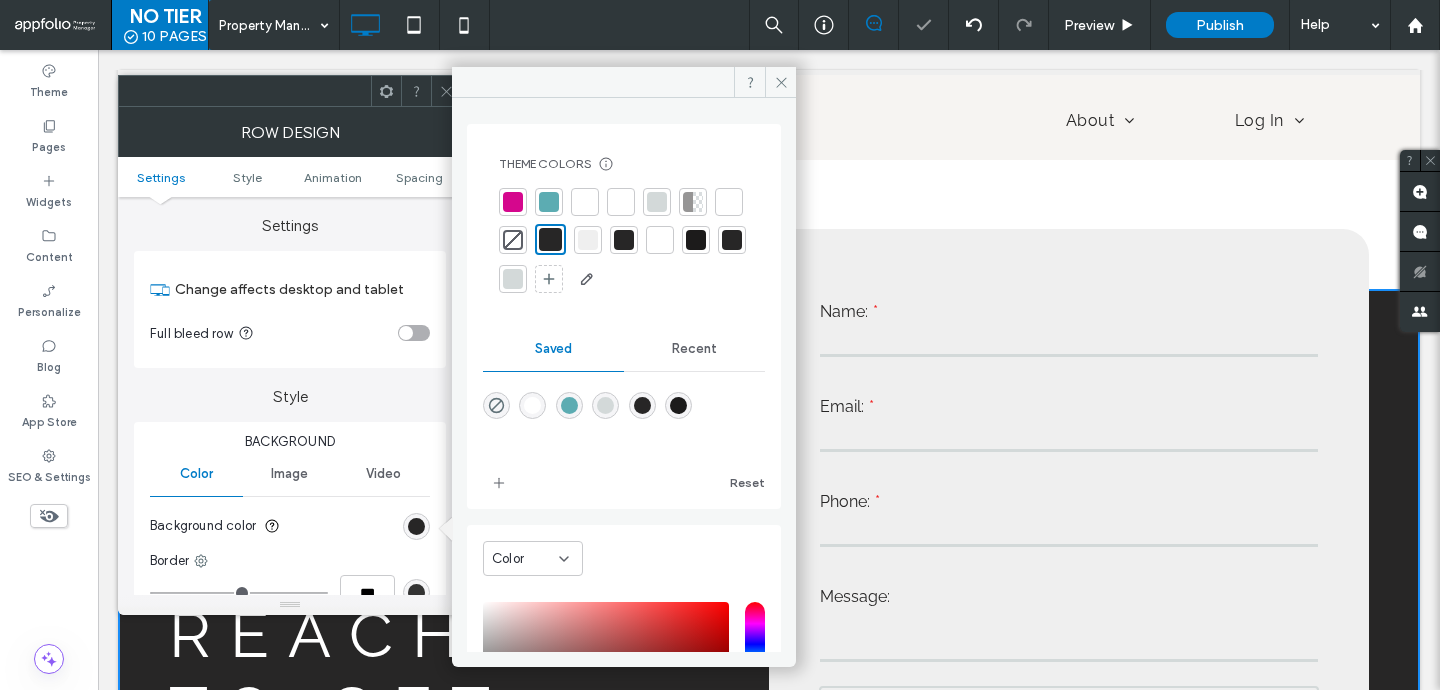 click at bounding box center [696, 240] 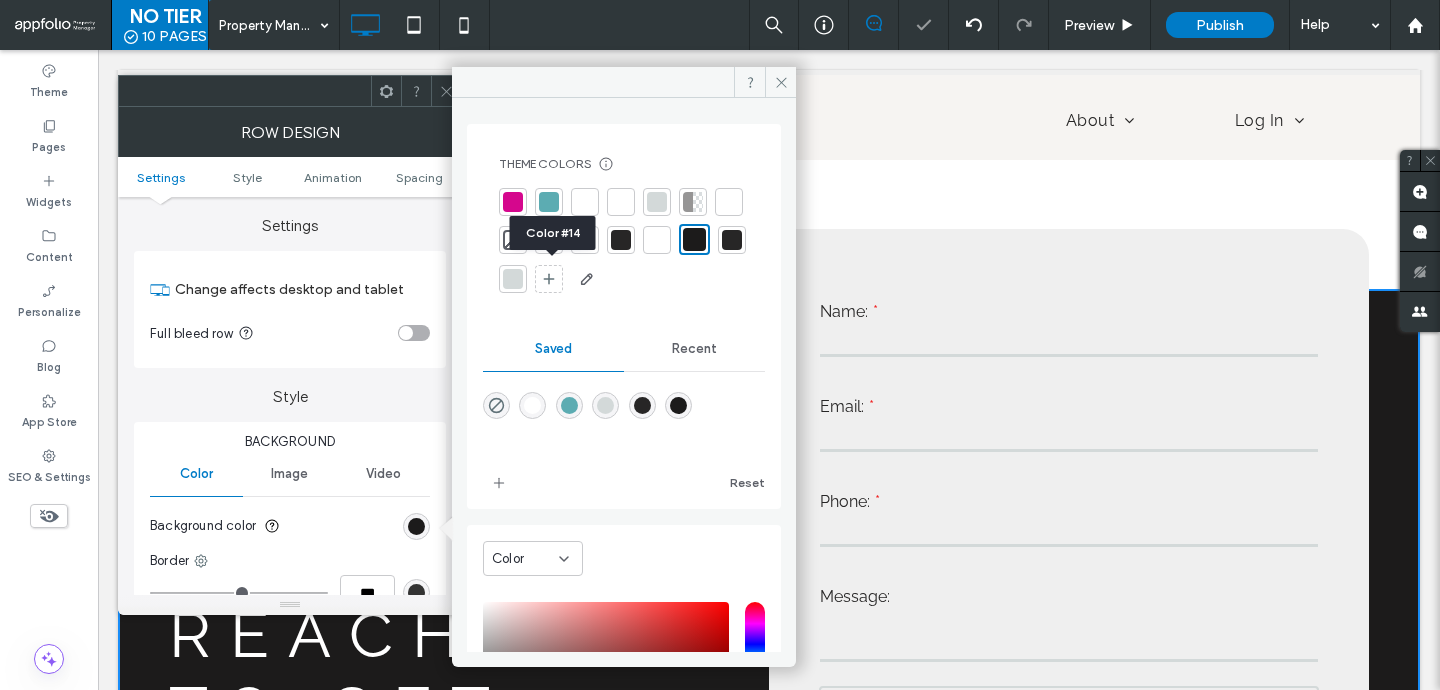 click at bounding box center [732, 240] 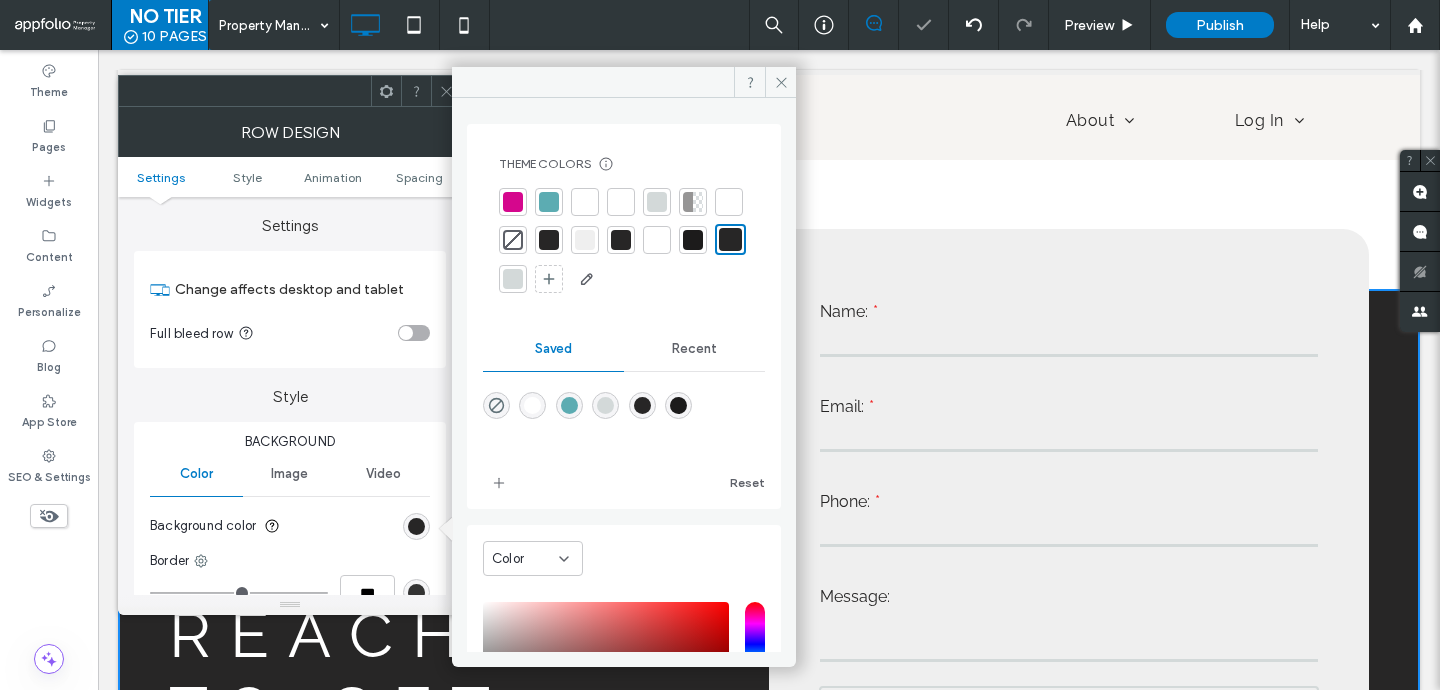 click at bounding box center (621, 240) 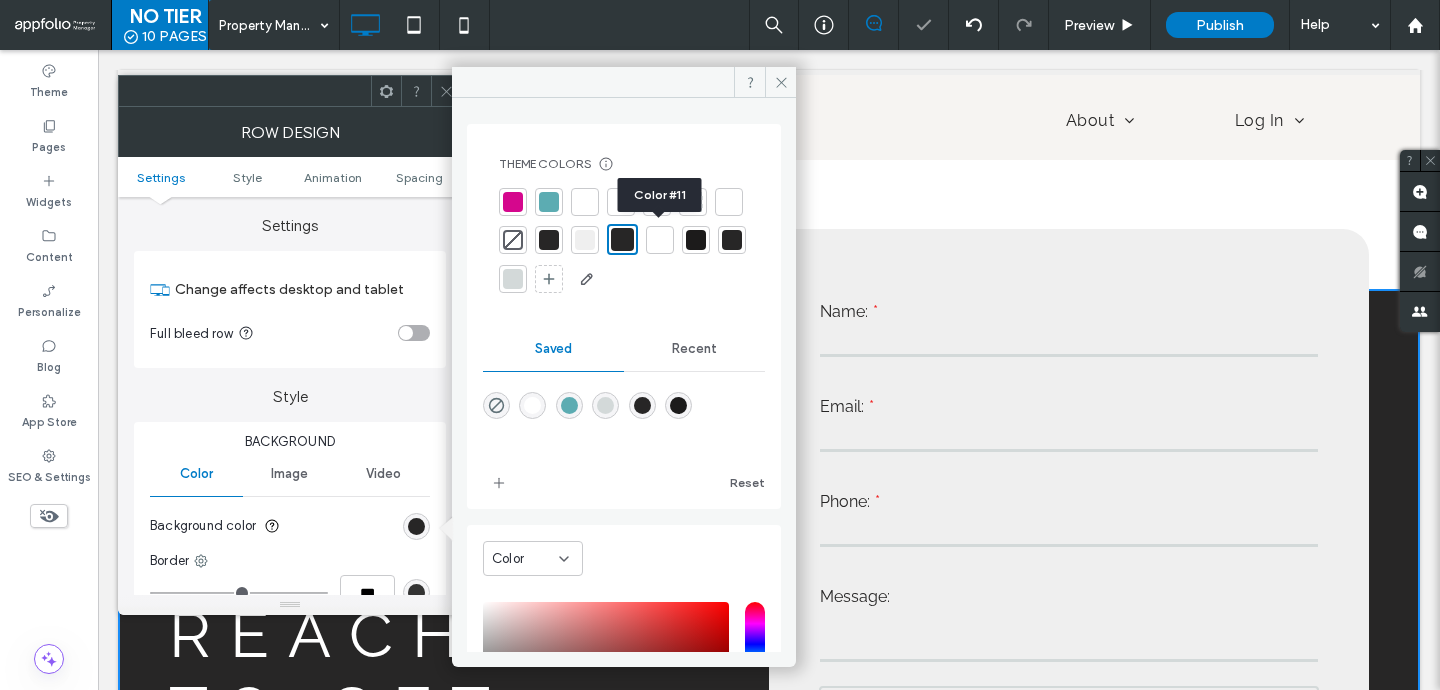 click at bounding box center (622, 239) 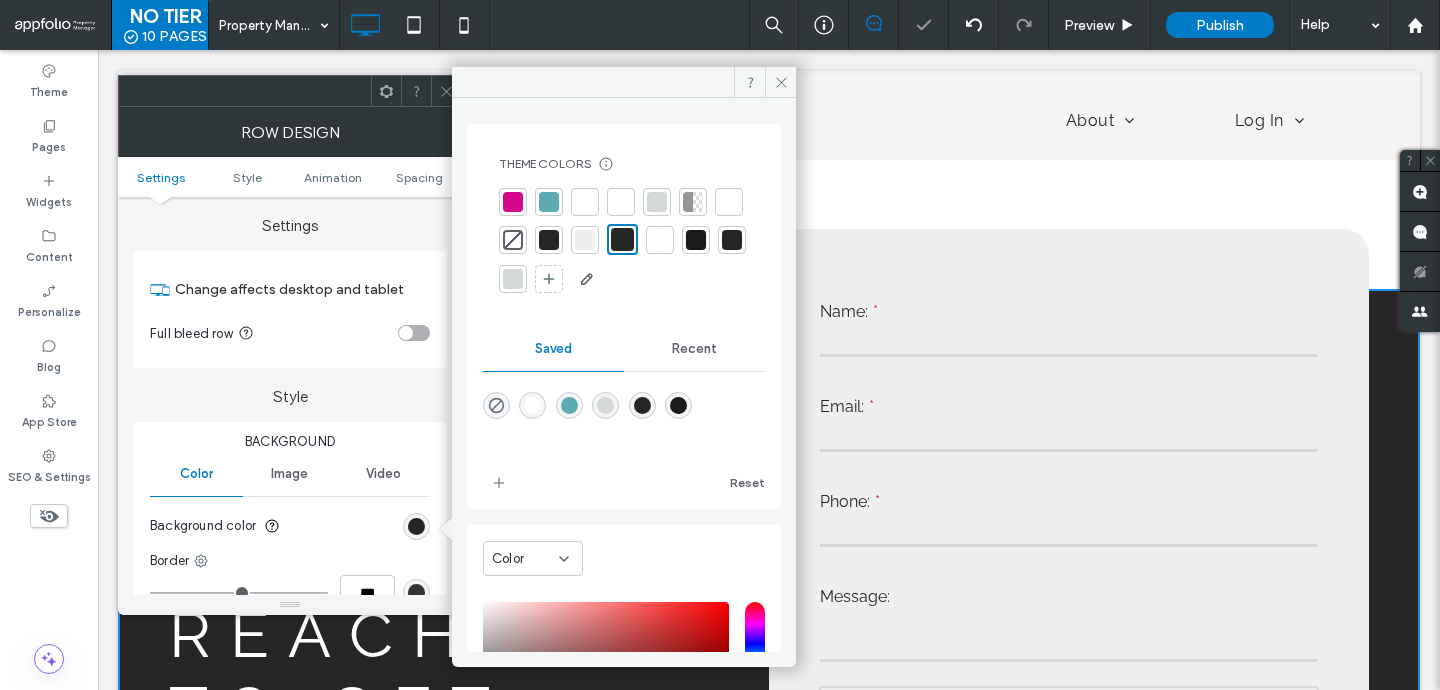 click at bounding box center (549, 240) 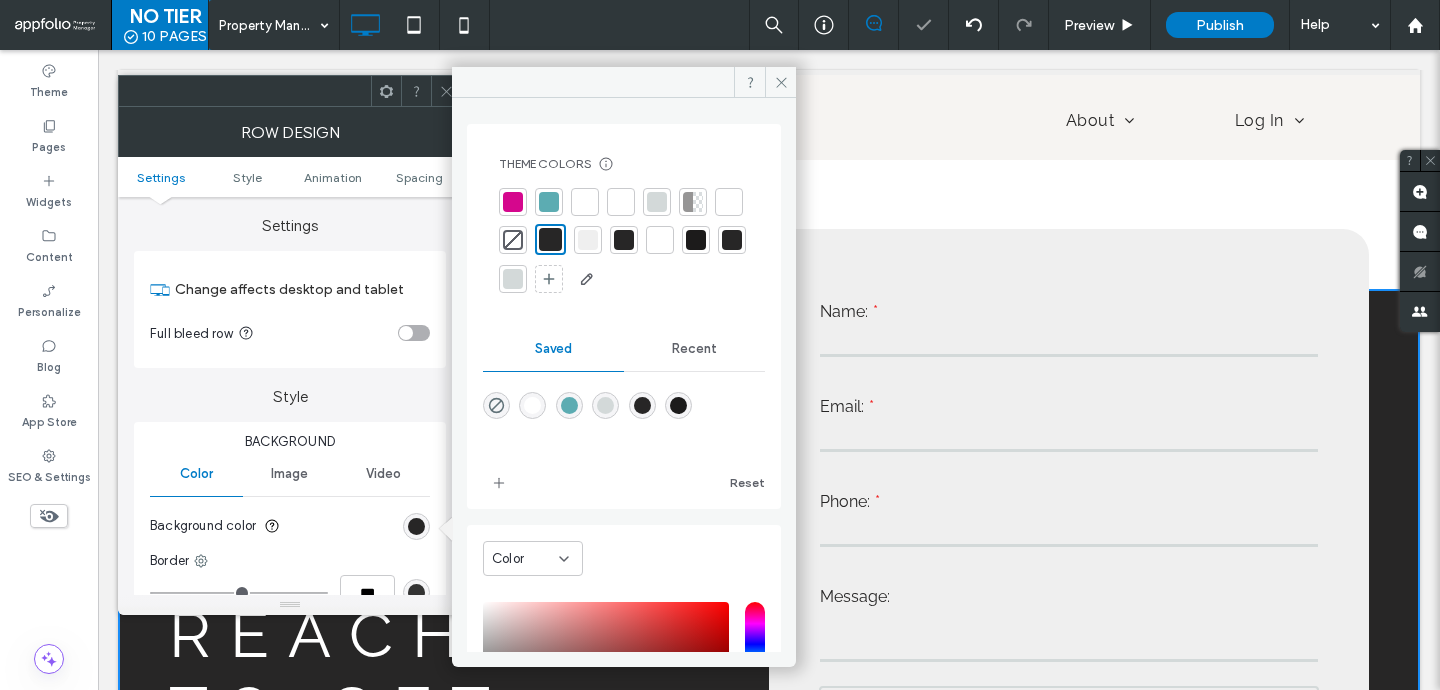 click at bounding box center [732, 240] 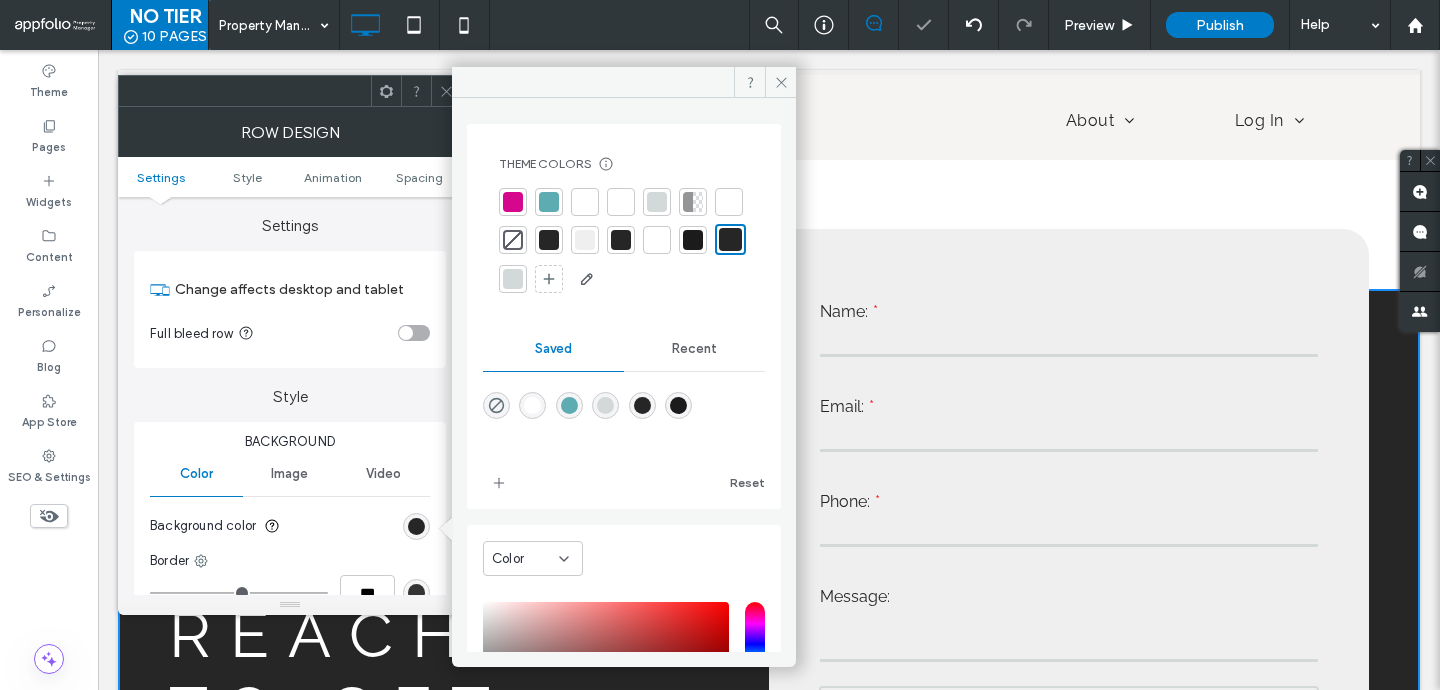click at bounding box center [693, 240] 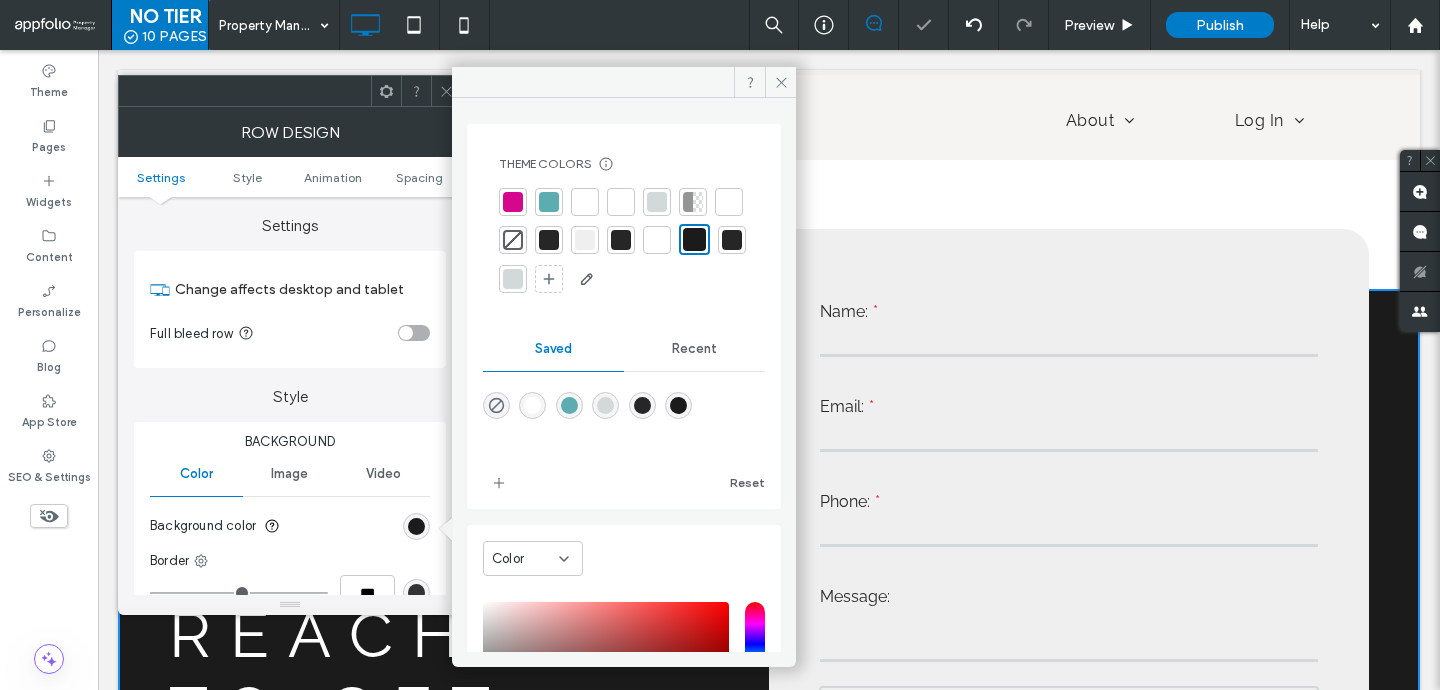 click at bounding box center (446, 91) 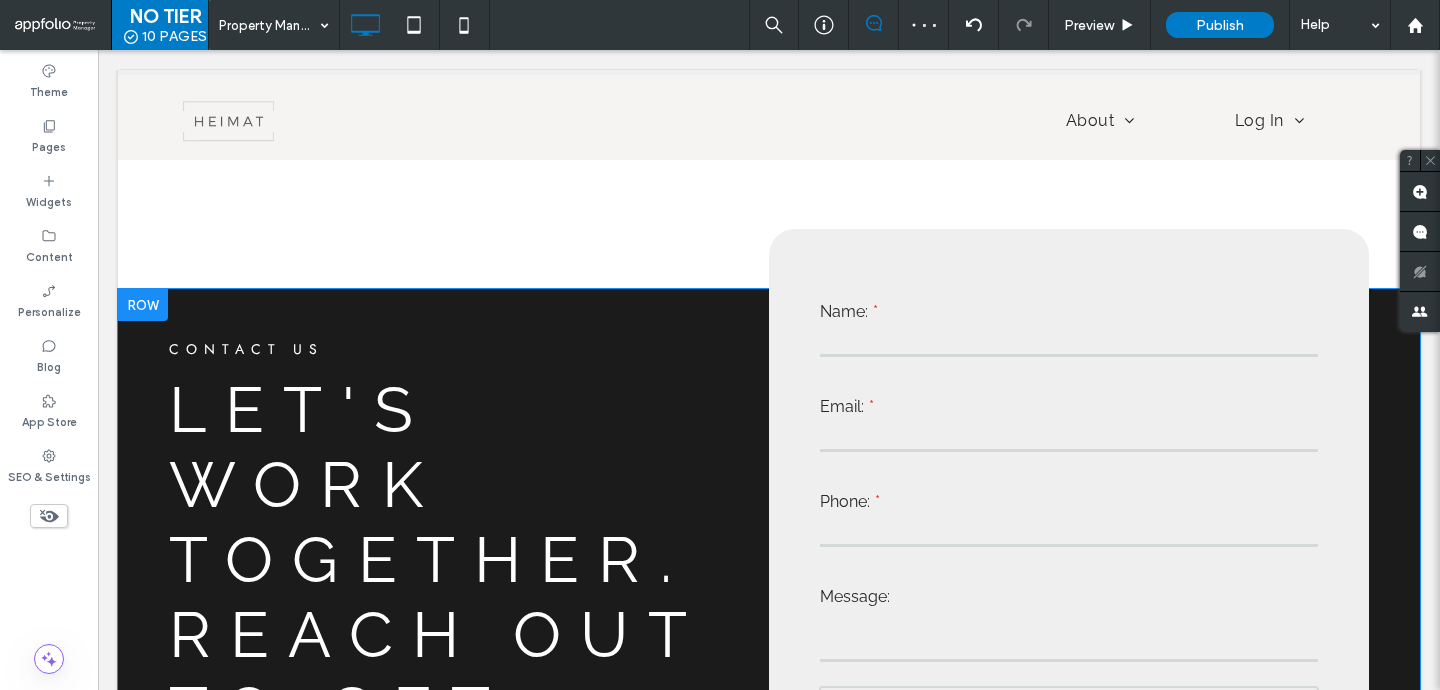 click on "**********" at bounding box center (1069, 642) 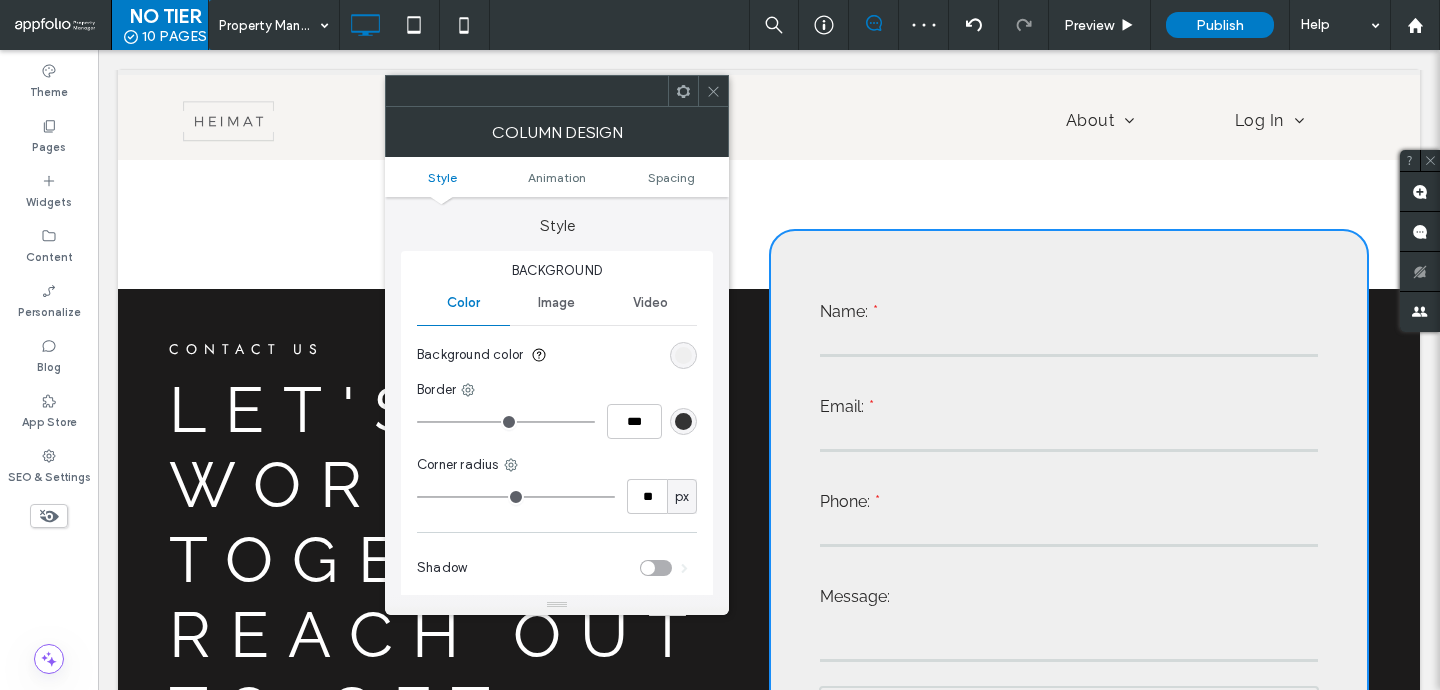 click on "Style" at bounding box center [557, 216] 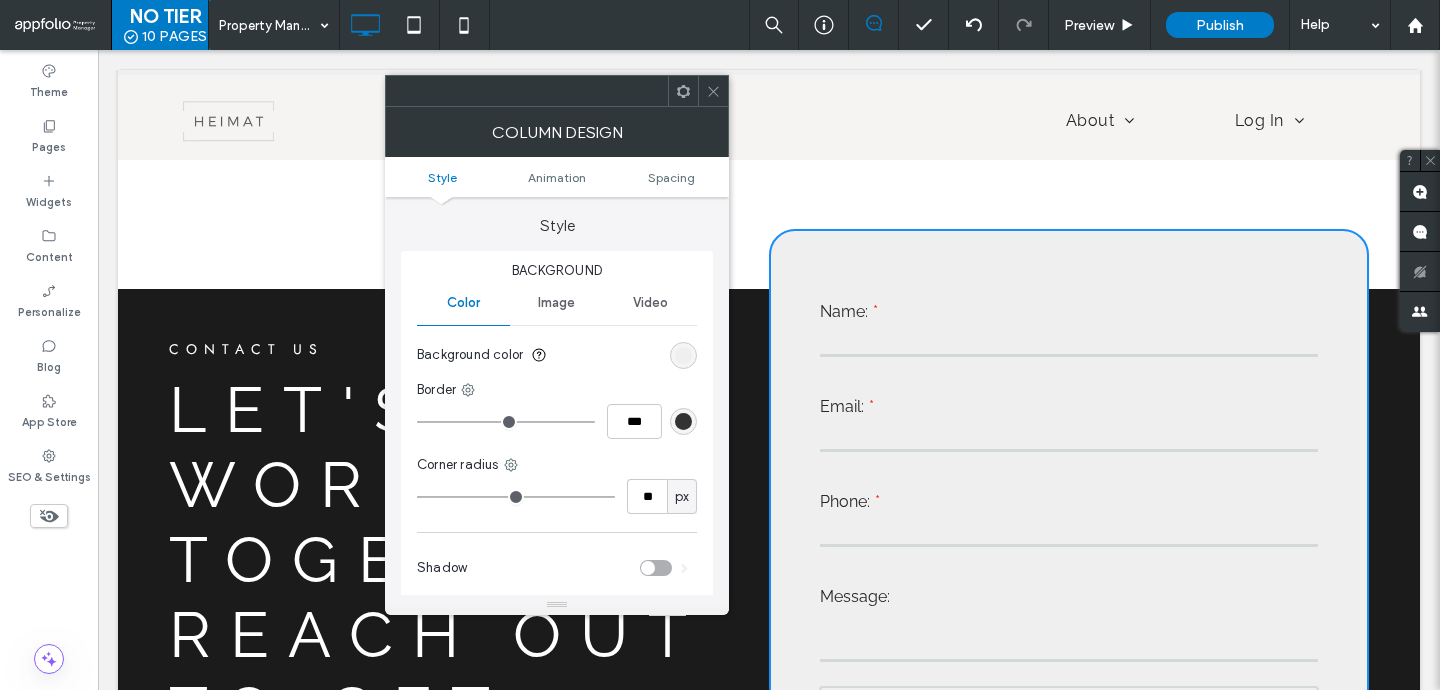 type on "**" 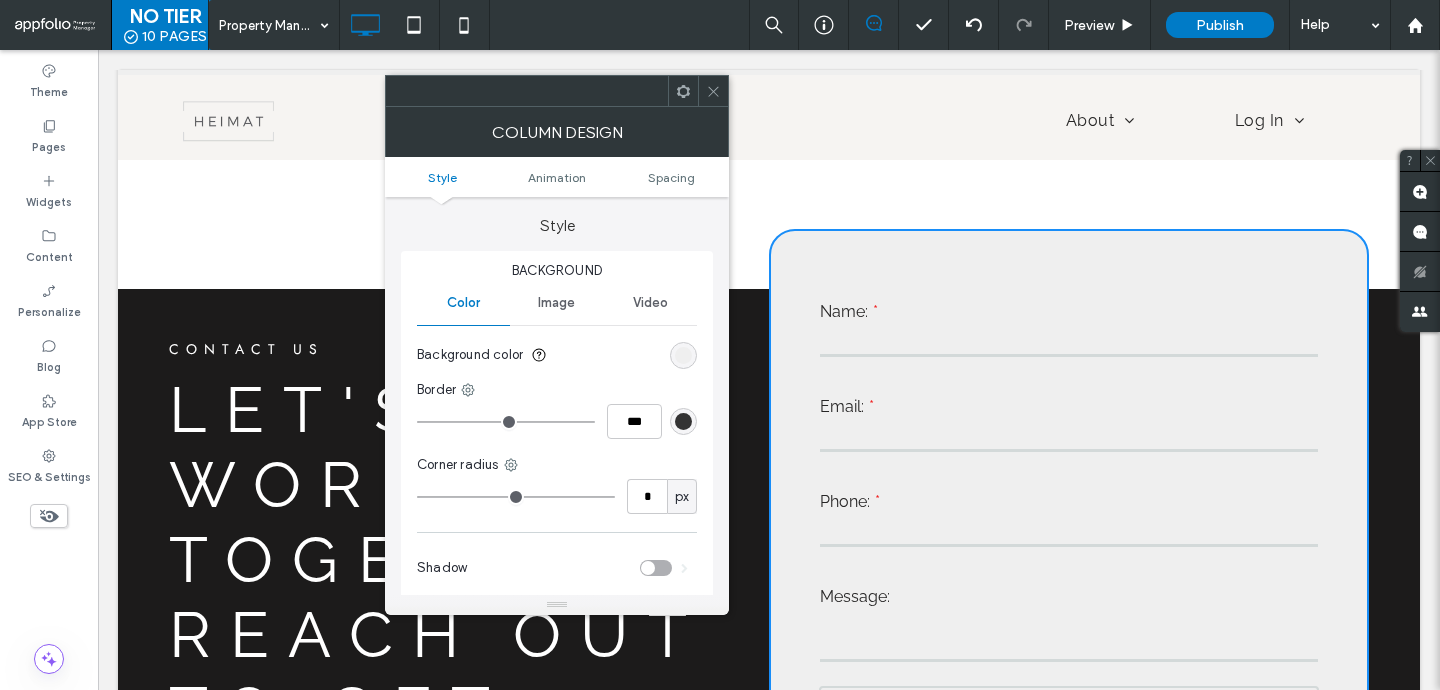 type on "*" 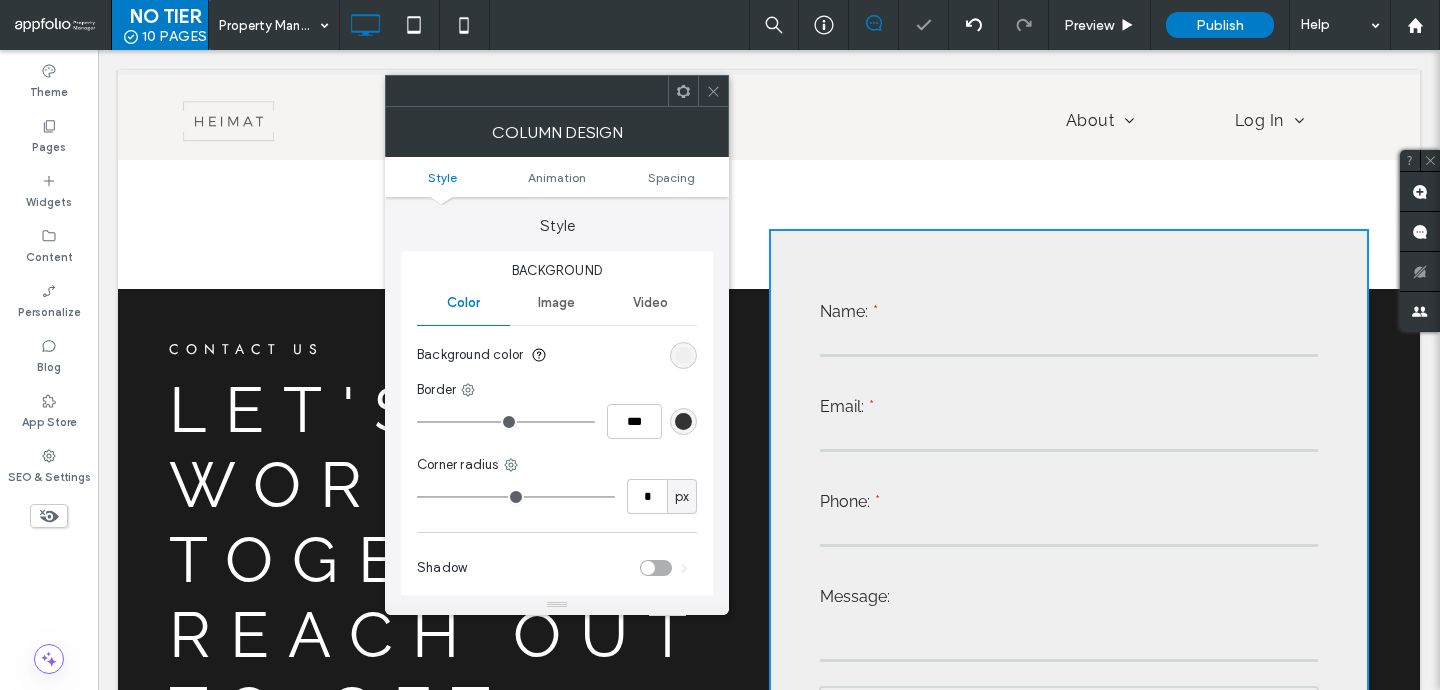 click on "Style Animation Spacing" at bounding box center [557, 177] 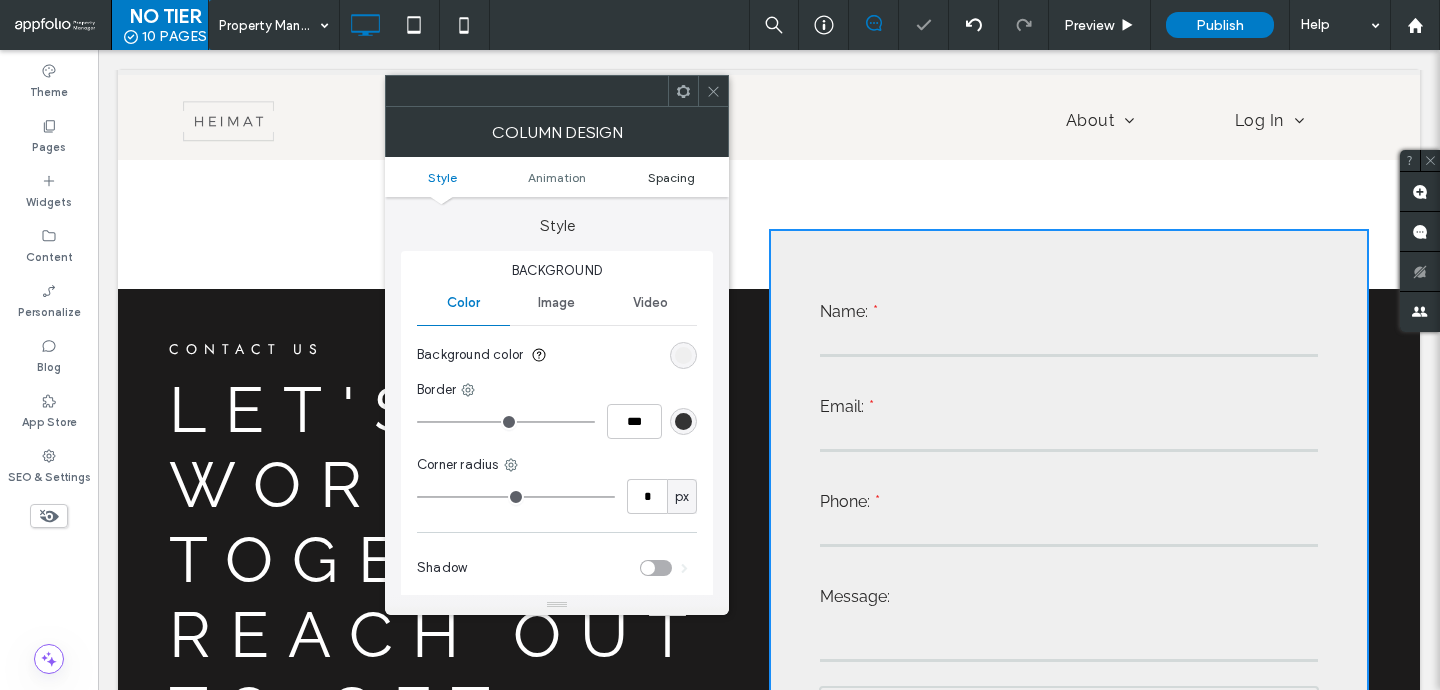 click on "Spacing" at bounding box center [671, 177] 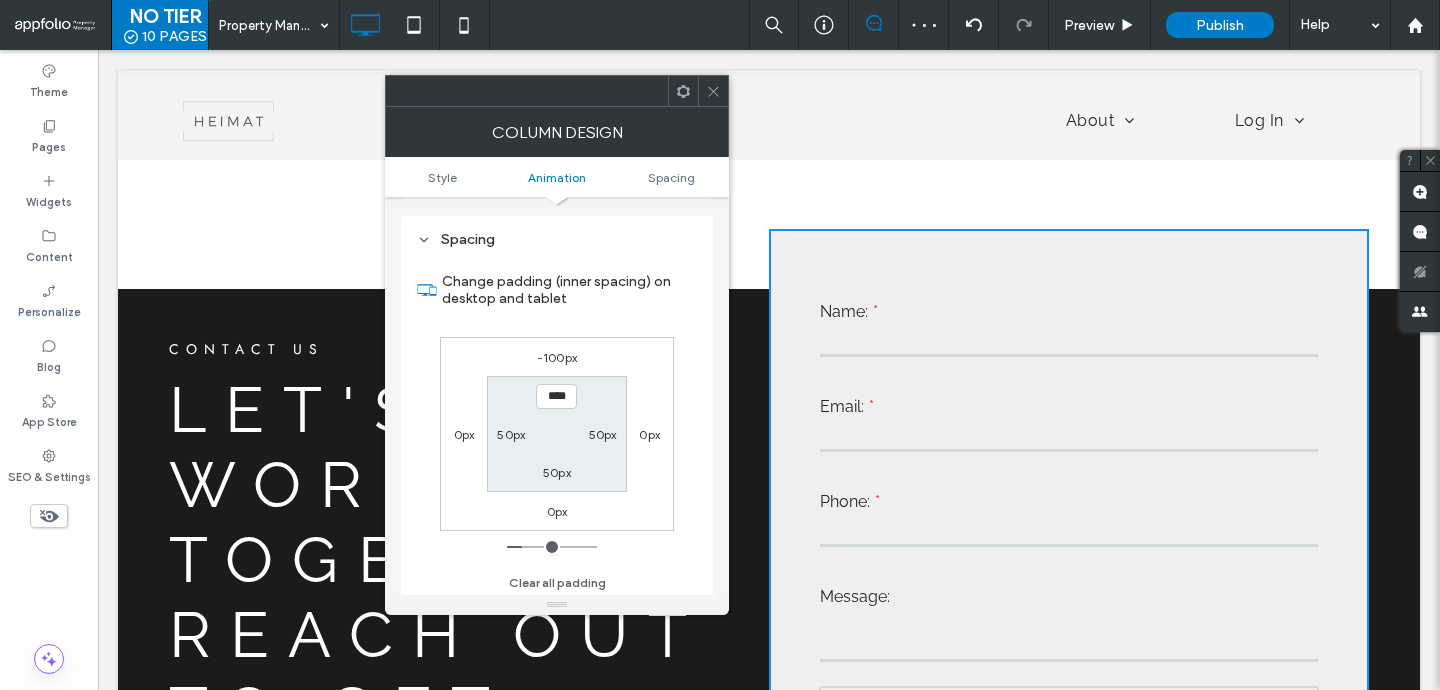 scroll, scrollTop: 470, scrollLeft: 0, axis: vertical 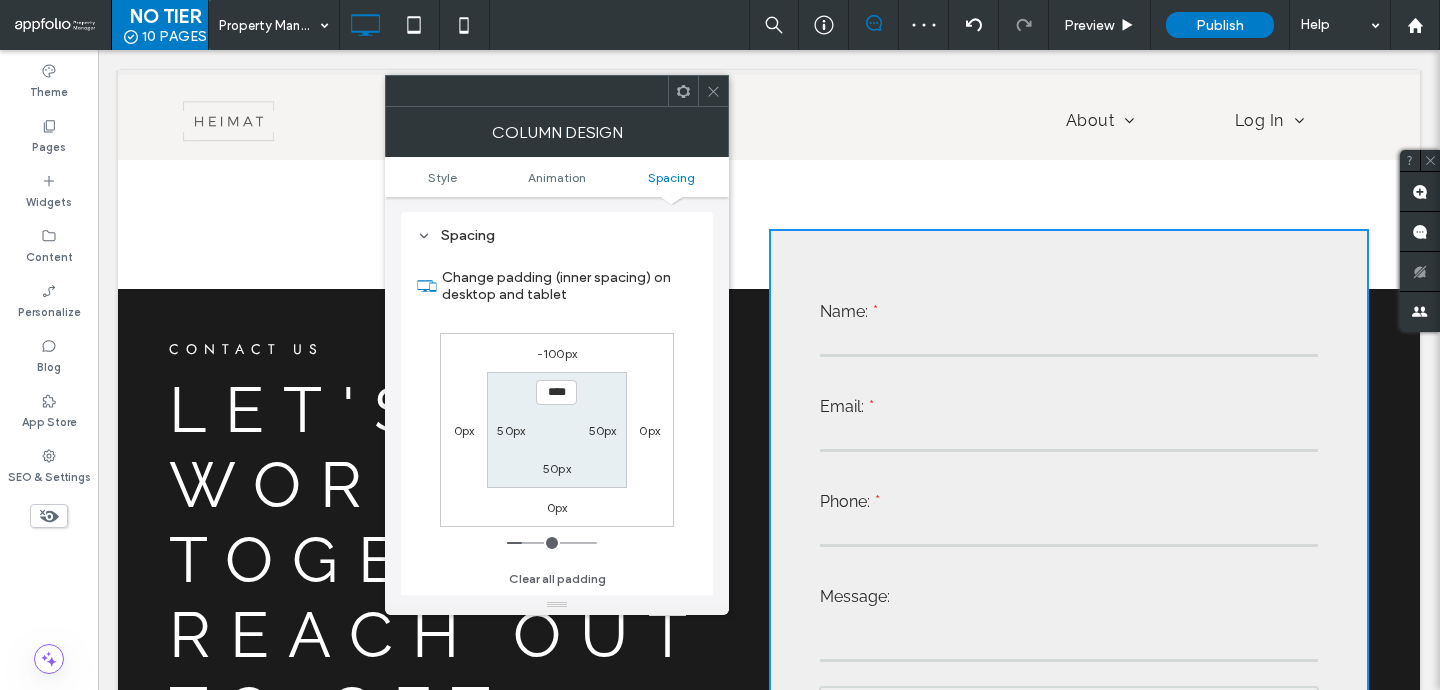 click on "-100px 0px 0px 0px **** 50px 50px 50px" at bounding box center [557, 430] 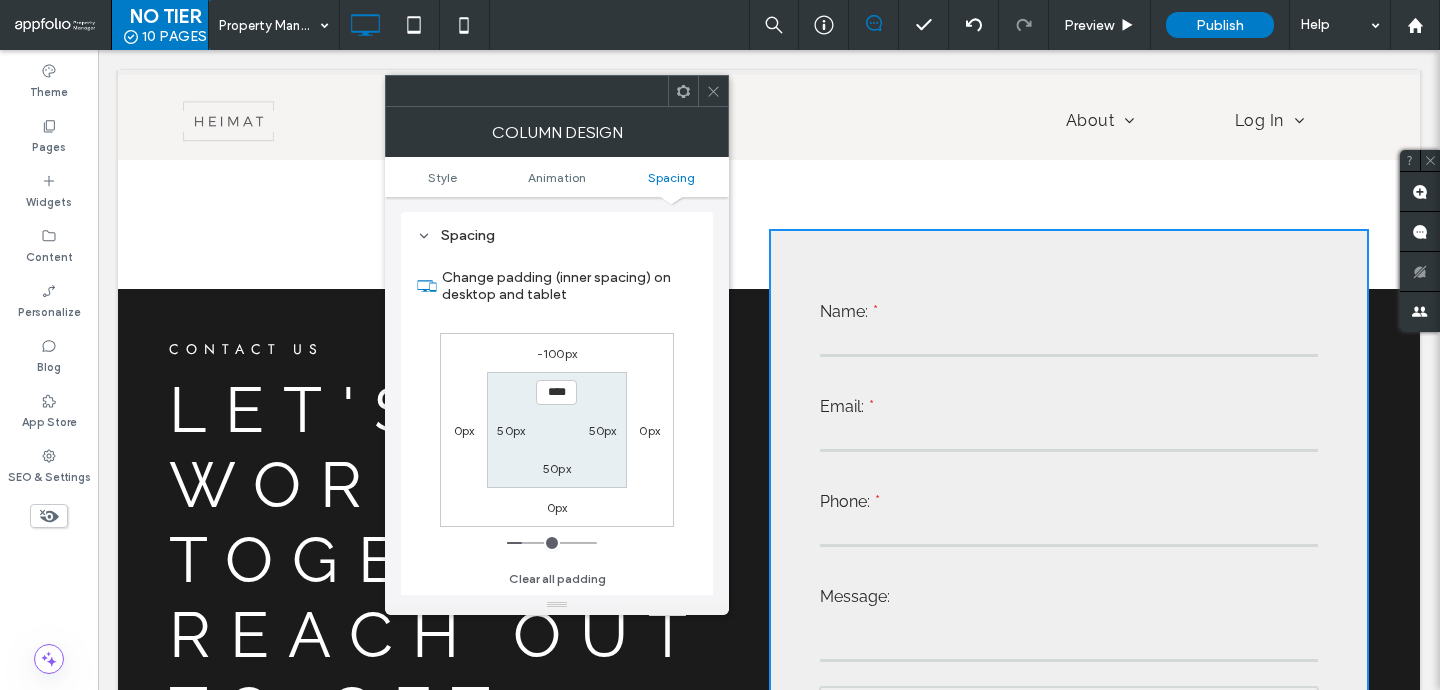 click on "-100px" at bounding box center (557, 353) 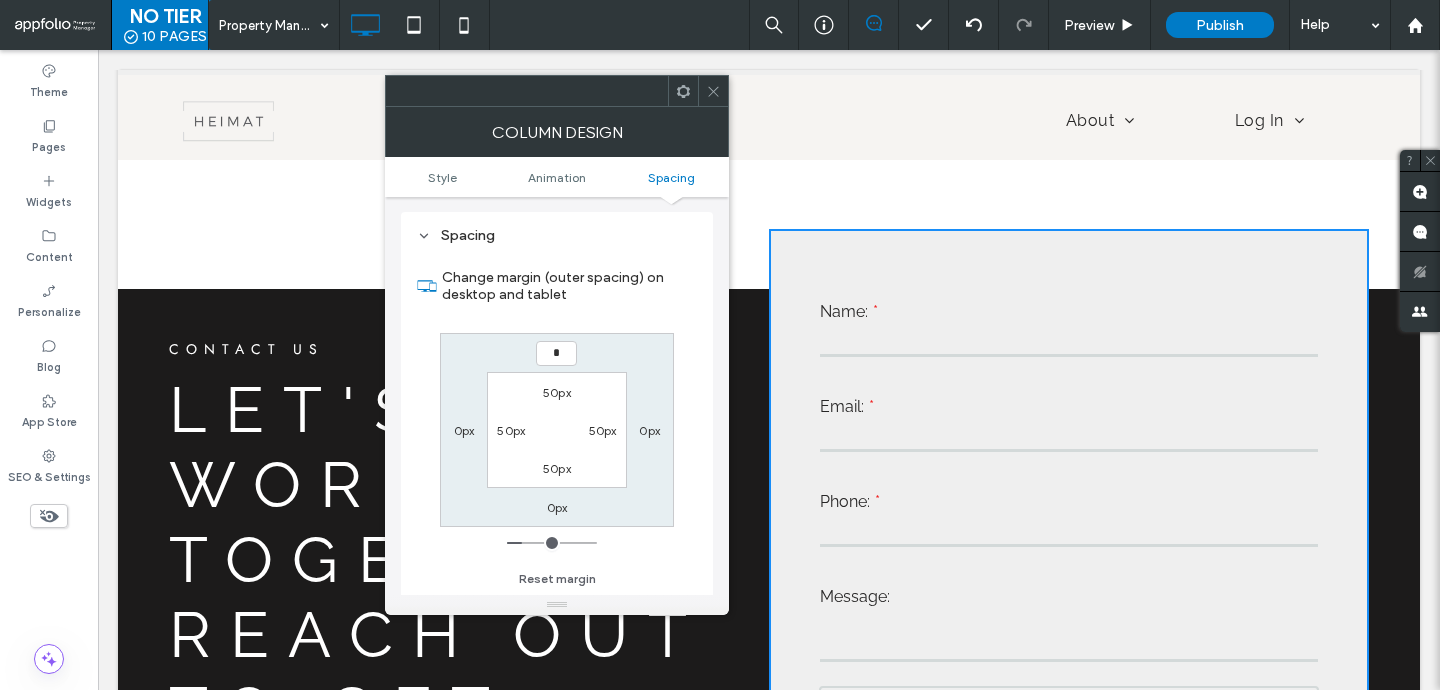 type on "*" 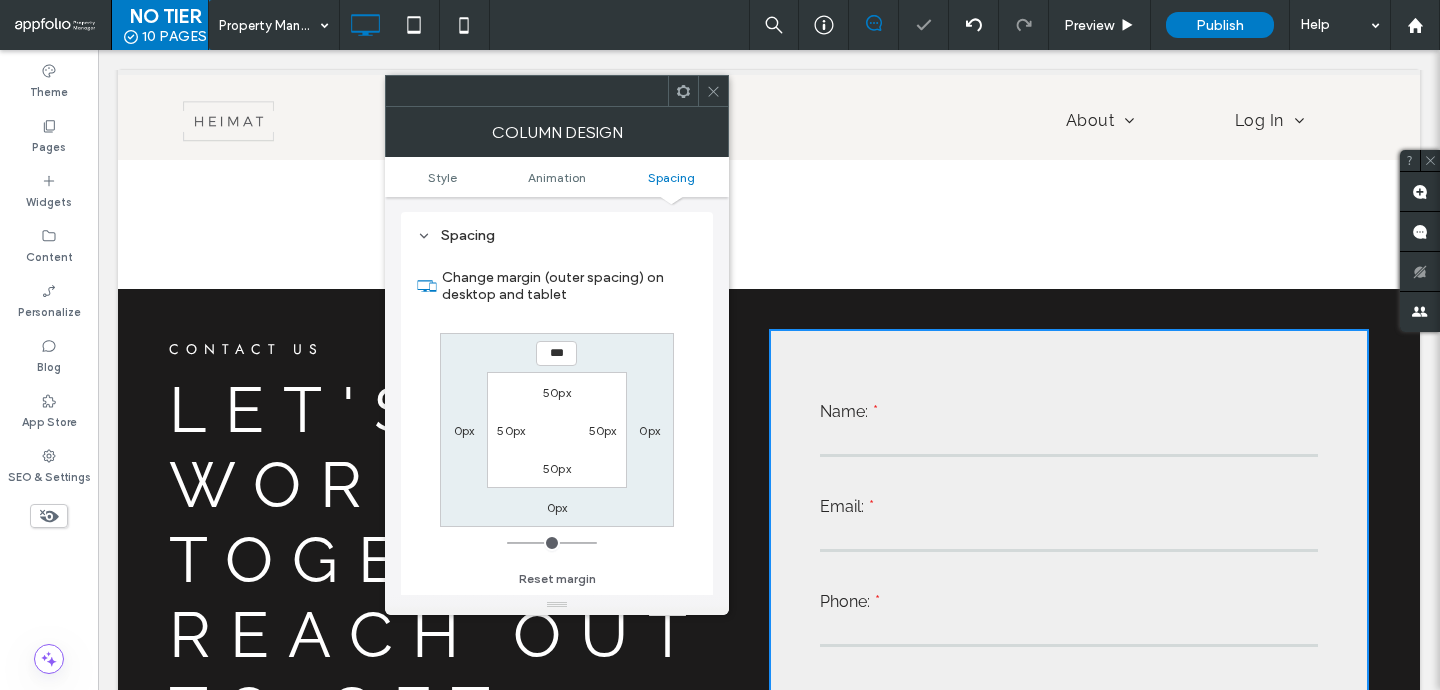 click 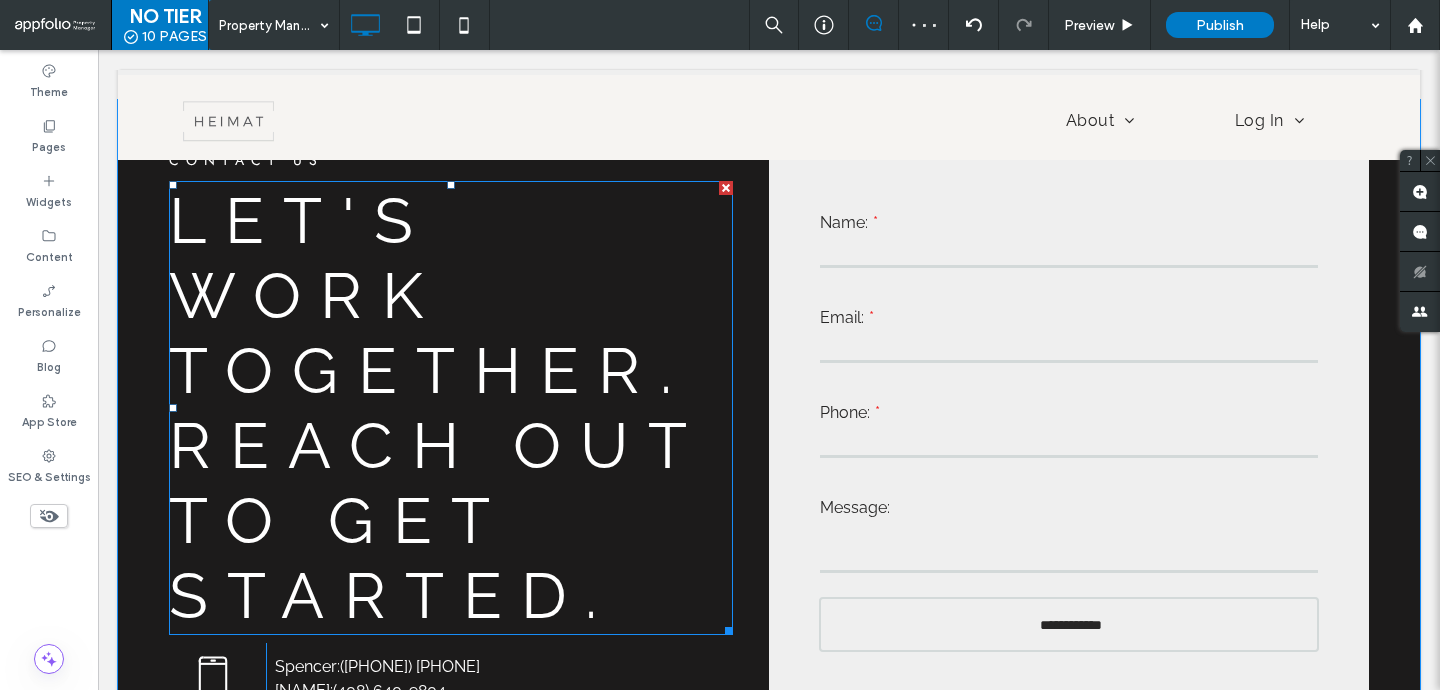 click on "Reach out to get started." at bounding box center [436, 520] 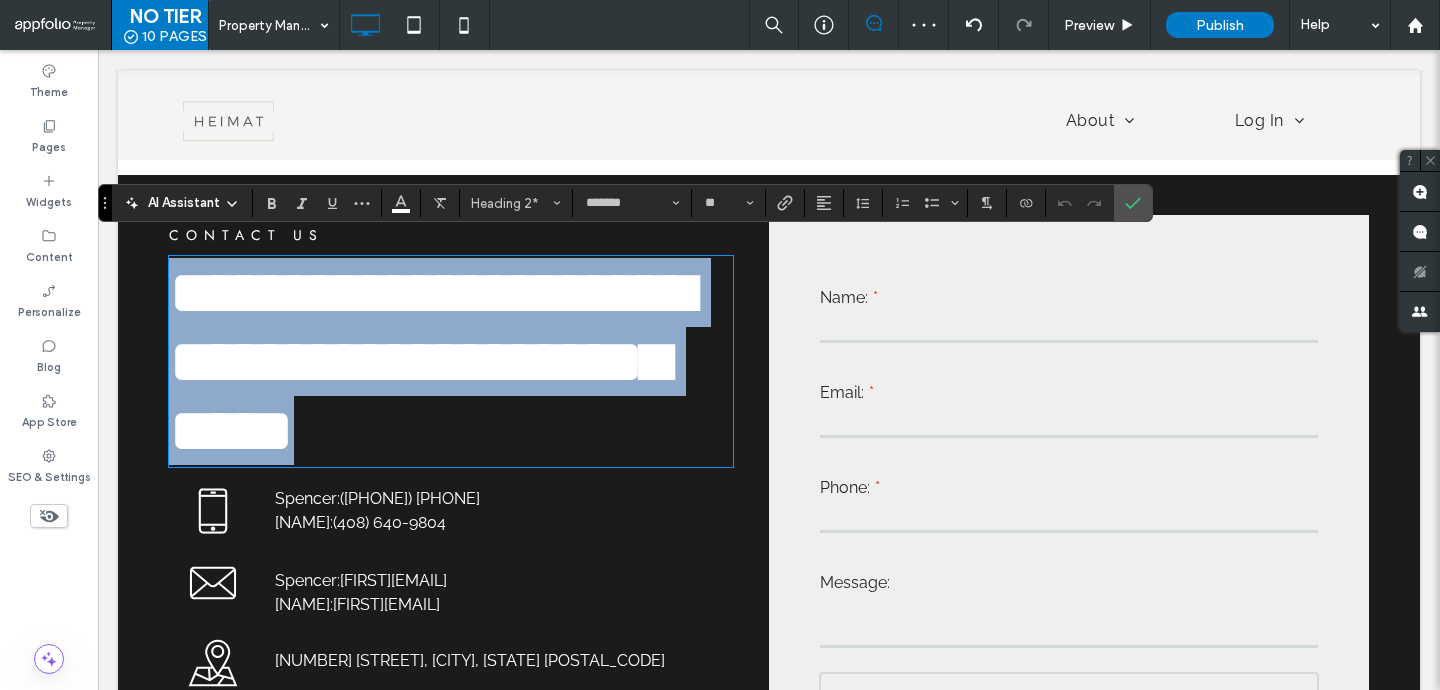 scroll, scrollTop: 2223, scrollLeft: 0, axis: vertical 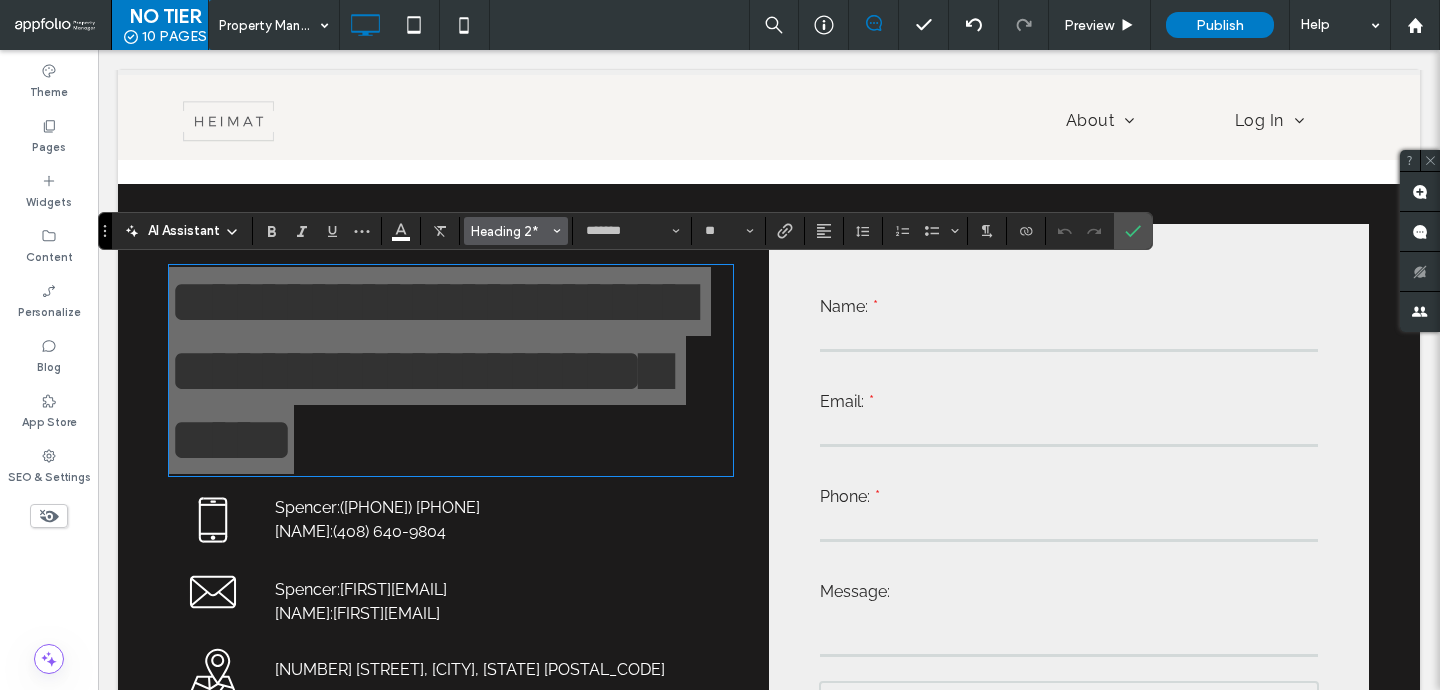 click on "Heading 2*" at bounding box center (510, 231) 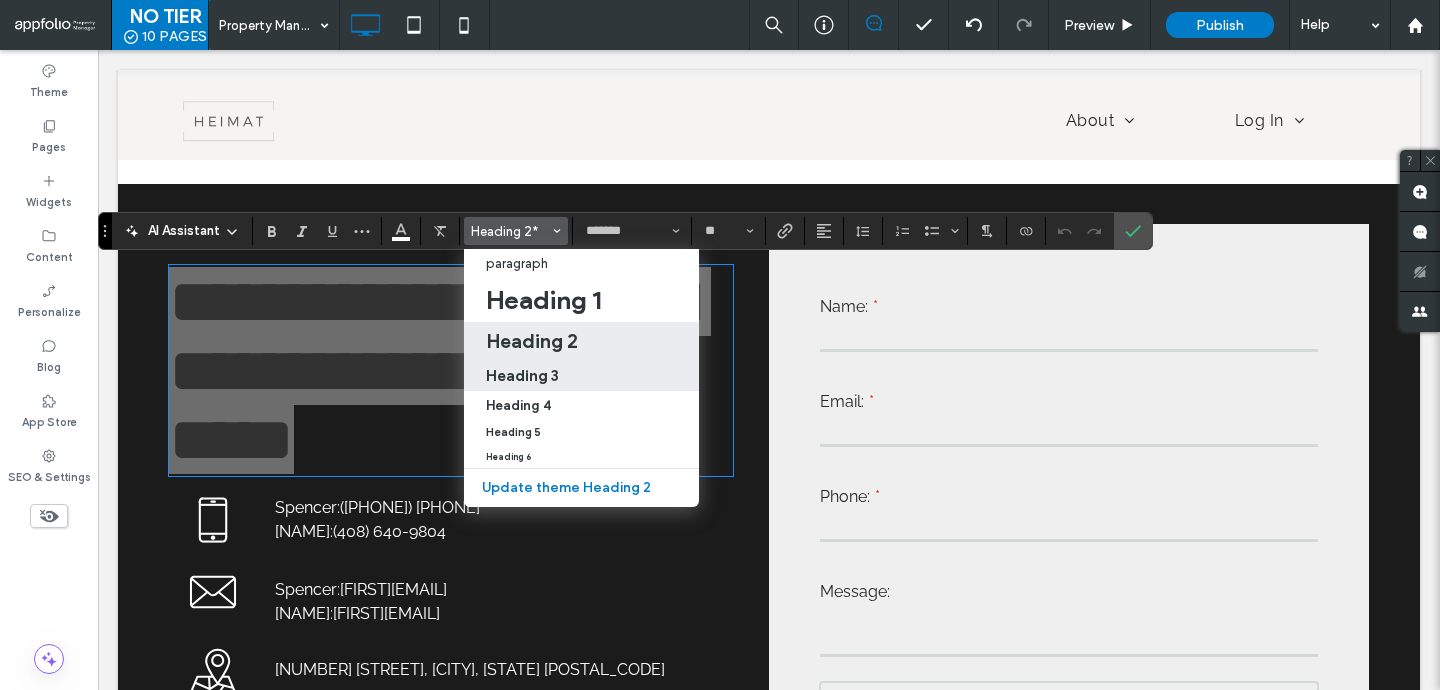 click on "Heading 3" at bounding box center (581, 375) 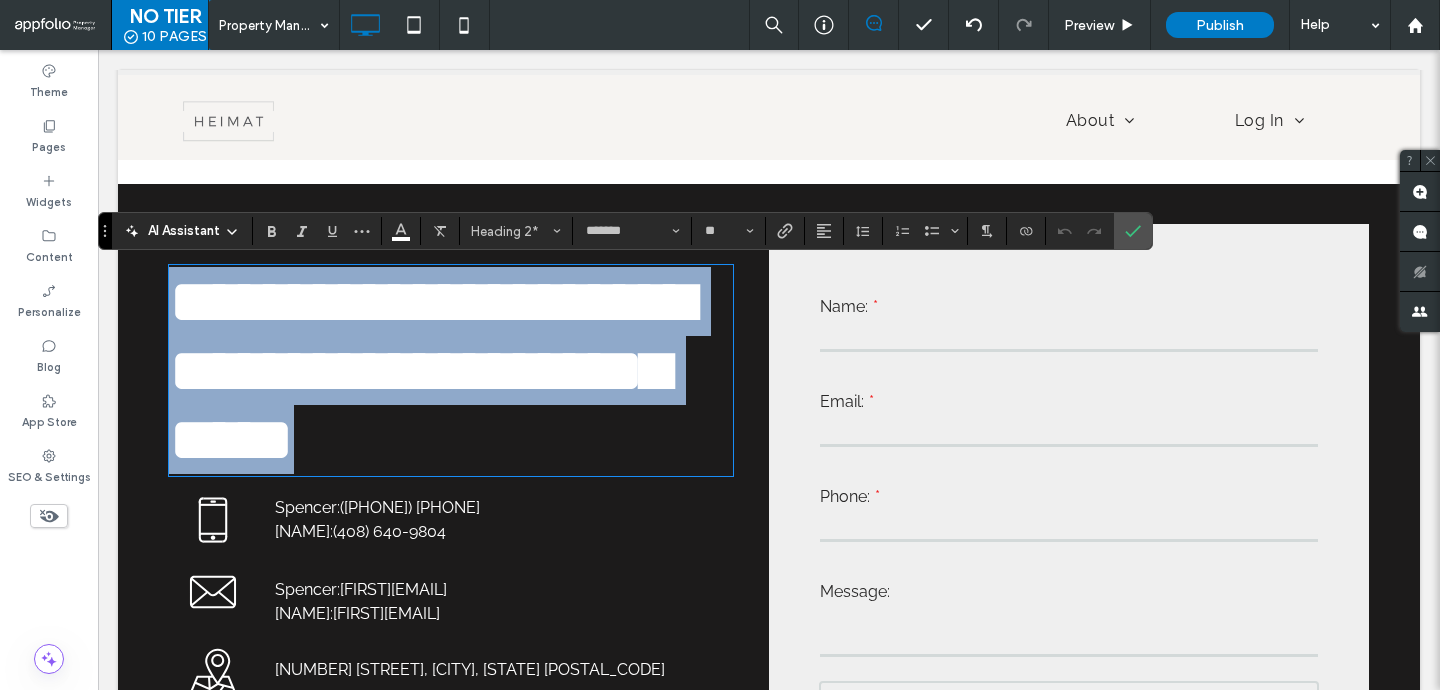 type on "**" 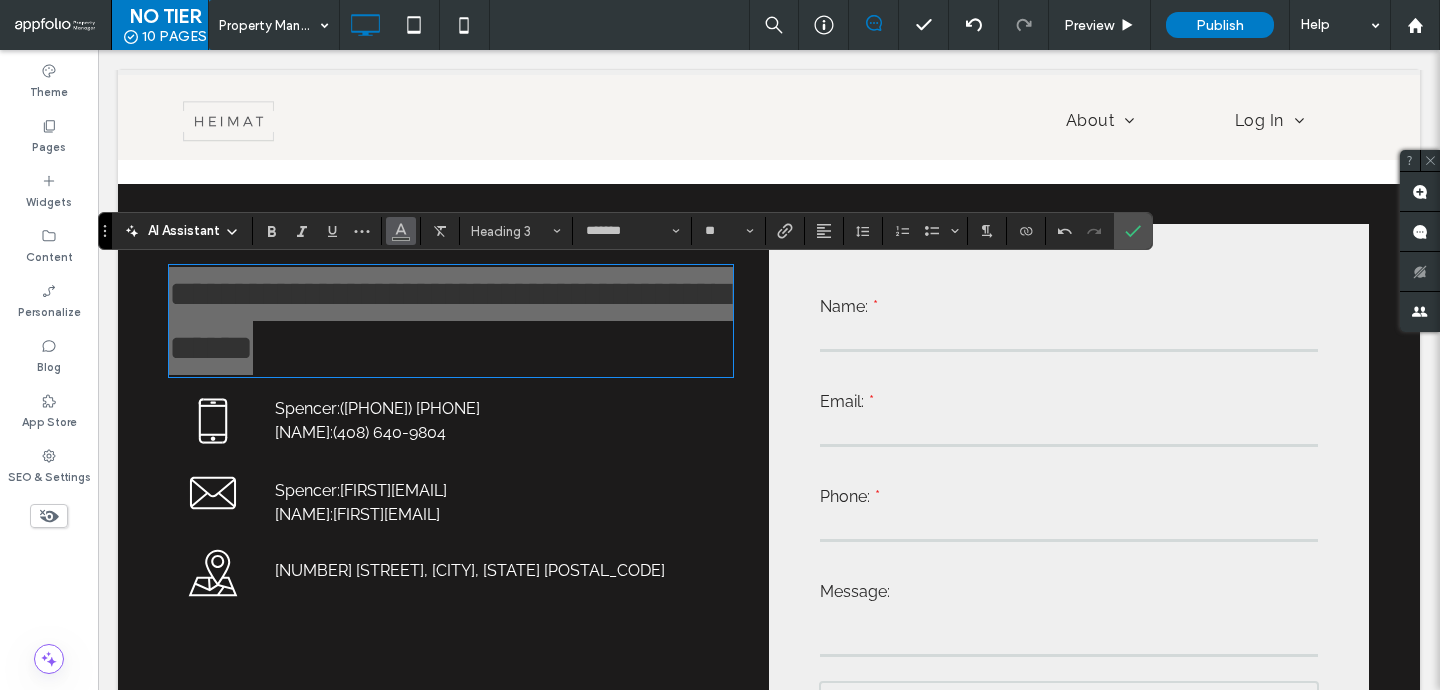 click 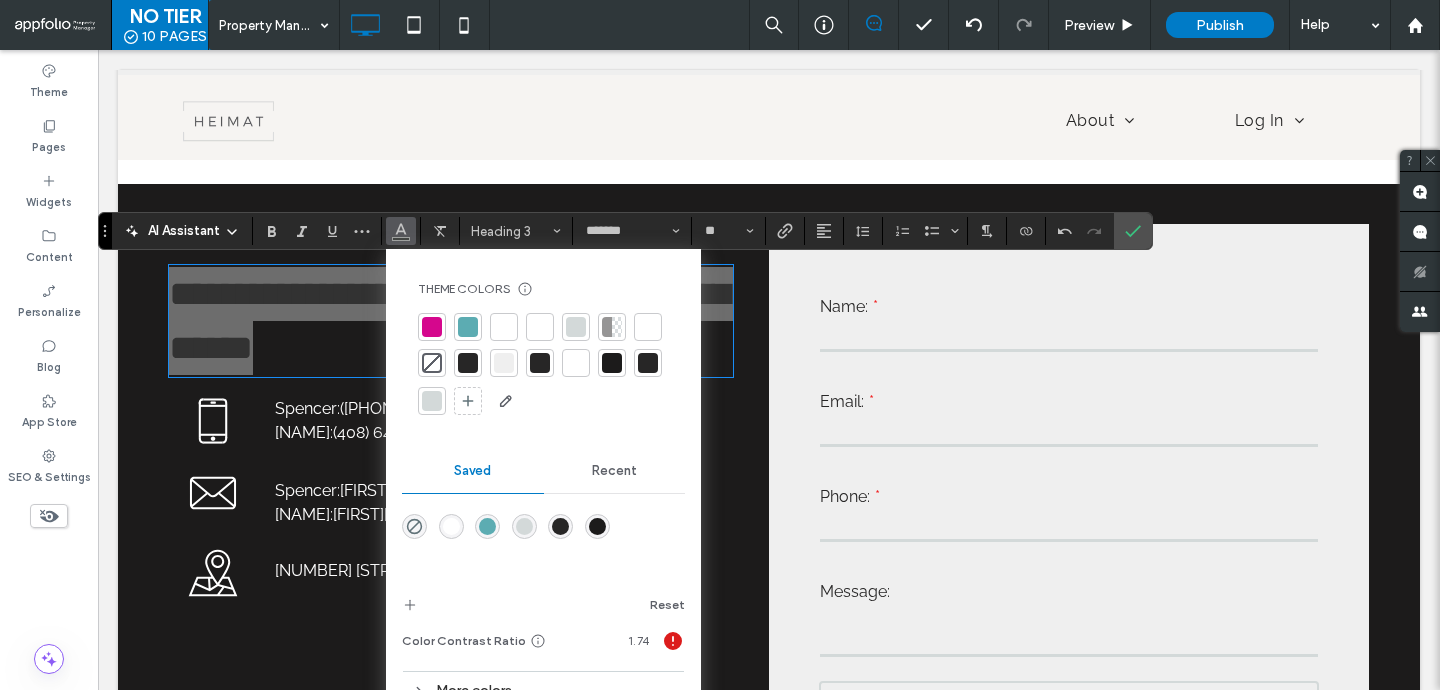 click at bounding box center (540, 327) 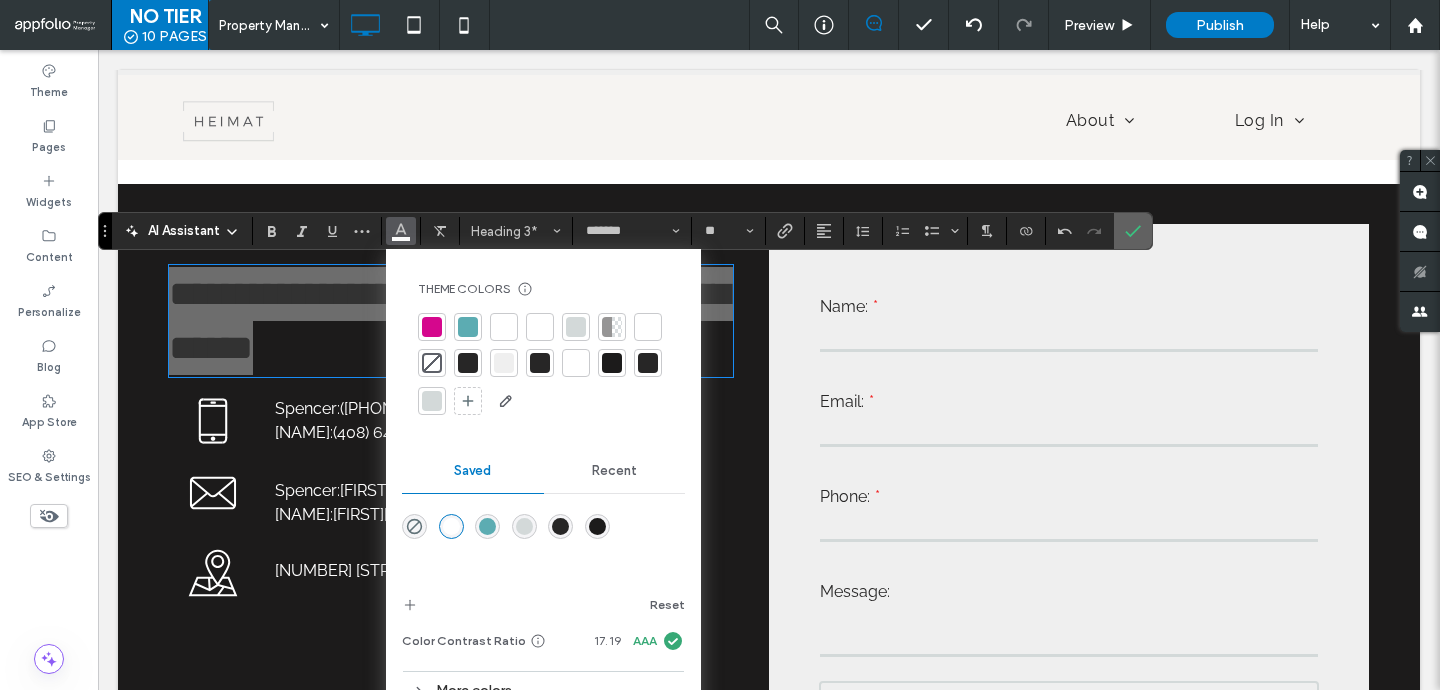 click 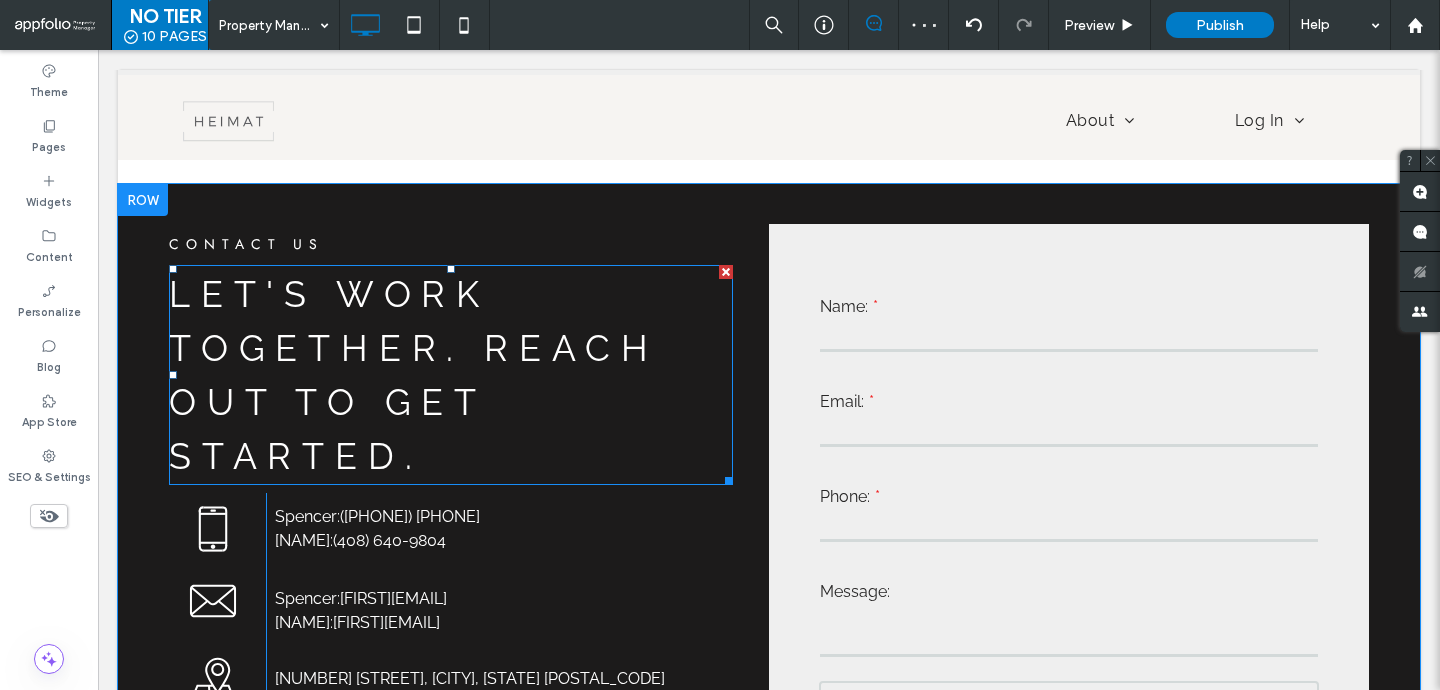 click on "Let's work together. Reach out to get started." at bounding box center (414, 375) 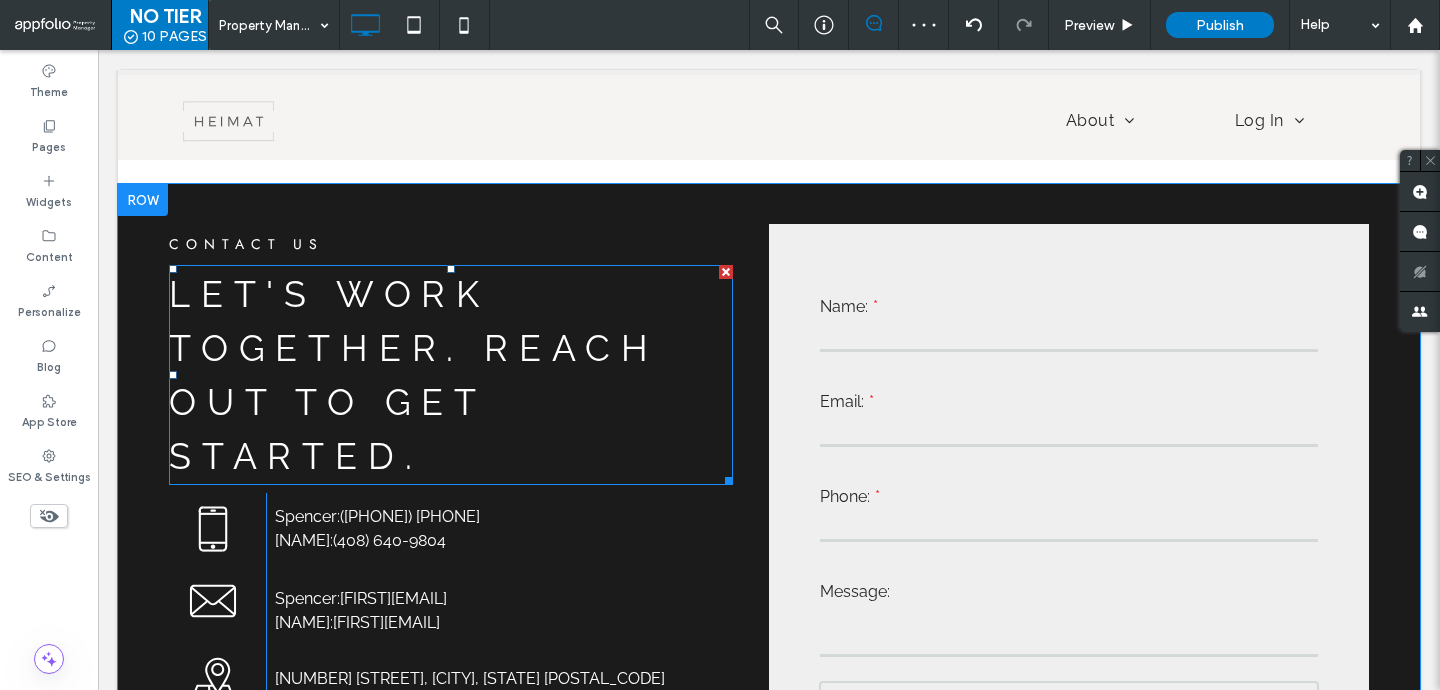 type on "*******" 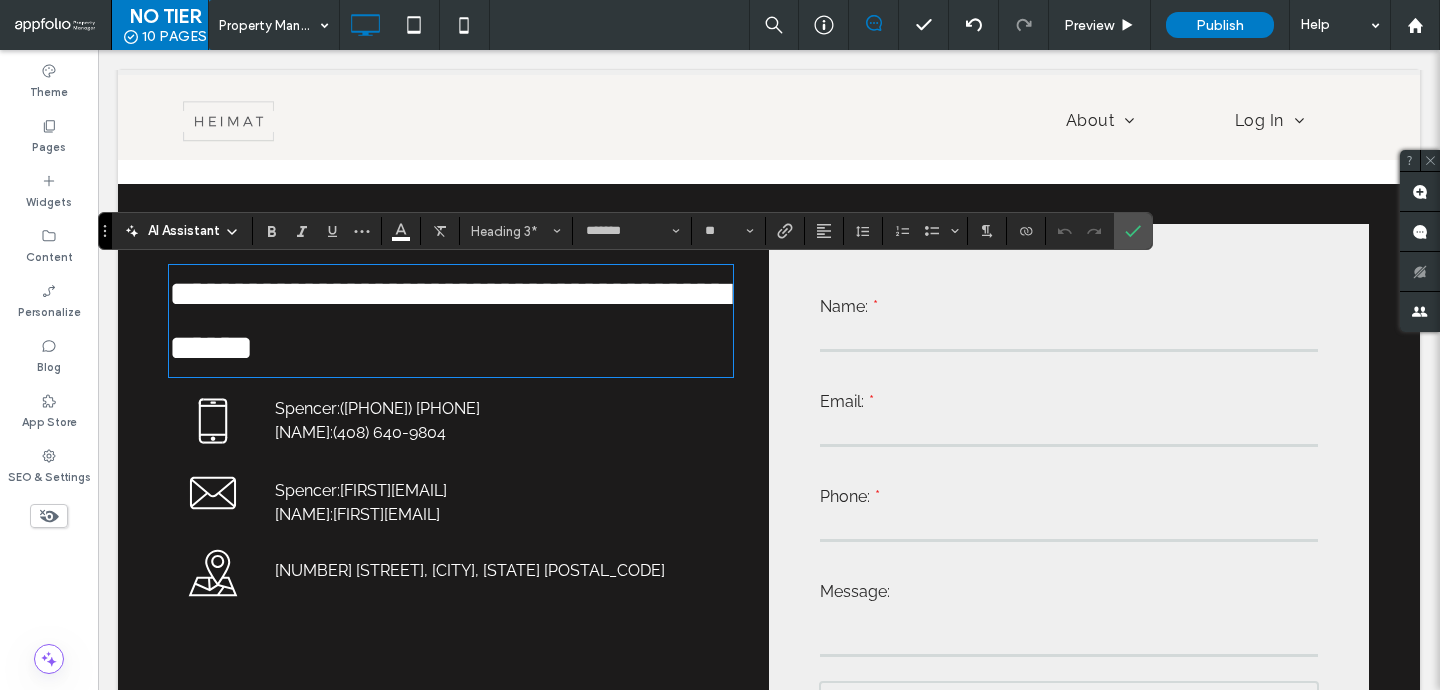 type 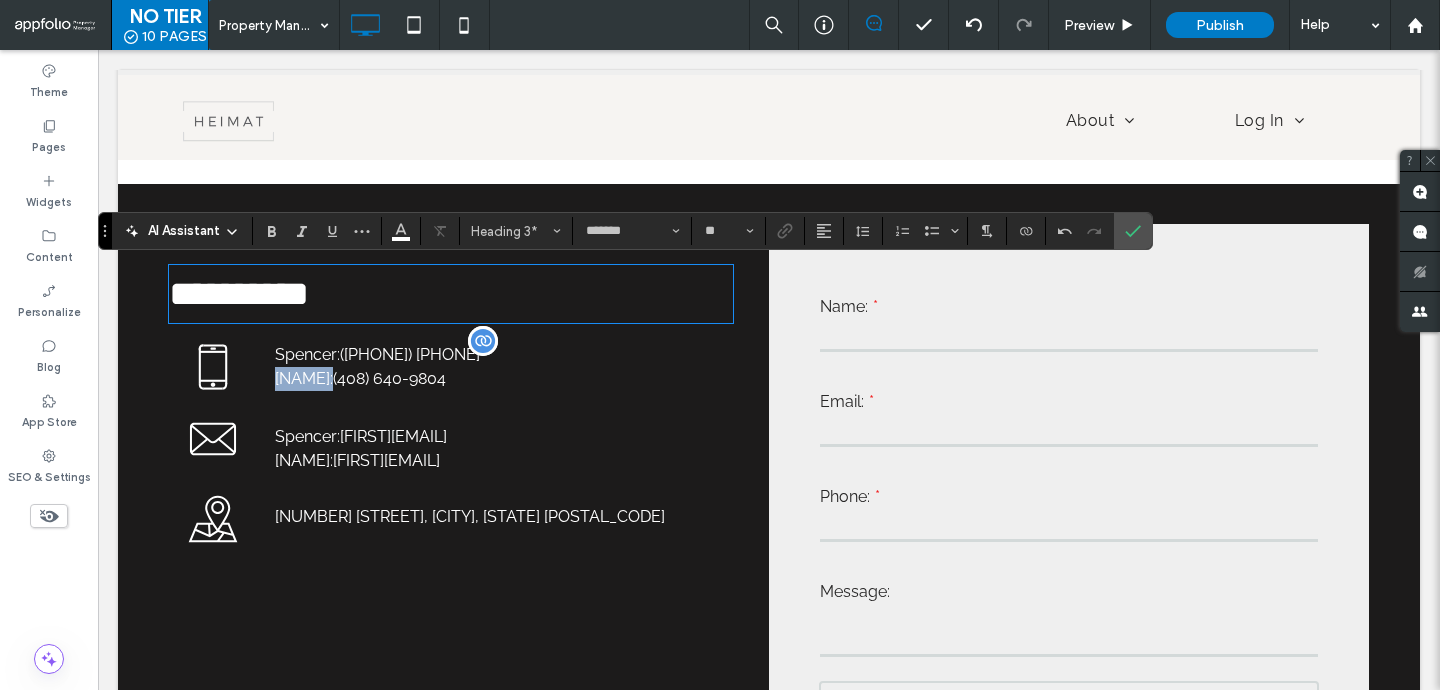 click on "(408) 640-9804" at bounding box center [389, 378] 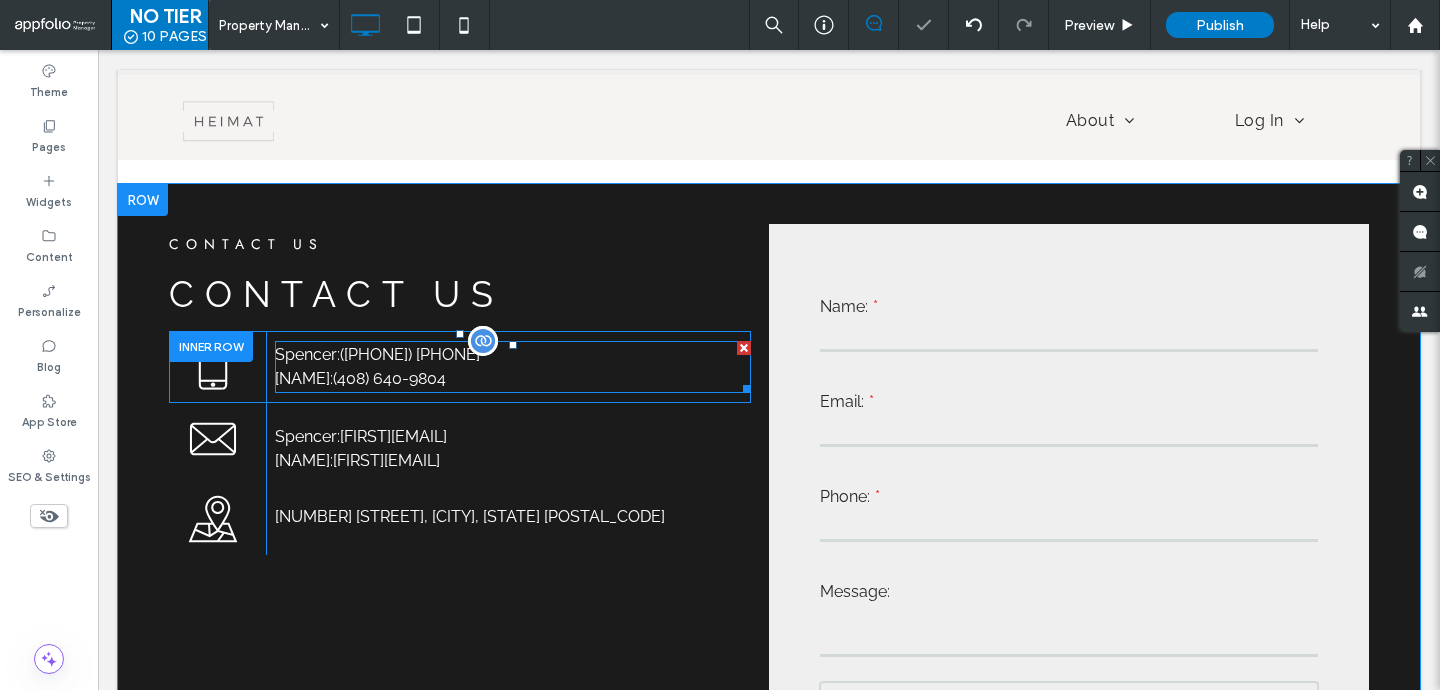 click on "(408) 640-9804" at bounding box center (389, 378) 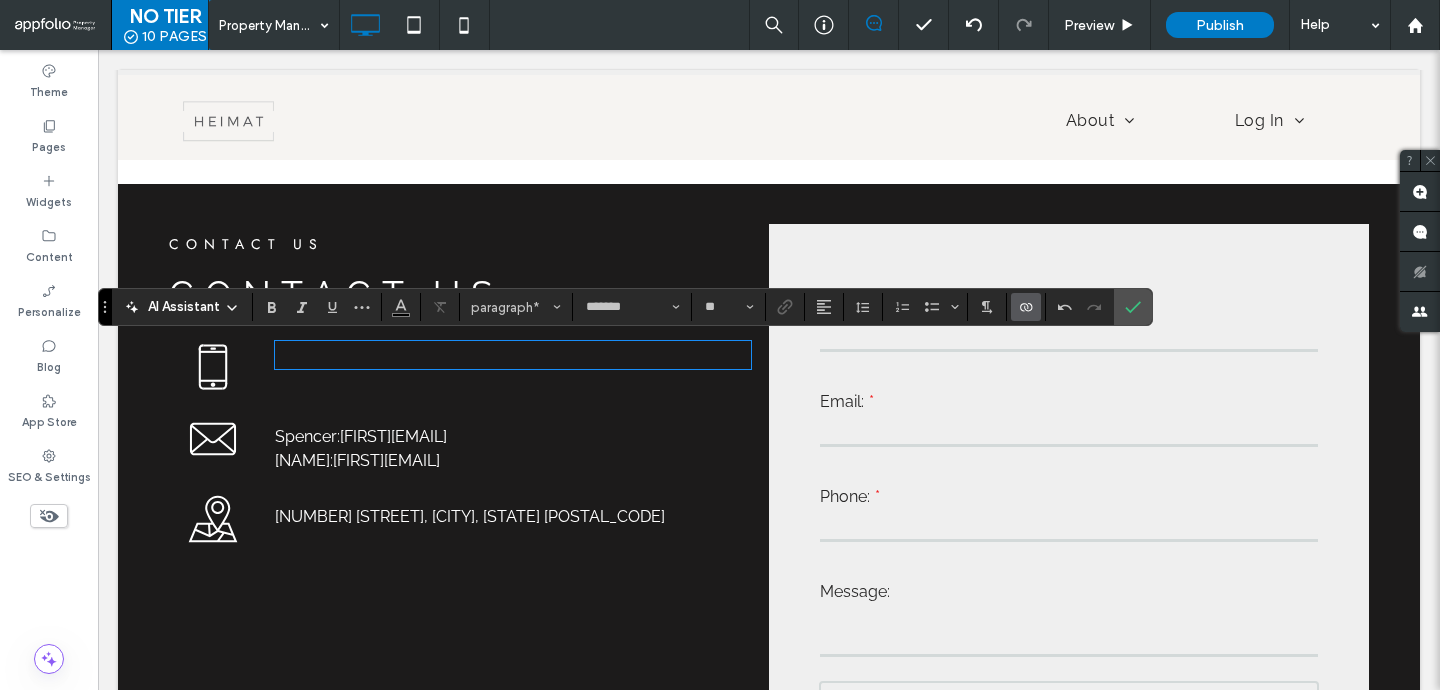 click at bounding box center (1026, 307) 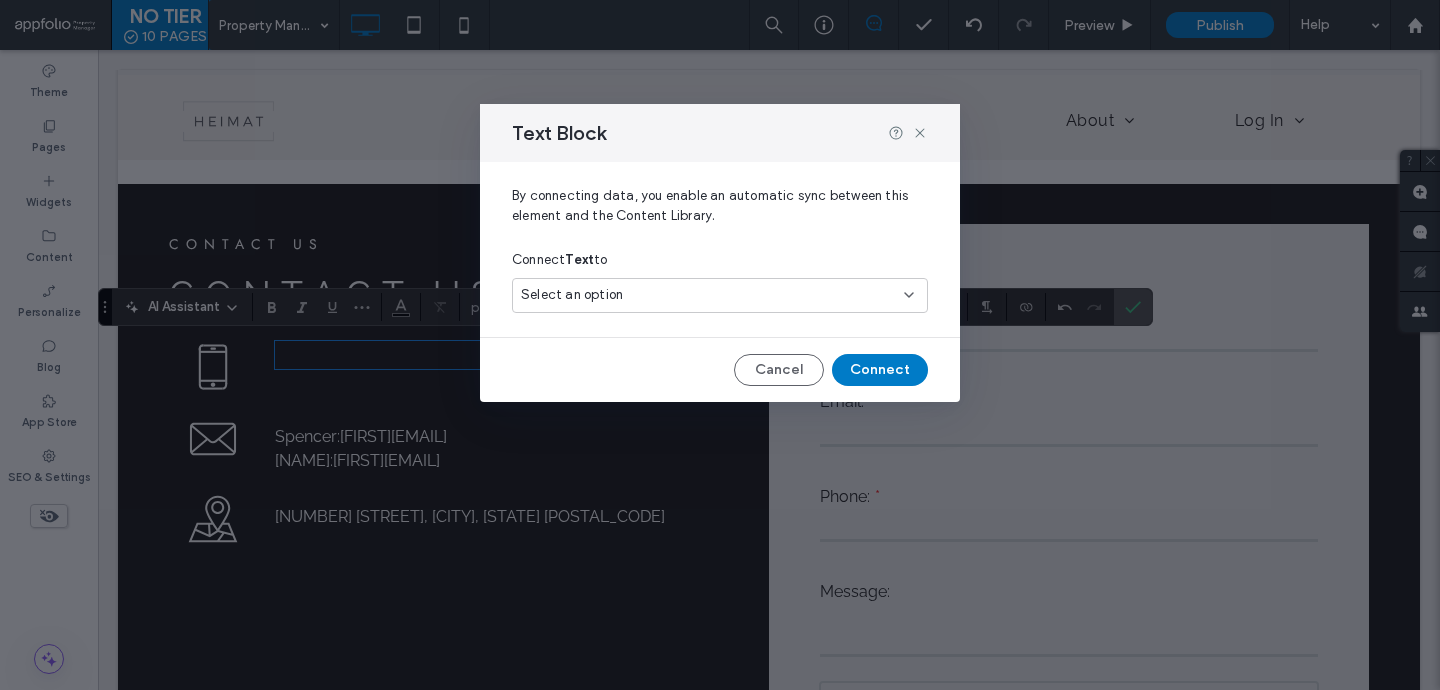 click on "Select an option" at bounding box center (708, 295) 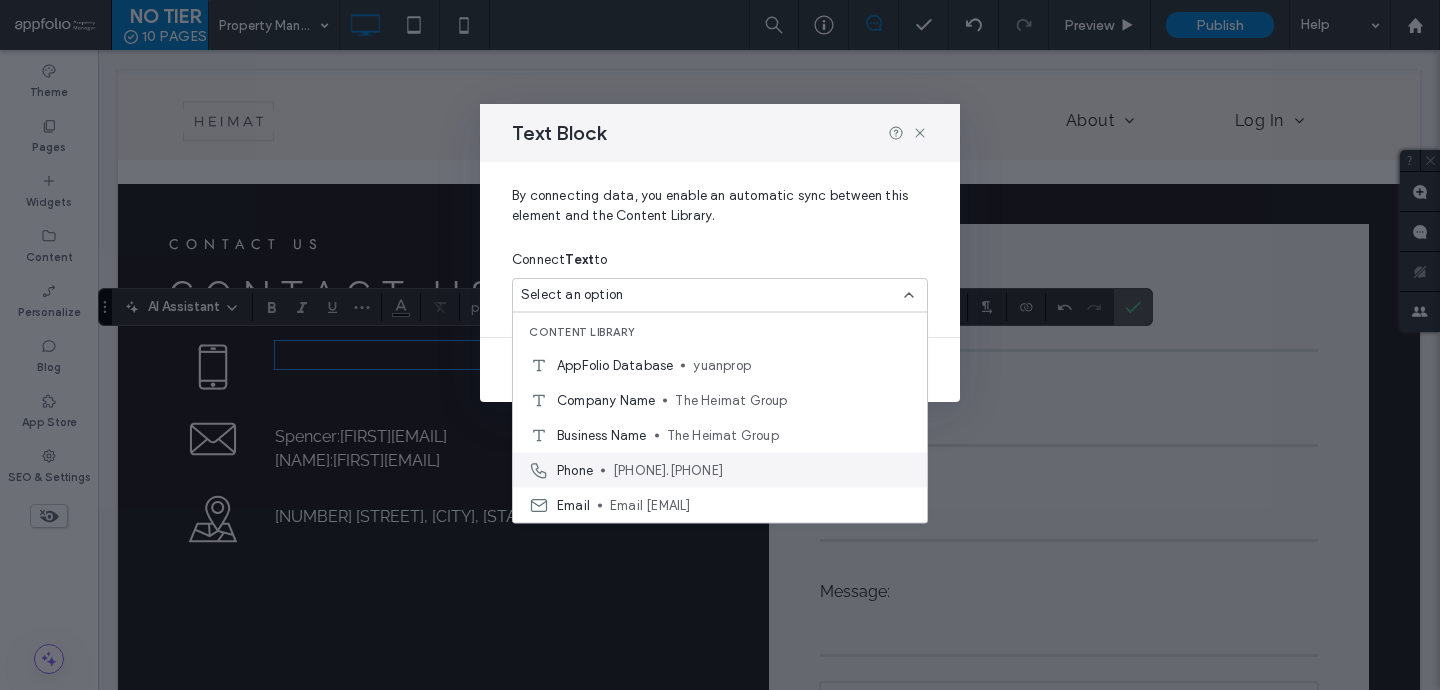 click on "262.439.4200" at bounding box center (762, 470) 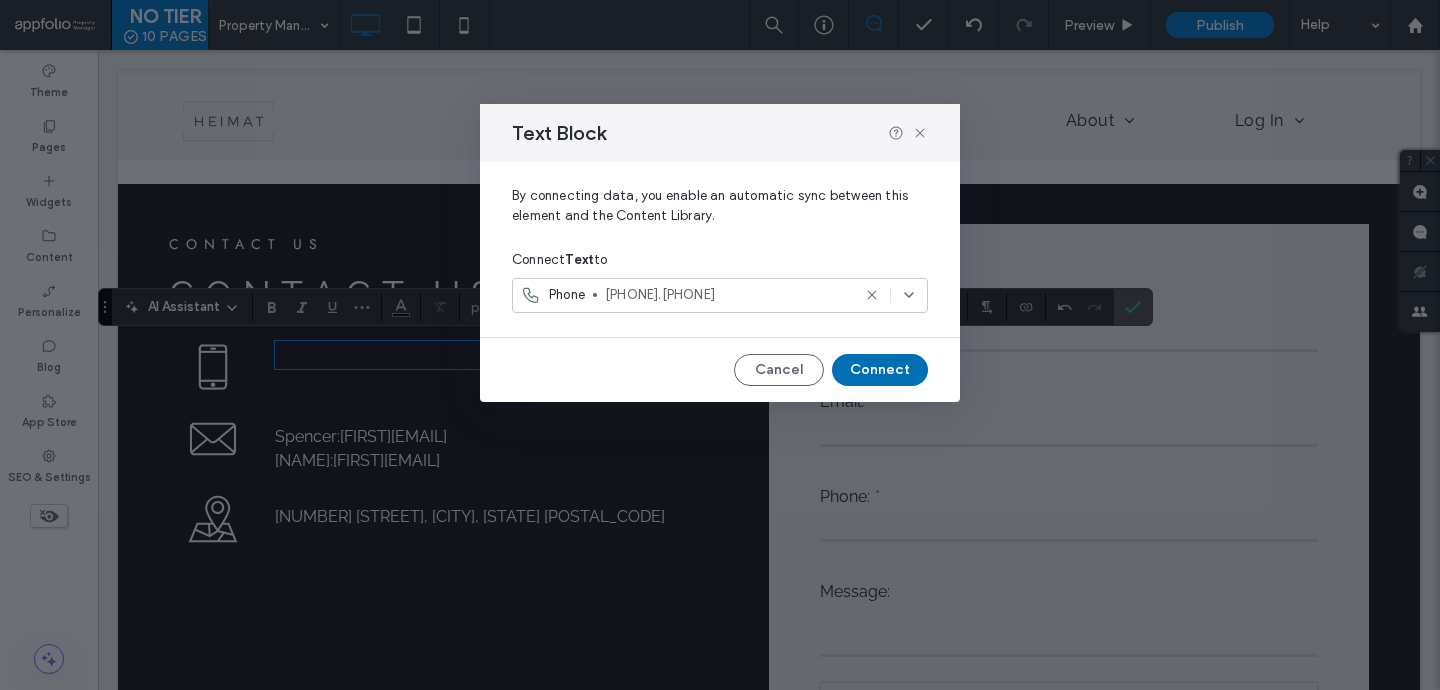 click on "Connect" at bounding box center (880, 370) 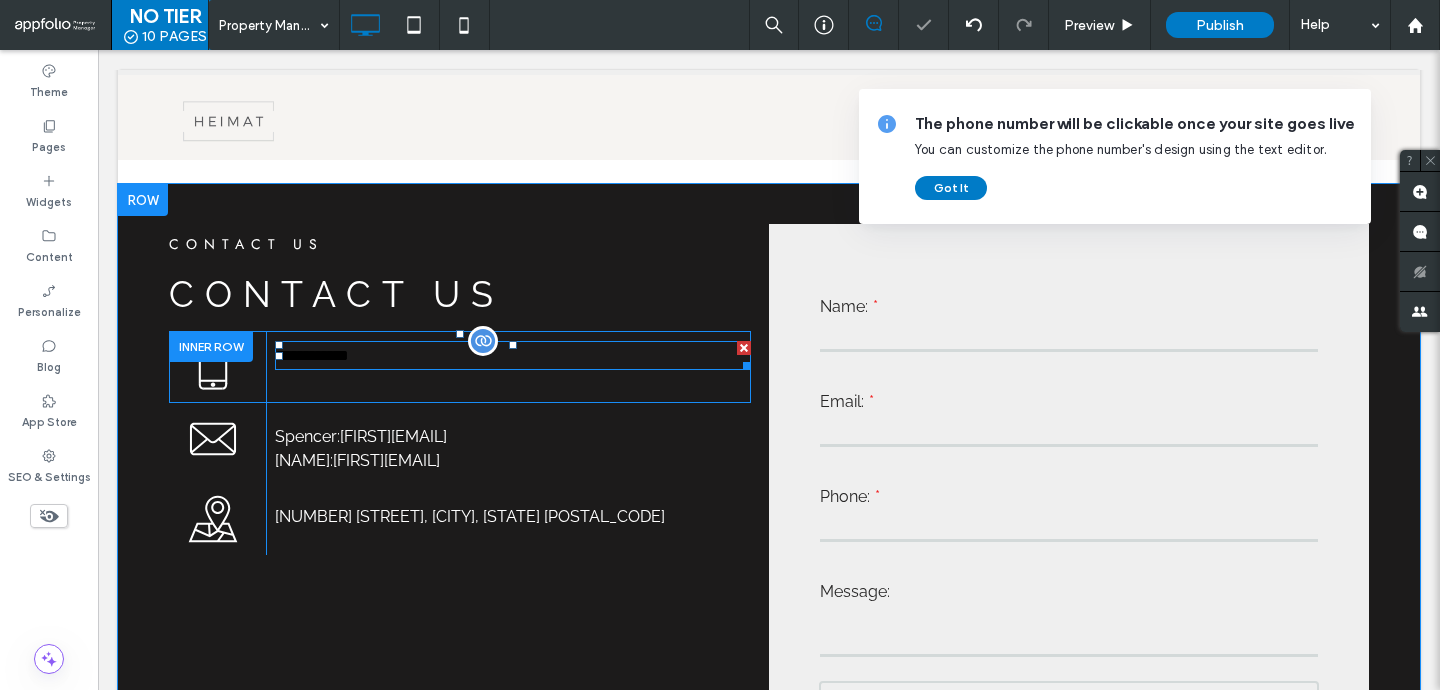 click on "**********" at bounding box center (513, 355) 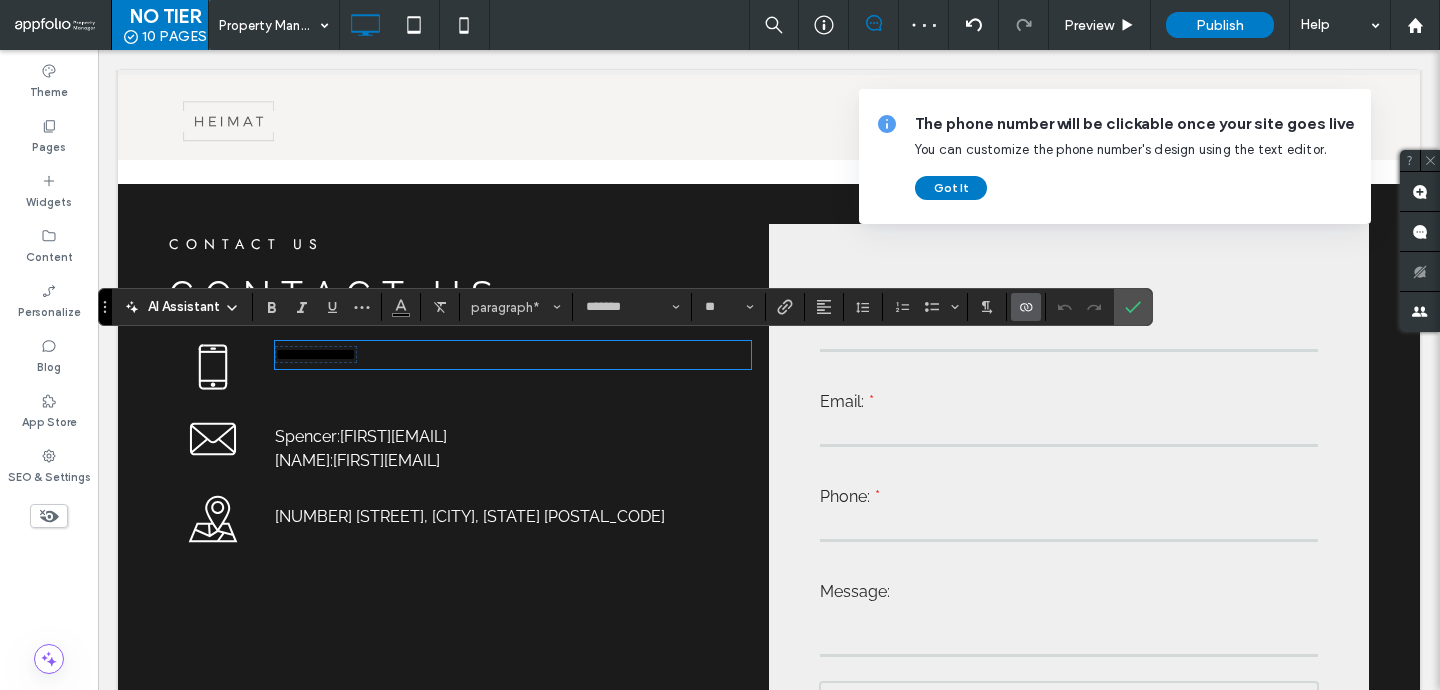 click on "**********" at bounding box center (513, 355) 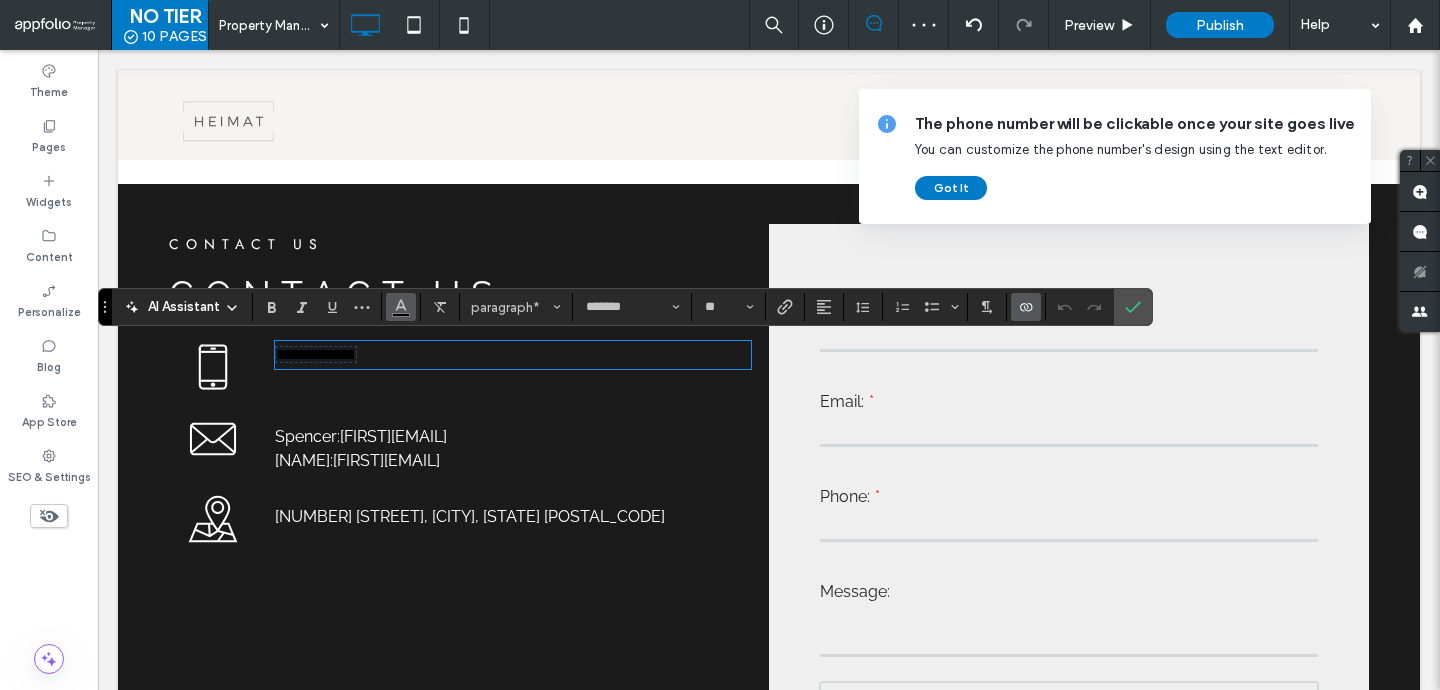 click 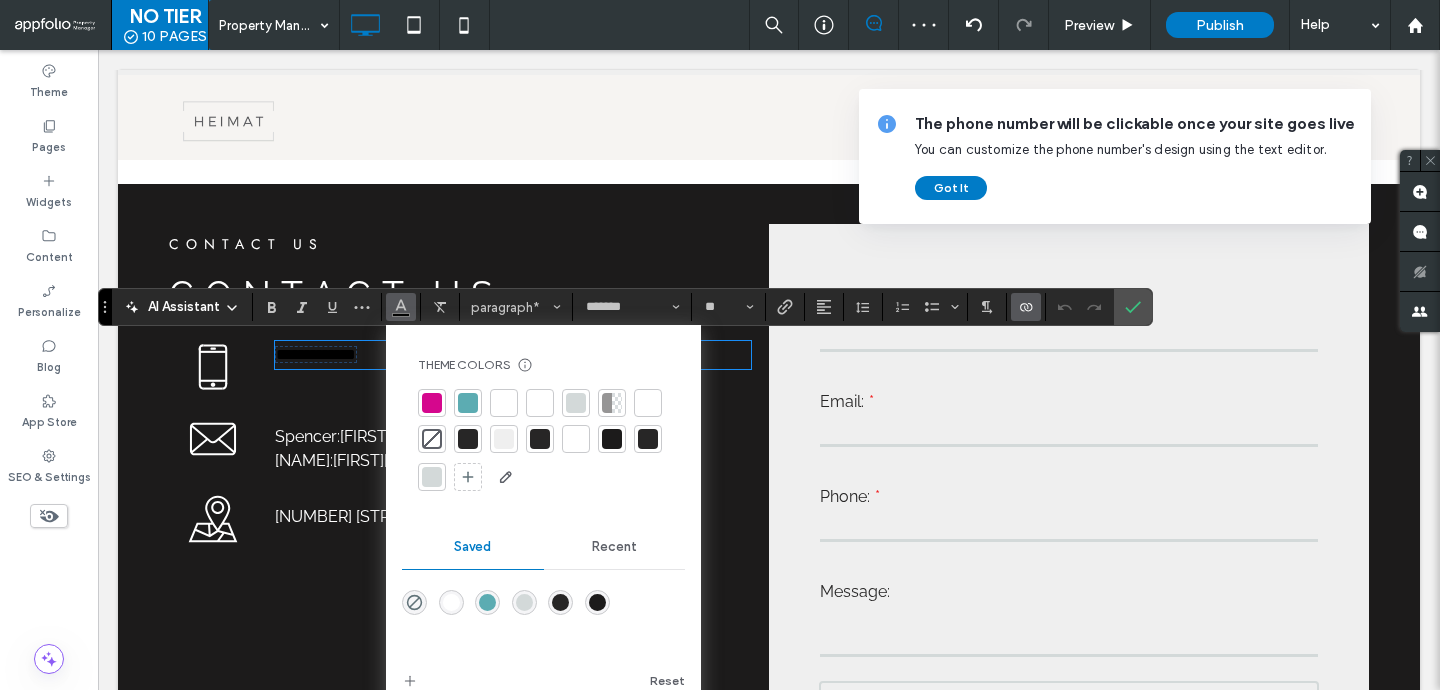 click at bounding box center (540, 403) 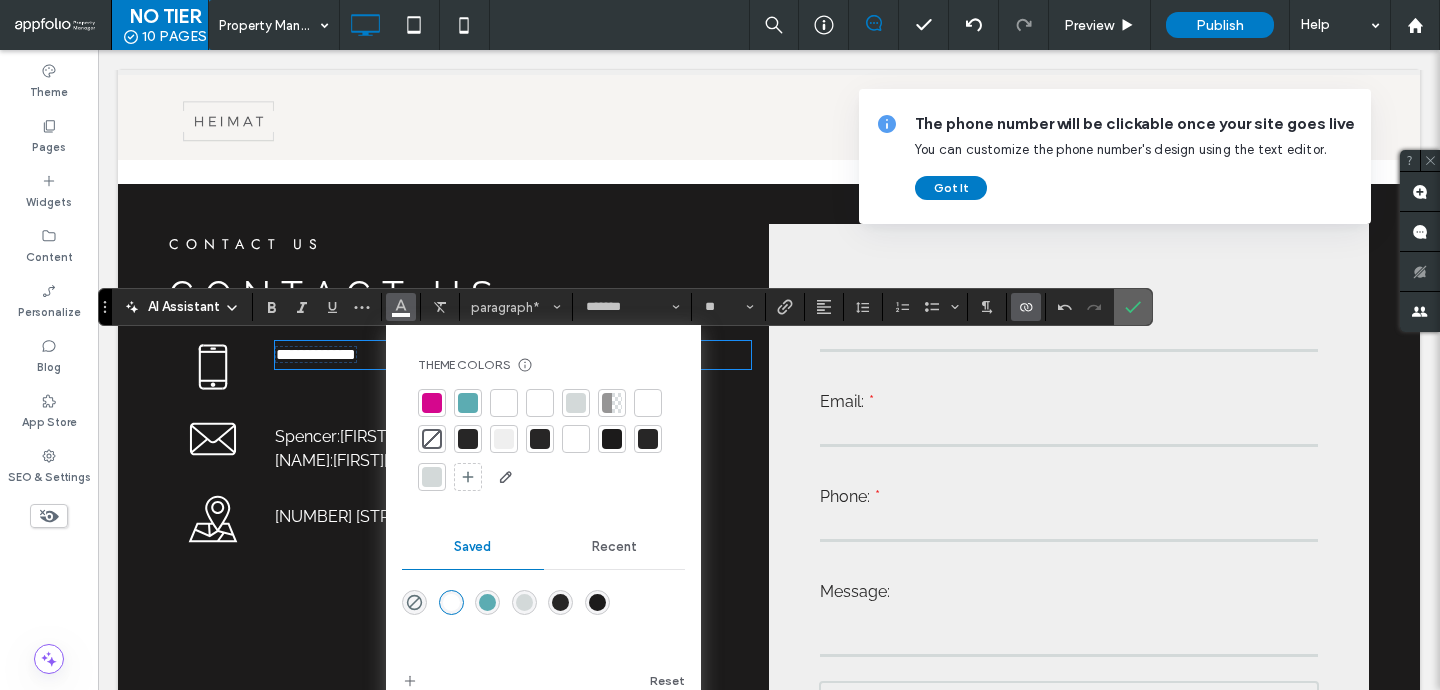 click at bounding box center [1133, 307] 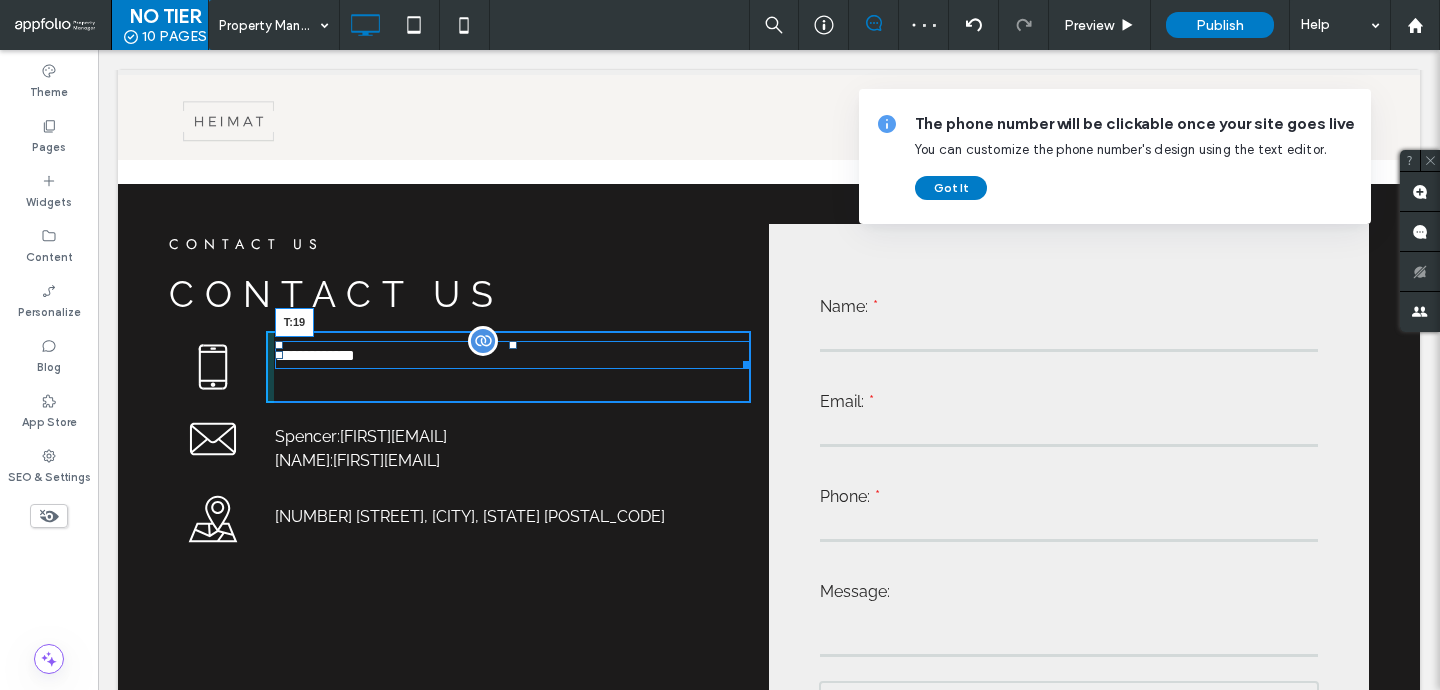 click at bounding box center (513, 345) 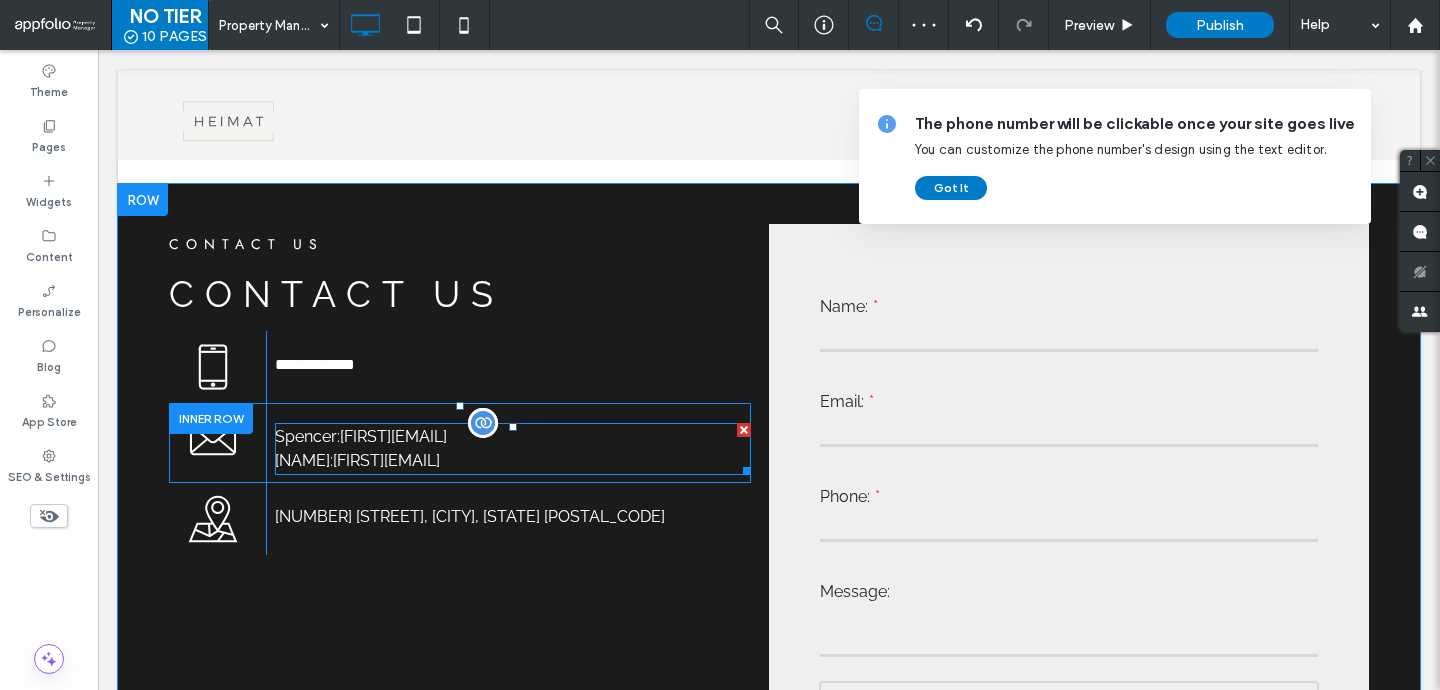click on "[FIRST][LAST]@kw.com" at bounding box center (386, 460) 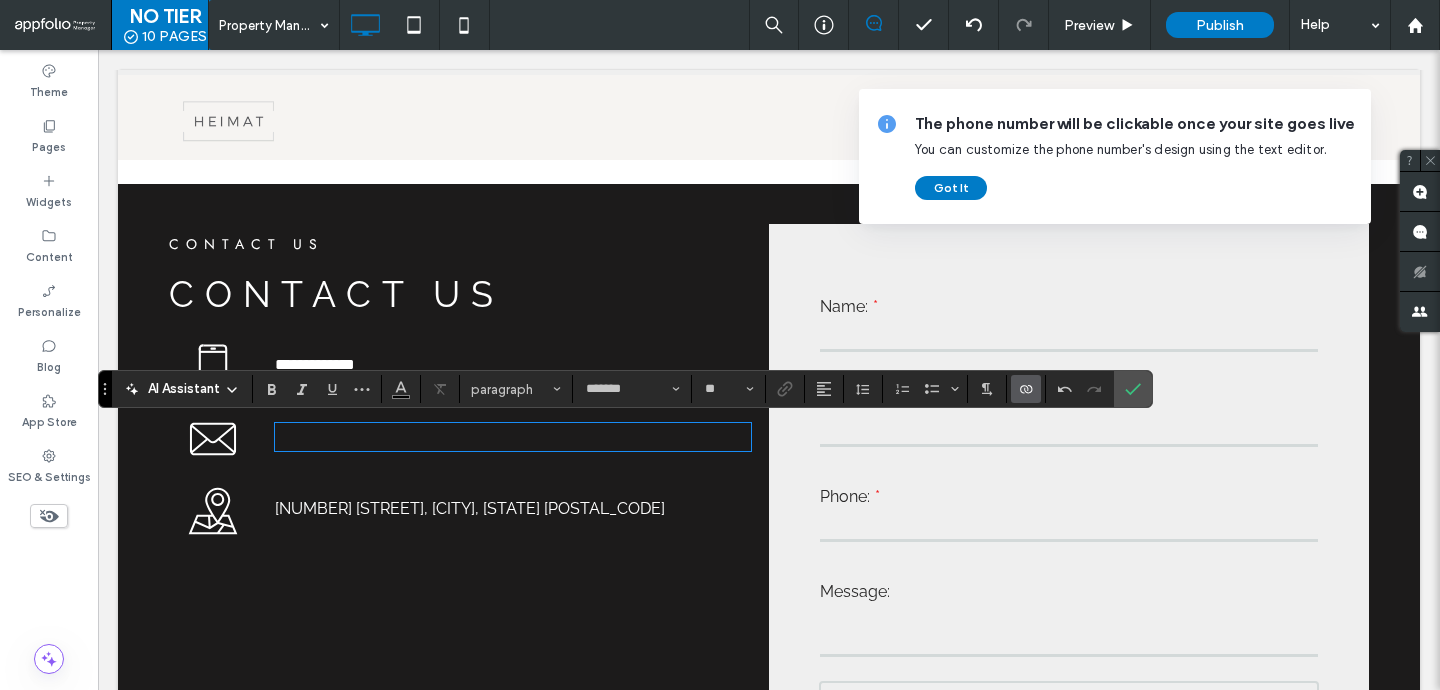 click 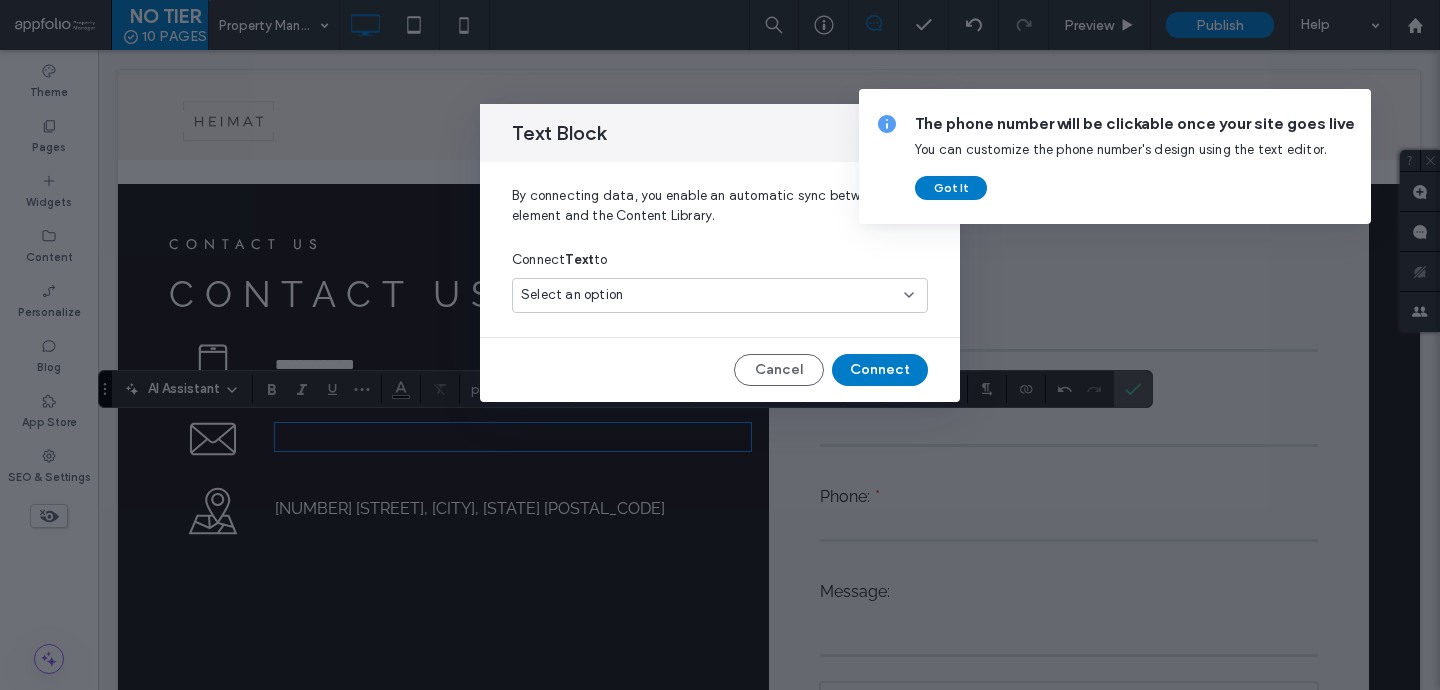 click on "Select an option" at bounding box center (708, 295) 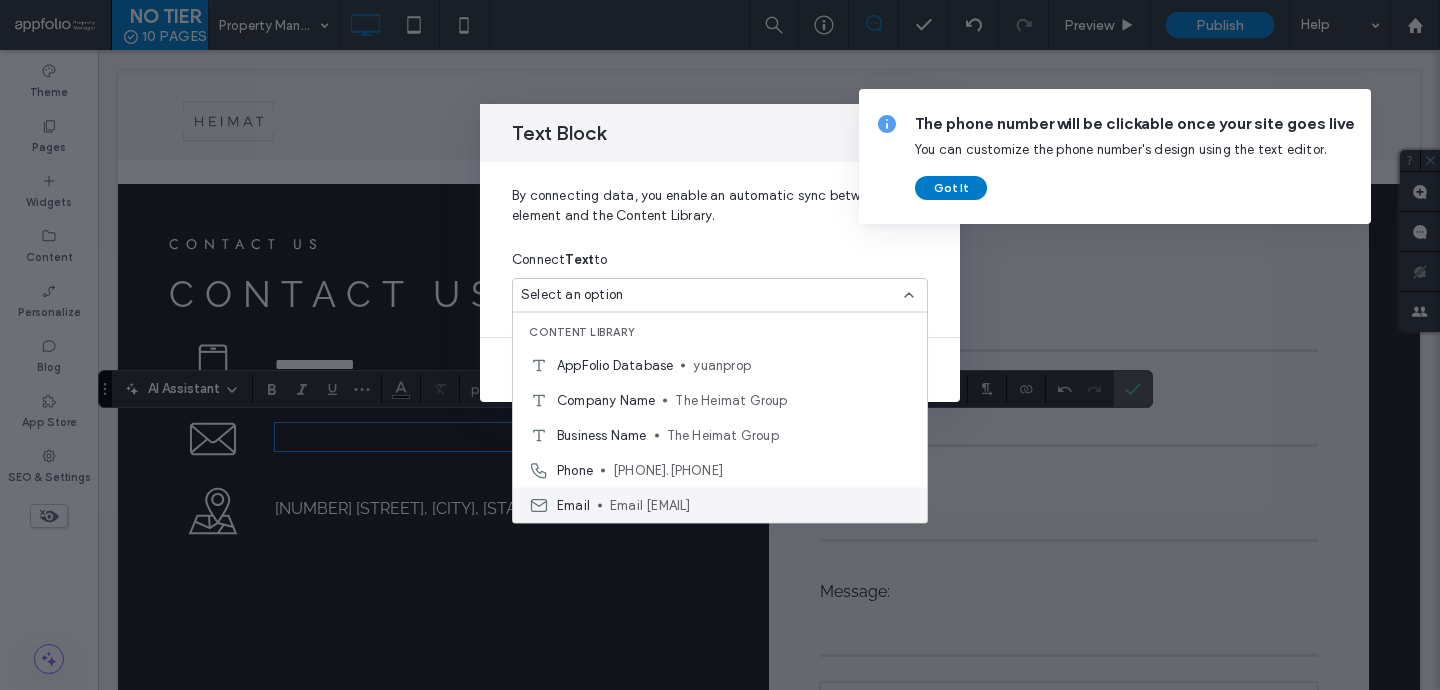 click on "Email info@theheimatgroup.com" at bounding box center [720, 505] 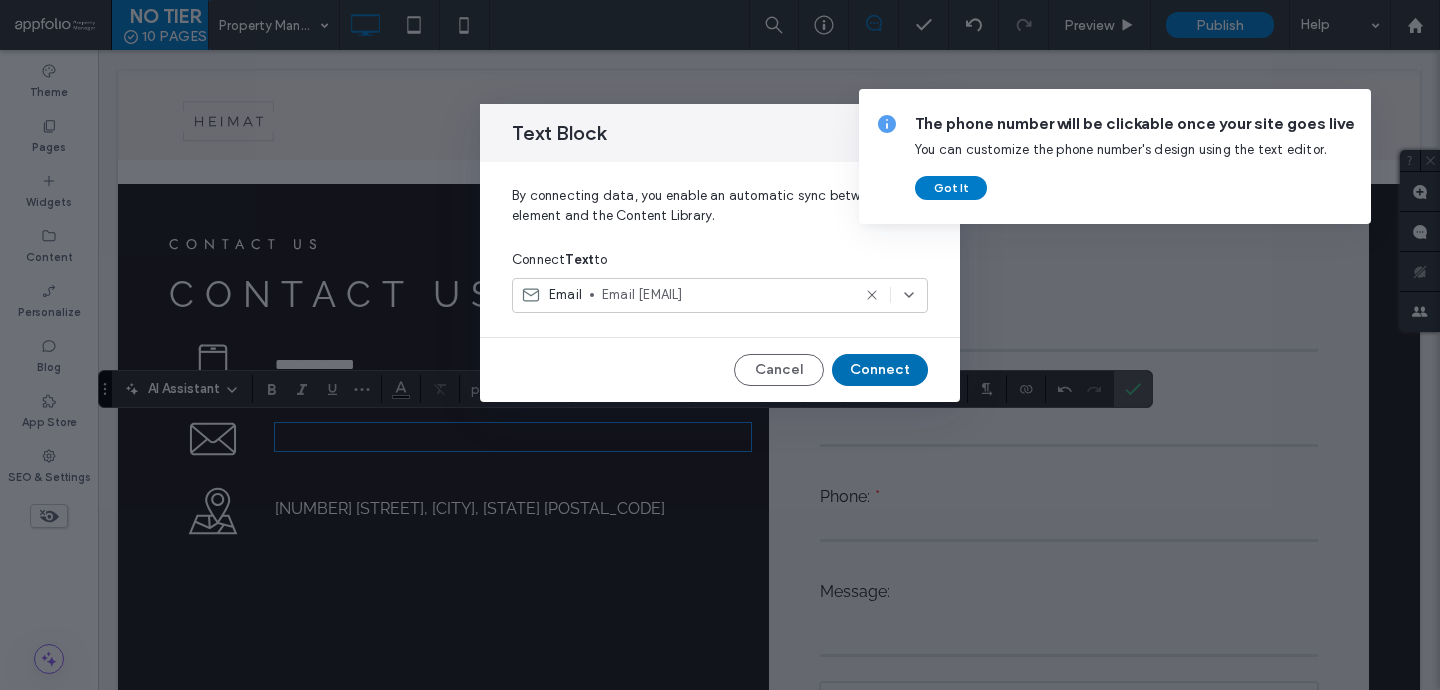 click on "Connect" at bounding box center (880, 370) 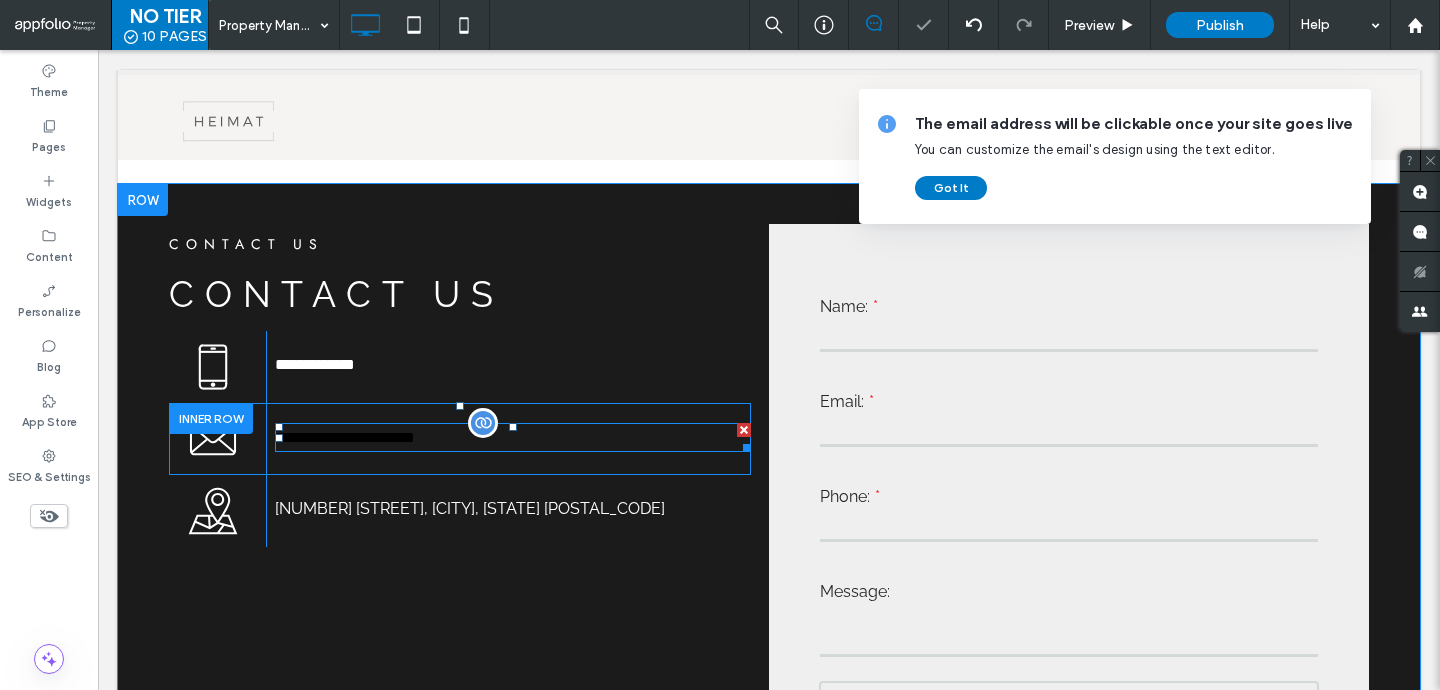 click on "**********" at bounding box center [513, 437] 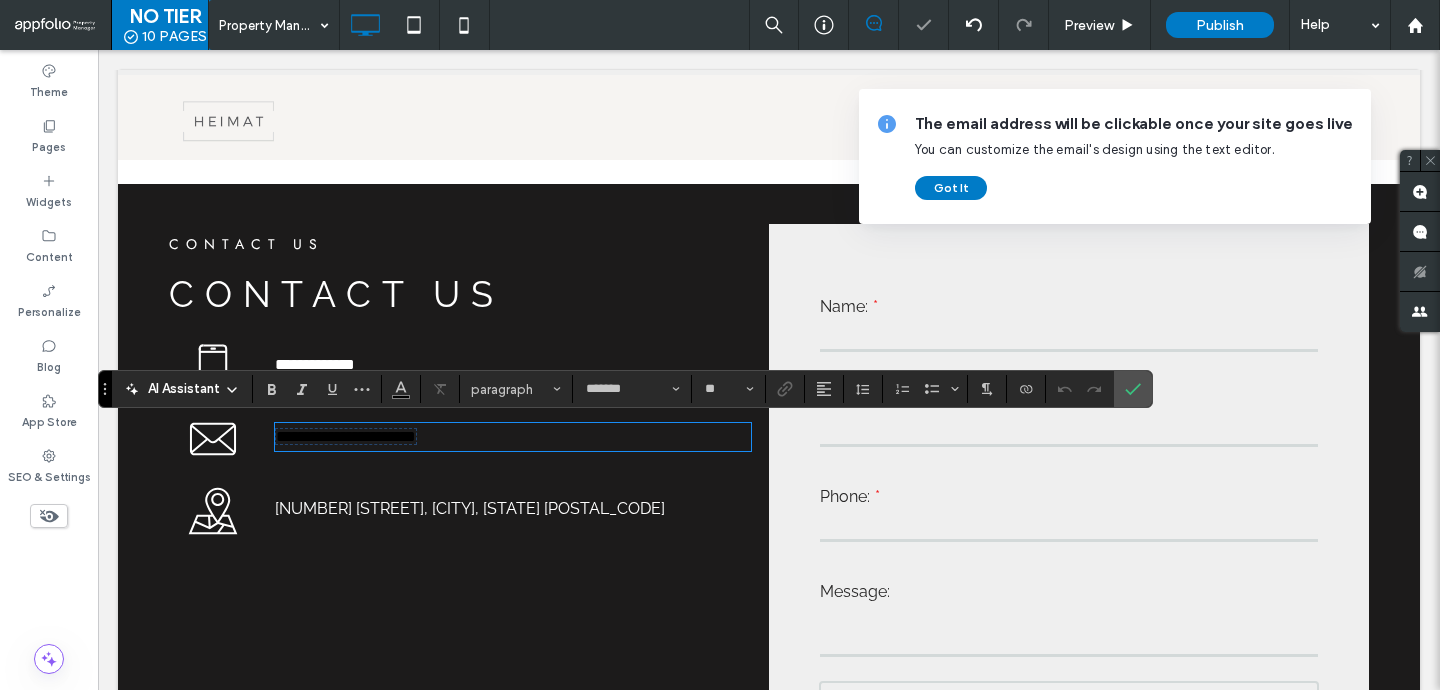 click on "**********" at bounding box center [513, 437] 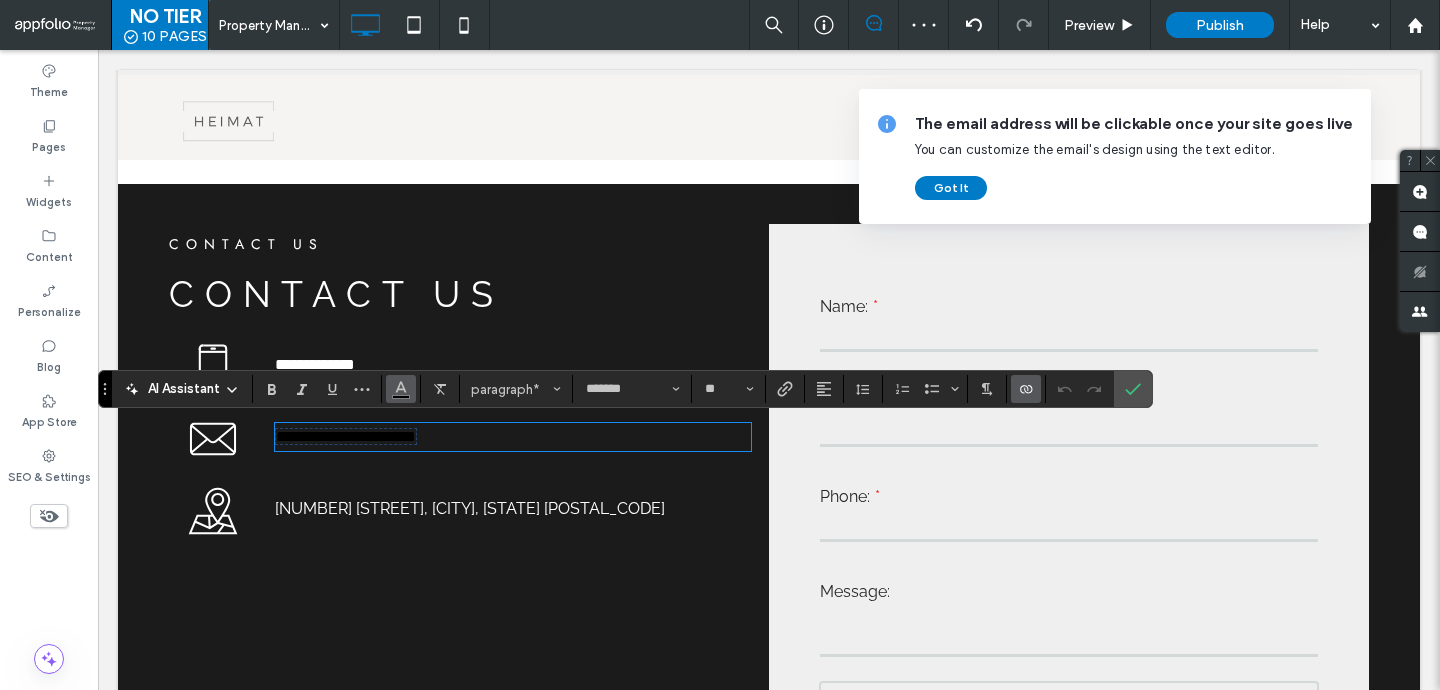 click at bounding box center (401, 389) 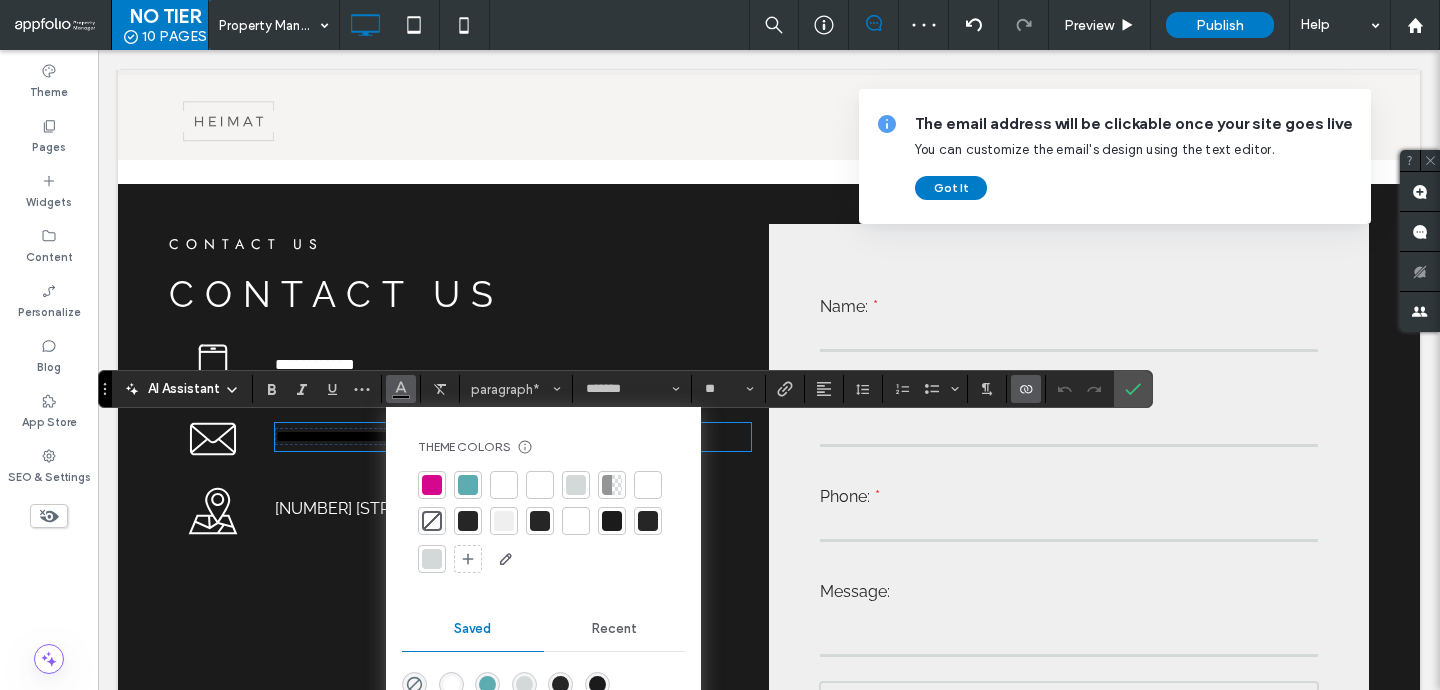 click at bounding box center [540, 485] 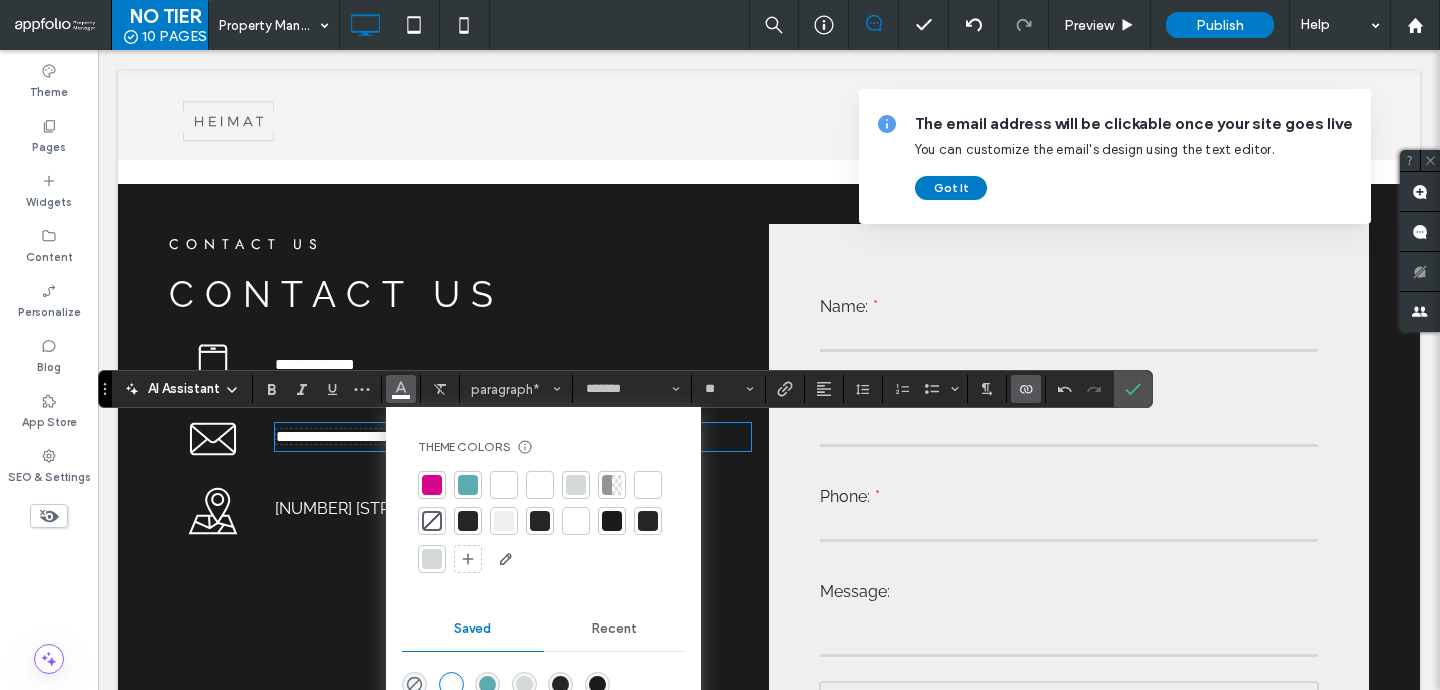 click on "AI Assistant Theme Colors Save time with Theme Colors Create a color palette to instantly add or change colors of connected site elements.    Learn more Saved Recent Reset Color Contrast Ratio 17.19 AAA More colors paragraph* ******* **" at bounding box center [625, 389] 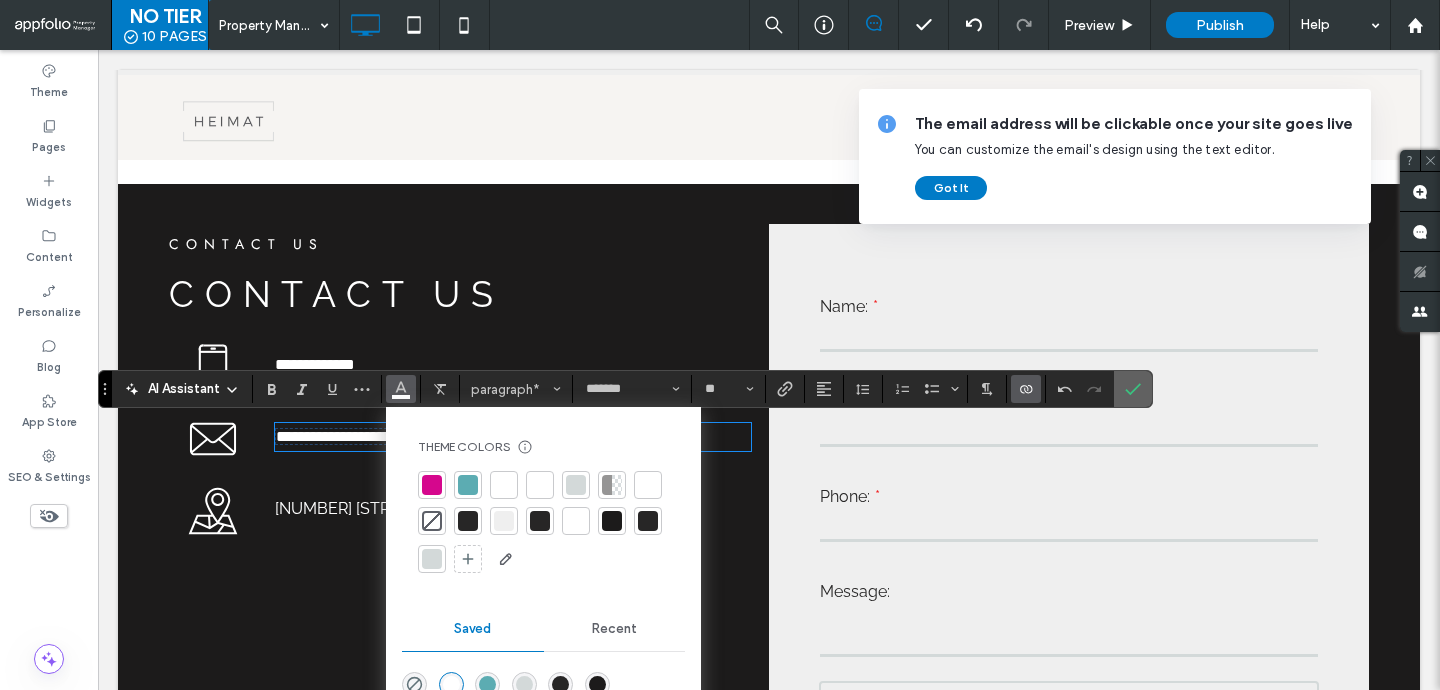 click at bounding box center (1129, 389) 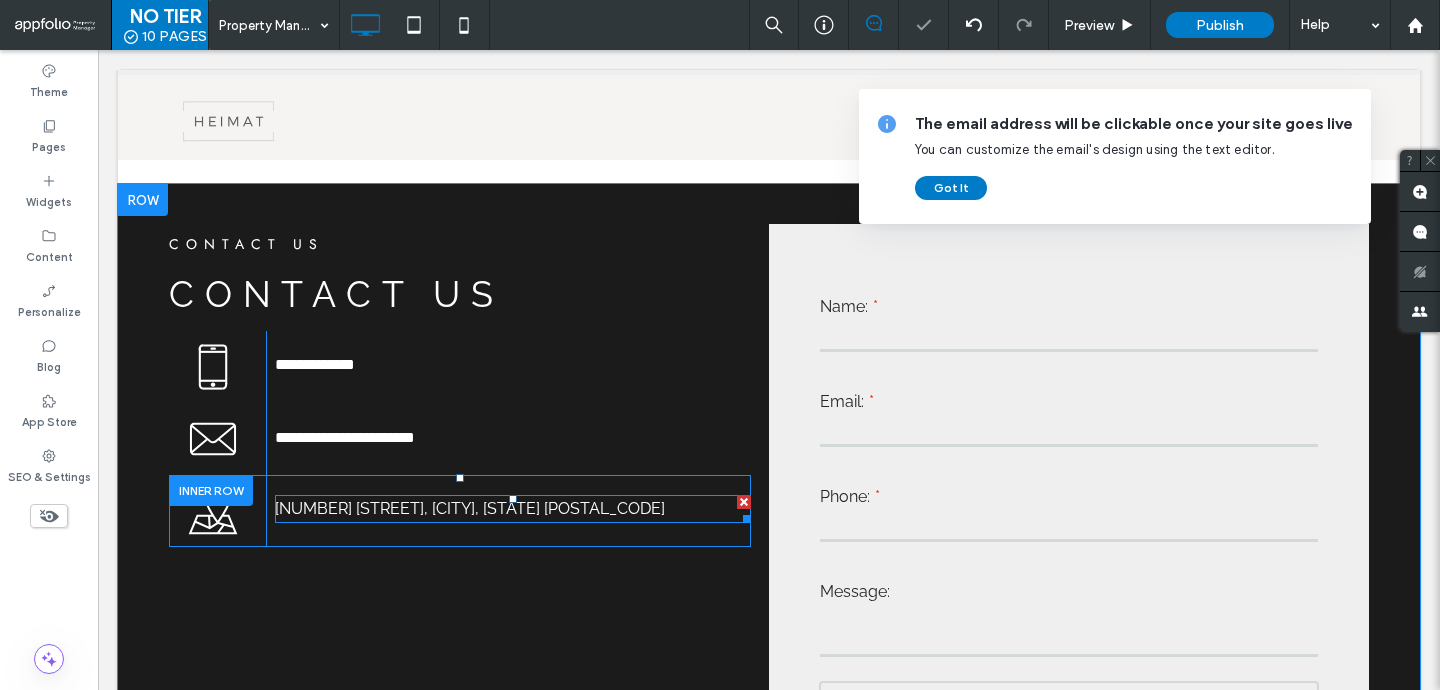 click on "16780 Lark Ave, Los Gatos, CA 95032" at bounding box center (470, 508) 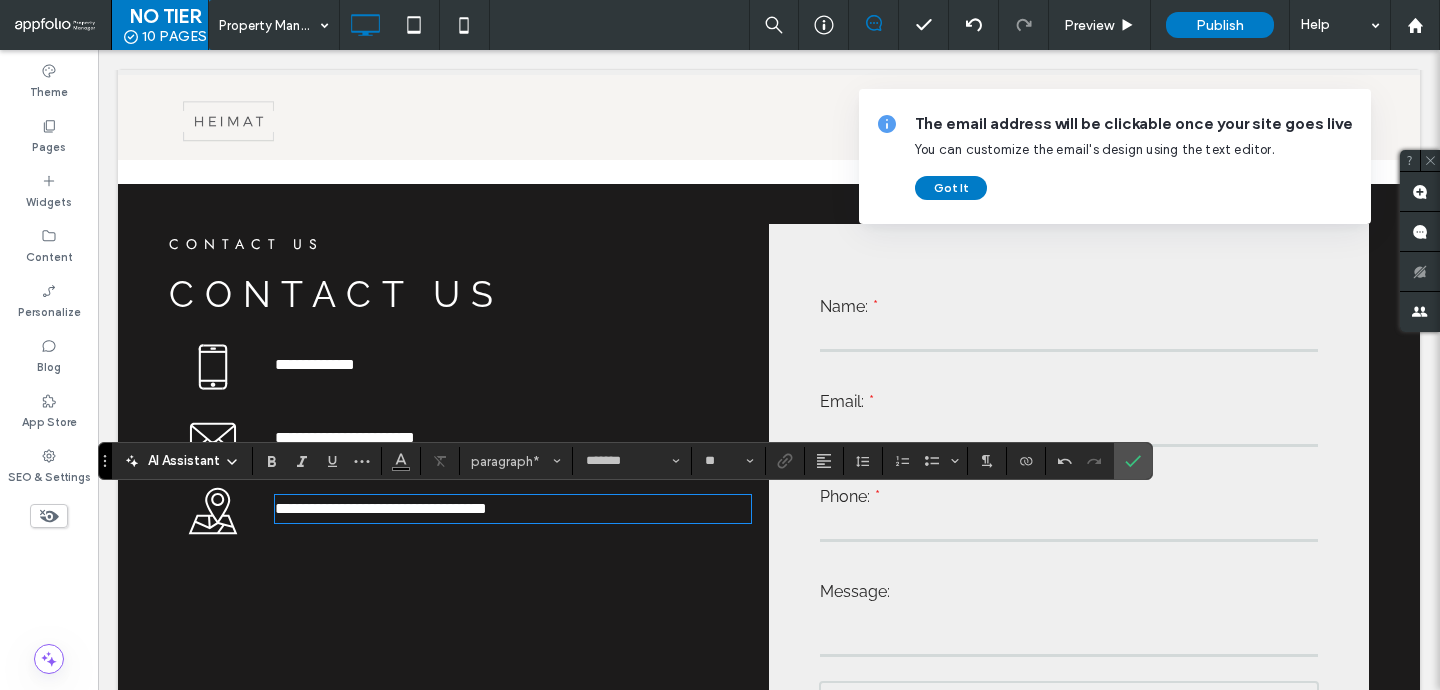 scroll, scrollTop: 0, scrollLeft: 0, axis: both 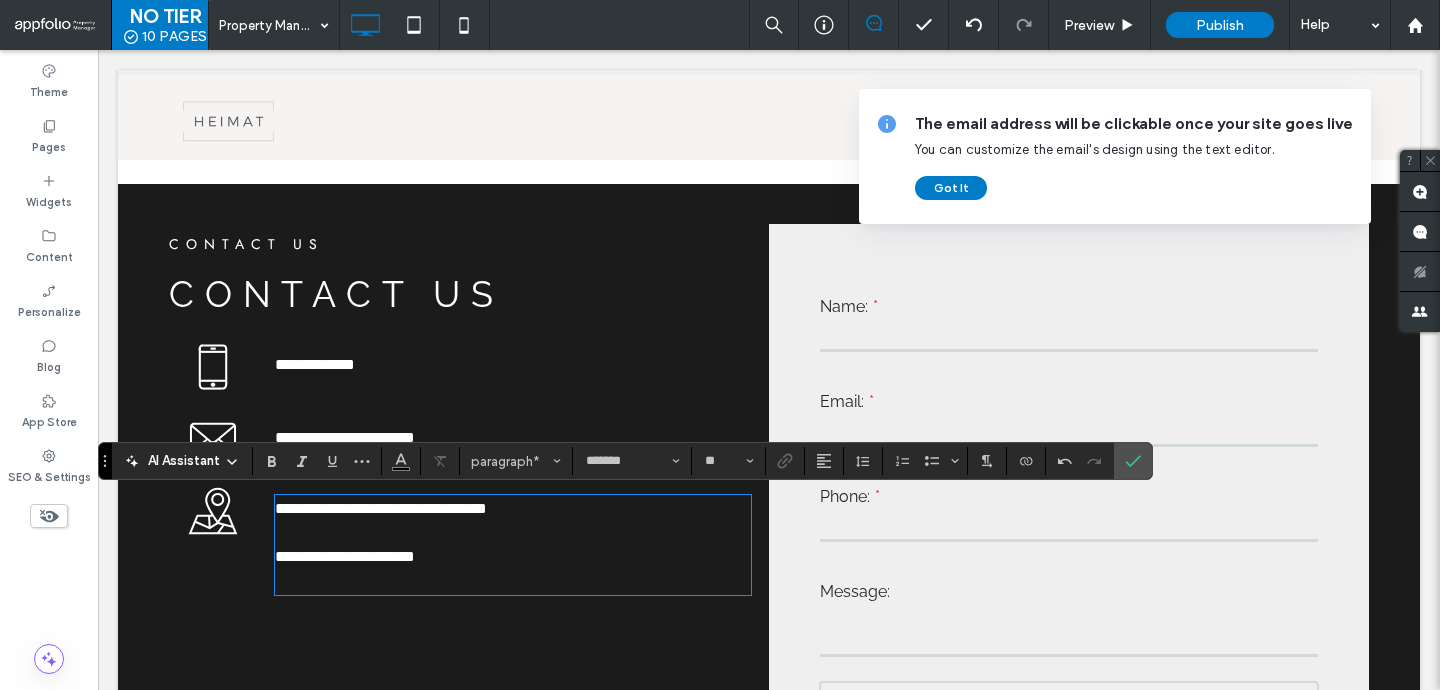 click on "**********" at bounding box center [345, 556] 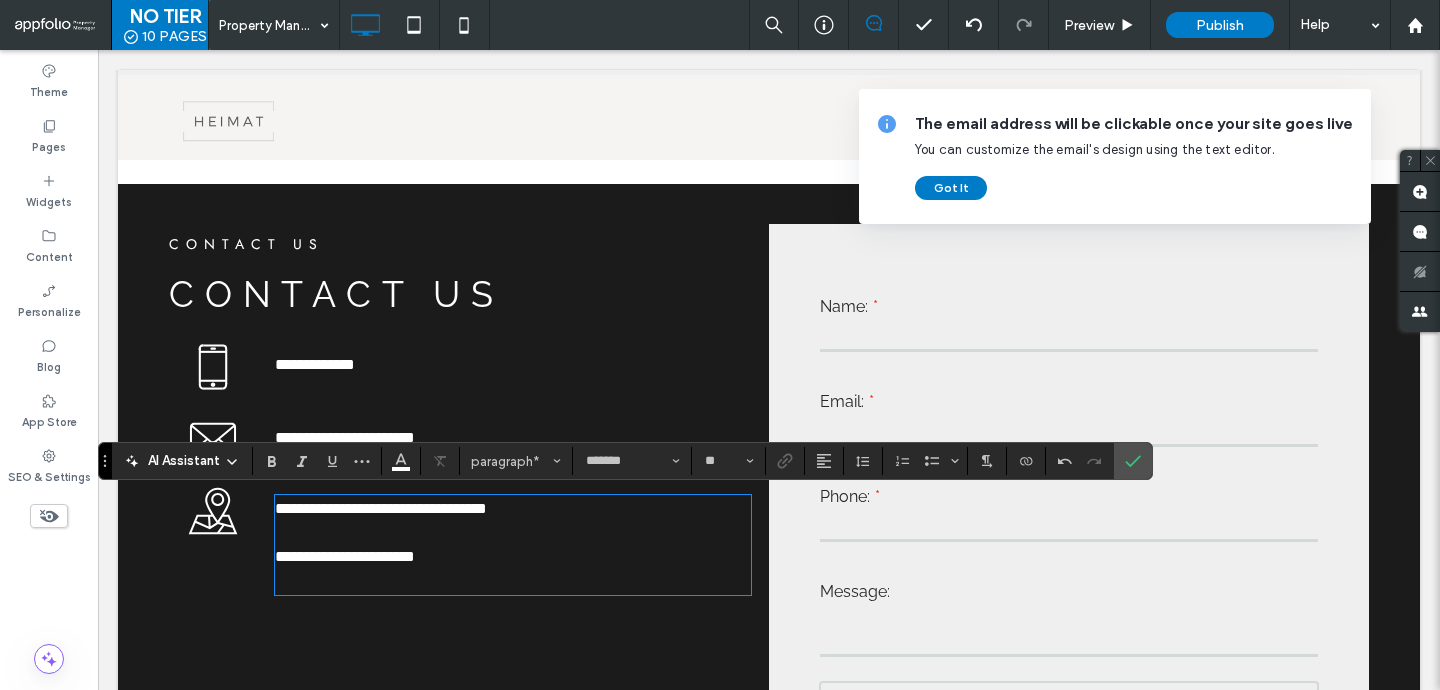 click at bounding box center [513, 533] 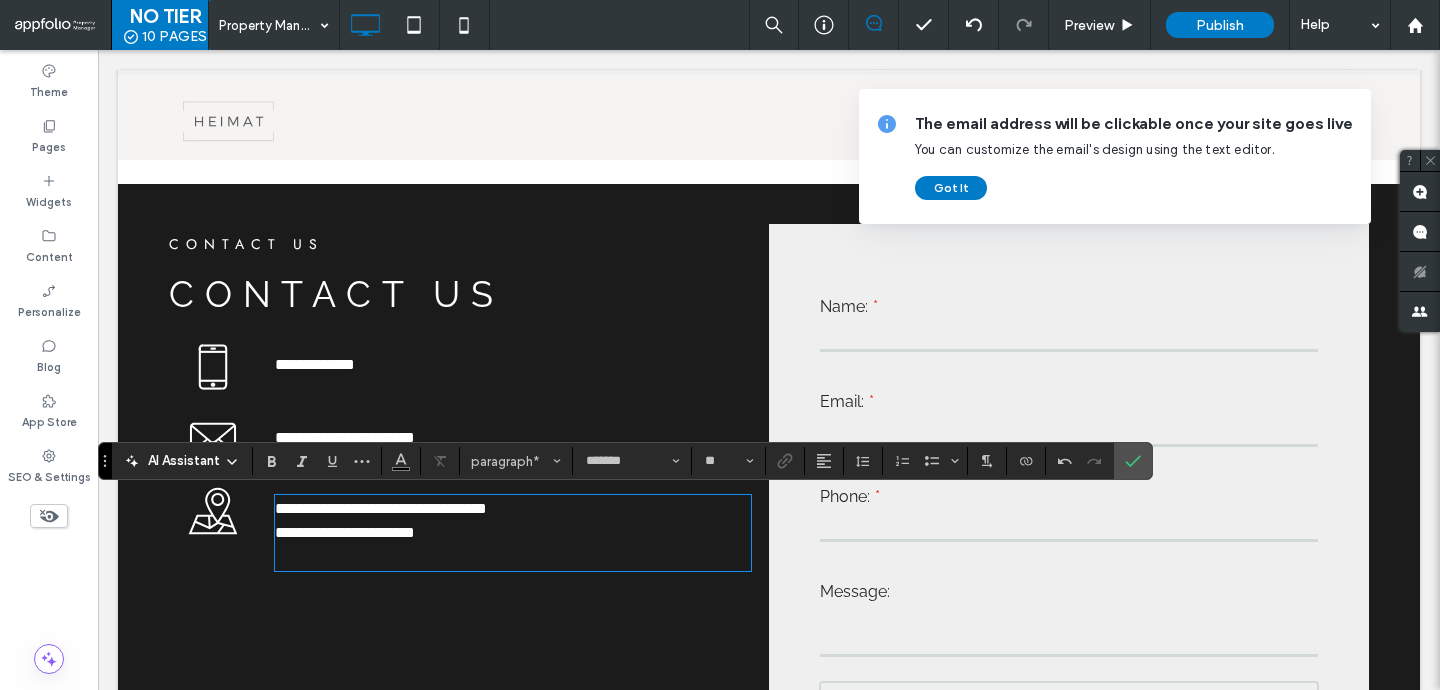 click at bounding box center [513, 557] 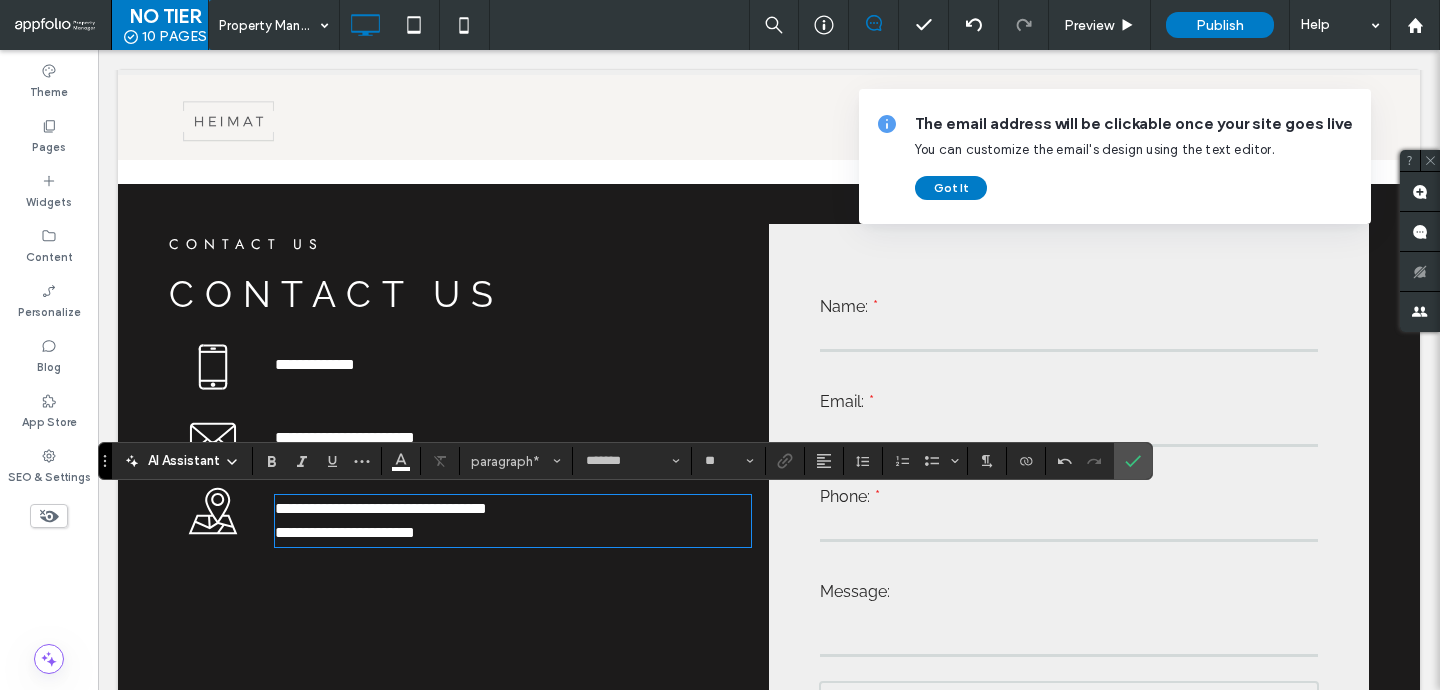 click on "**********" at bounding box center [513, 509] 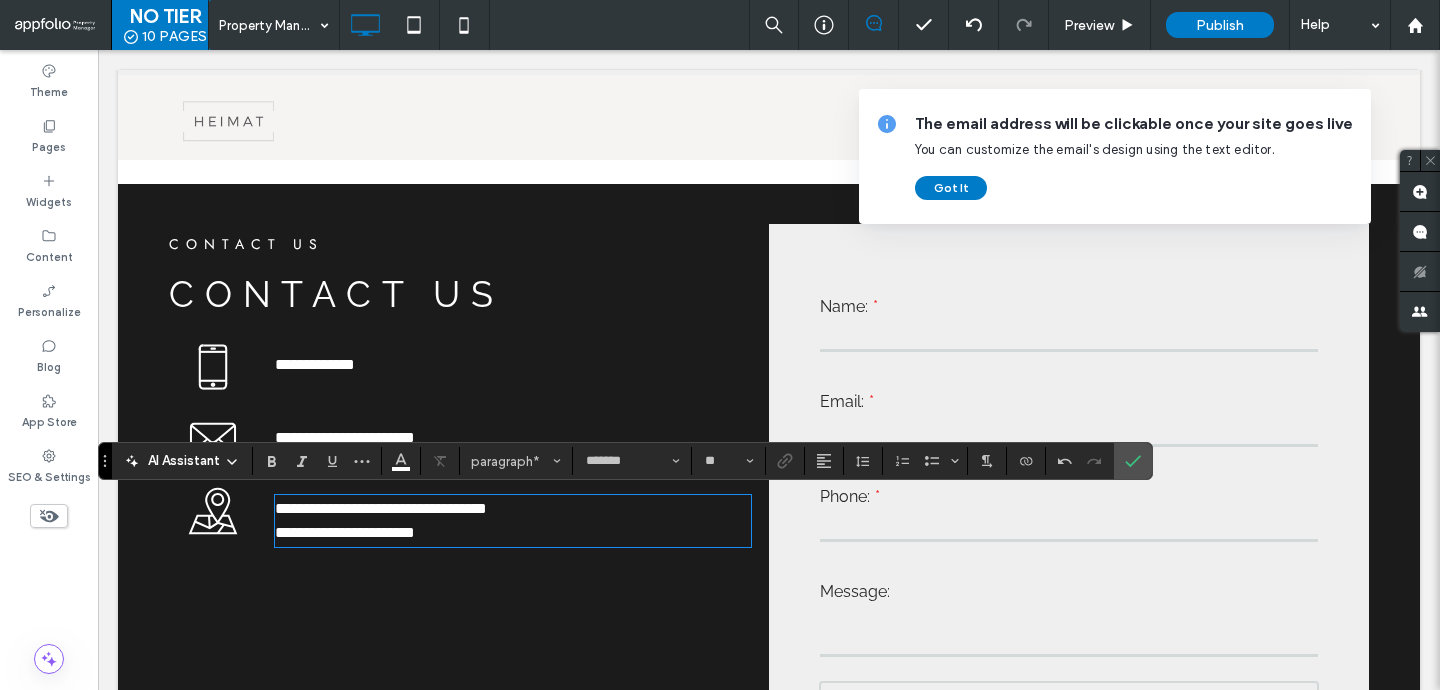 type 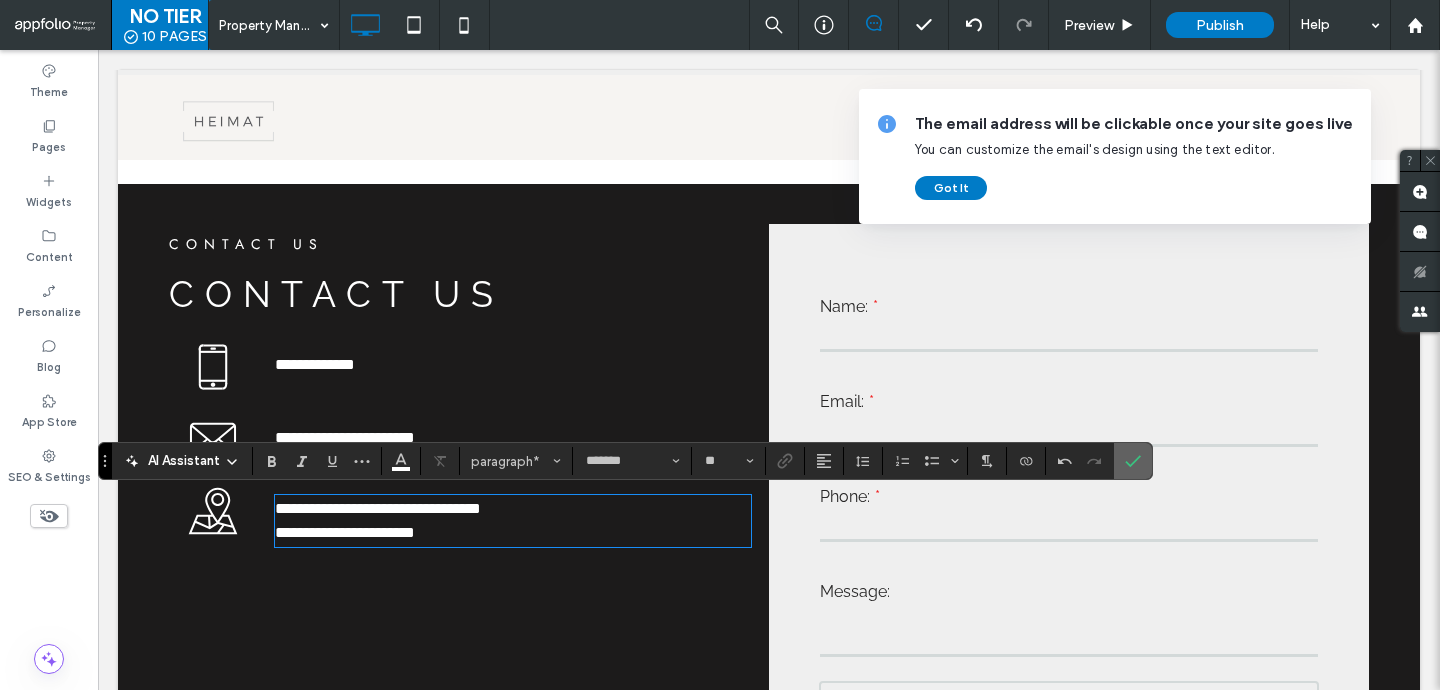click at bounding box center [1133, 461] 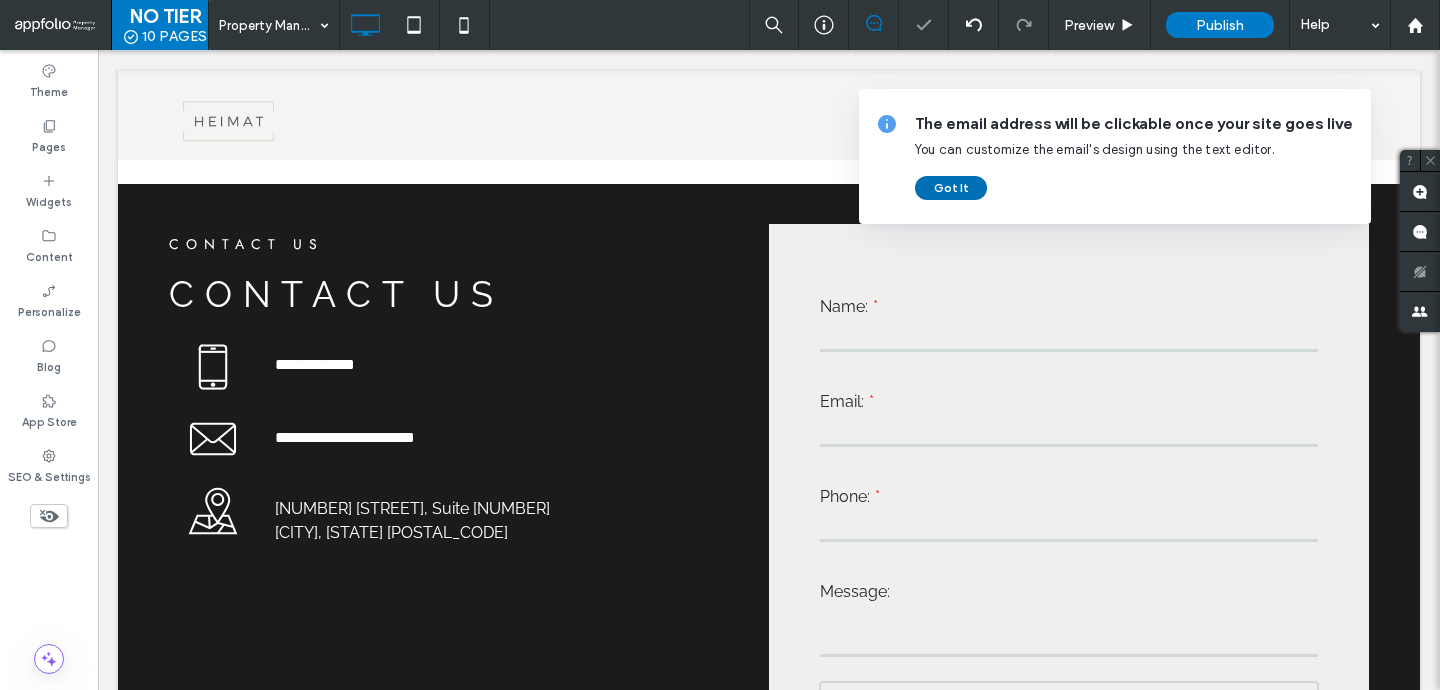 click on "Got It" at bounding box center [951, 188] 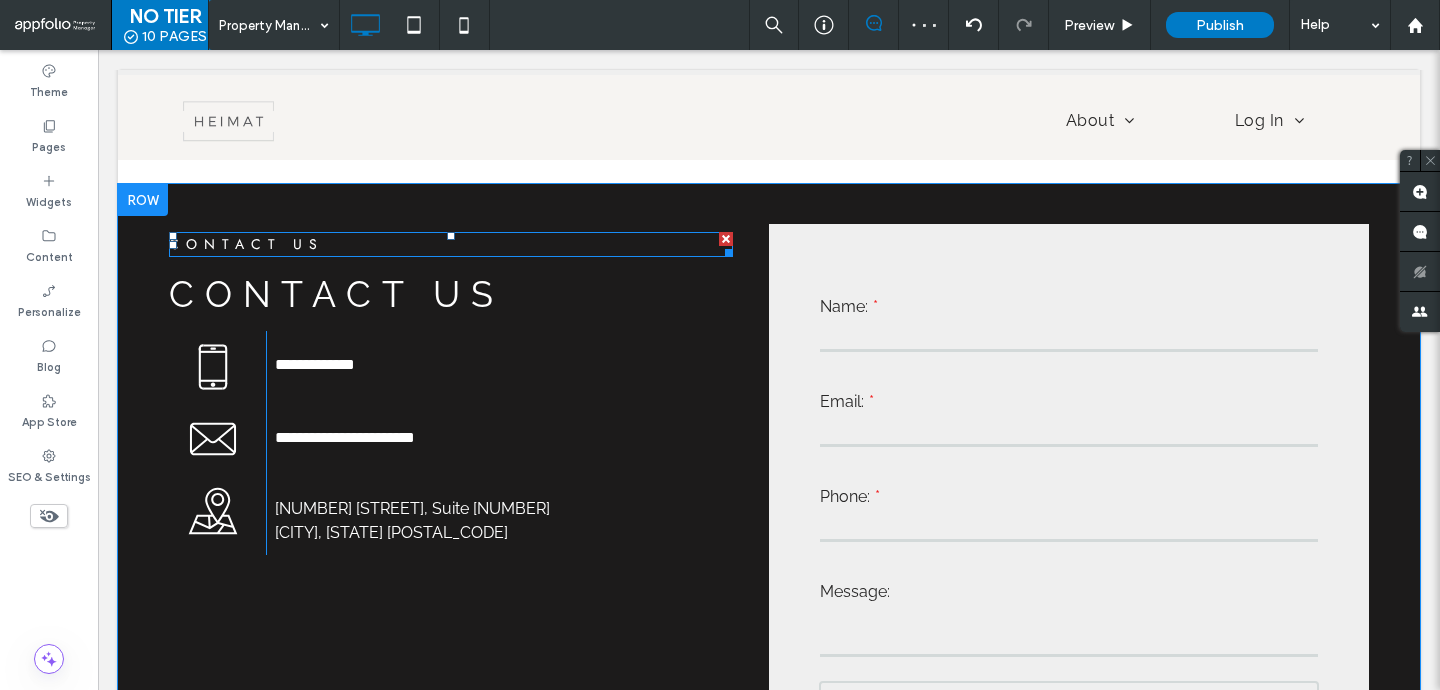click on "Contact Us" at bounding box center [246, 244] 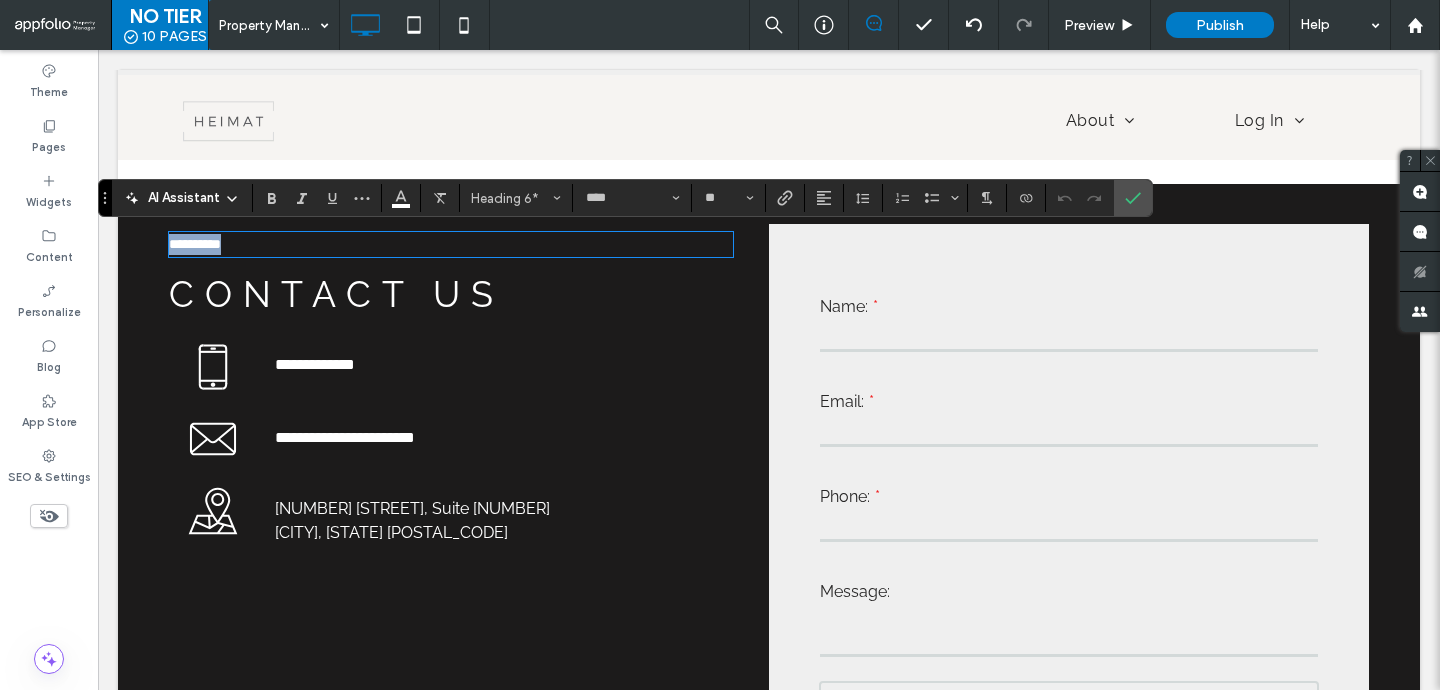 type 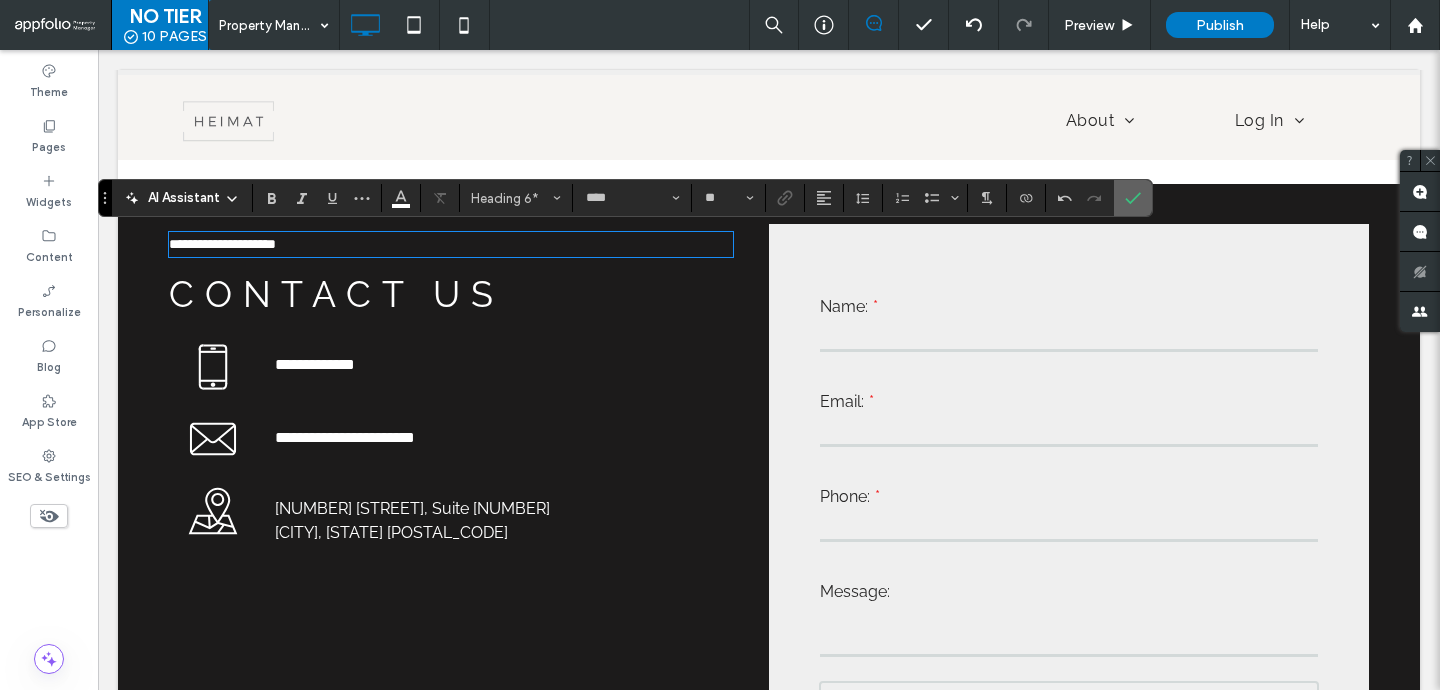 click 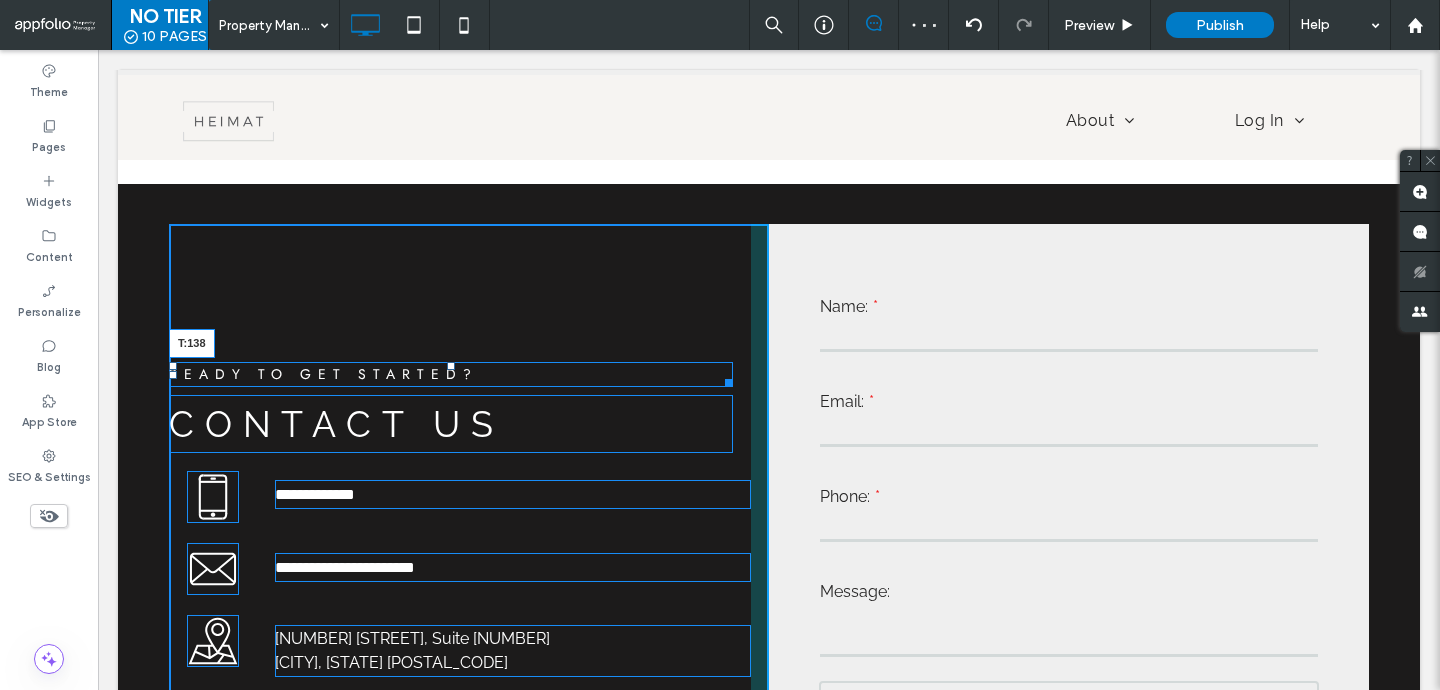 drag, startPoint x: 447, startPoint y: 233, endPoint x: 451, endPoint y: 361, distance: 128.06248 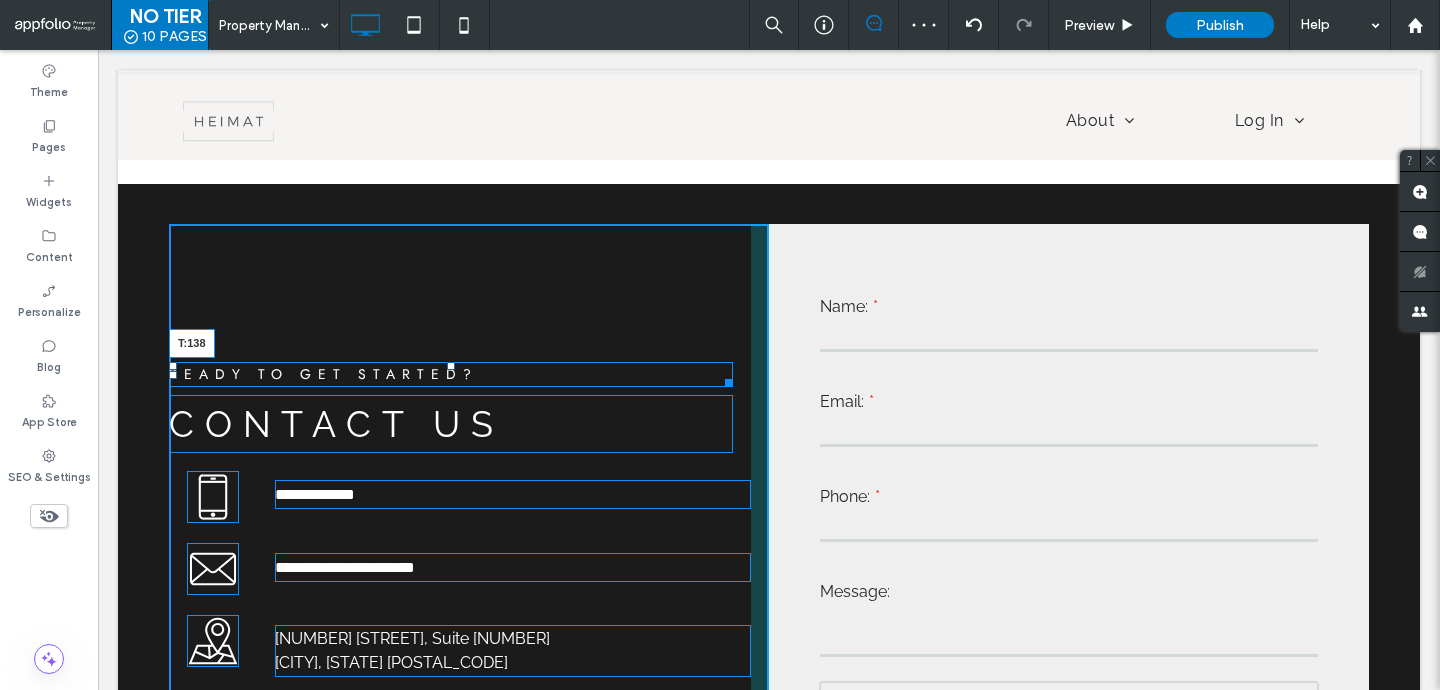 click at bounding box center (451, 366) 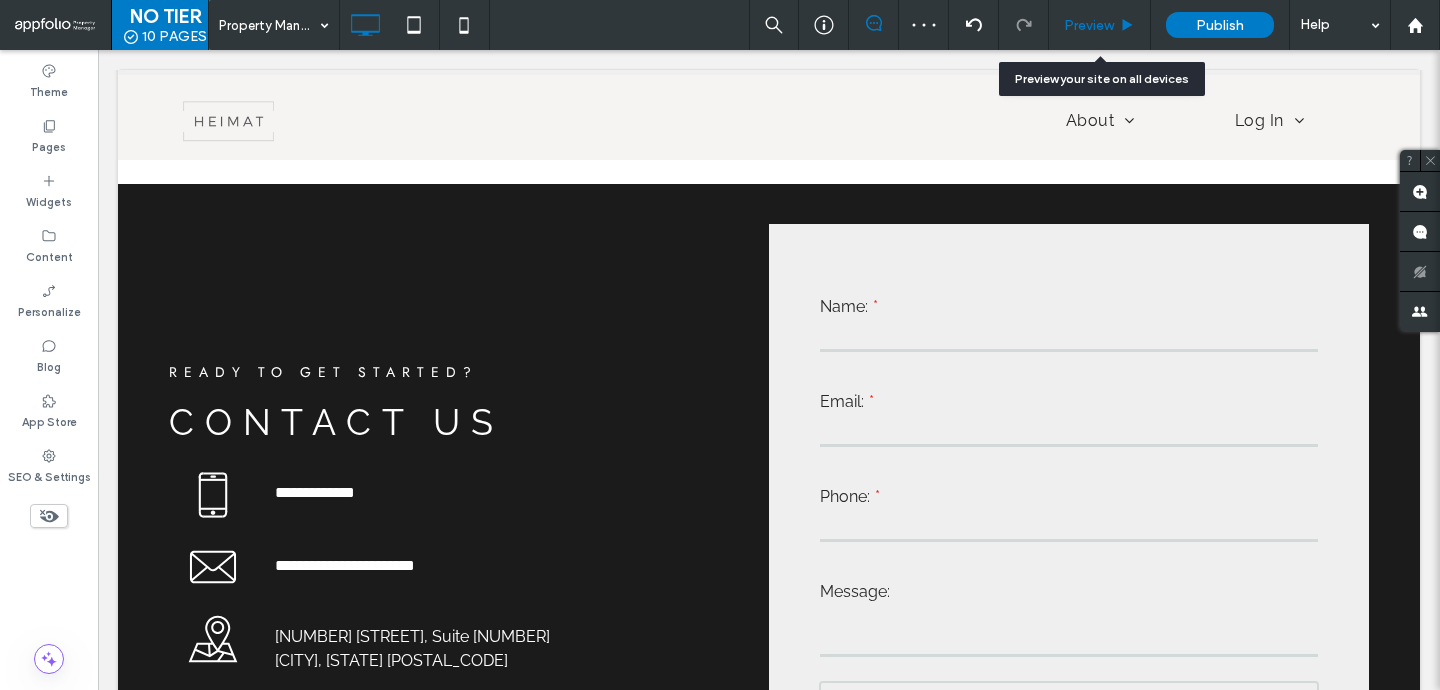 click 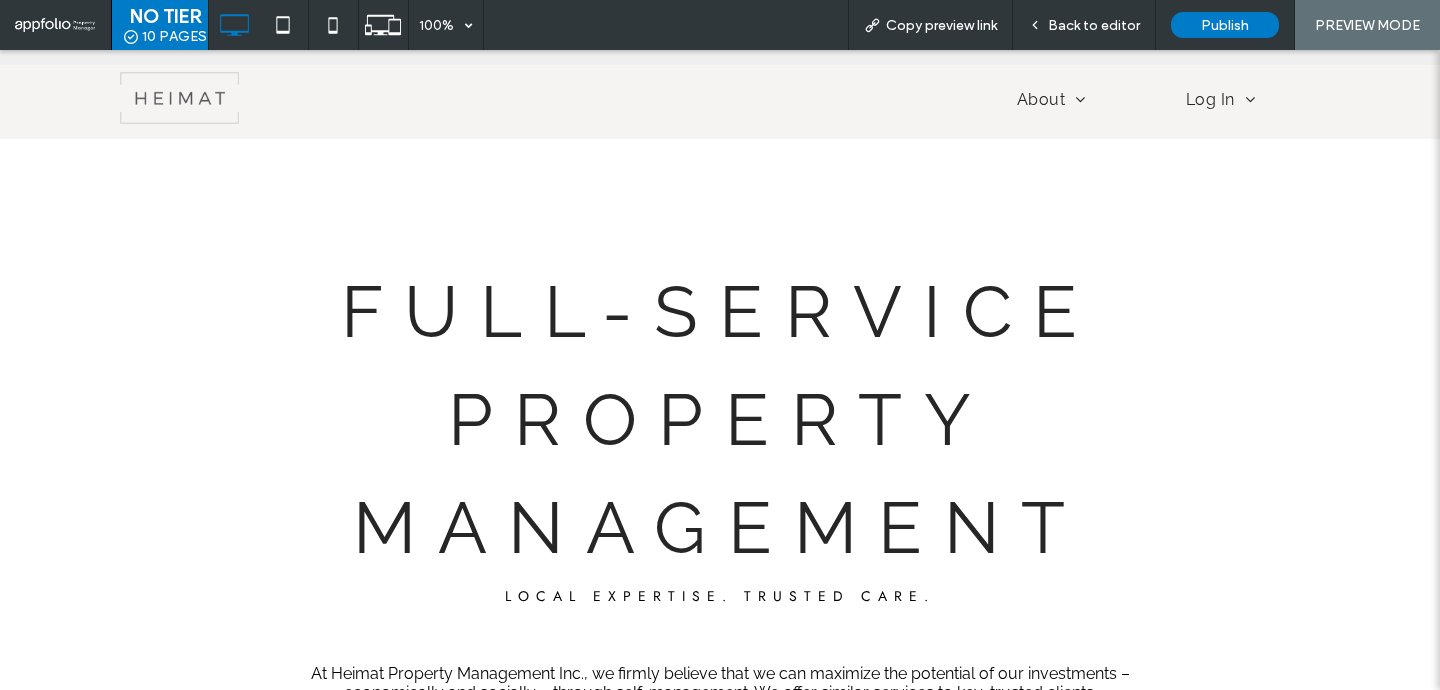 scroll, scrollTop: 0, scrollLeft: 0, axis: both 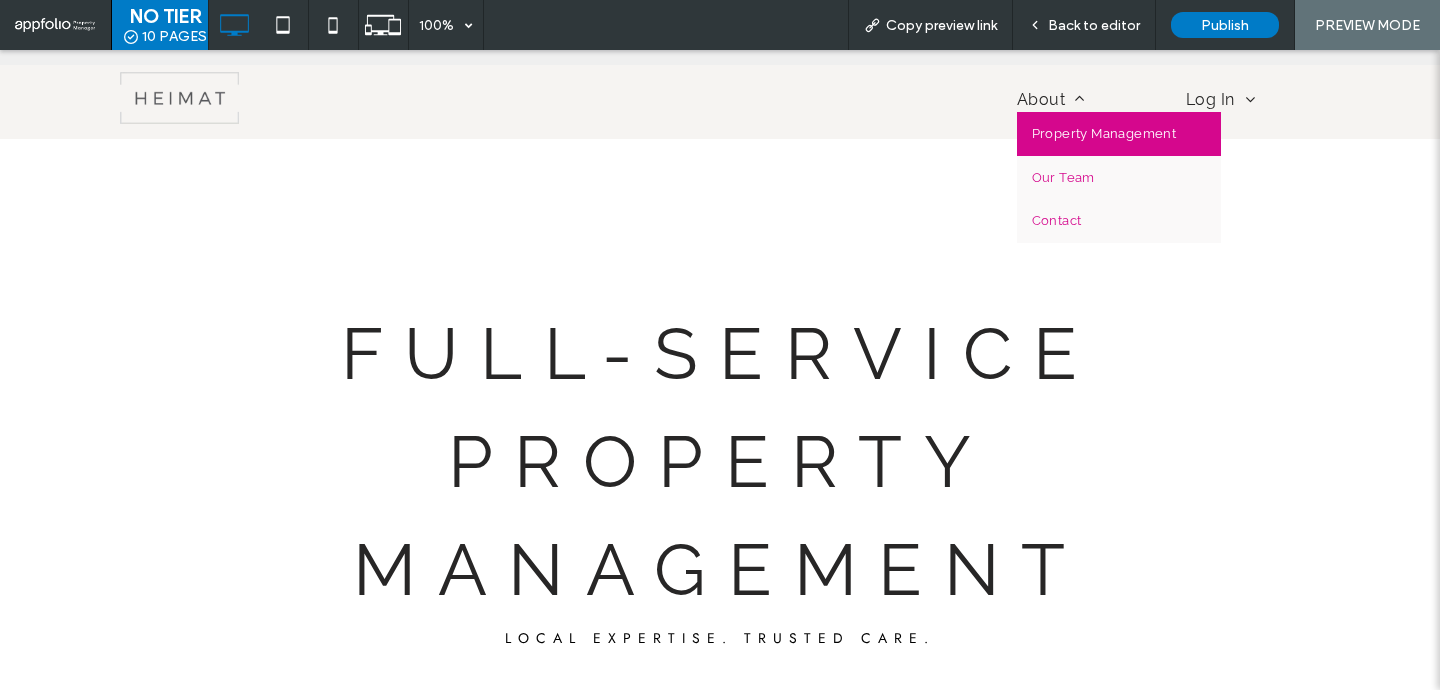 click on "Property Management" at bounding box center (1104, 134) 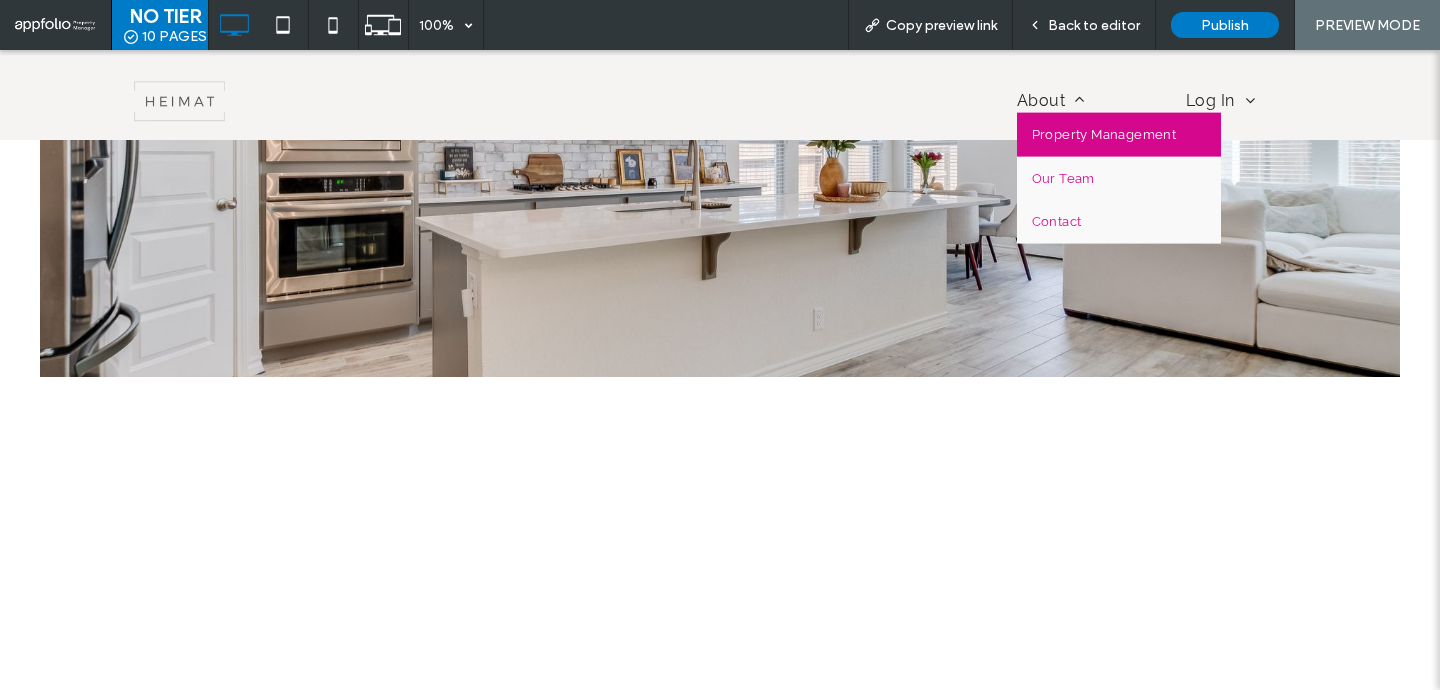 scroll, scrollTop: 846, scrollLeft: 0, axis: vertical 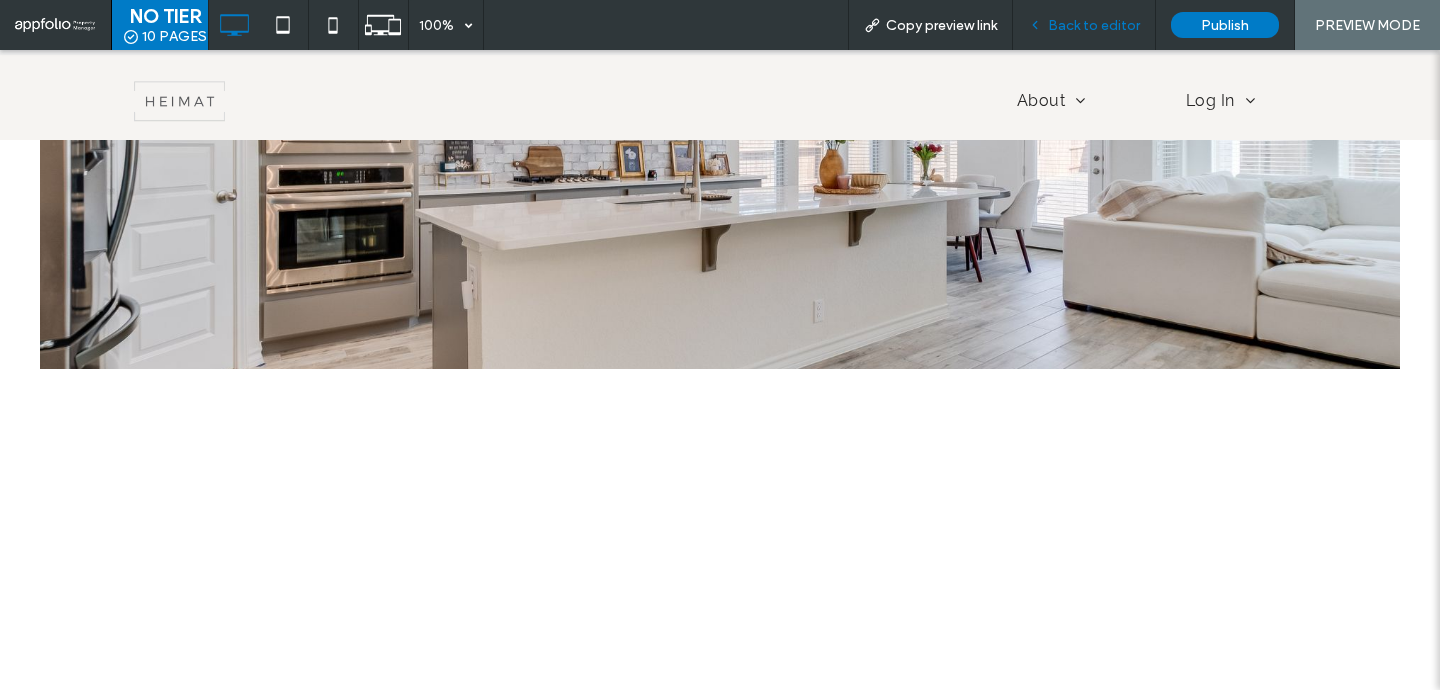 click on "Back to editor" at bounding box center (1094, 25) 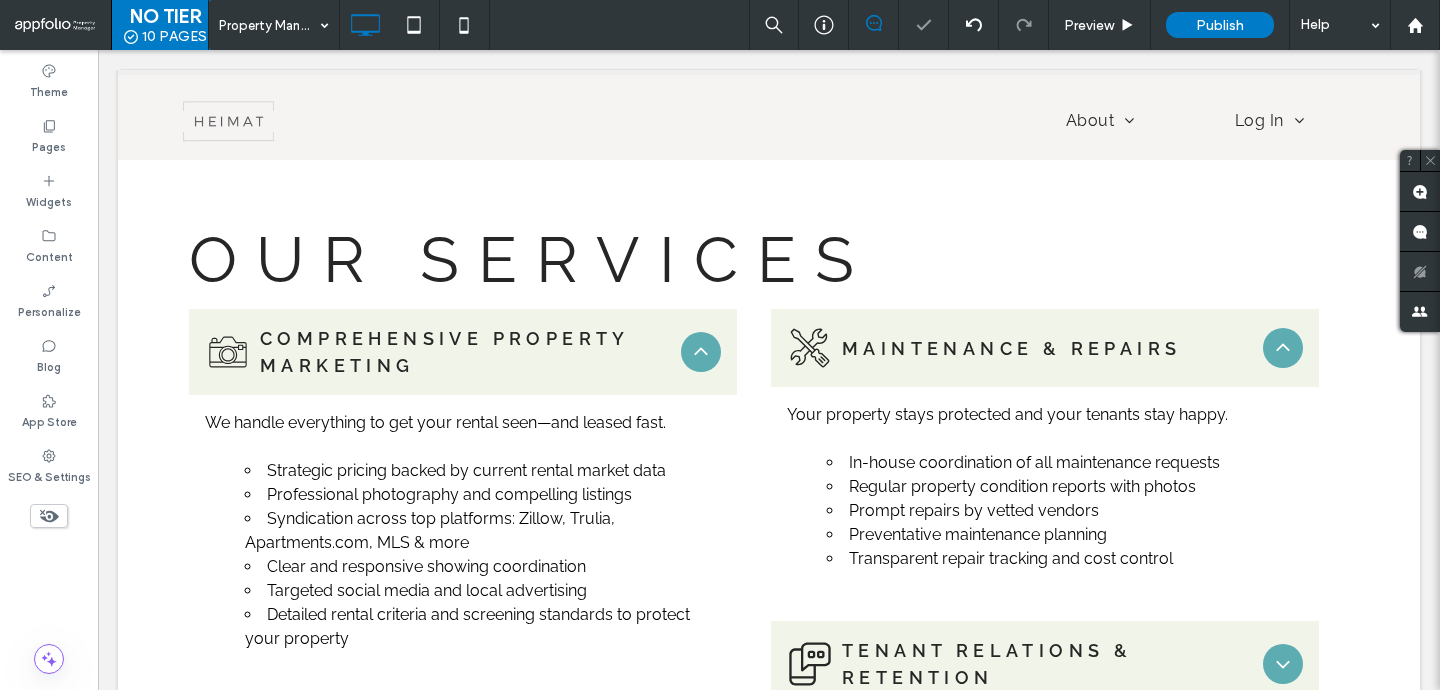 scroll, scrollTop: 1350, scrollLeft: 0, axis: vertical 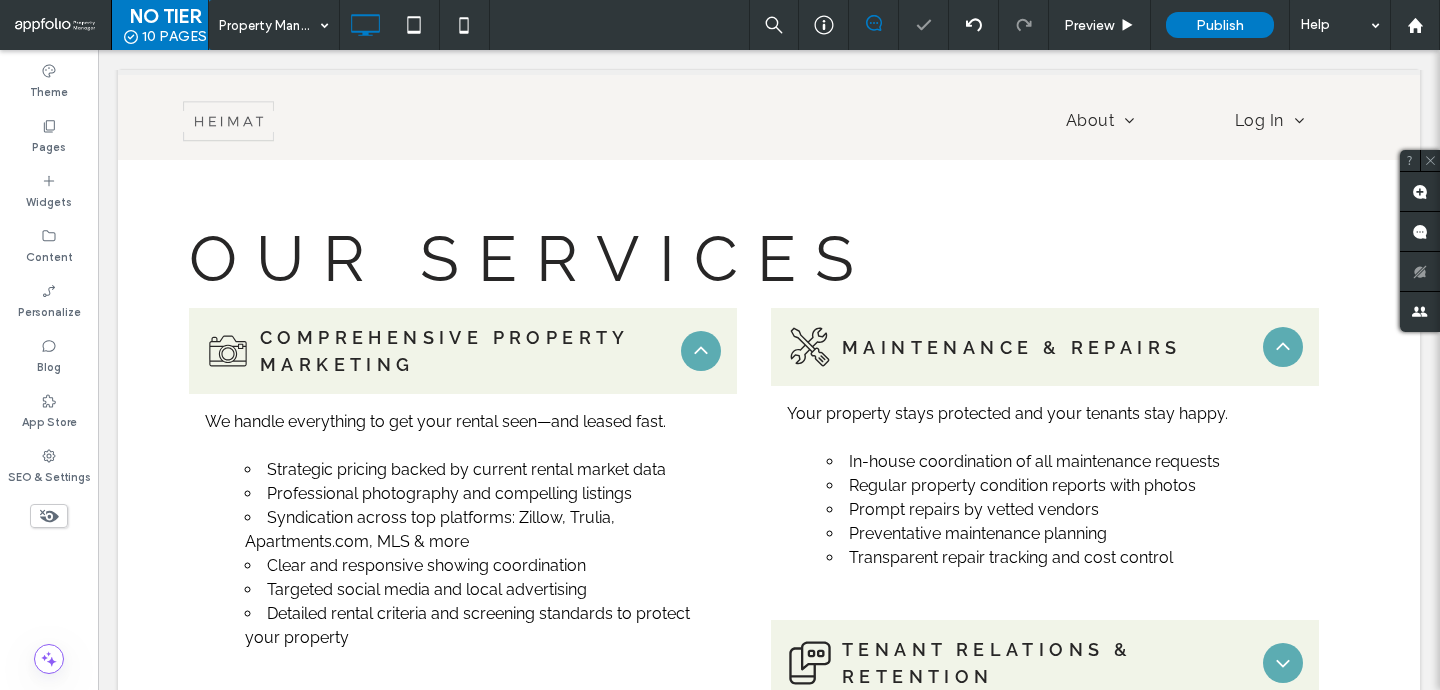 click 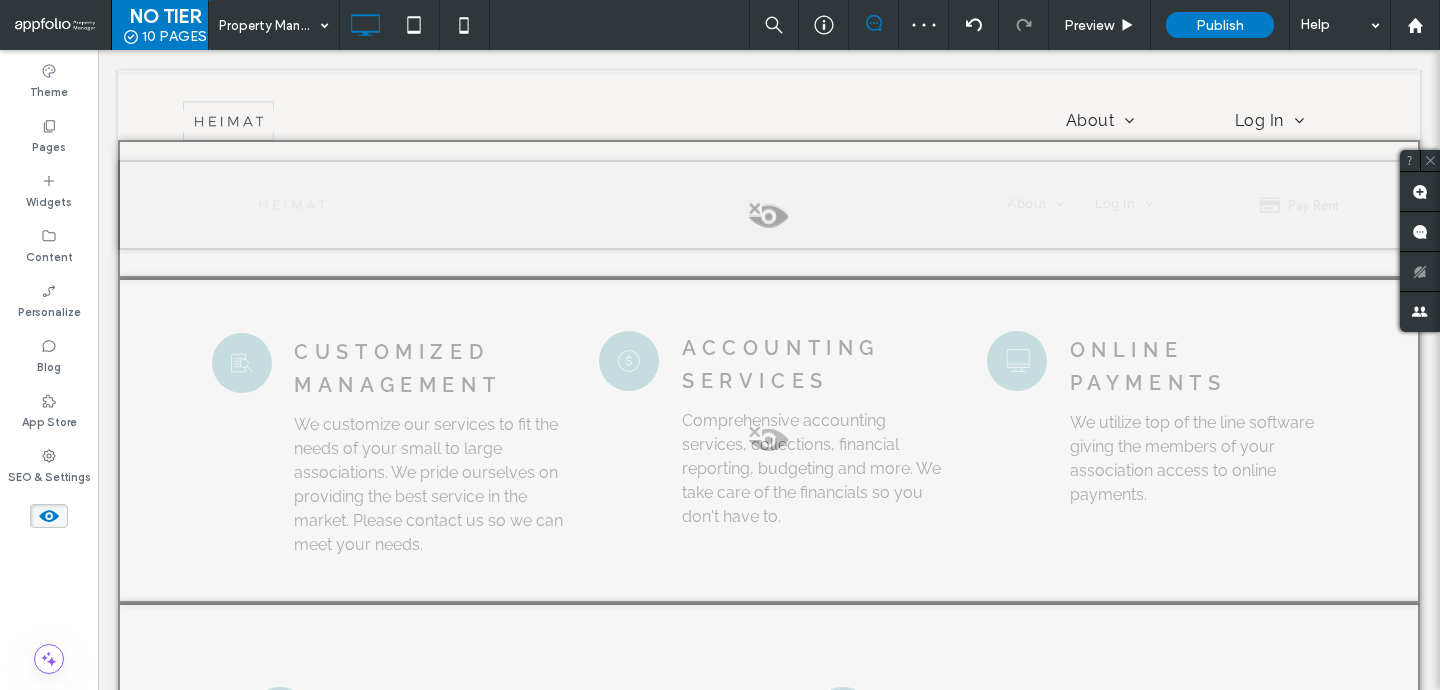 scroll, scrollTop: 3567, scrollLeft: 0, axis: vertical 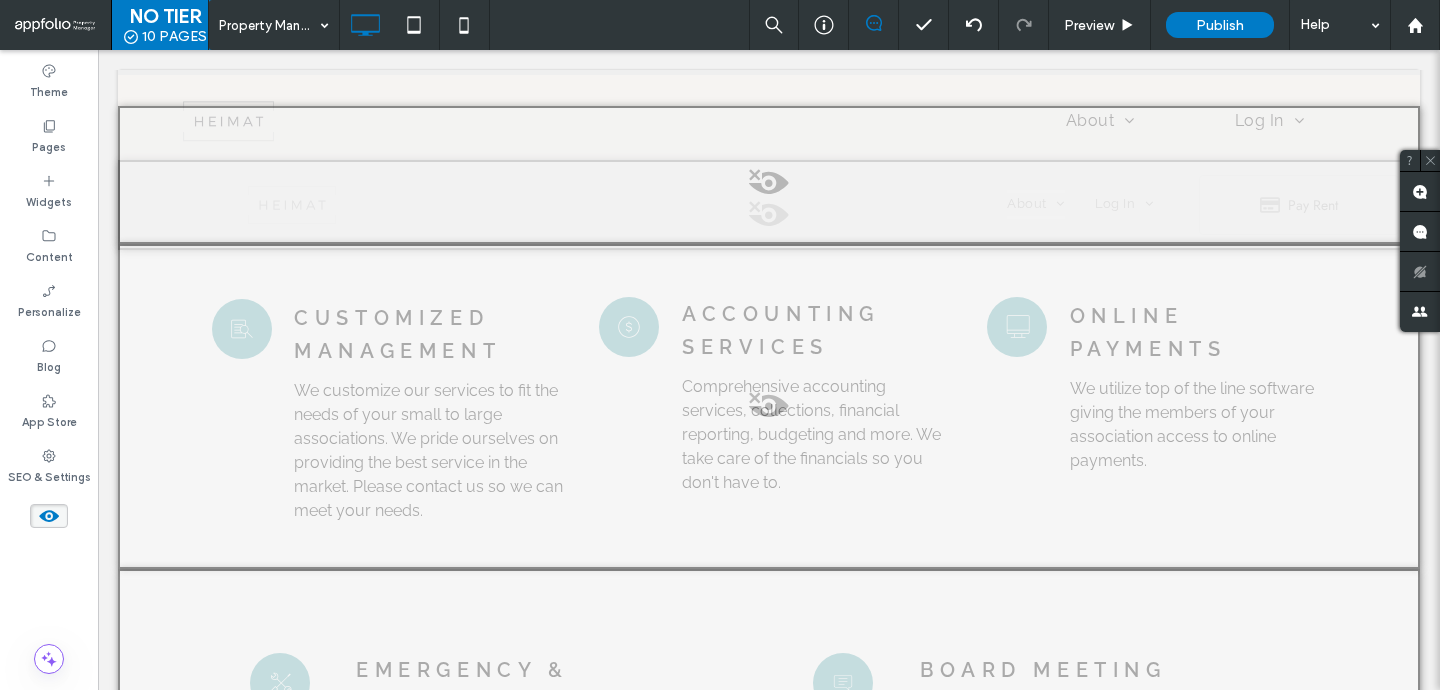 click at bounding box center (769, 406) 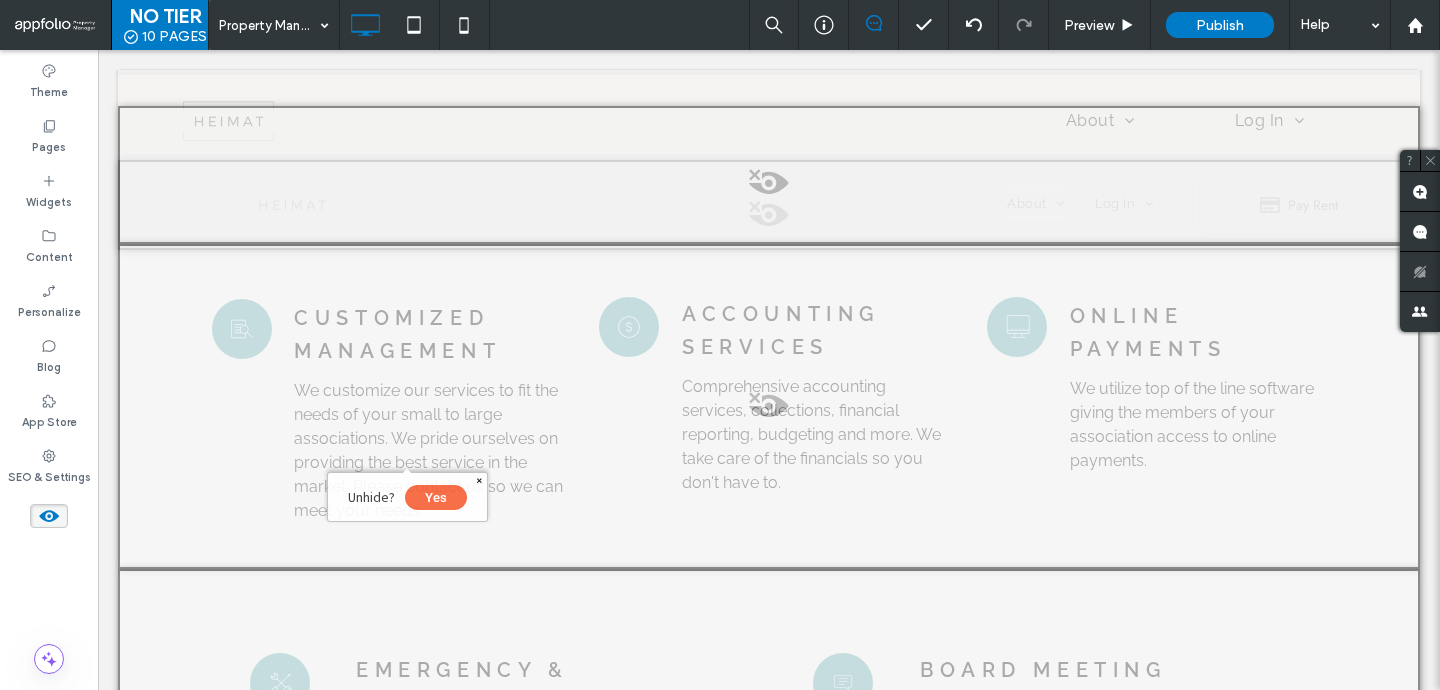 click on "Unhide?
Yes" at bounding box center [407, 497] 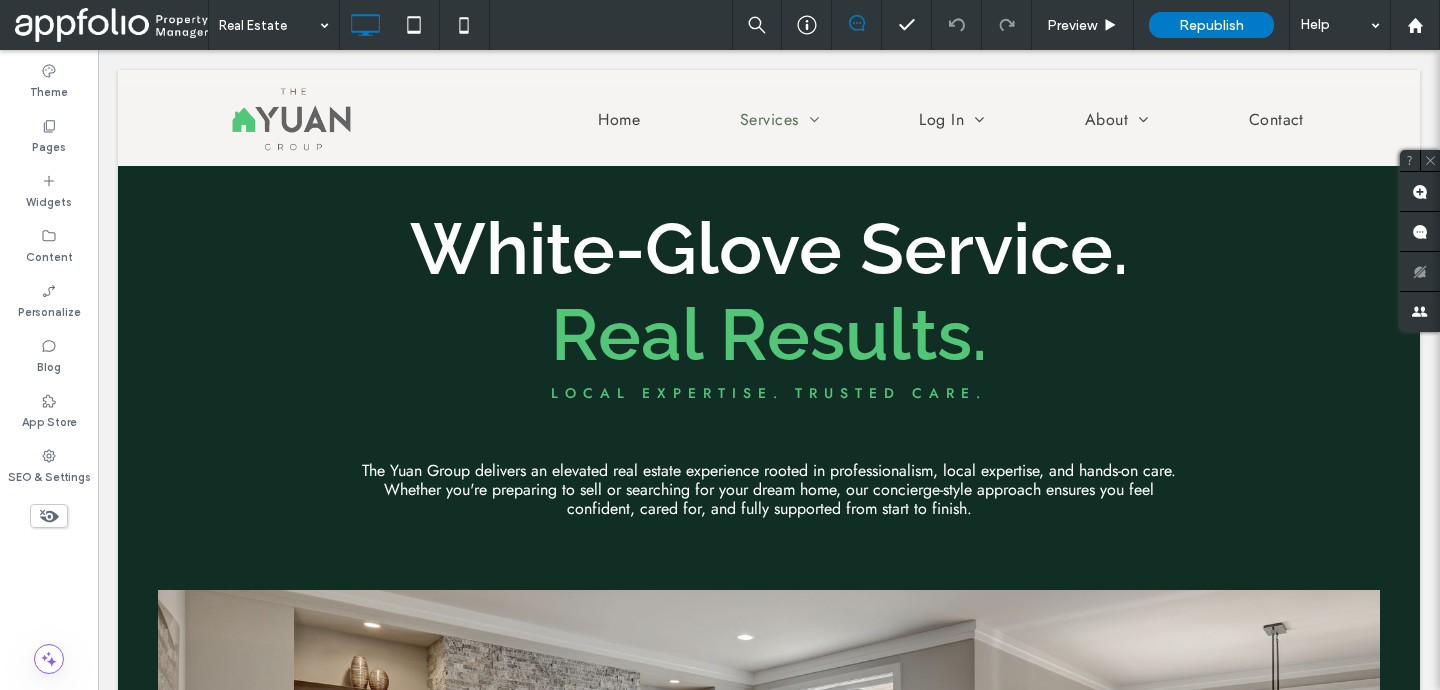 scroll, scrollTop: 0, scrollLeft: 0, axis: both 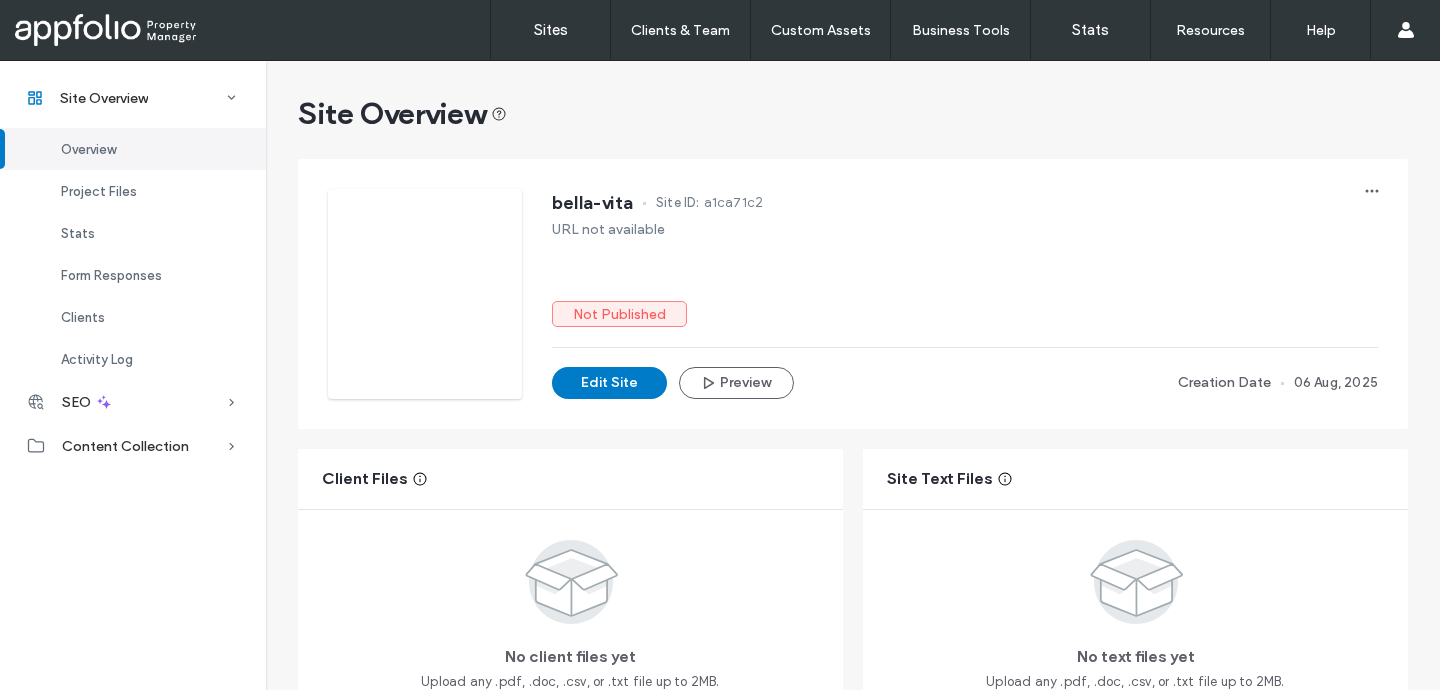 click on "bella-vita Site ID: a1ca71c2" at bounding box center [965, 205] 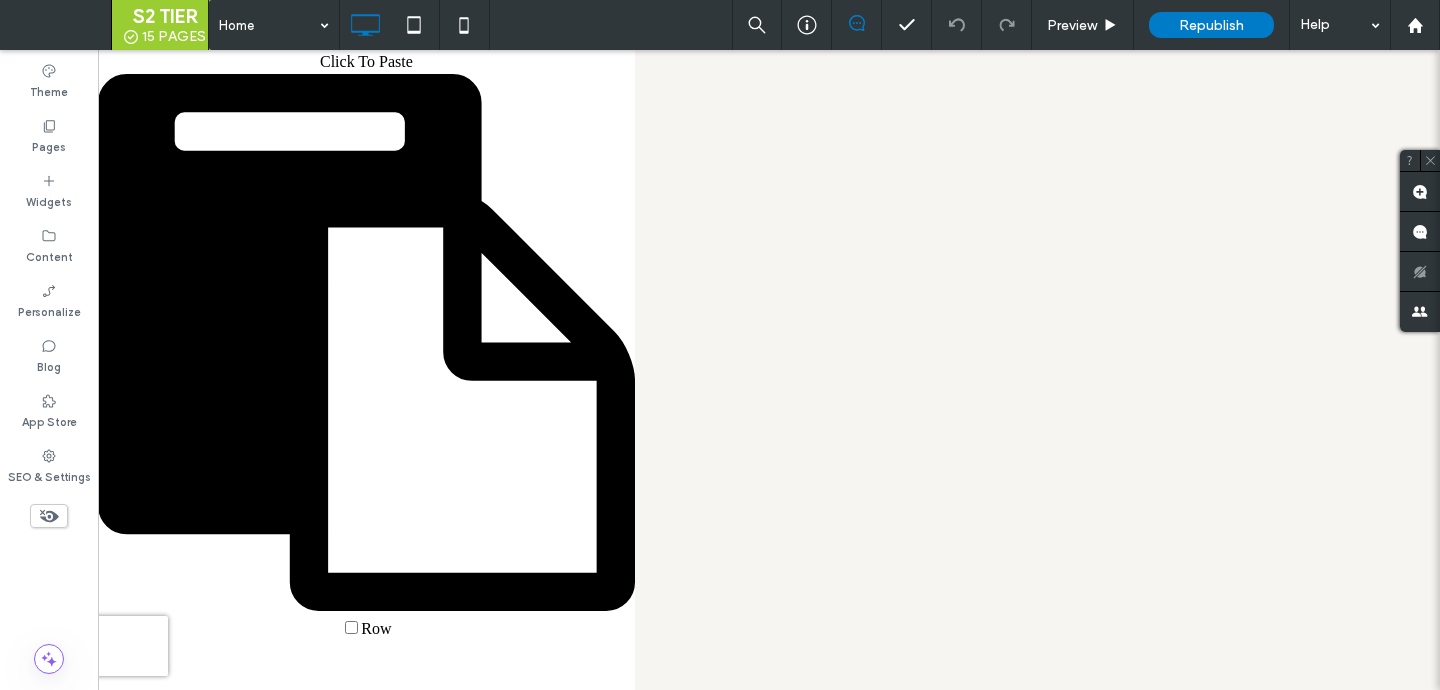 scroll, scrollTop: 0, scrollLeft: 0, axis: both 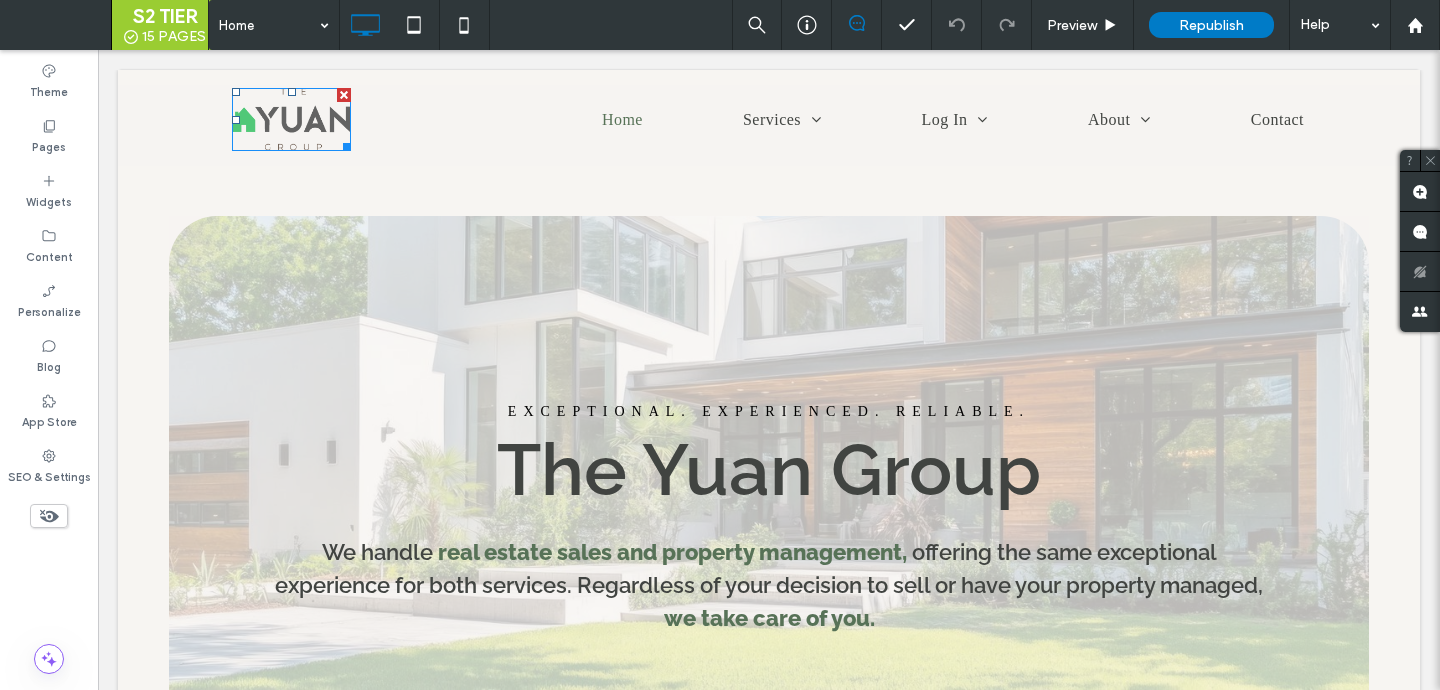 click at bounding box center (291, 119) 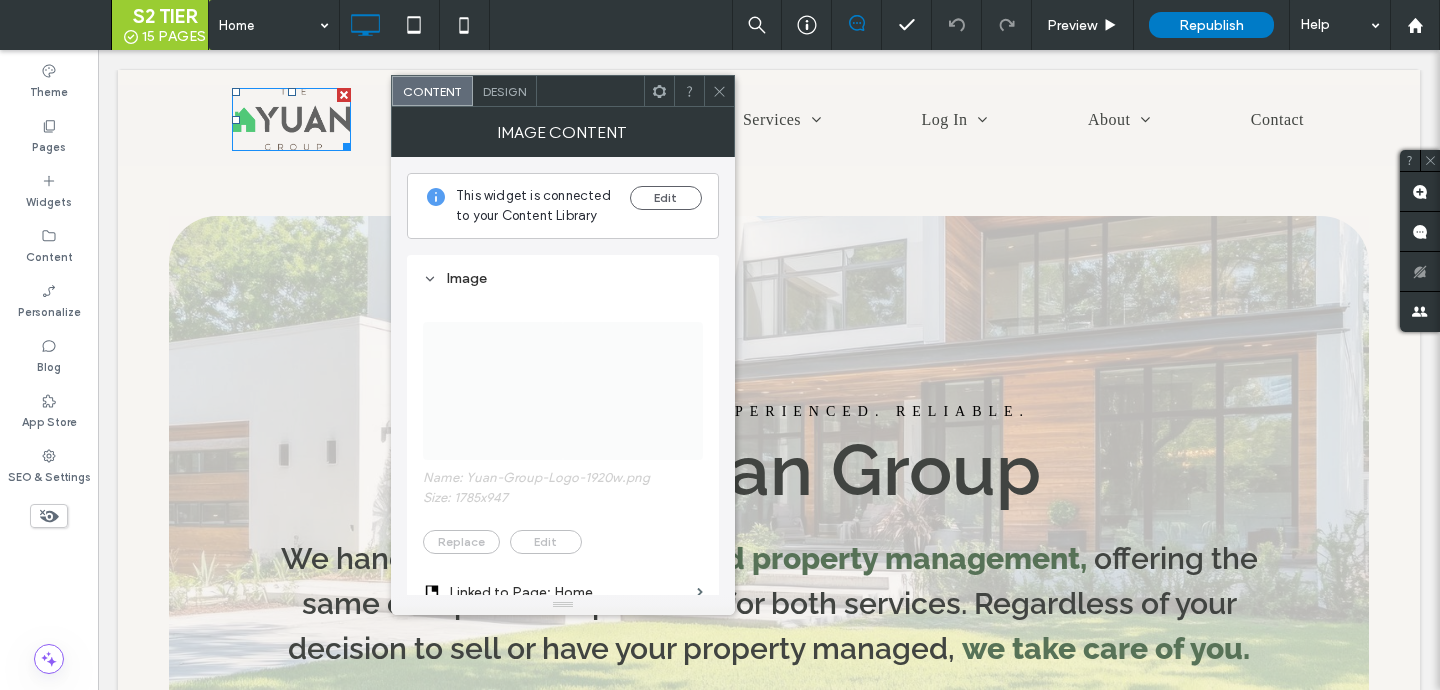 scroll, scrollTop: 0, scrollLeft: 0, axis: both 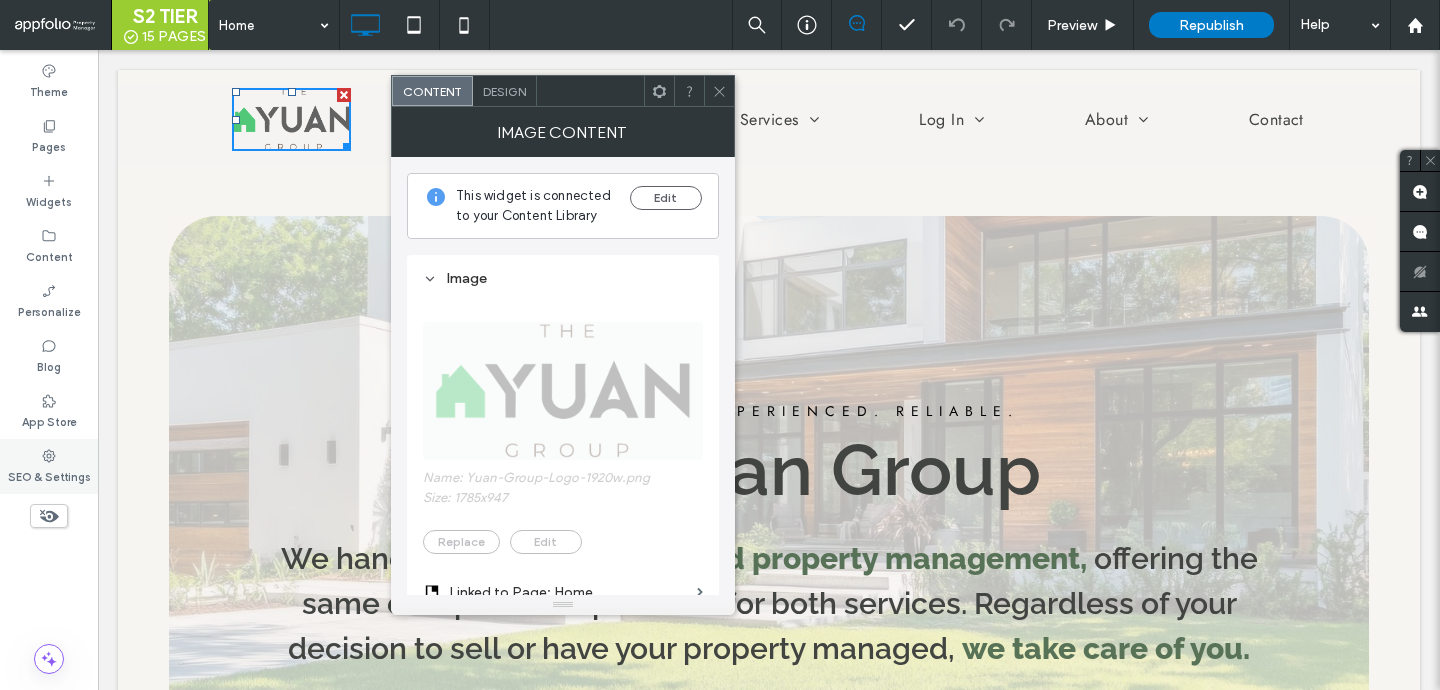 click 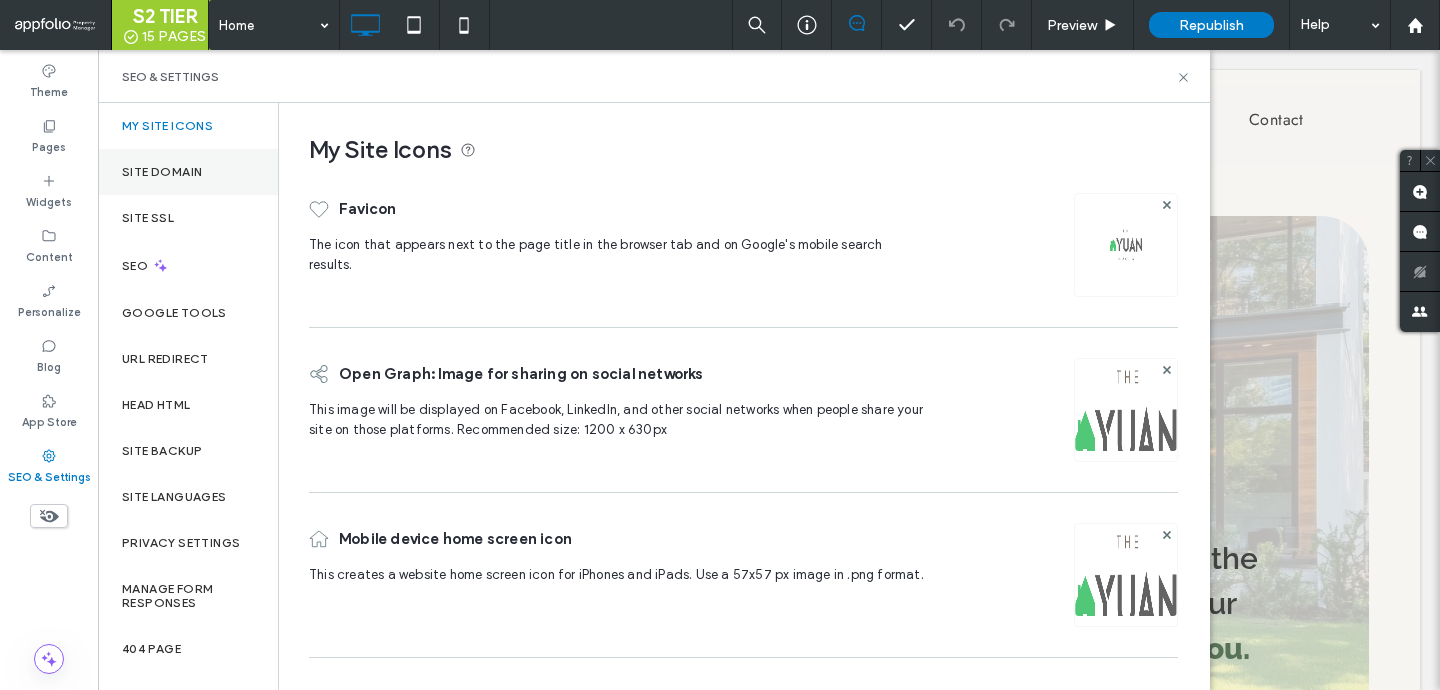 click on "Site Domain" at bounding box center [188, 172] 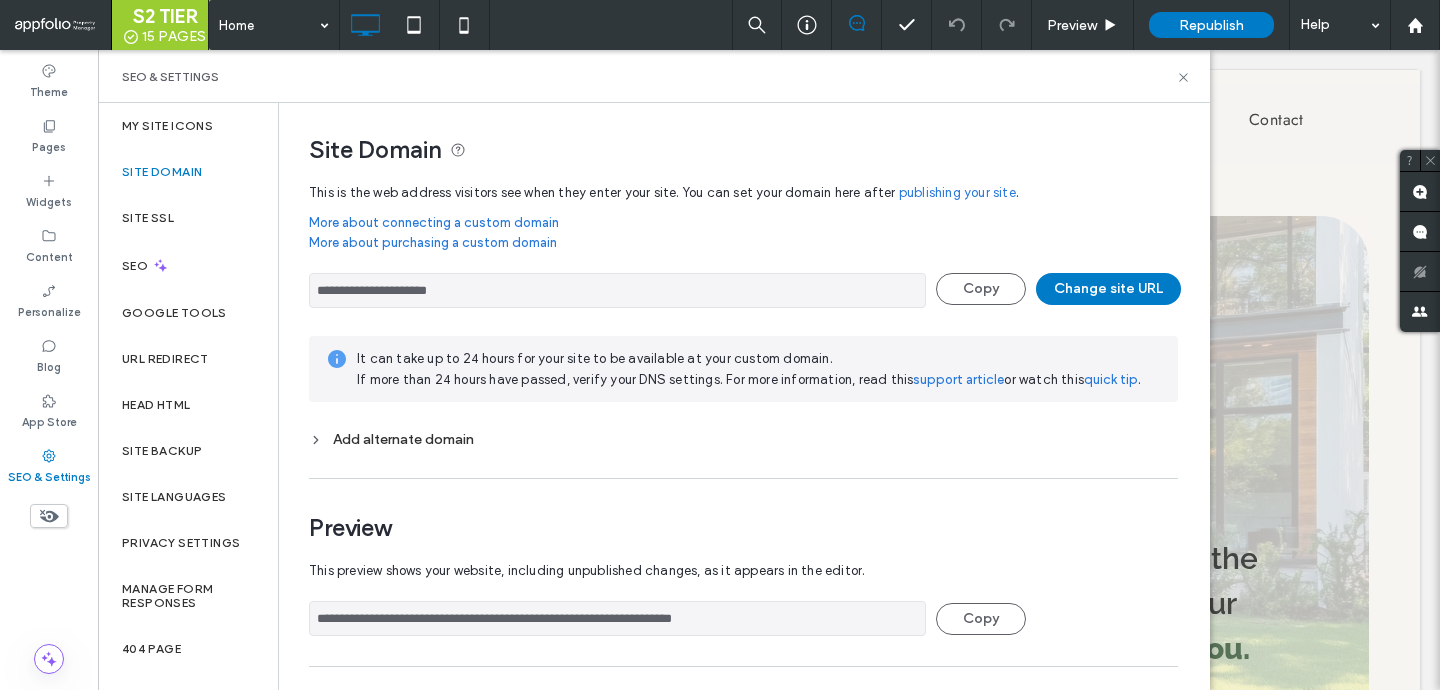 click on "**********" at bounding box center (617, 290) 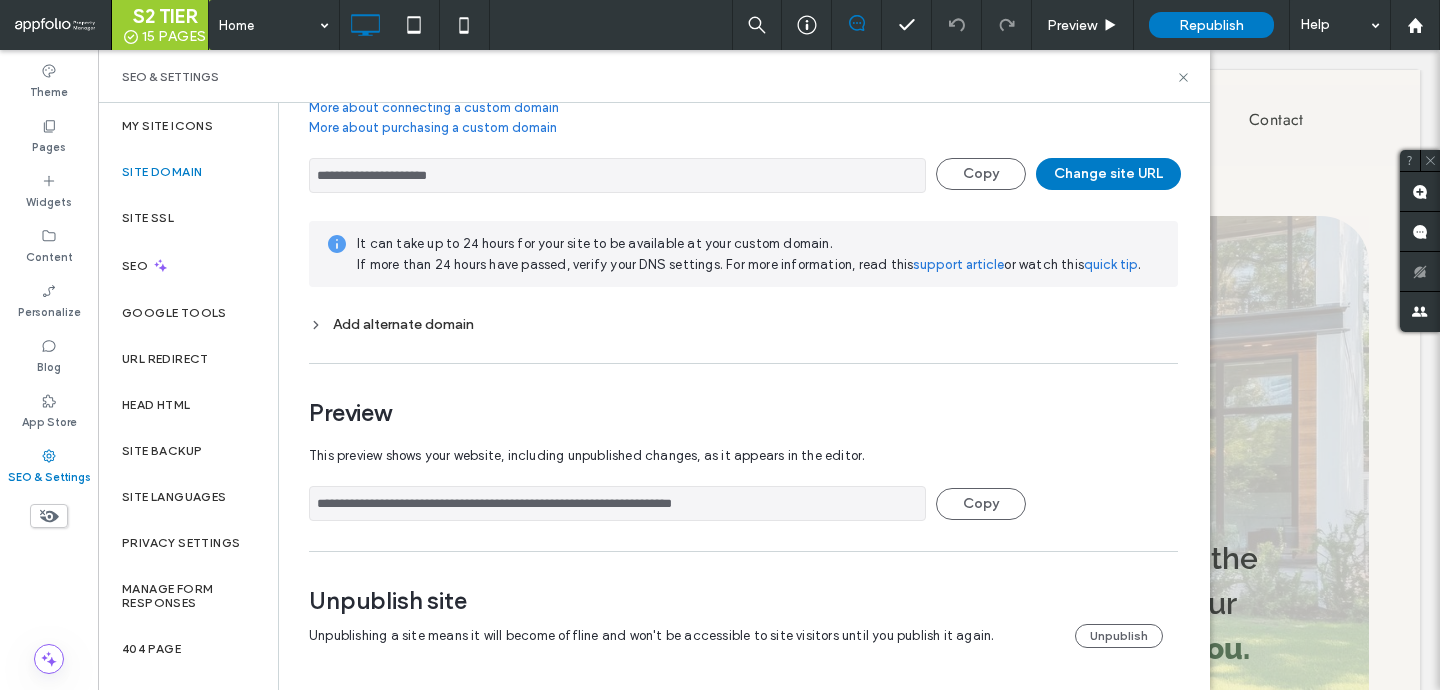 scroll, scrollTop: 0, scrollLeft: 0, axis: both 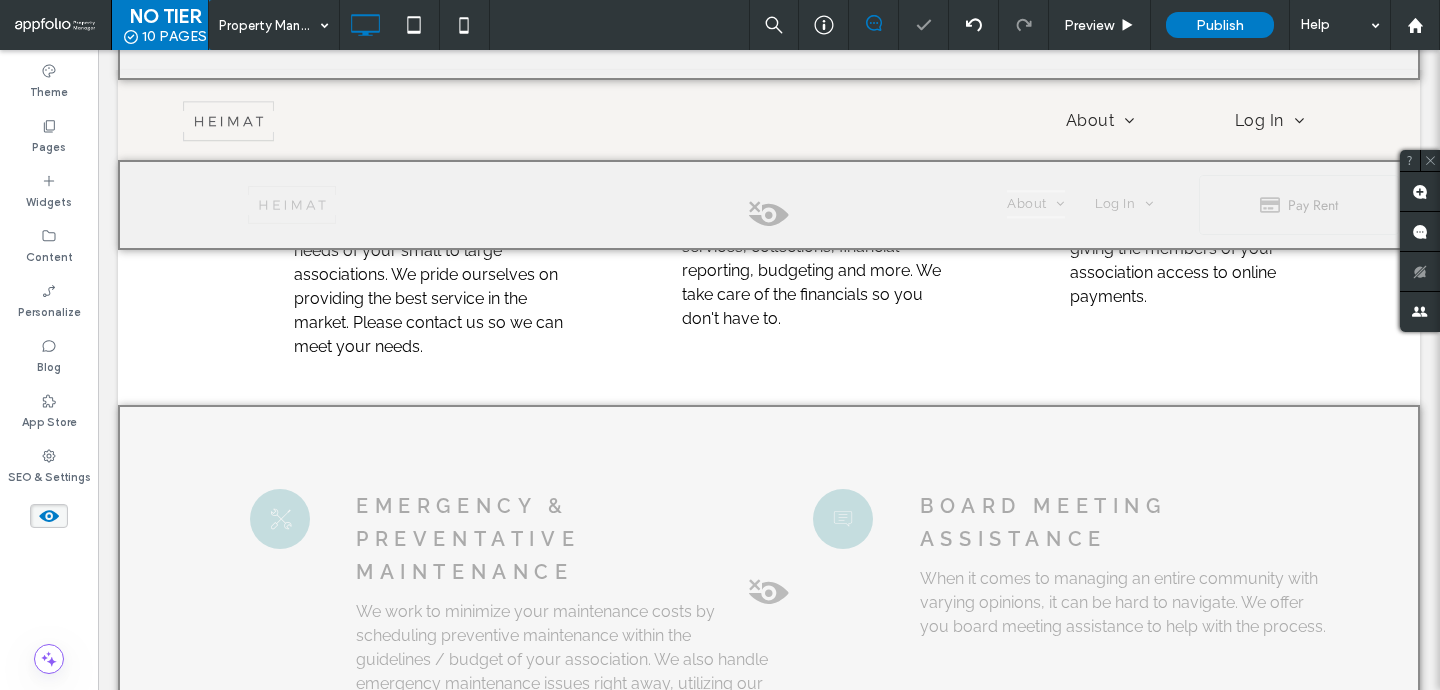 click at bounding box center (769, 597) 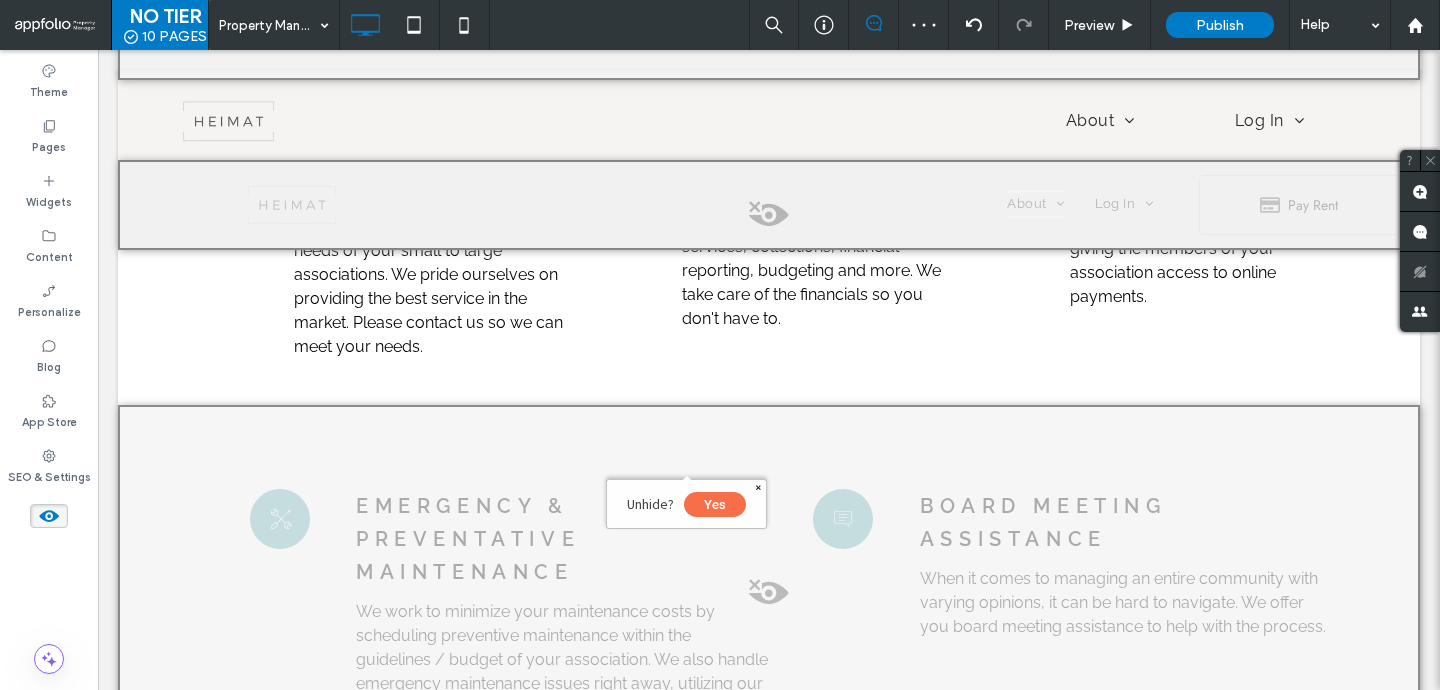 click on "Yes" at bounding box center [715, 504] 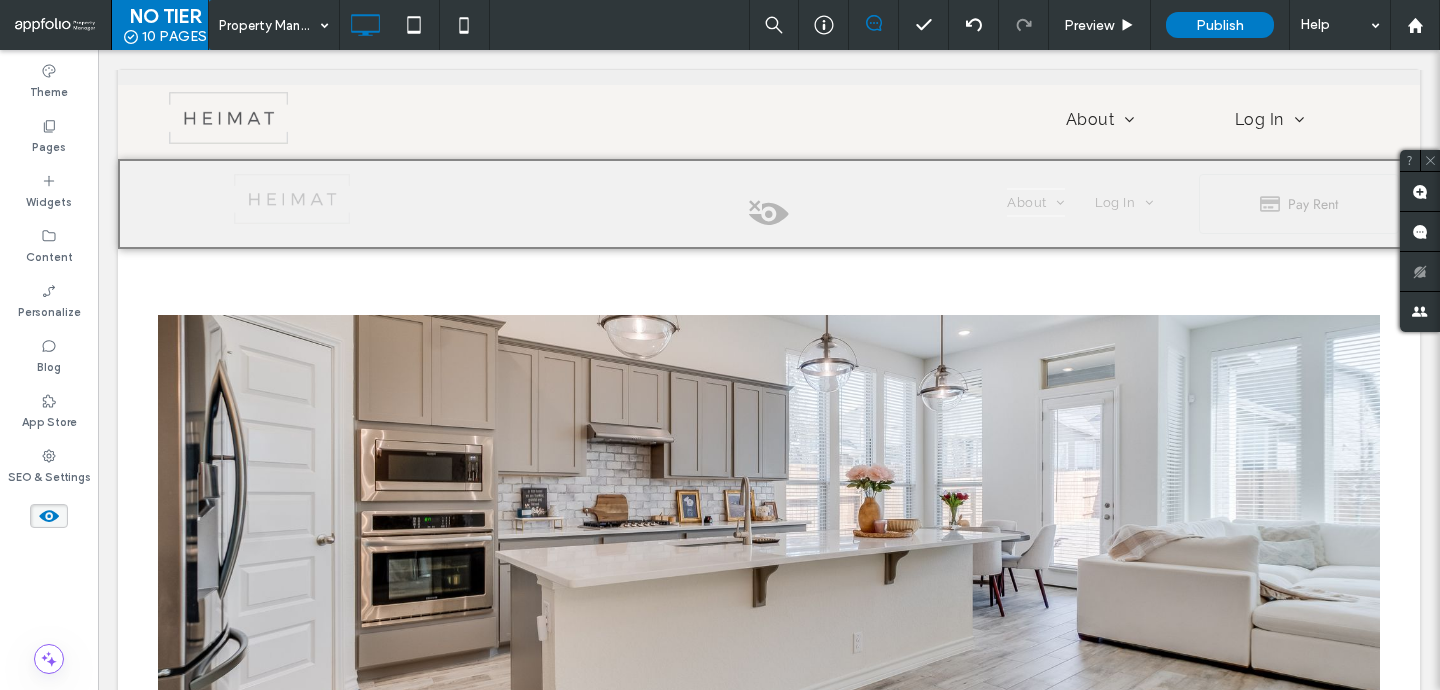 scroll, scrollTop: 0, scrollLeft: 0, axis: both 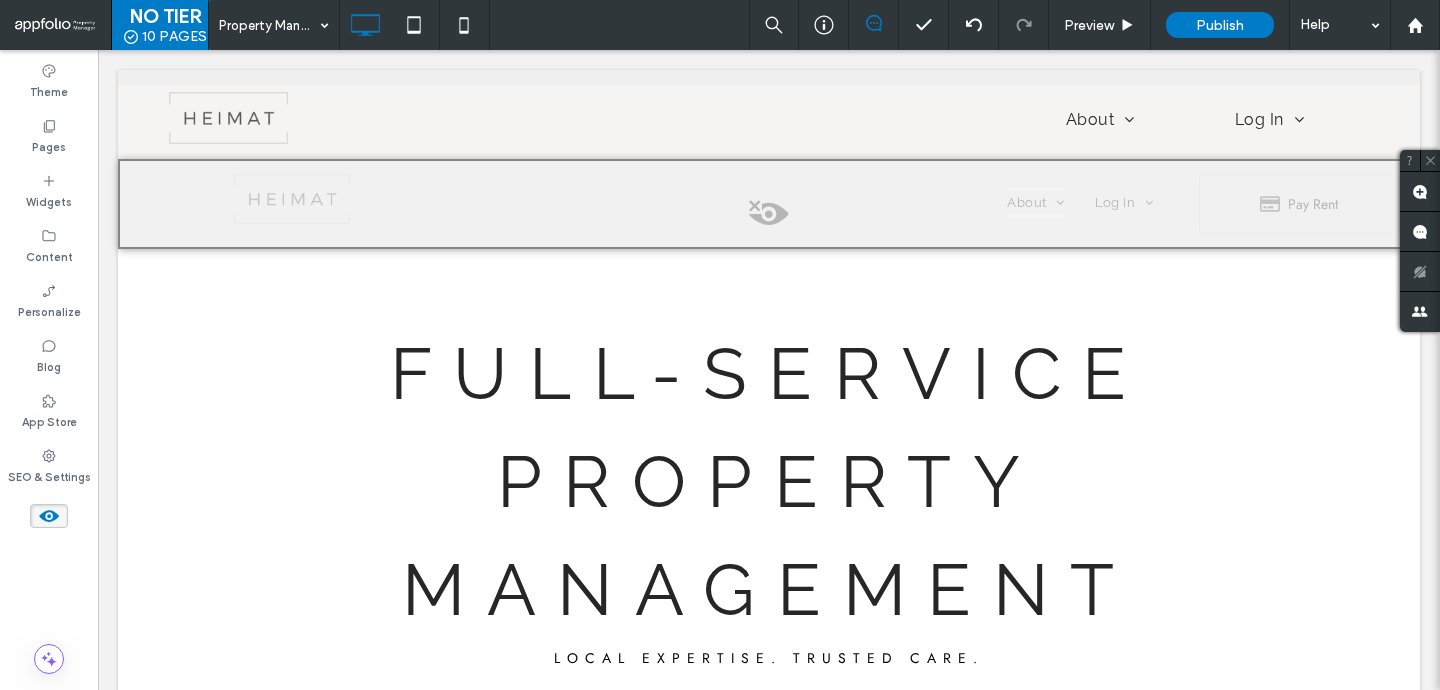 click 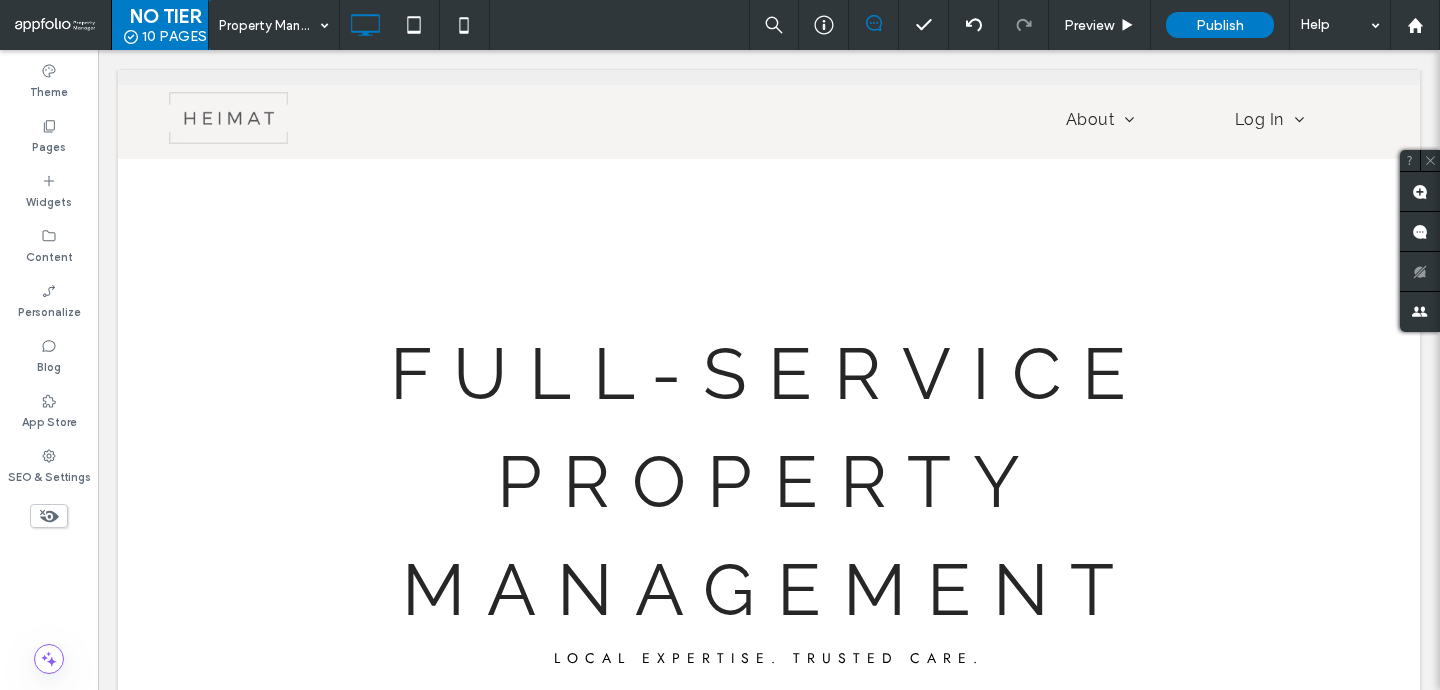 click 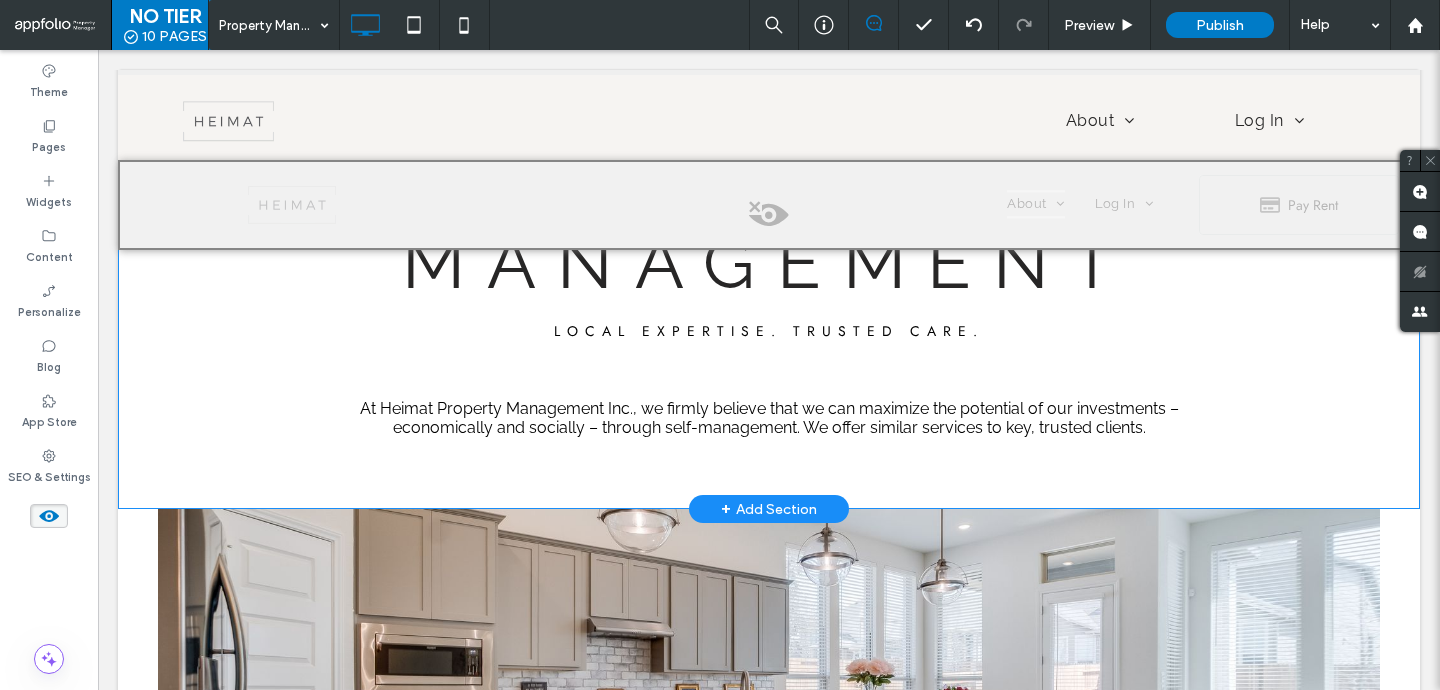 scroll, scrollTop: 337, scrollLeft: 0, axis: vertical 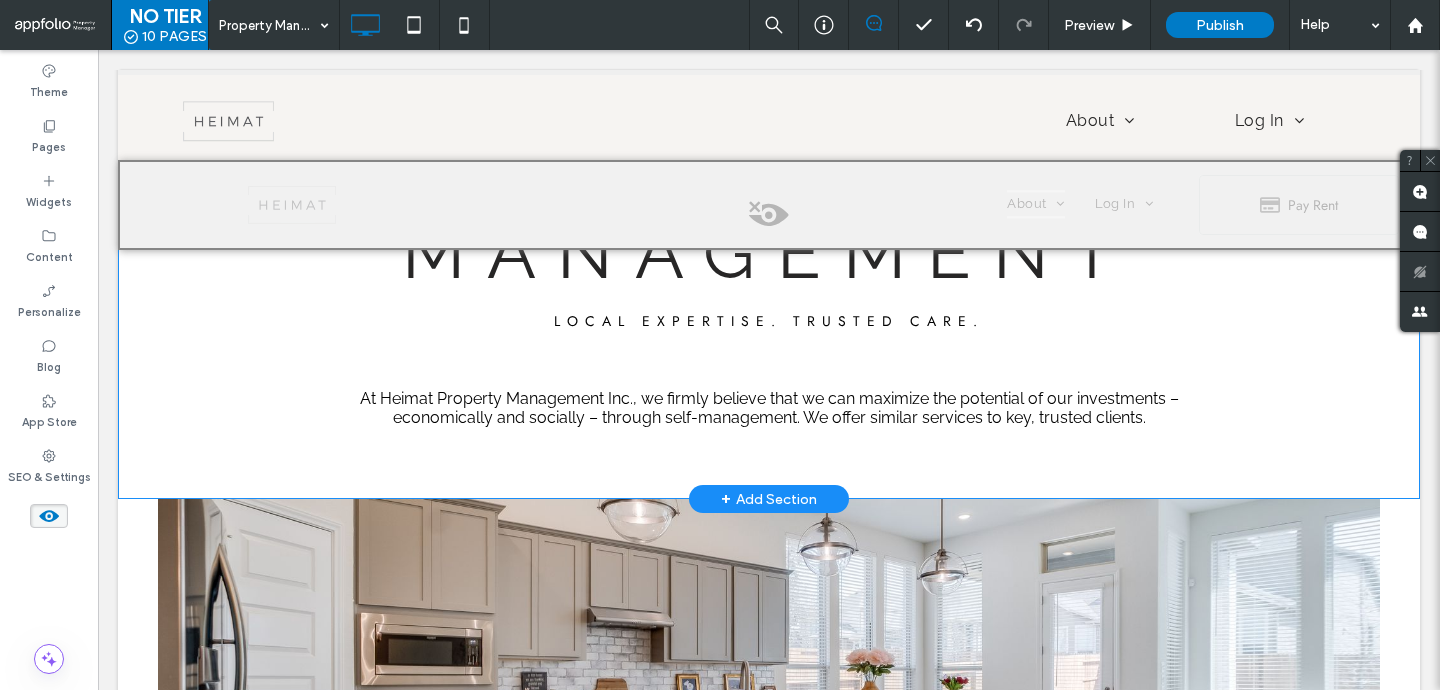 click on "+ Add Section" at bounding box center [769, 499] 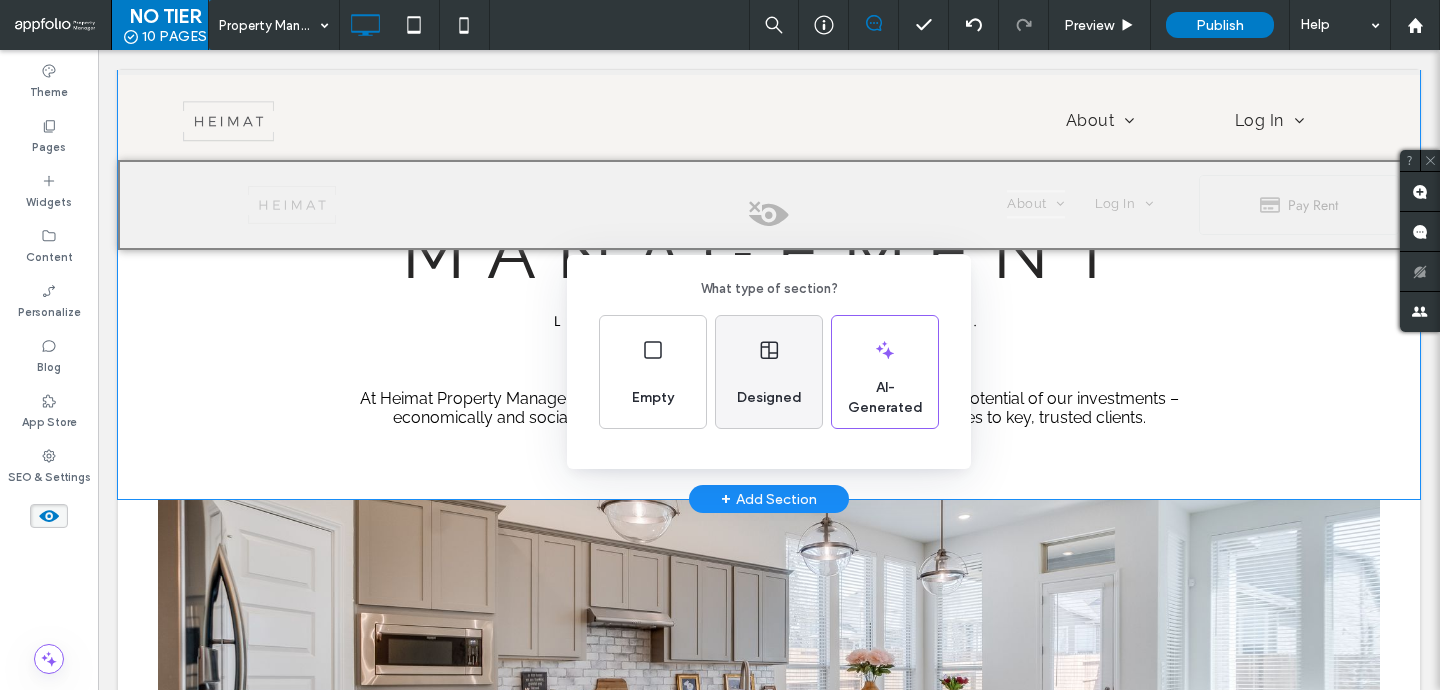 click on "Designed" at bounding box center [769, 372] 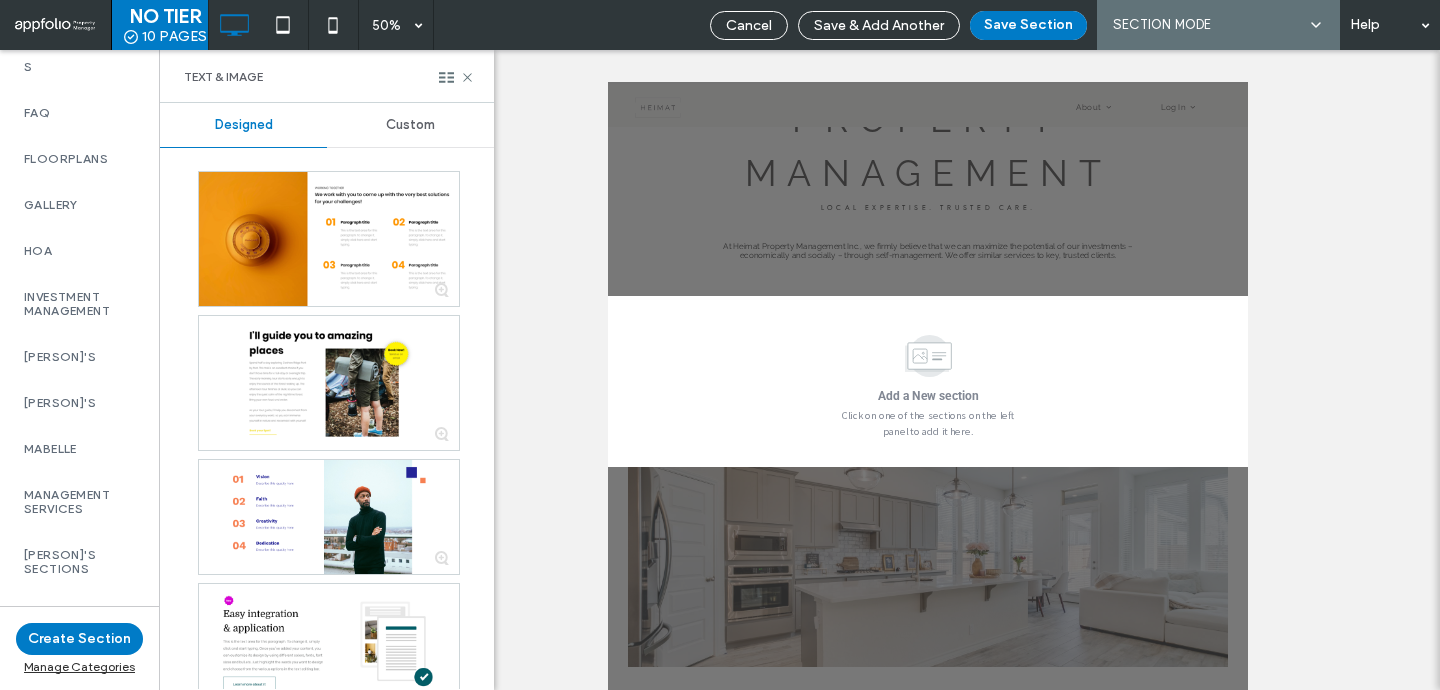 scroll, scrollTop: 1428, scrollLeft: 0, axis: vertical 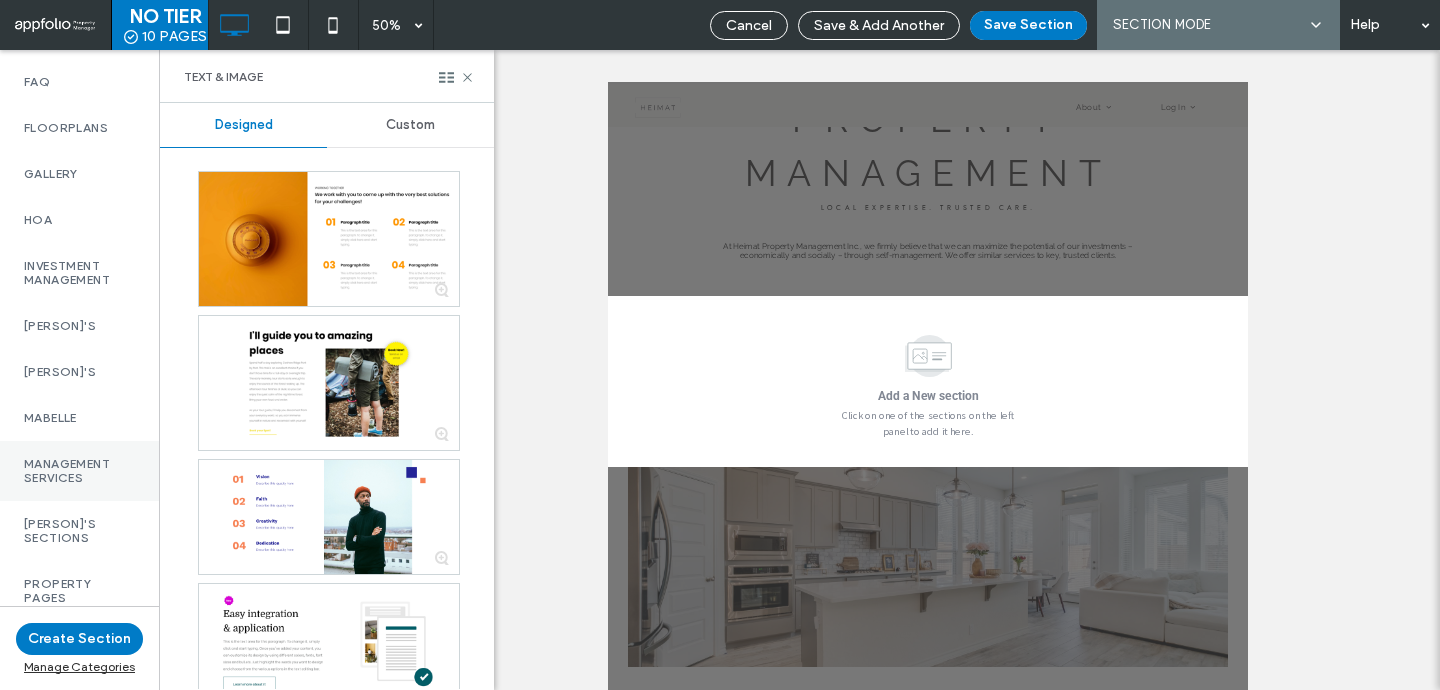 click on "Management Services" at bounding box center (79, 471) 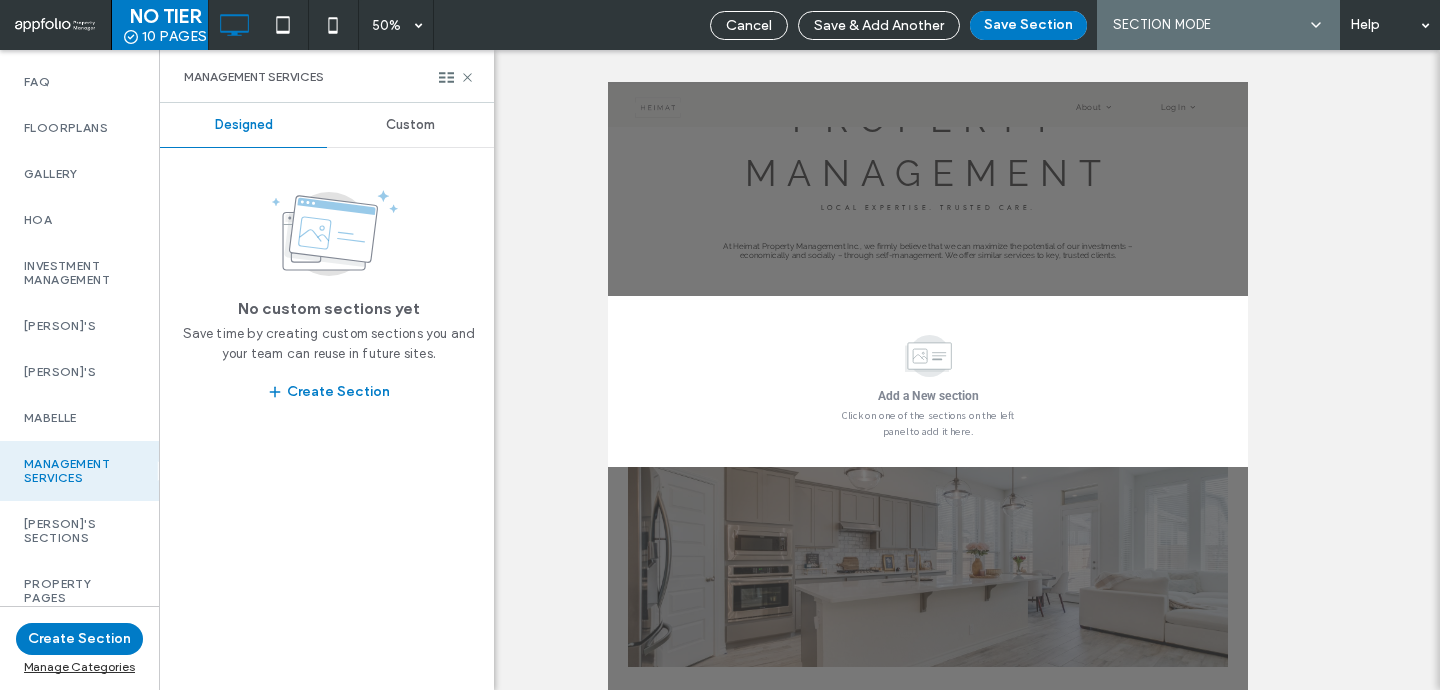click on "Custom" at bounding box center (410, 125) 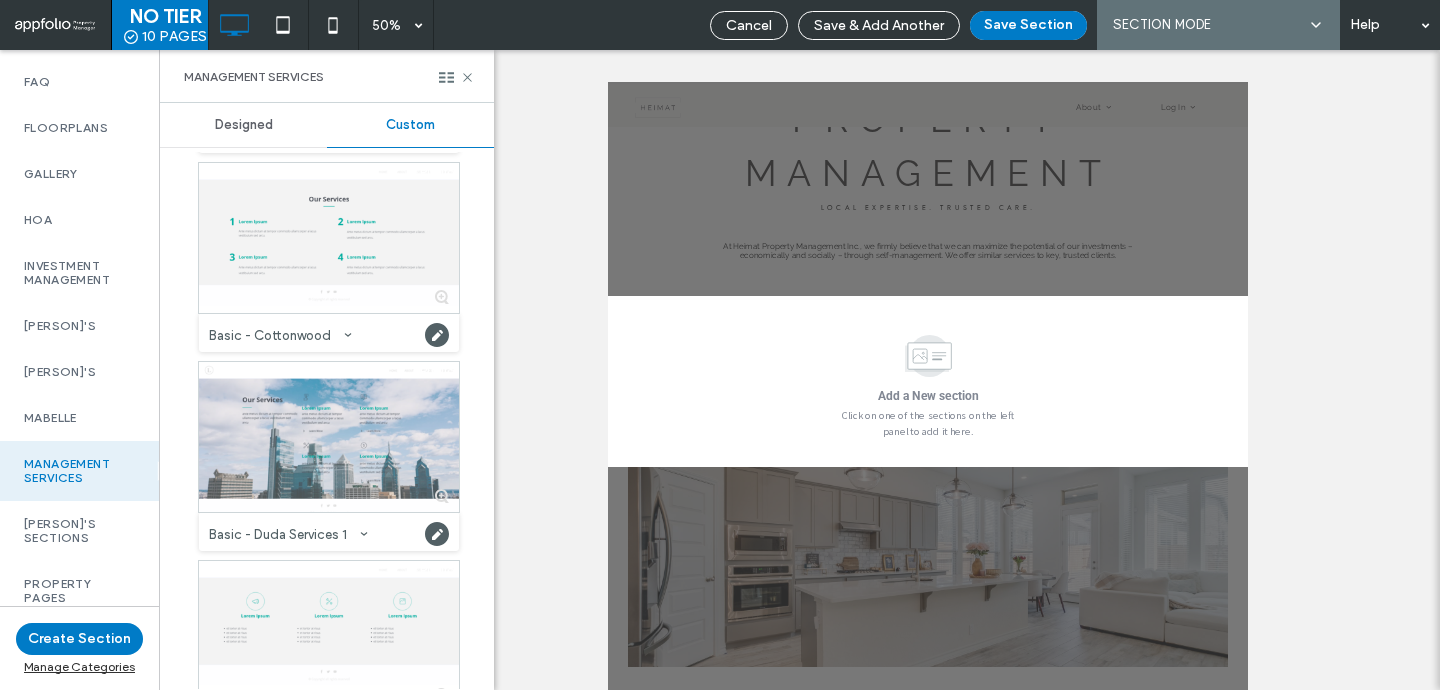 scroll, scrollTop: 0, scrollLeft: 0, axis: both 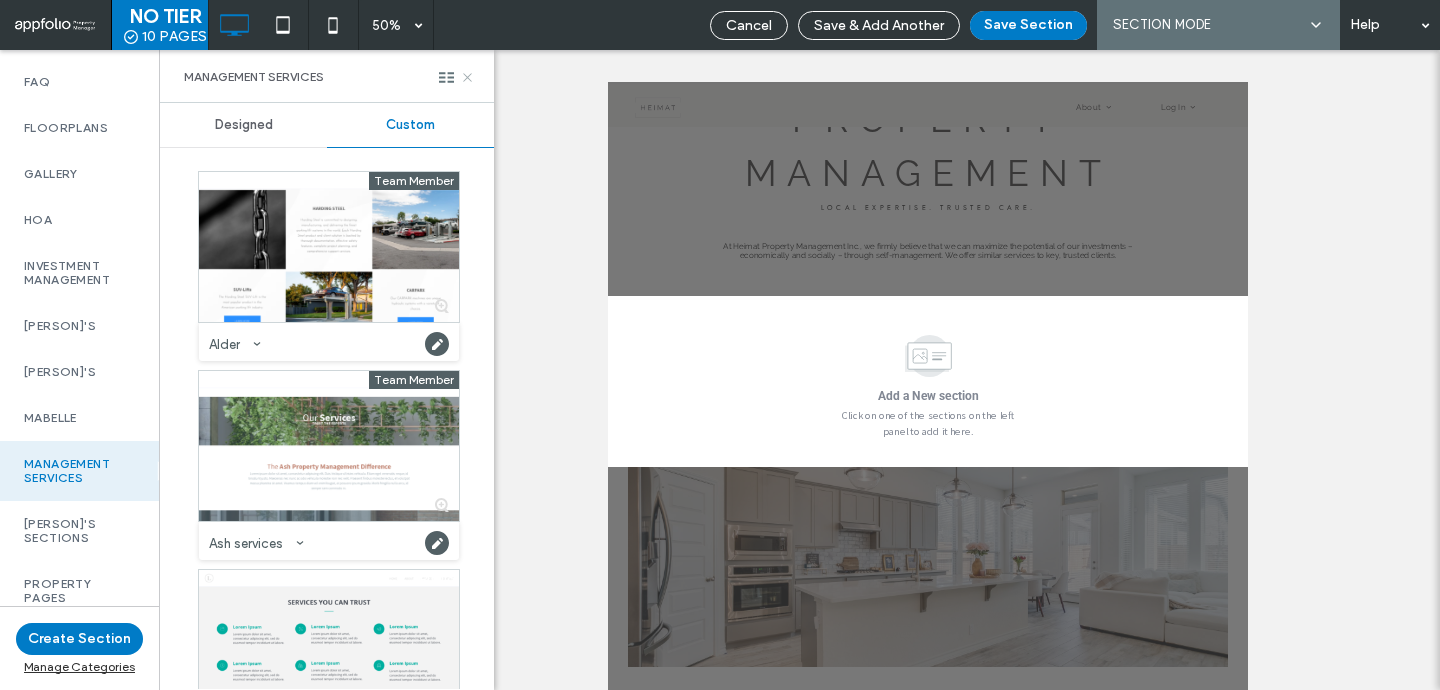 click 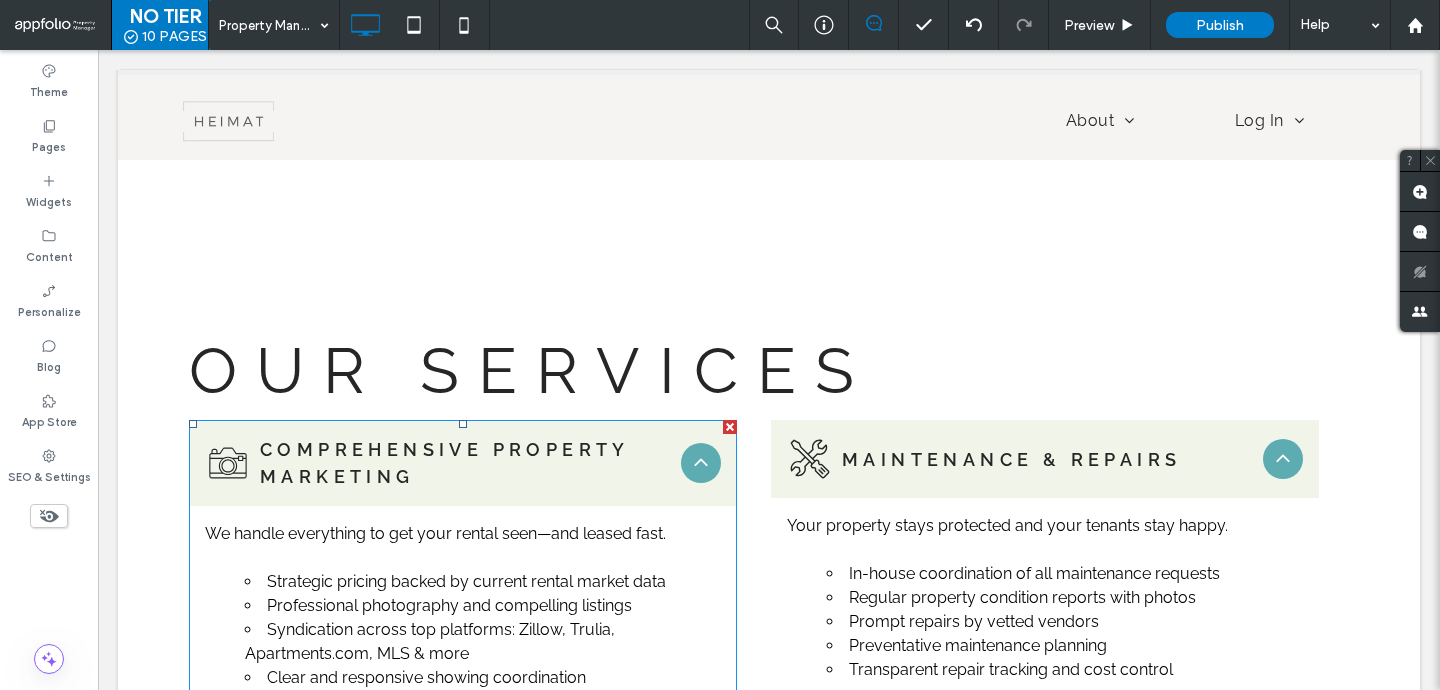 scroll, scrollTop: 1120, scrollLeft: 0, axis: vertical 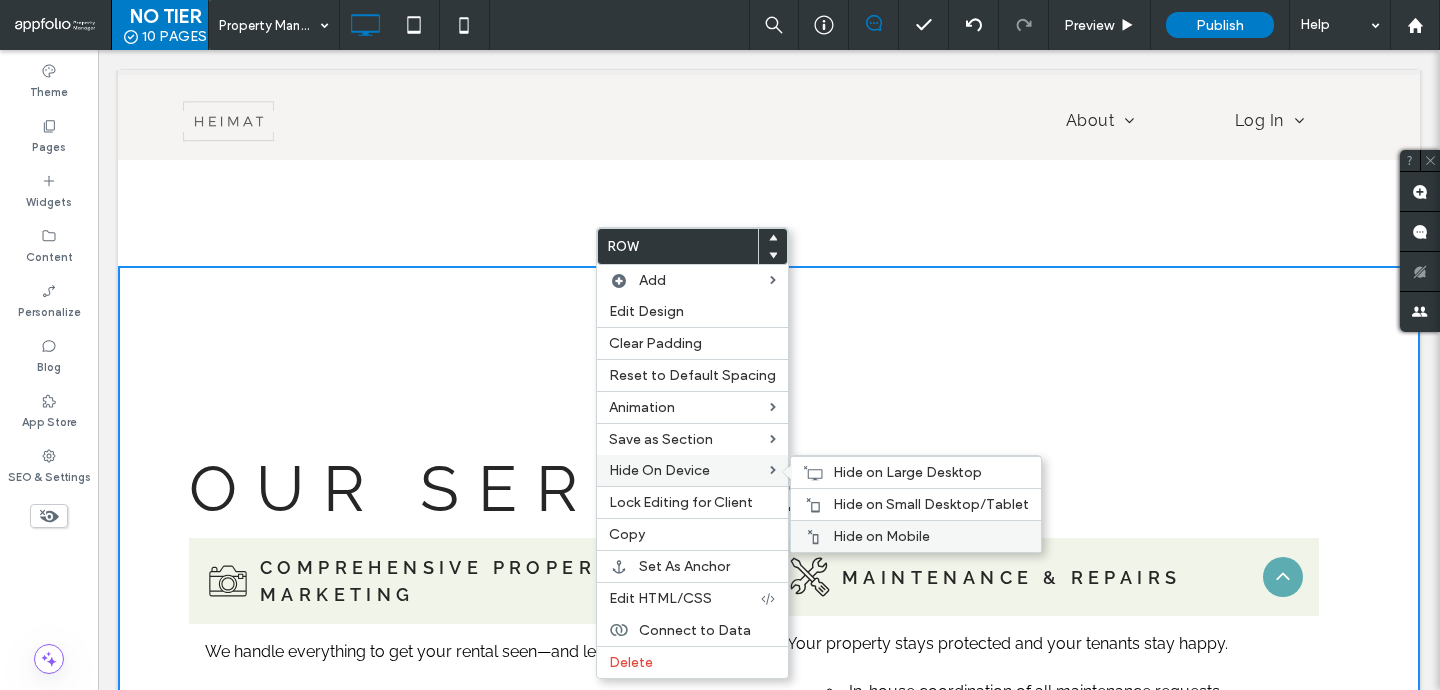 click on "Hide on Mobile" at bounding box center [916, 536] 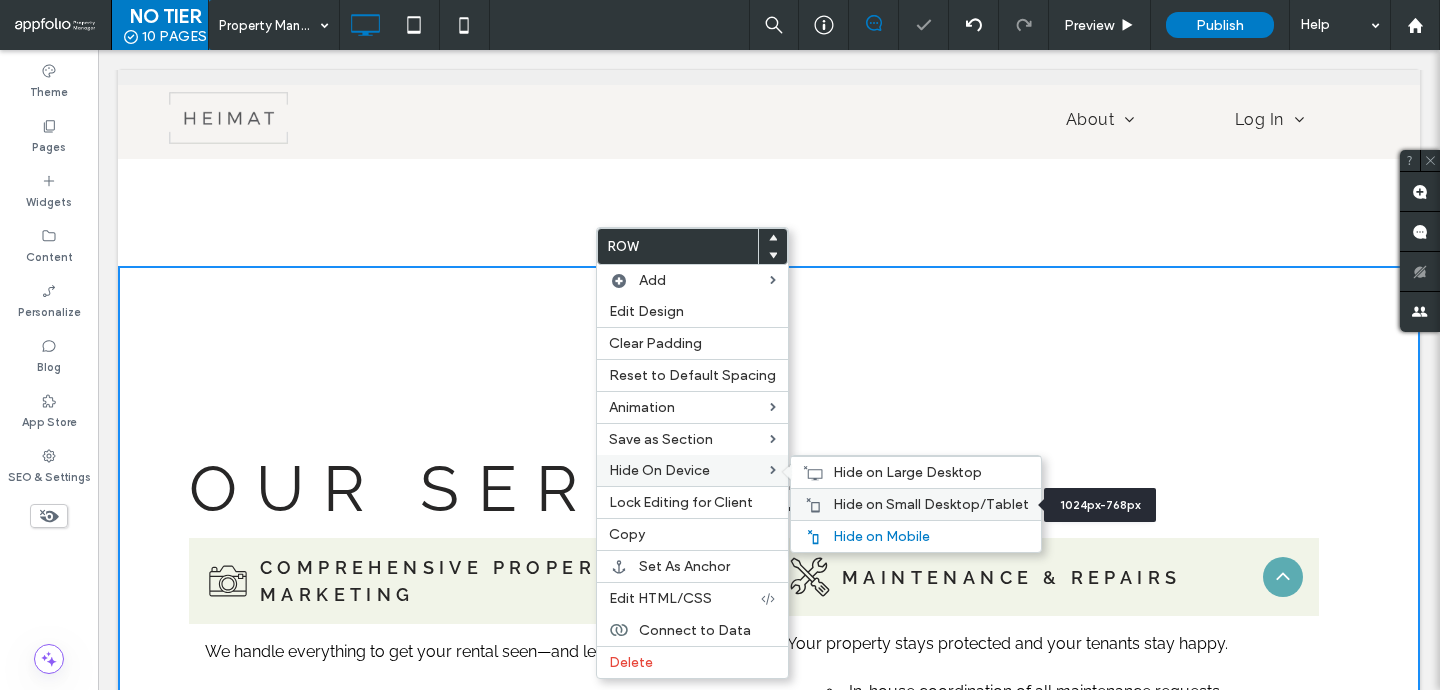 click on "Hide on Small Desktop/Tablet" at bounding box center (931, 504) 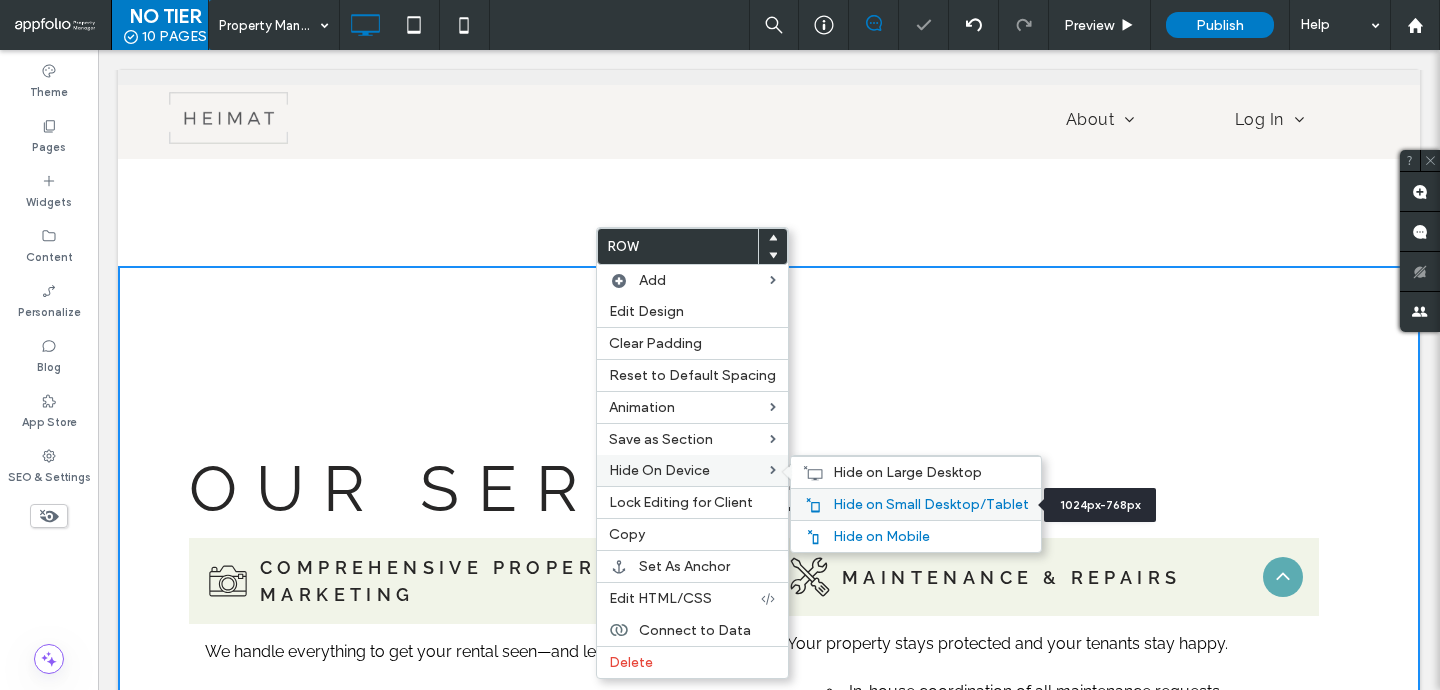 scroll, scrollTop: 1119, scrollLeft: 0, axis: vertical 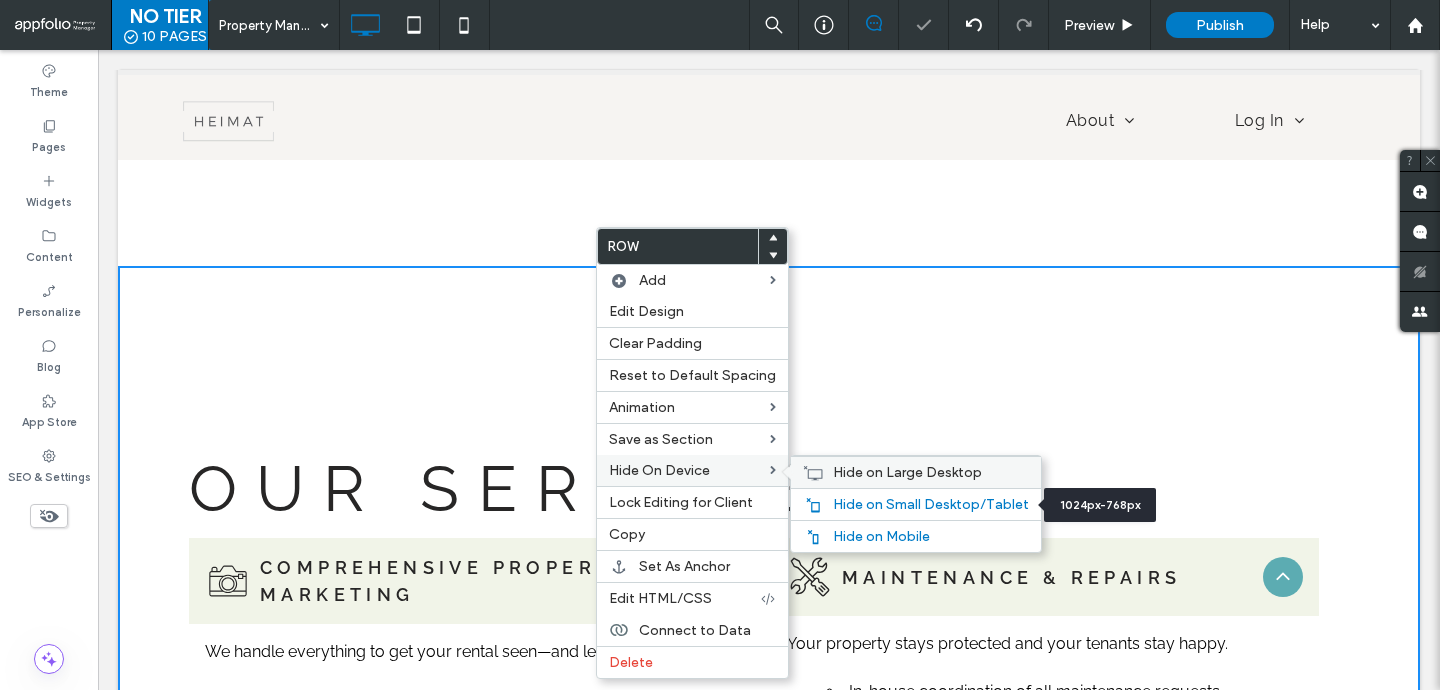 click on "Hide on Large Desktop" at bounding box center [907, 472] 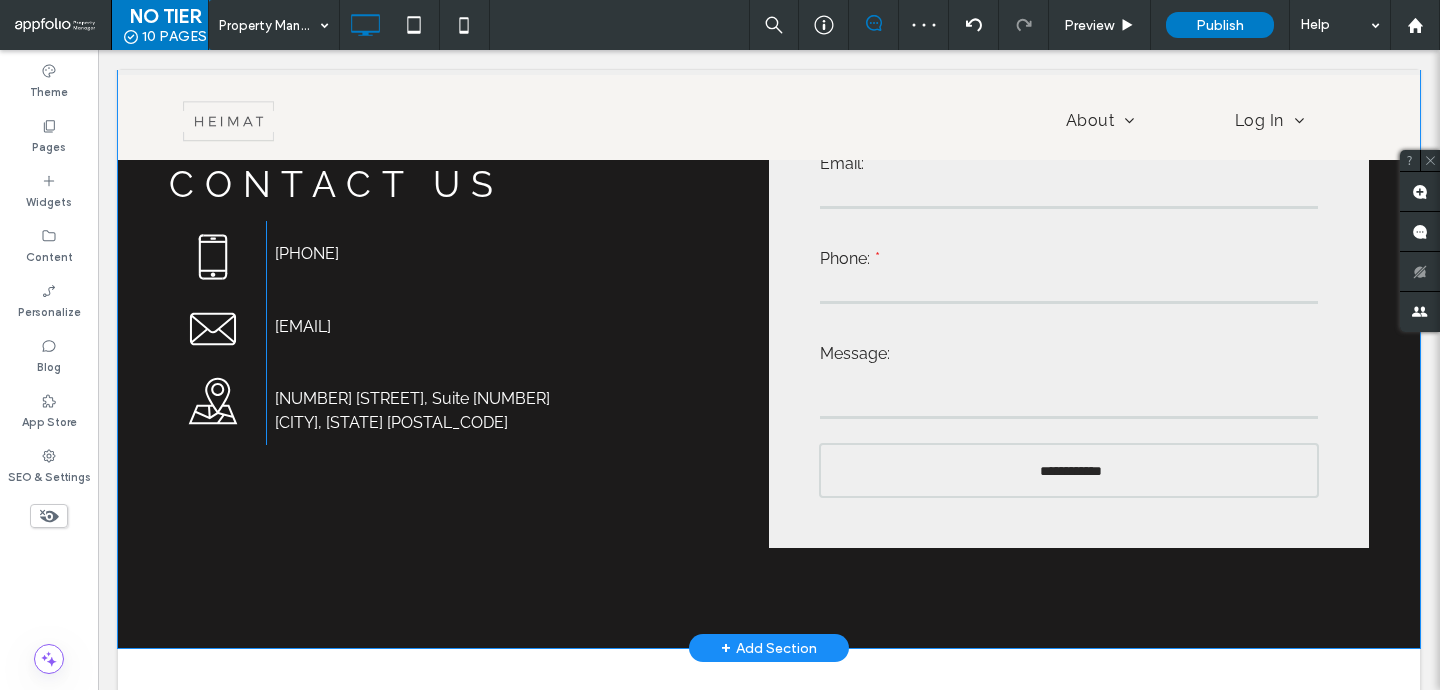 scroll, scrollTop: 1067, scrollLeft: 0, axis: vertical 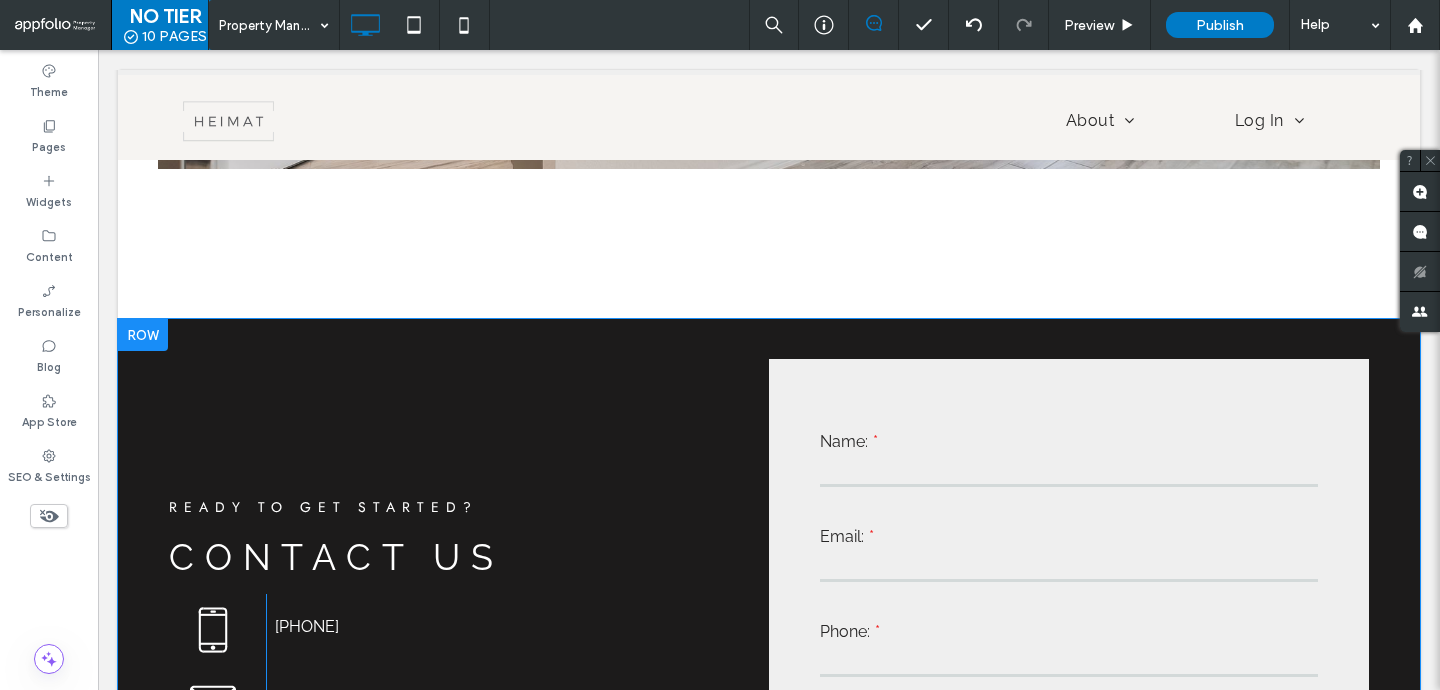 click at bounding box center [143, 335] 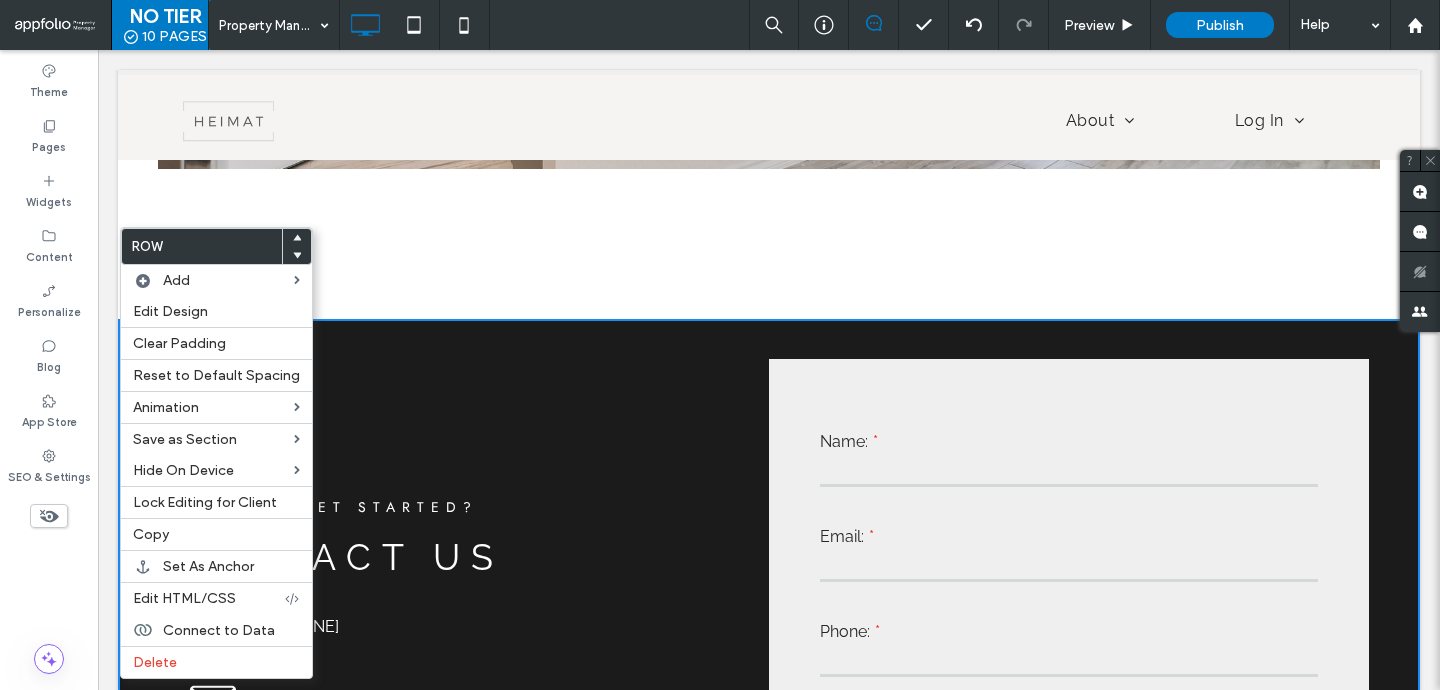 click 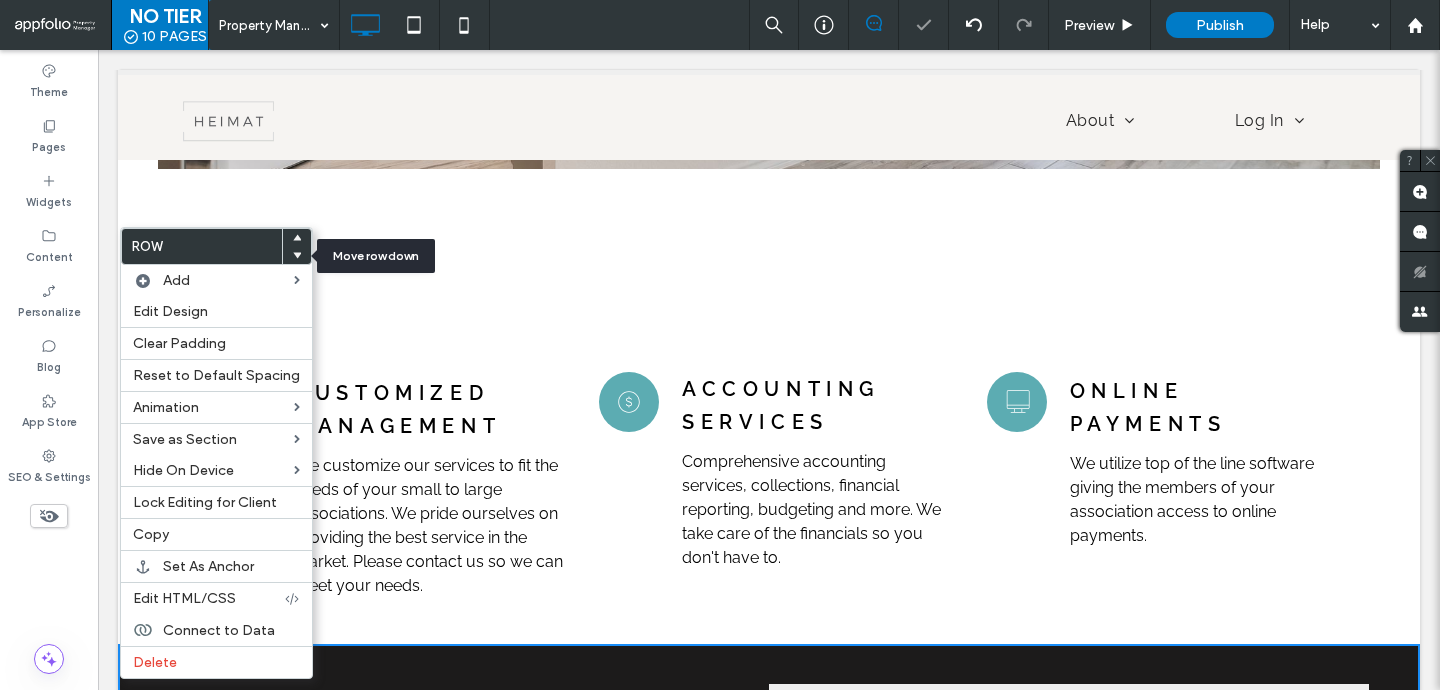 click 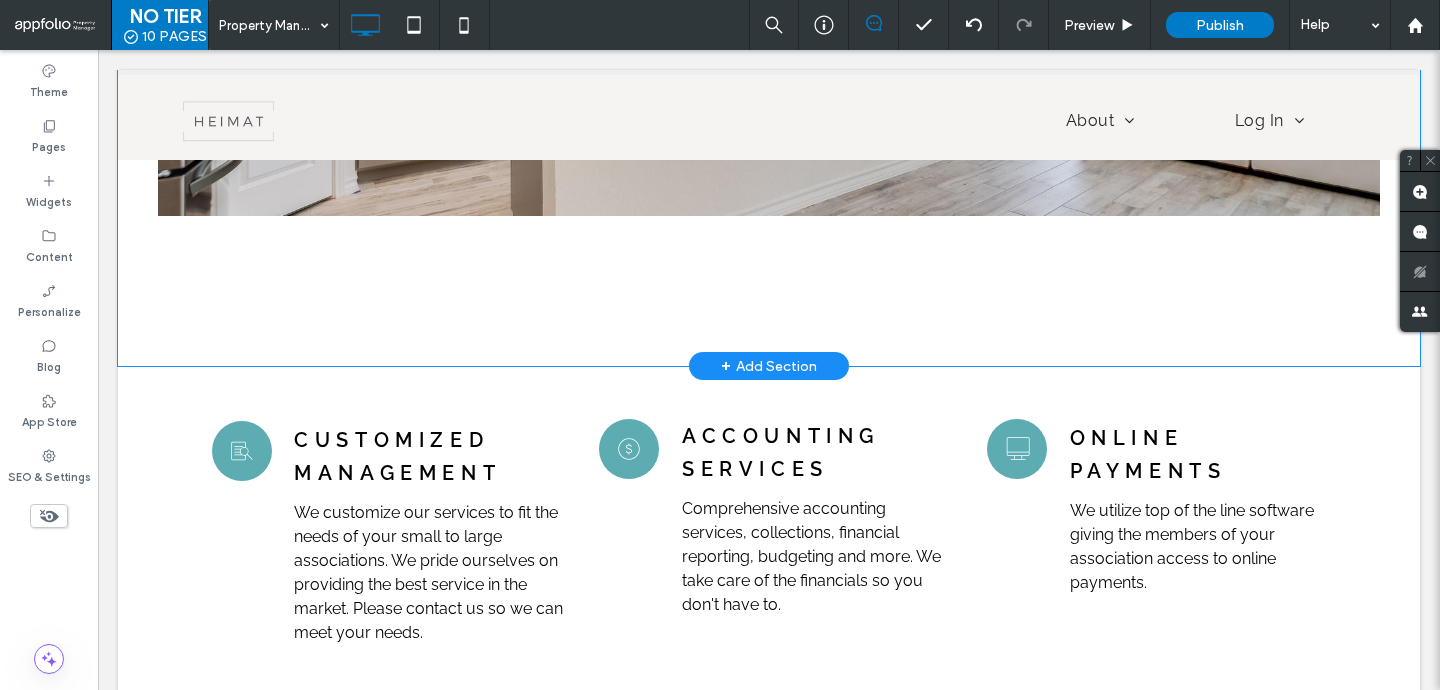 scroll, scrollTop: 792, scrollLeft: 0, axis: vertical 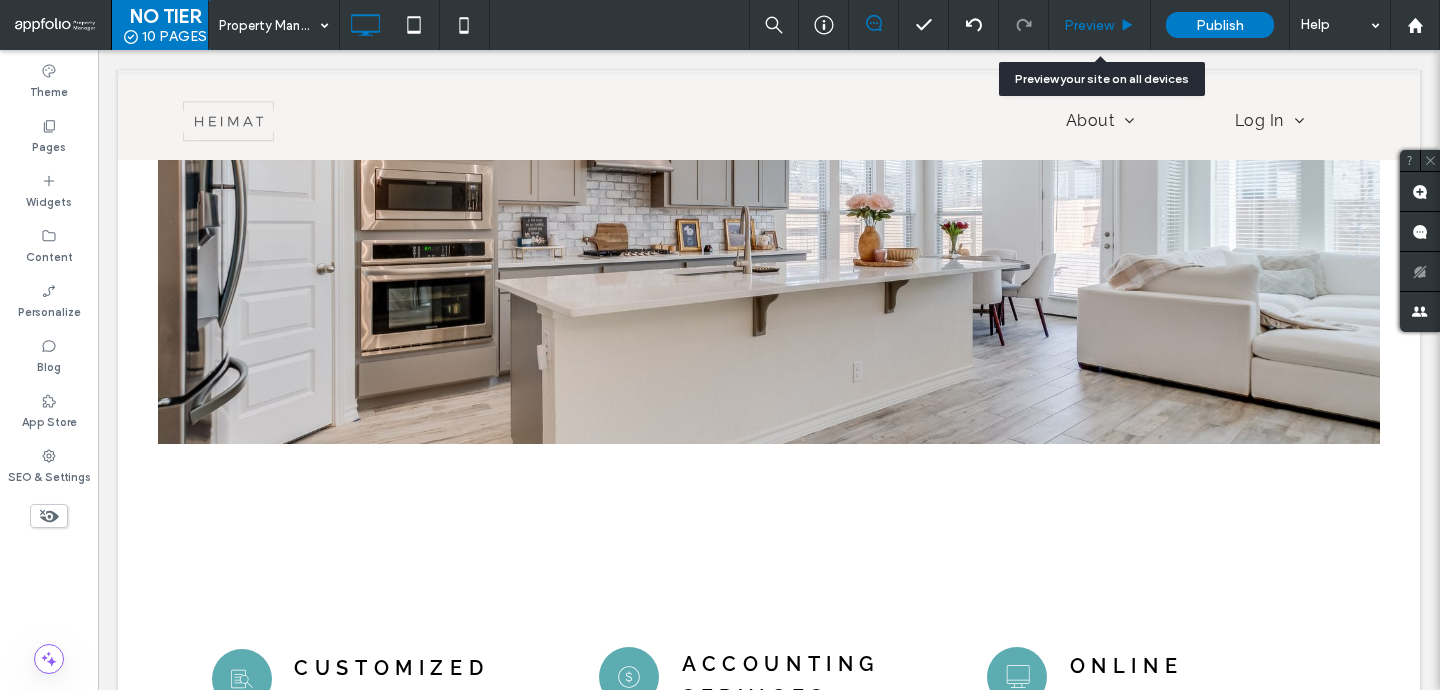 click on "Preview" at bounding box center (1089, 25) 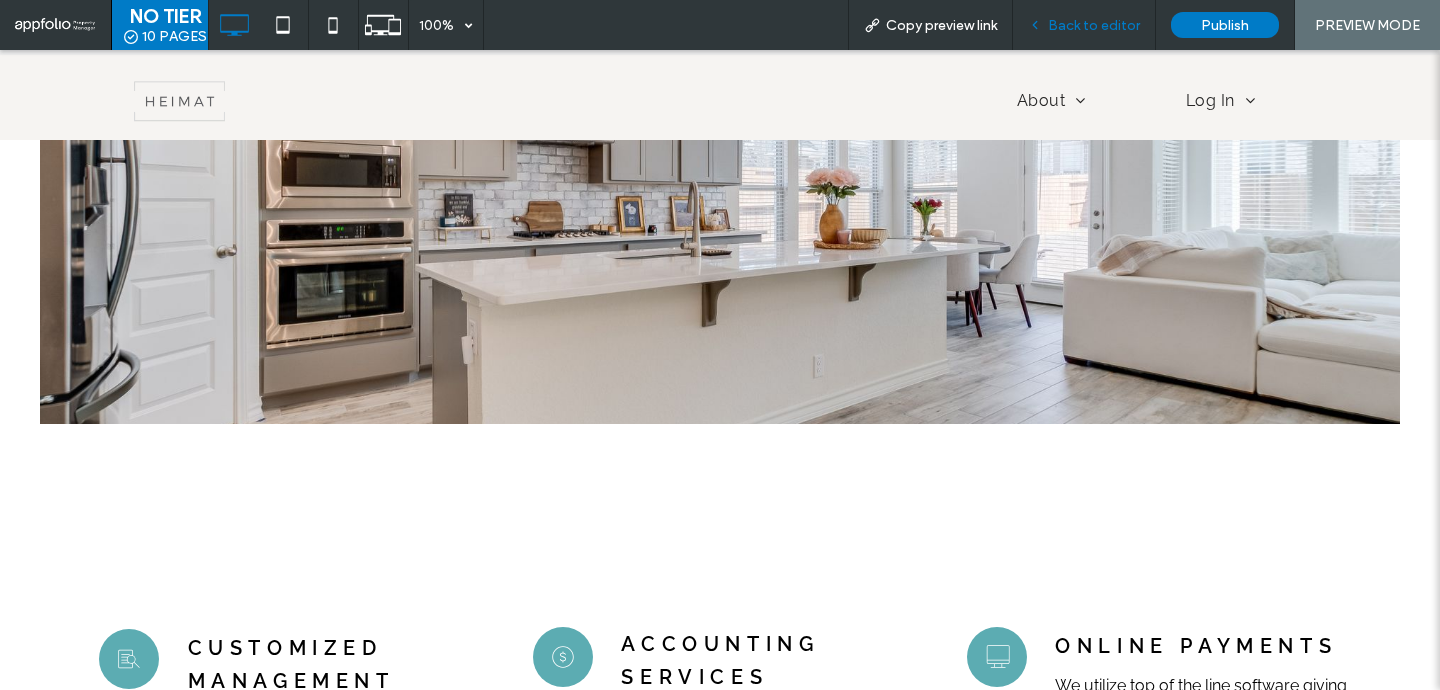 click on "Back to editor" at bounding box center (1094, 25) 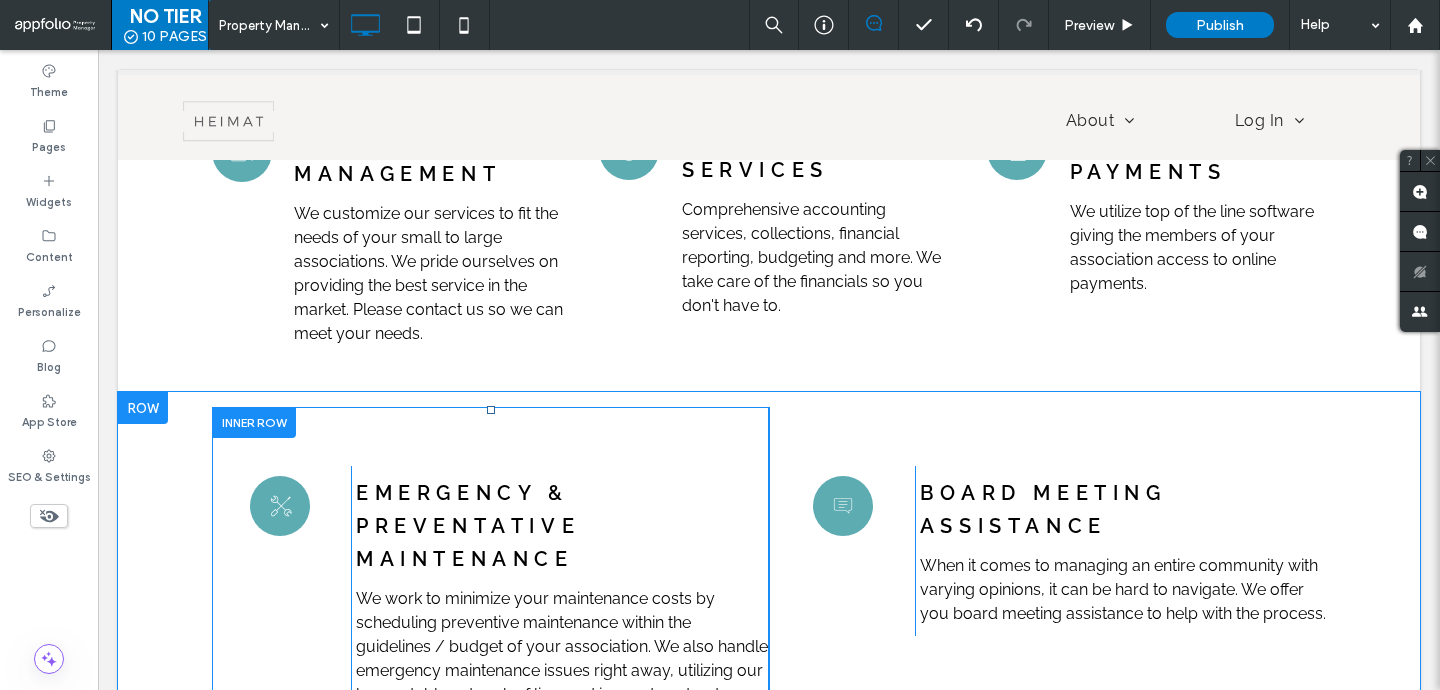 scroll, scrollTop: 1328, scrollLeft: 0, axis: vertical 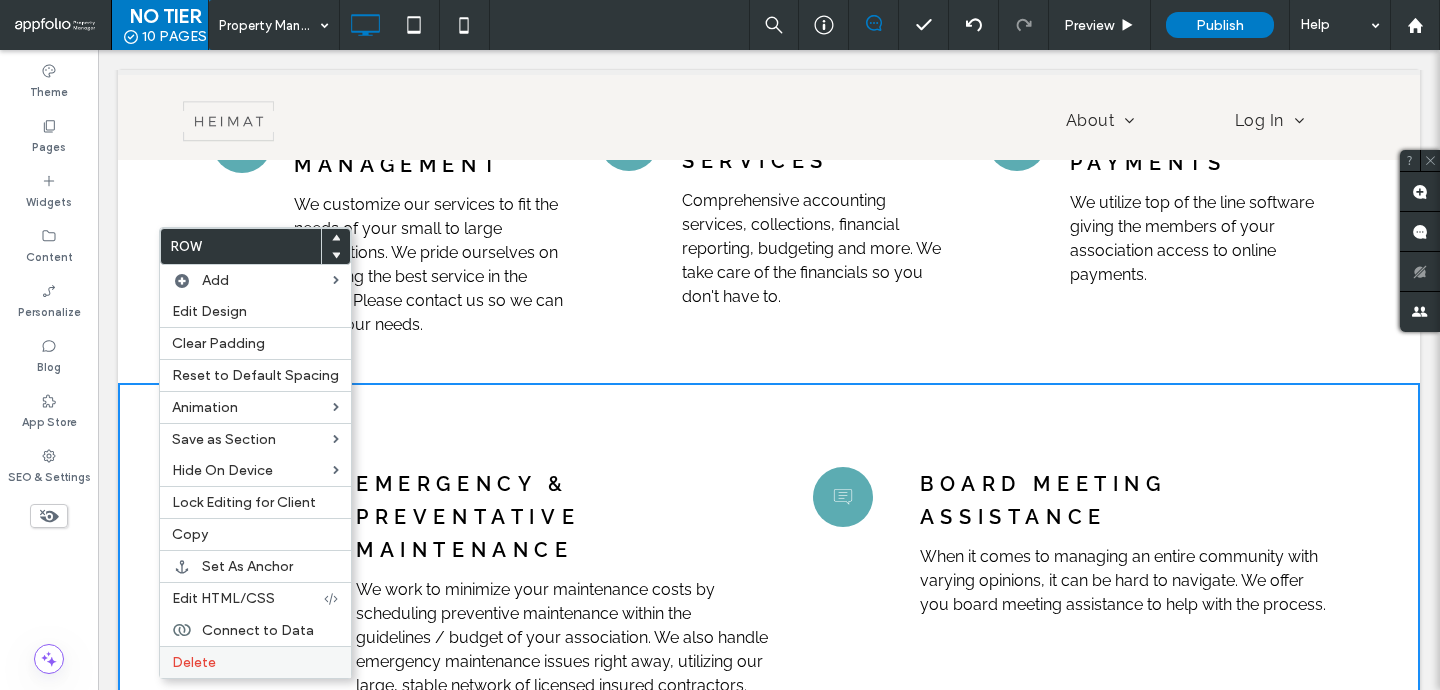 click on "Delete" at bounding box center [194, 662] 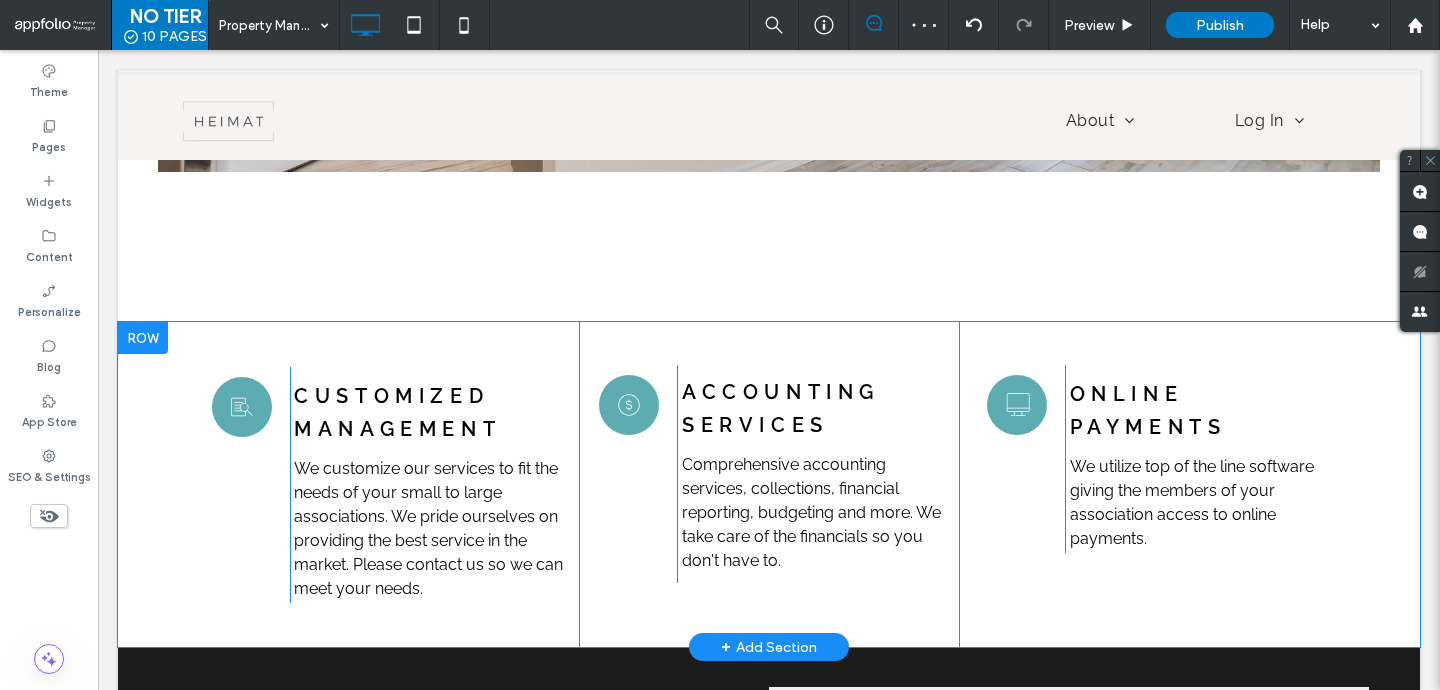 scroll, scrollTop: 1076, scrollLeft: 0, axis: vertical 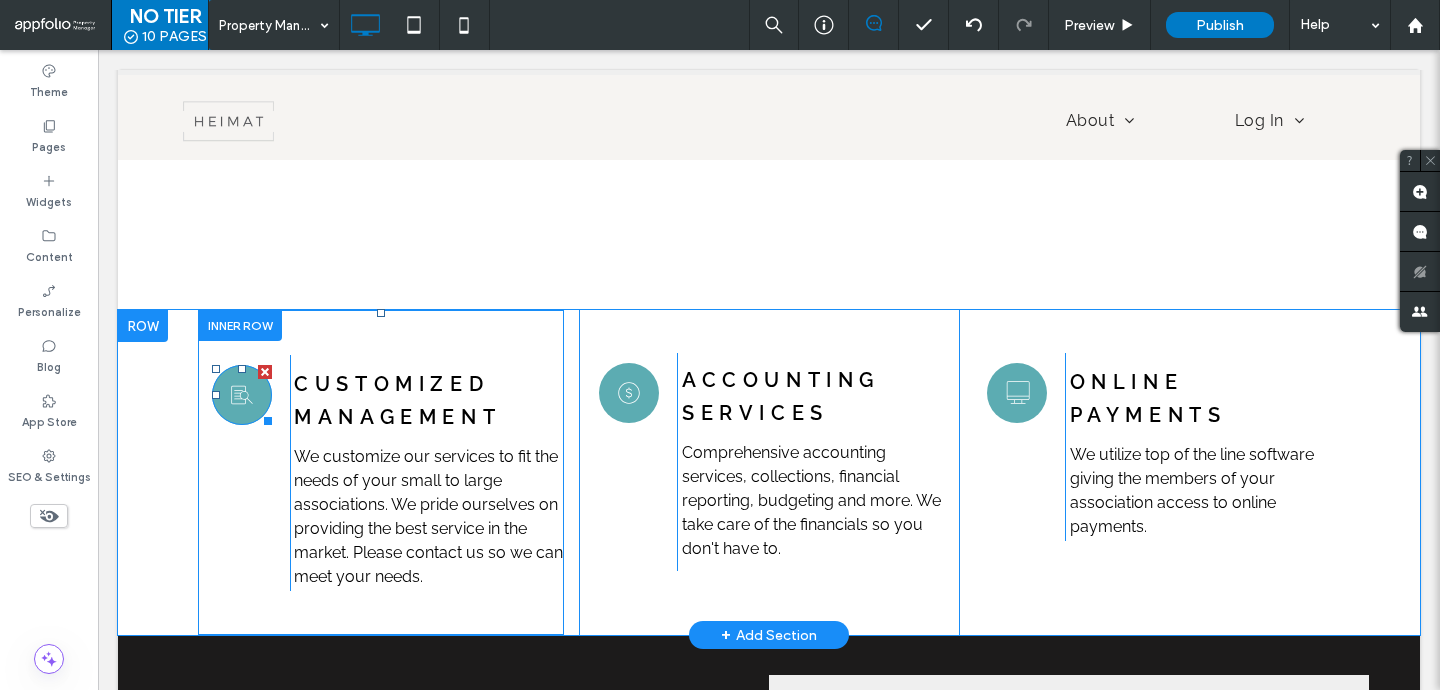 click 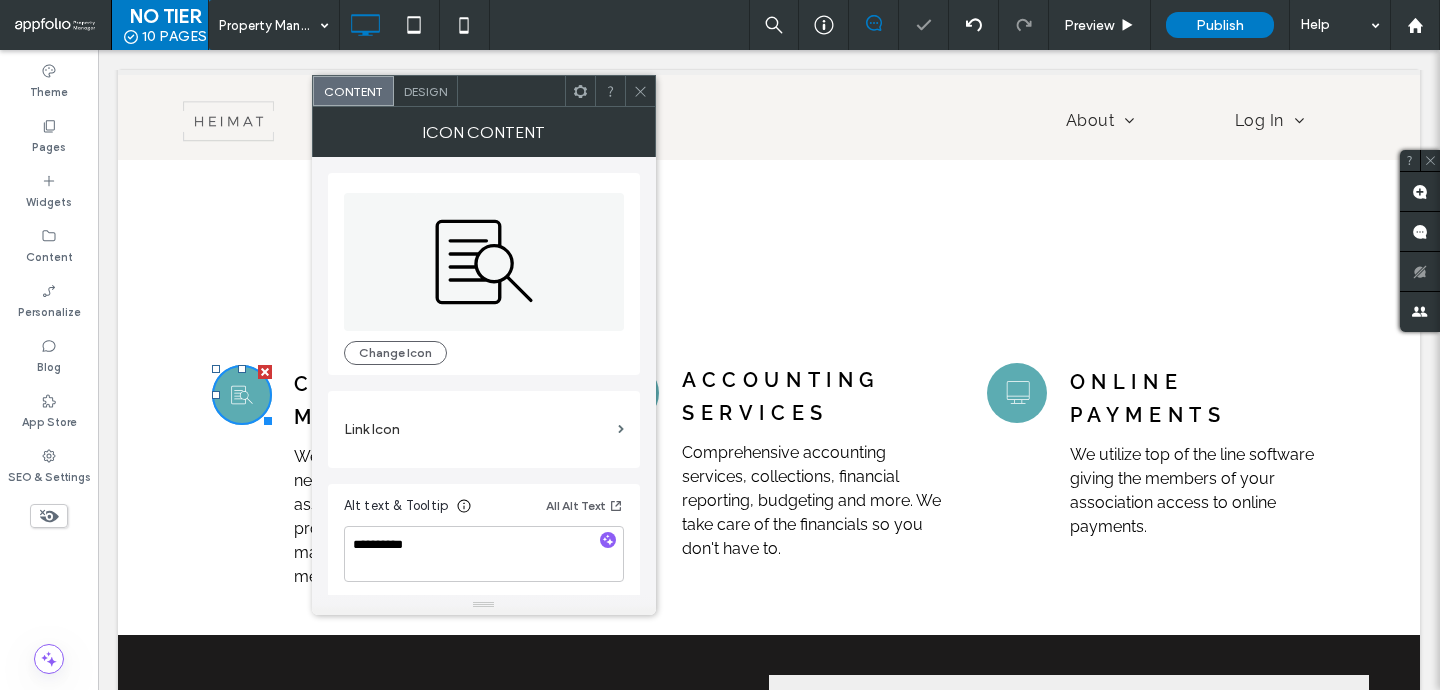 click on "Design" at bounding box center (425, 91) 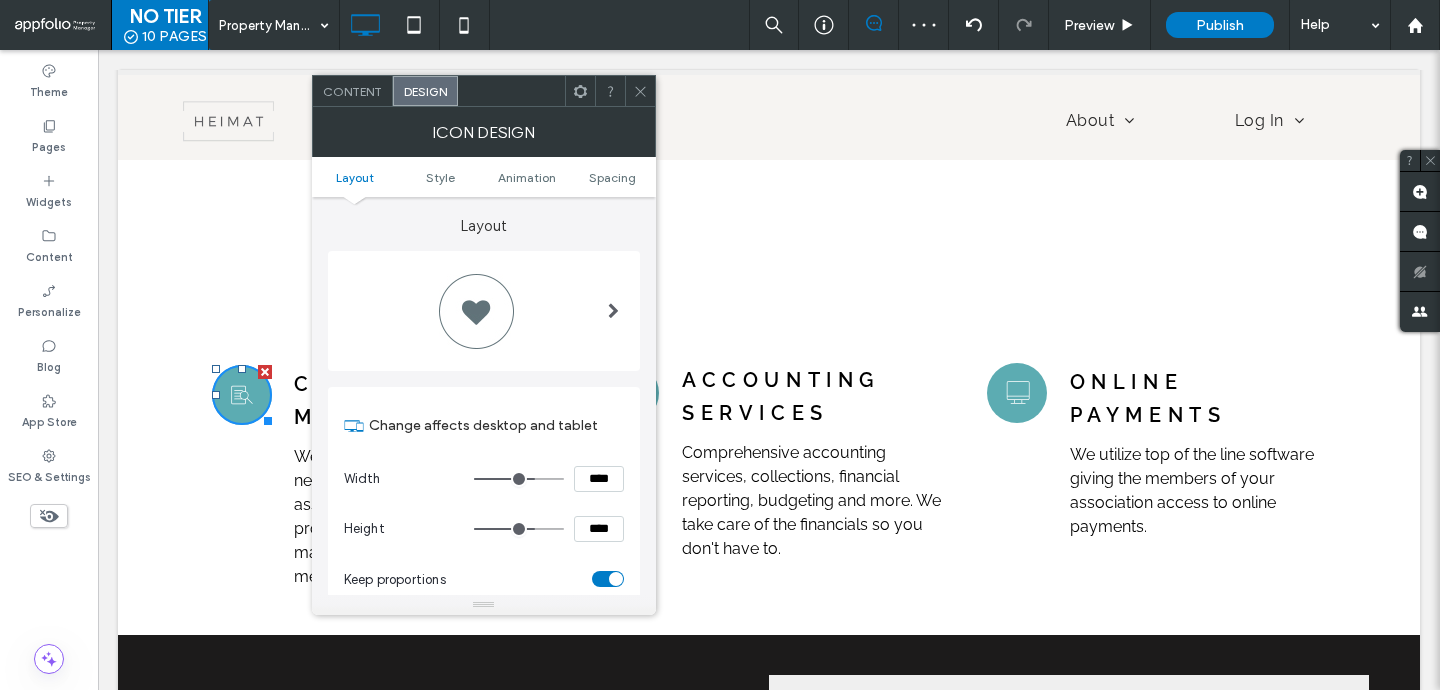click at bounding box center [613, 311] 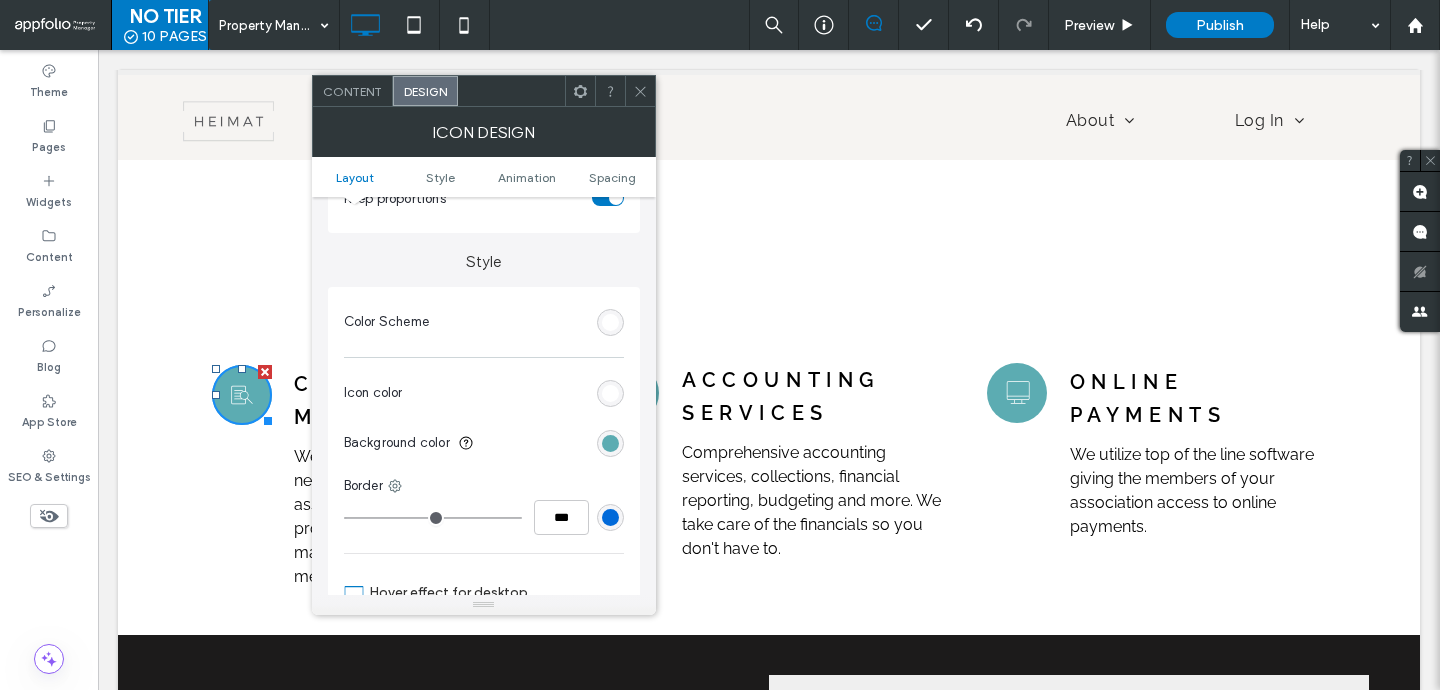 scroll, scrollTop: 400, scrollLeft: 0, axis: vertical 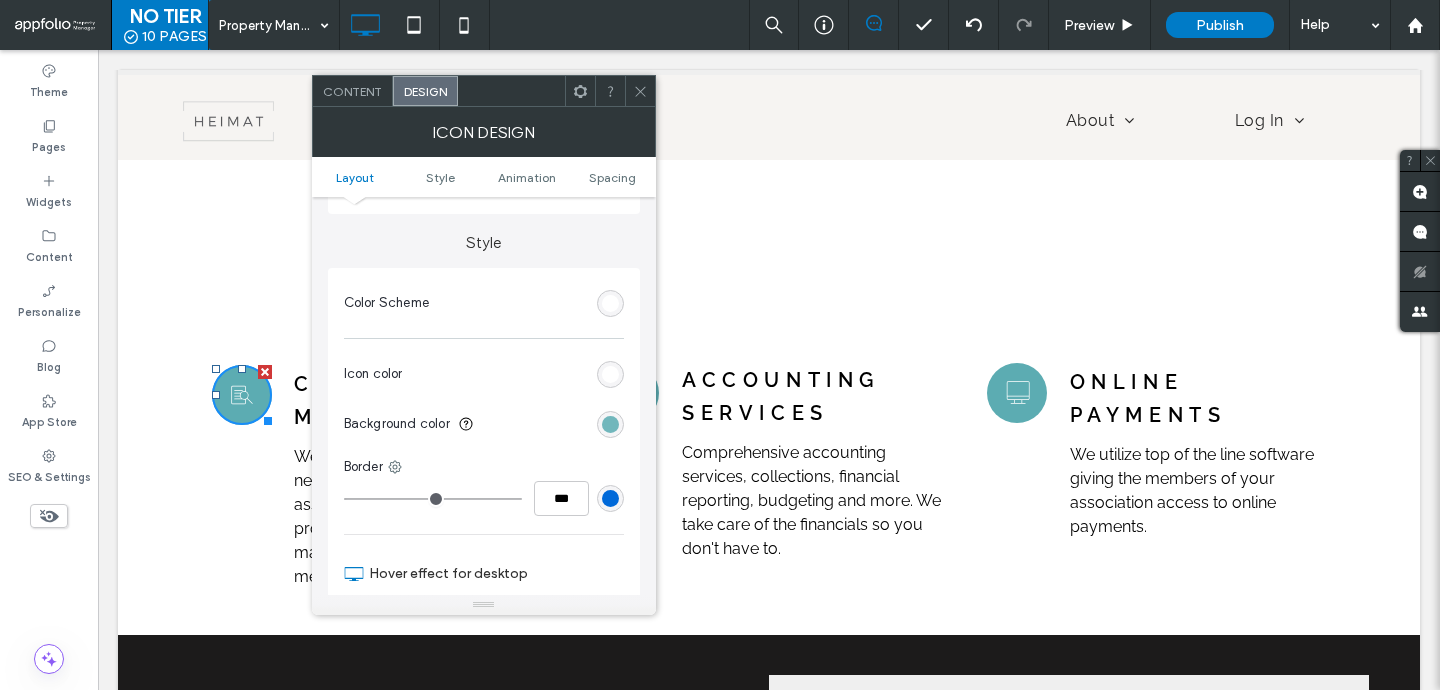 click at bounding box center (610, 424) 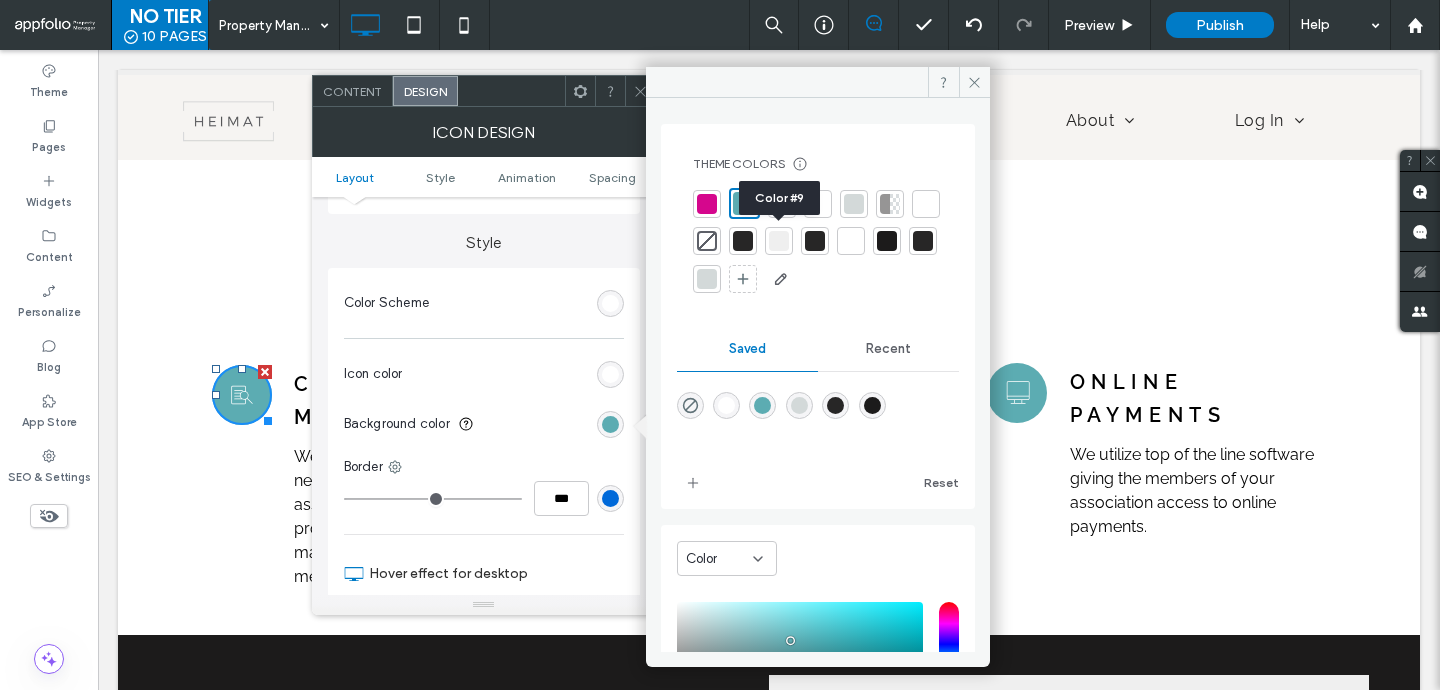 click at bounding box center (743, 241) 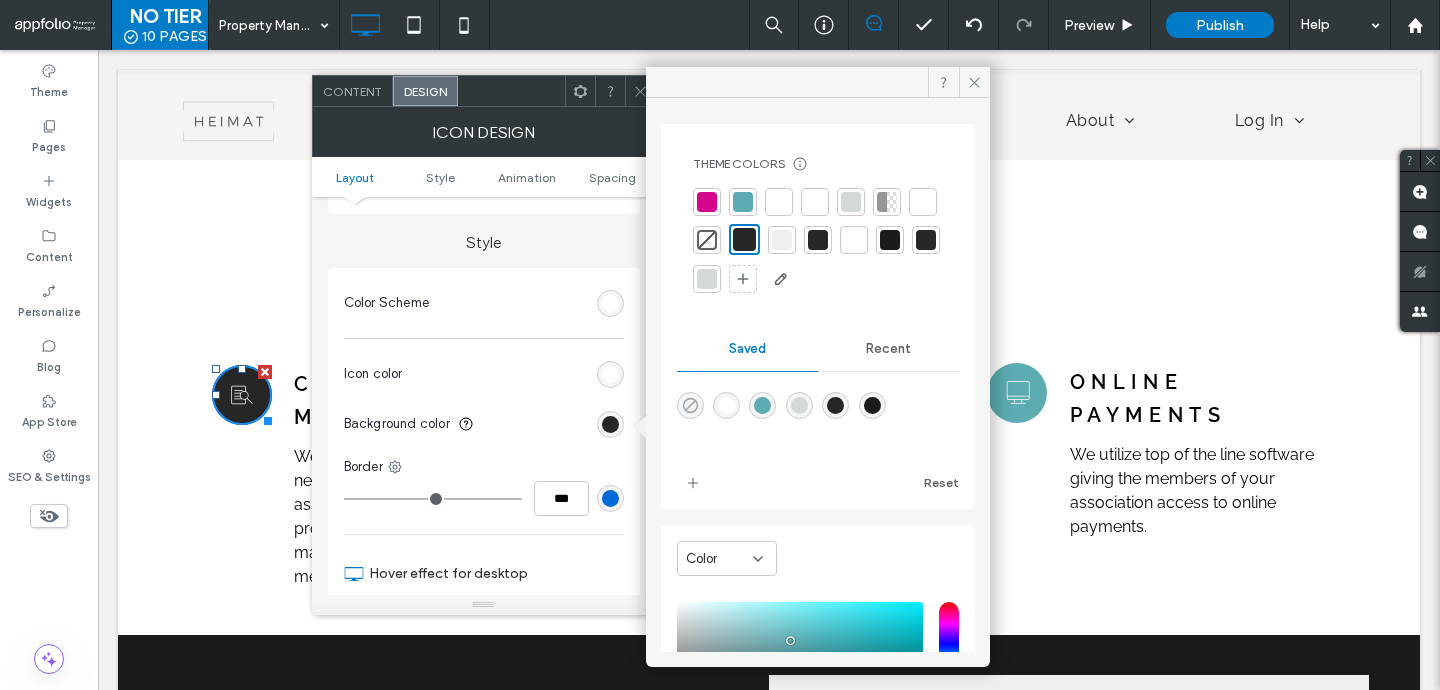 click 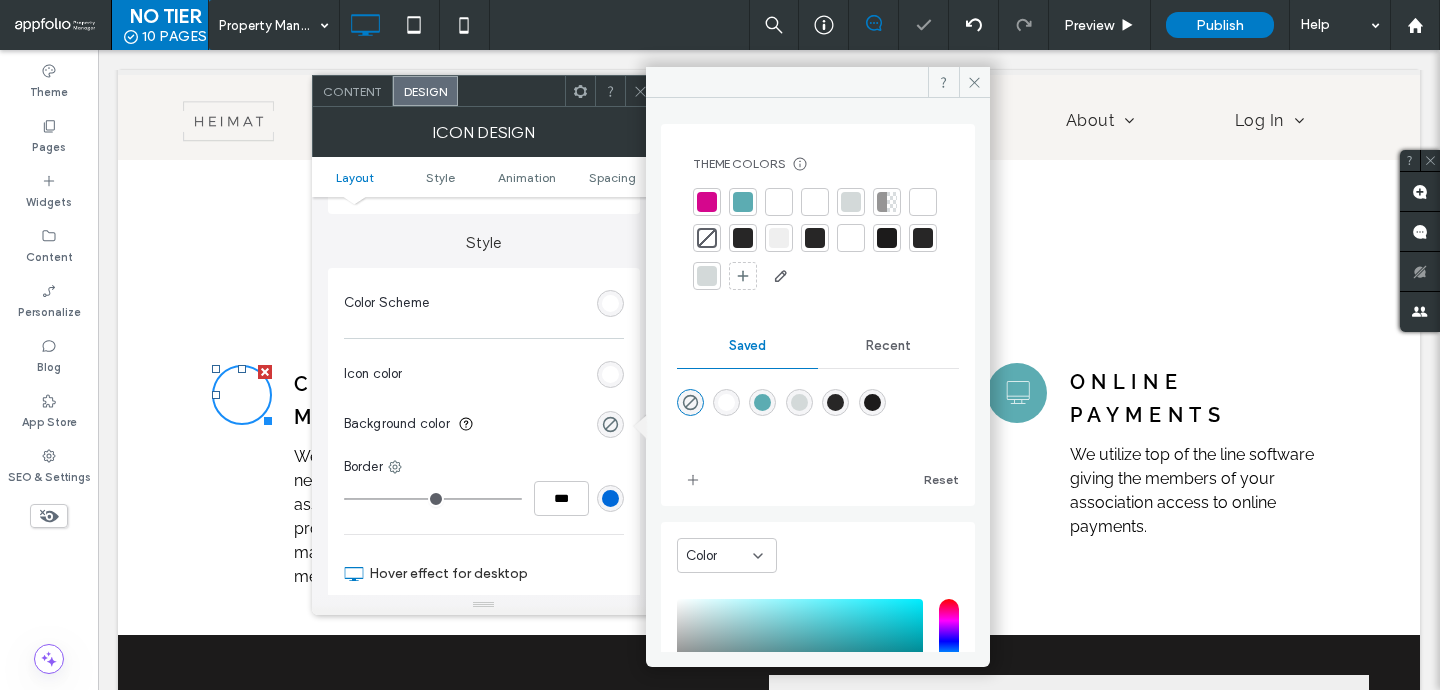 click at bounding box center [610, 498] 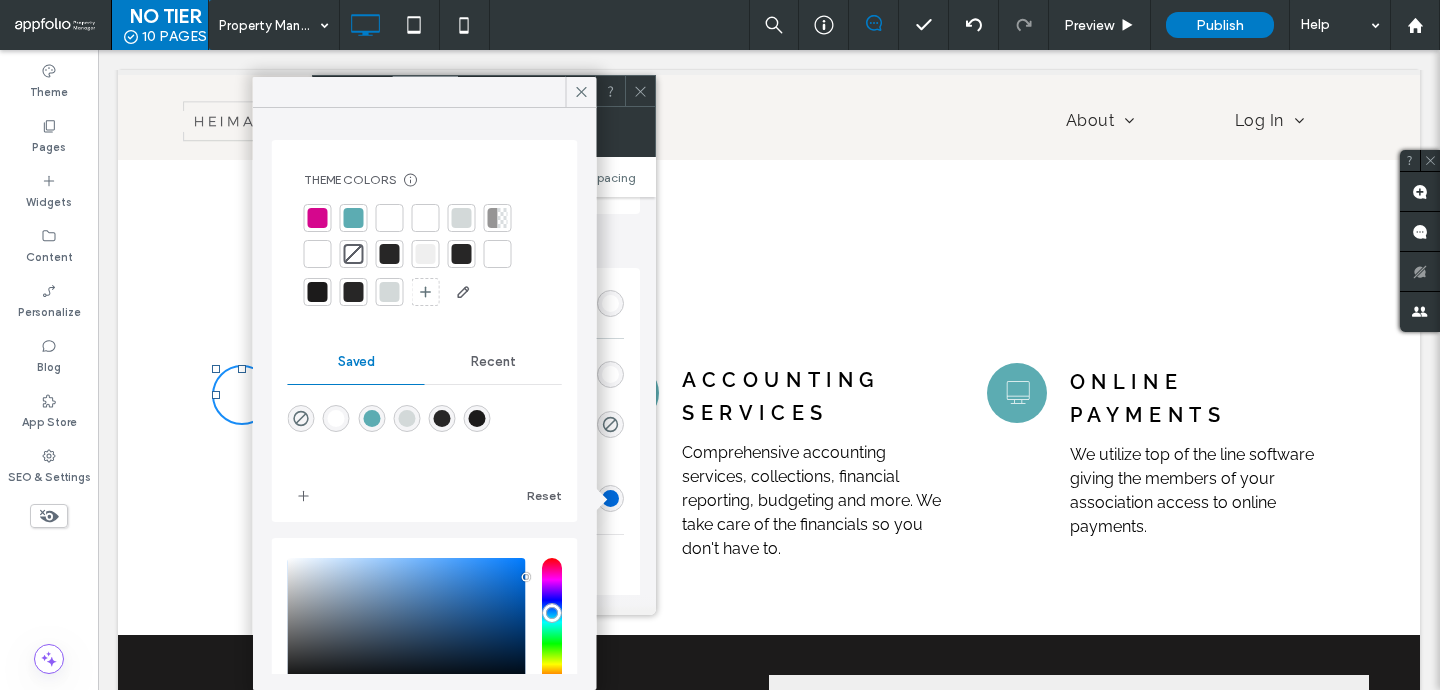 click at bounding box center (462, 218) 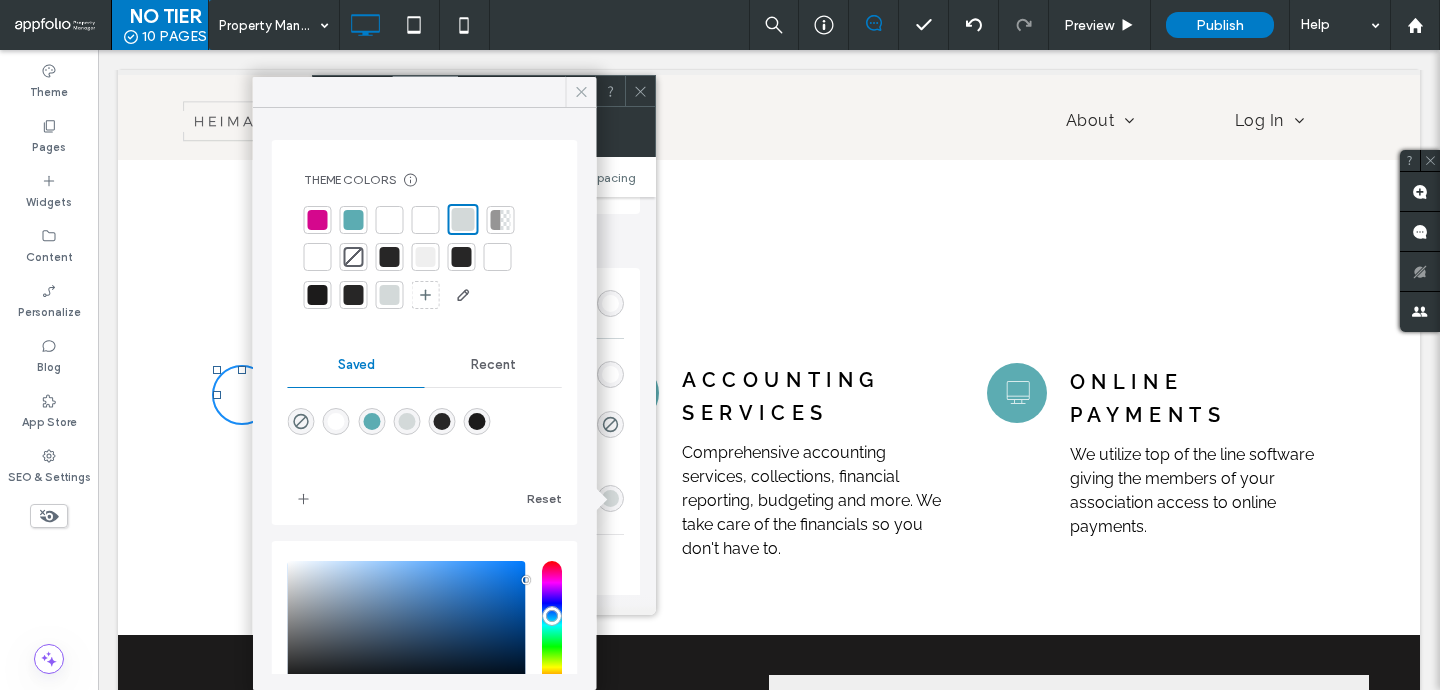 click 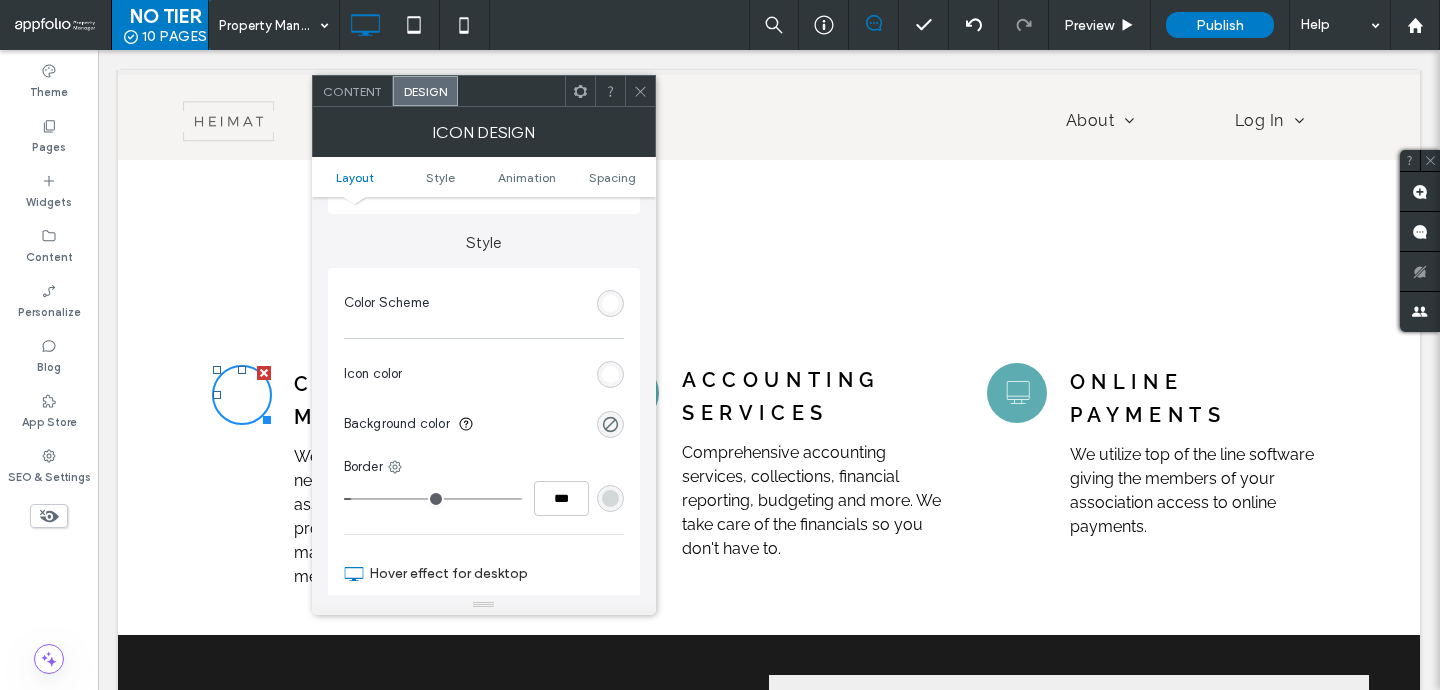 click at bounding box center [610, 374] 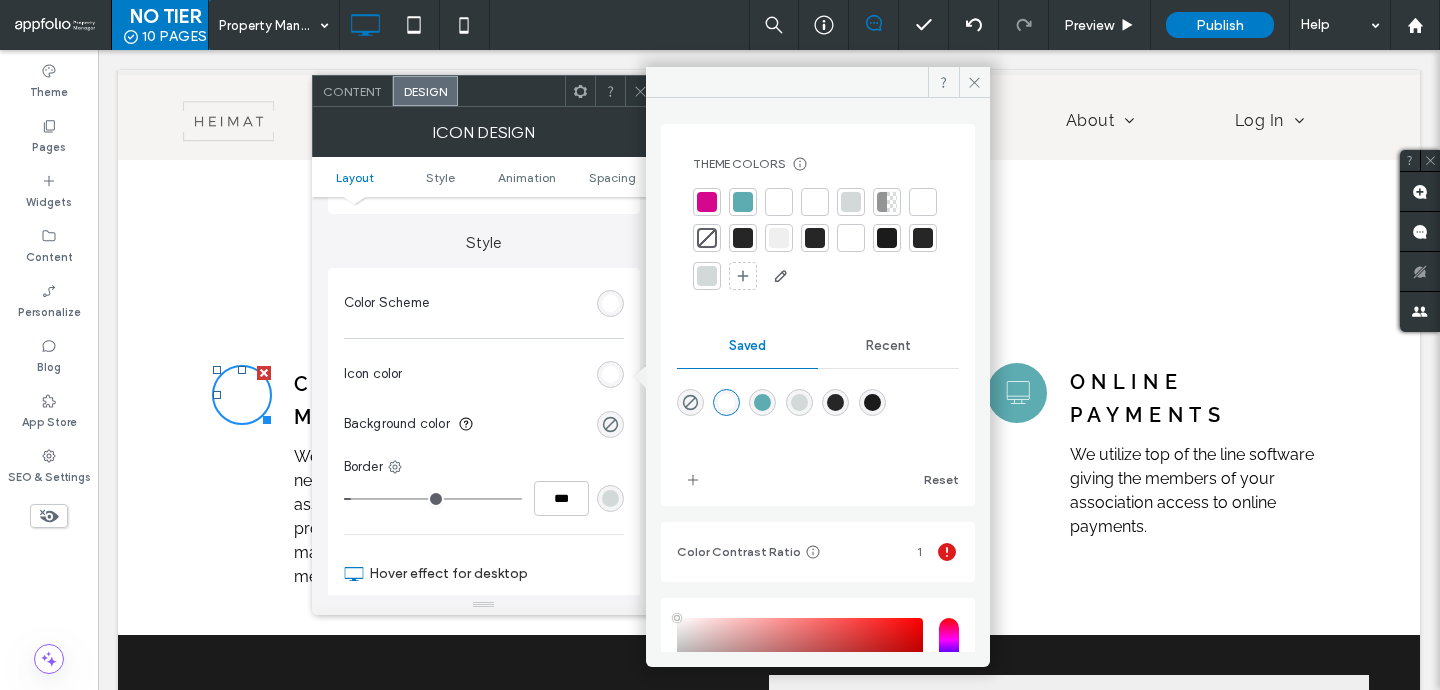 click at bounding box center (743, 238) 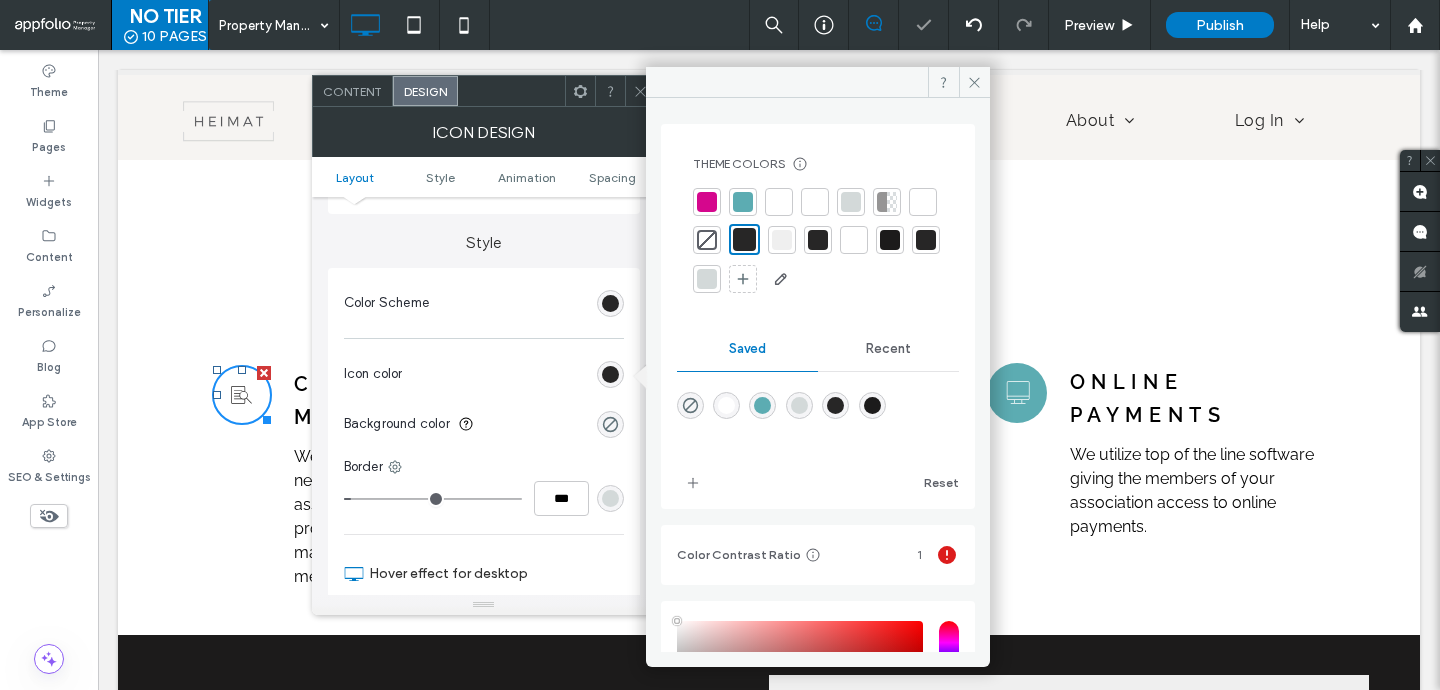 click 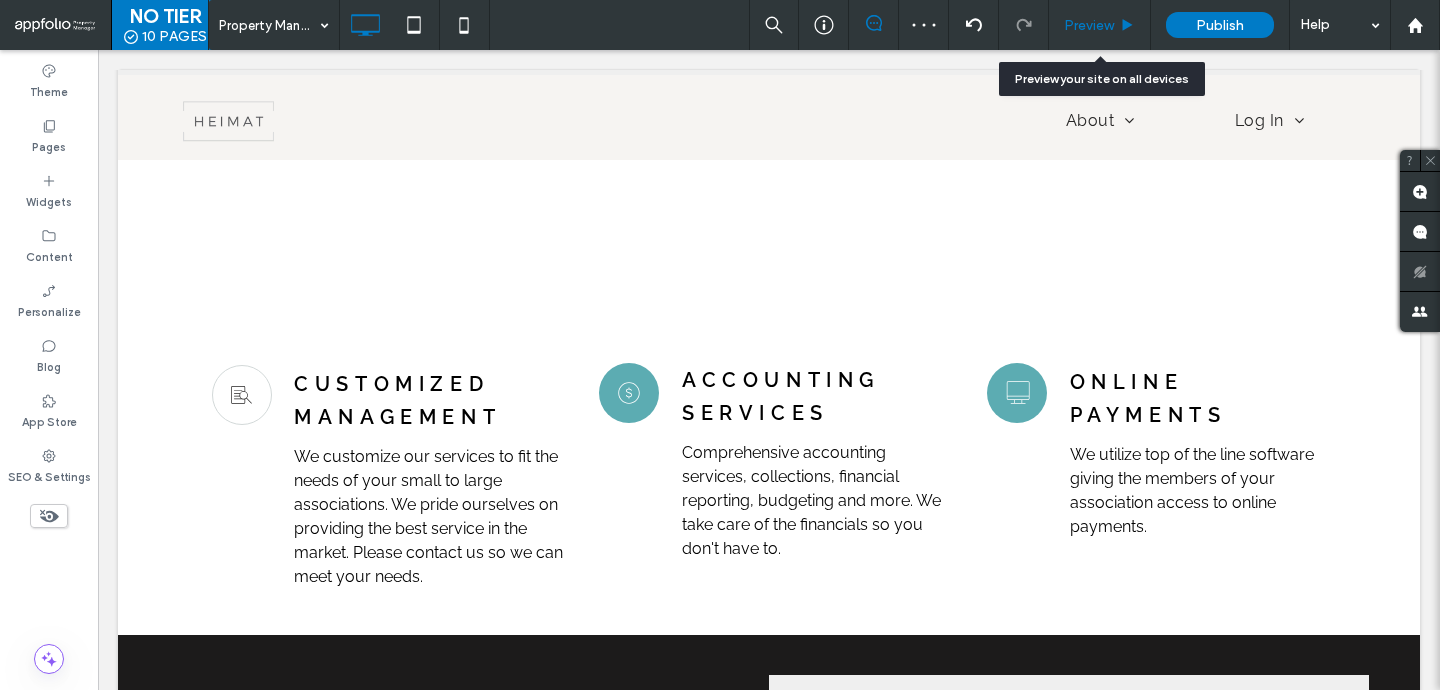 click on "Preview" at bounding box center (1099, 25) 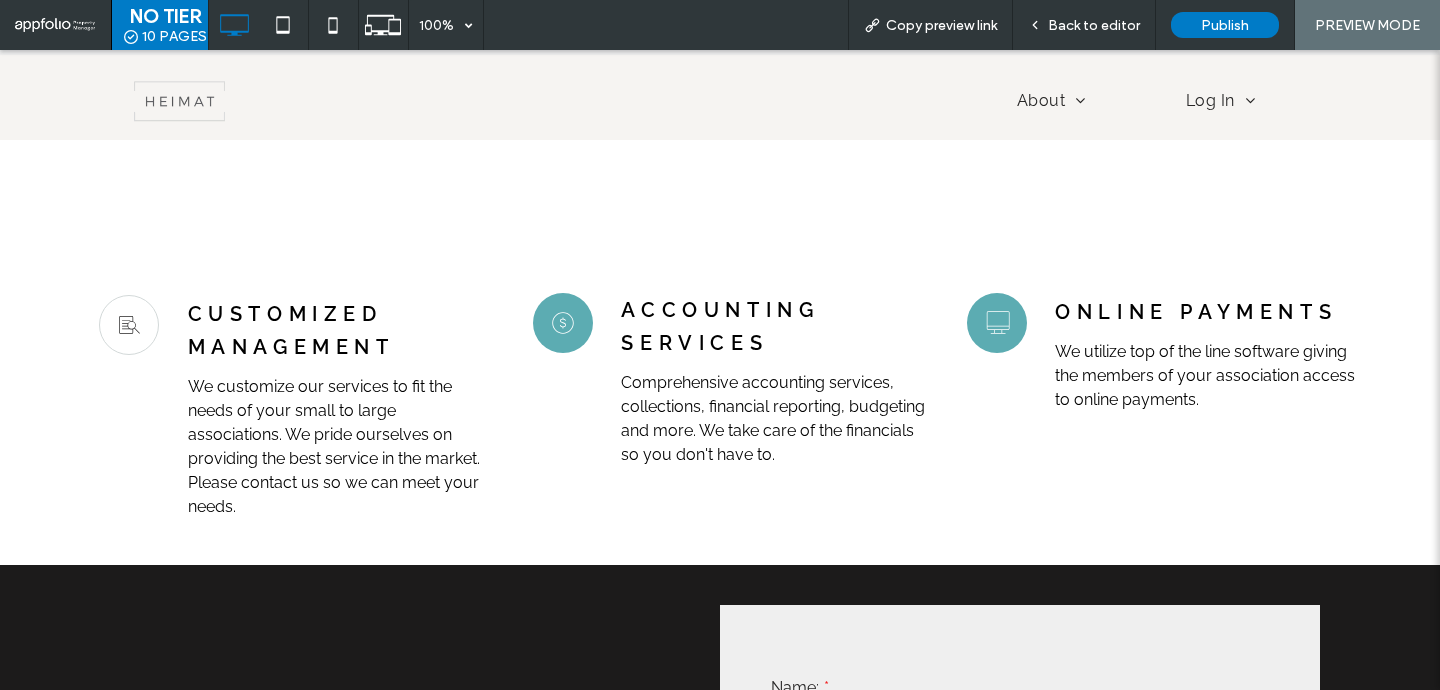 scroll, scrollTop: 1134, scrollLeft: 0, axis: vertical 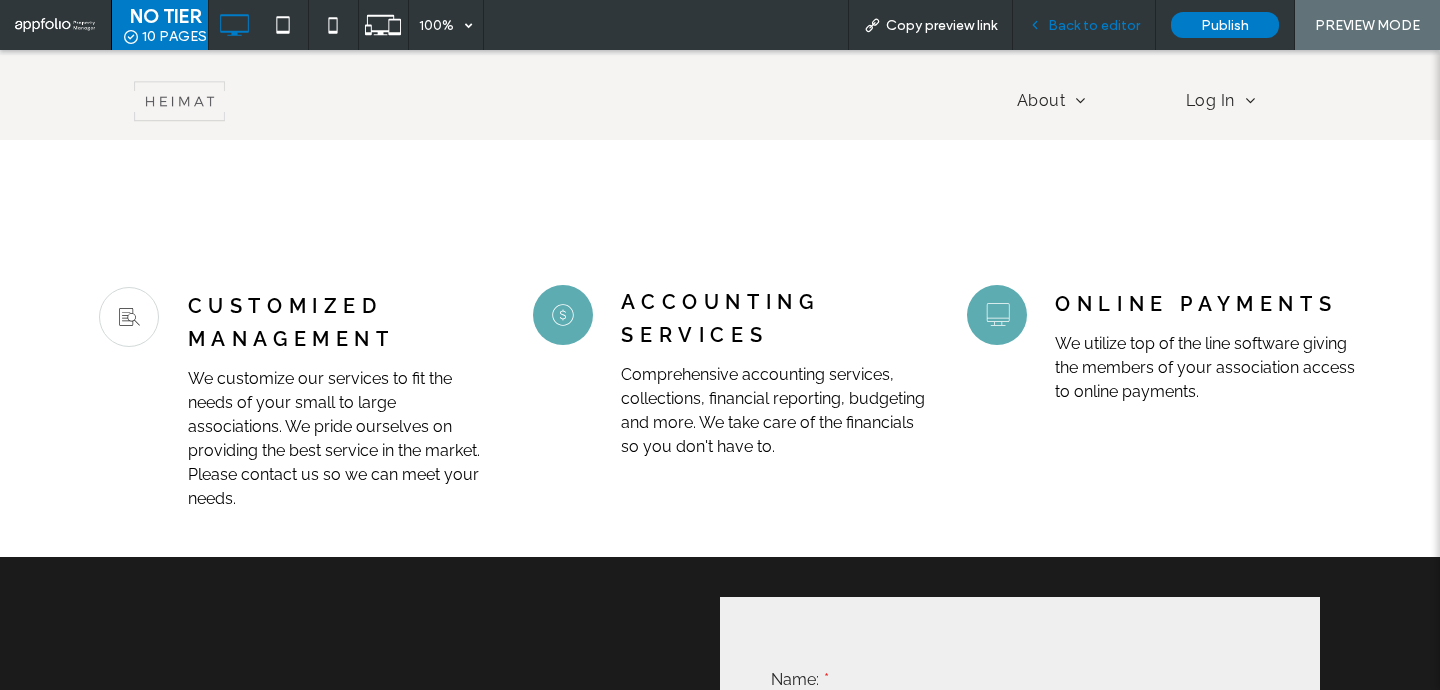 click on "Back to editor" at bounding box center [1094, 25] 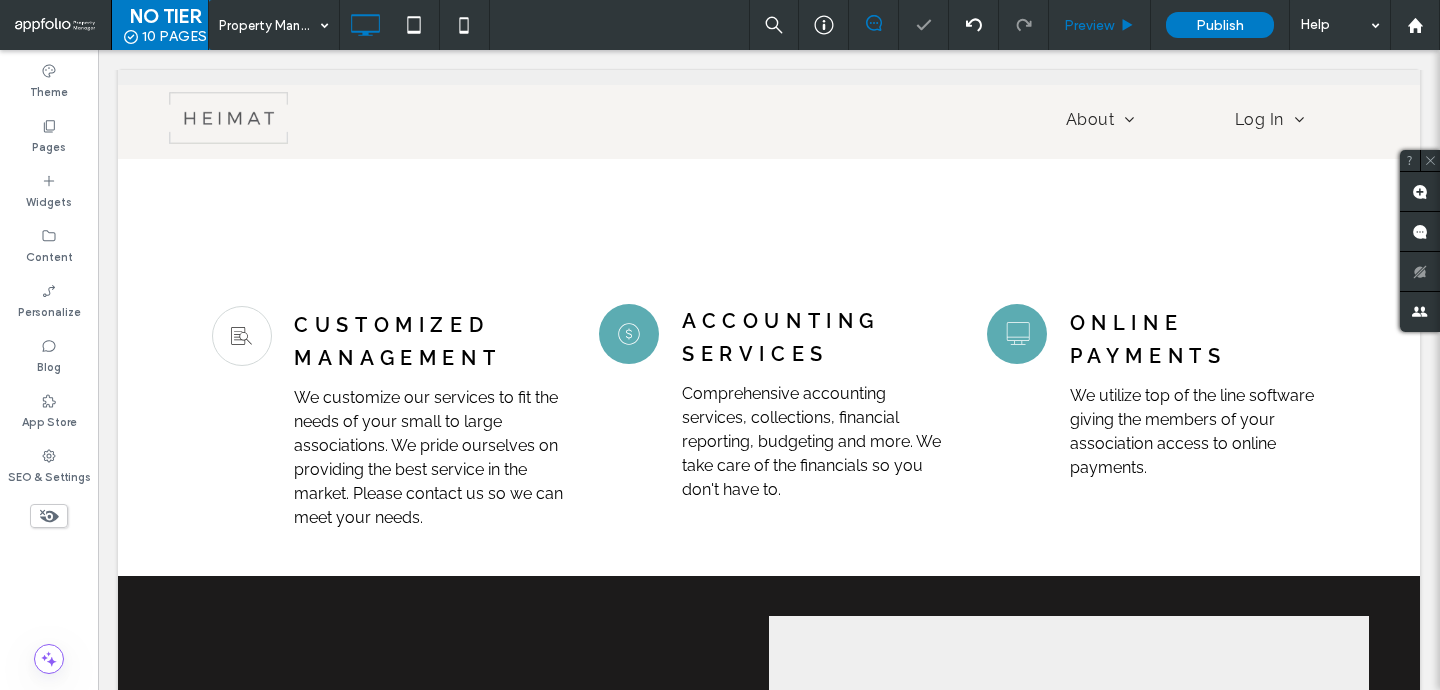 scroll, scrollTop: 1133, scrollLeft: 0, axis: vertical 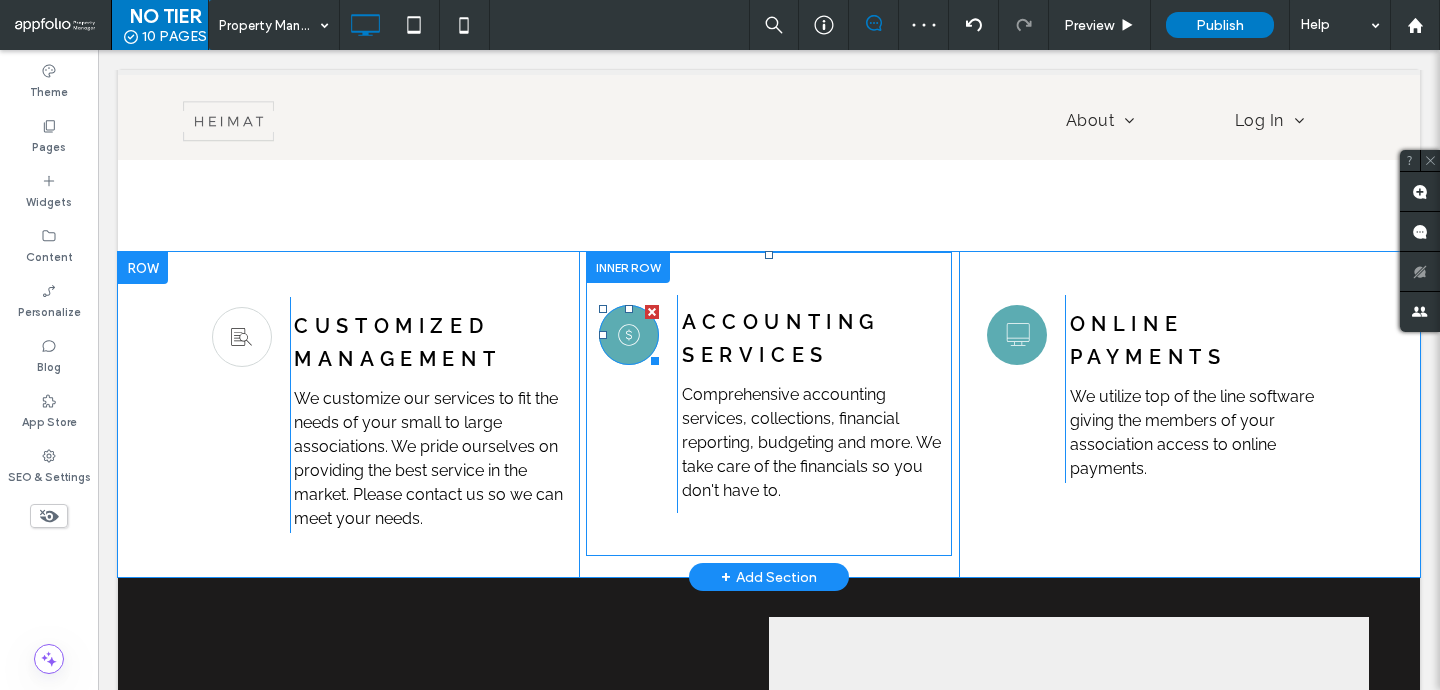 click 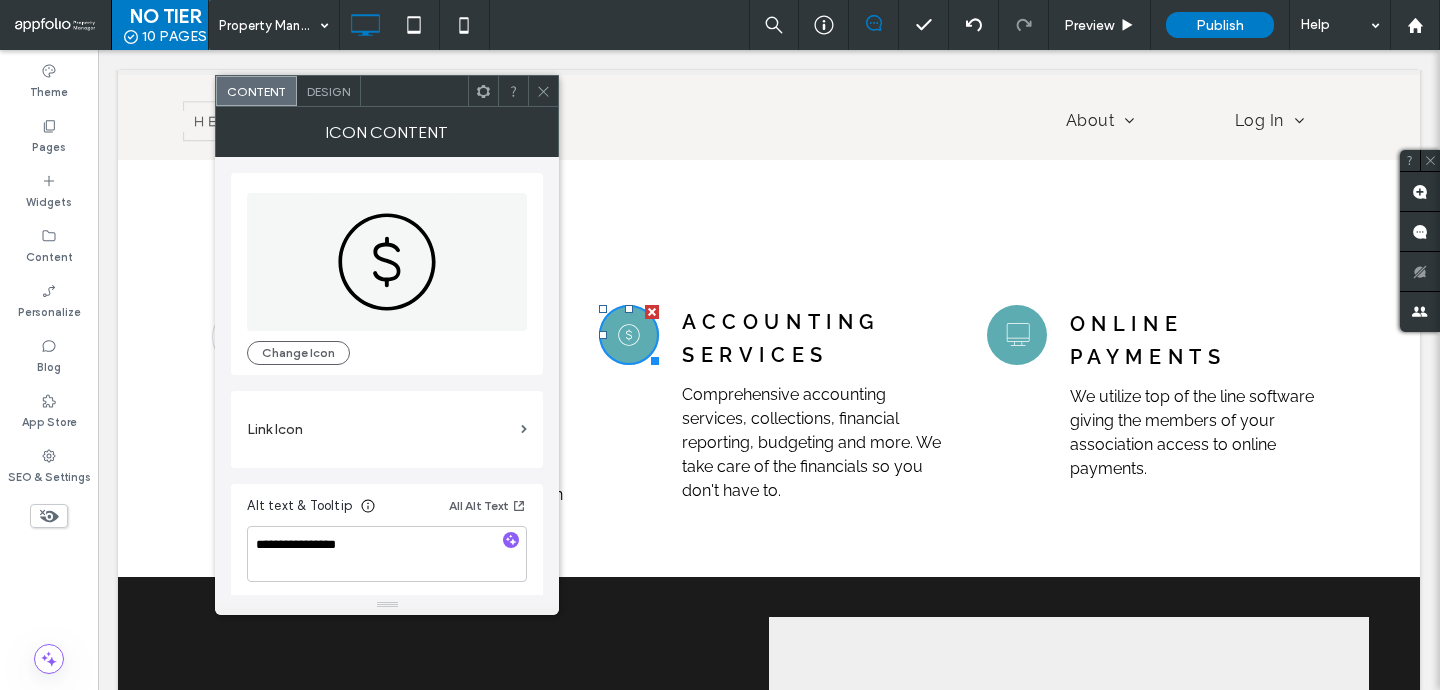 click 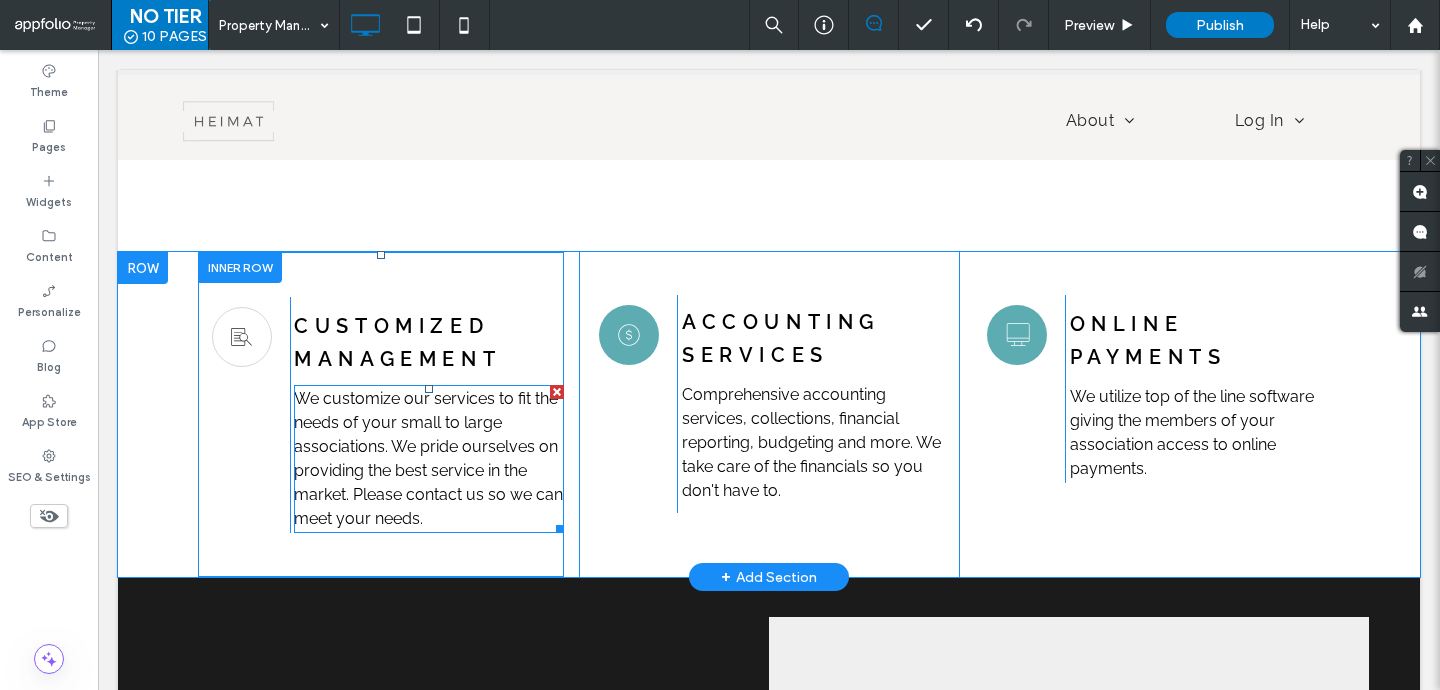 click on "We customize our services to fit the needs of your small to large associations. We pride ourselves on providing the best service in the market. Please contact us so we can meet your needs." at bounding box center (428, 458) 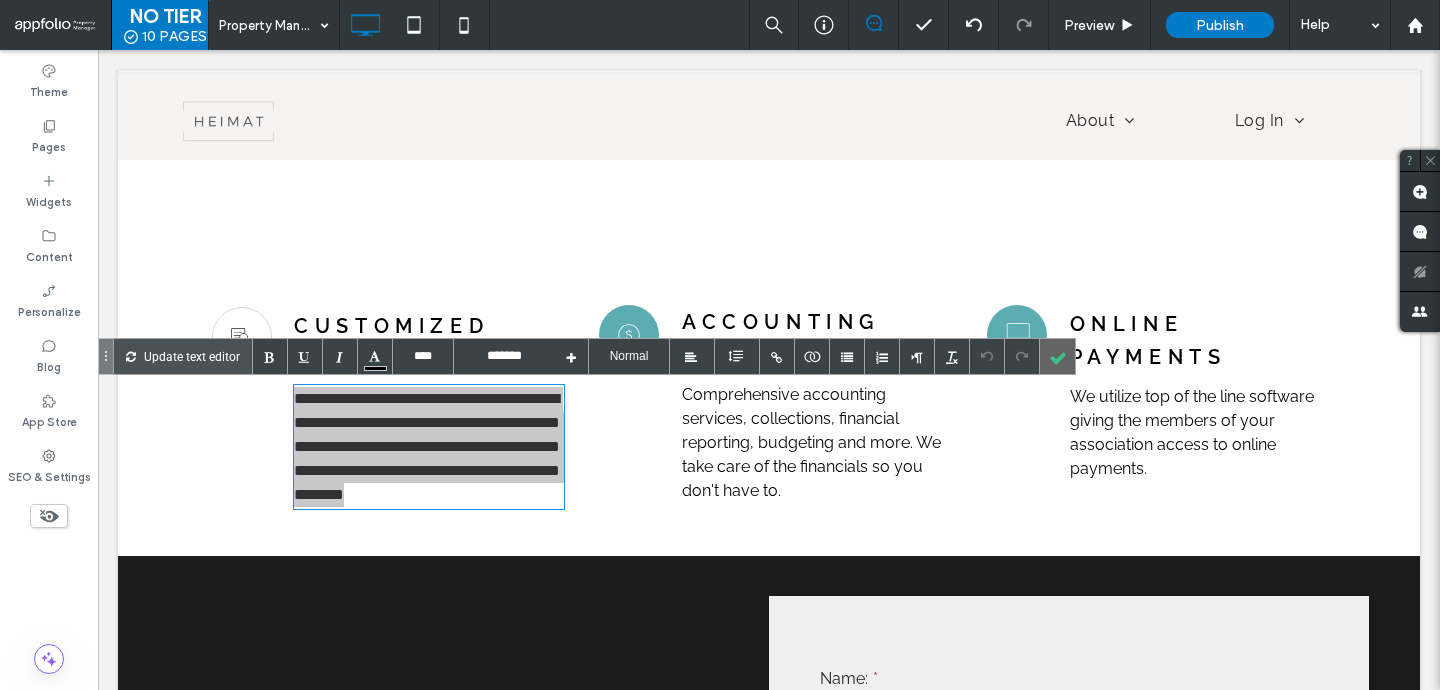 click at bounding box center (1057, 356) 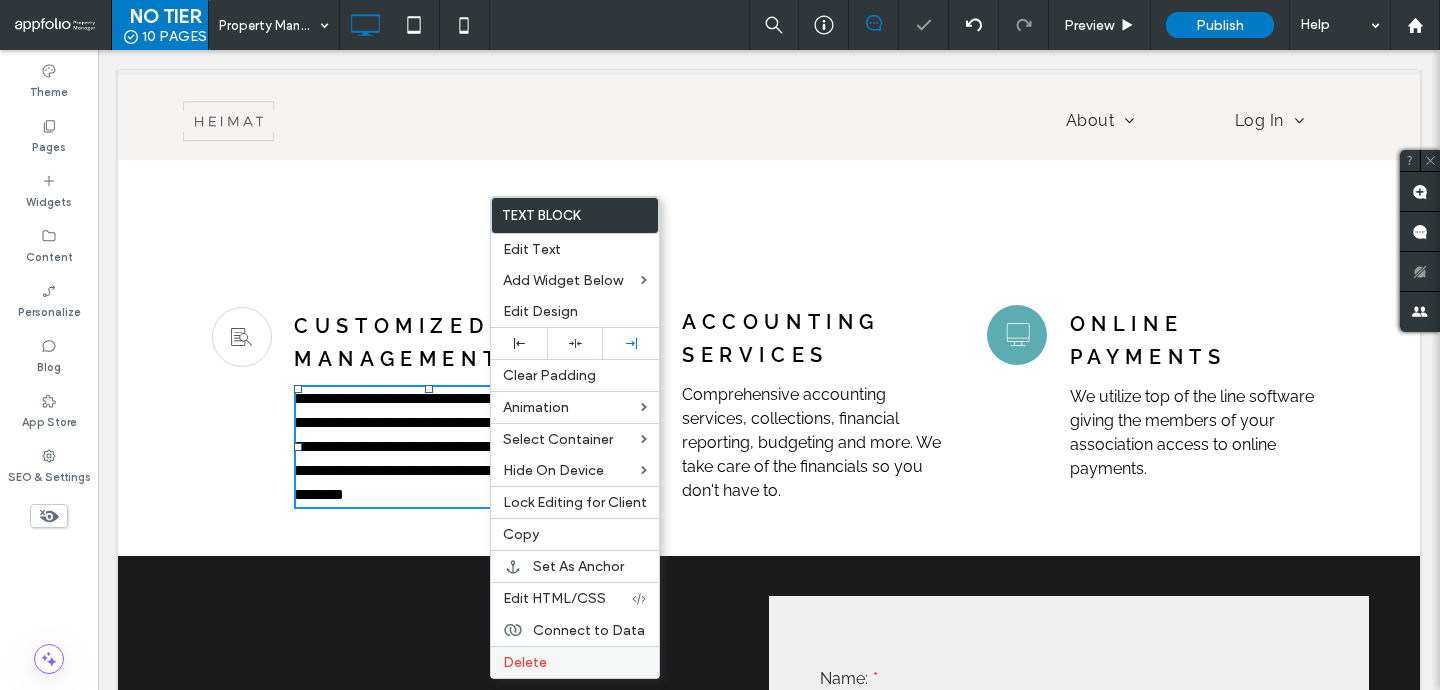click on "Delete" at bounding box center (575, 662) 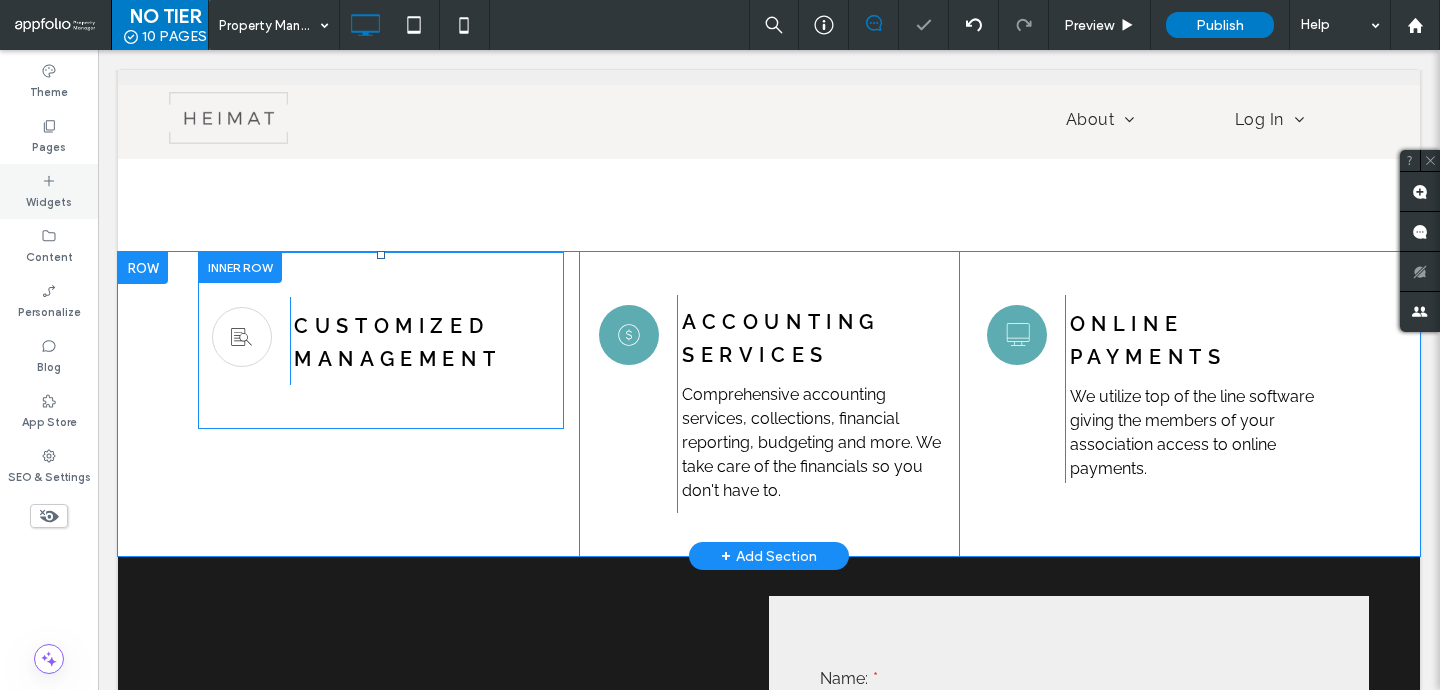 click on "Widgets" at bounding box center (49, 200) 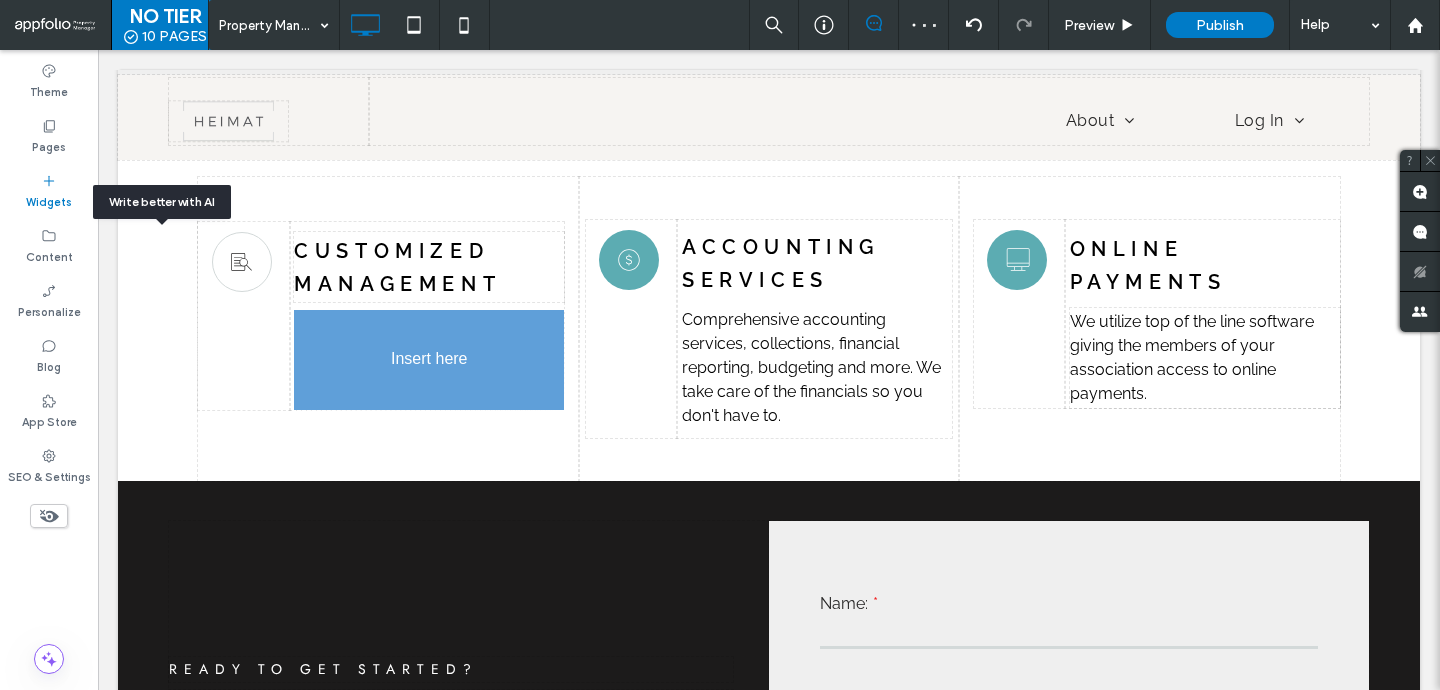 scroll, scrollTop: 1243, scrollLeft: 0, axis: vertical 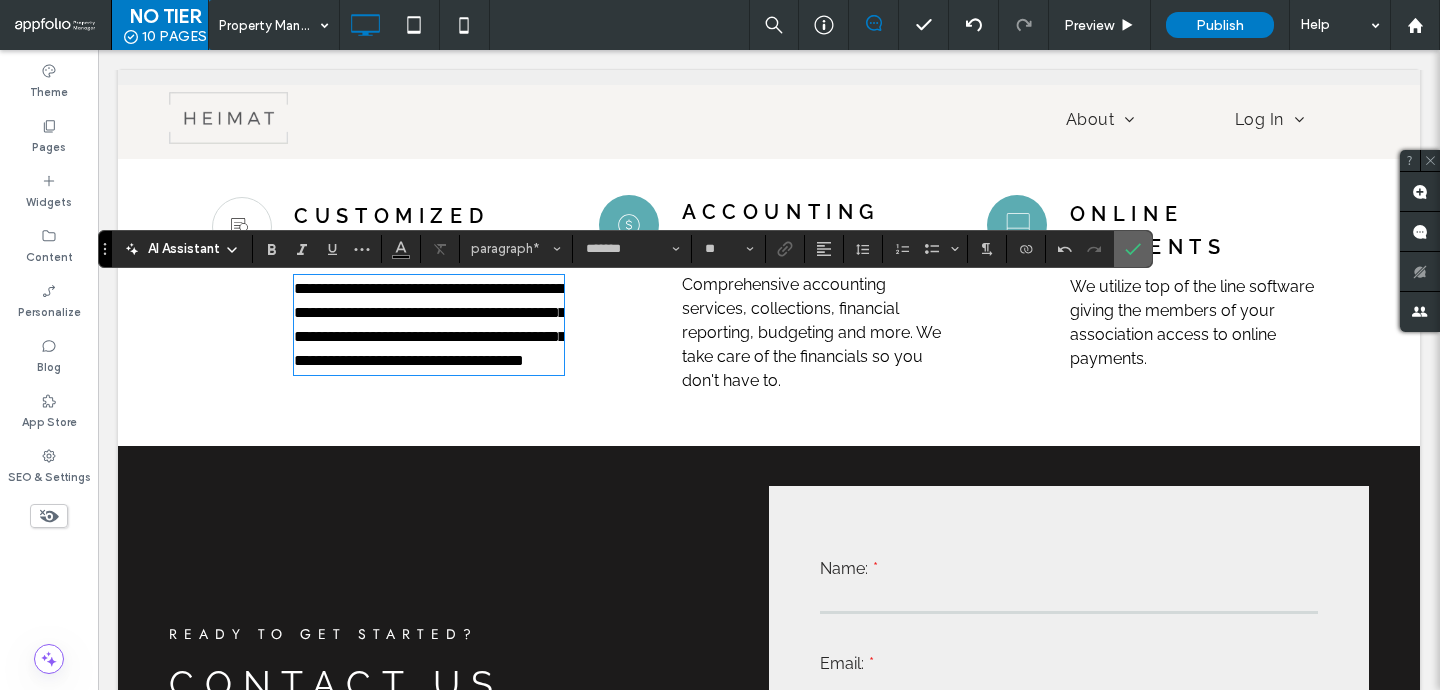 click at bounding box center [1133, 249] 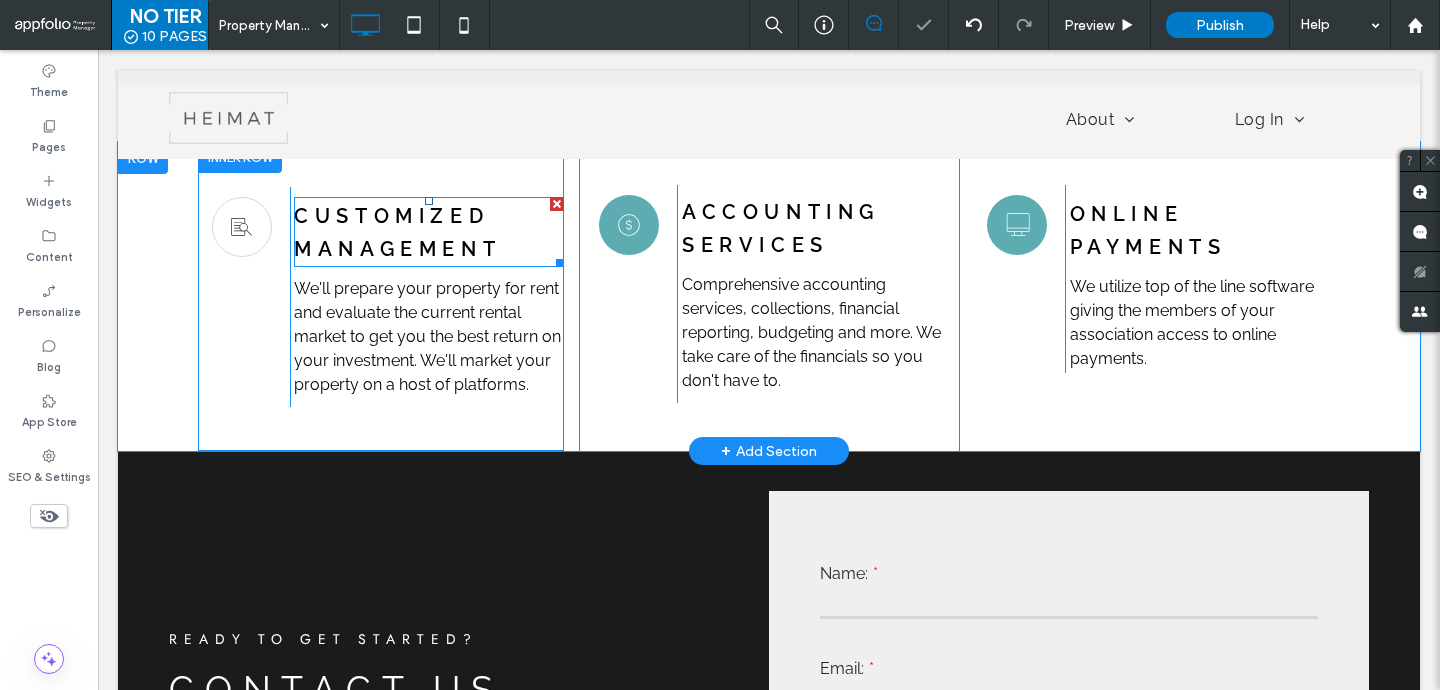 click on "Customized Management" at bounding box center (397, 232) 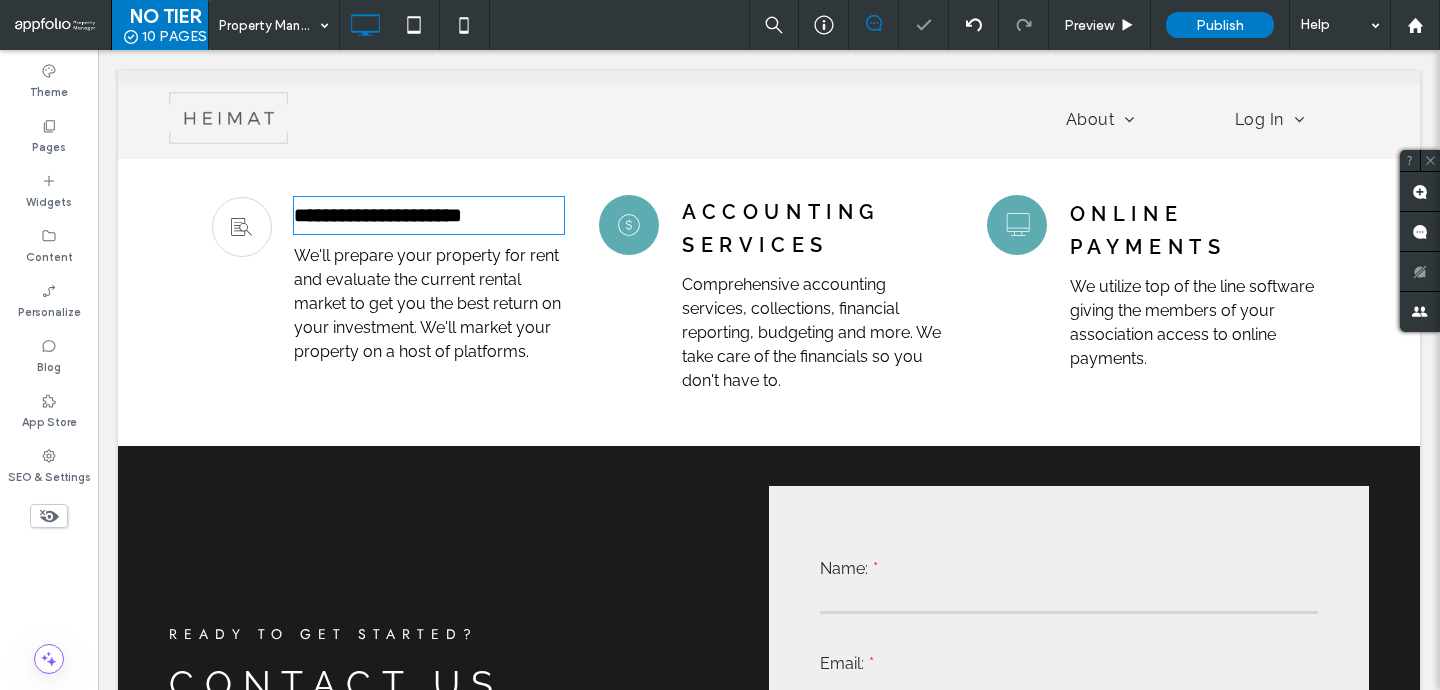 type on "****" 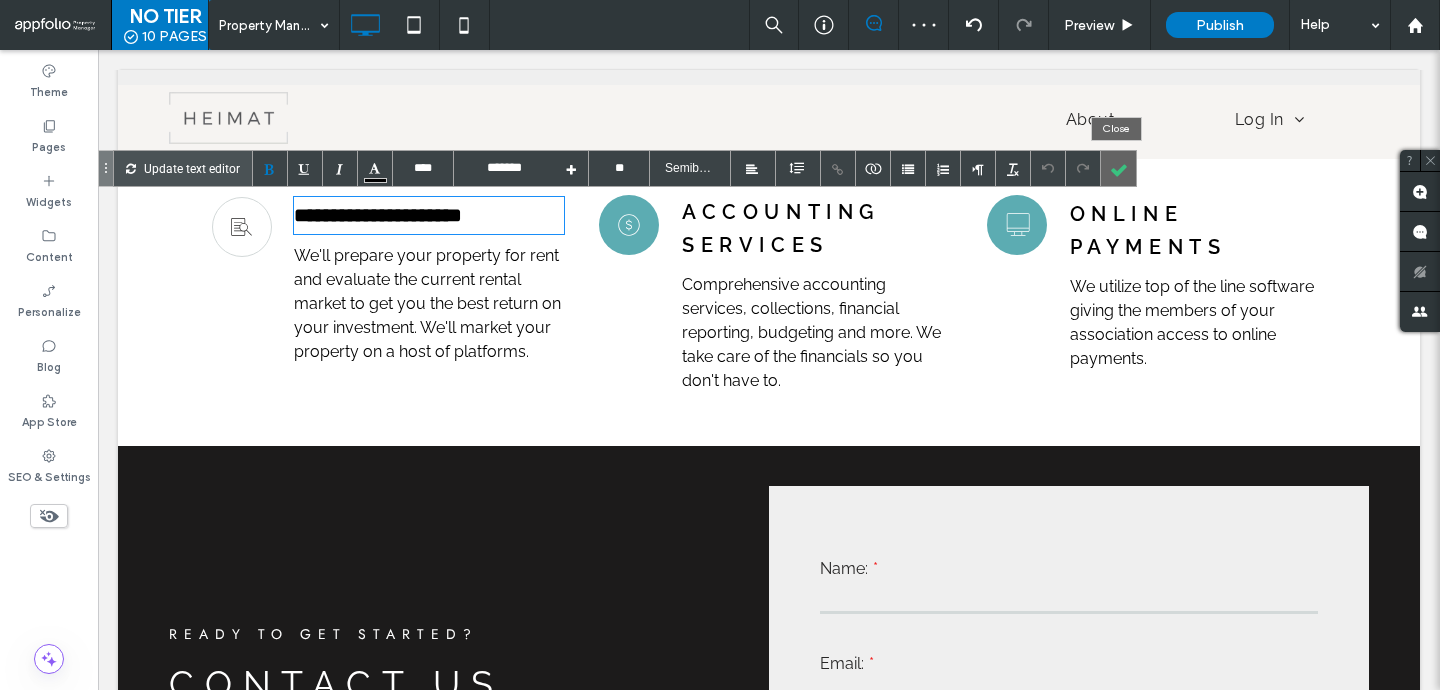 click at bounding box center [1118, 168] 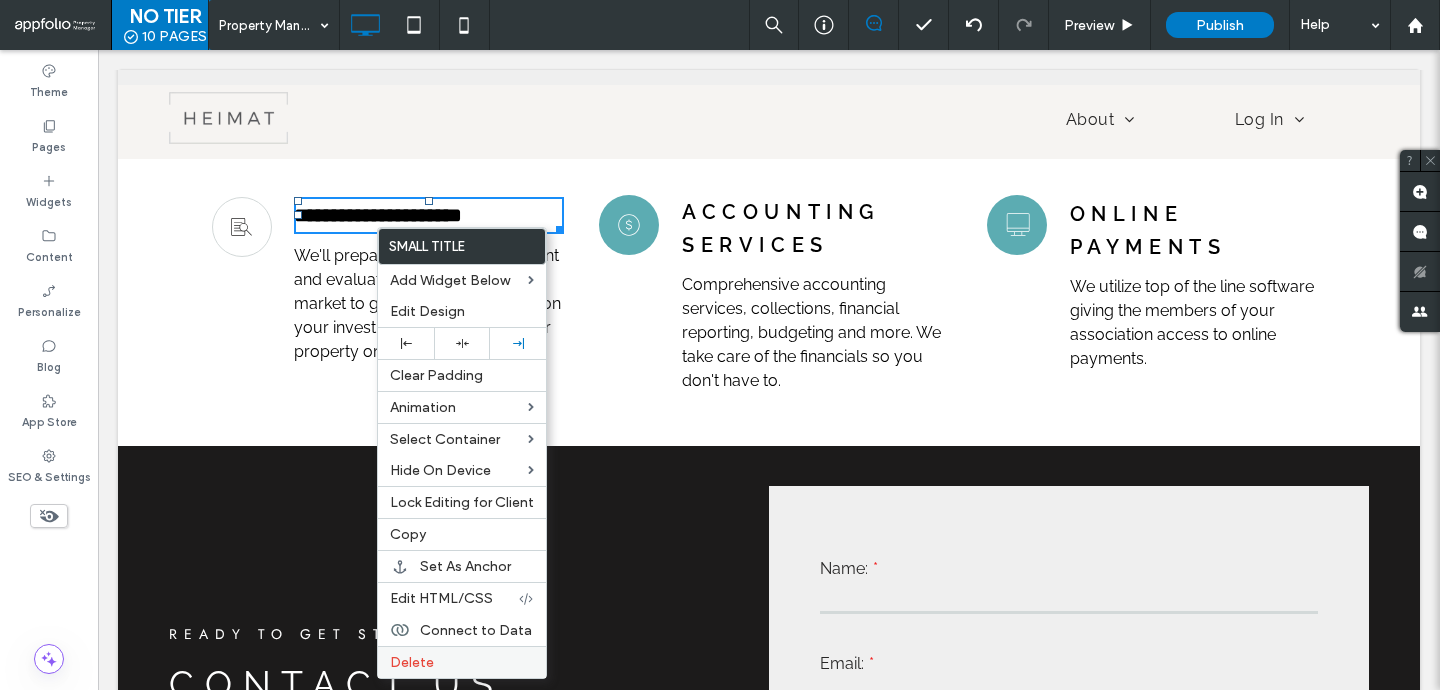 click on "Delete" at bounding box center (462, 662) 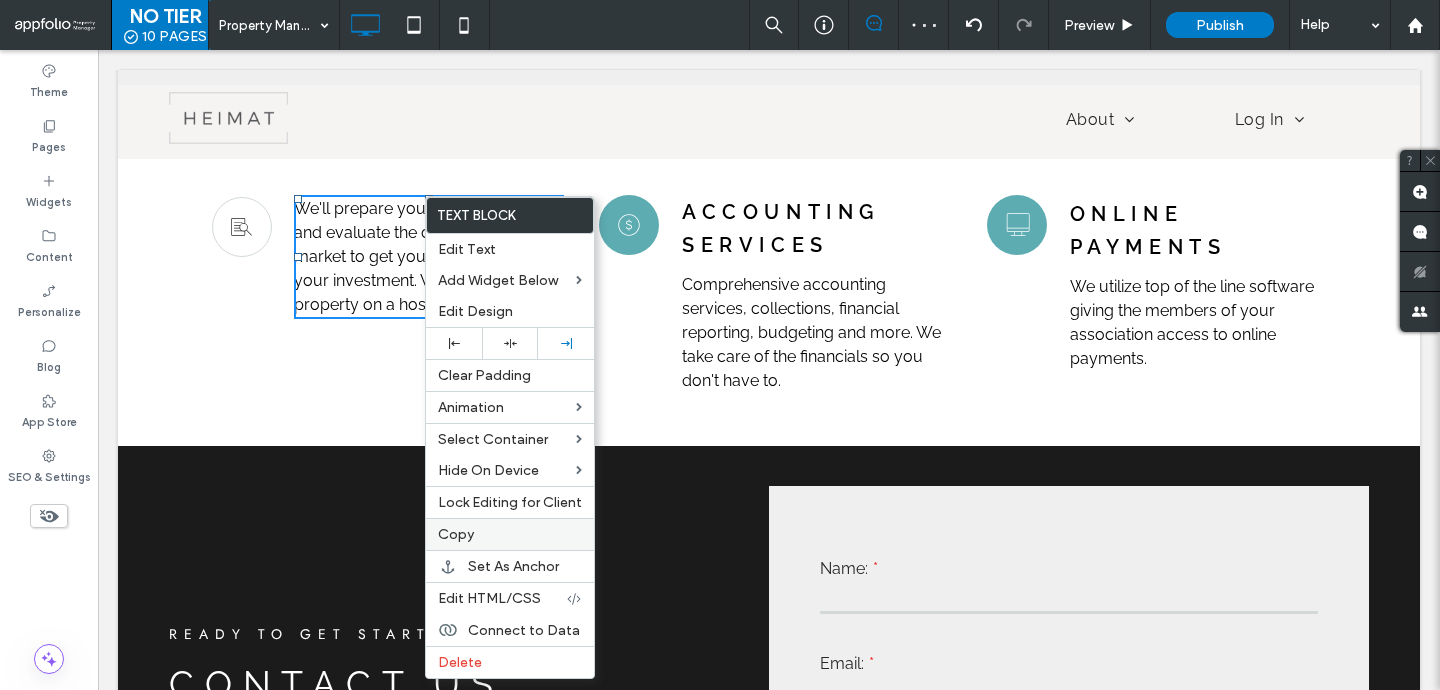 click on "Copy" at bounding box center [510, 534] 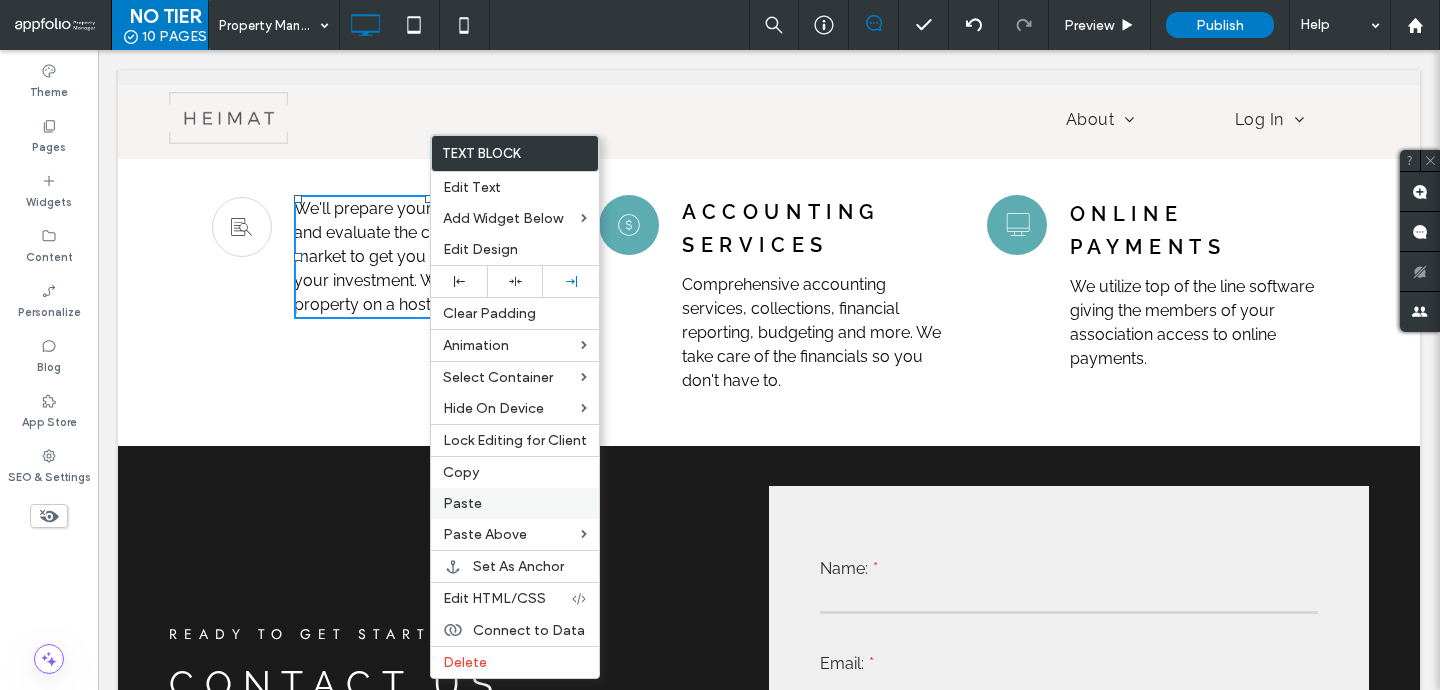 click on "Paste" at bounding box center (515, 503) 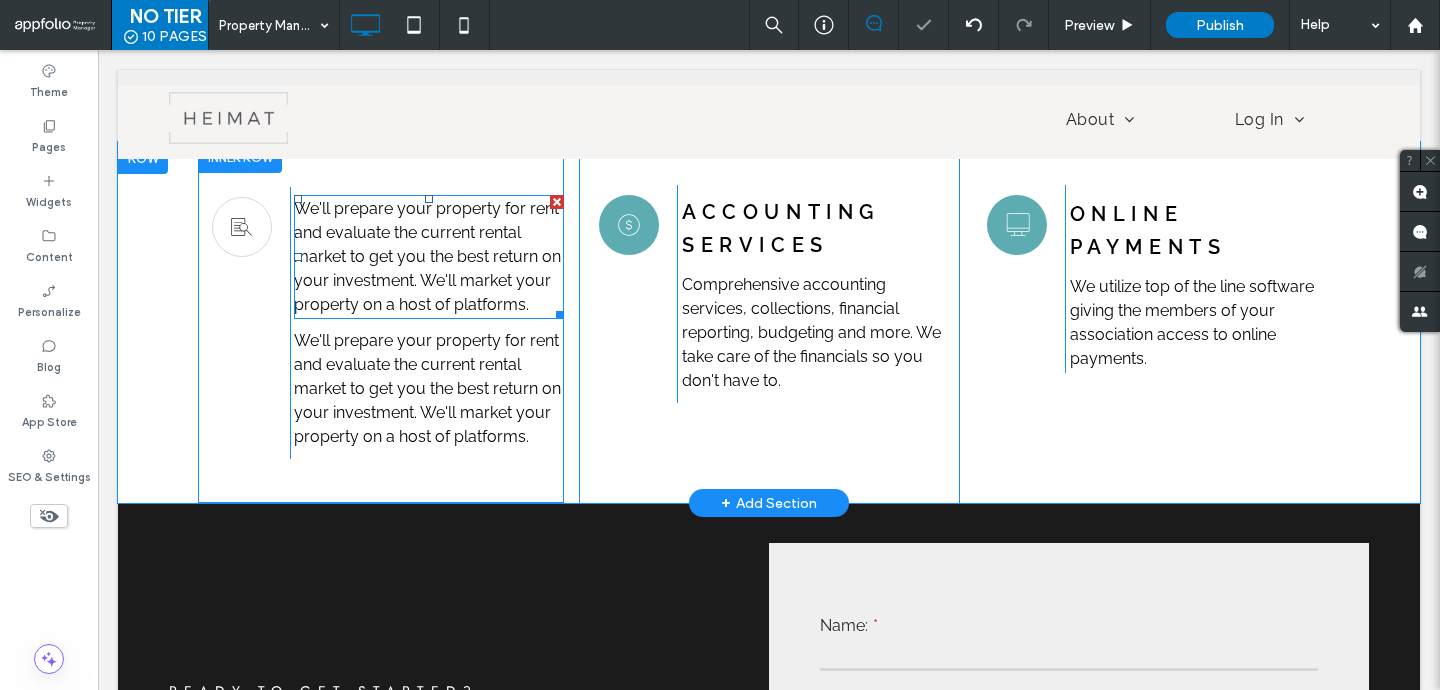click on "We'll prepare your property for rent and evaluate the current rental market to get you the best return on your investment. We'll market your property on a host of platforms. ﻿" at bounding box center (429, 257) 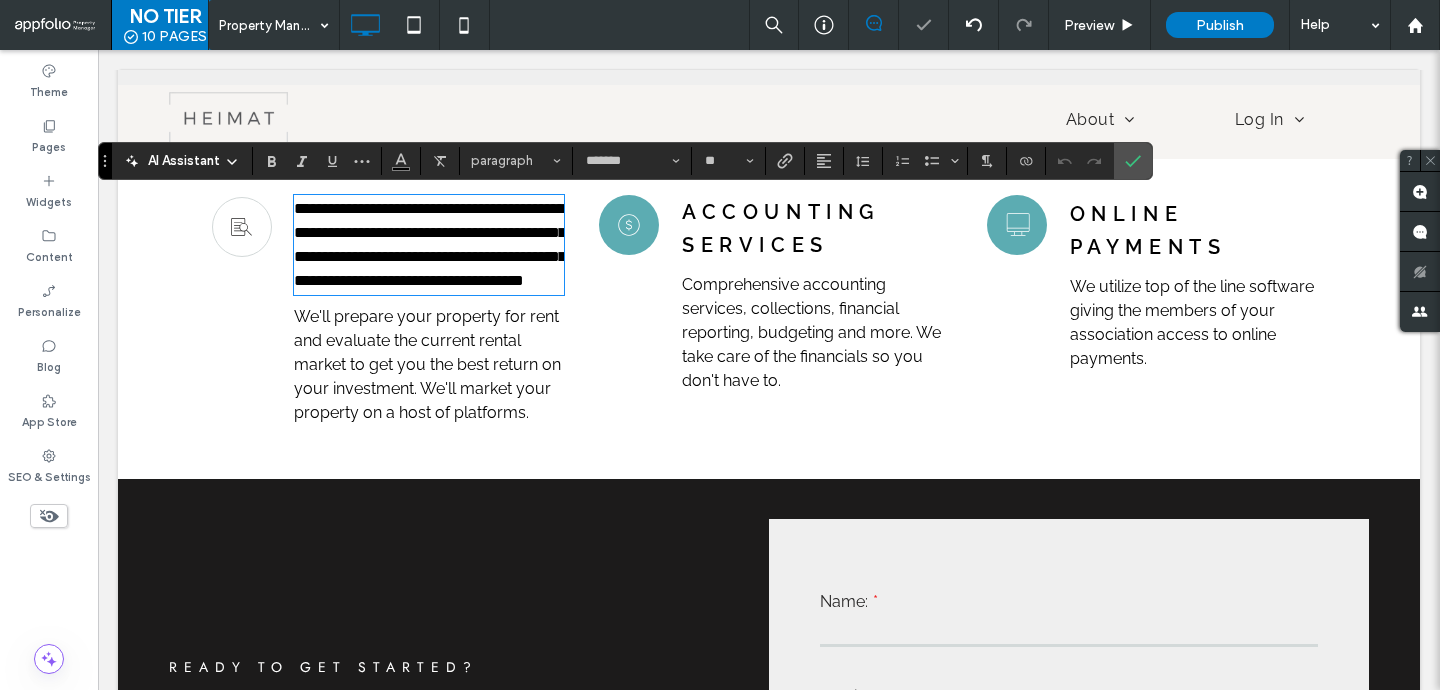 type 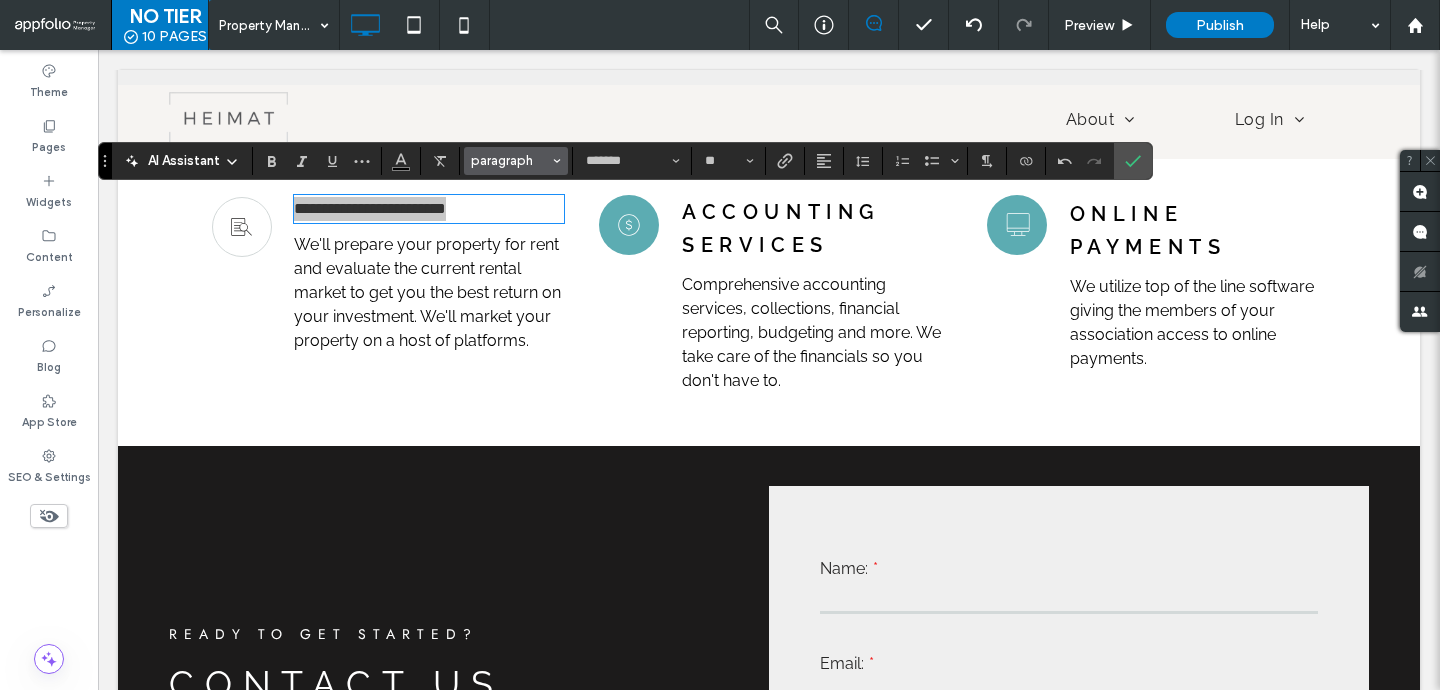 click on "paragraph" at bounding box center [510, 160] 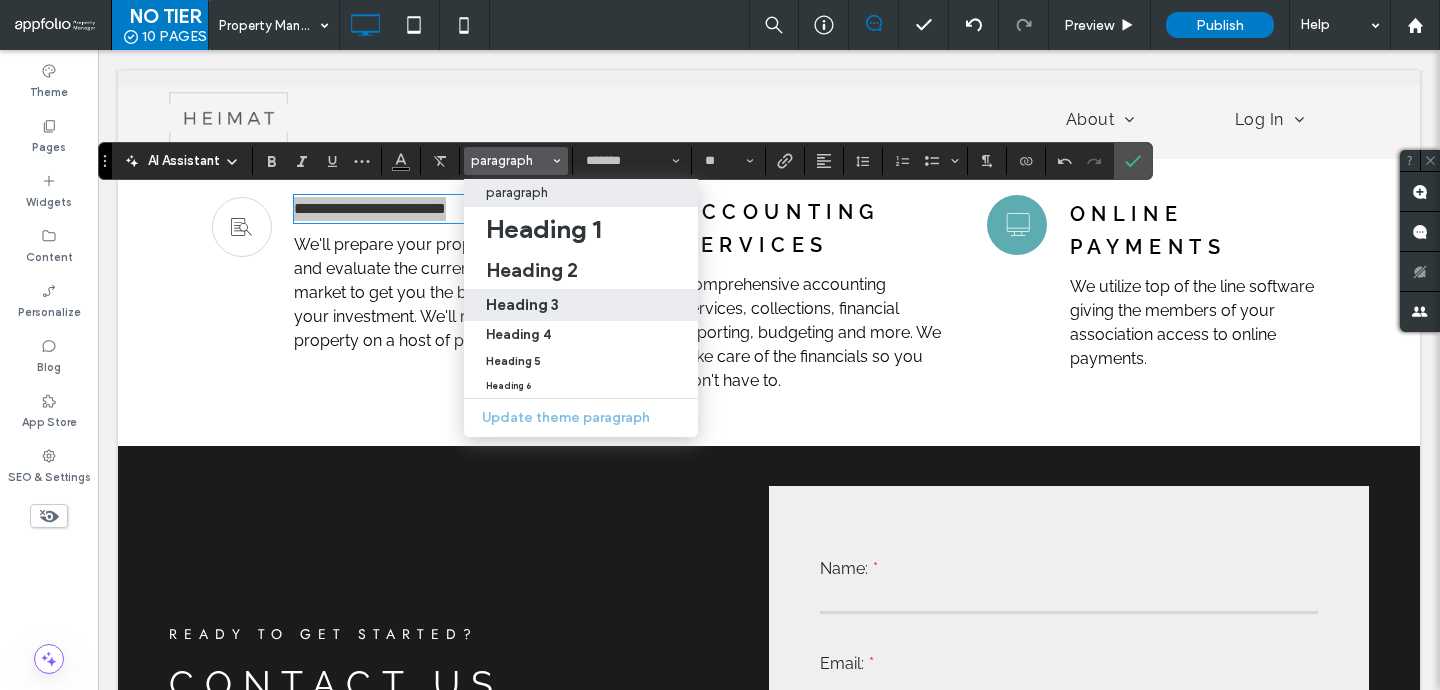 click on "Heading 3" at bounding box center [522, 304] 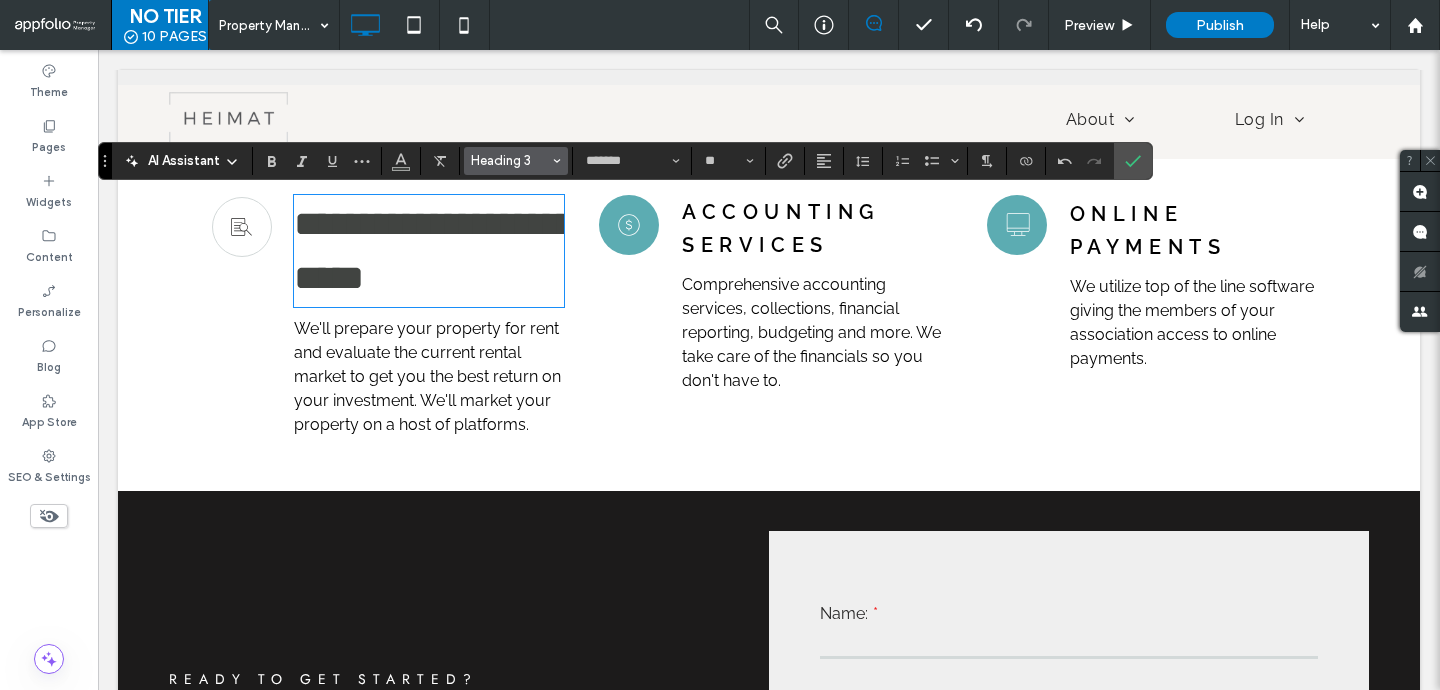 click on "Heading 3" at bounding box center (510, 160) 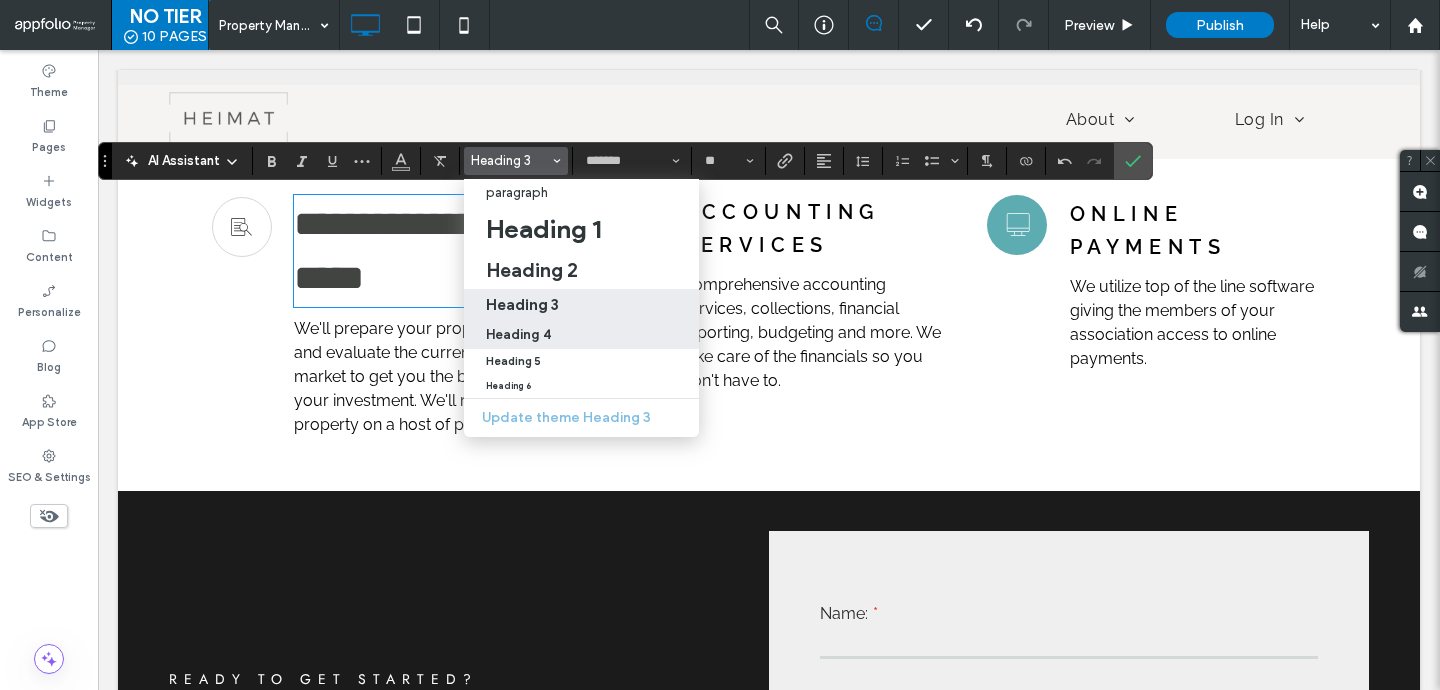 click on "Heading 4" at bounding box center [518, 334] 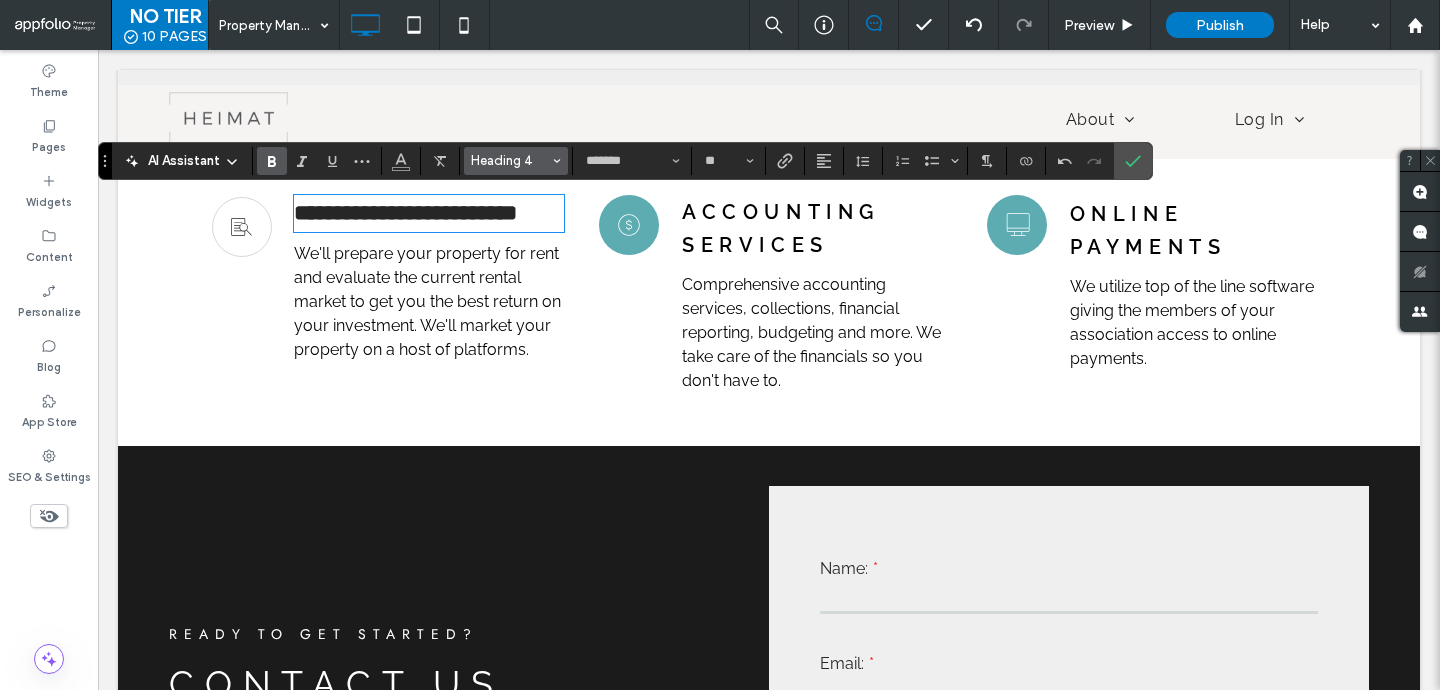 click on "Heading 4" at bounding box center [510, 160] 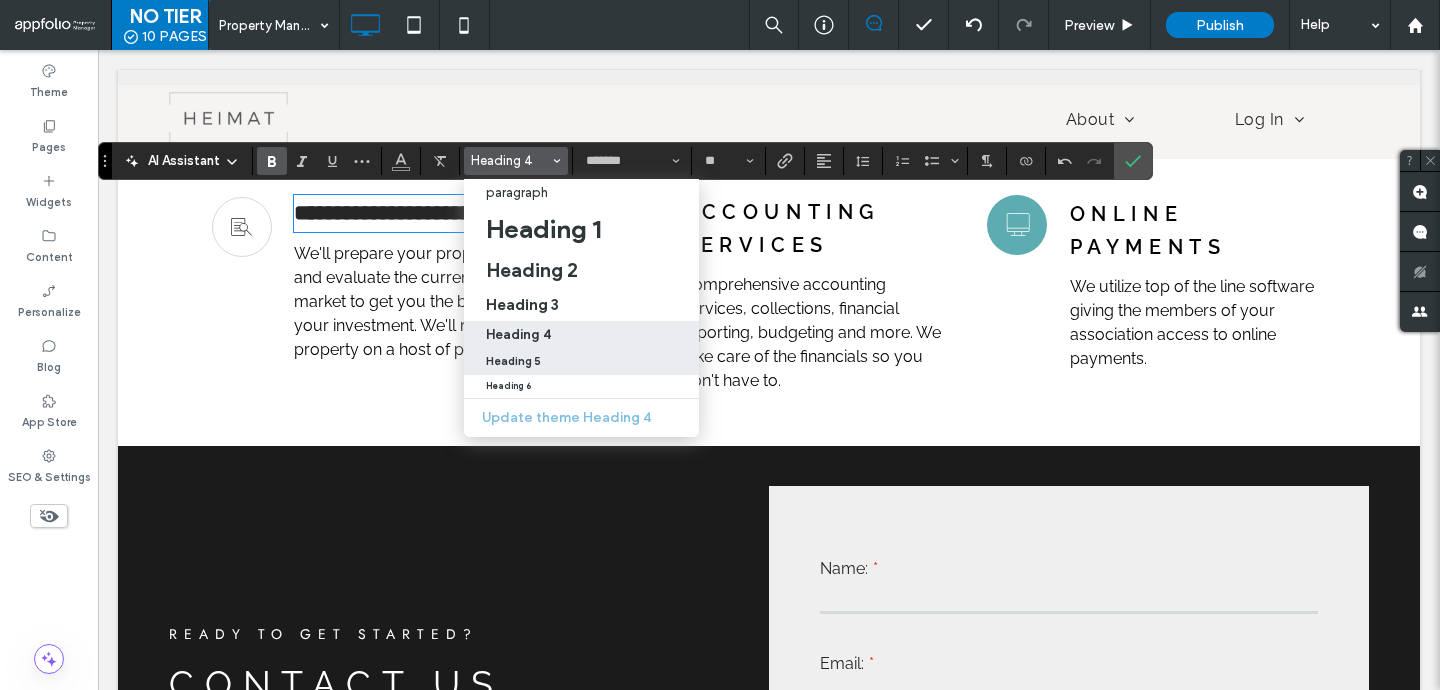 click on "Heading 5" at bounding box center (581, 362) 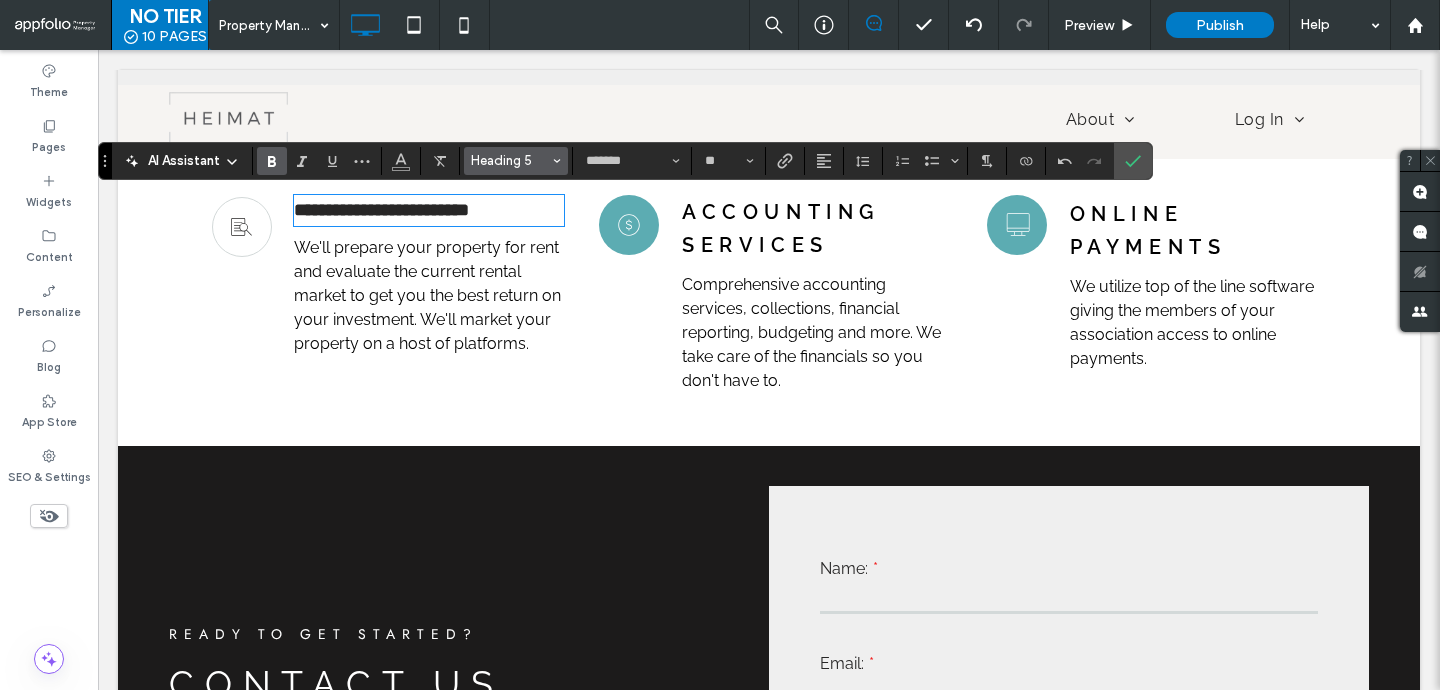 click on "Heading 5" at bounding box center [510, 160] 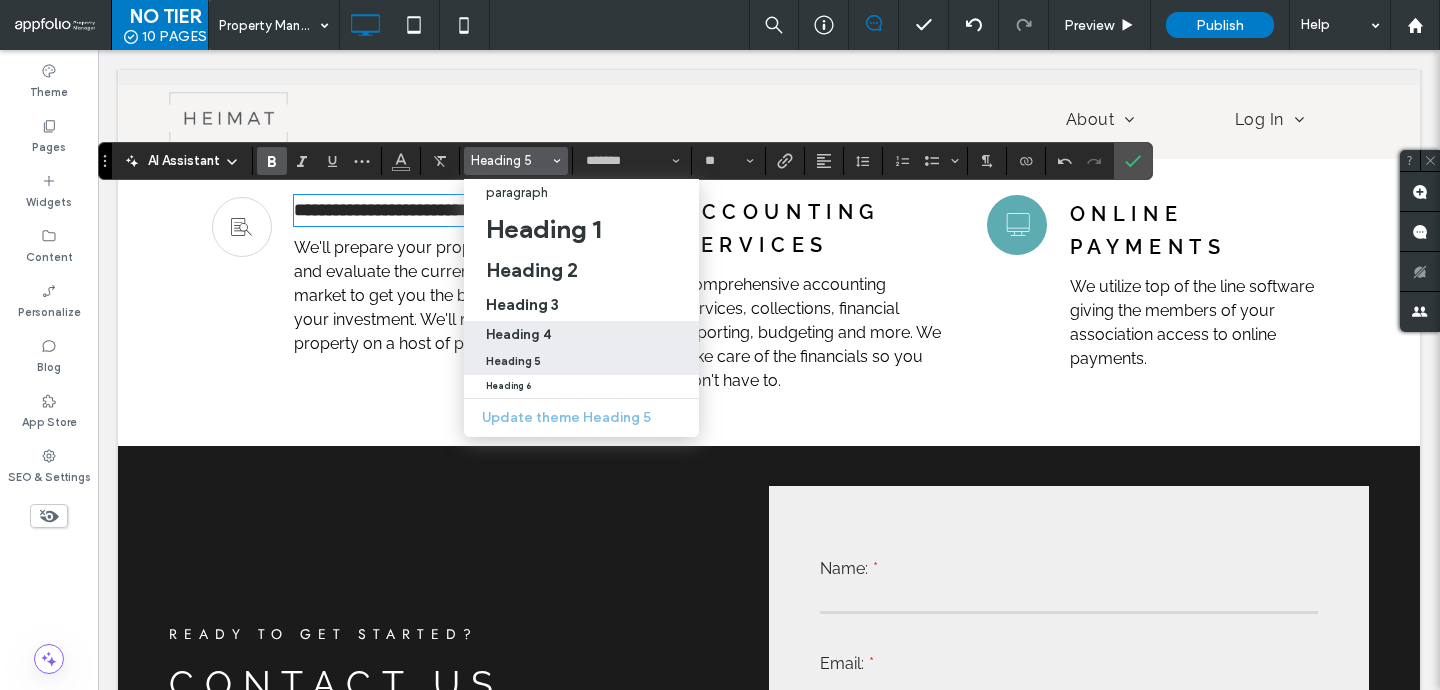 click on "Heading 4" at bounding box center [518, 334] 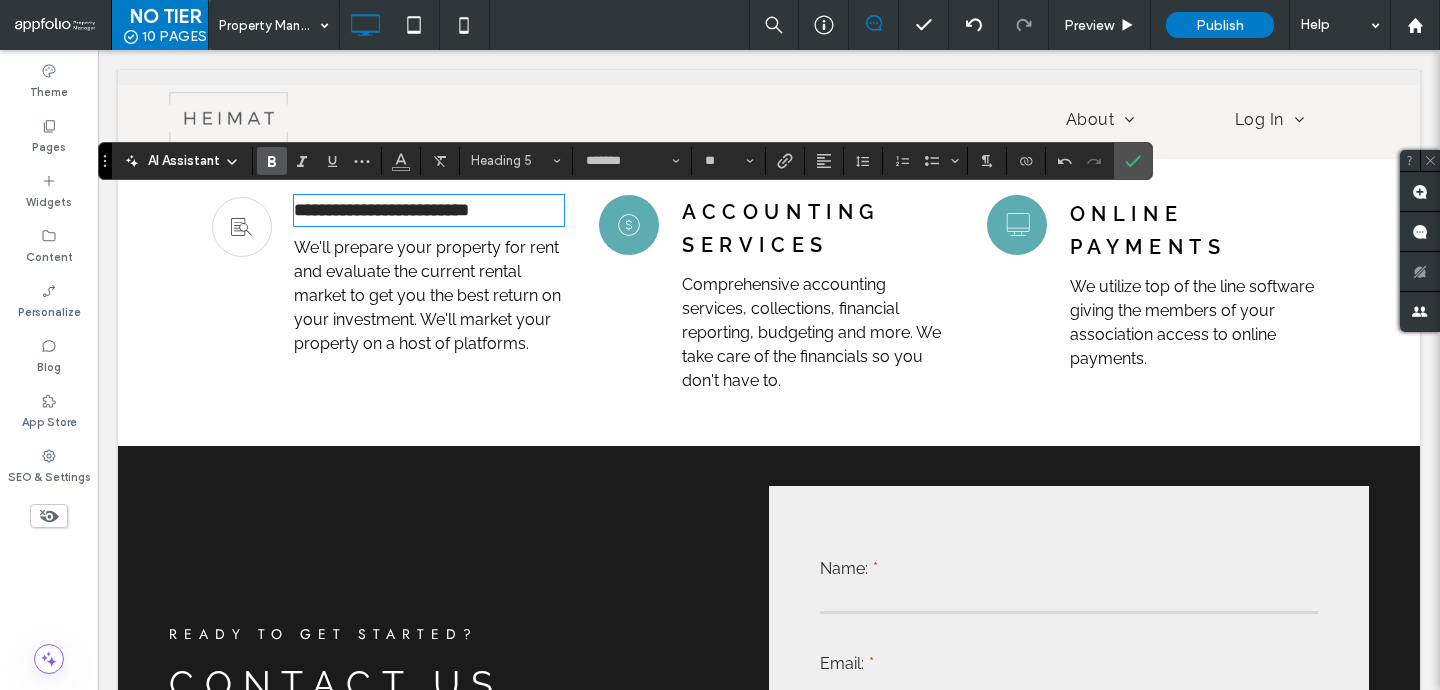 type on "**" 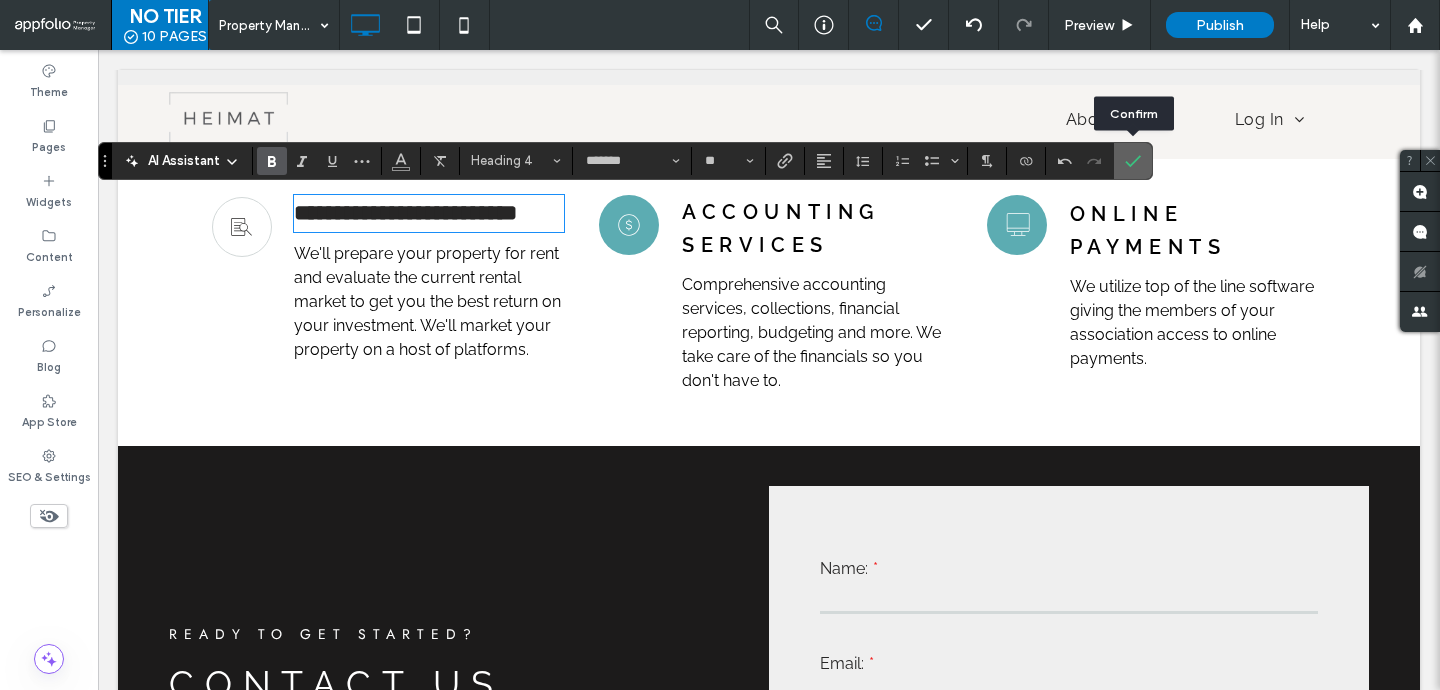 click 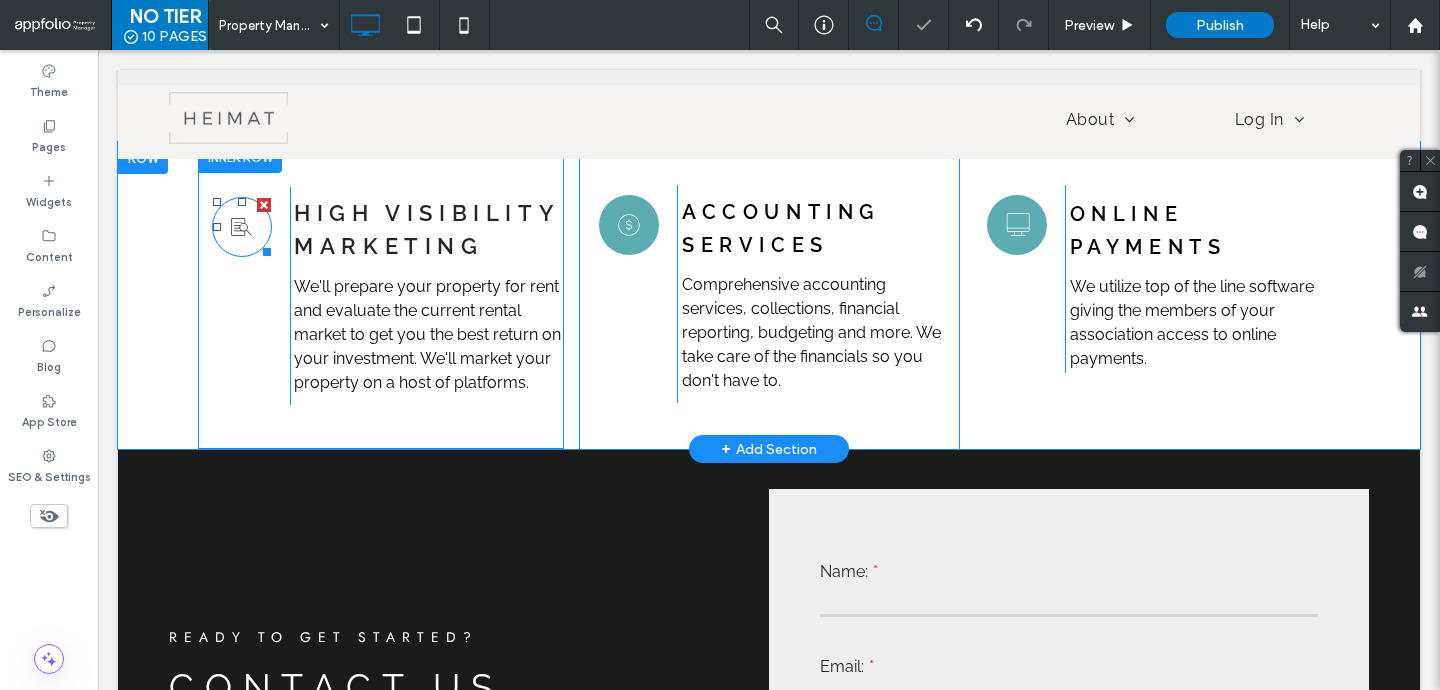 click 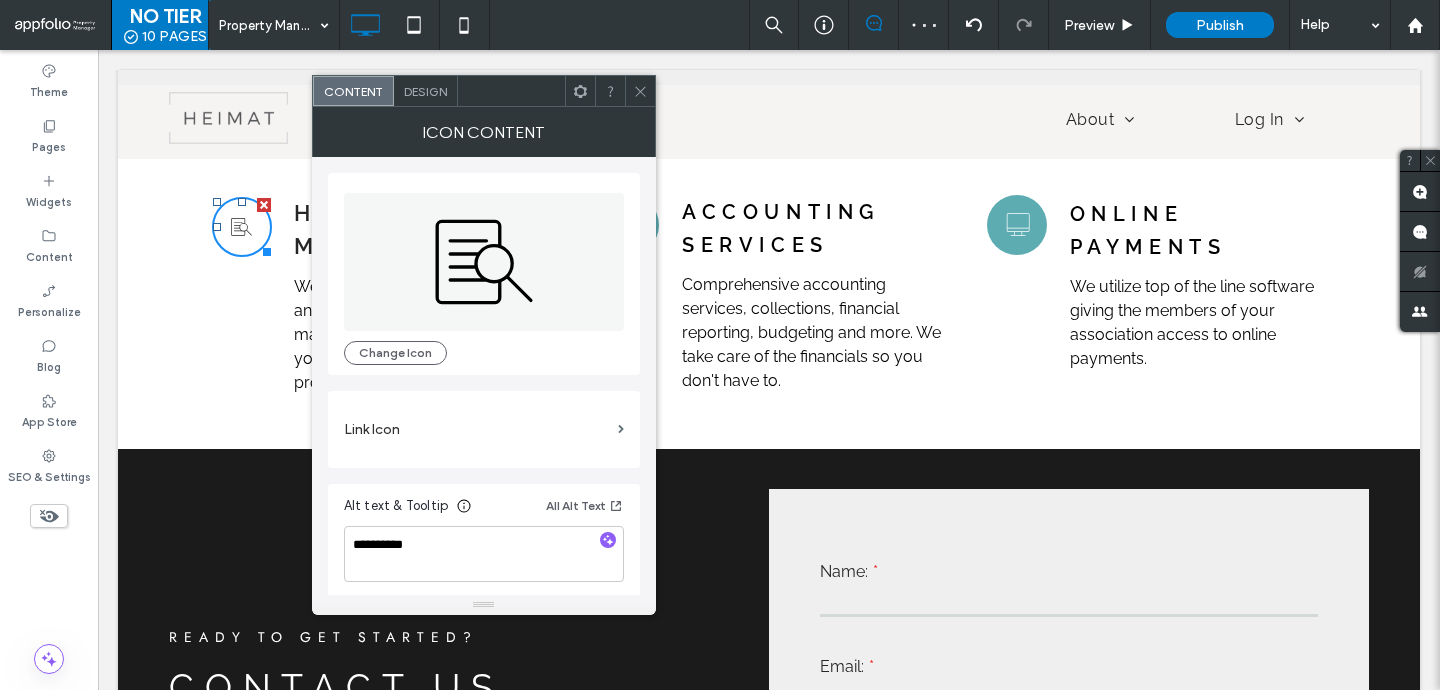 click on "paper icon
Change Icon" at bounding box center (484, 274) 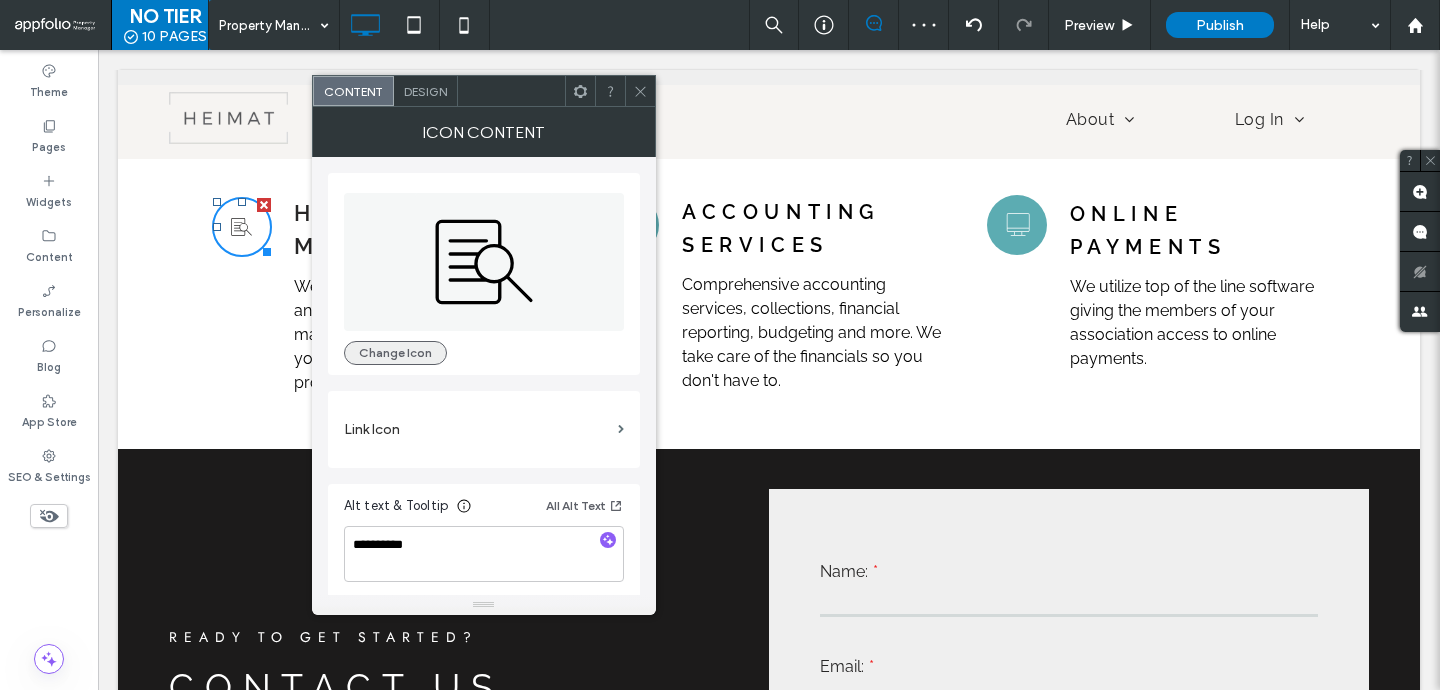 click on "Change Icon" at bounding box center [395, 353] 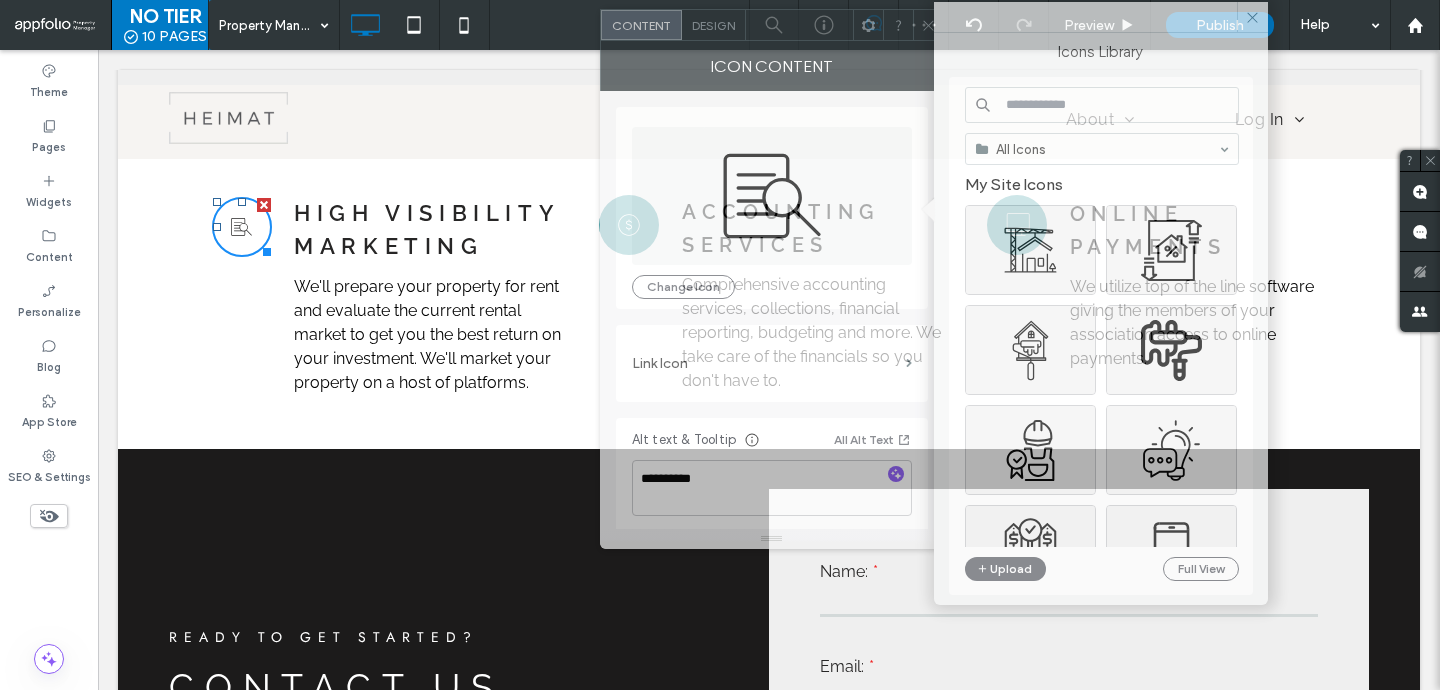 drag, startPoint x: 513, startPoint y: 99, endPoint x: 797, endPoint y: 36, distance: 290.90378 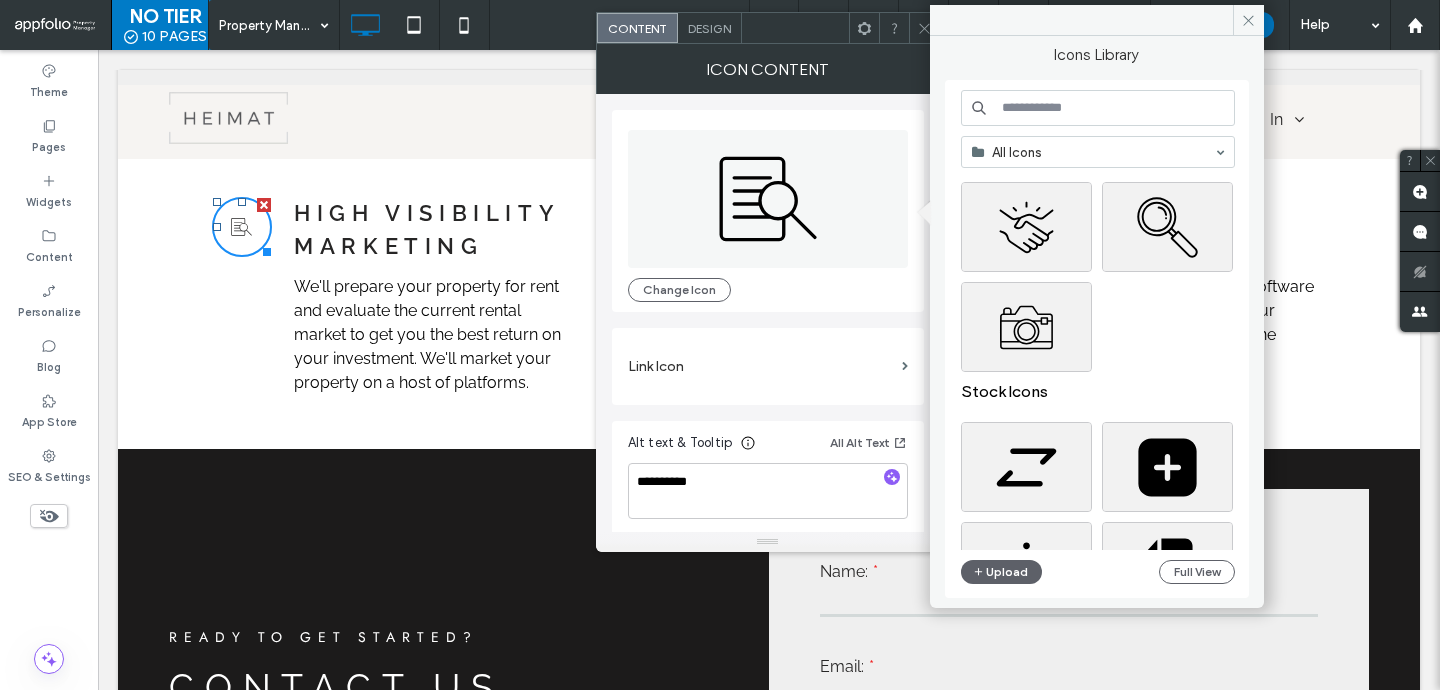 scroll, scrollTop: 630, scrollLeft: 0, axis: vertical 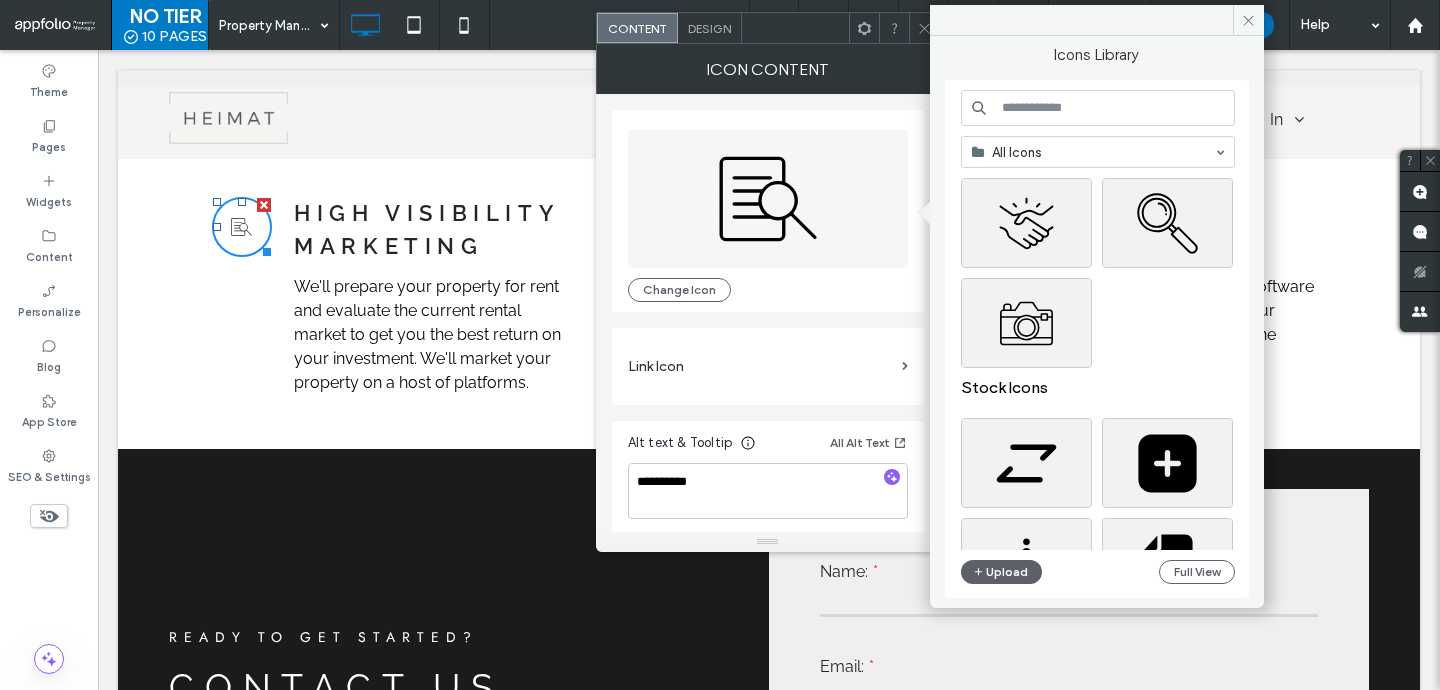 click at bounding box center [1098, 108] 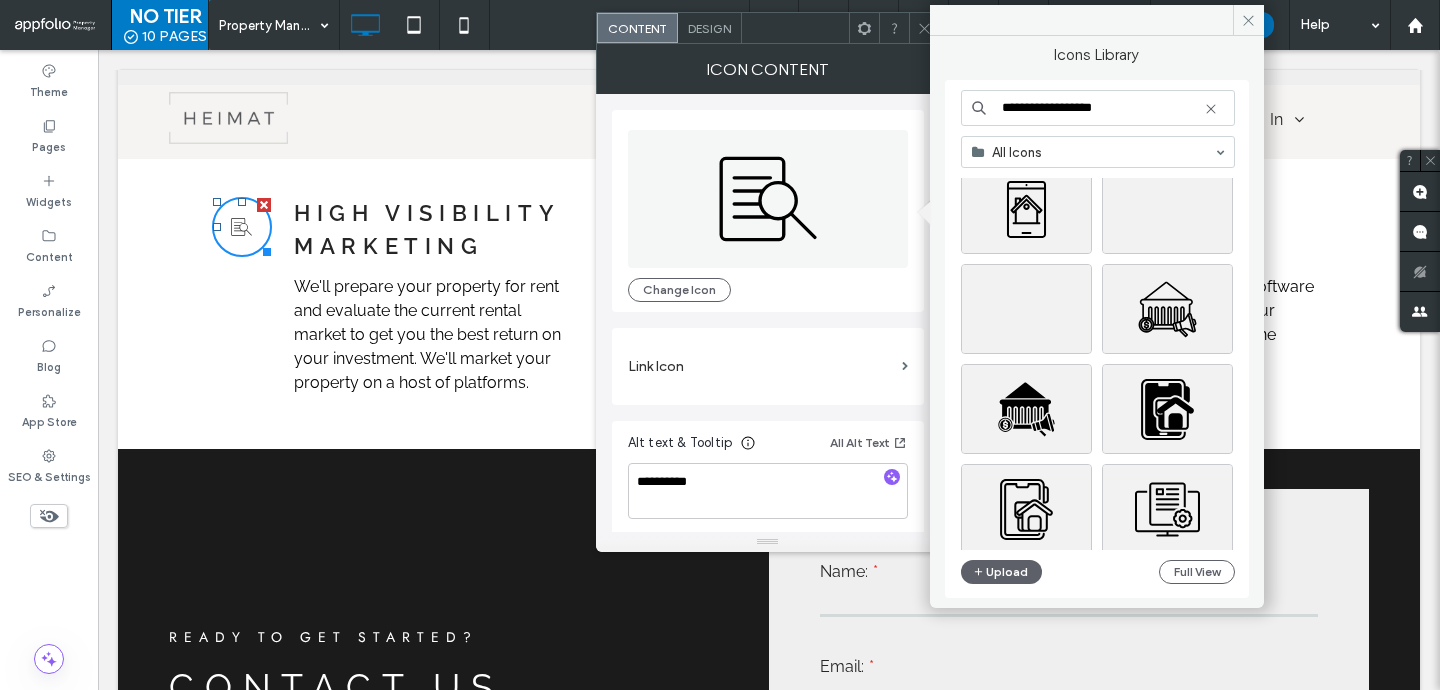 scroll, scrollTop: 334, scrollLeft: 0, axis: vertical 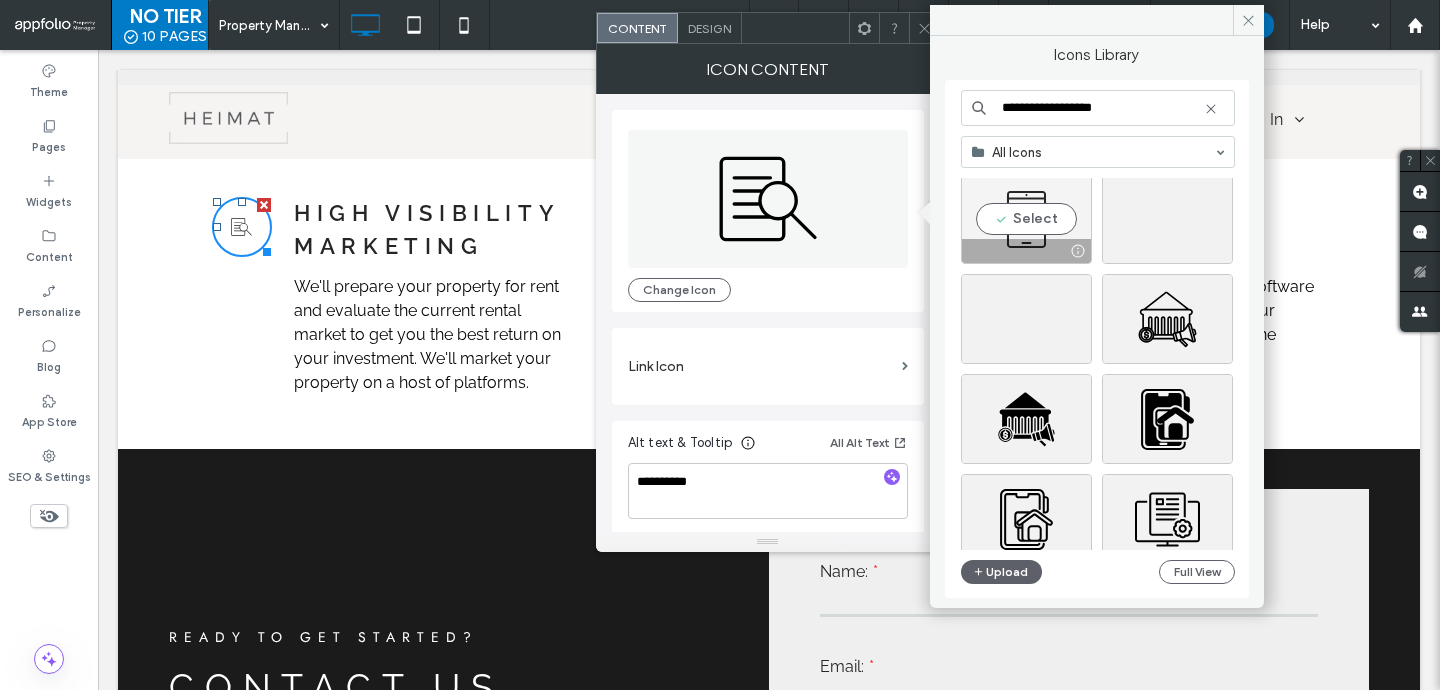 type on "**********" 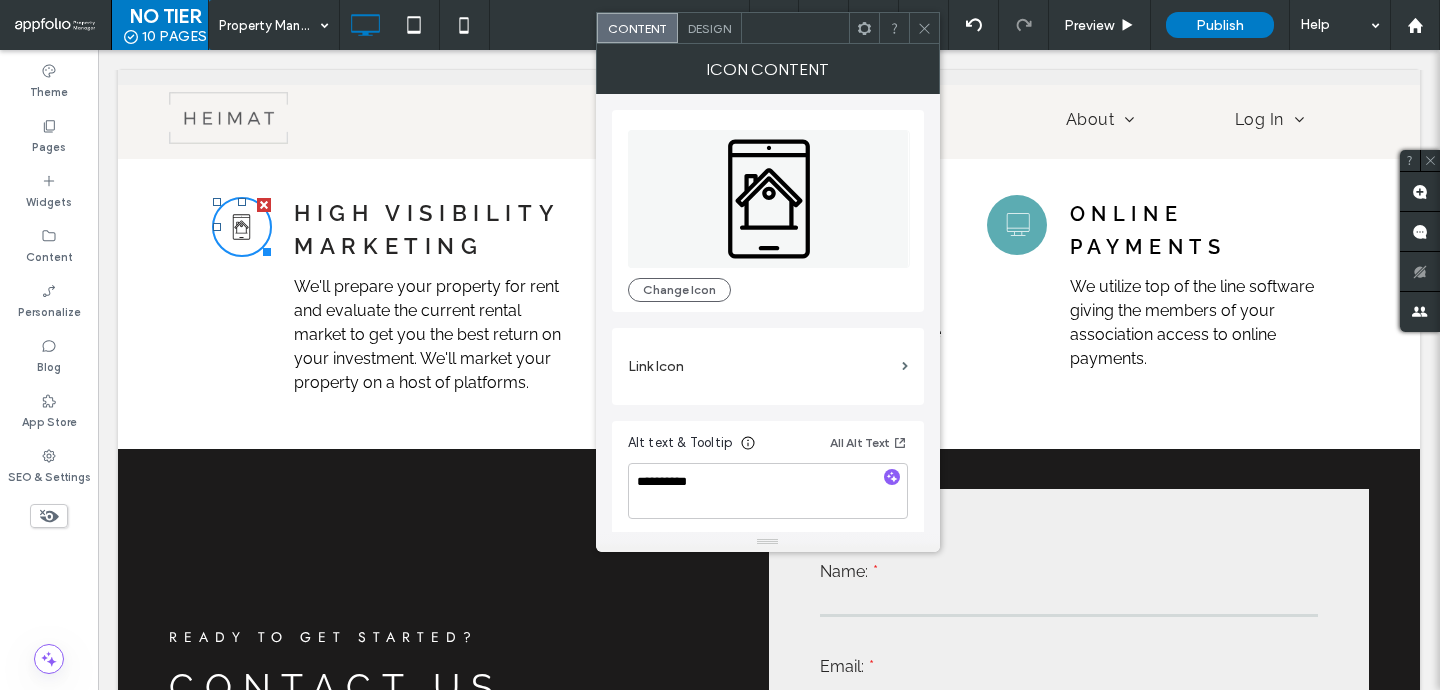 click 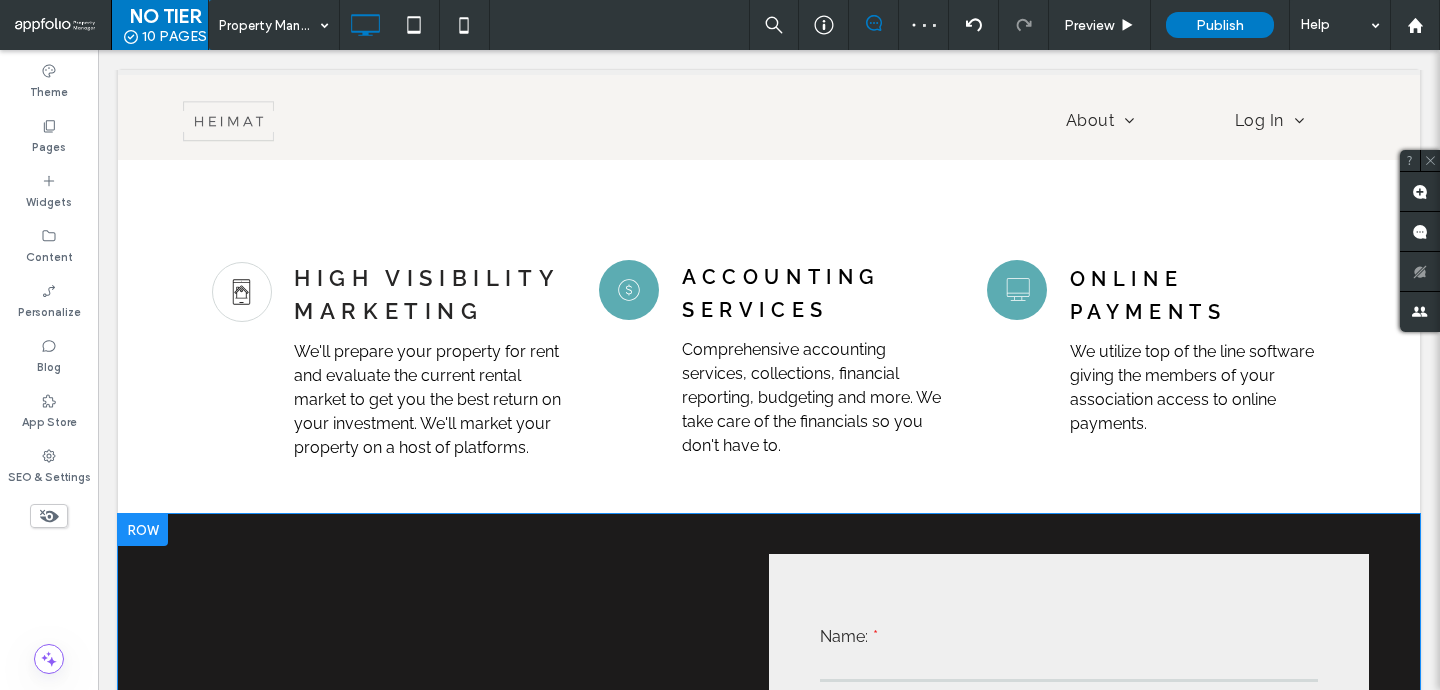 scroll, scrollTop: 1174, scrollLeft: 0, axis: vertical 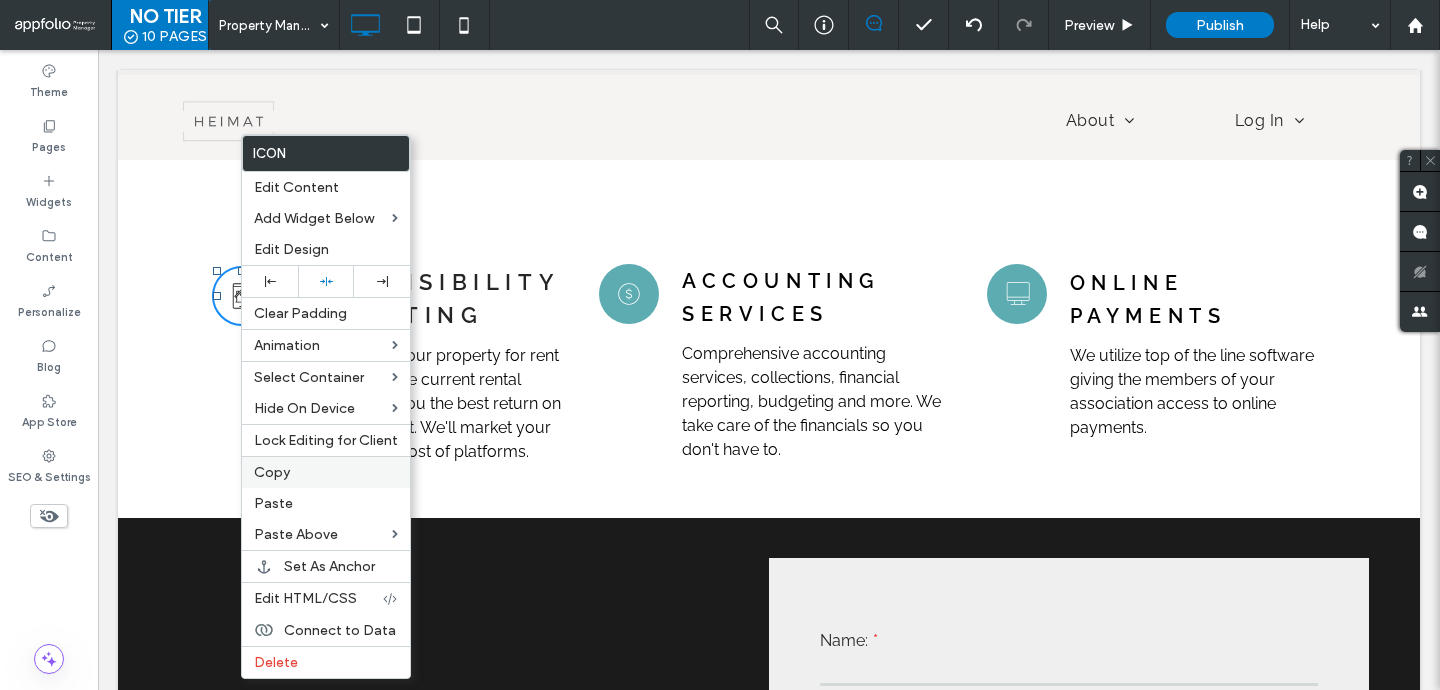 click on "Copy" at bounding box center [326, 472] 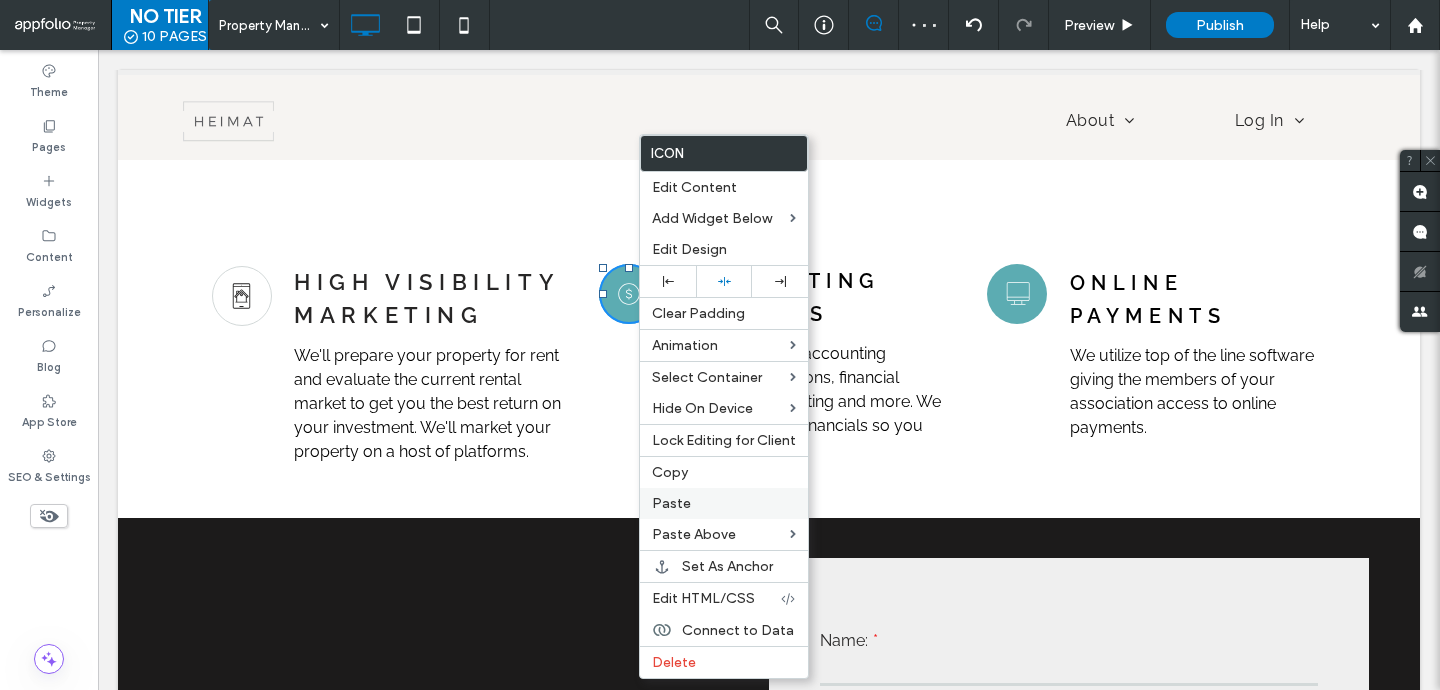 click on "Paste" at bounding box center (724, 503) 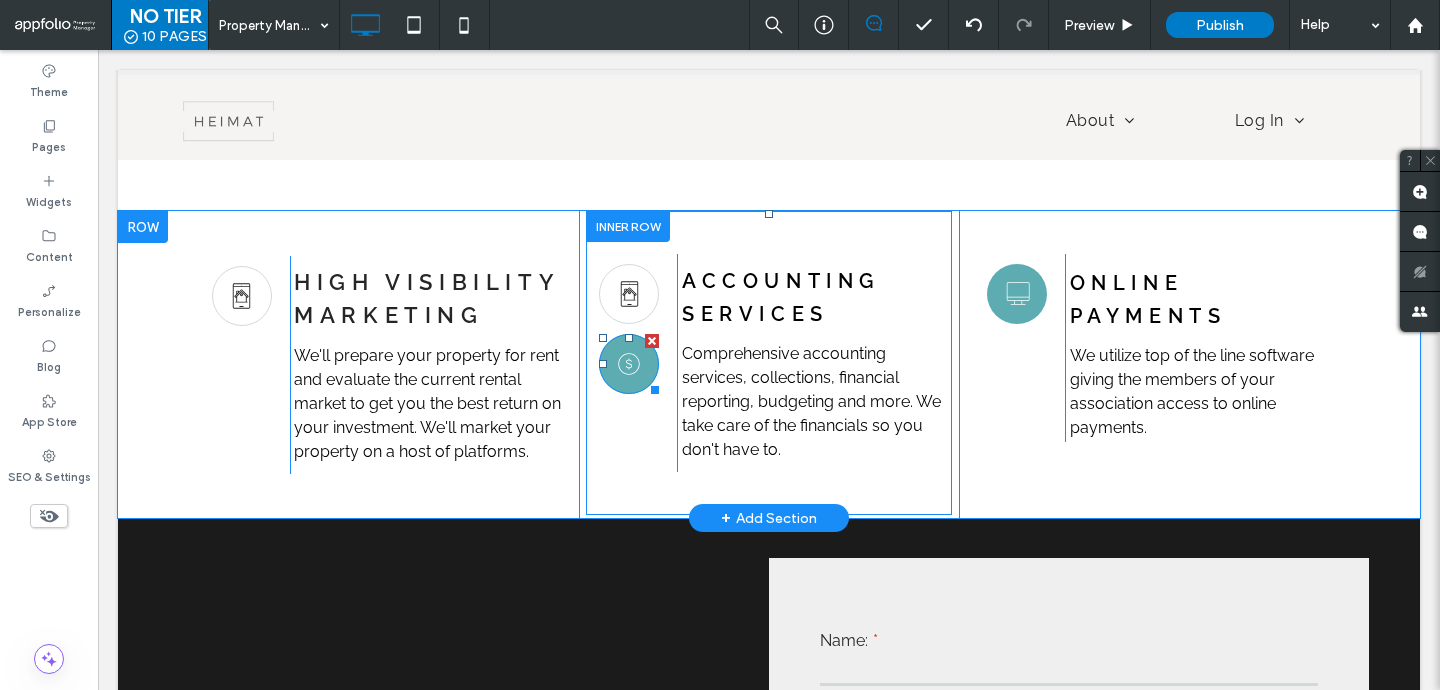 click at bounding box center [652, 341] 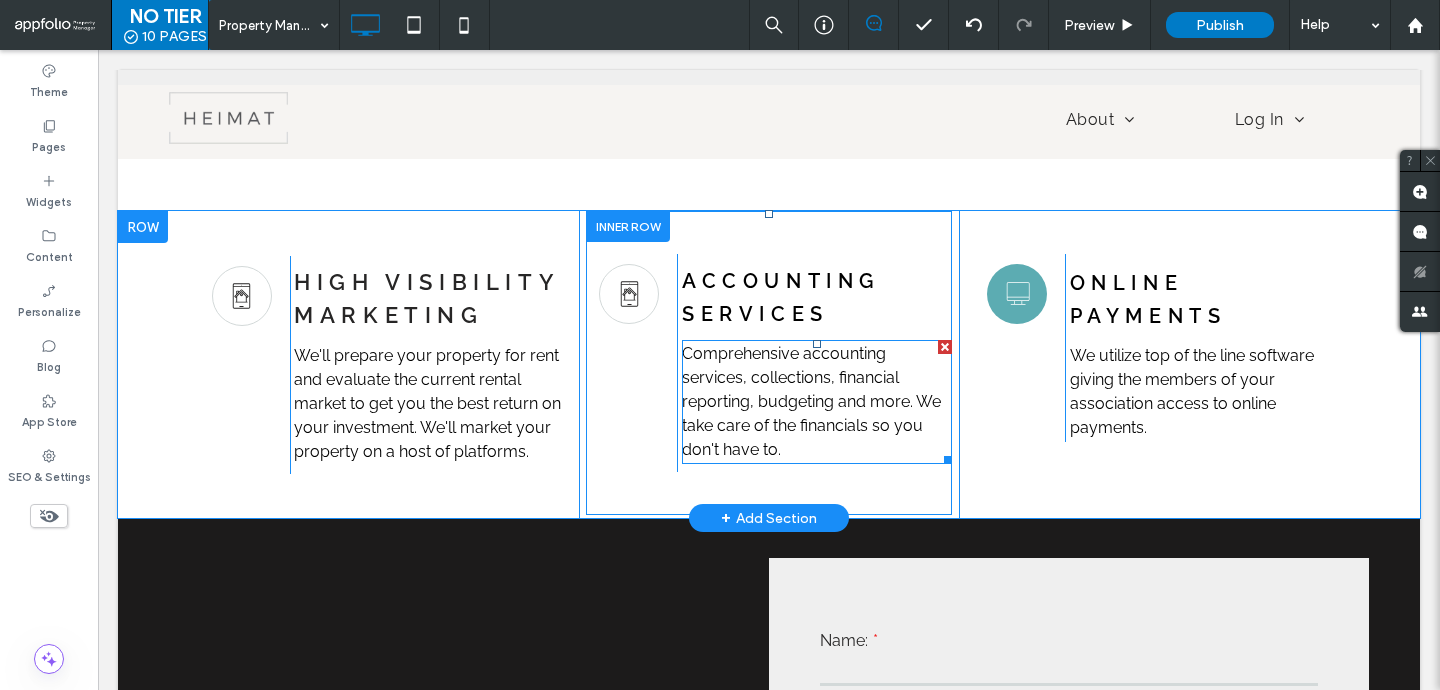 click on "Comprehensive accounting services, collections, financial reporting, budgeting and more. We take care of the financials so you don't have to." at bounding box center [811, 401] 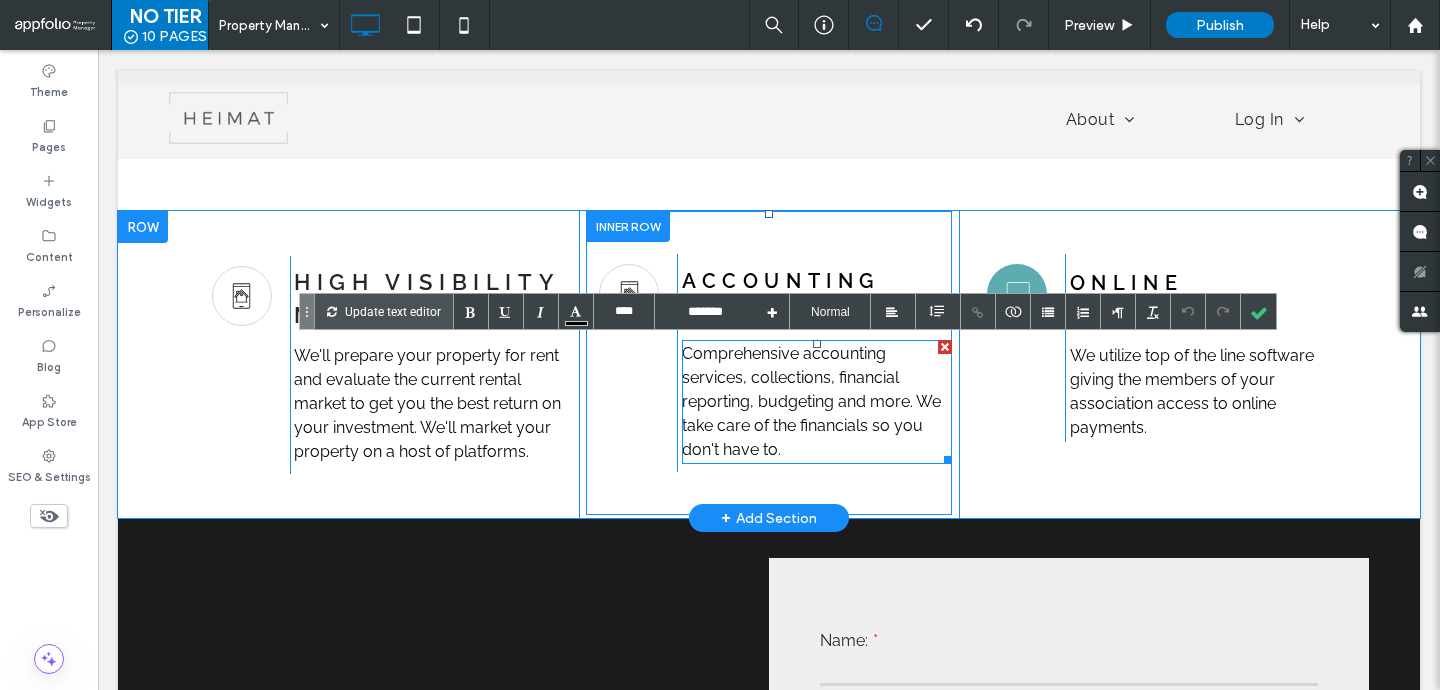 type on "****" 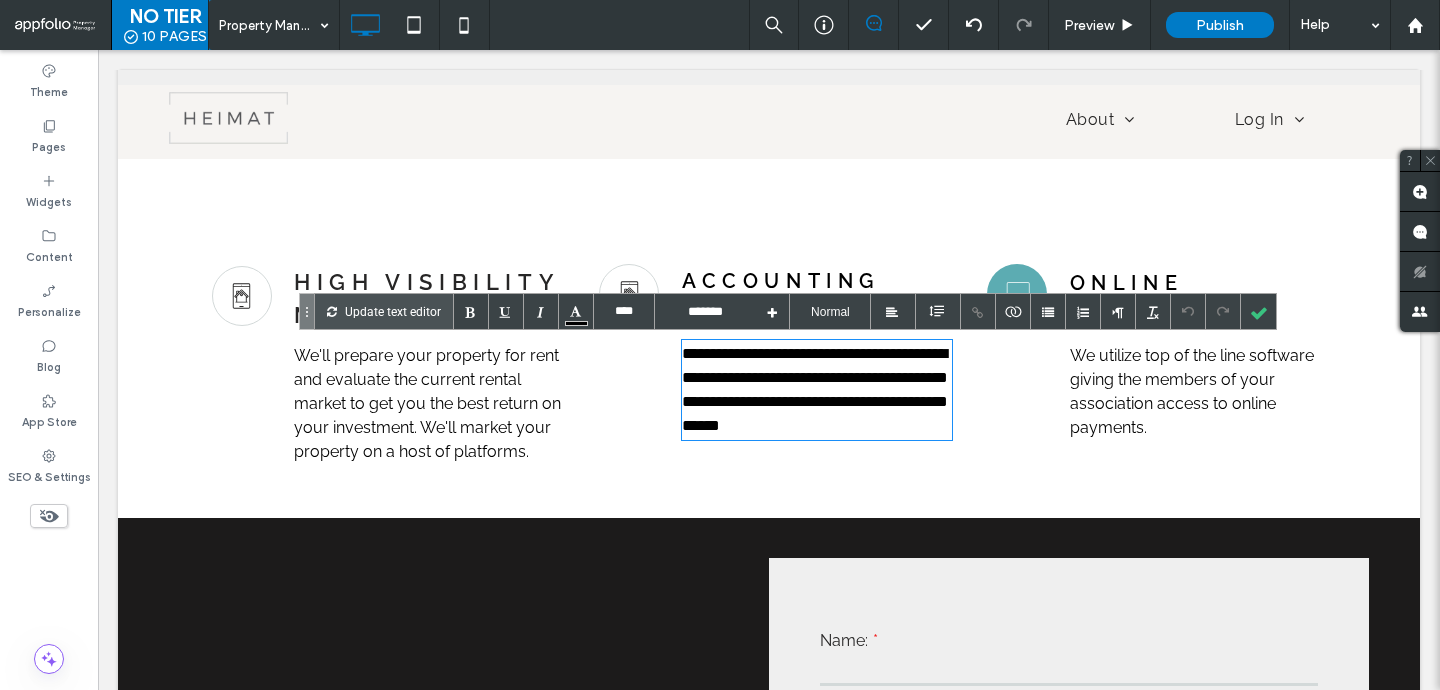 type 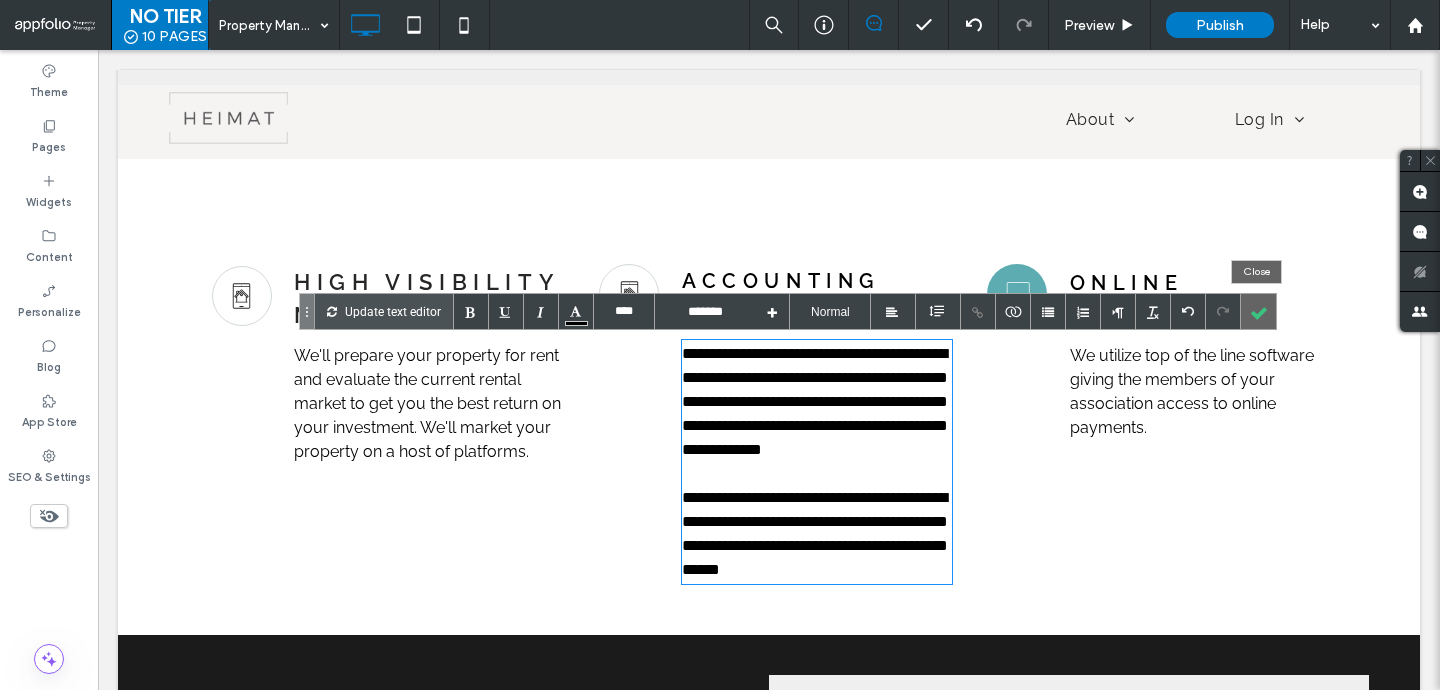 click at bounding box center (1258, 311) 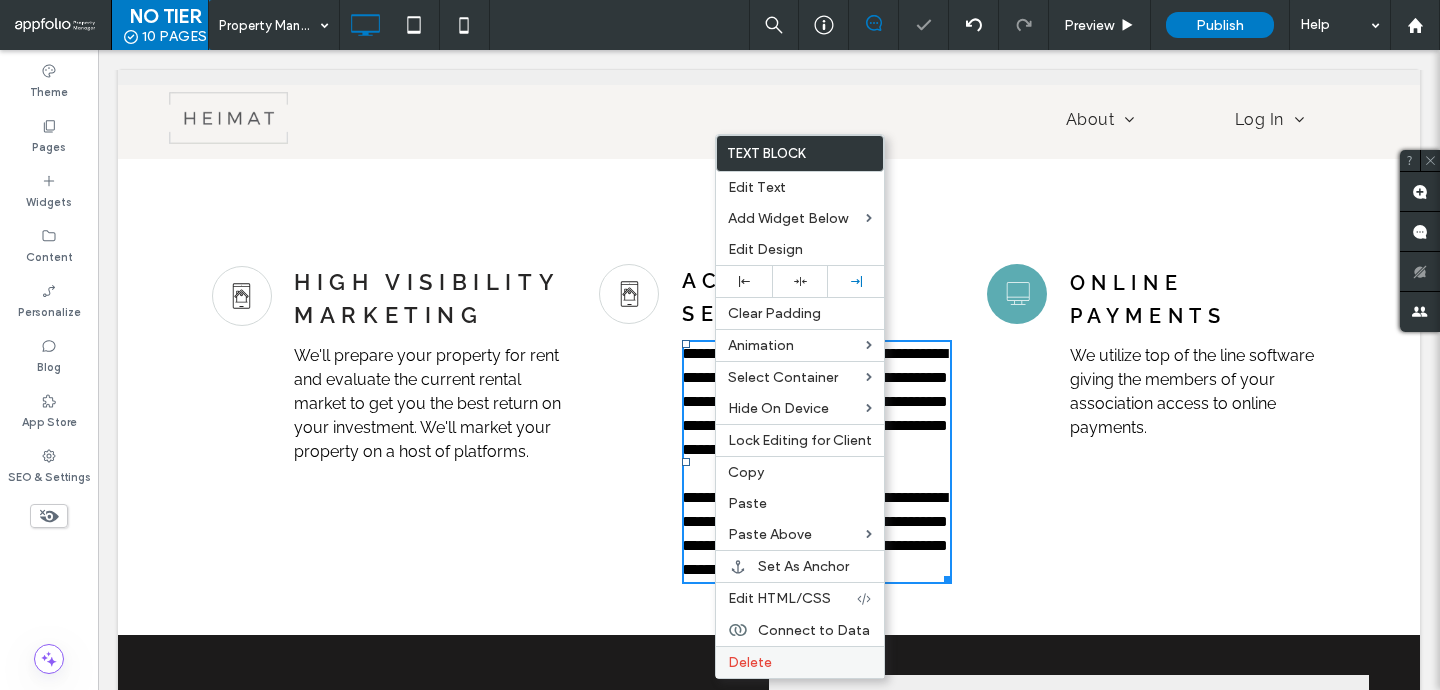click on "Delete" at bounding box center (750, 662) 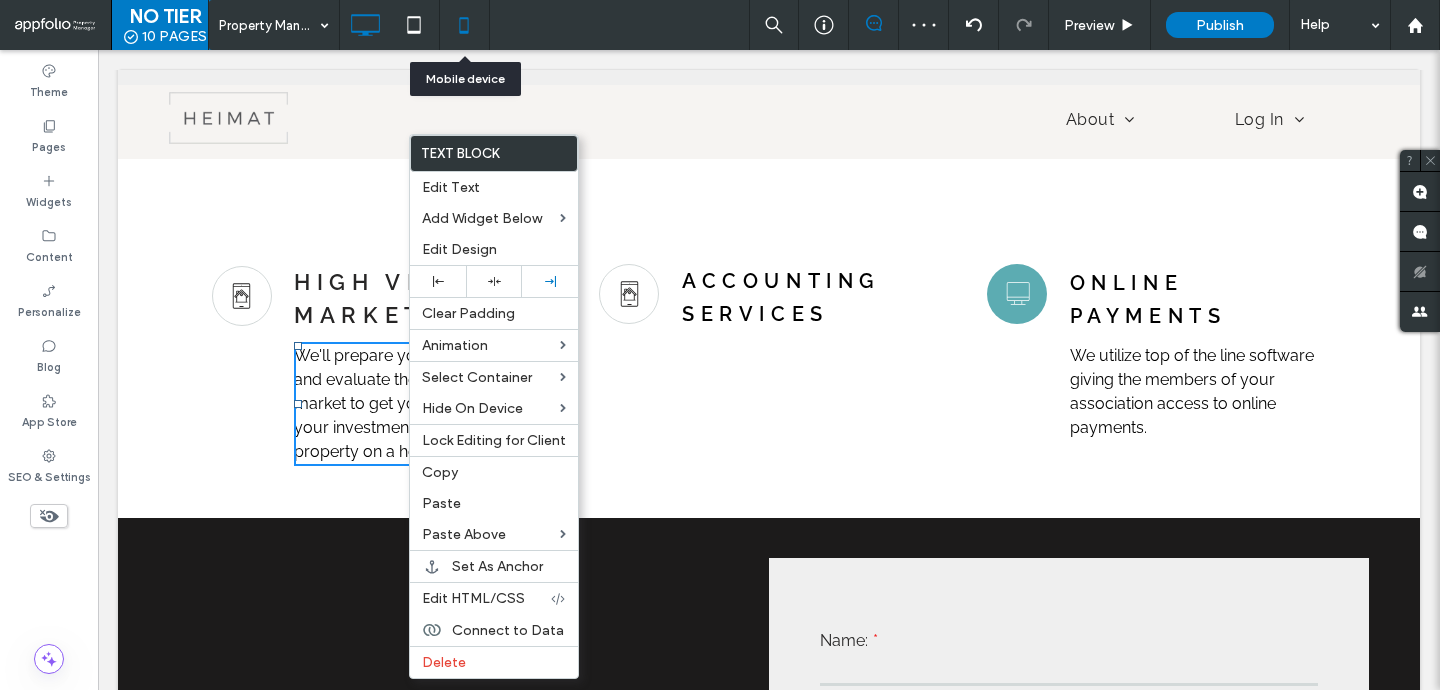 click 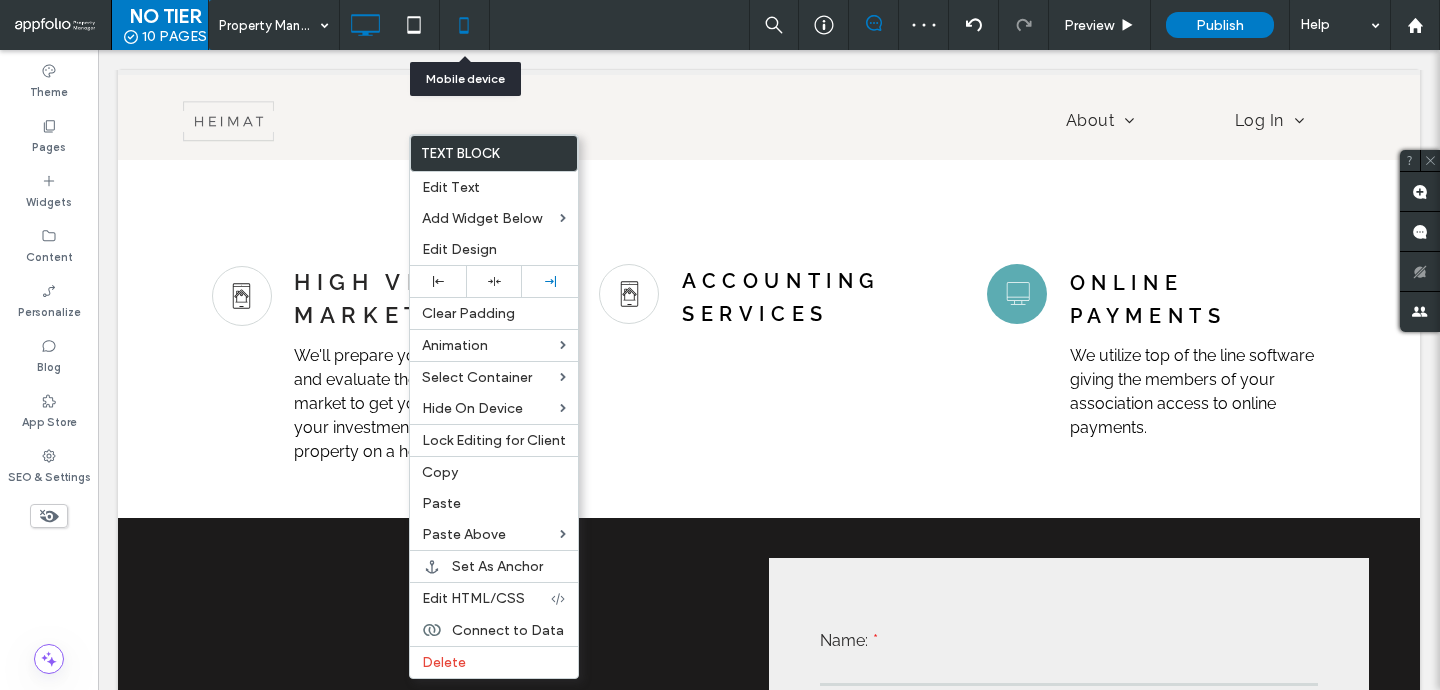 scroll, scrollTop: 0, scrollLeft: 0, axis: both 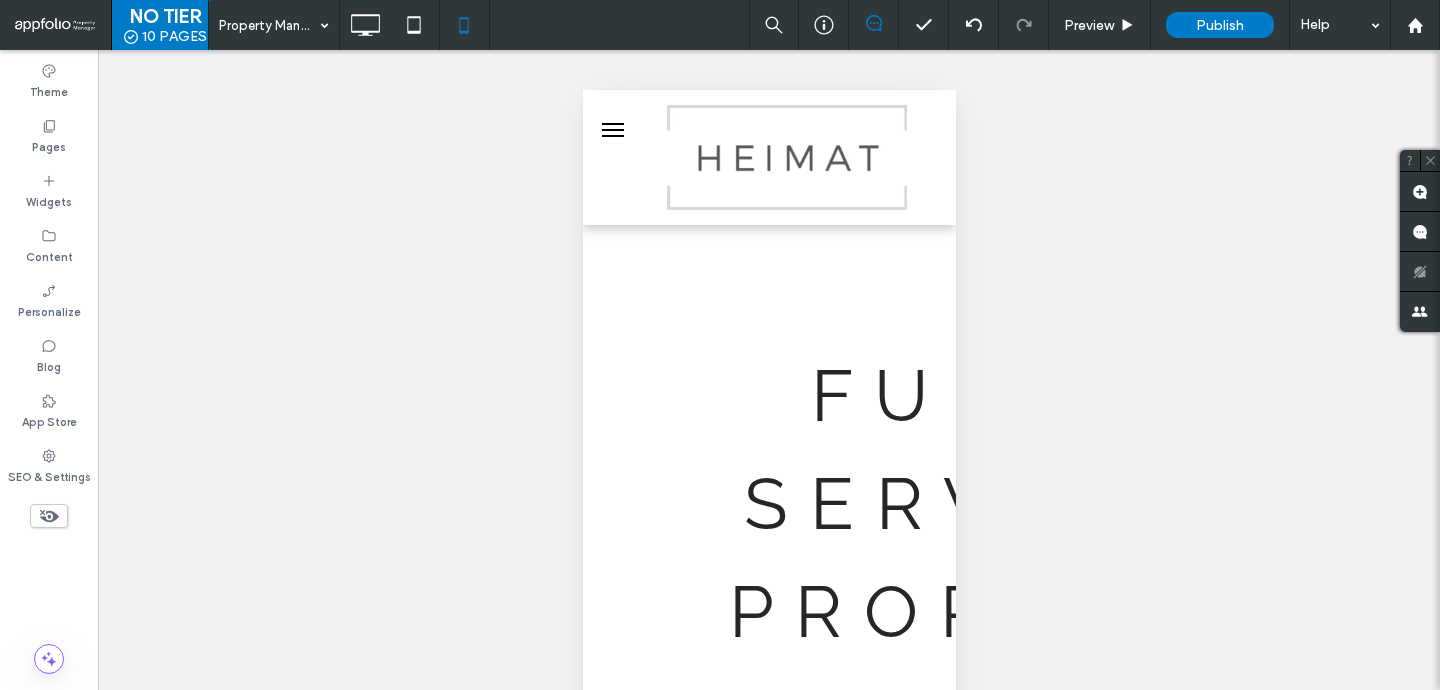 click 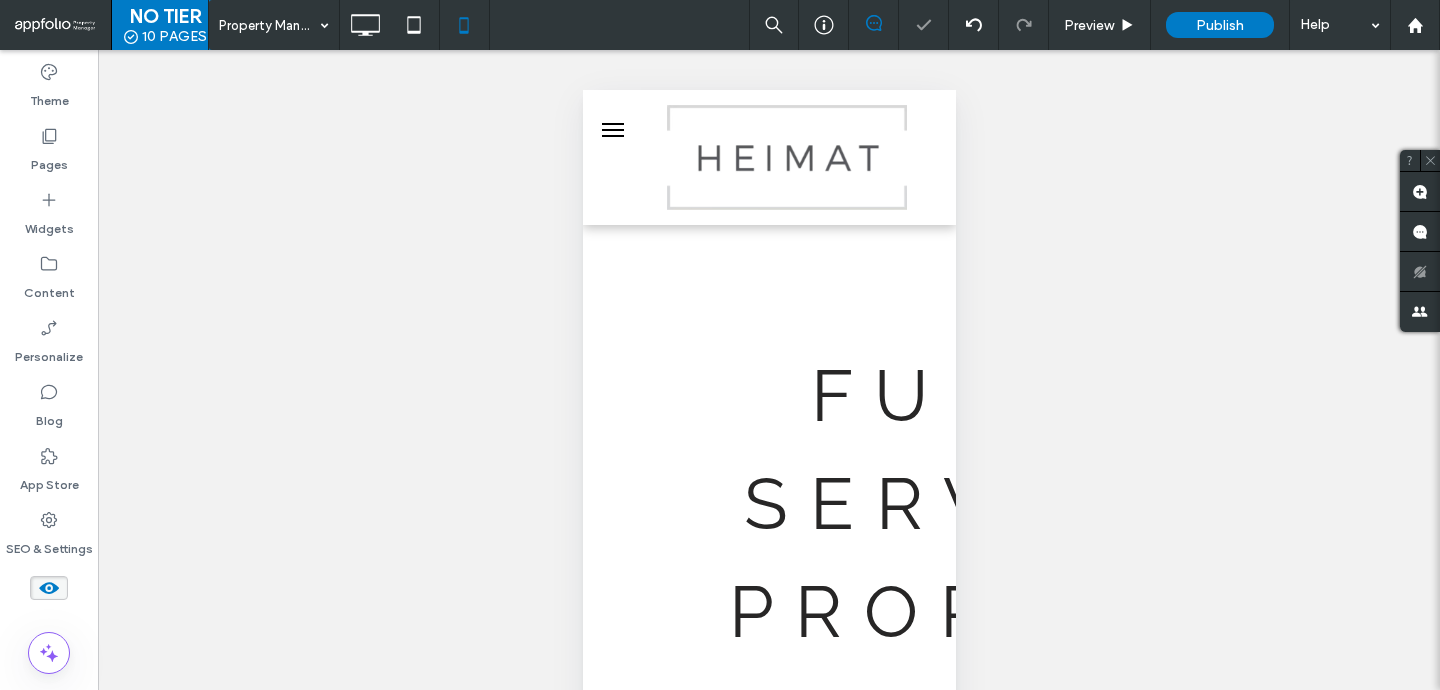 click 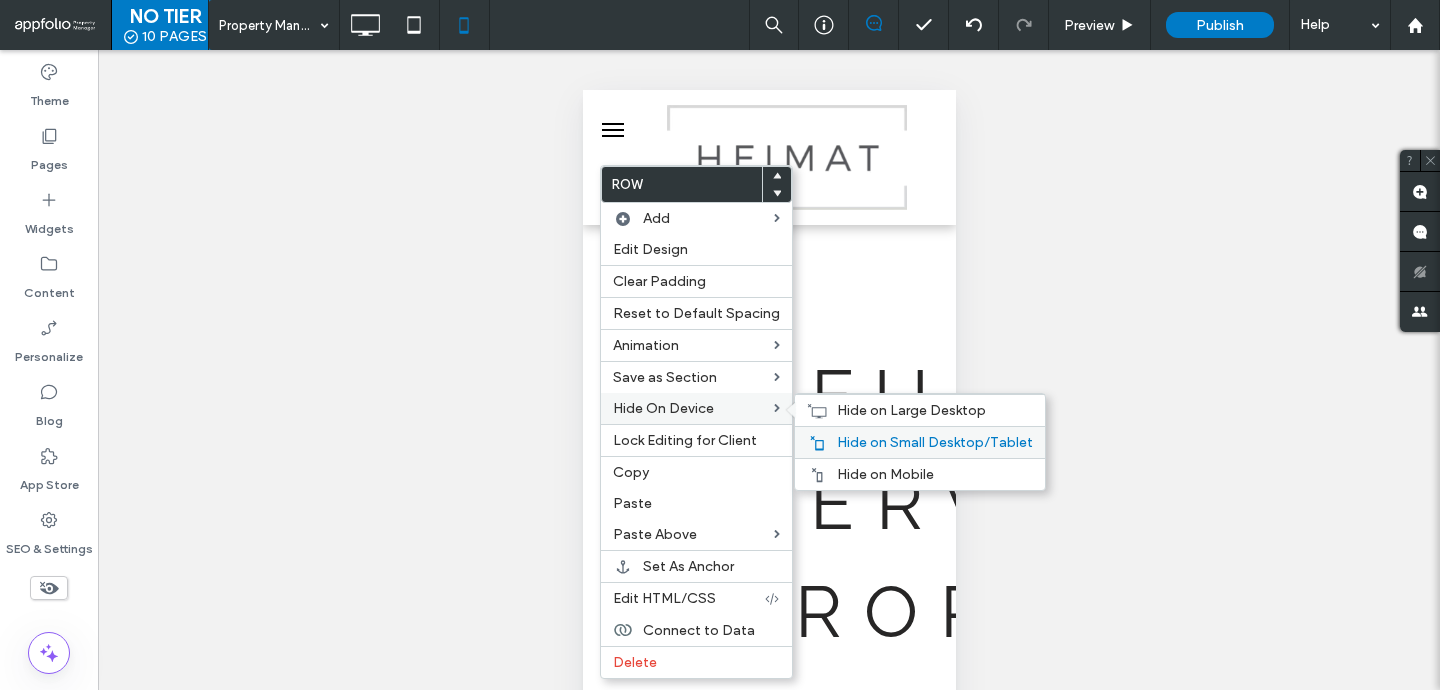 click on "Hide on Small Desktop/Tablet" at bounding box center (935, 442) 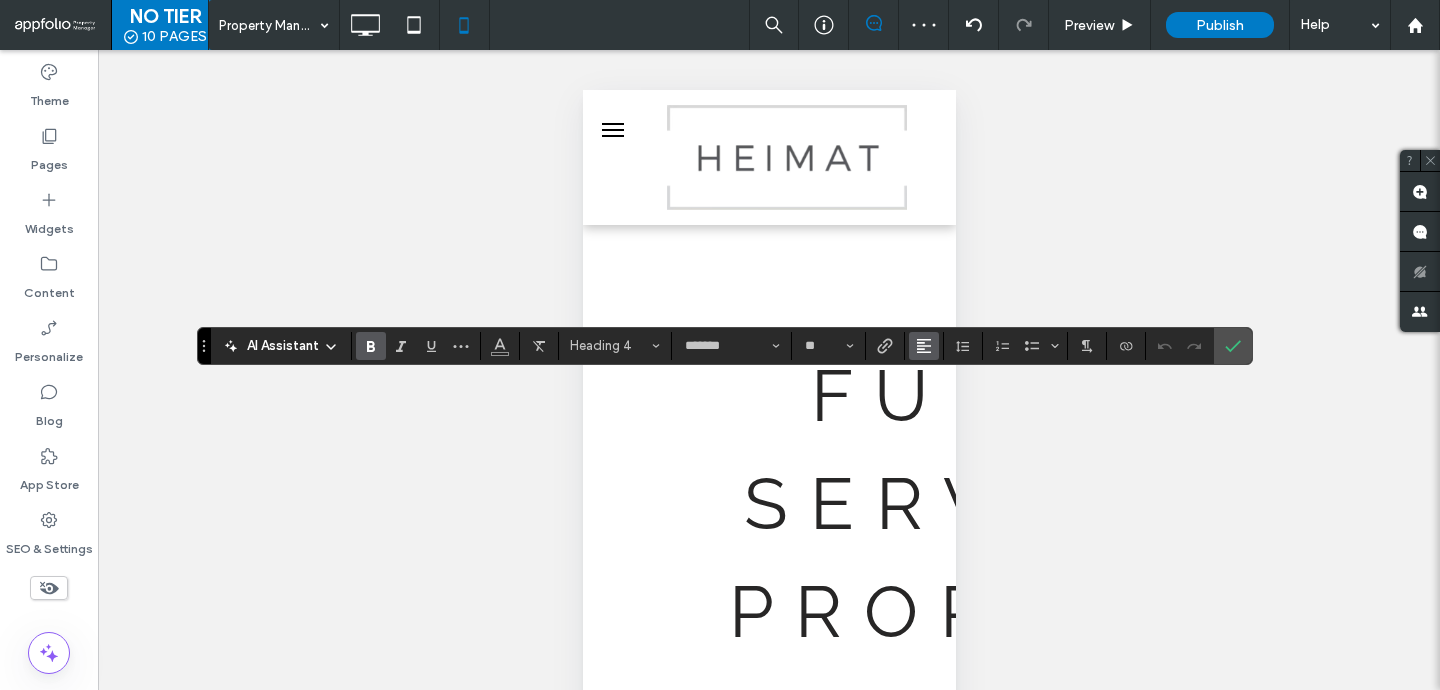 click at bounding box center (924, 346) 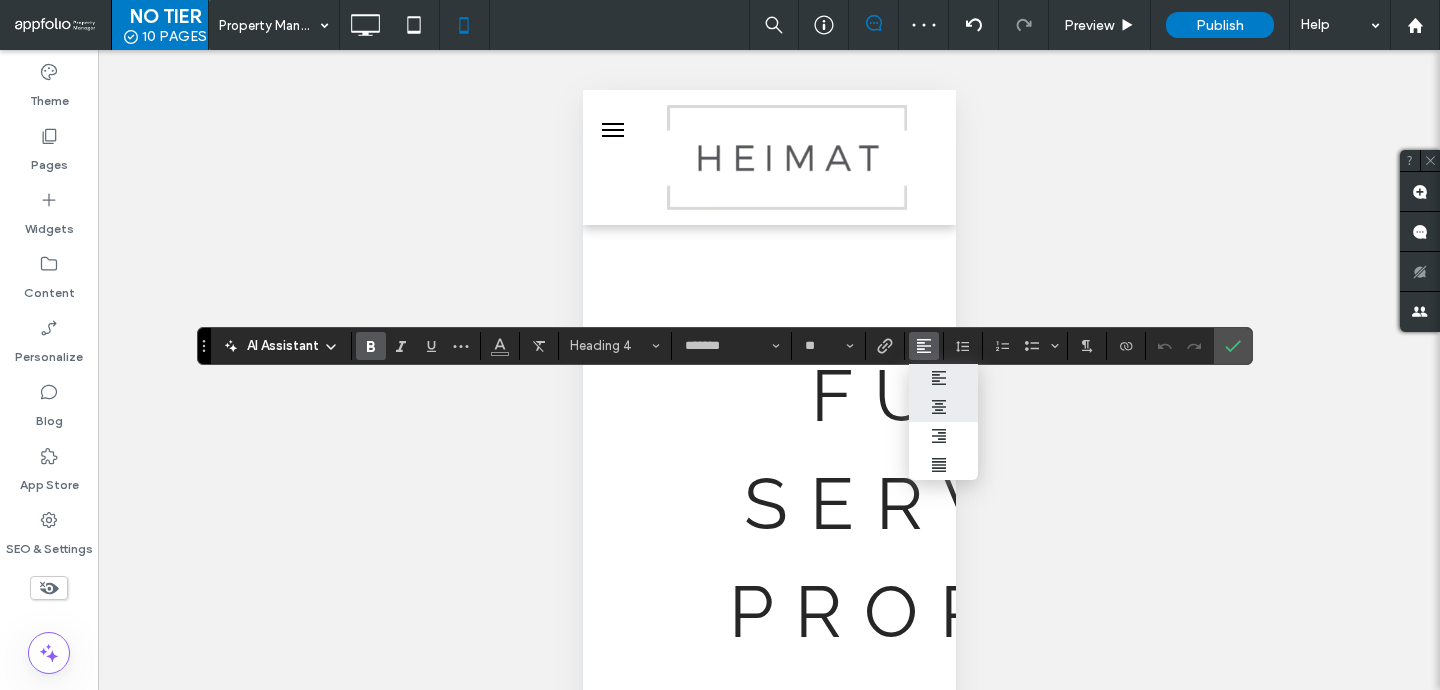 click 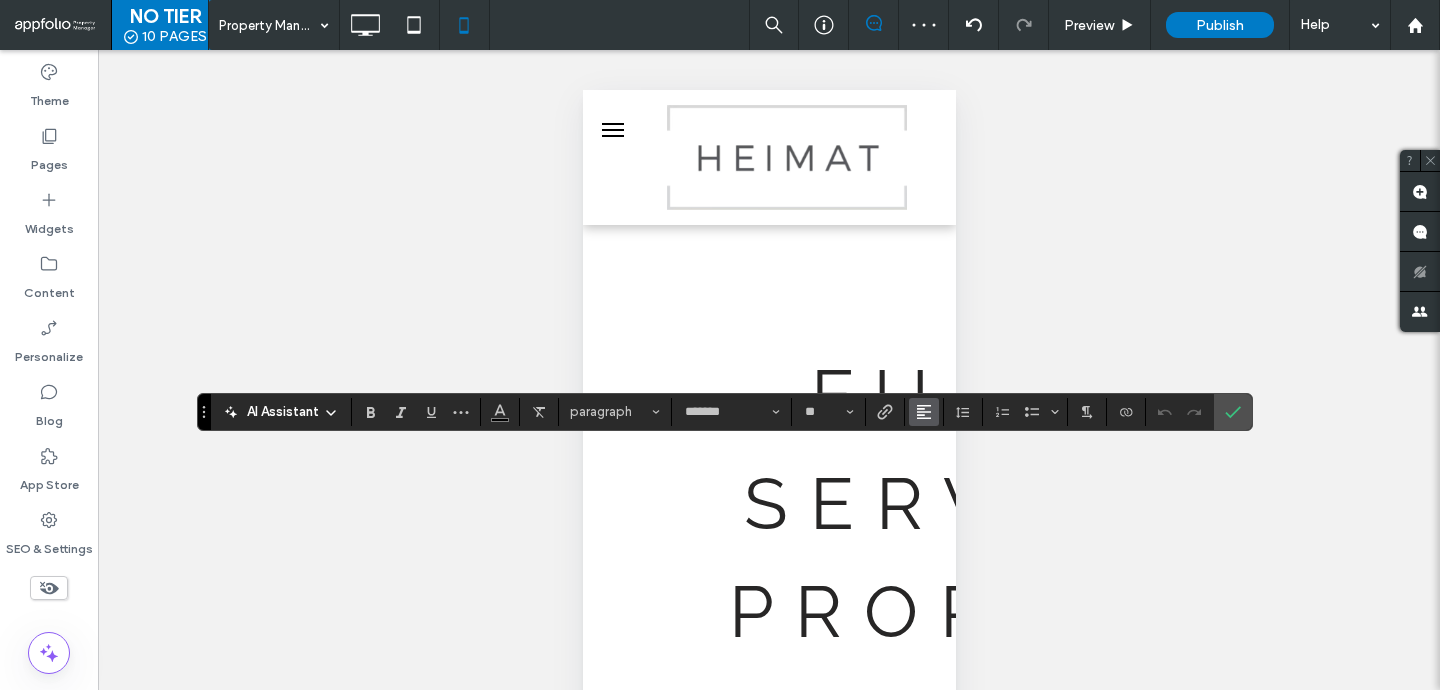 click 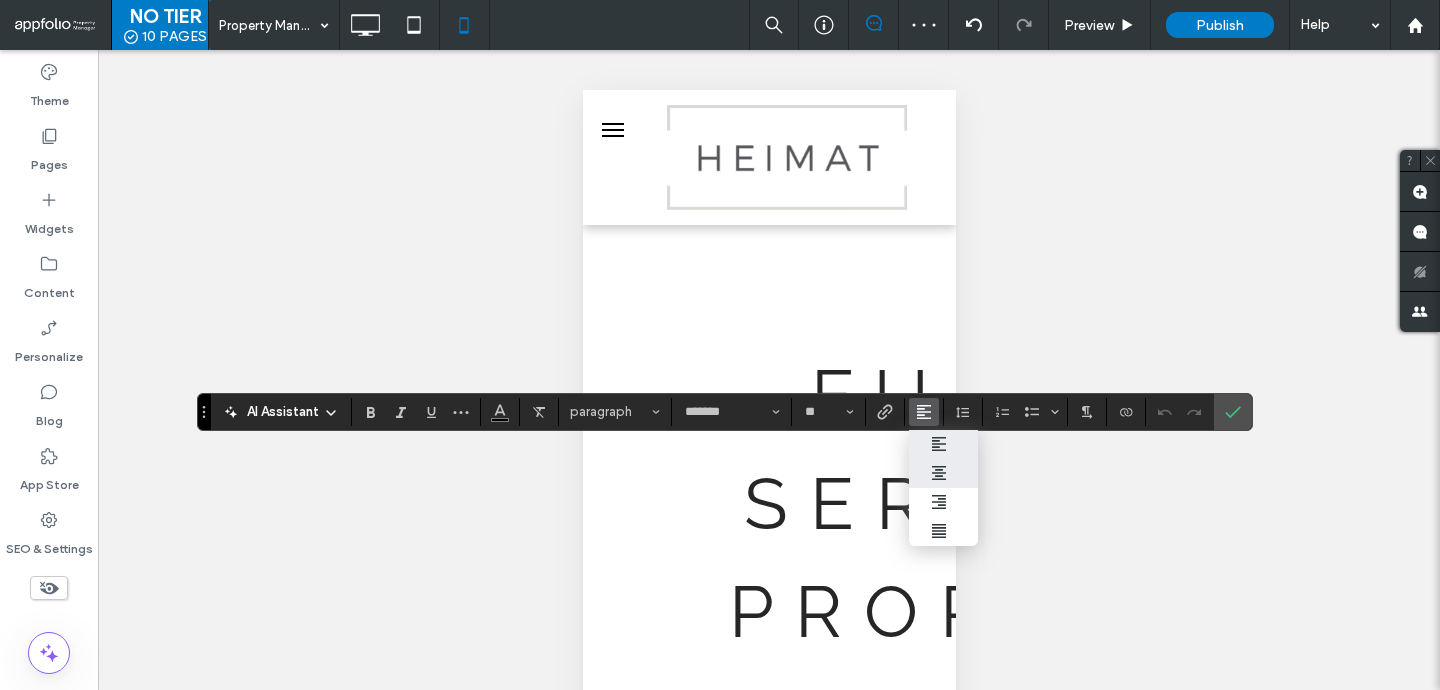 click 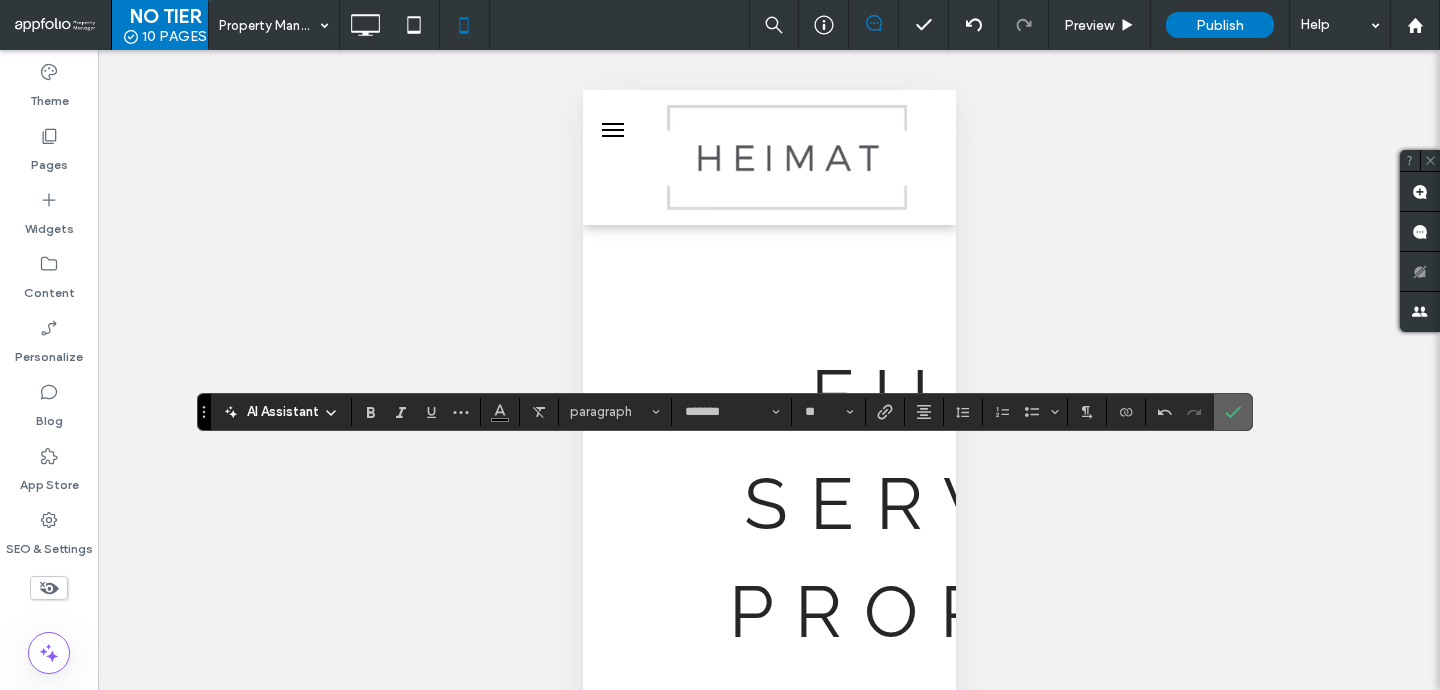 click 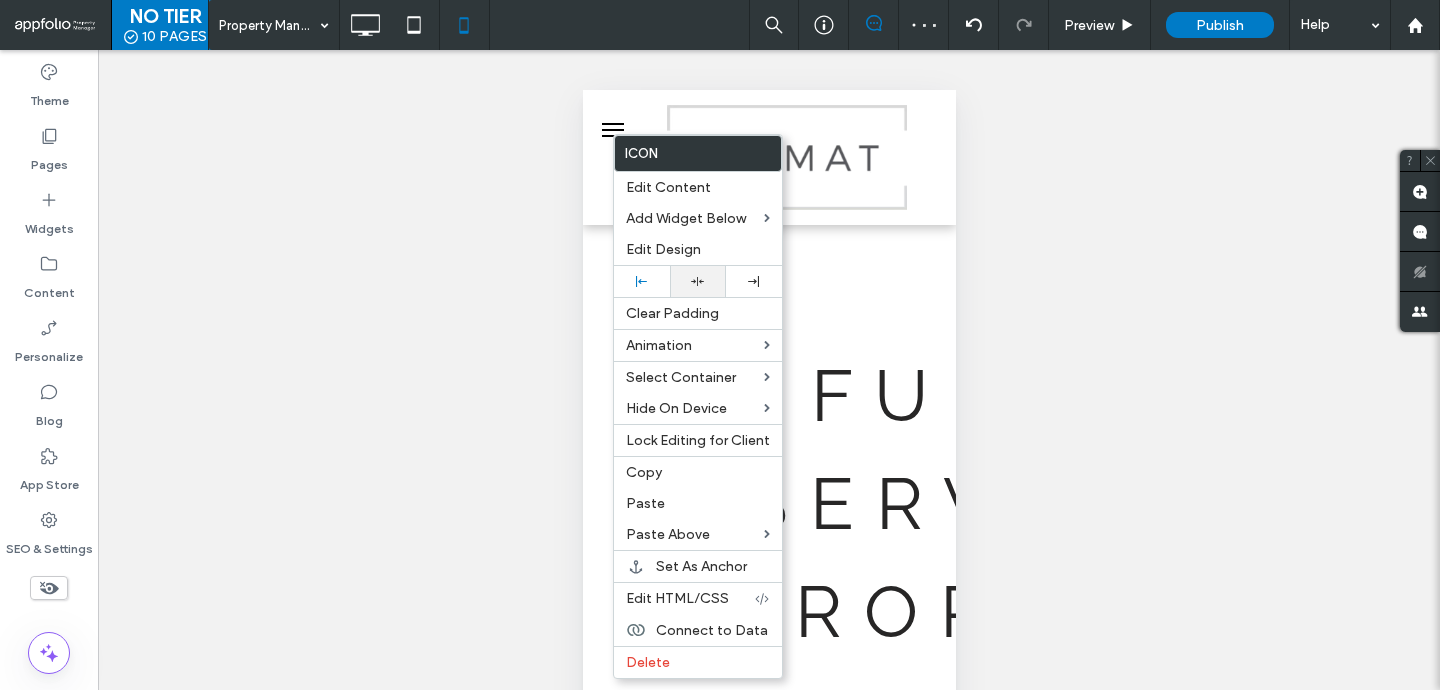 click 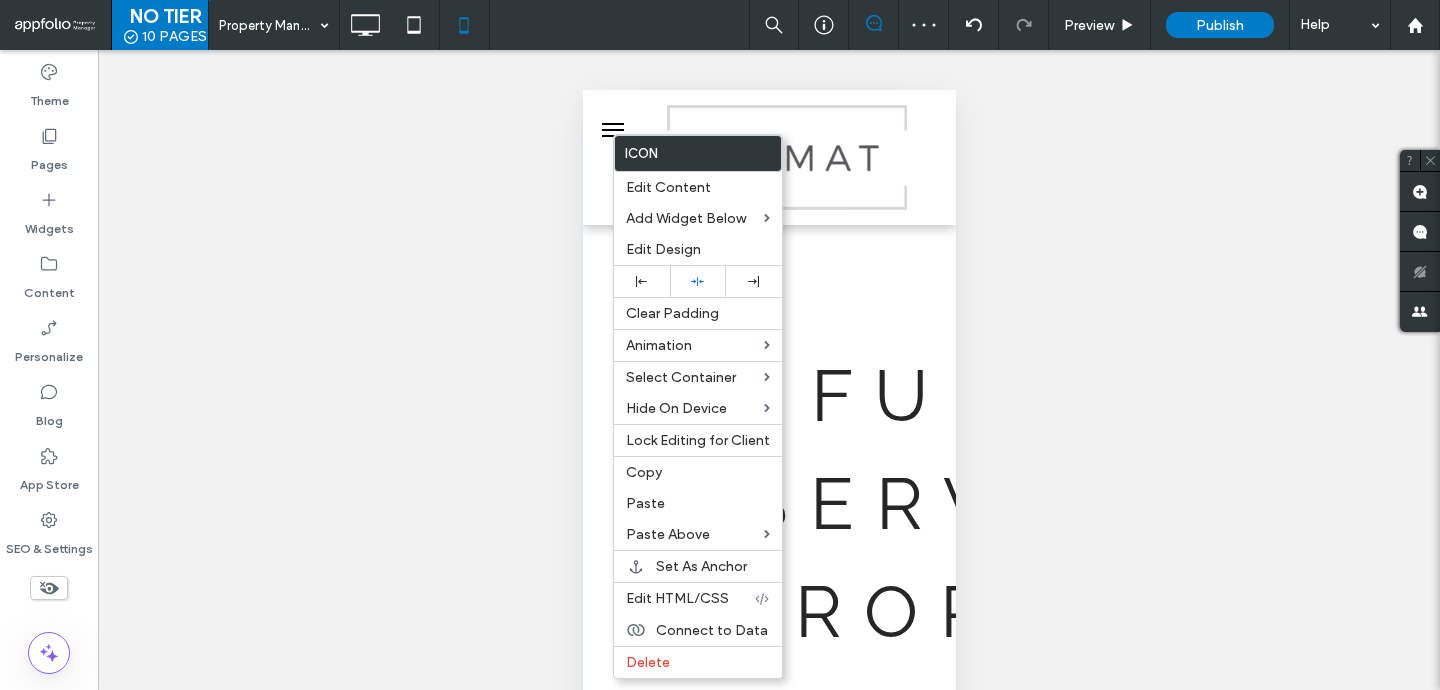 click on "**********" at bounding box center [769, 395] 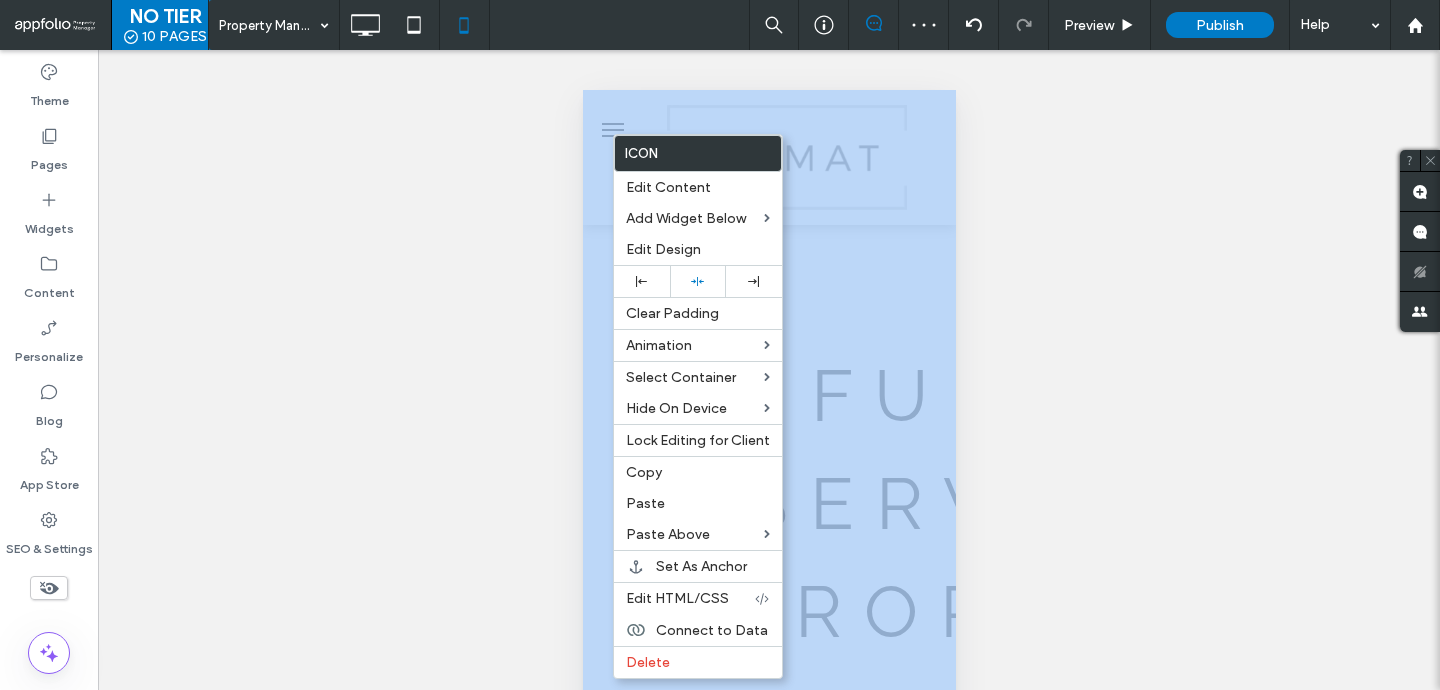 click on "**********" at bounding box center [769, 395] 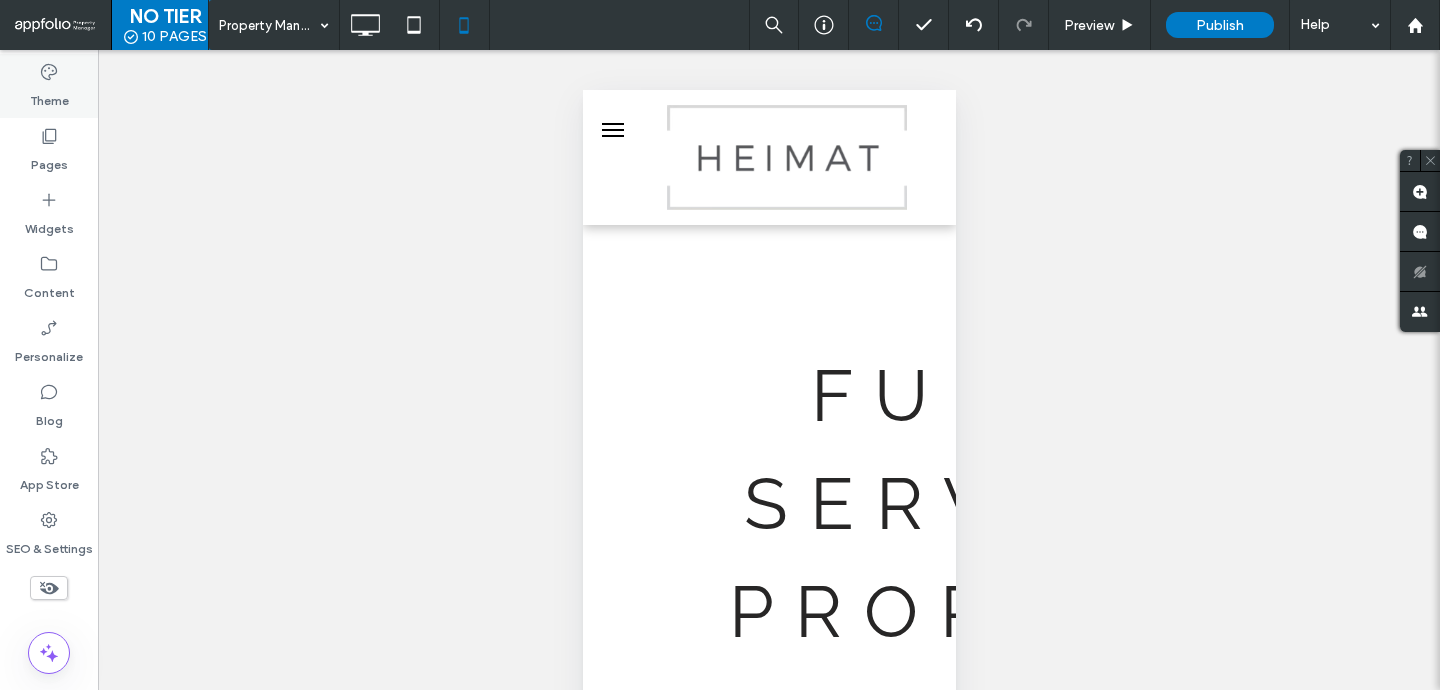 click 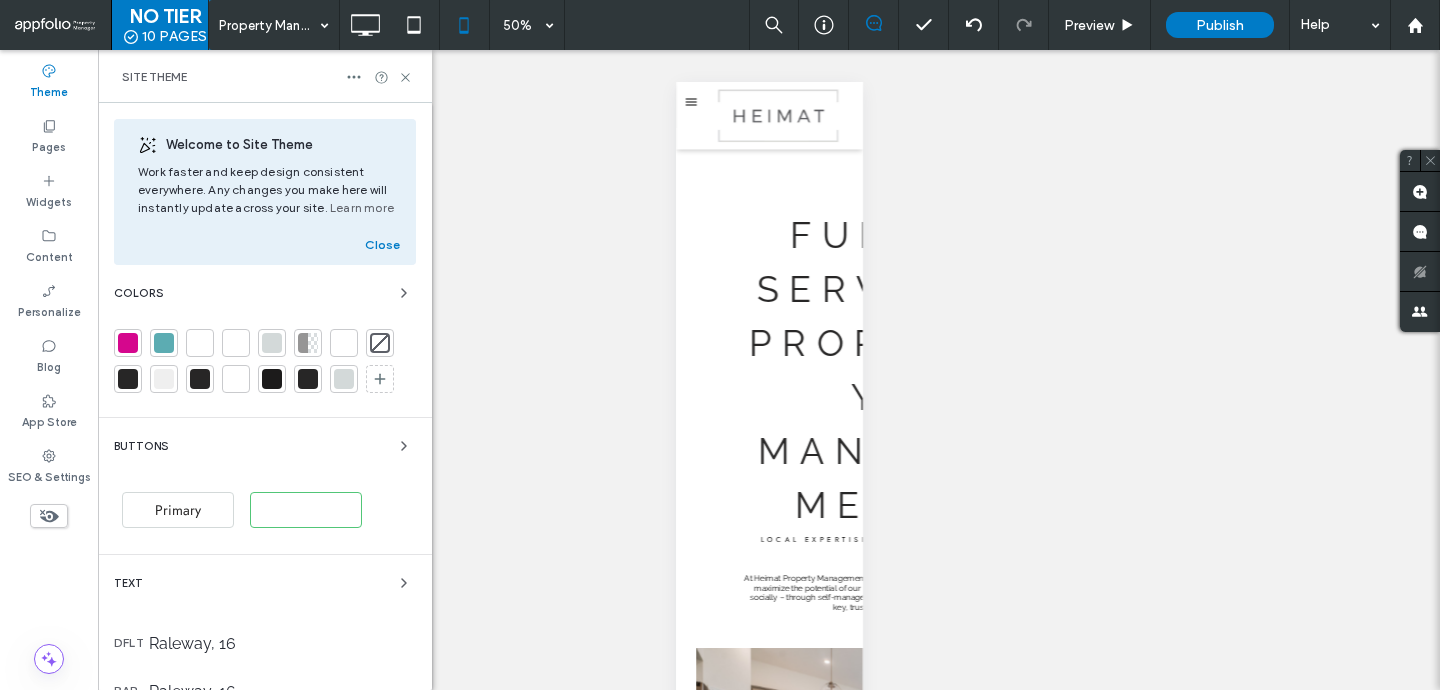 scroll, scrollTop: 558, scrollLeft: 0, axis: vertical 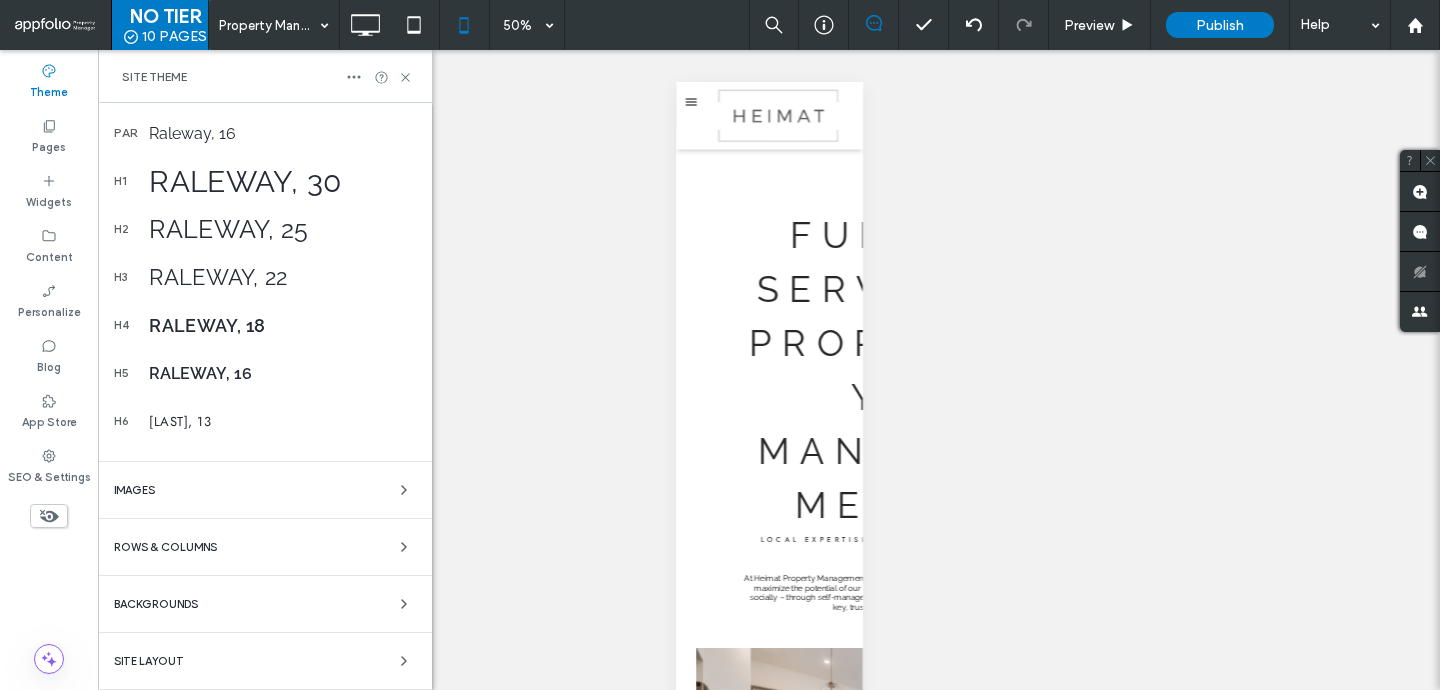 click on "Backgrounds" at bounding box center (265, 604) 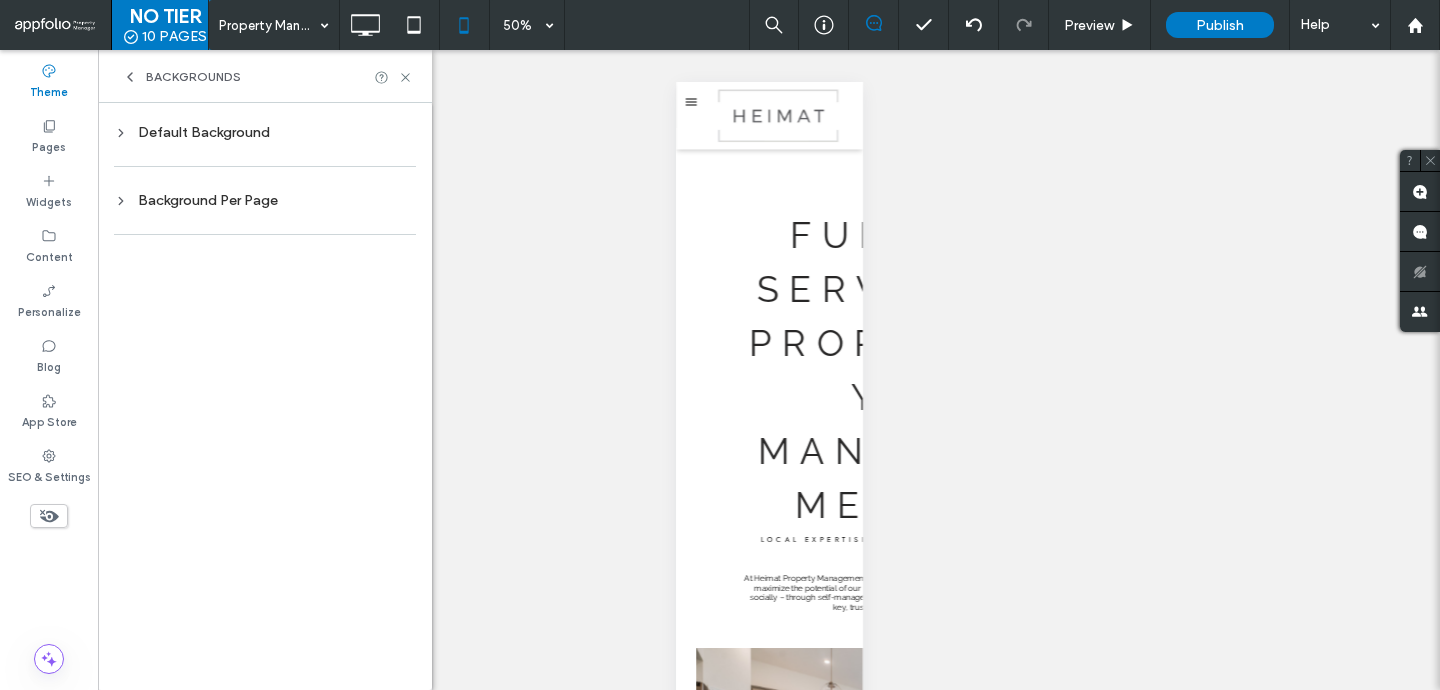 scroll, scrollTop: 0, scrollLeft: 0, axis: both 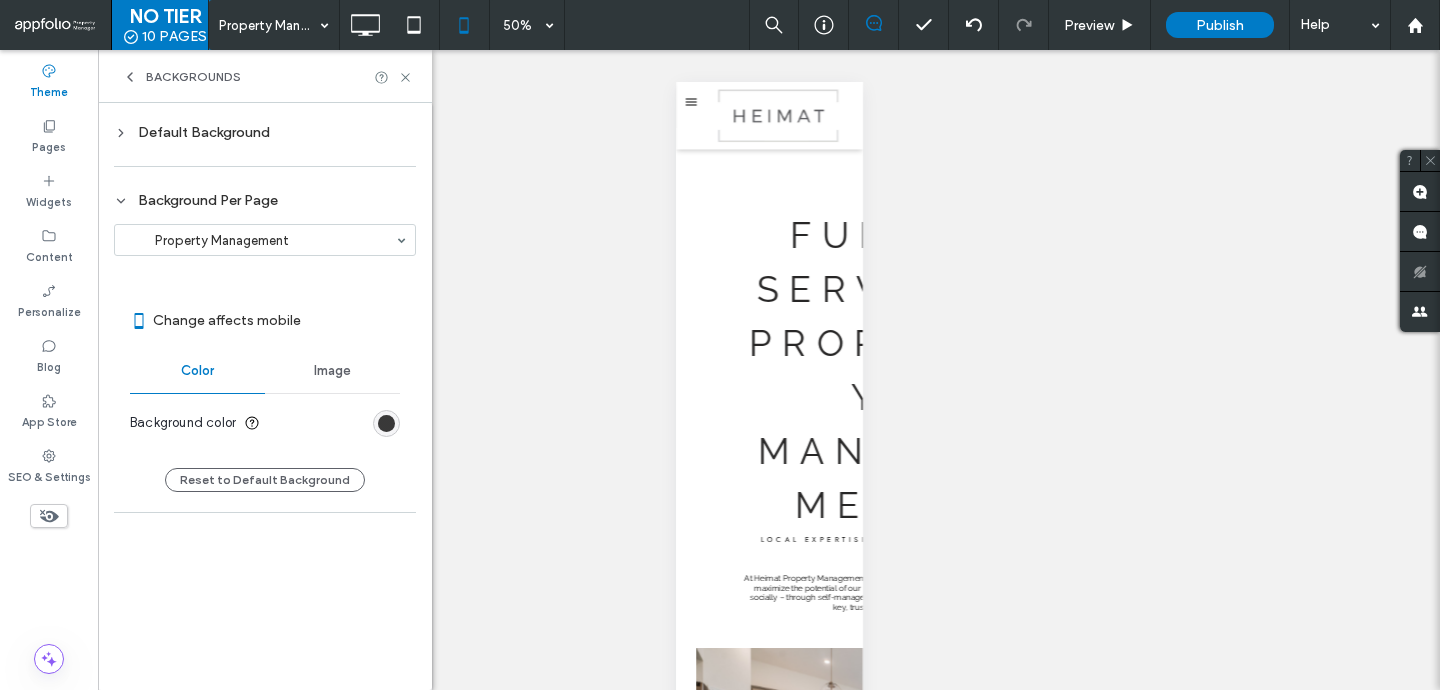 click at bounding box center [386, 423] 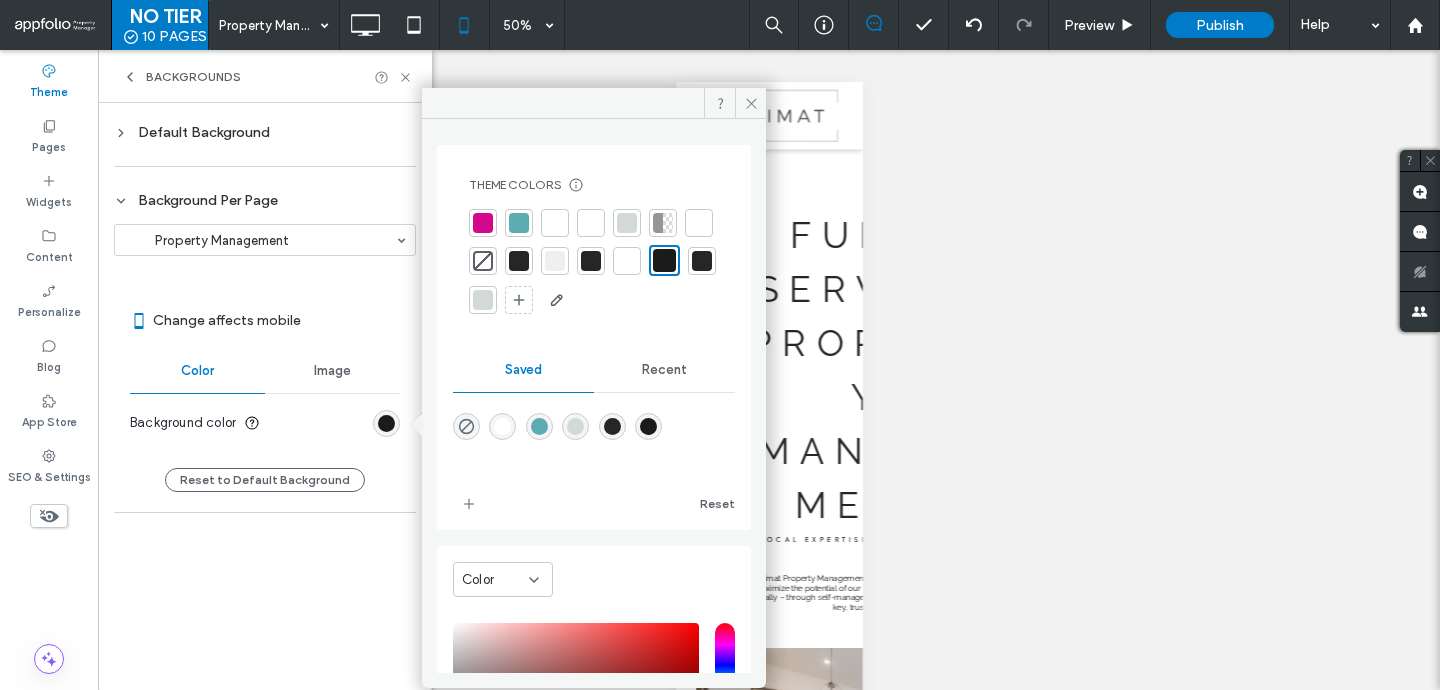 click at bounding box center [591, 223] 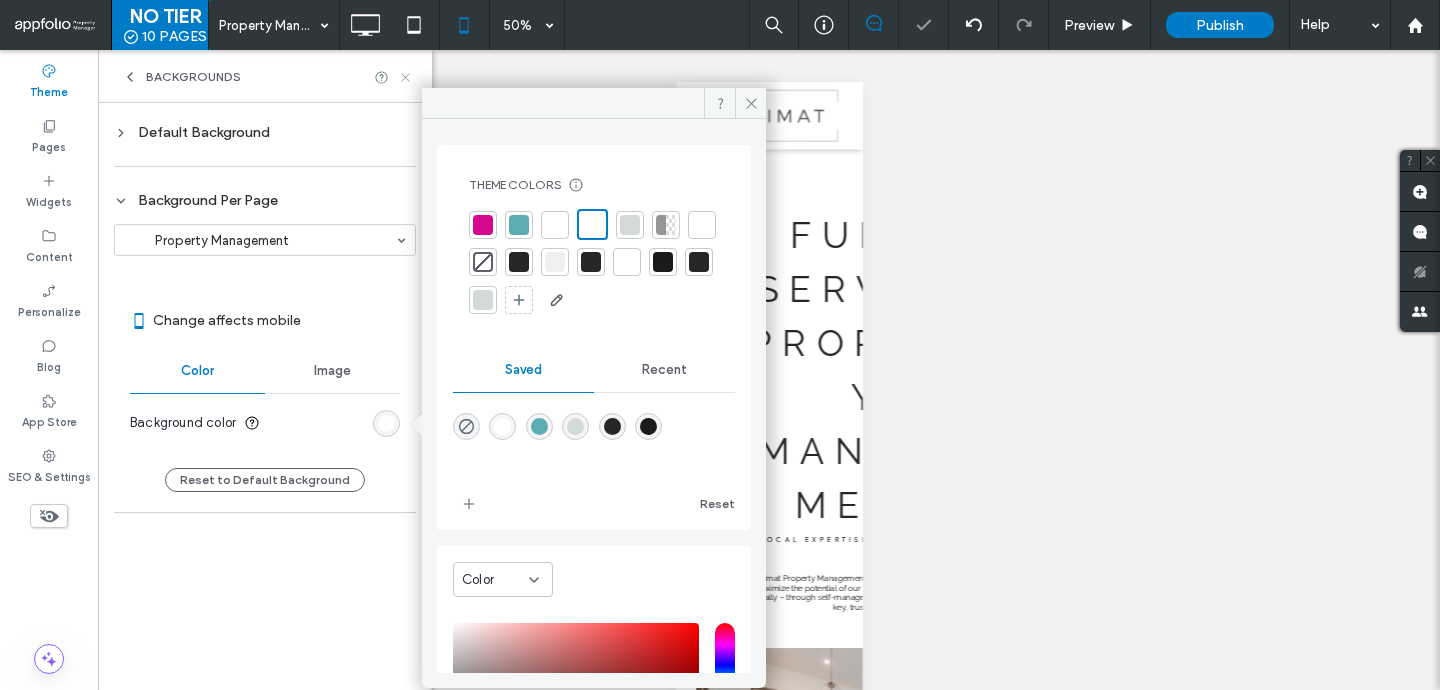 click 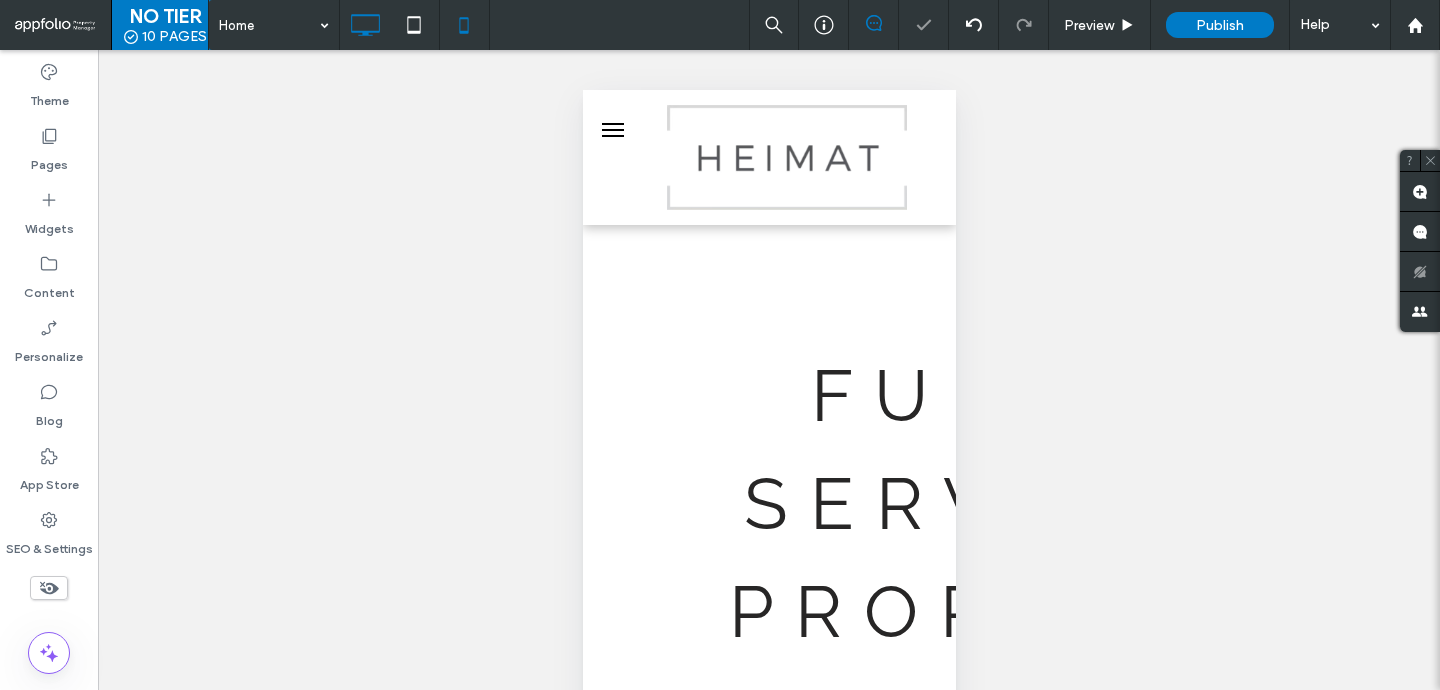 click 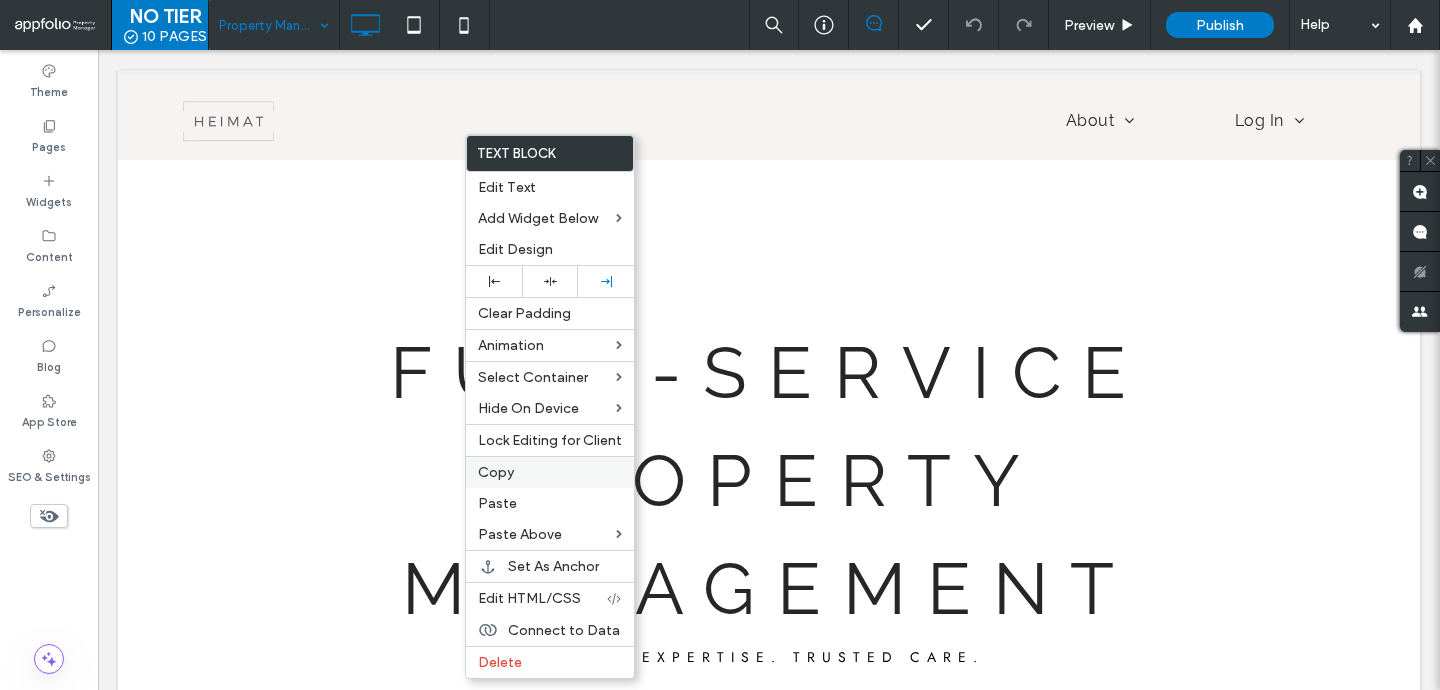 click on "Copy" at bounding box center [550, 472] 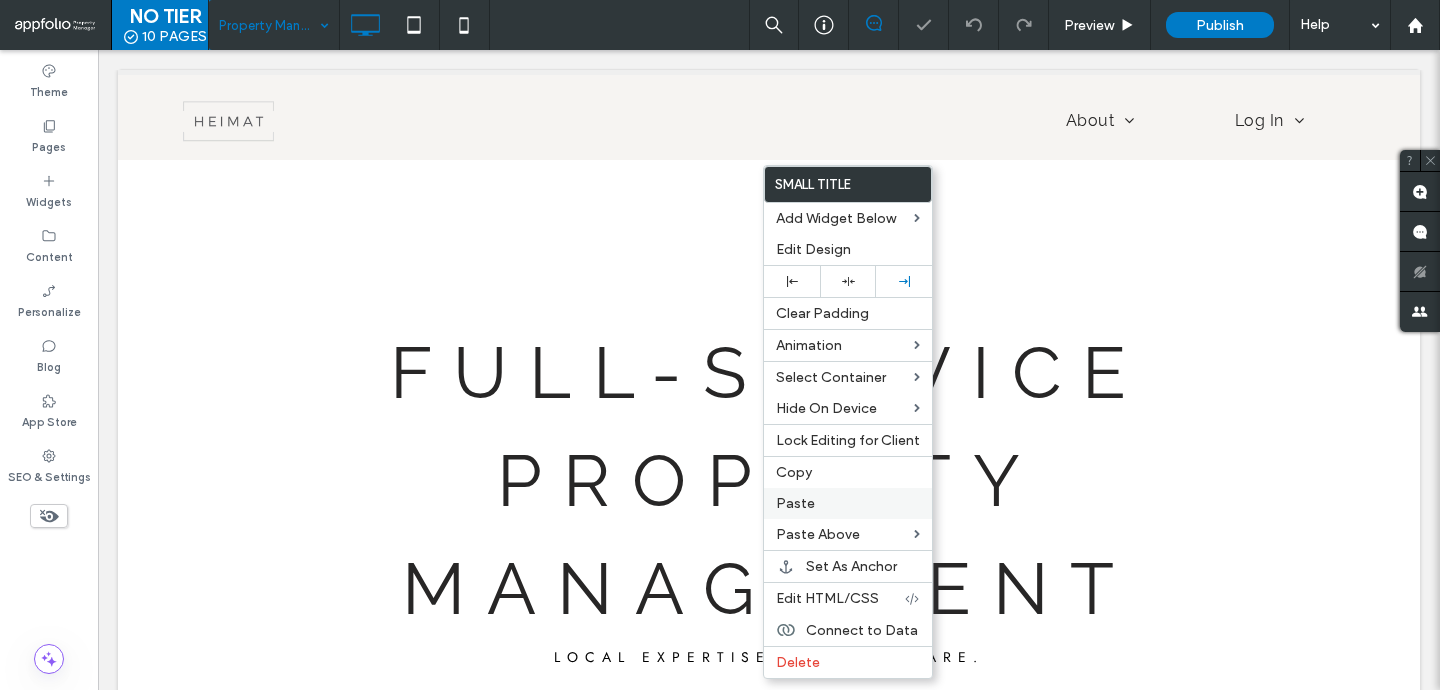 click on "Paste" at bounding box center (848, 503) 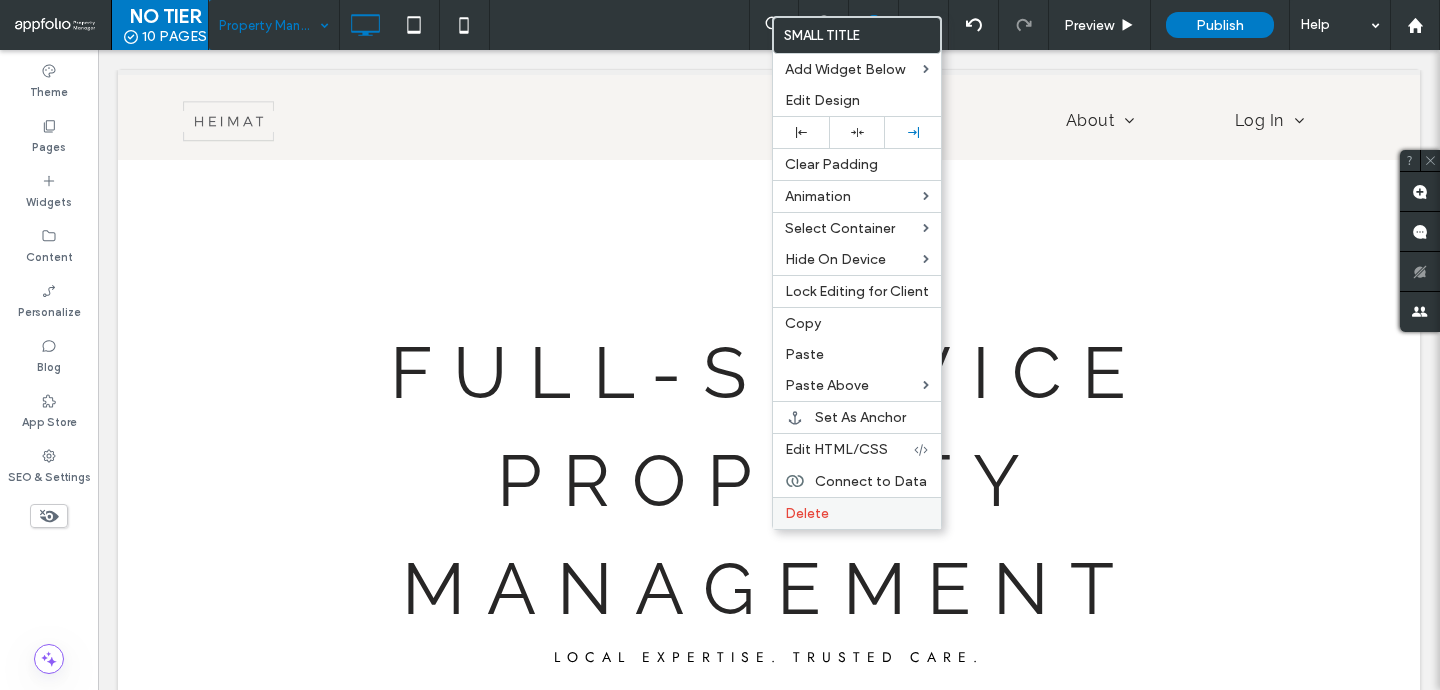 click on "Delete" at bounding box center [807, 513] 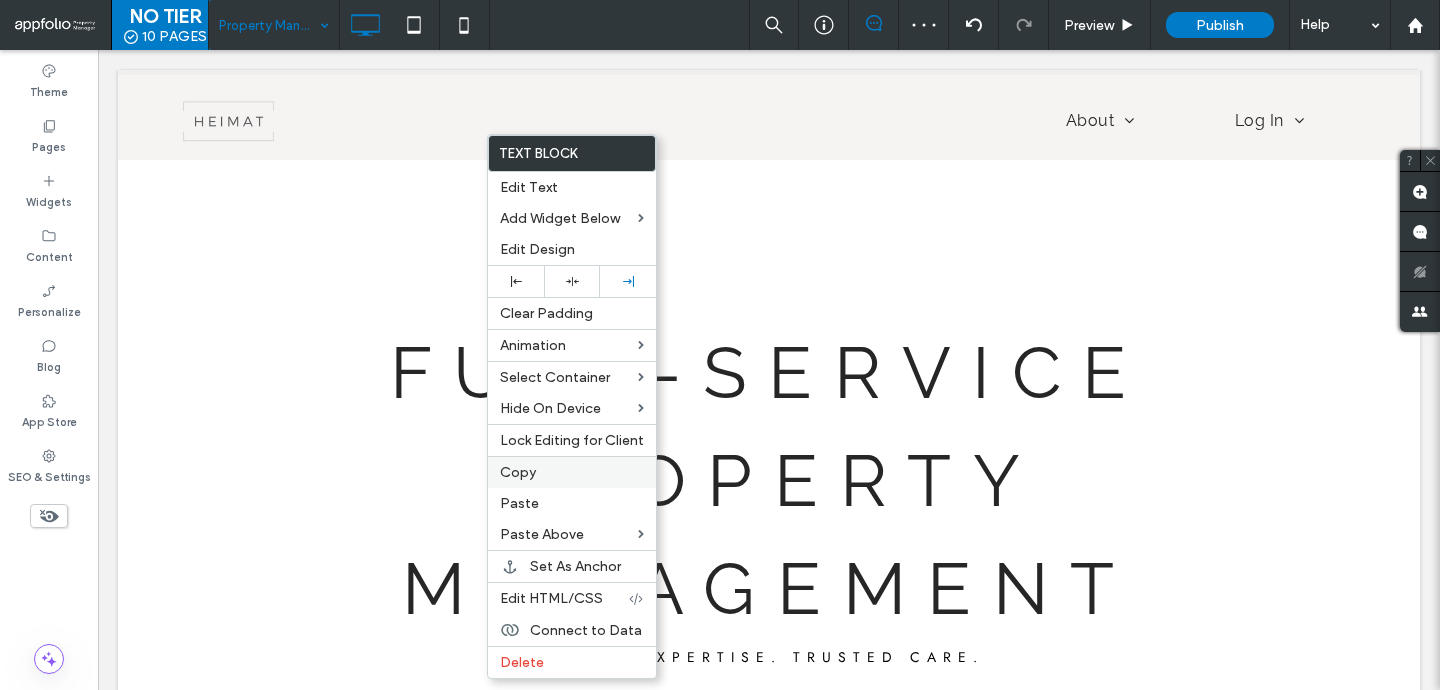 click on "Copy" at bounding box center [518, 472] 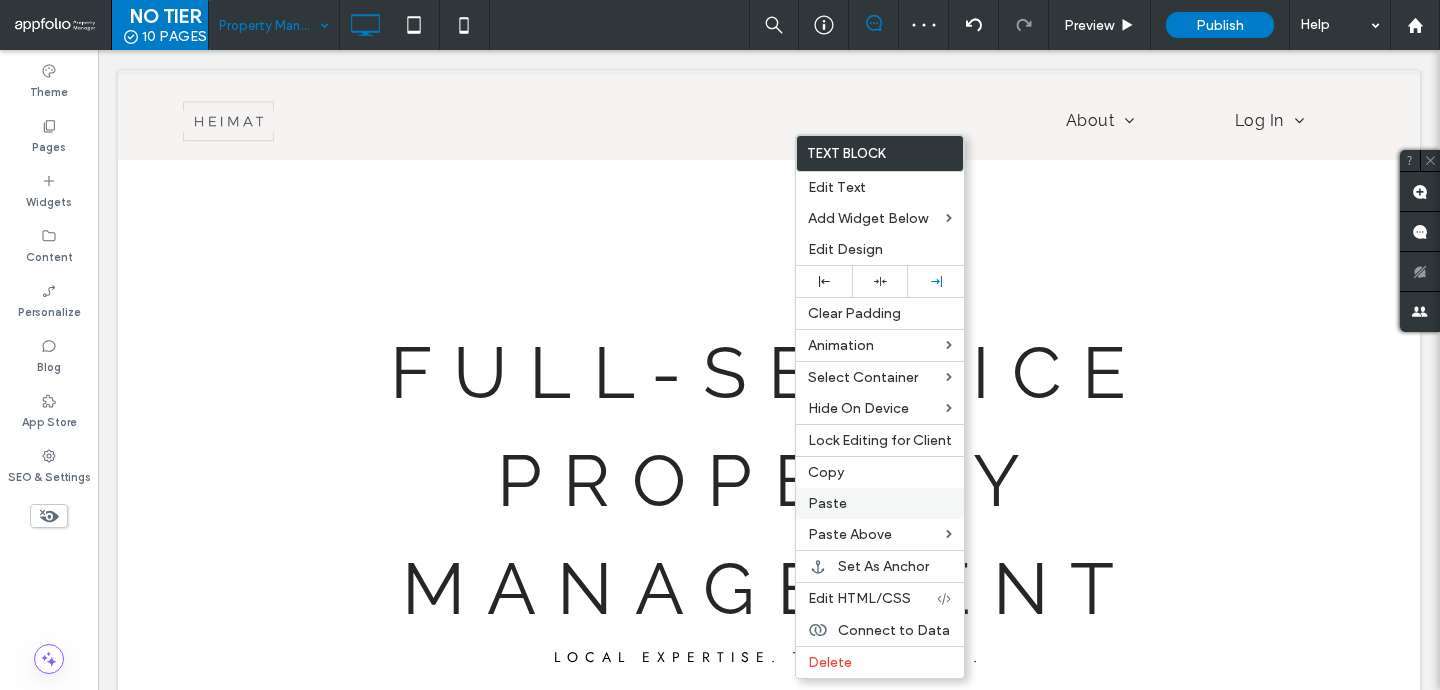 click on "Paste" at bounding box center [880, 503] 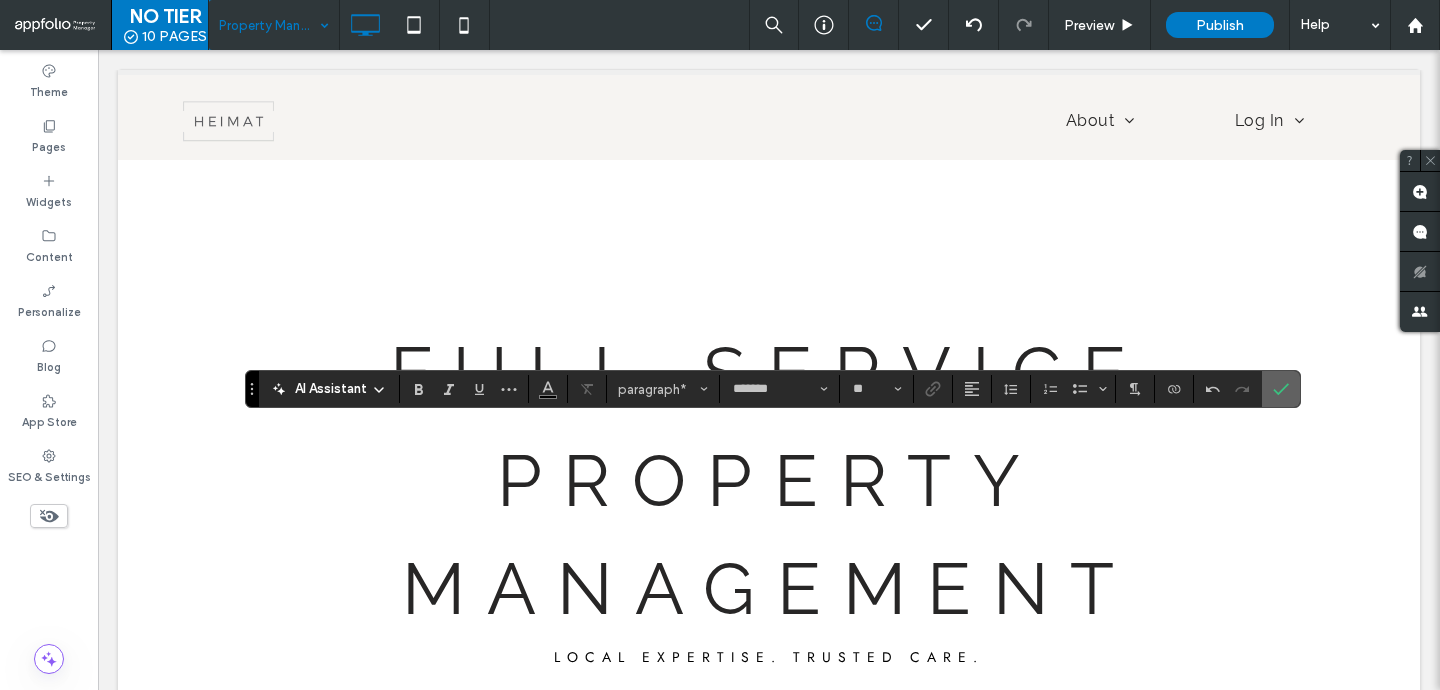 click at bounding box center (1281, 389) 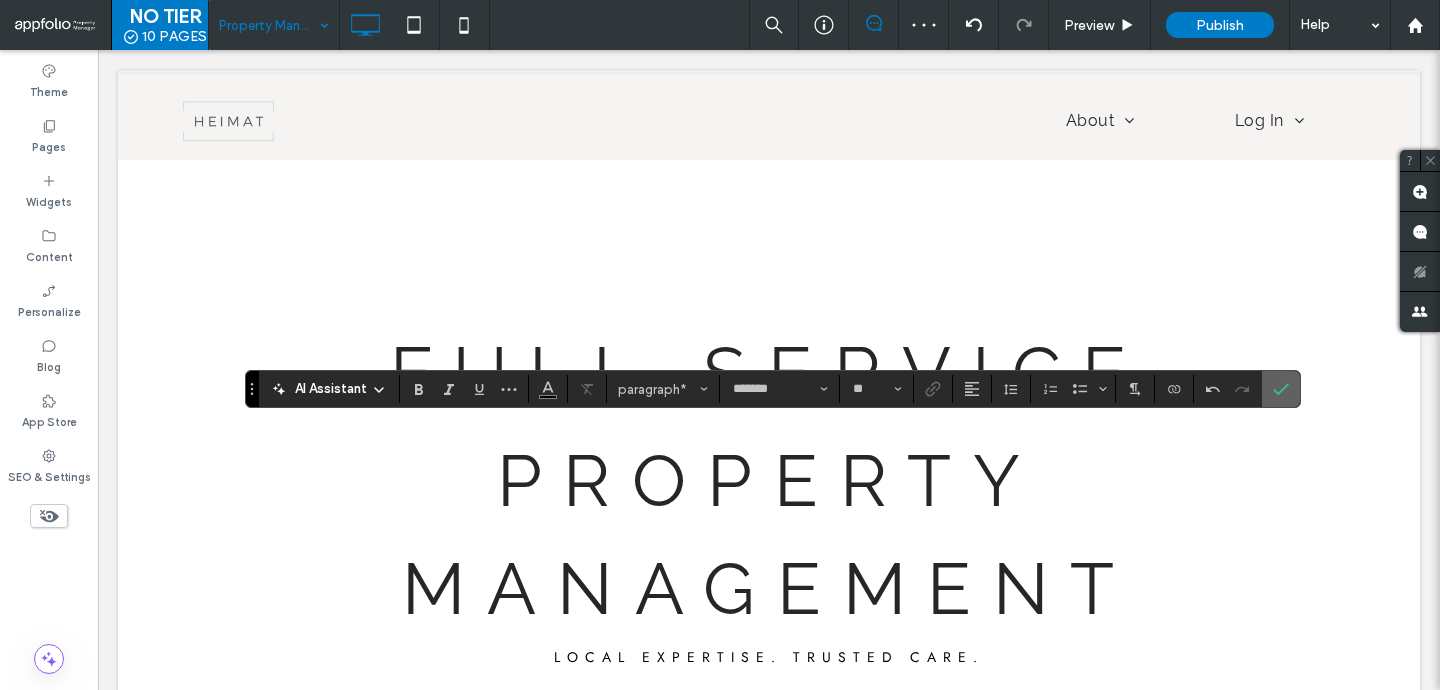 click 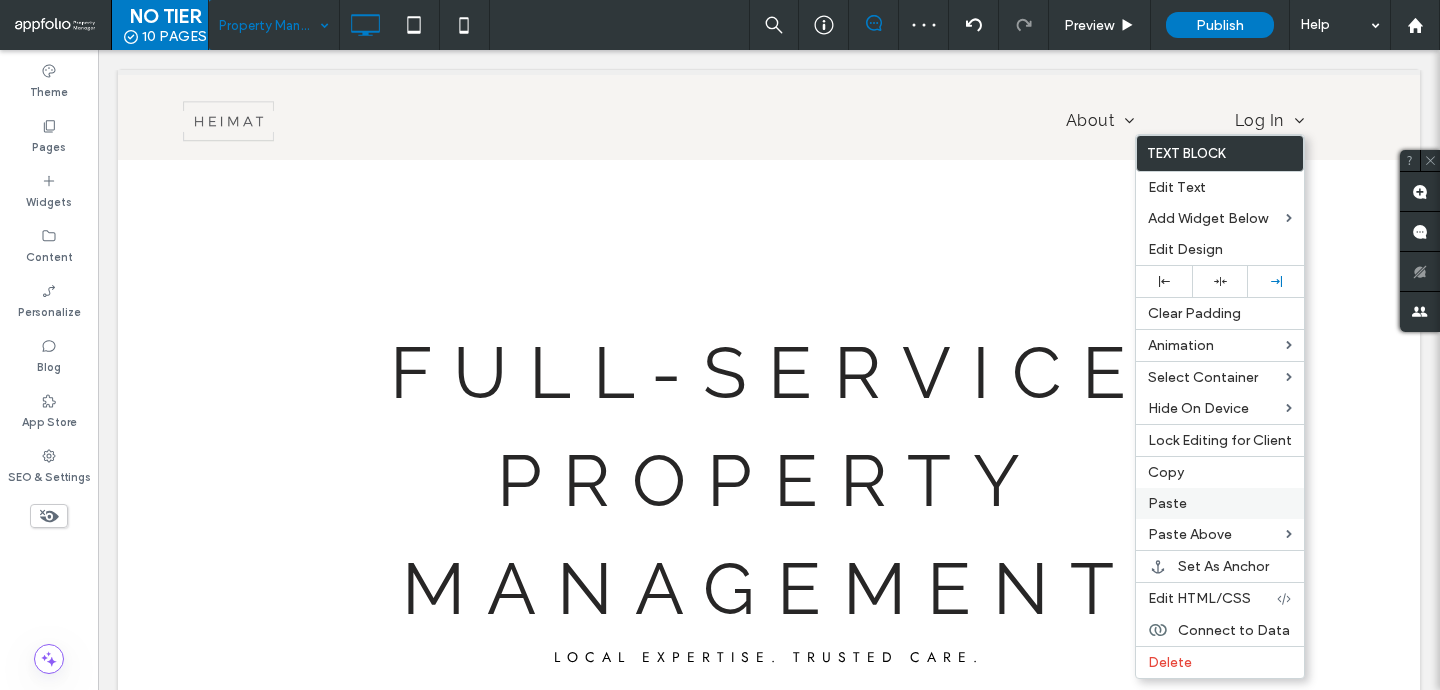 click on "Paste" at bounding box center (1167, 503) 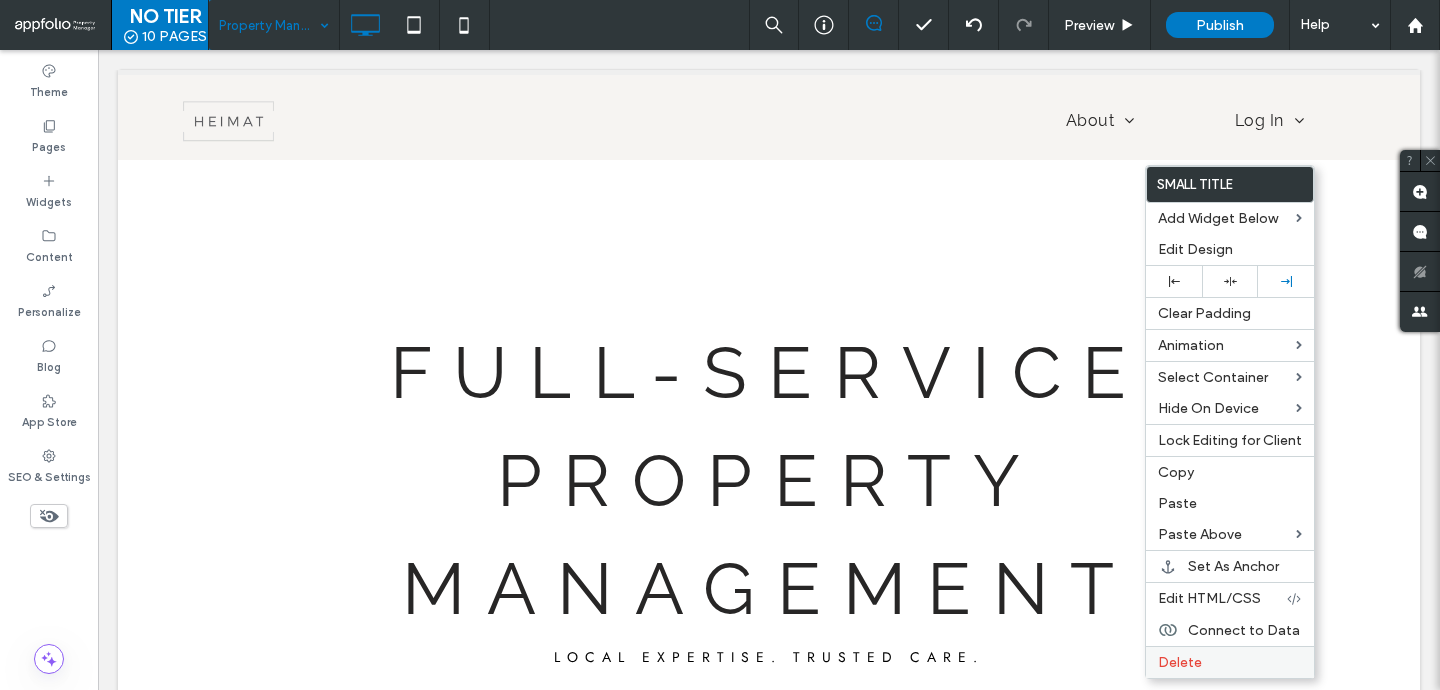 click on "Delete" at bounding box center (1180, 662) 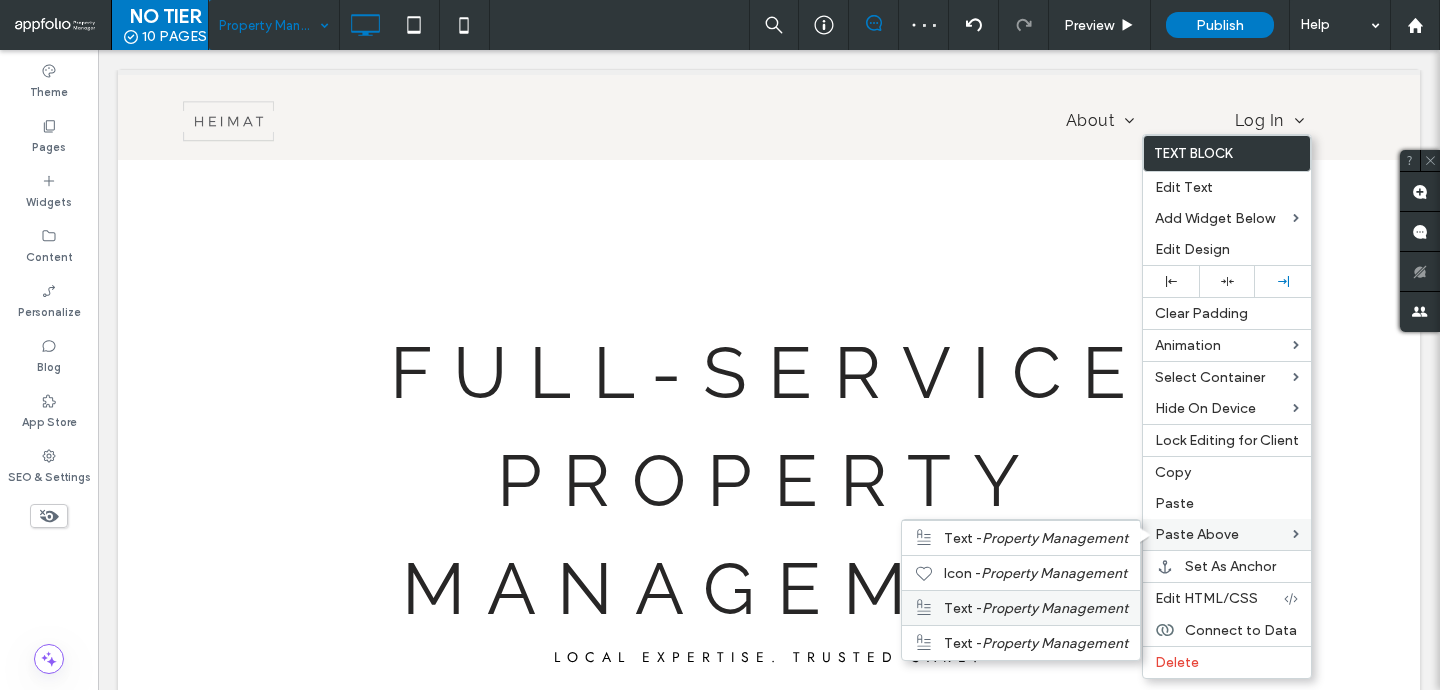 click on "Property Management" at bounding box center [1055, 608] 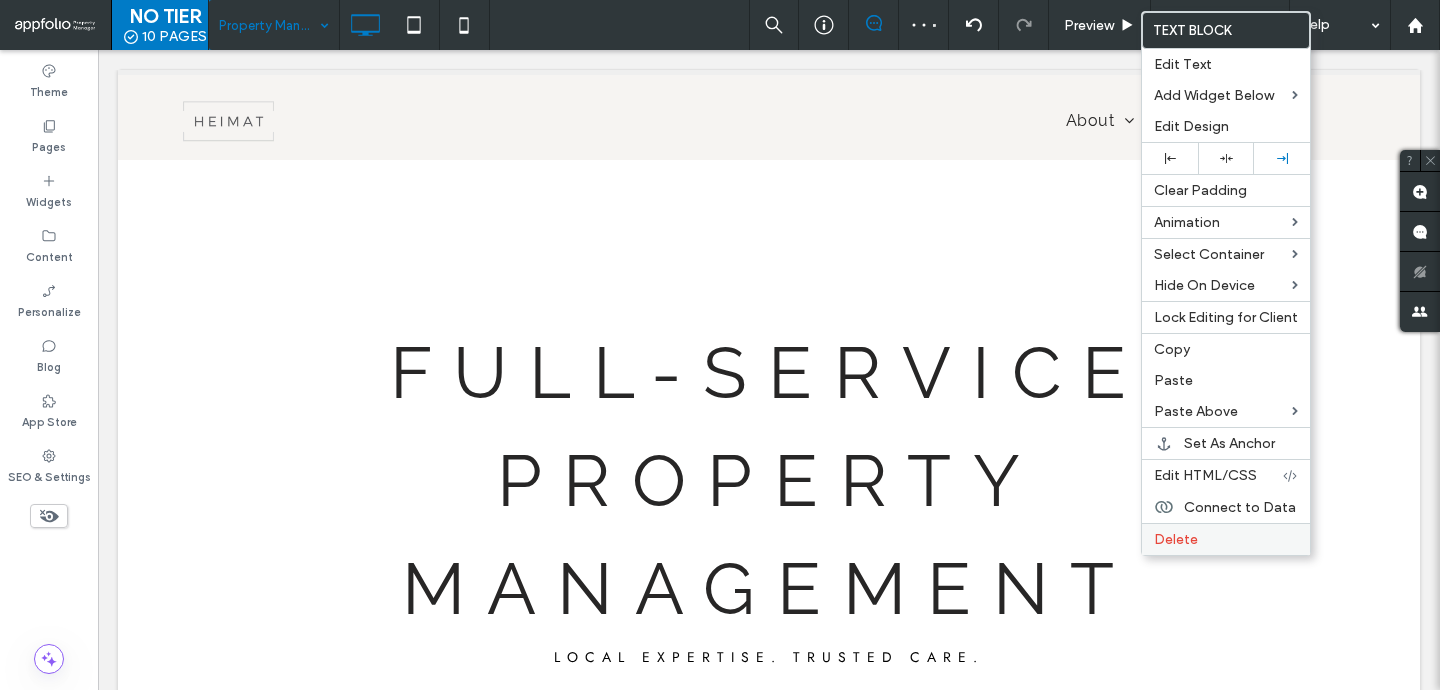 click on "Delete" at bounding box center (1176, 539) 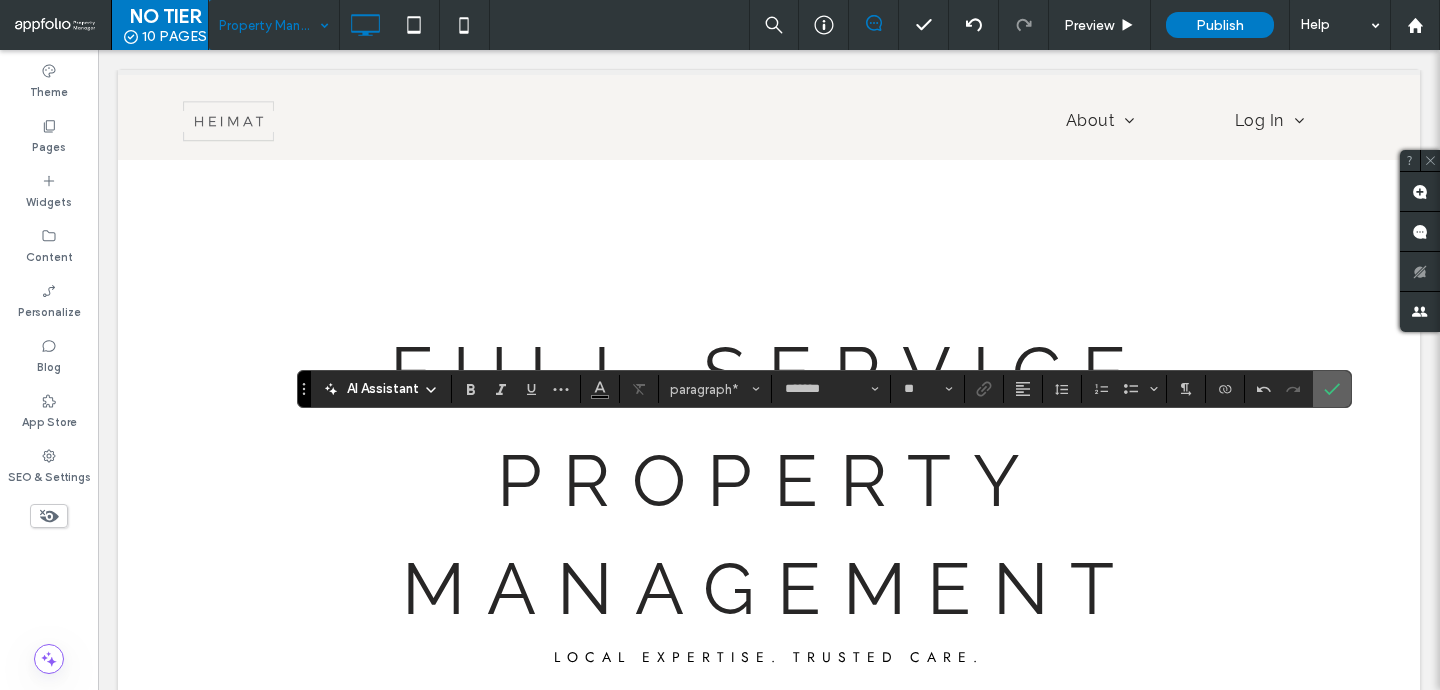 click at bounding box center [1332, 389] 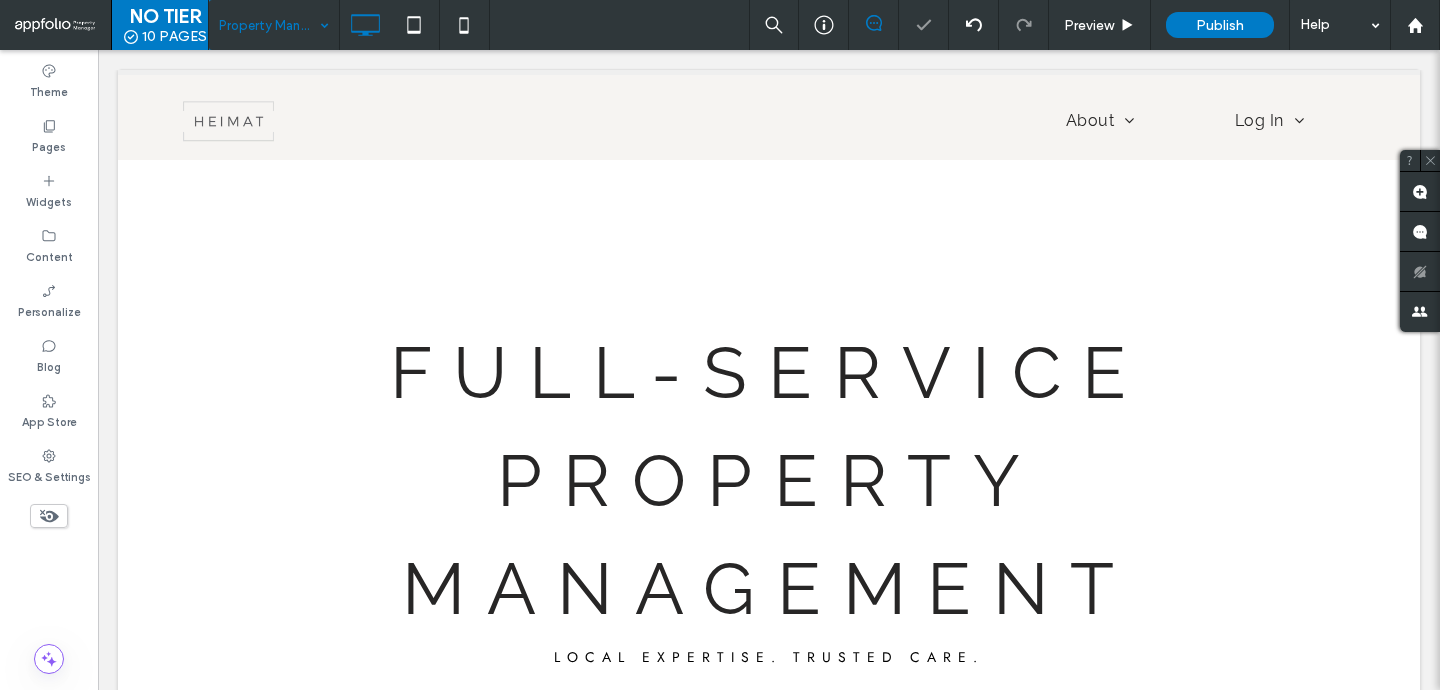 type on "*******" 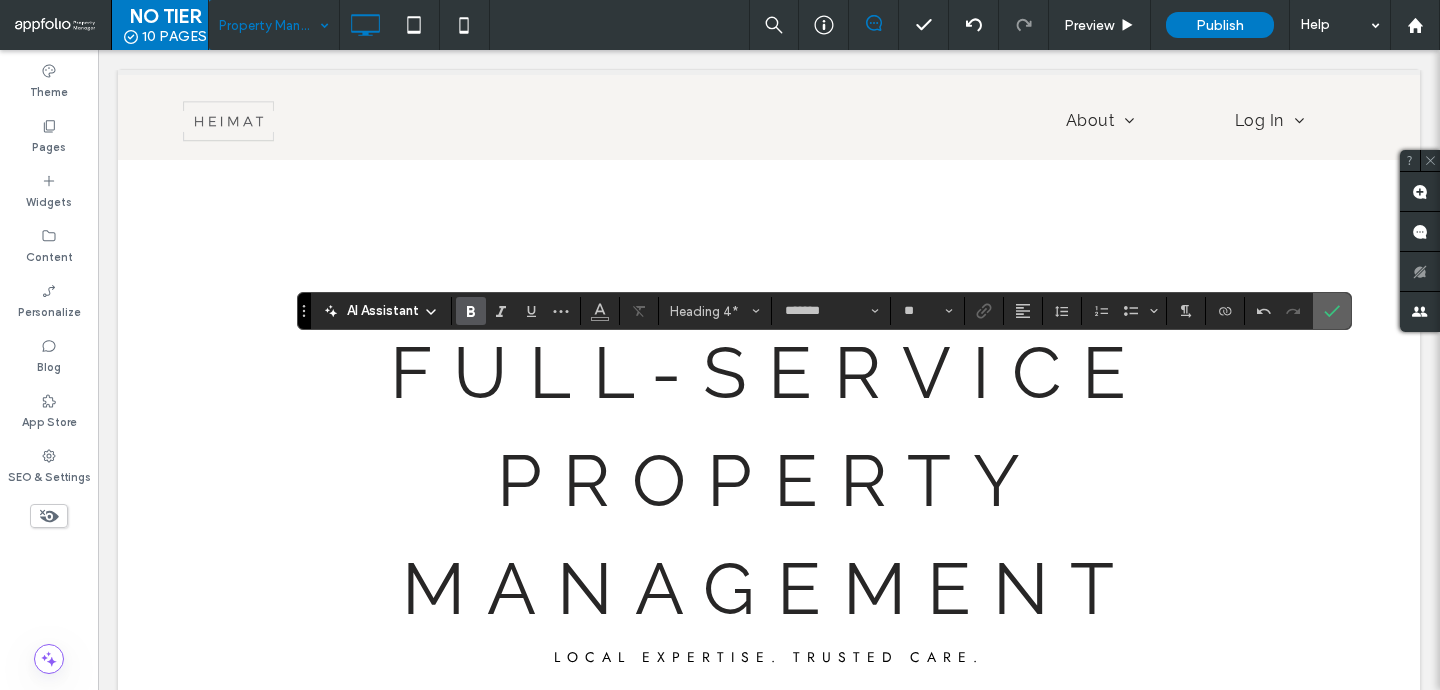 click 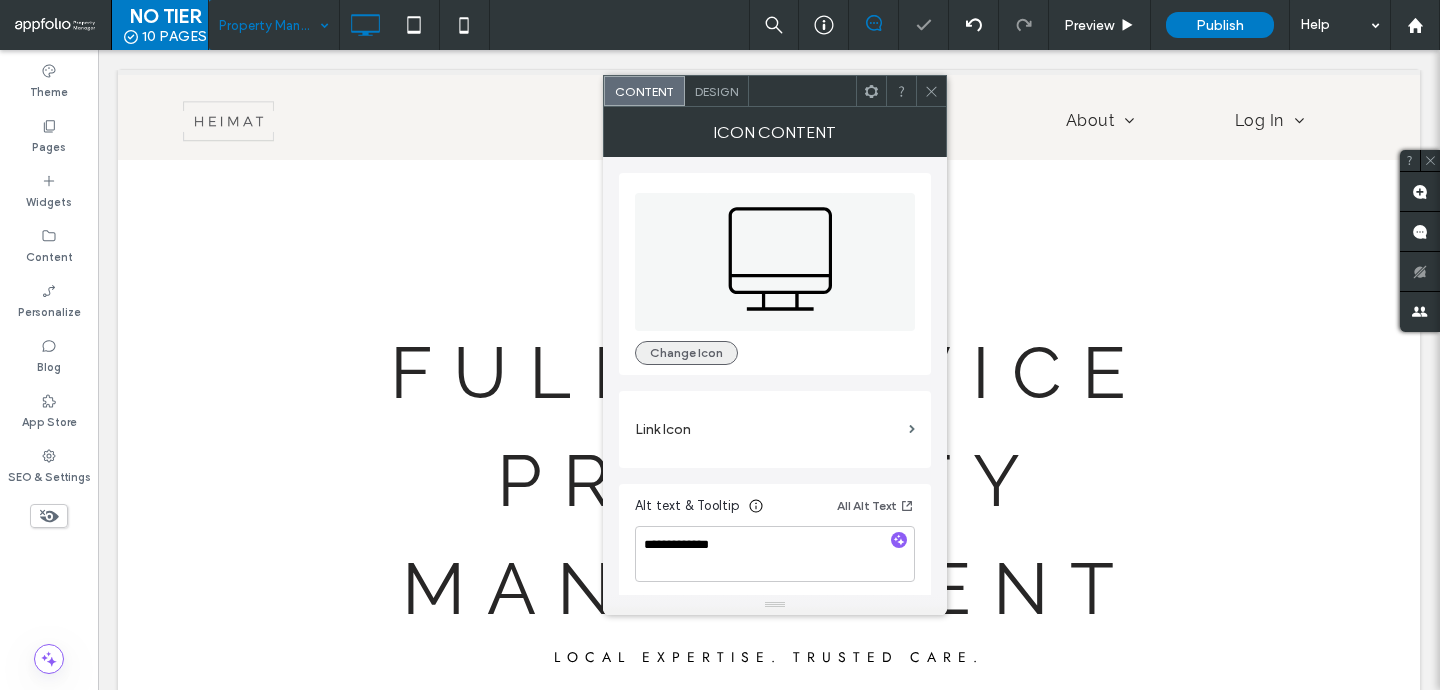 click on "Change Icon" at bounding box center [686, 353] 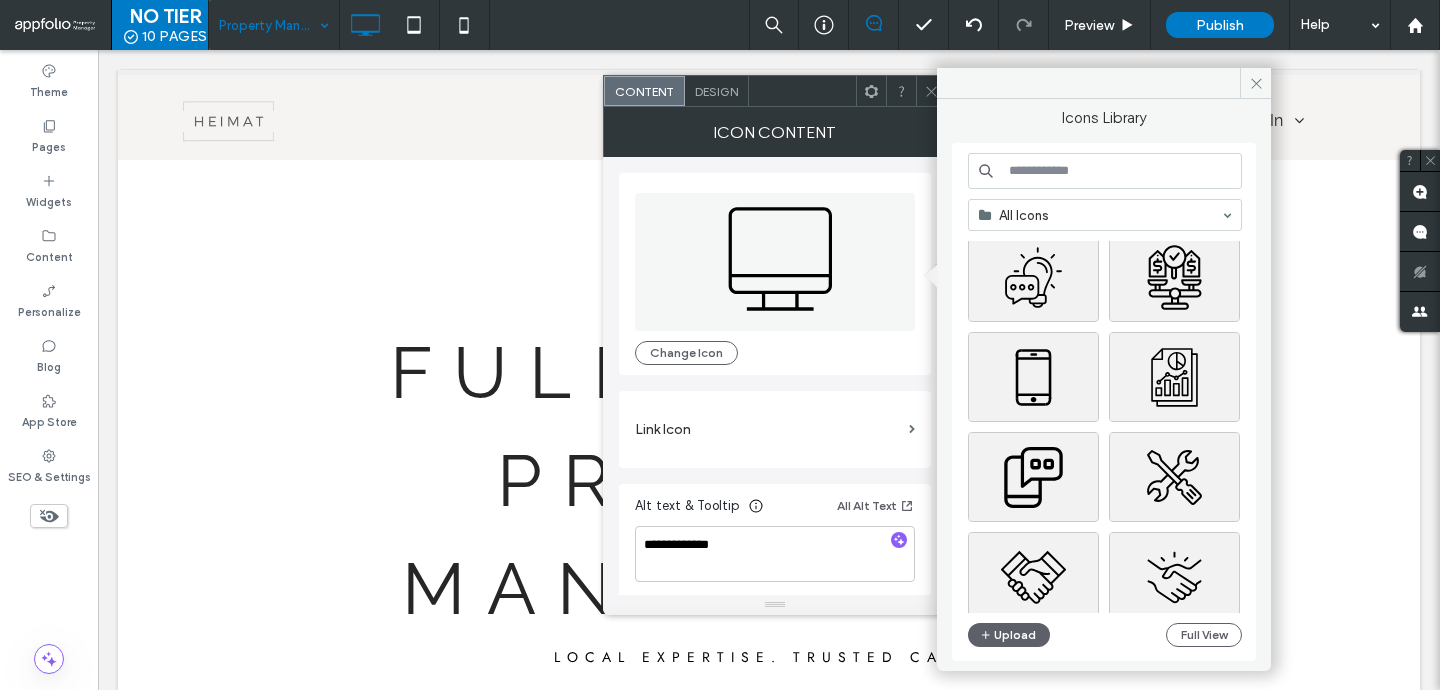 scroll, scrollTop: 353, scrollLeft: 0, axis: vertical 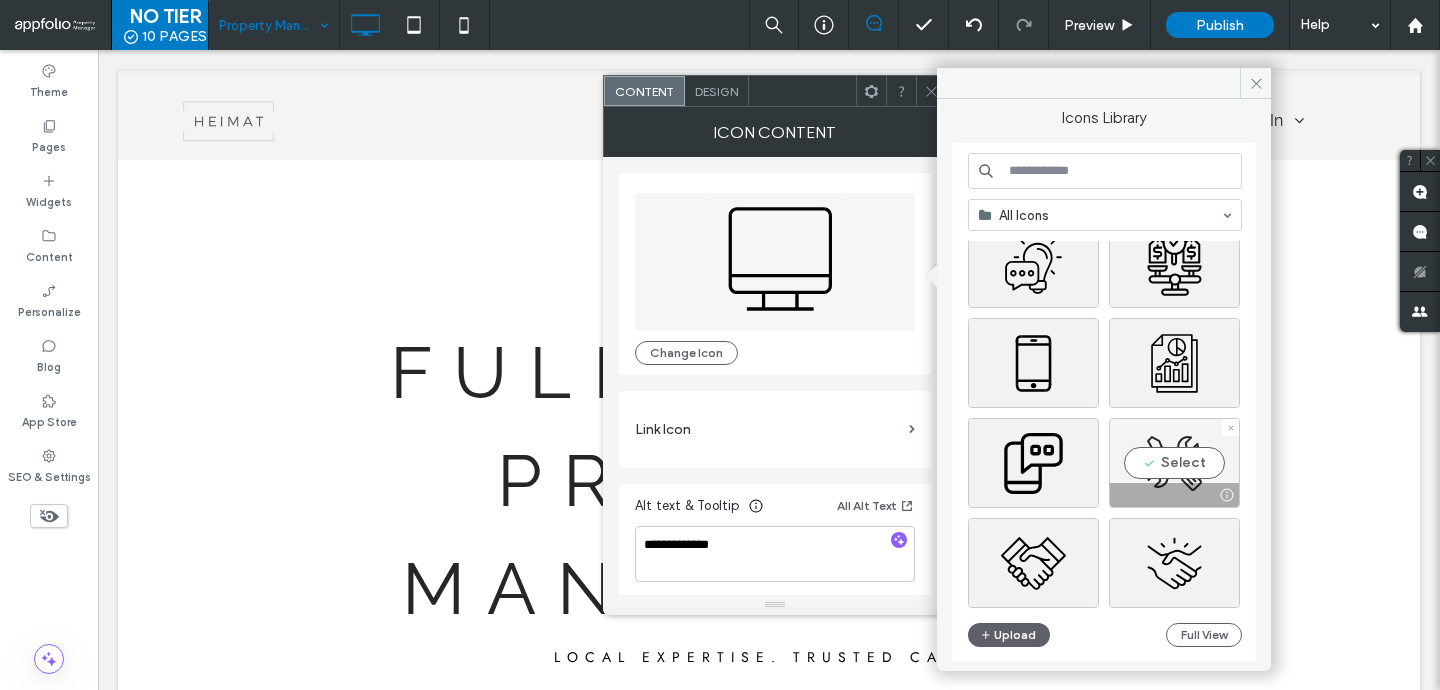 click on "Select" at bounding box center [1174, 463] 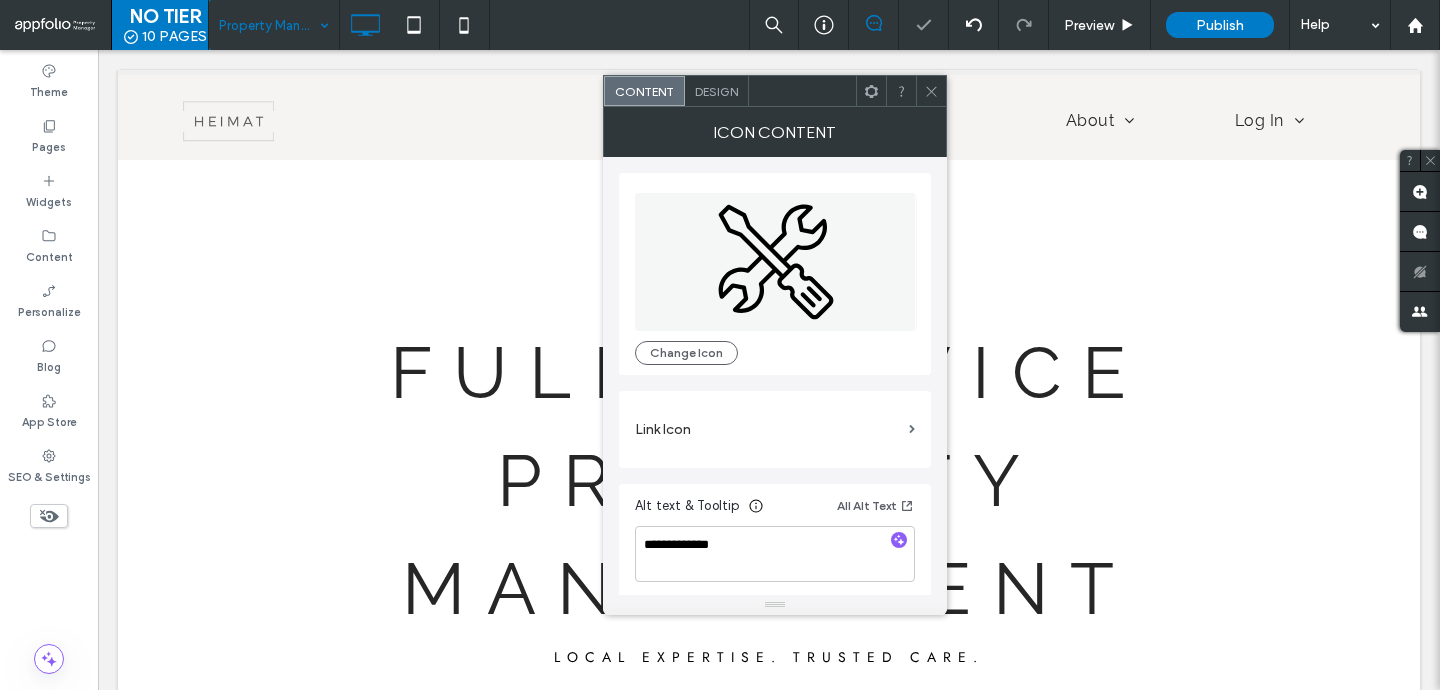 click on "Design" at bounding box center (716, 91) 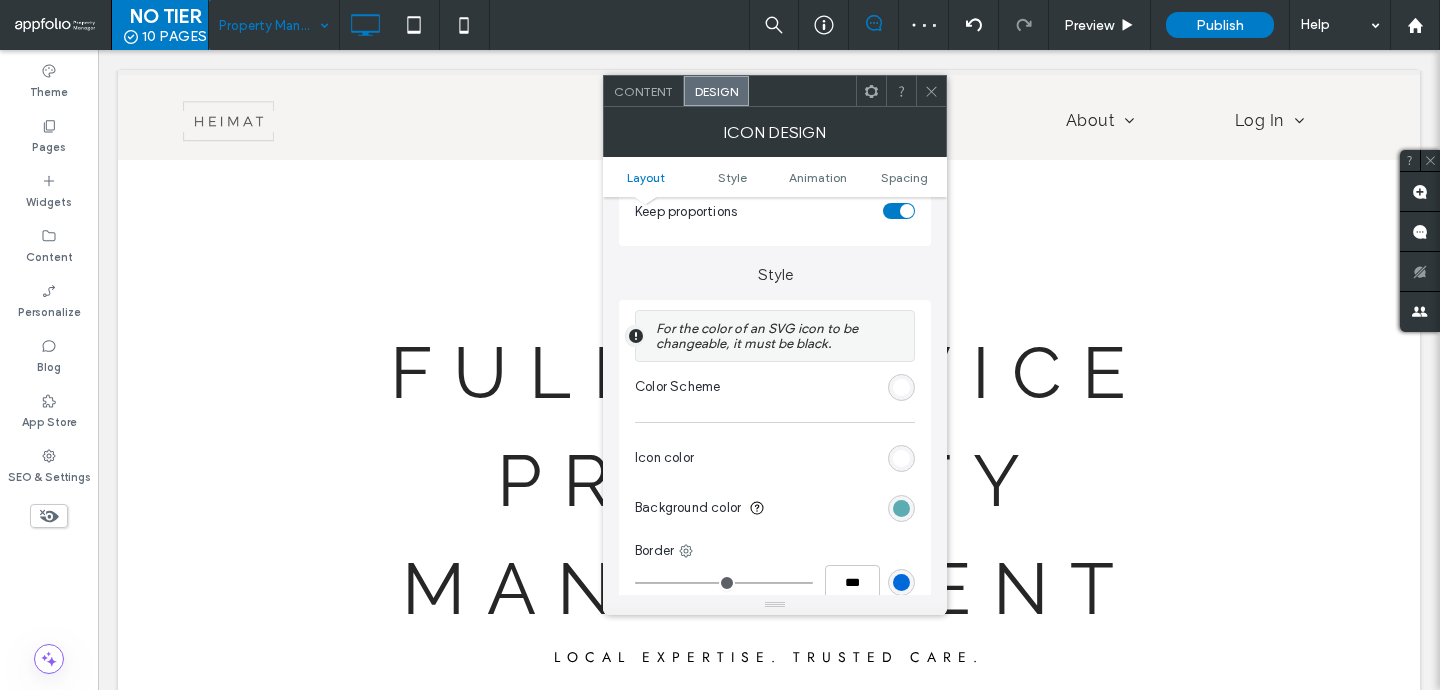 scroll, scrollTop: 464, scrollLeft: 0, axis: vertical 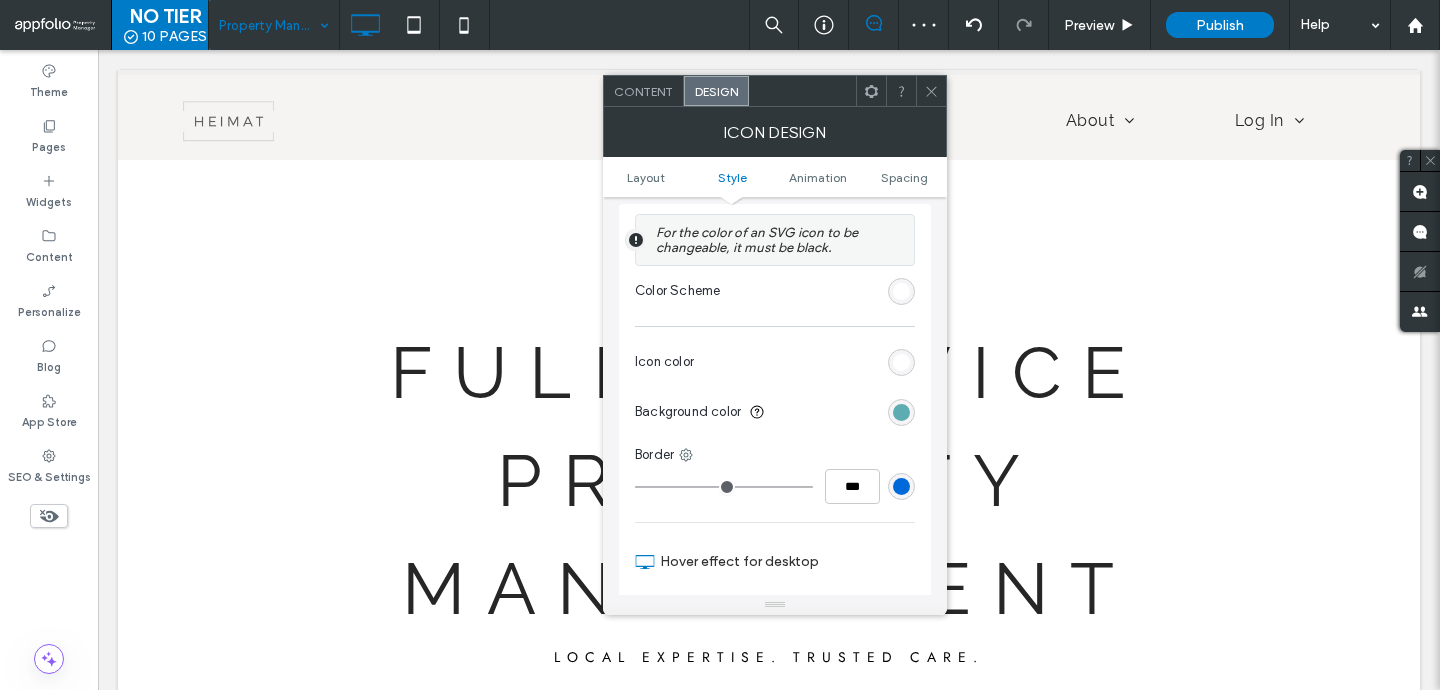 click at bounding box center [901, 362] 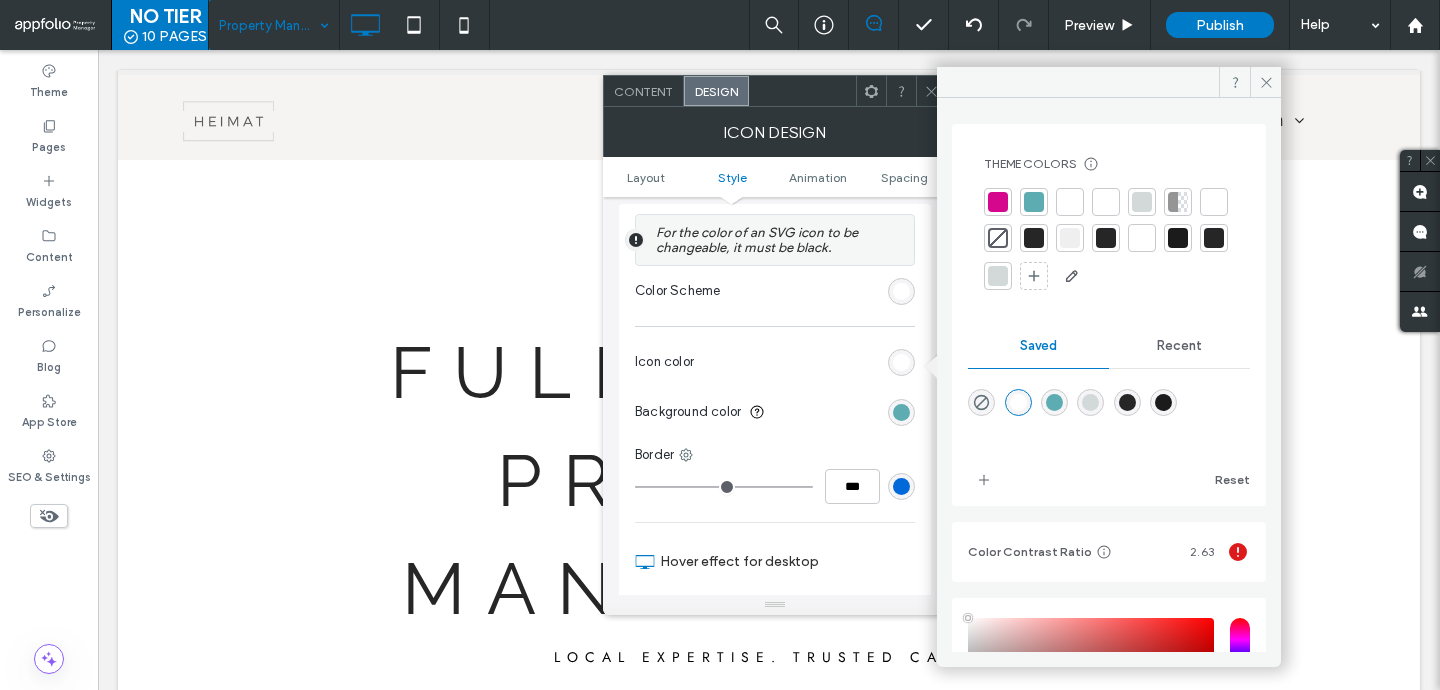 click at bounding box center [1034, 238] 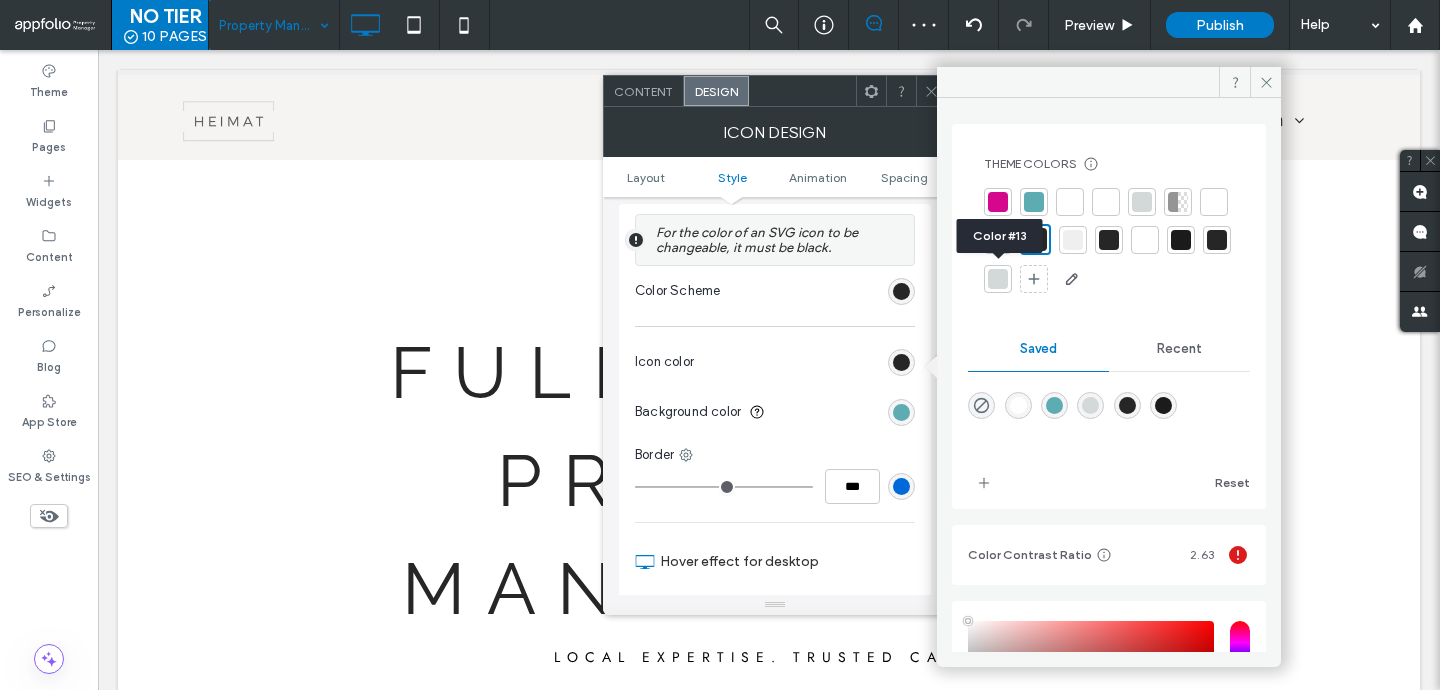 click at bounding box center [1181, 240] 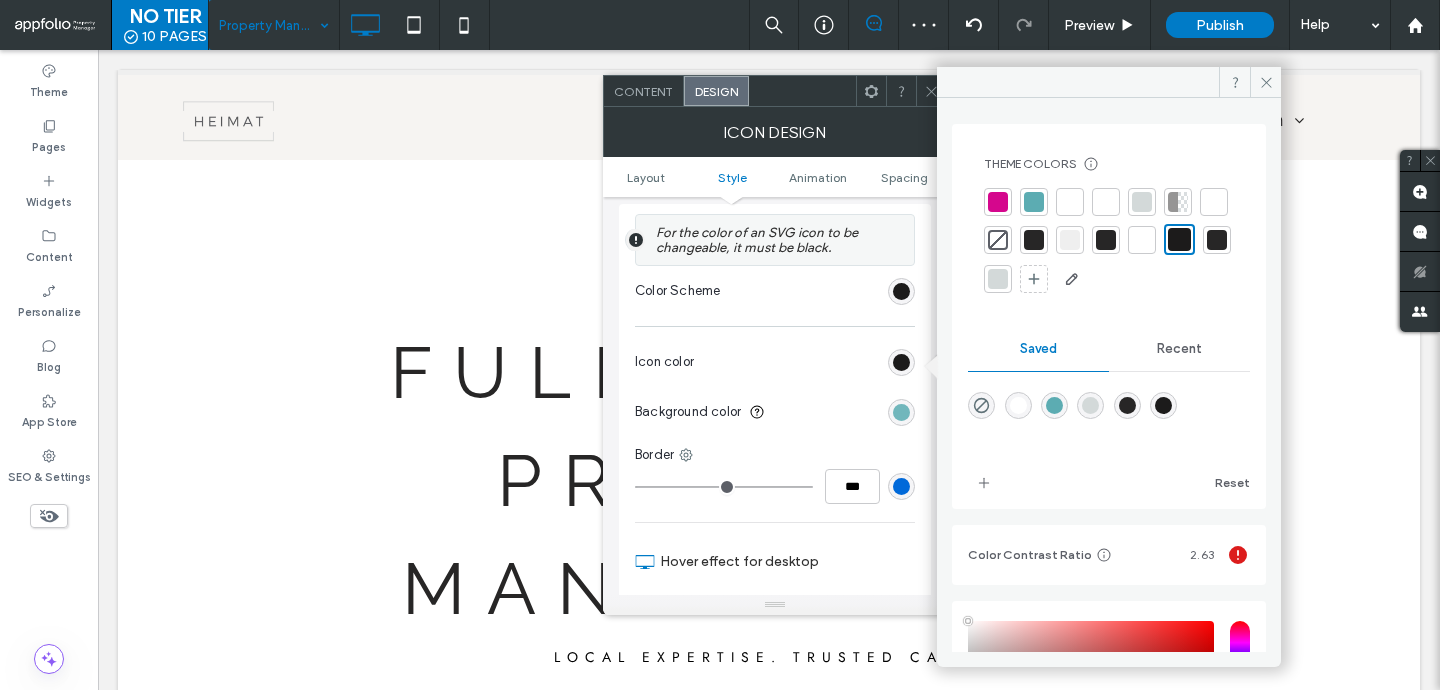 click at bounding box center [901, 412] 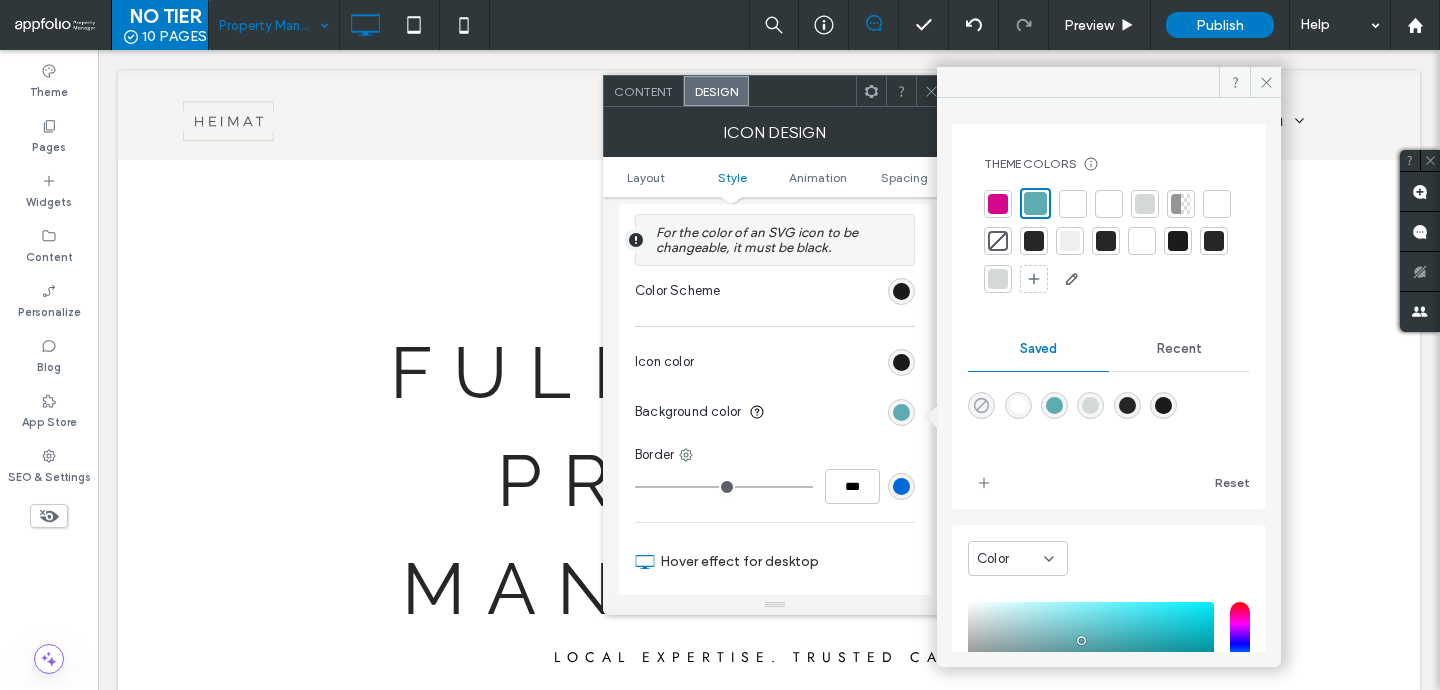 click 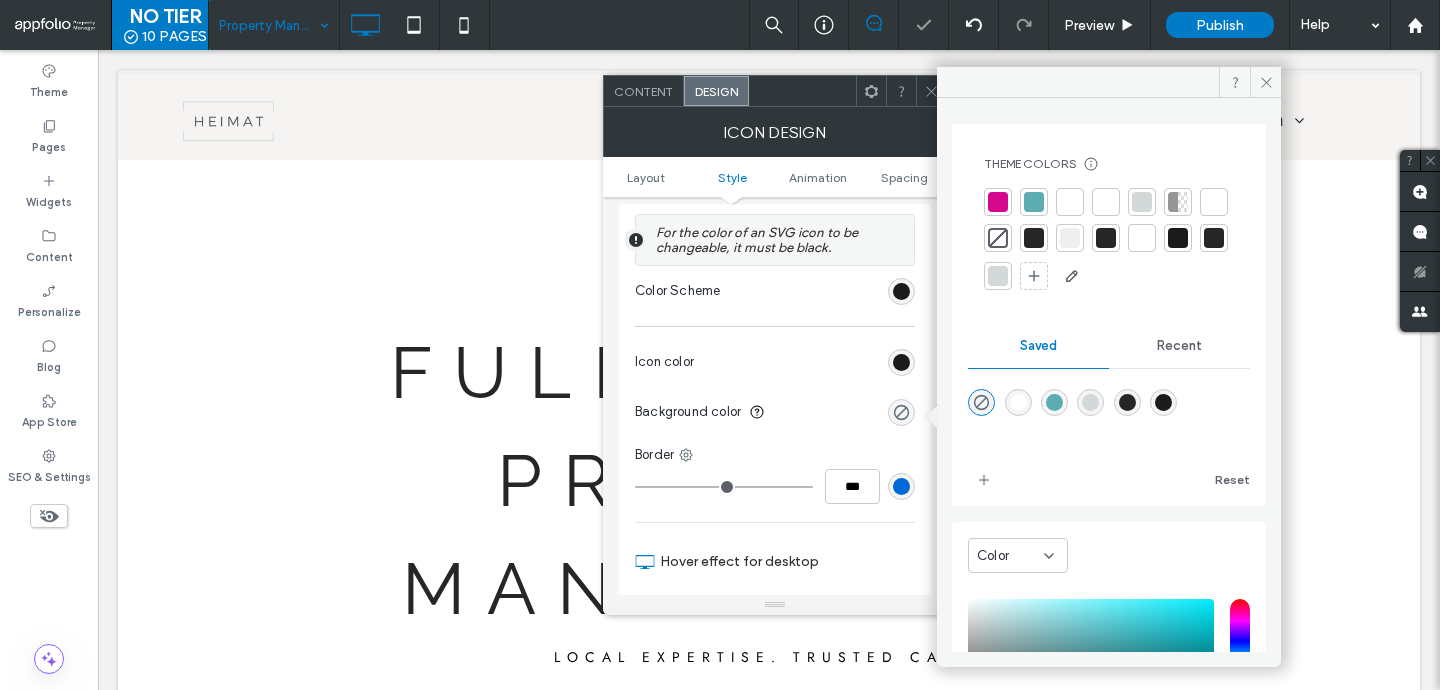 click at bounding box center [901, 486] 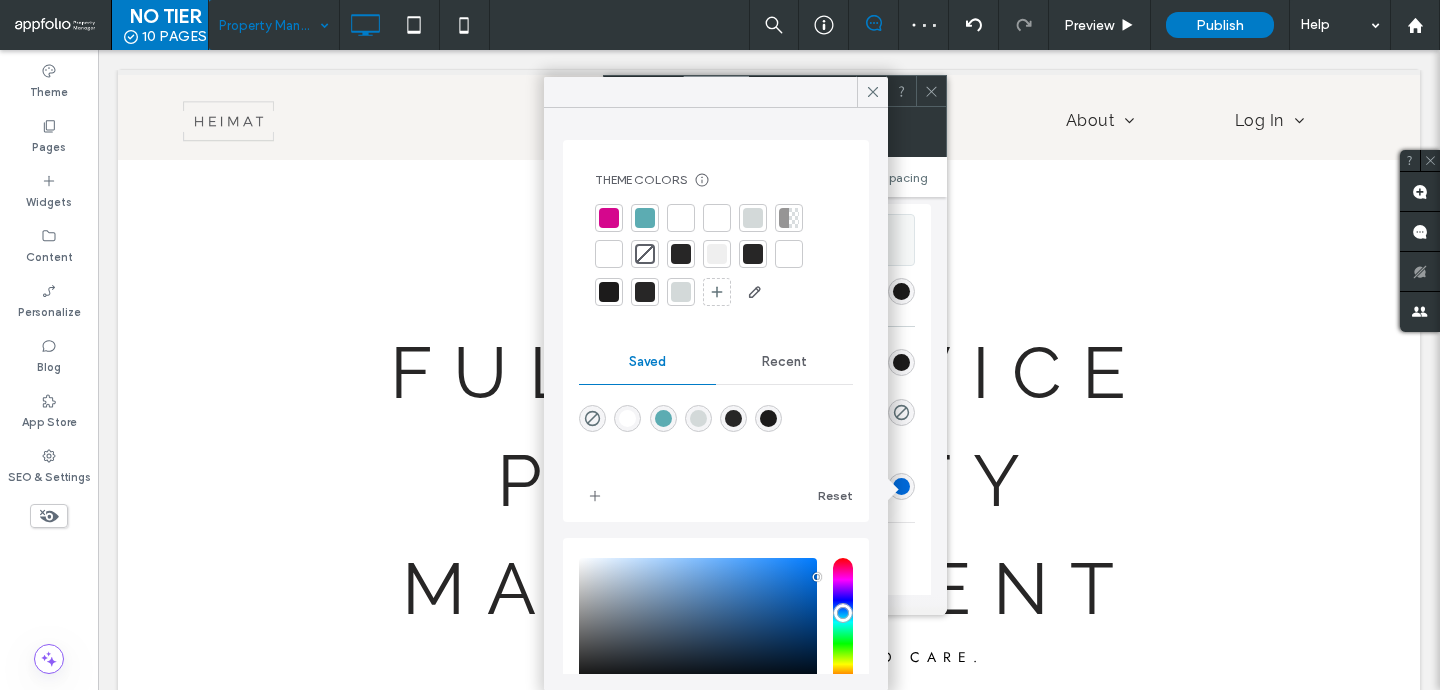click at bounding box center [681, 292] 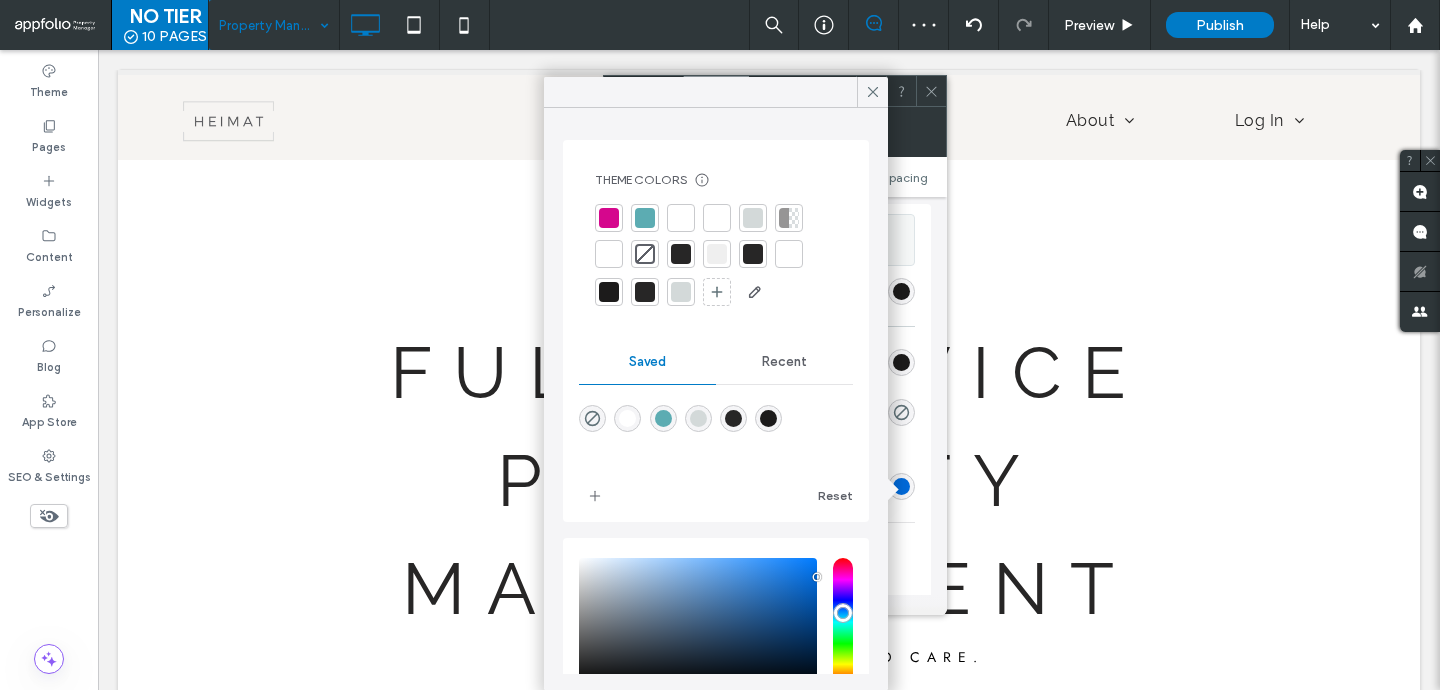 type on "*" 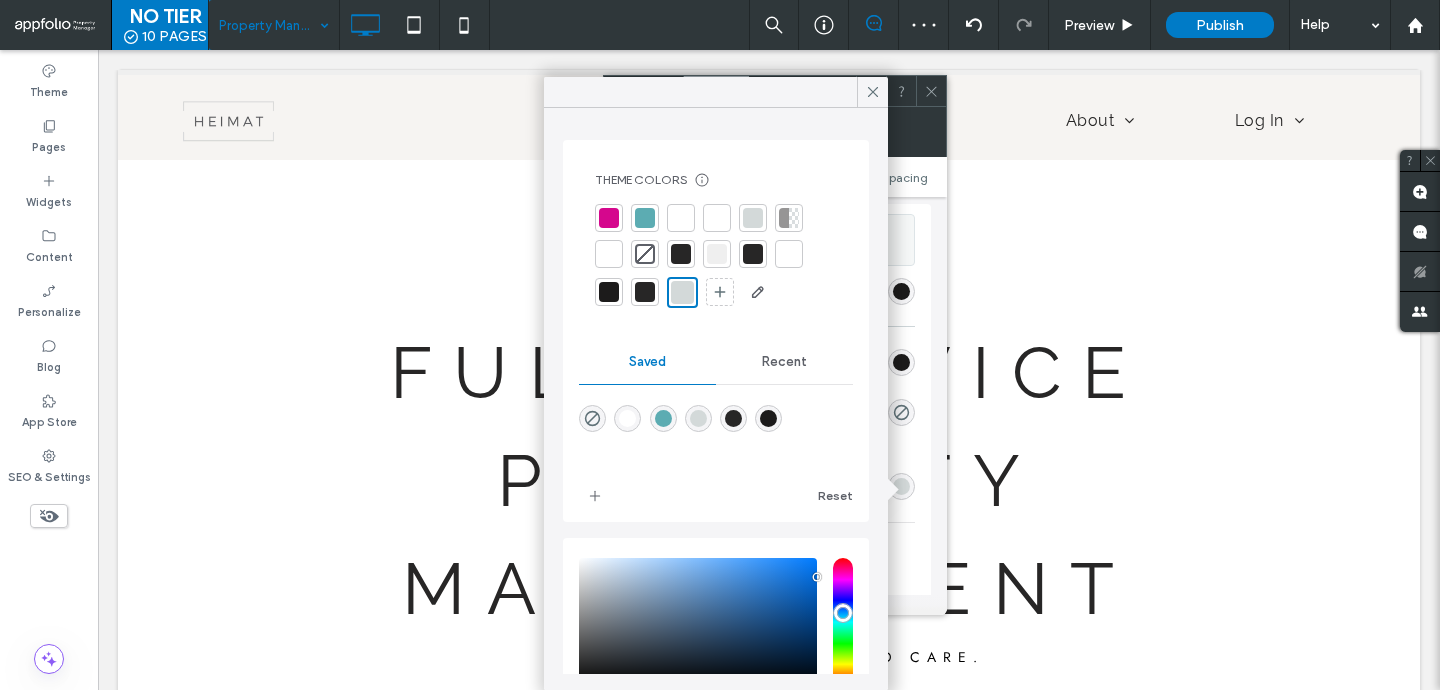 click at bounding box center (931, 91) 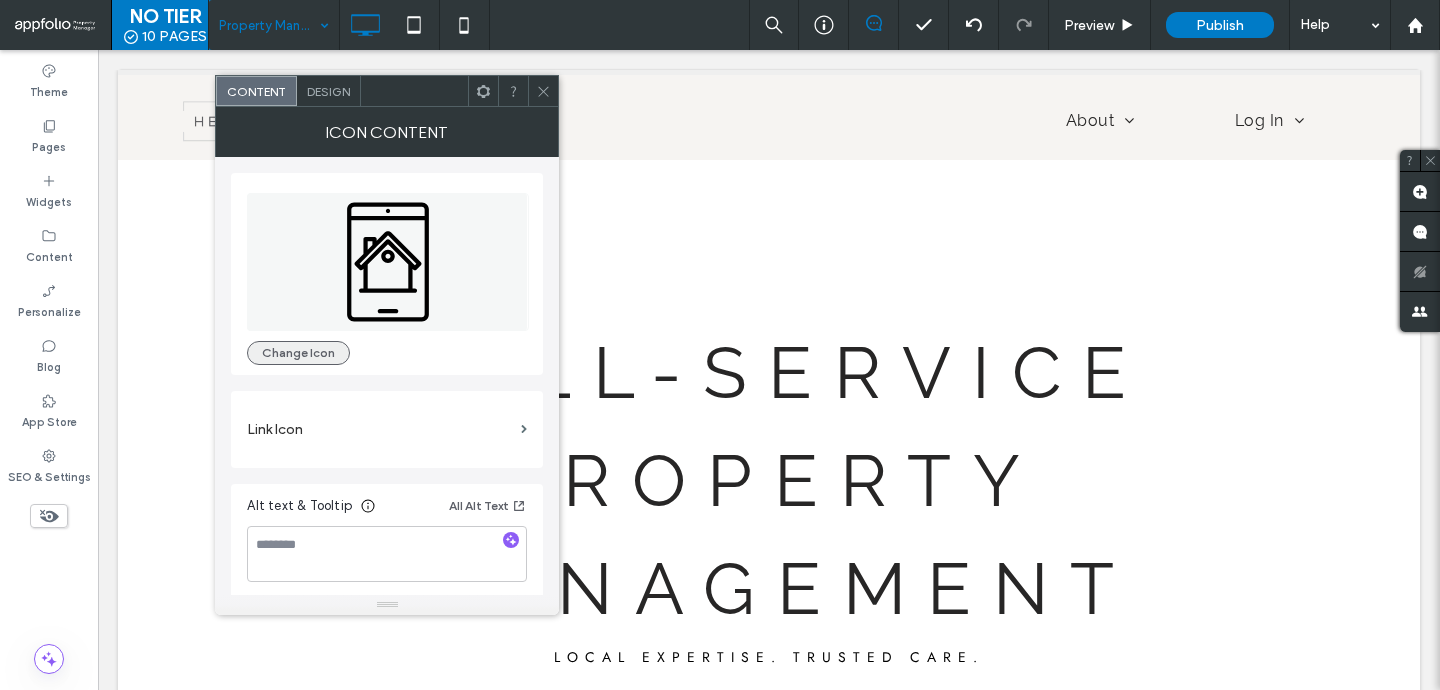 click on "Change Icon" at bounding box center (298, 353) 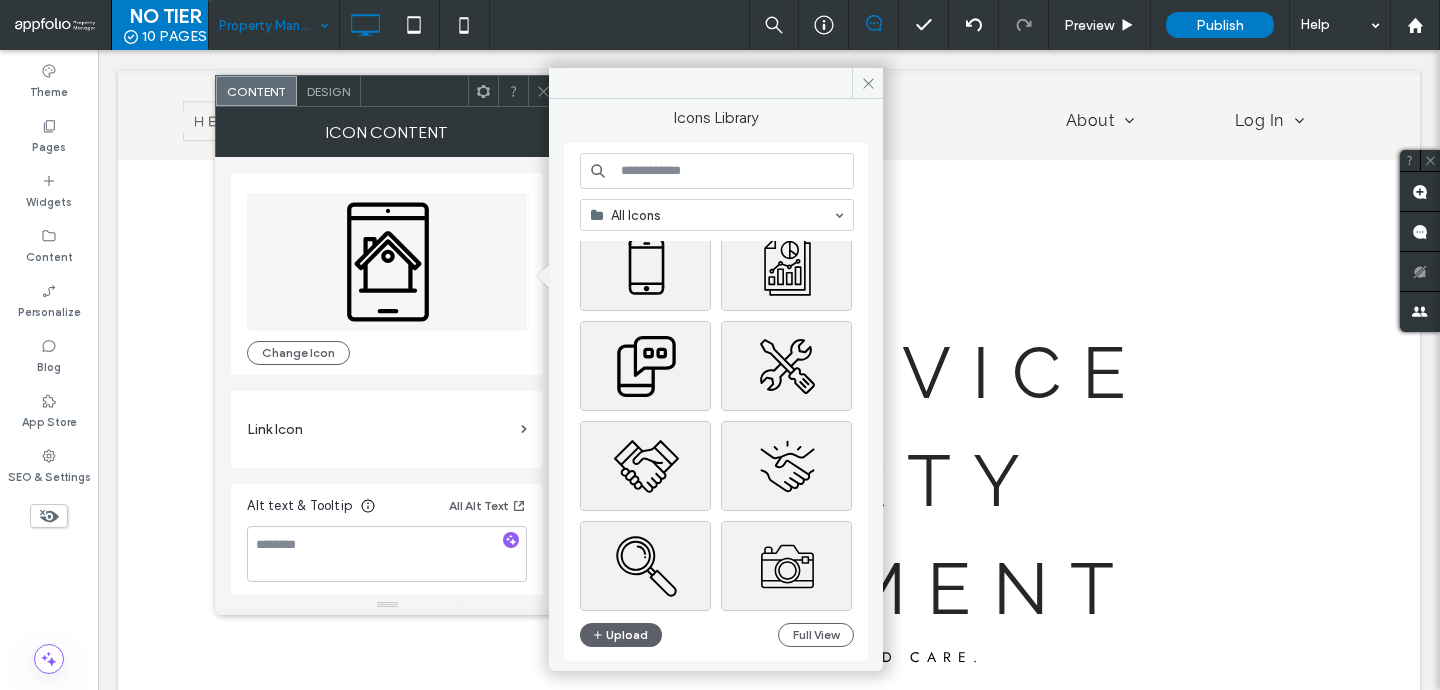 scroll, scrollTop: 492, scrollLeft: 0, axis: vertical 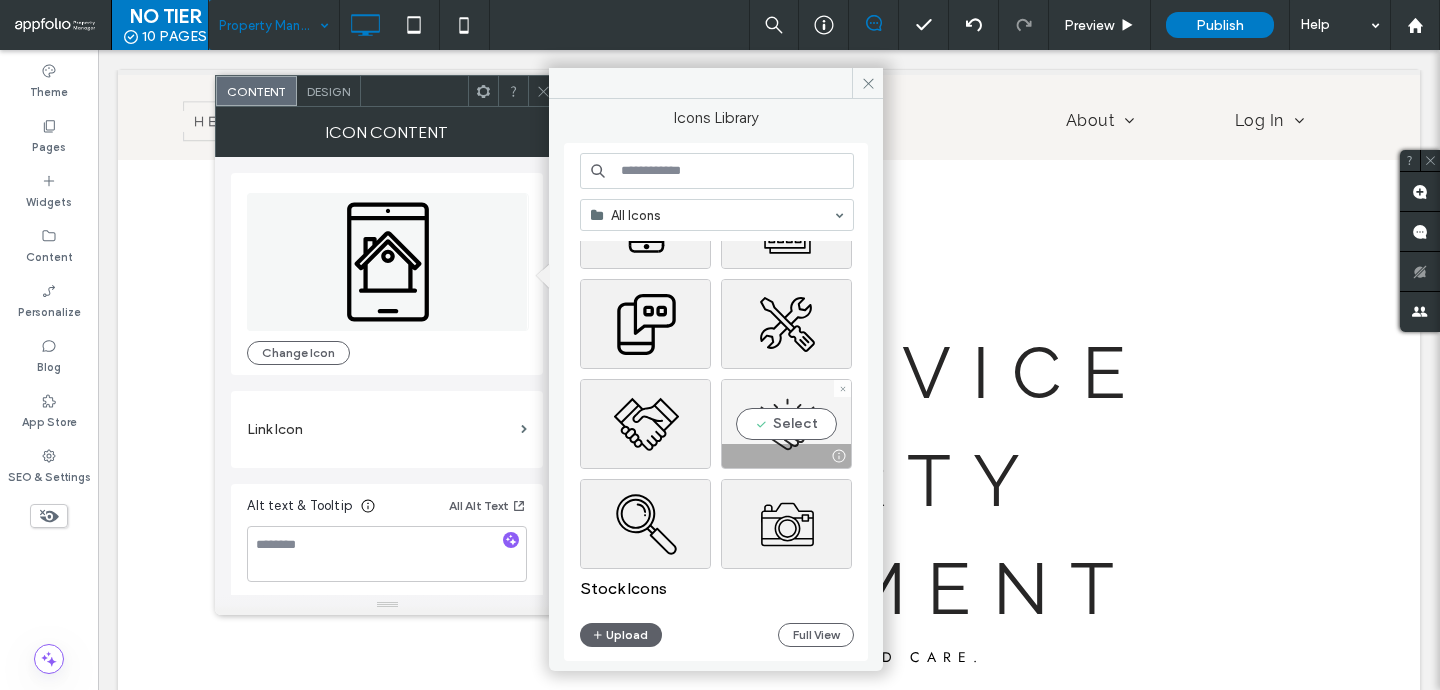 click on "Select" at bounding box center [786, 424] 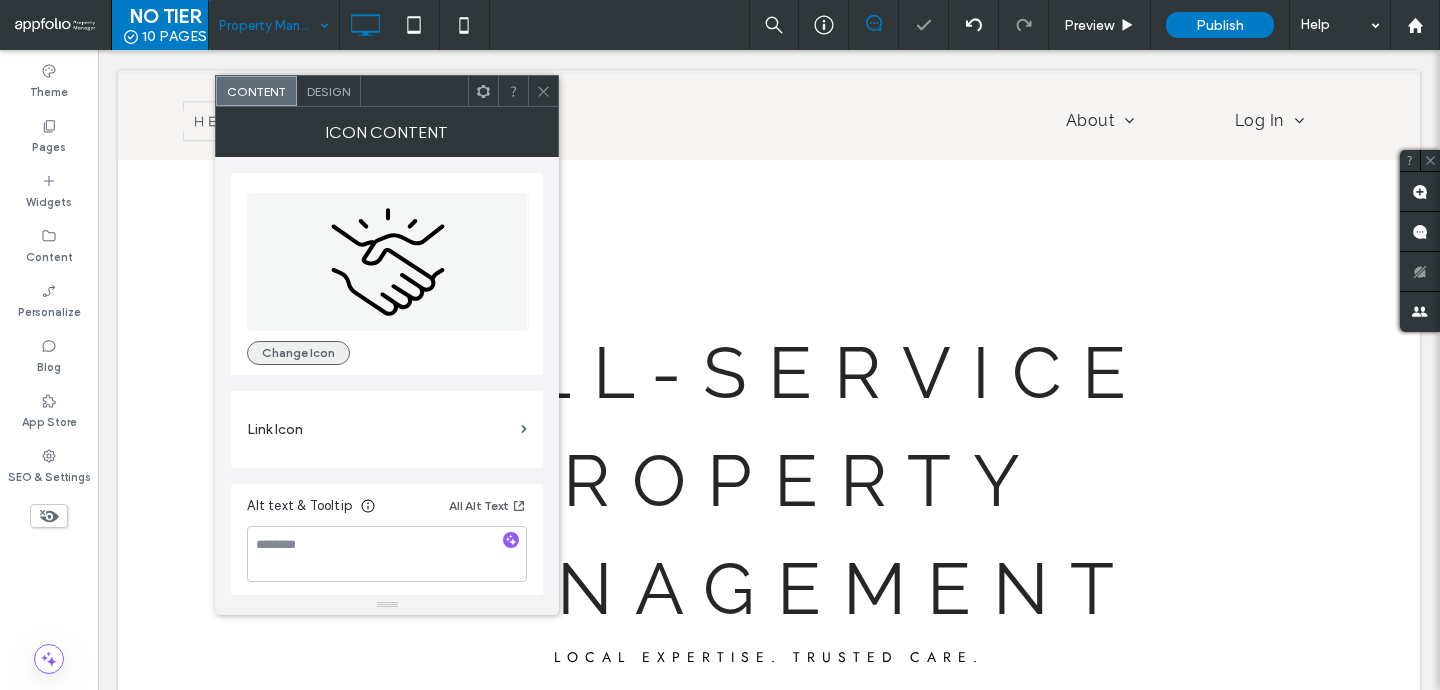 click on "Change Icon" at bounding box center [298, 353] 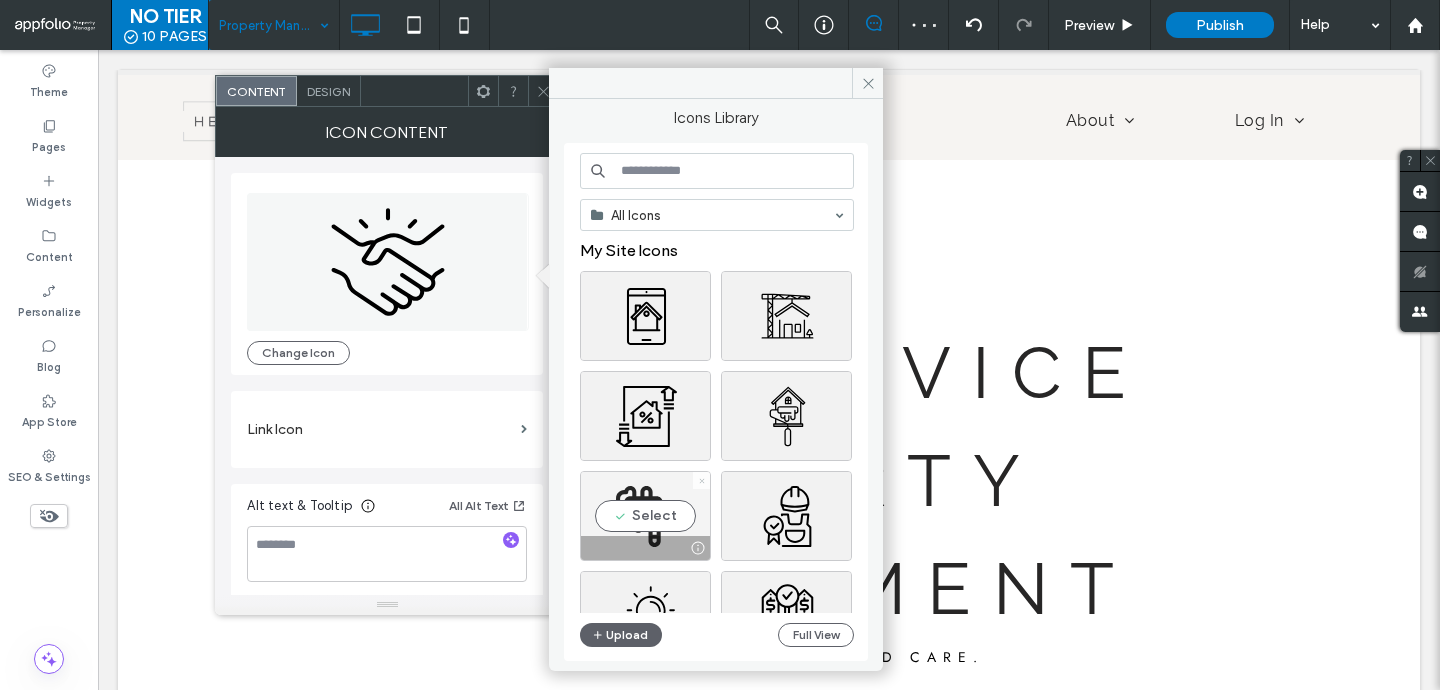 scroll, scrollTop: 360, scrollLeft: 0, axis: vertical 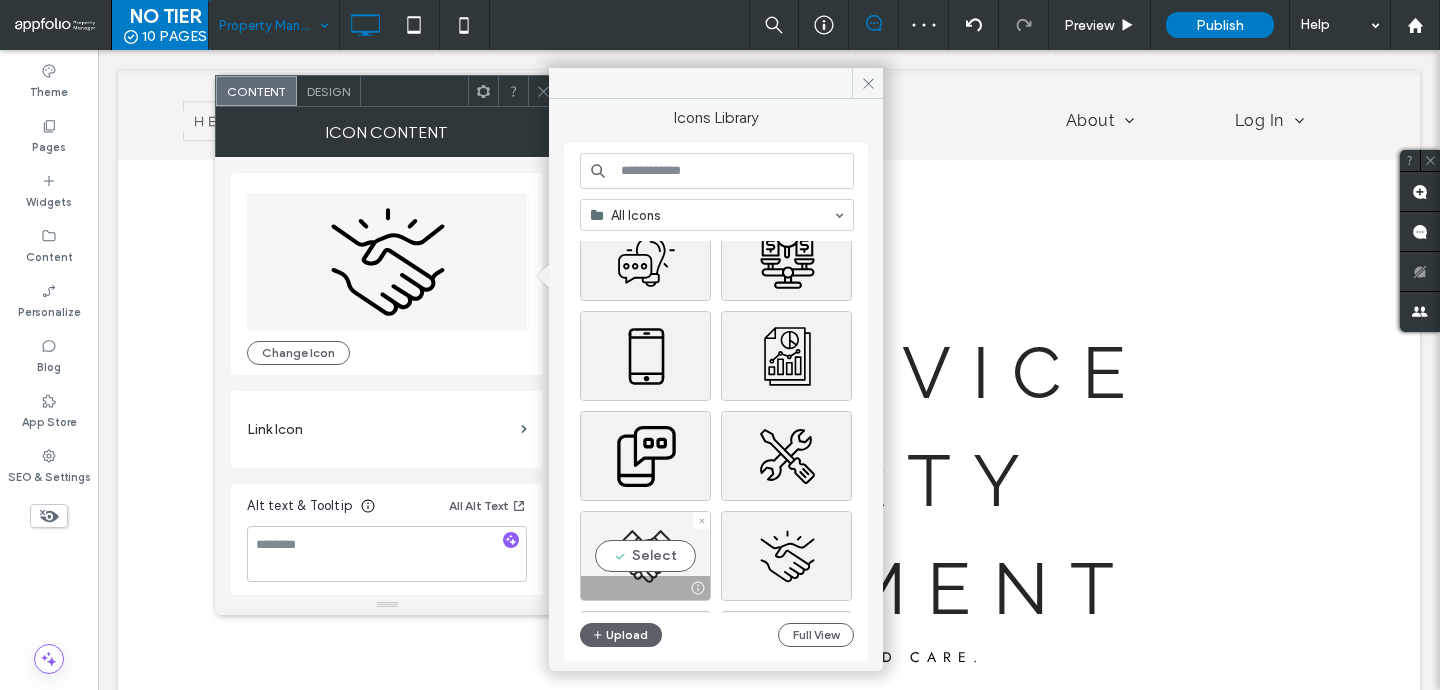 click on "Select" at bounding box center [645, 556] 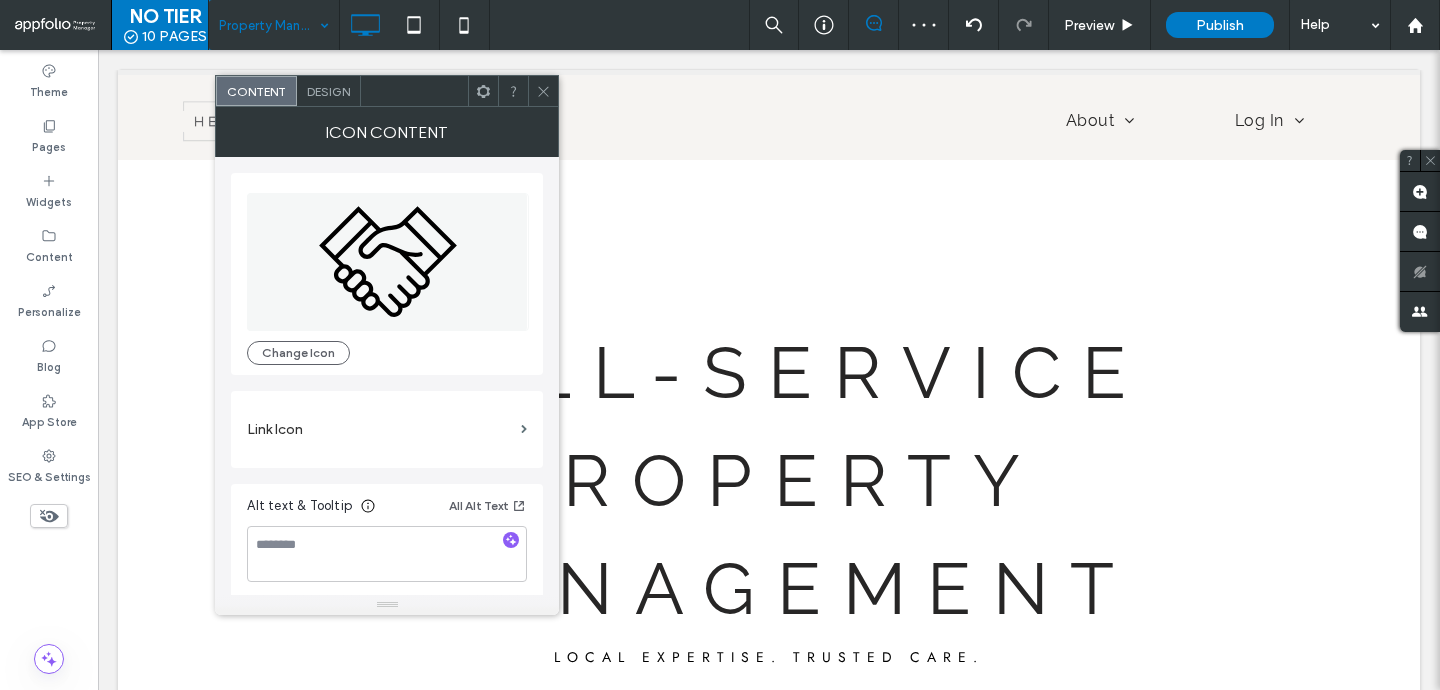 click 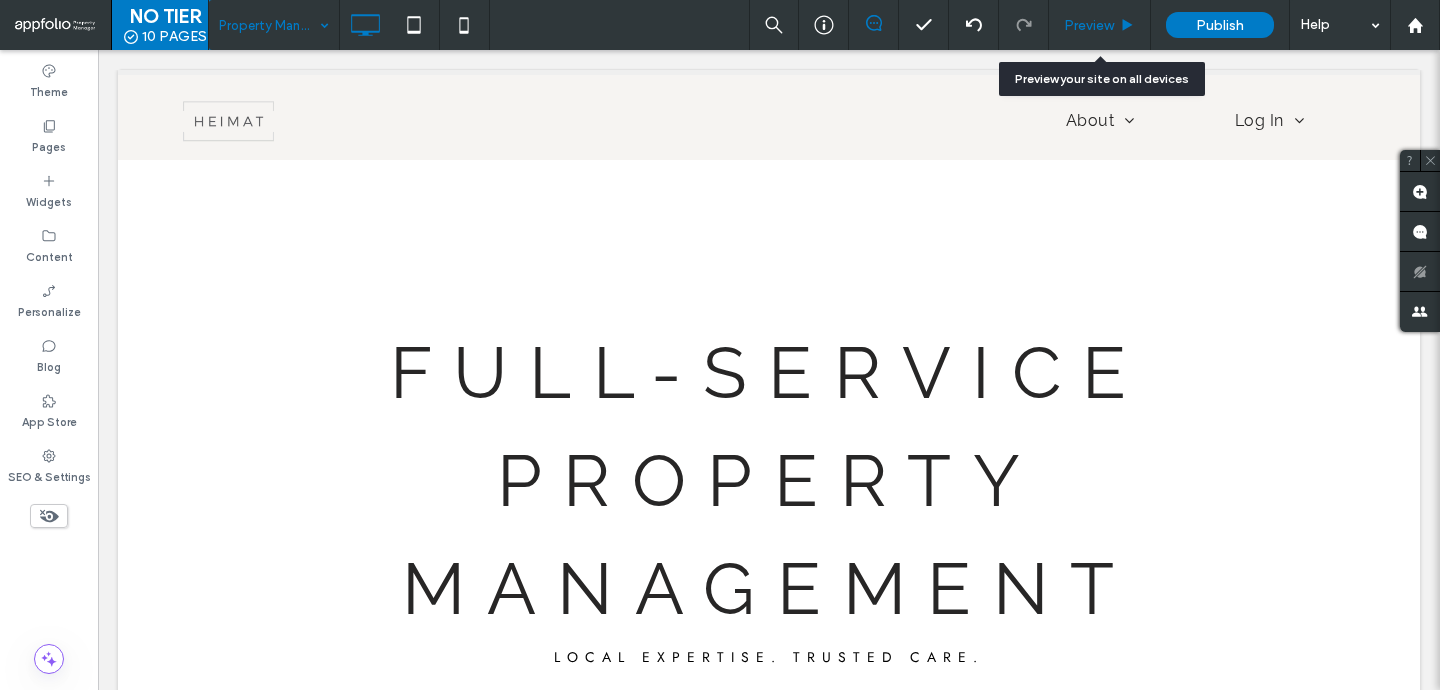 click on "Preview" at bounding box center (1100, 25) 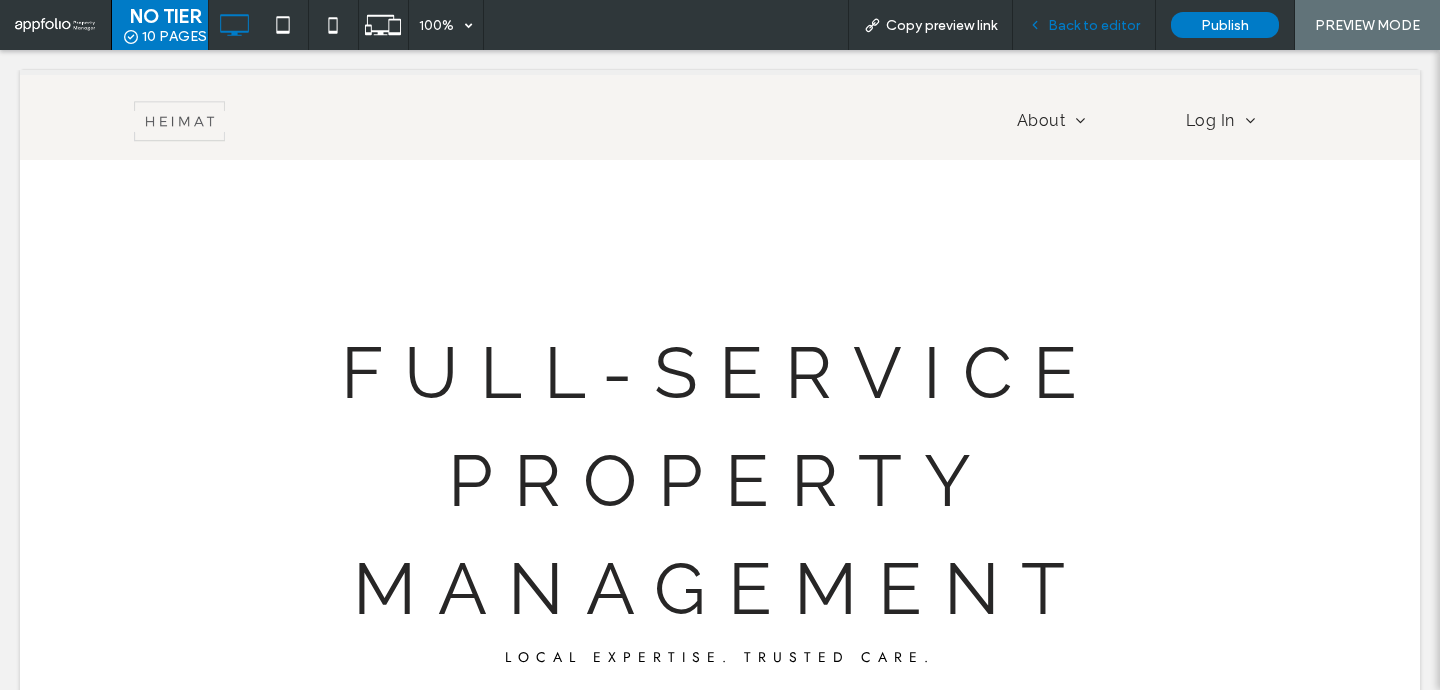 click on "Back to editor" at bounding box center [1094, 25] 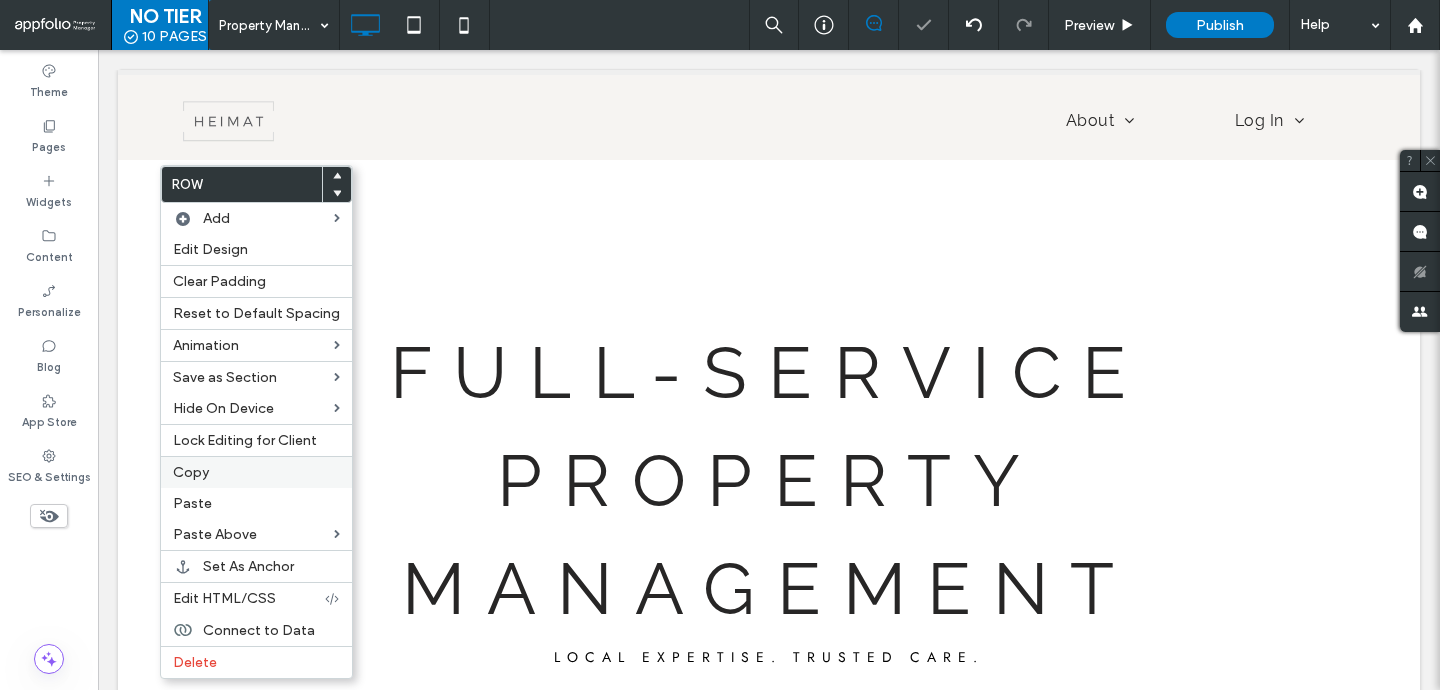 click on "Copy" at bounding box center (191, 472) 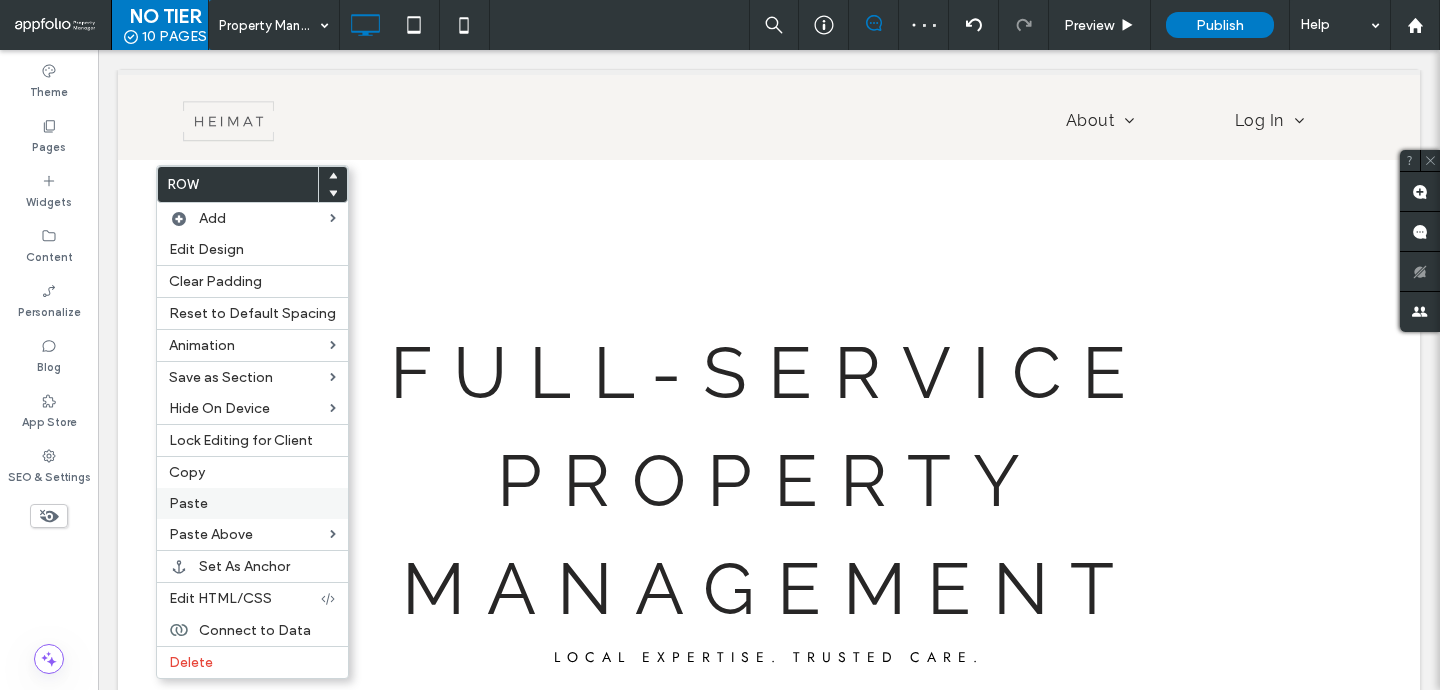 click on "Paste" at bounding box center (252, 503) 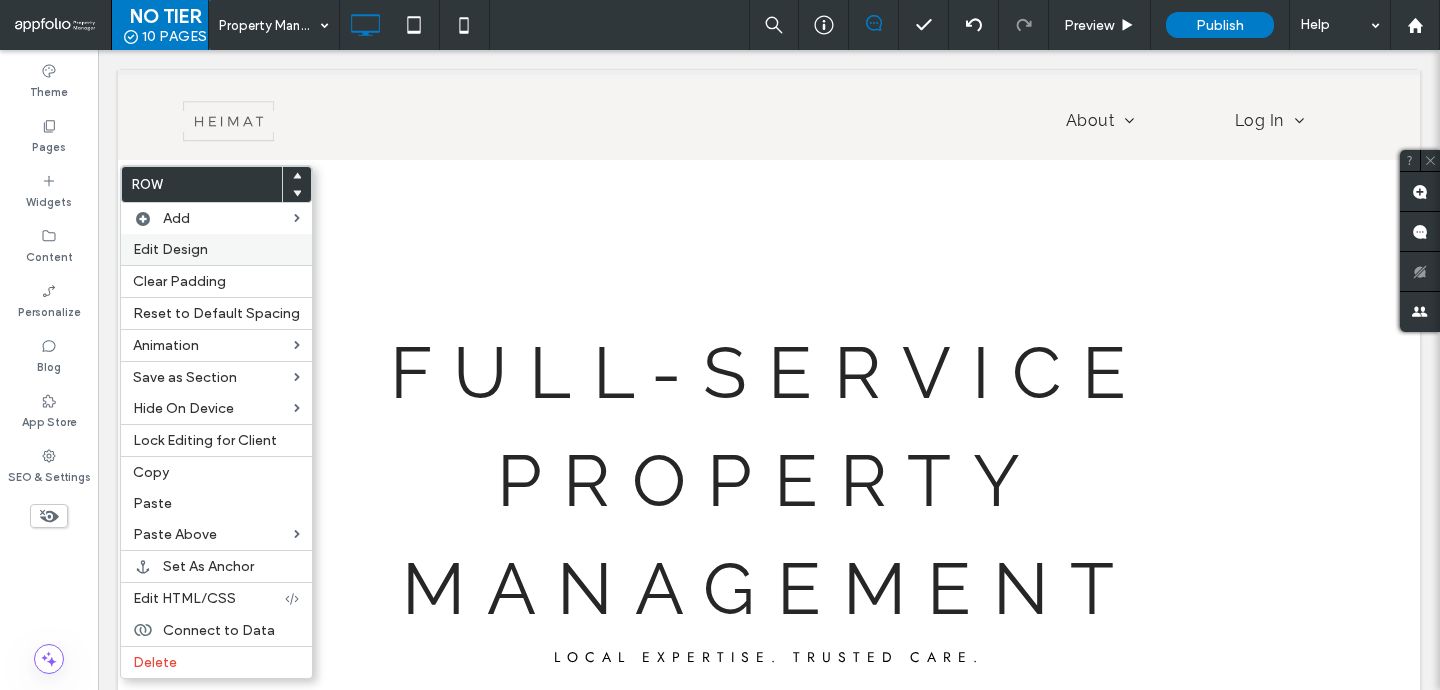 click on "Edit Design" at bounding box center [216, 249] 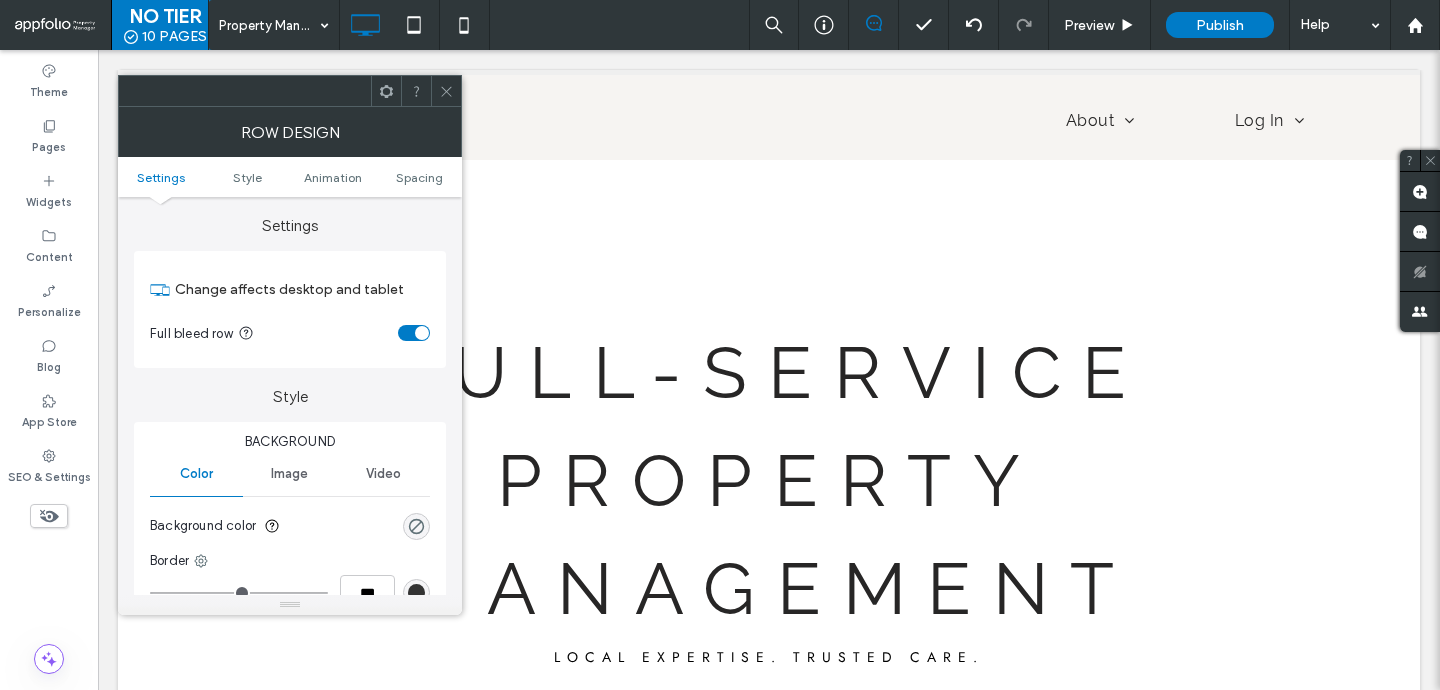 click on "Settings Style Animation Spacing" at bounding box center [290, 177] 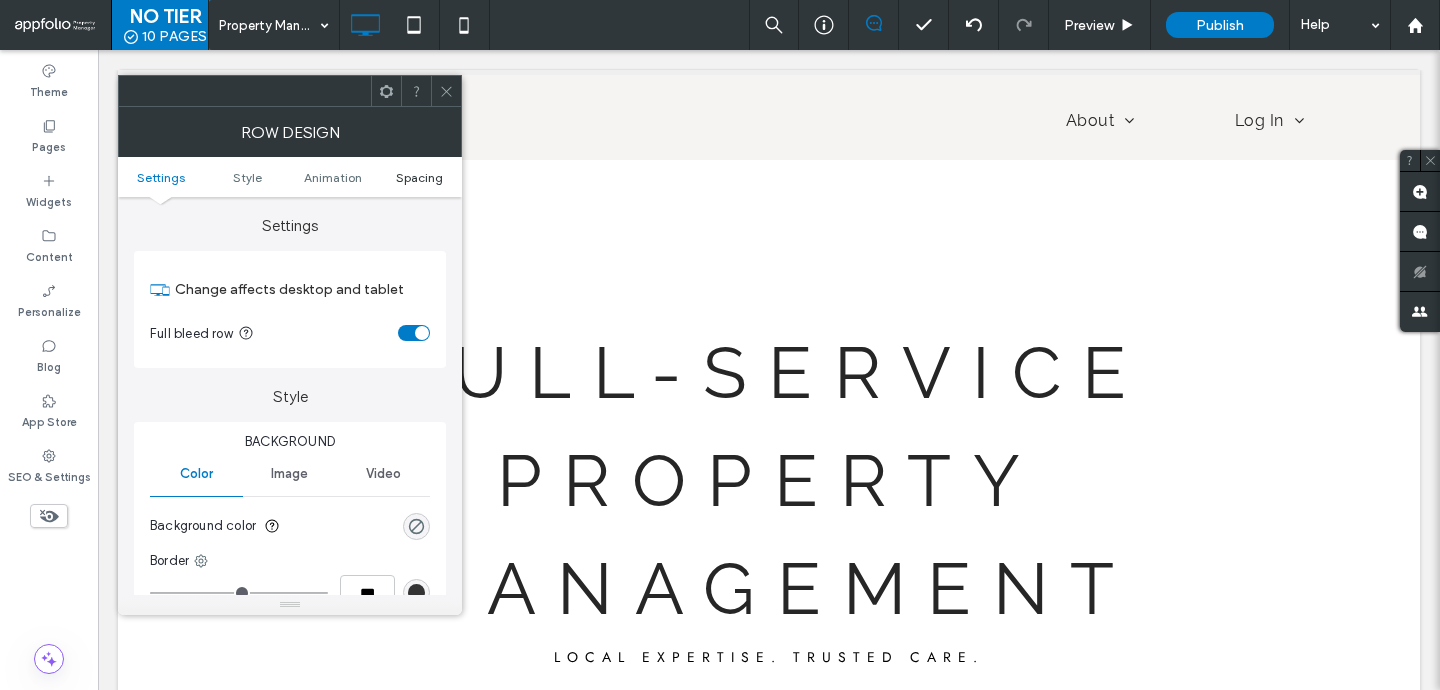 click on "Spacing" at bounding box center [419, 177] 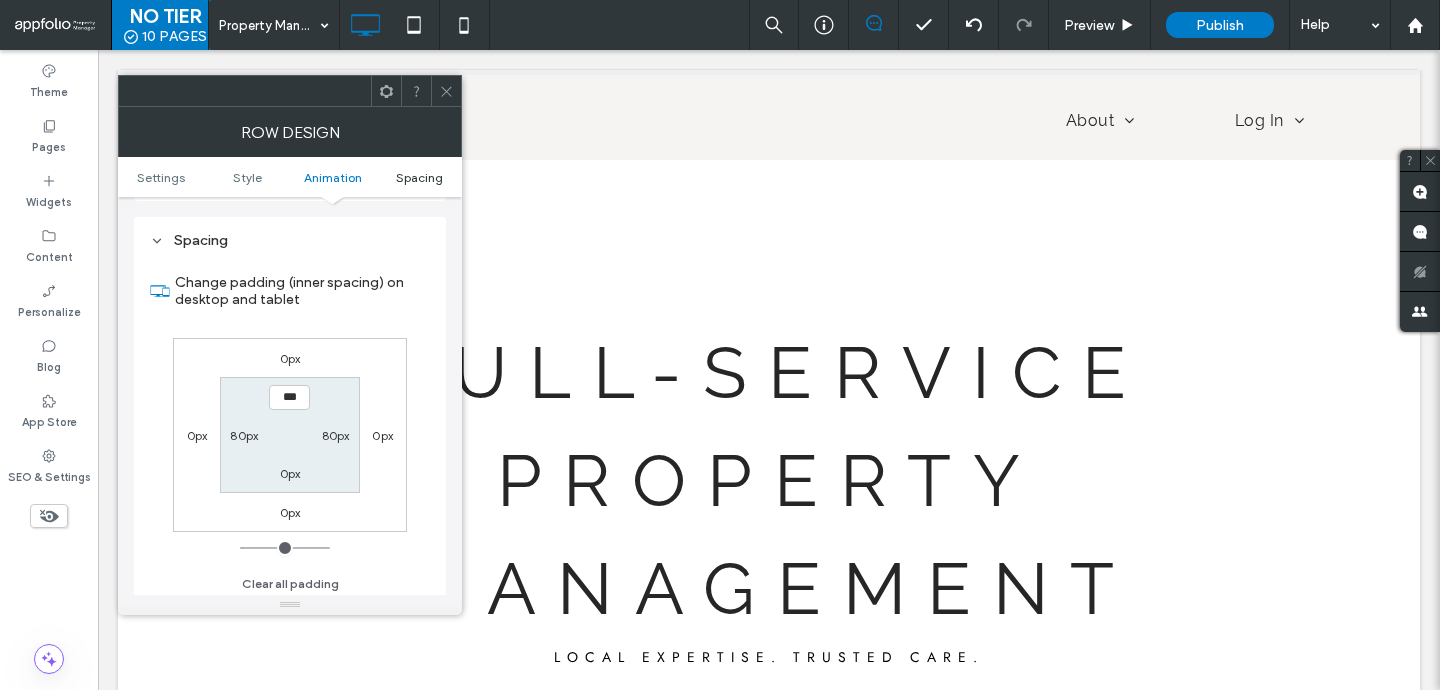 scroll, scrollTop: 566, scrollLeft: 0, axis: vertical 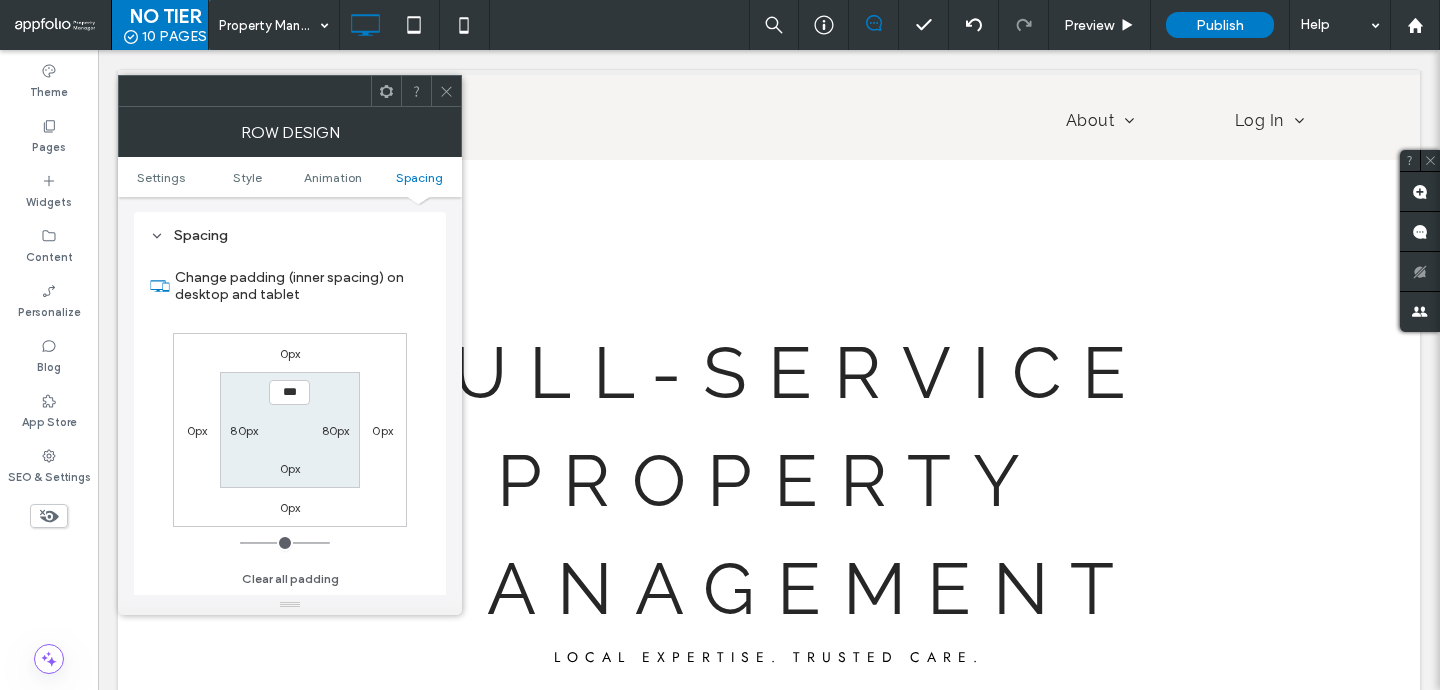 click on "0px" at bounding box center (290, 468) 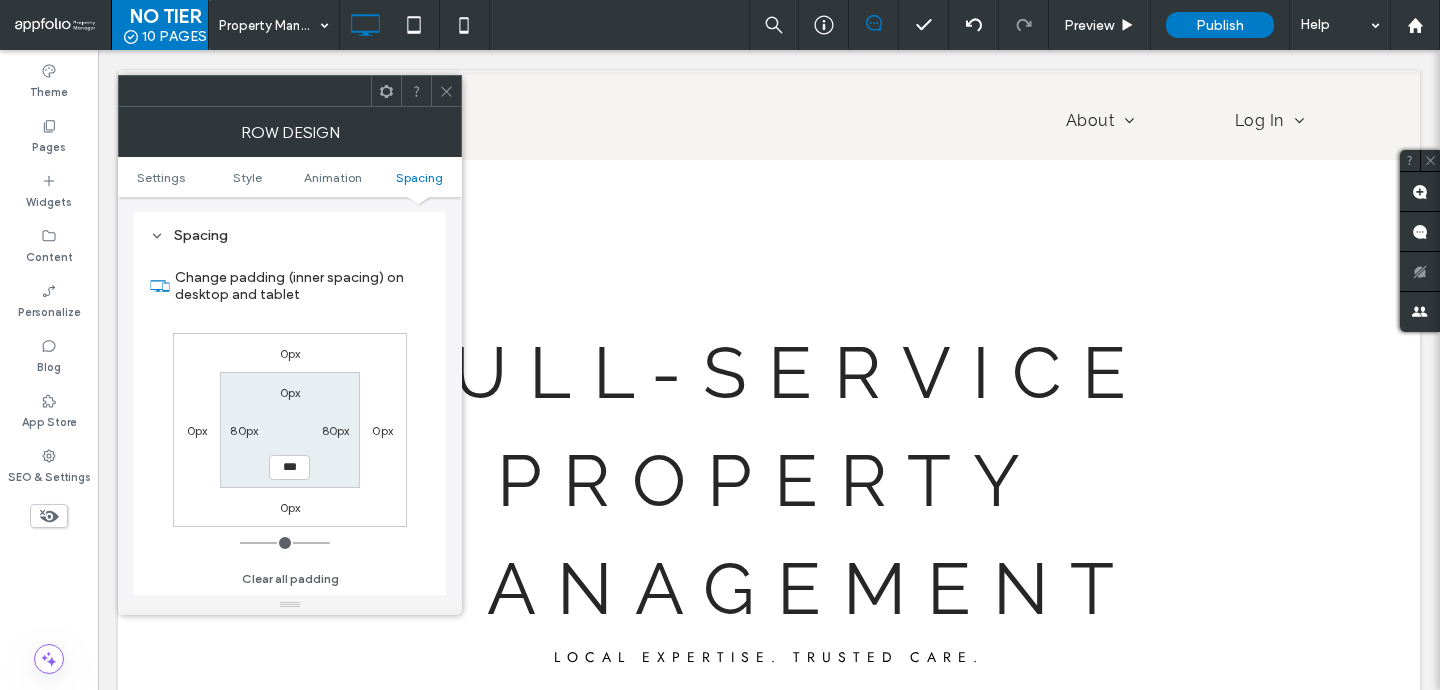 type on "***" 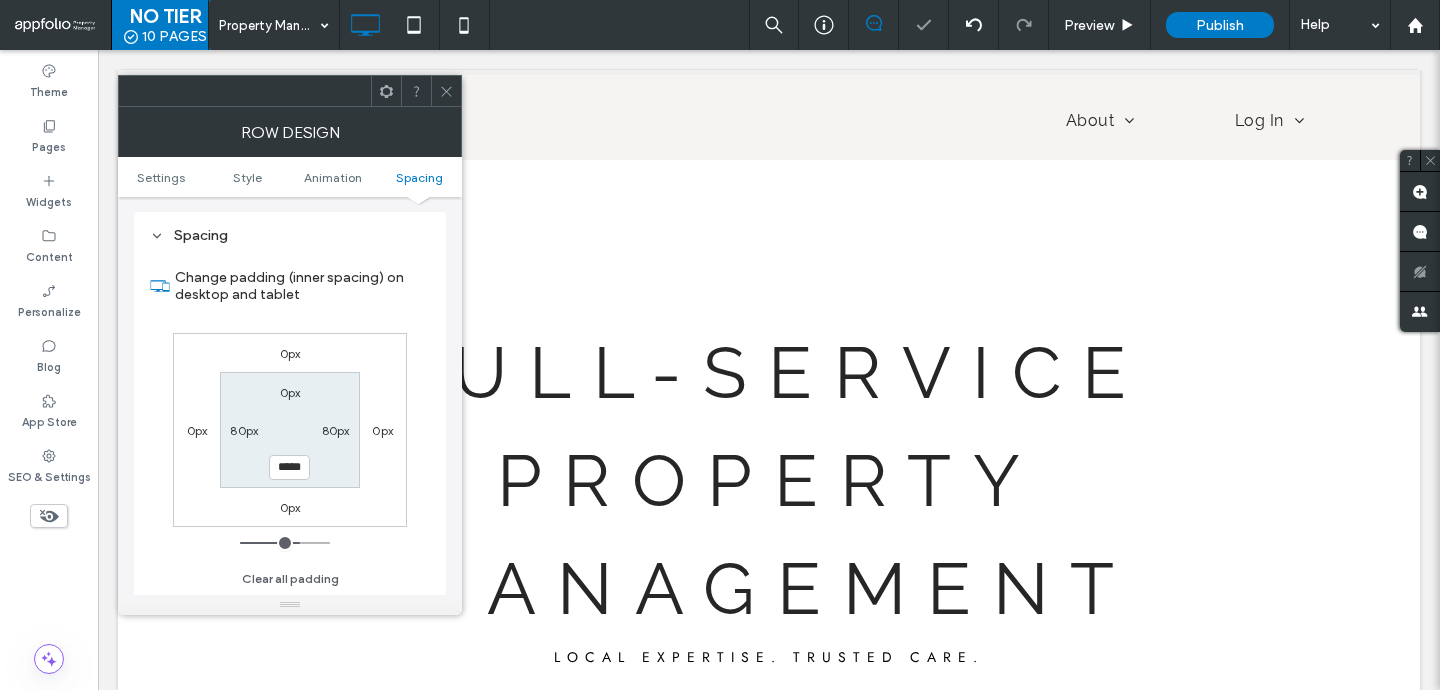 click 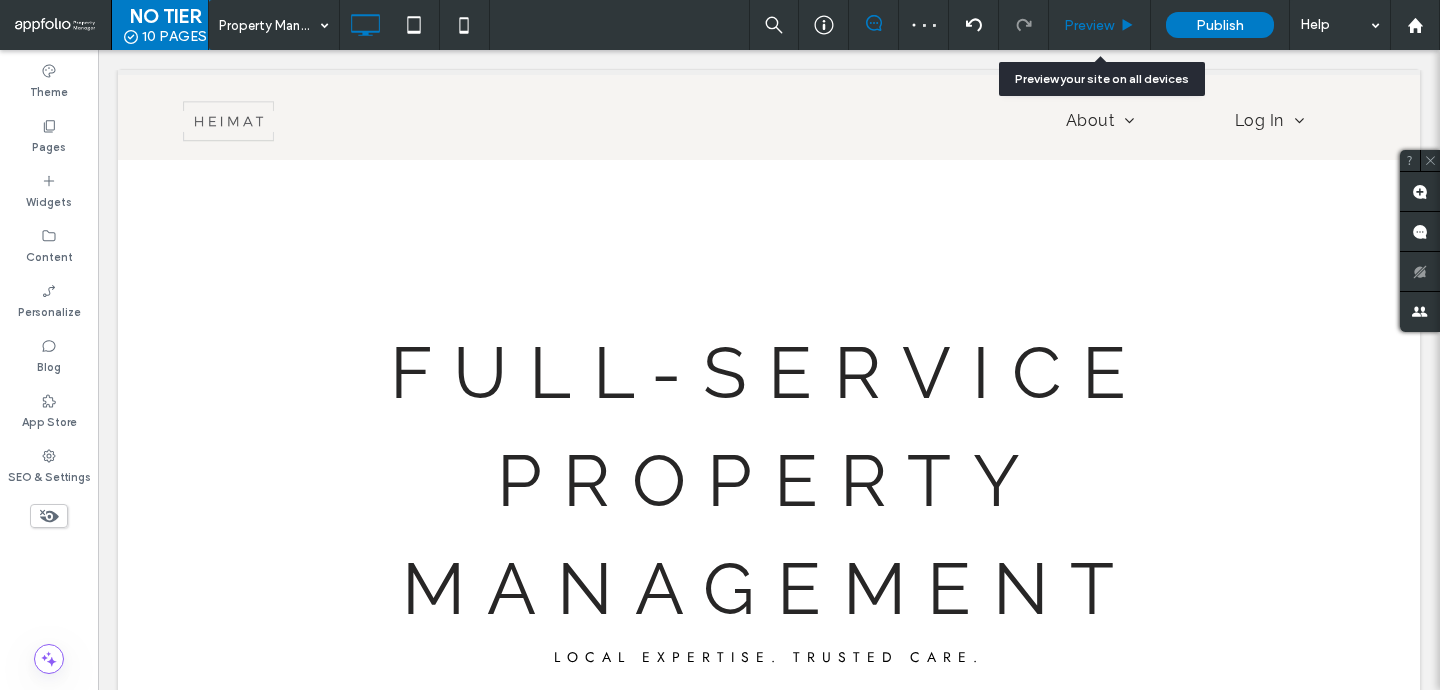 click on "Preview" at bounding box center [1100, 25] 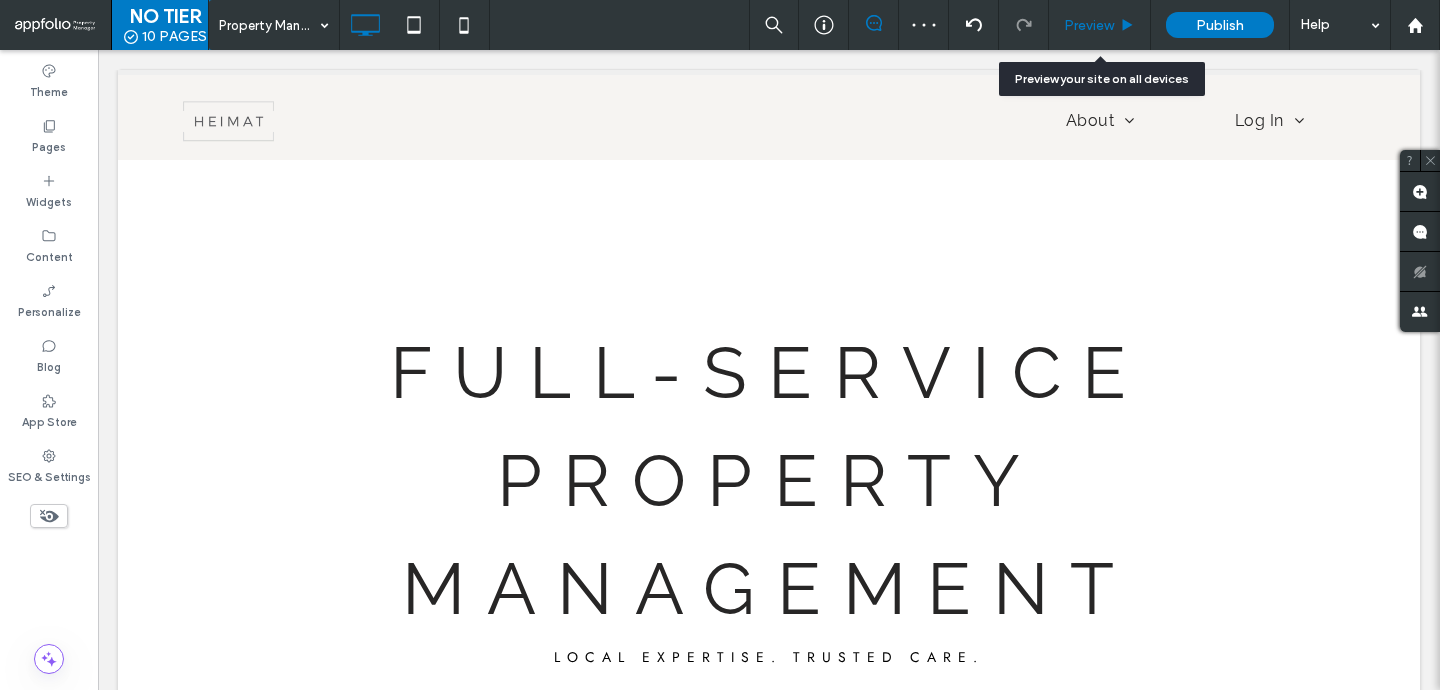 click on "Preview" at bounding box center (1089, 25) 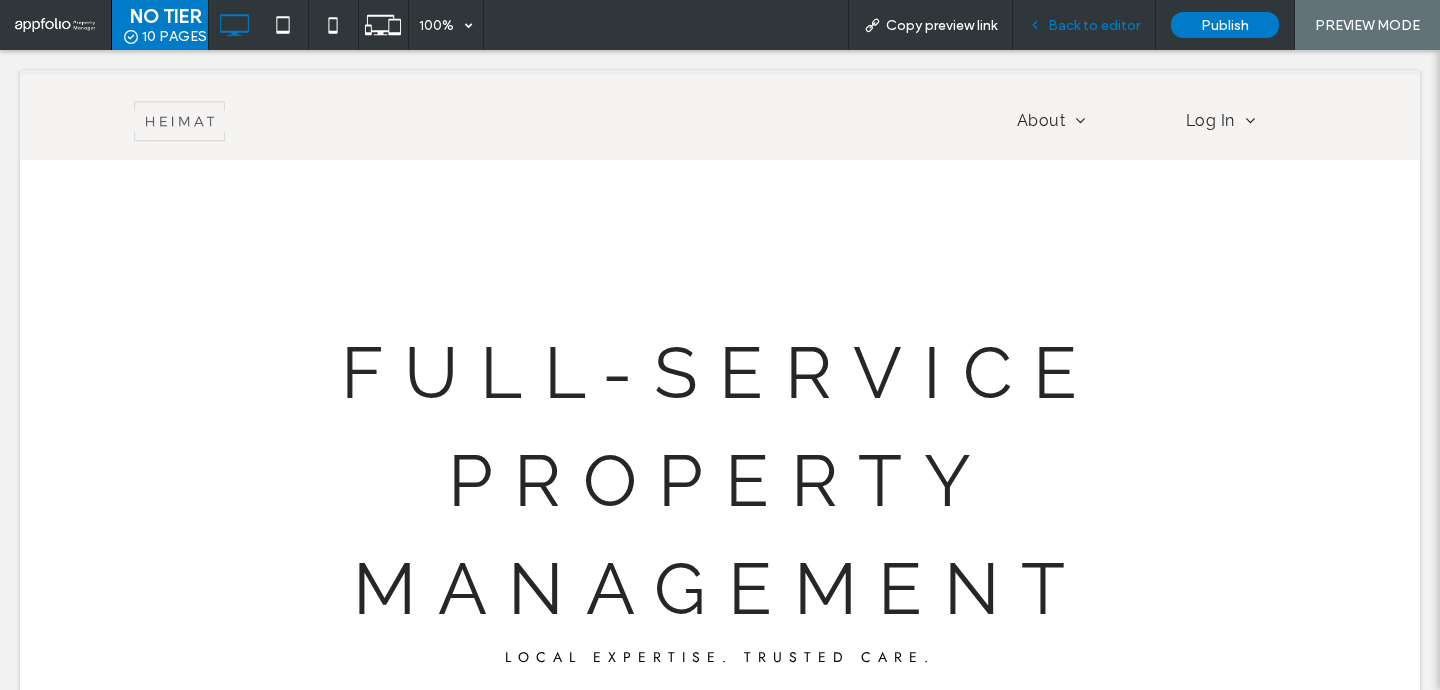click on "Back to editor" at bounding box center (1094, 25) 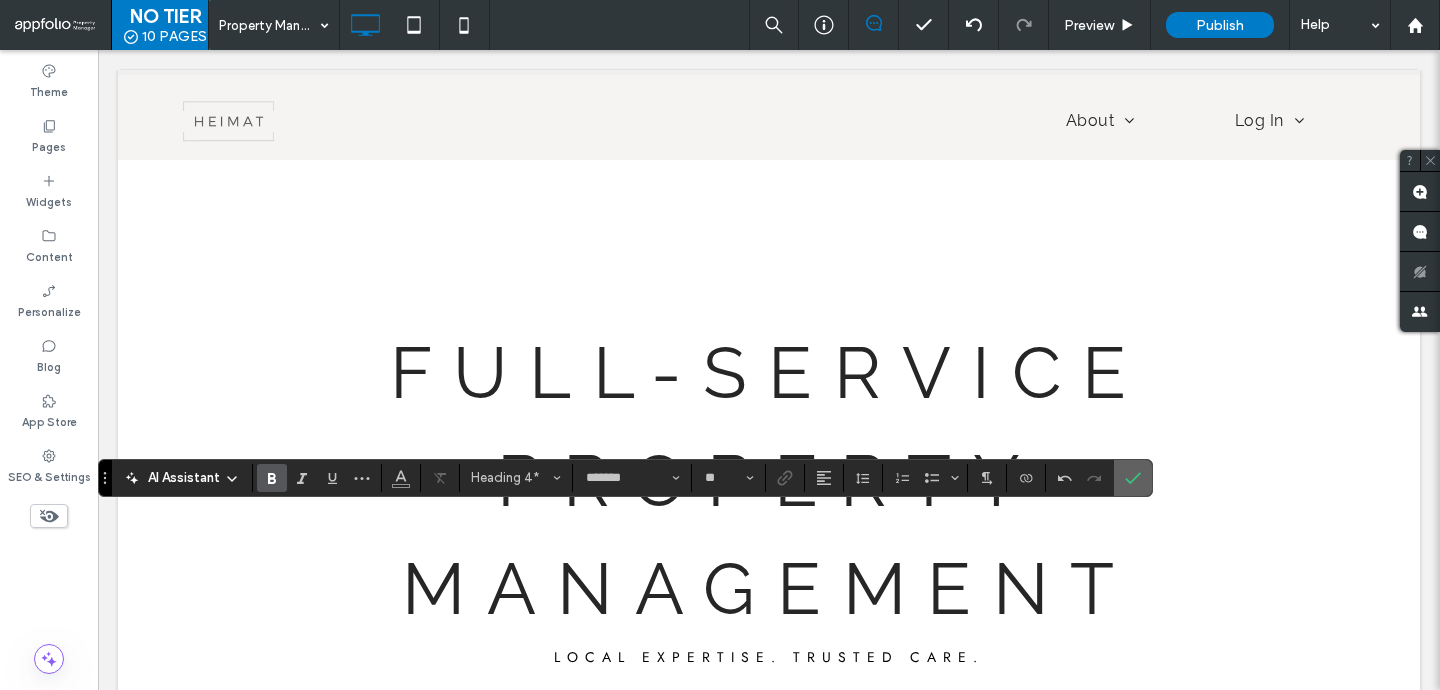 click at bounding box center [1133, 478] 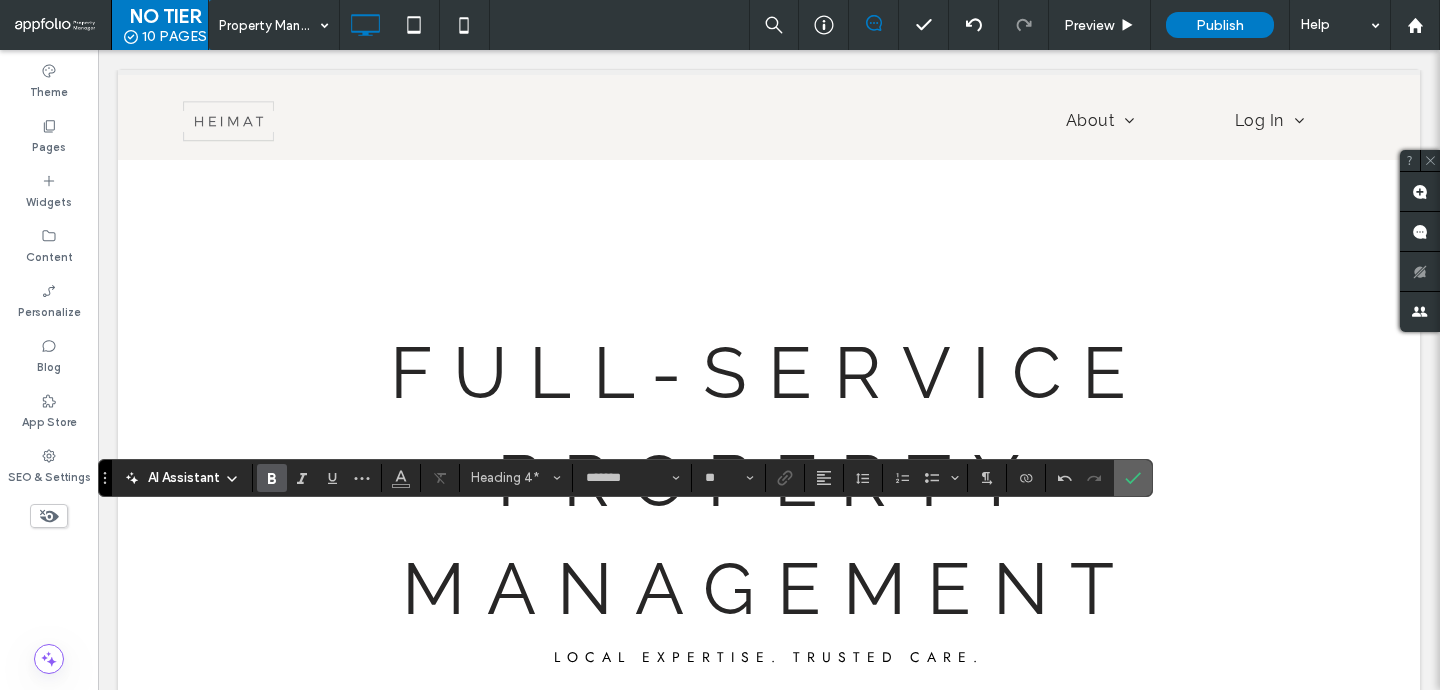 click at bounding box center (1133, 478) 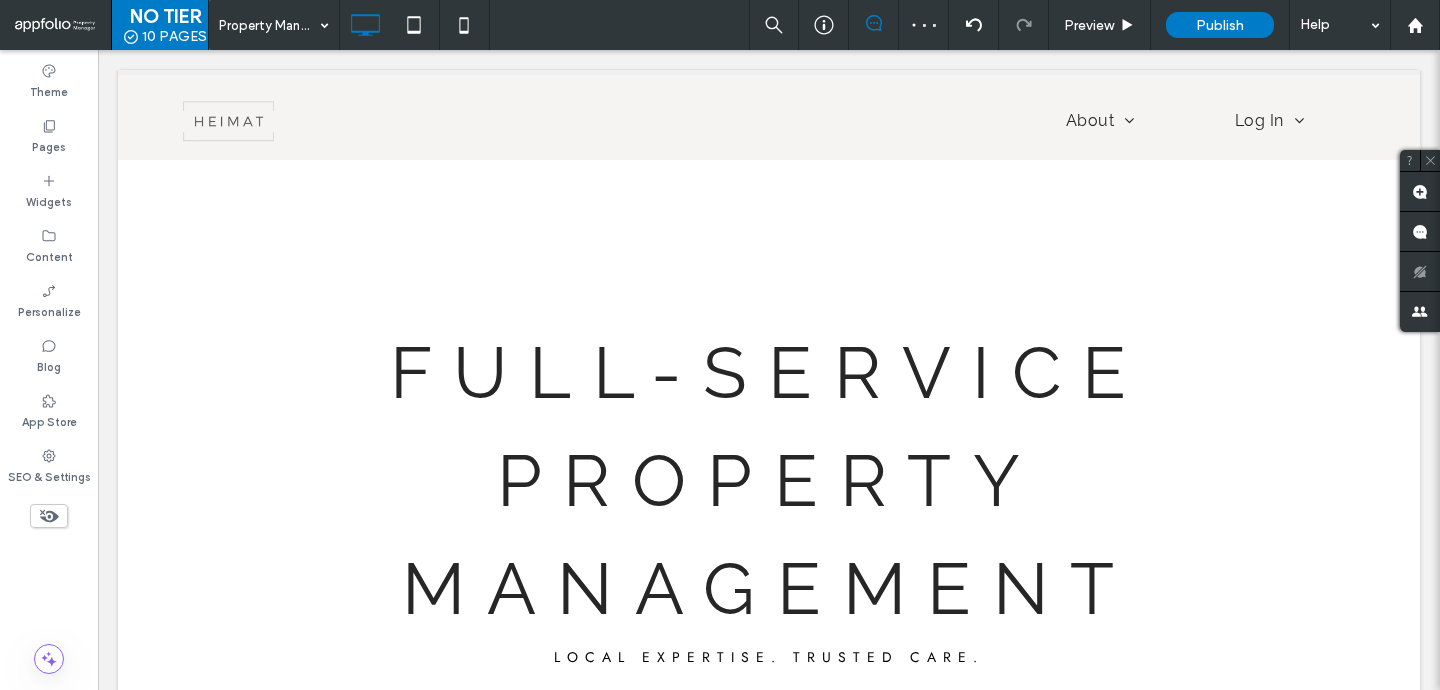 type on "*******" 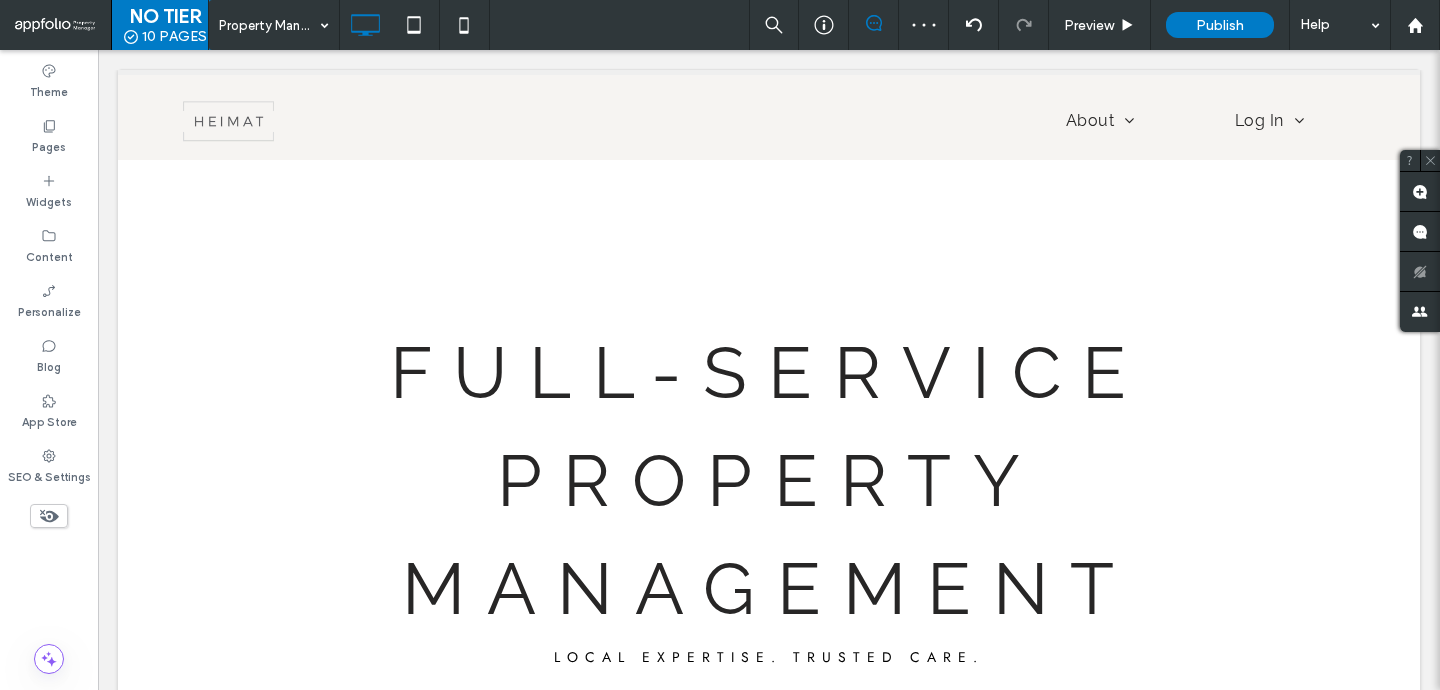 type on "**" 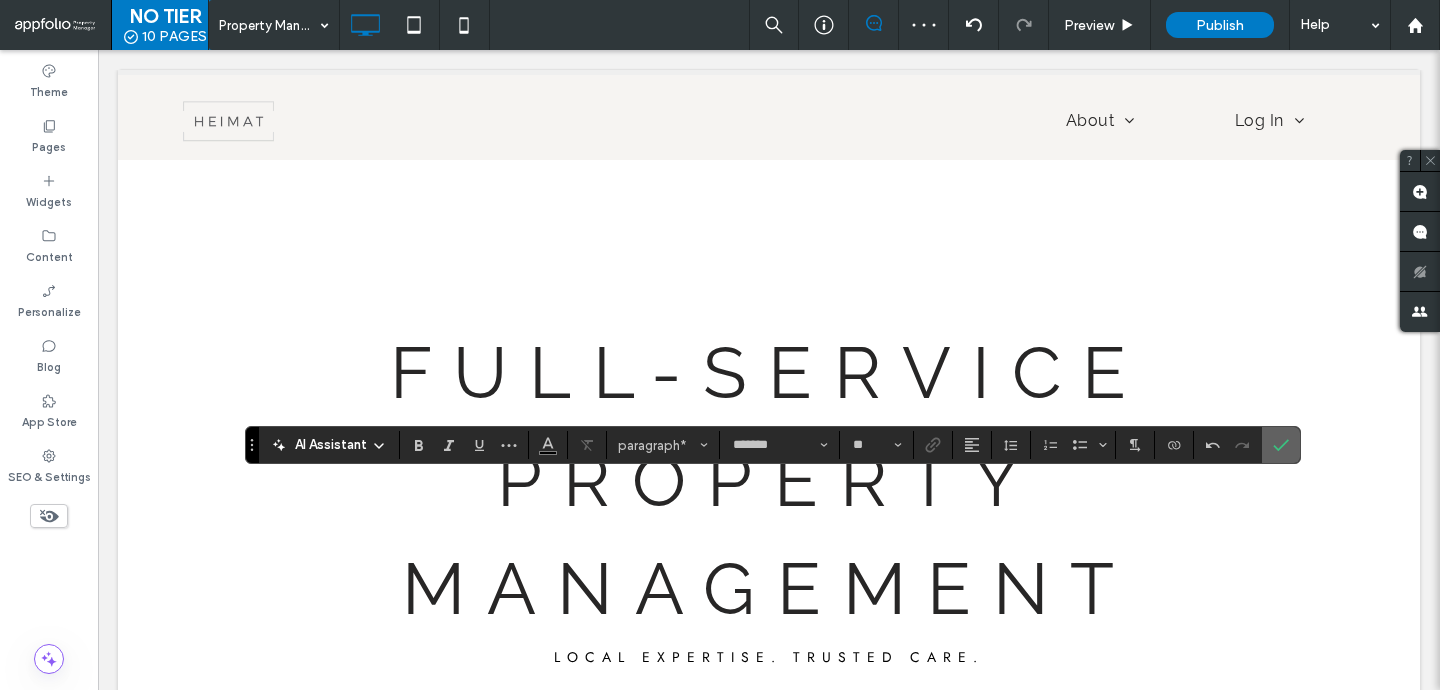 click 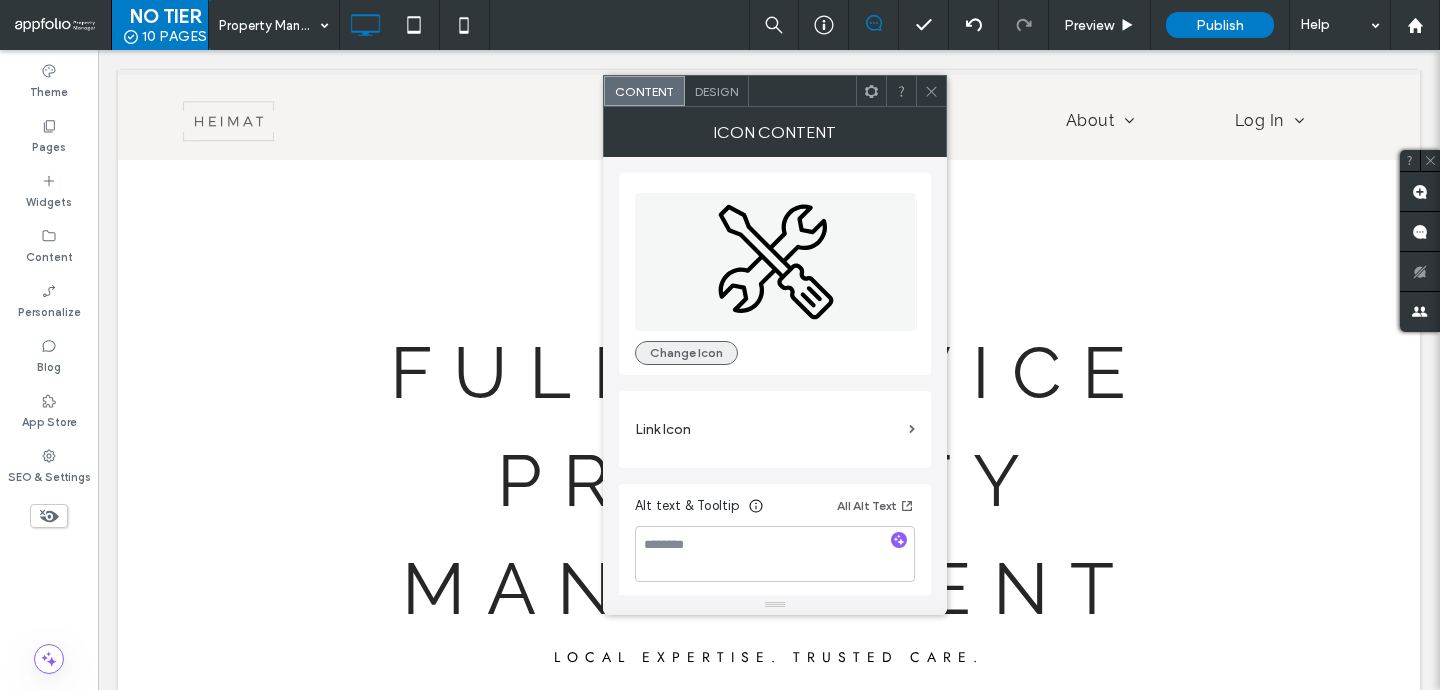click on "Change Icon" at bounding box center (686, 353) 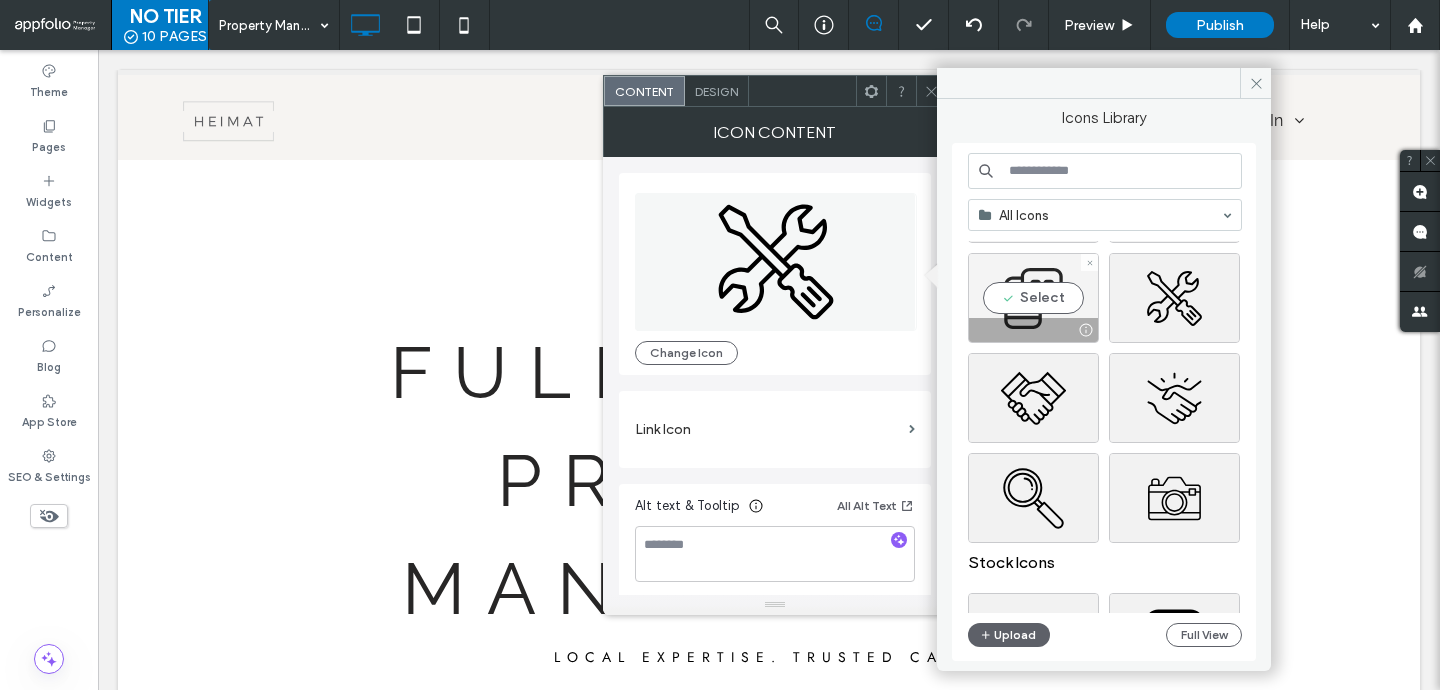 scroll, scrollTop: 519, scrollLeft: 0, axis: vertical 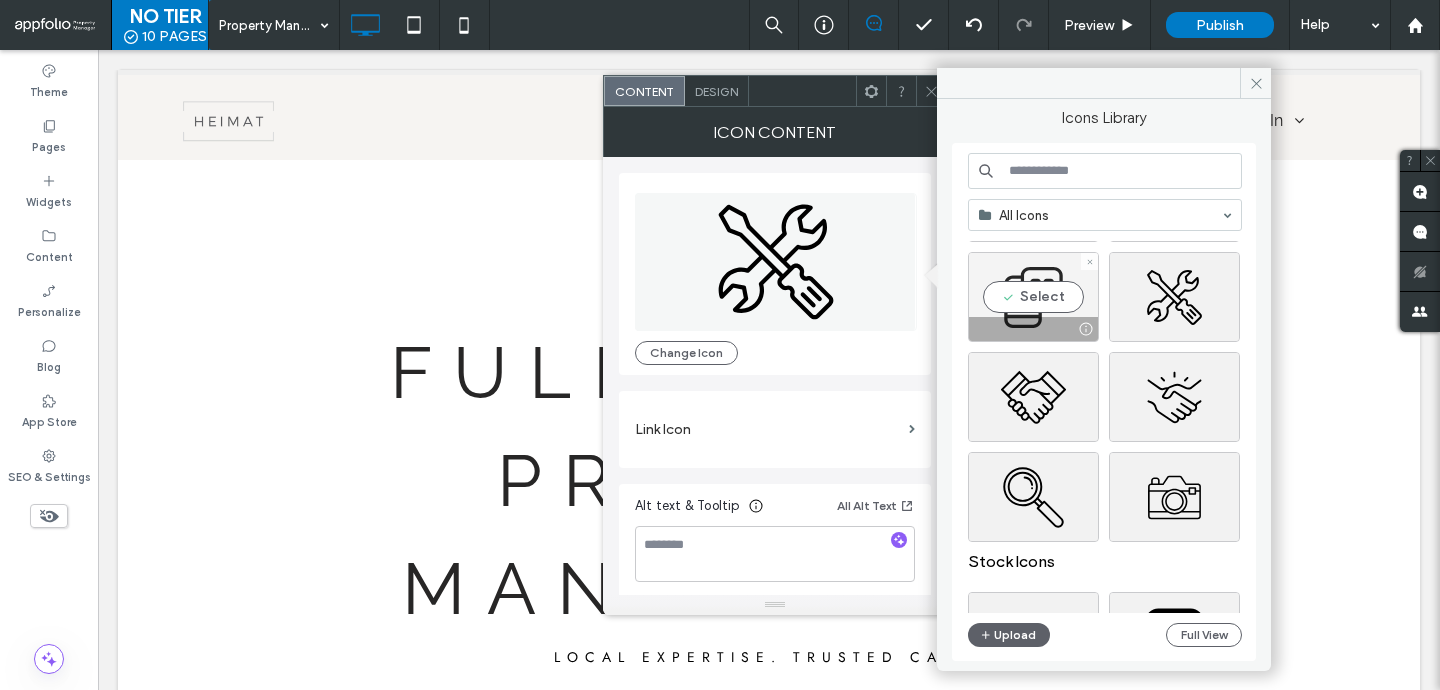 click on "Select" at bounding box center [1033, 297] 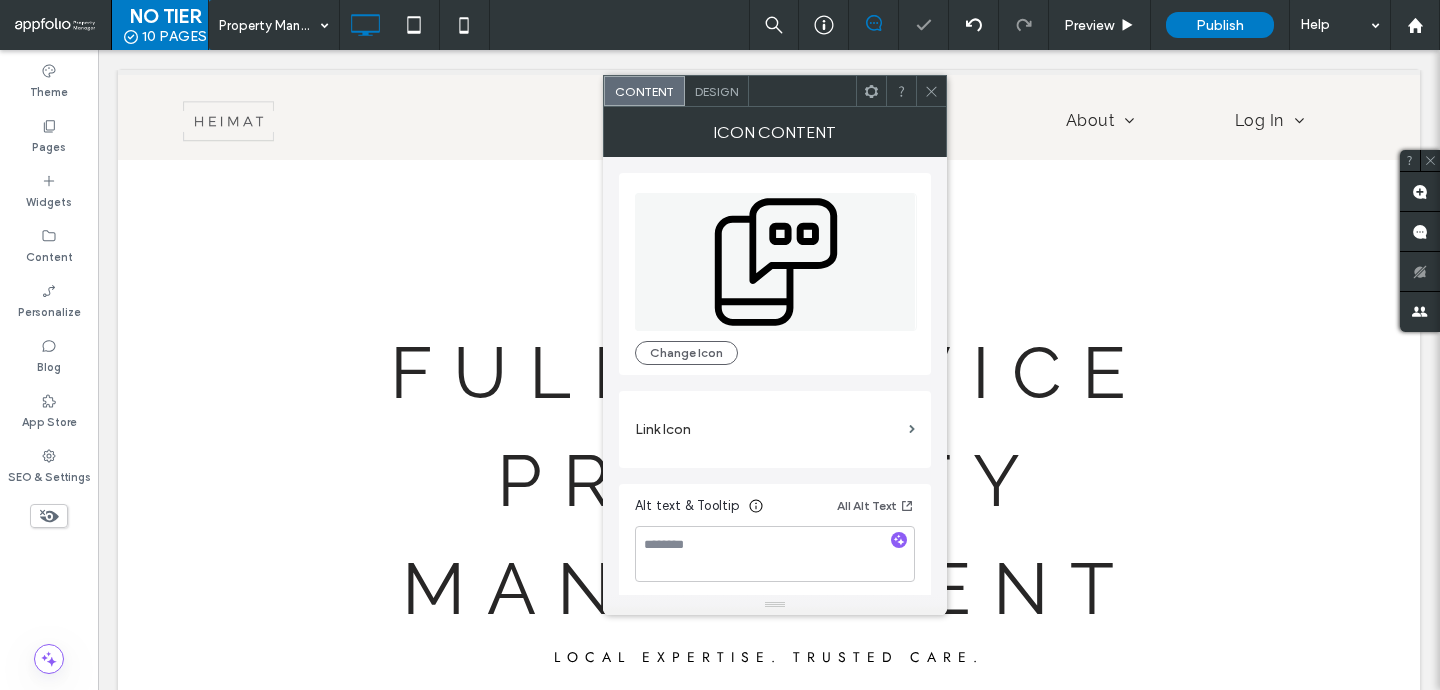 click at bounding box center [931, 91] 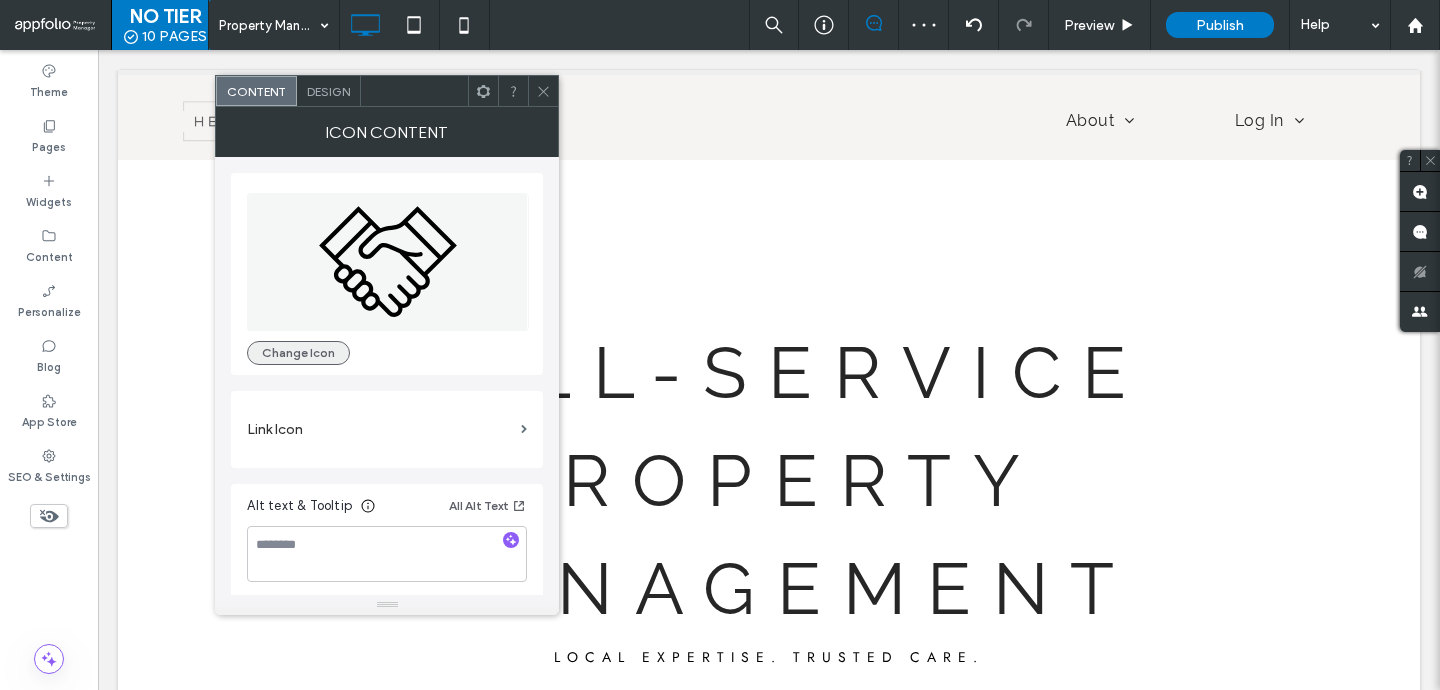 click on "Change Icon" at bounding box center [298, 353] 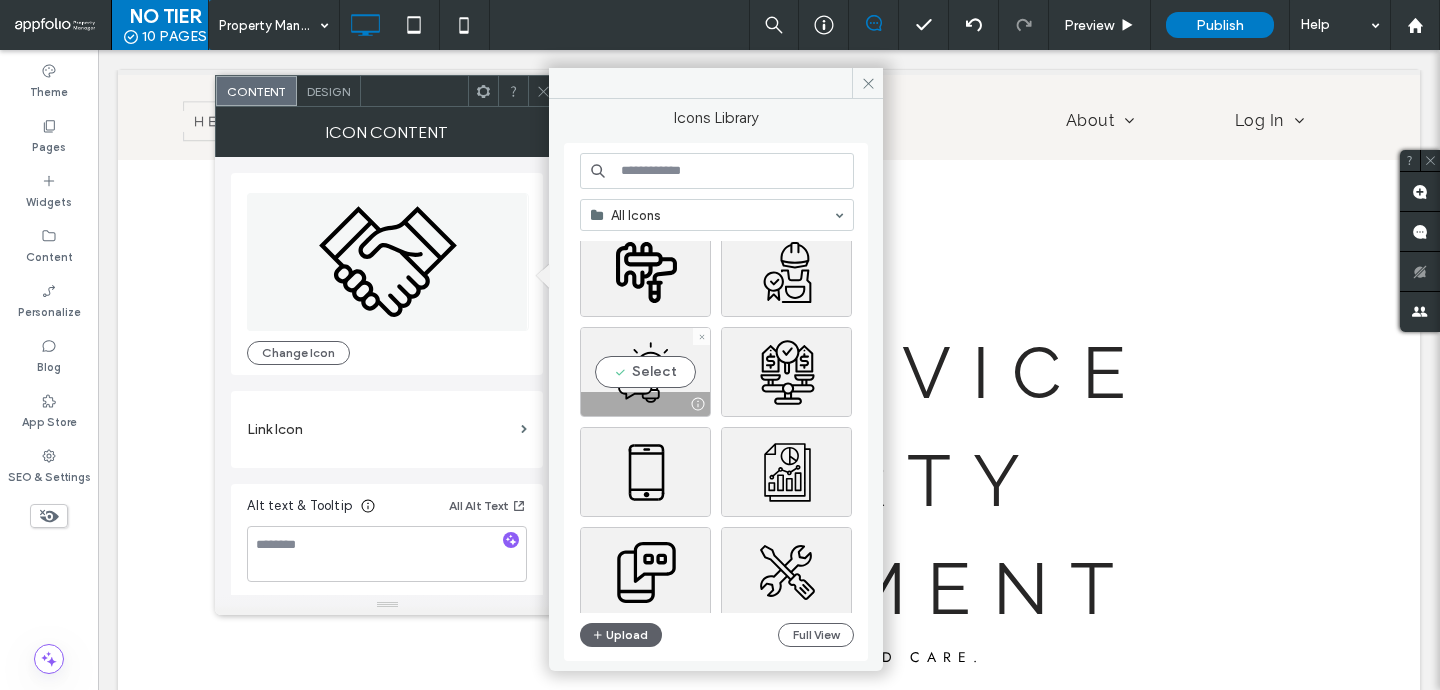 scroll, scrollTop: 279, scrollLeft: 0, axis: vertical 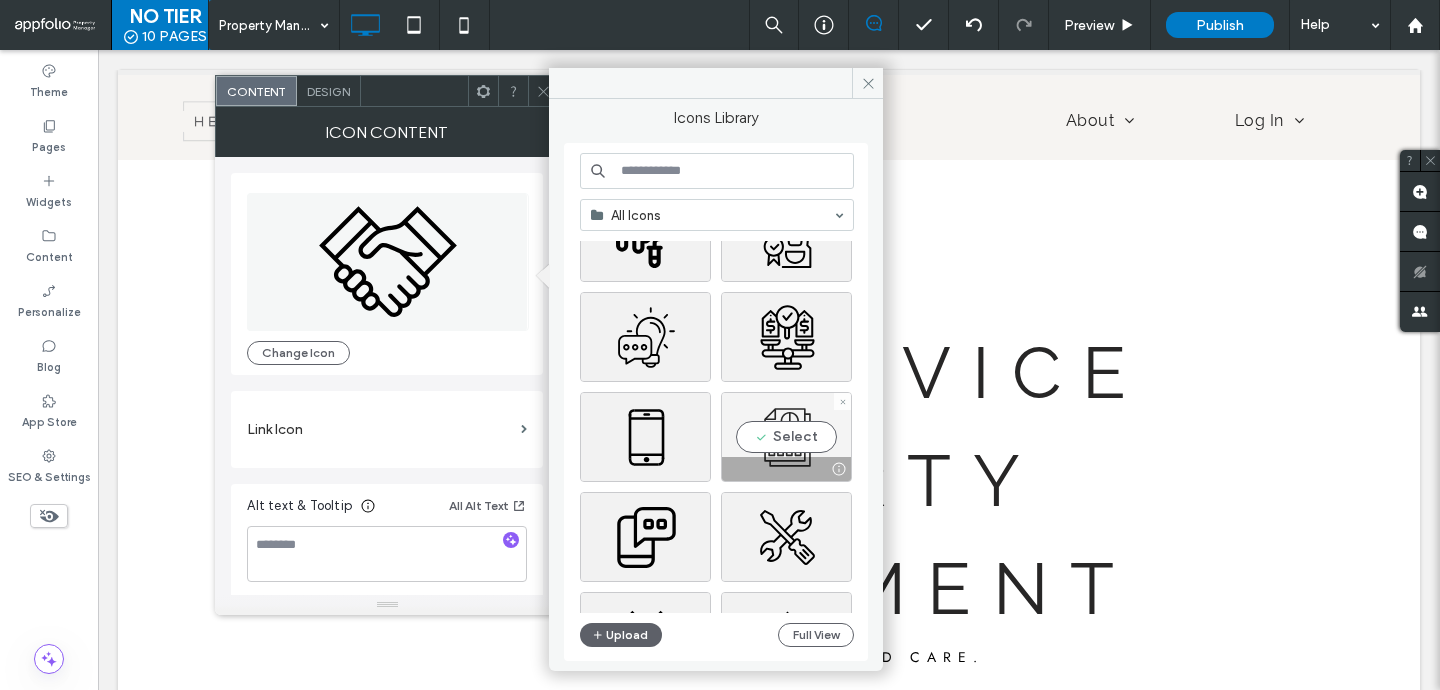 click on "Select" at bounding box center (786, 437) 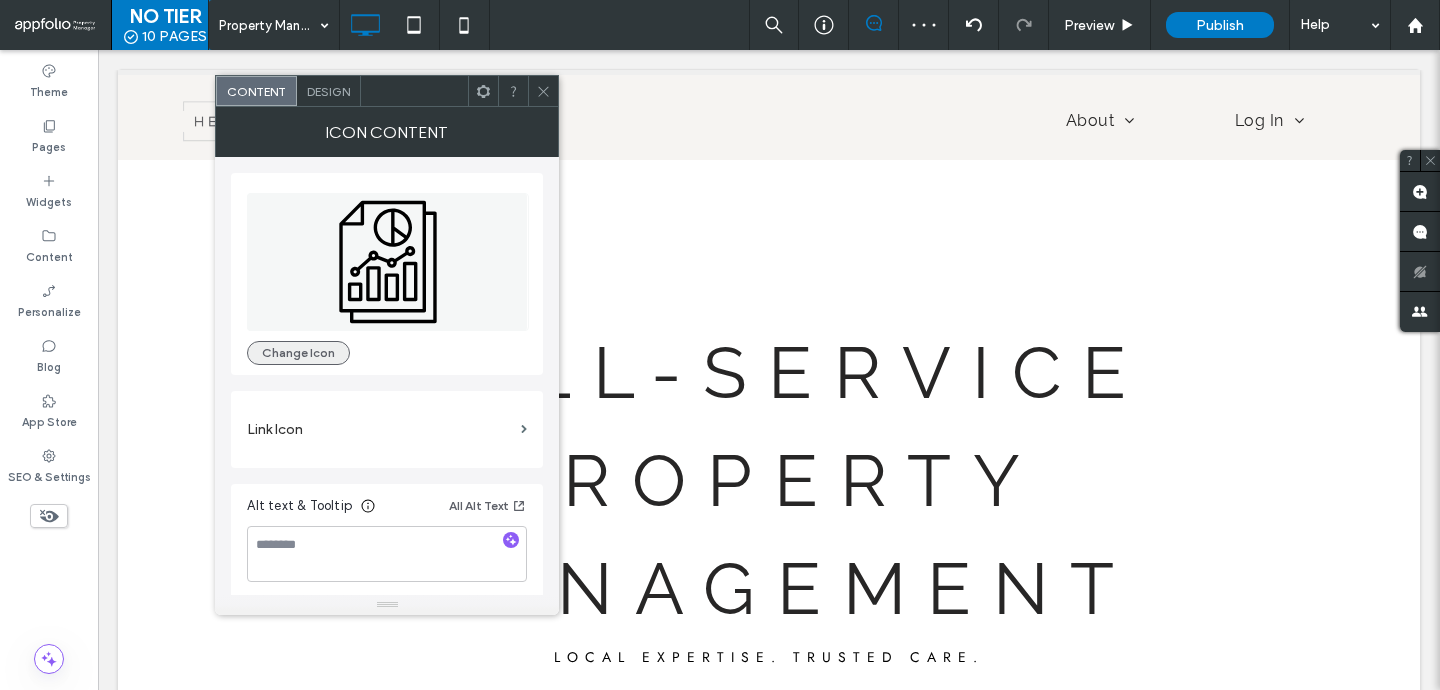 click on "Change Icon" at bounding box center [298, 353] 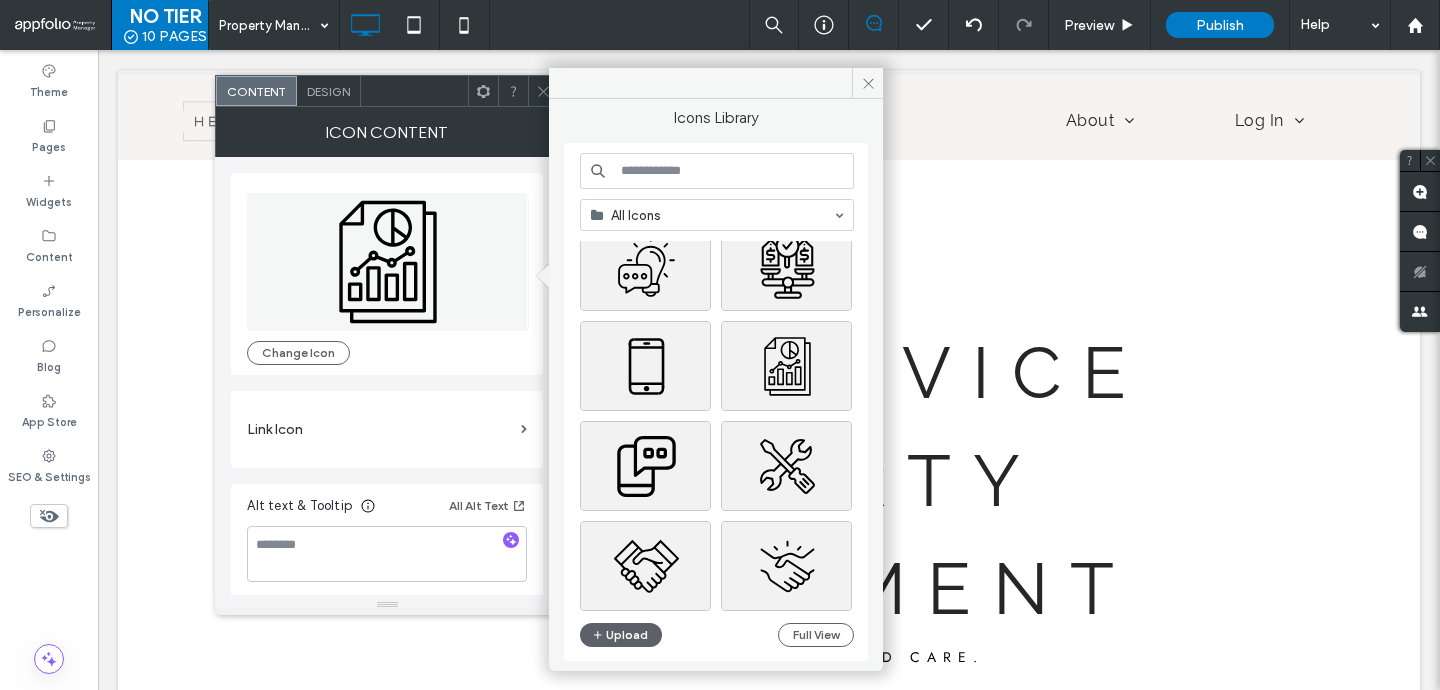 scroll, scrollTop: 371, scrollLeft: 0, axis: vertical 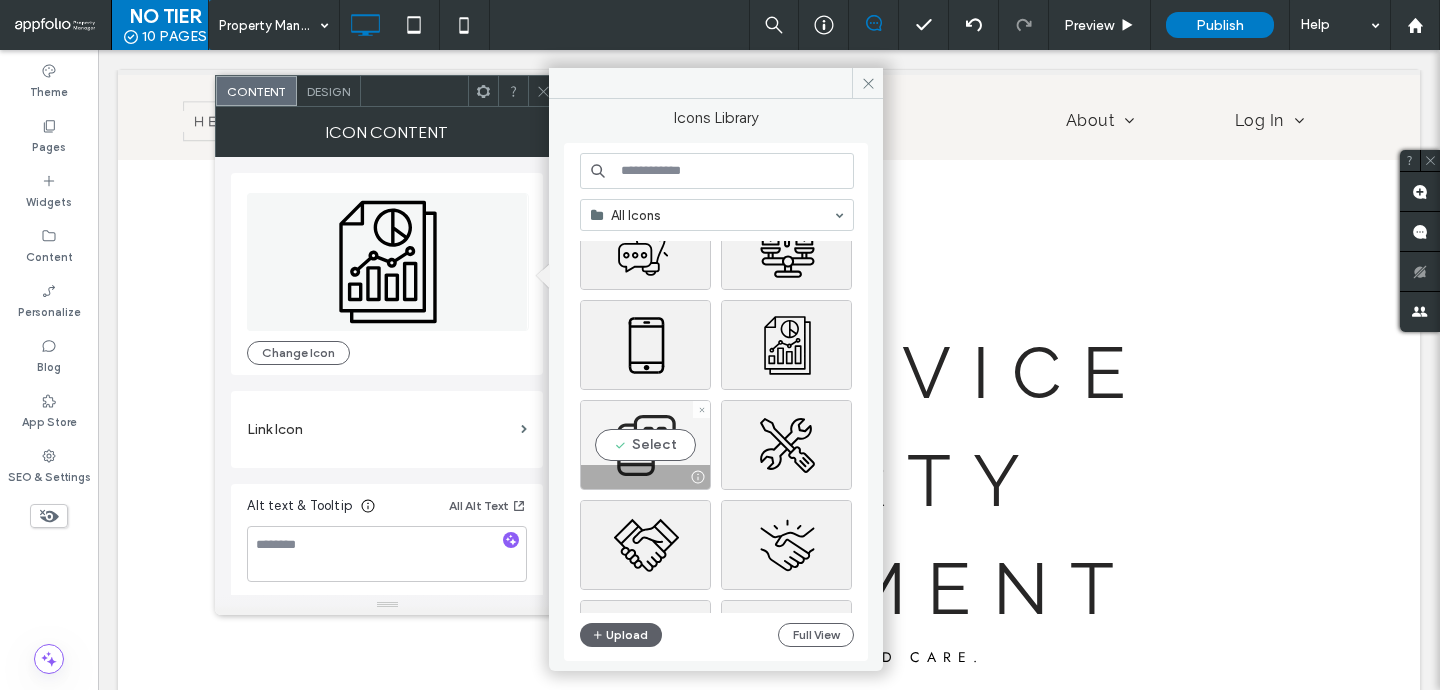 click on "Select" at bounding box center (645, 445) 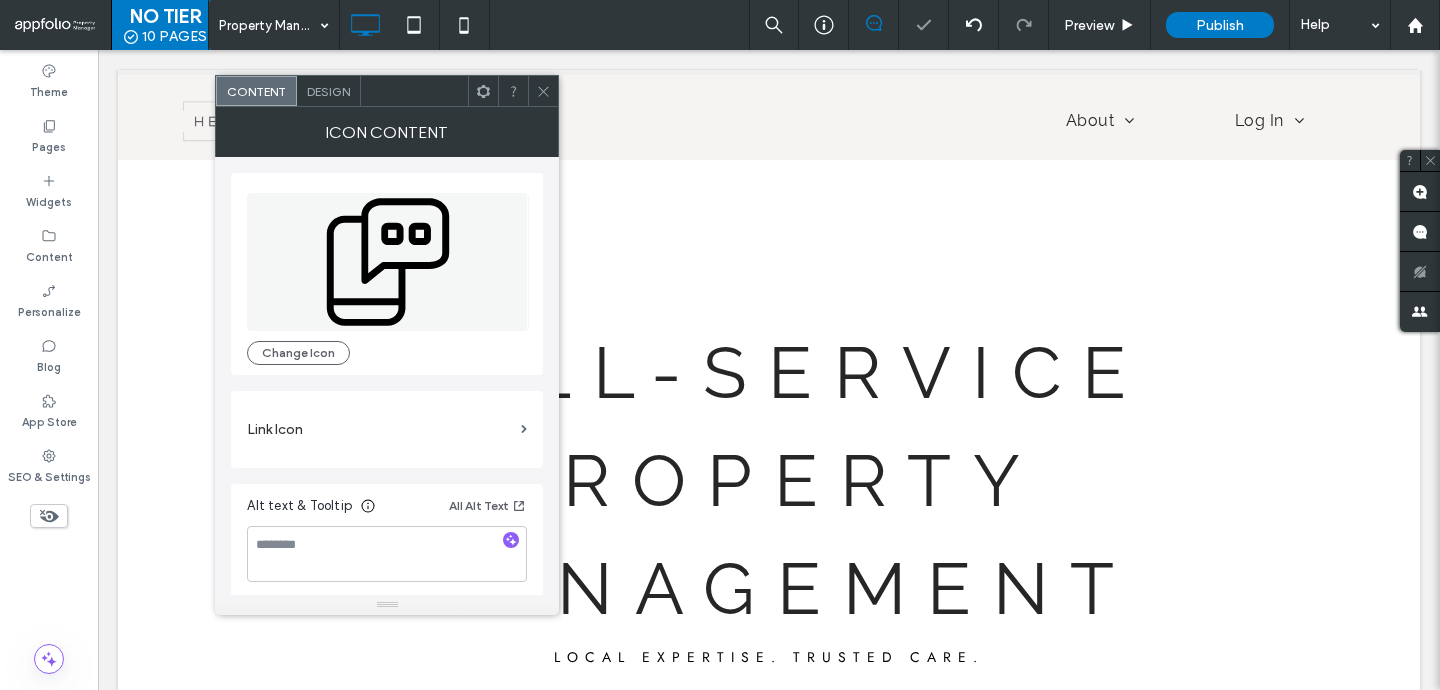 click on "Content Design" at bounding box center [387, 91] 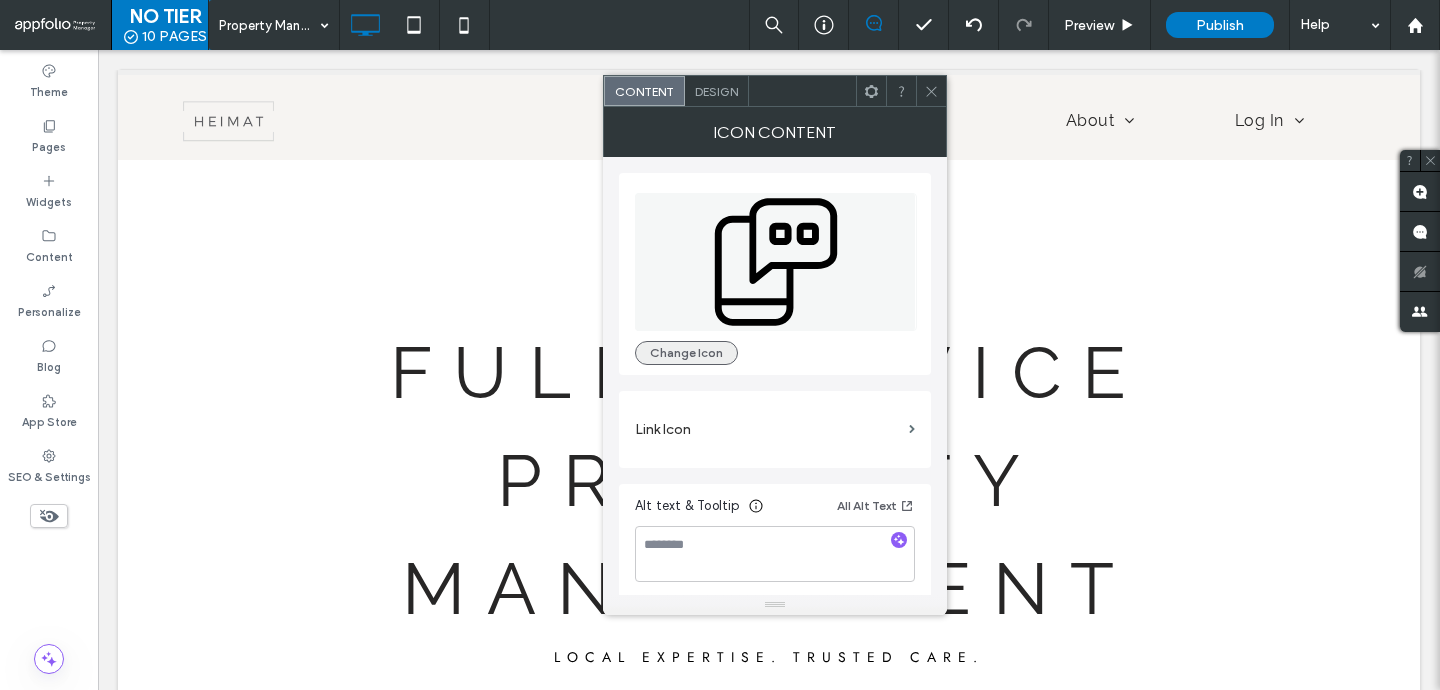 click on "Change Icon" at bounding box center [686, 353] 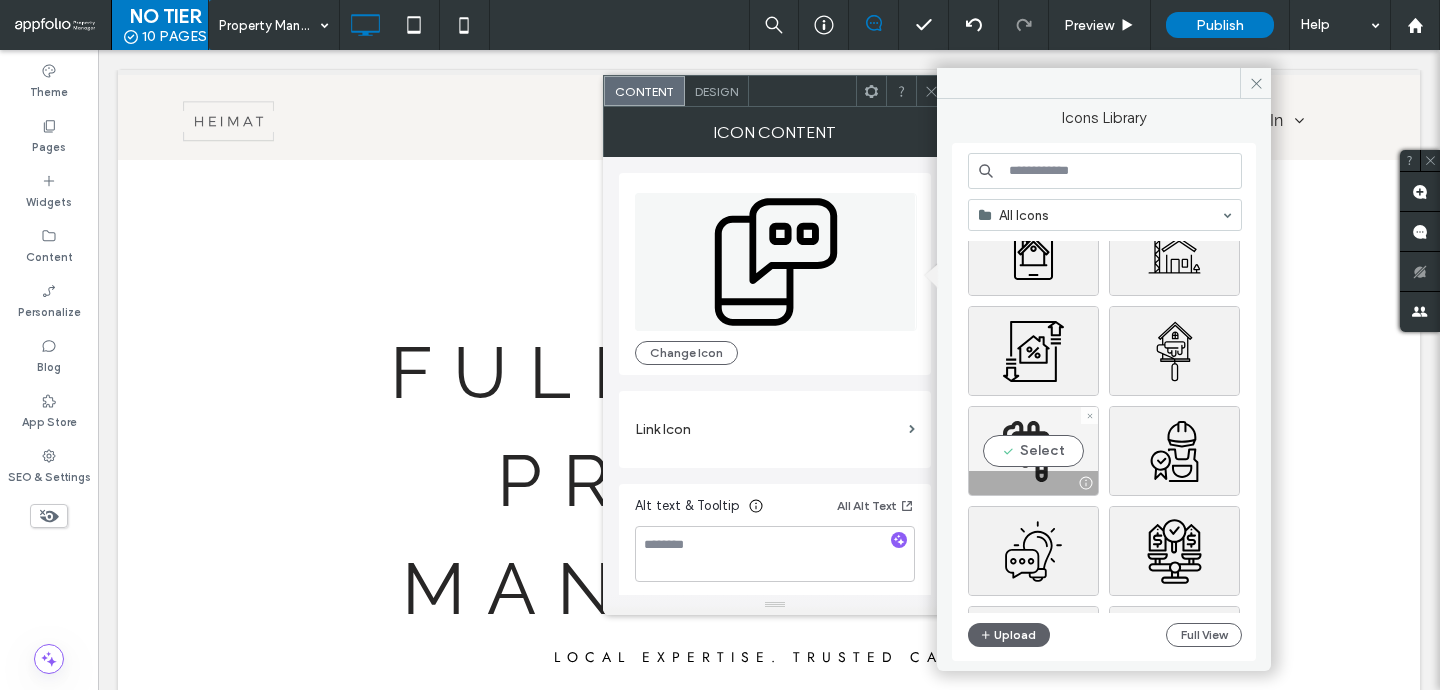 scroll, scrollTop: 70, scrollLeft: 0, axis: vertical 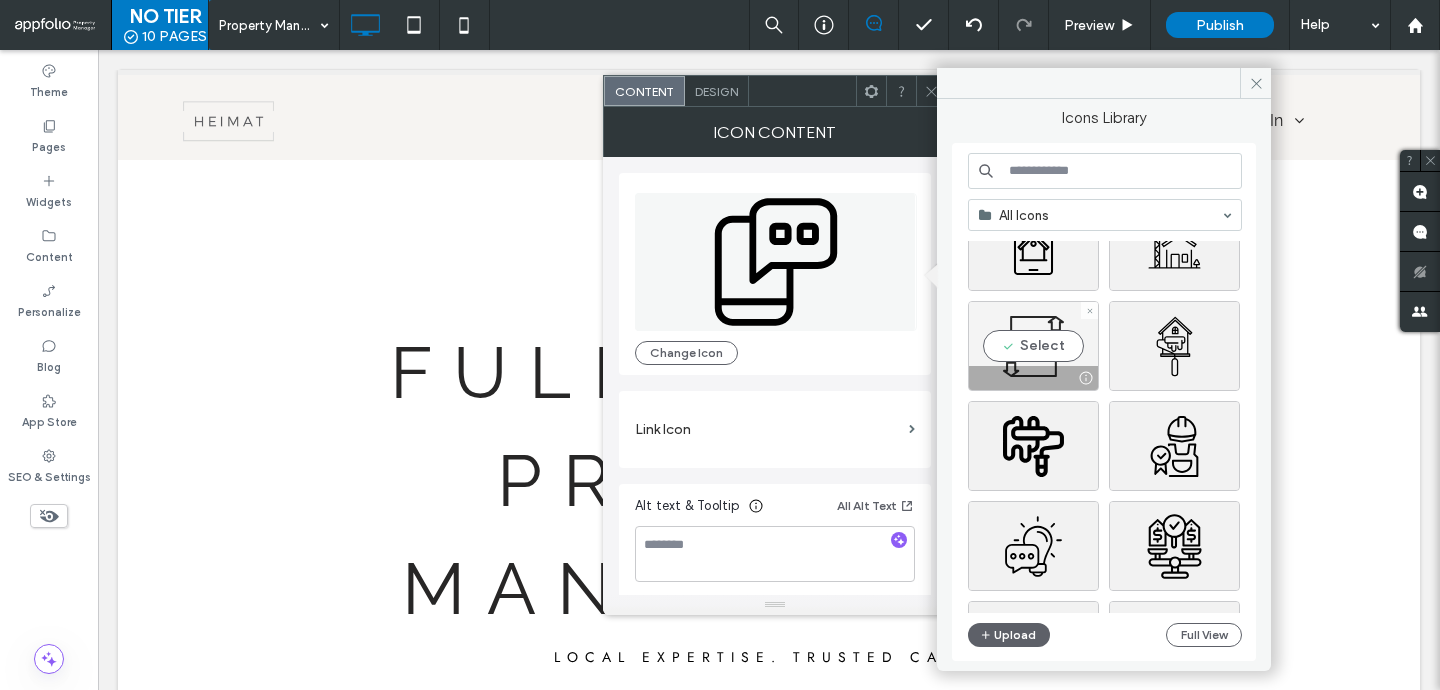click on "Select" at bounding box center (1033, 346) 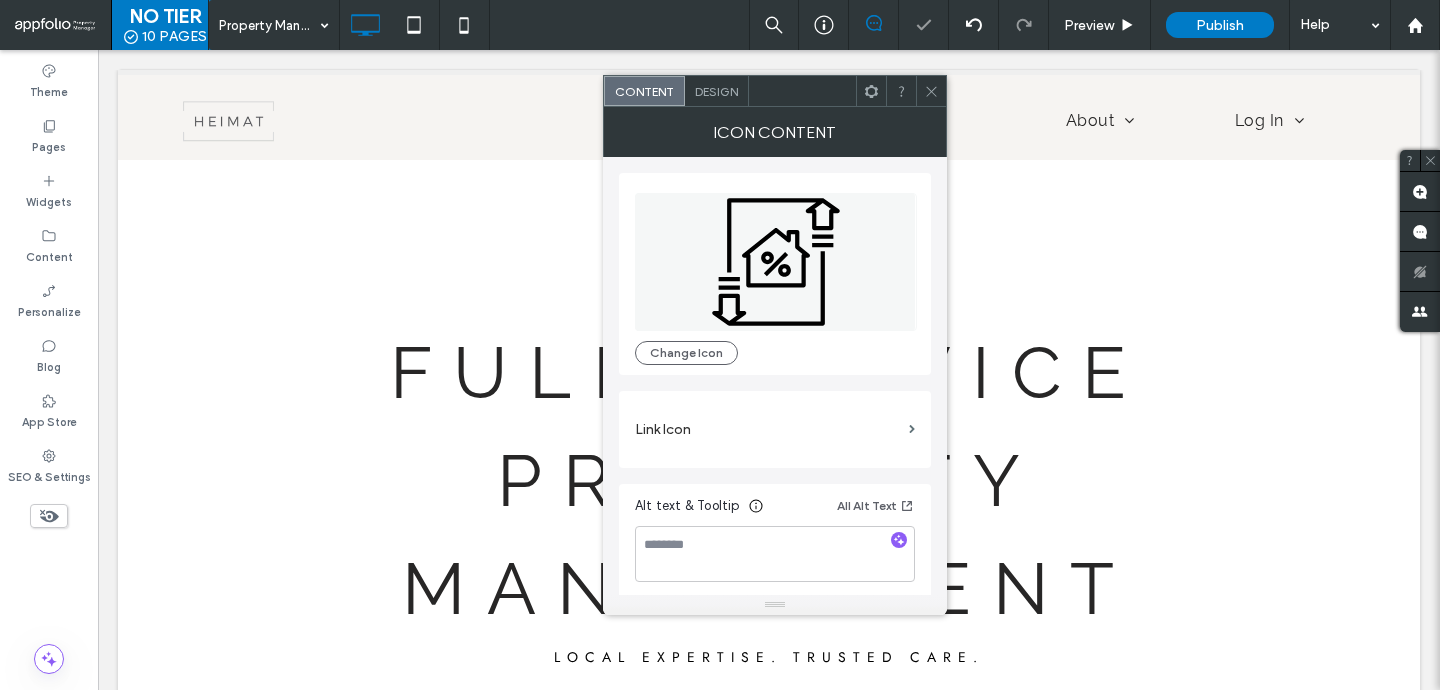 click 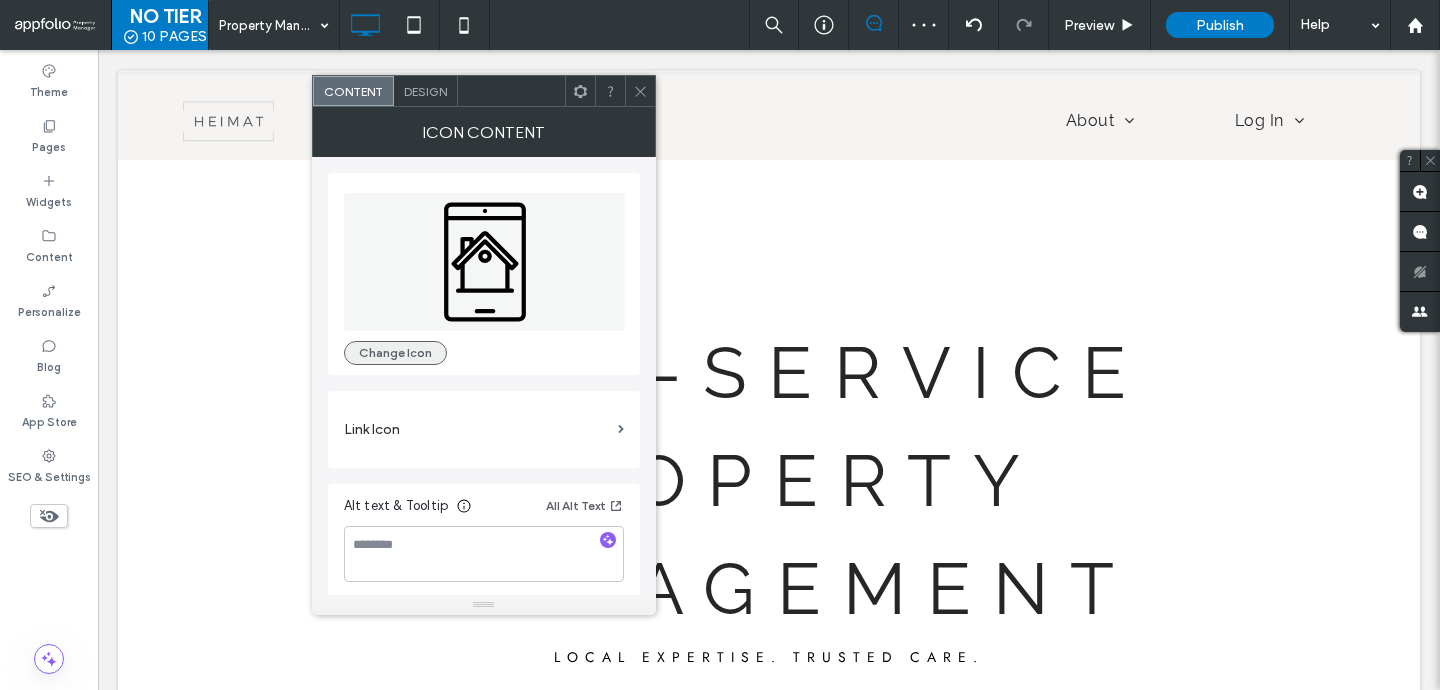 click on "Change Icon" at bounding box center [395, 353] 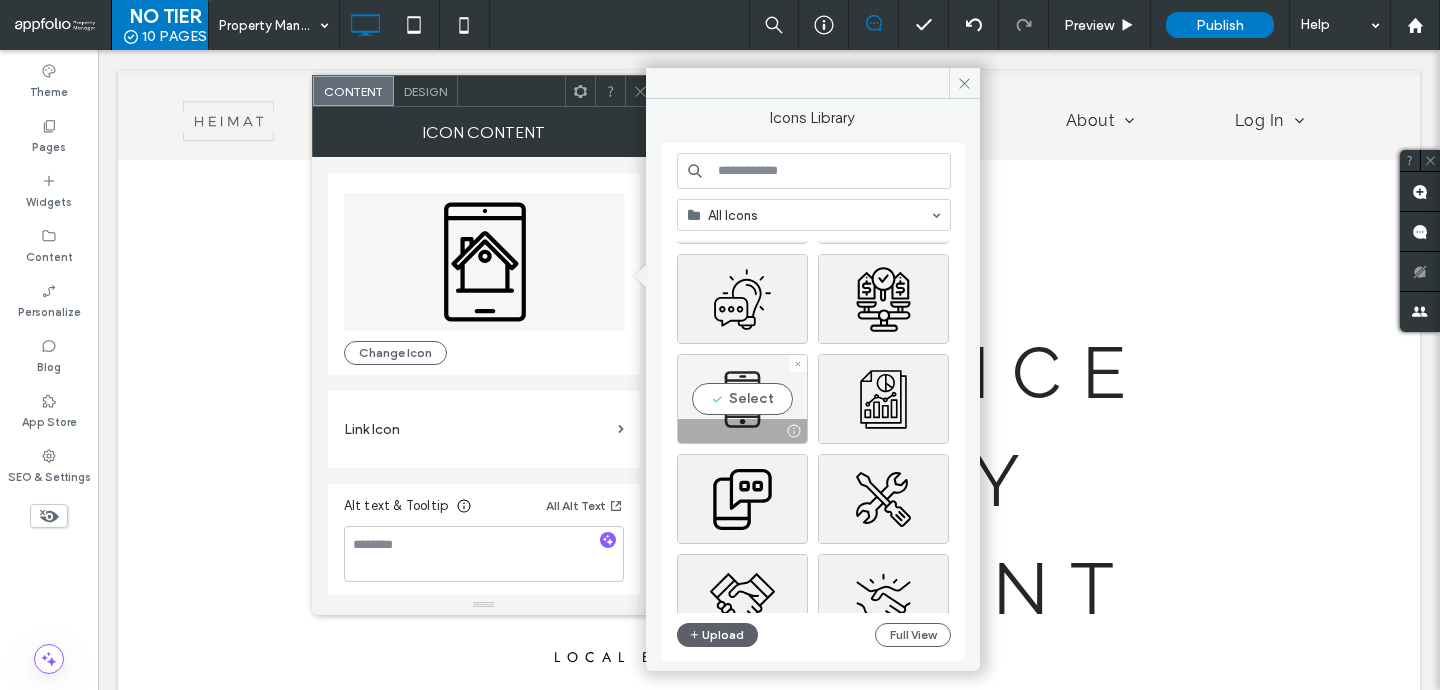 scroll, scrollTop: 321, scrollLeft: 0, axis: vertical 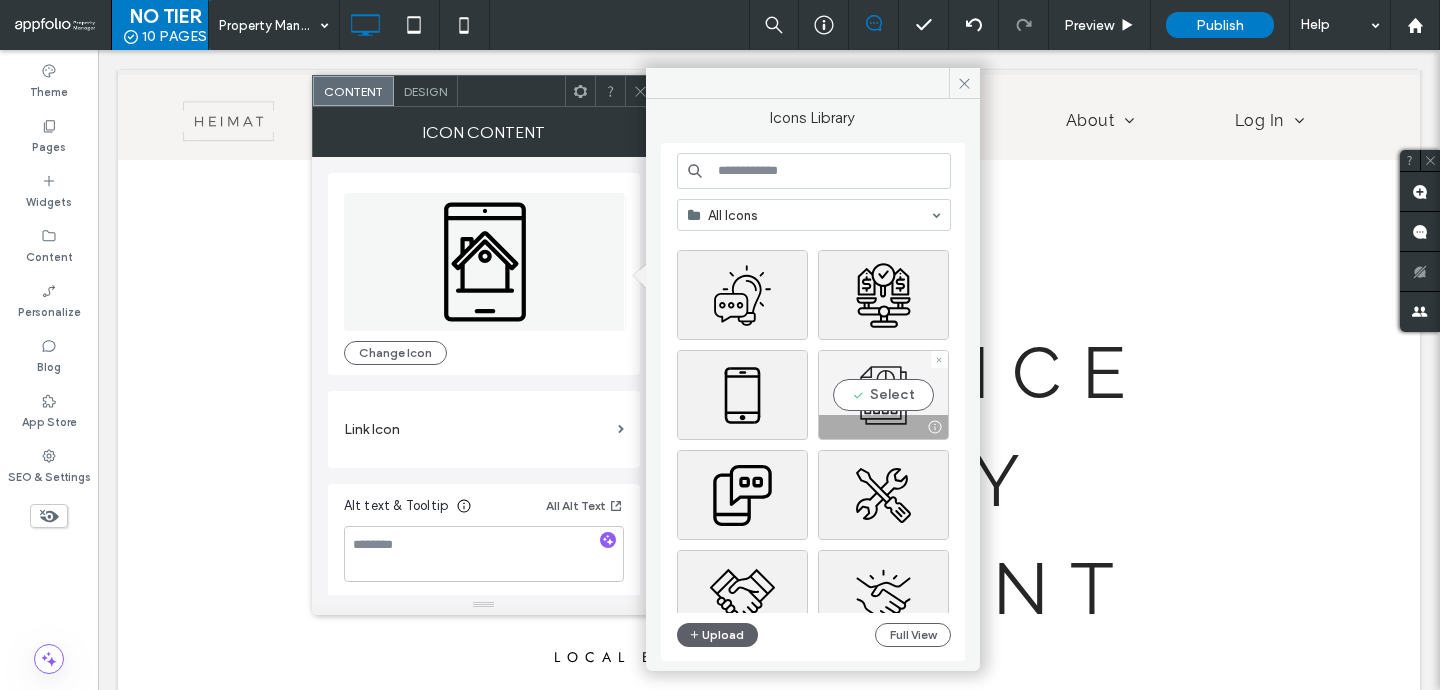 click on "Select" at bounding box center [883, 395] 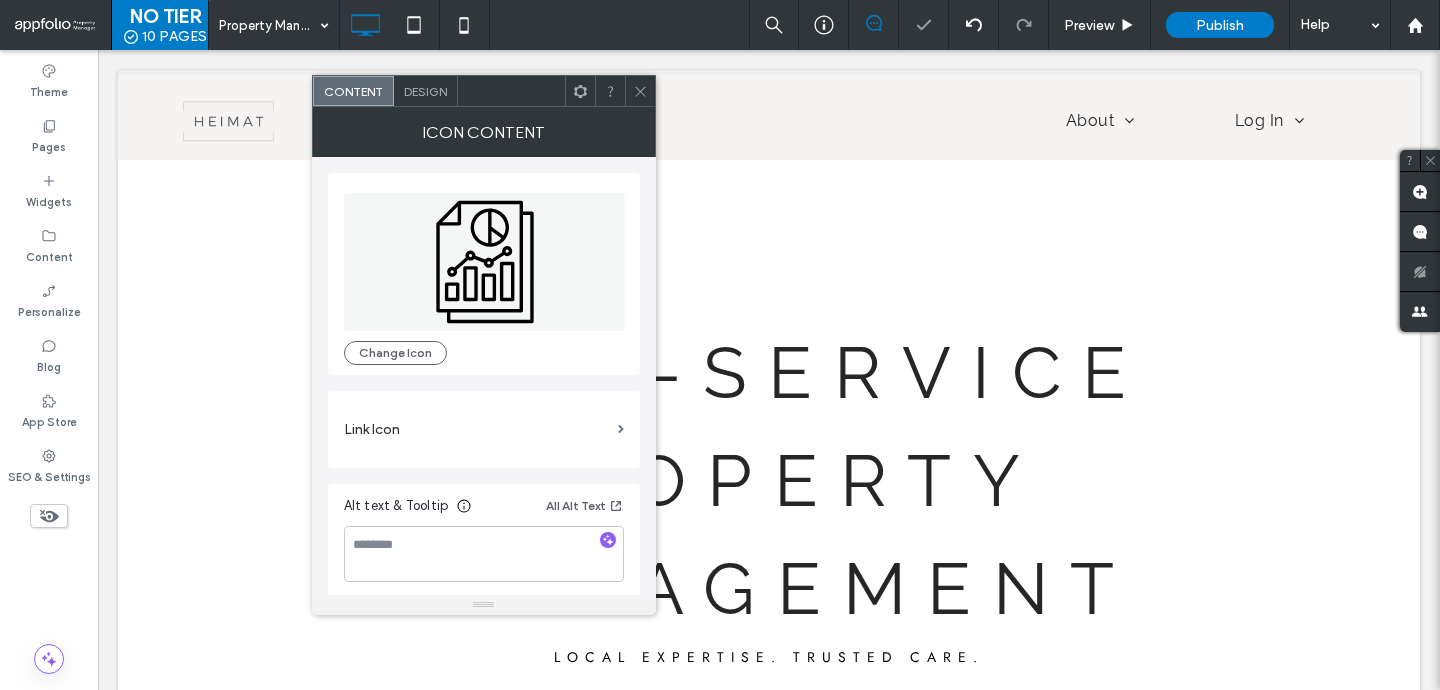 click 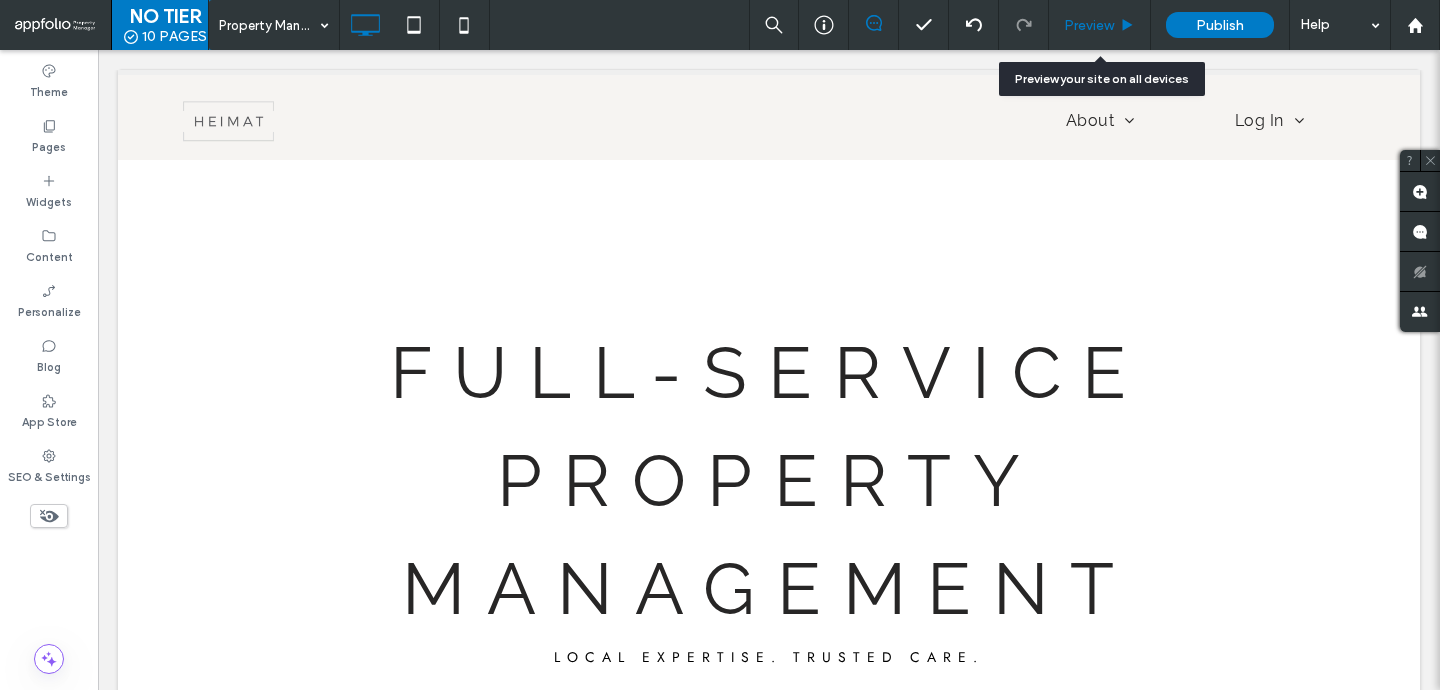 click on "Preview" at bounding box center [1089, 25] 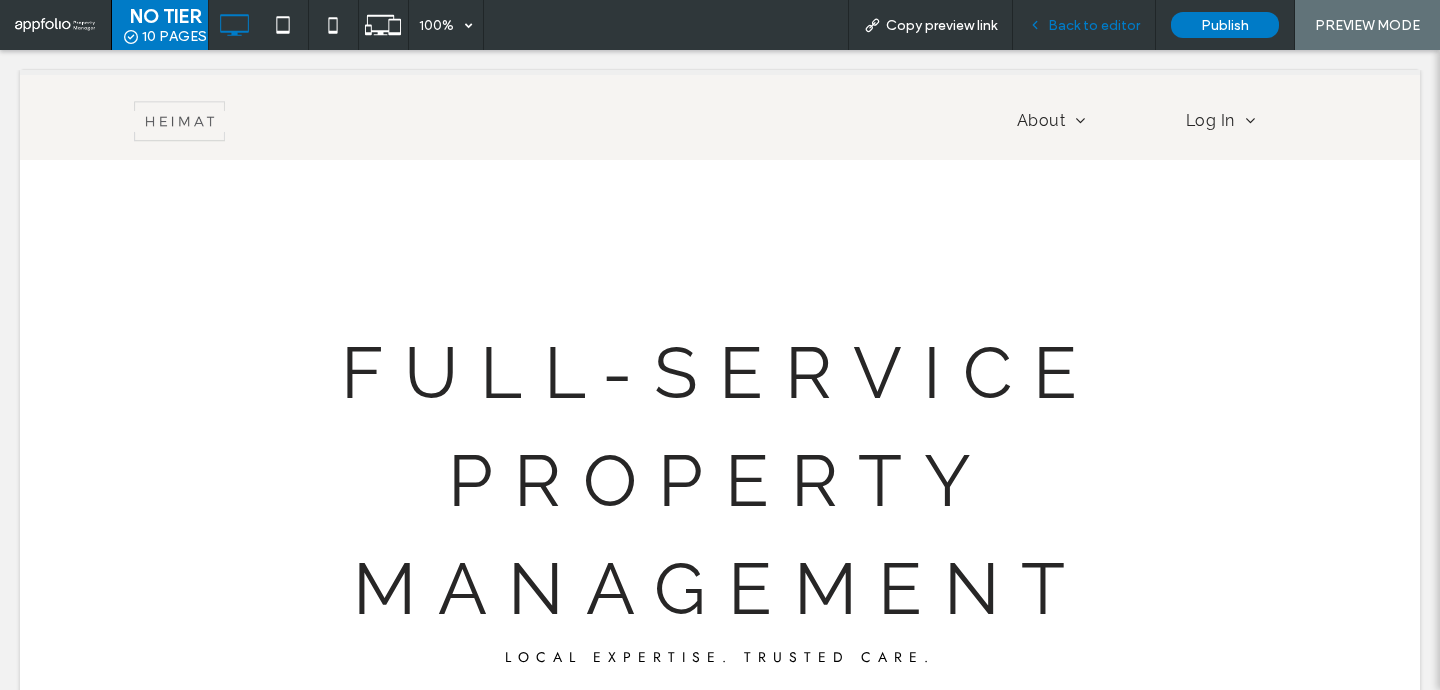 click on "Back to editor" at bounding box center [1094, 25] 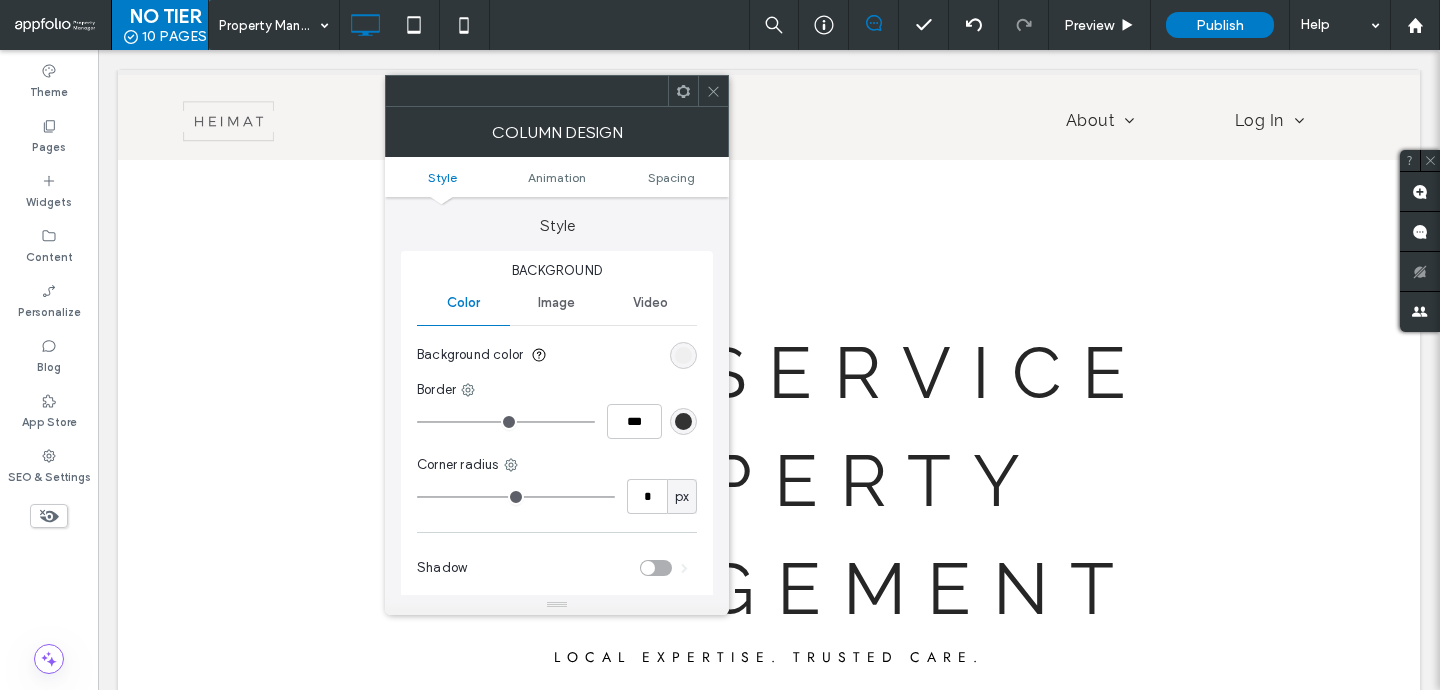 click at bounding box center (713, 91) 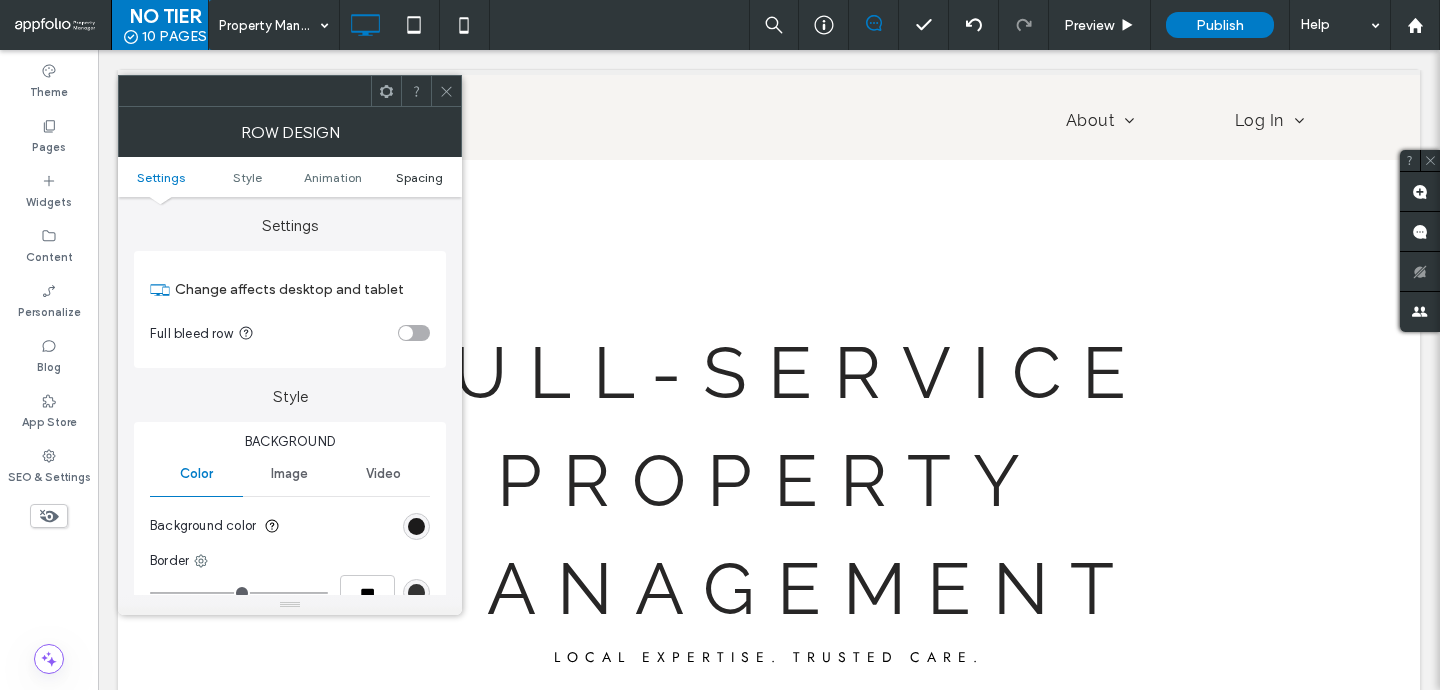 click on "Spacing" at bounding box center [419, 177] 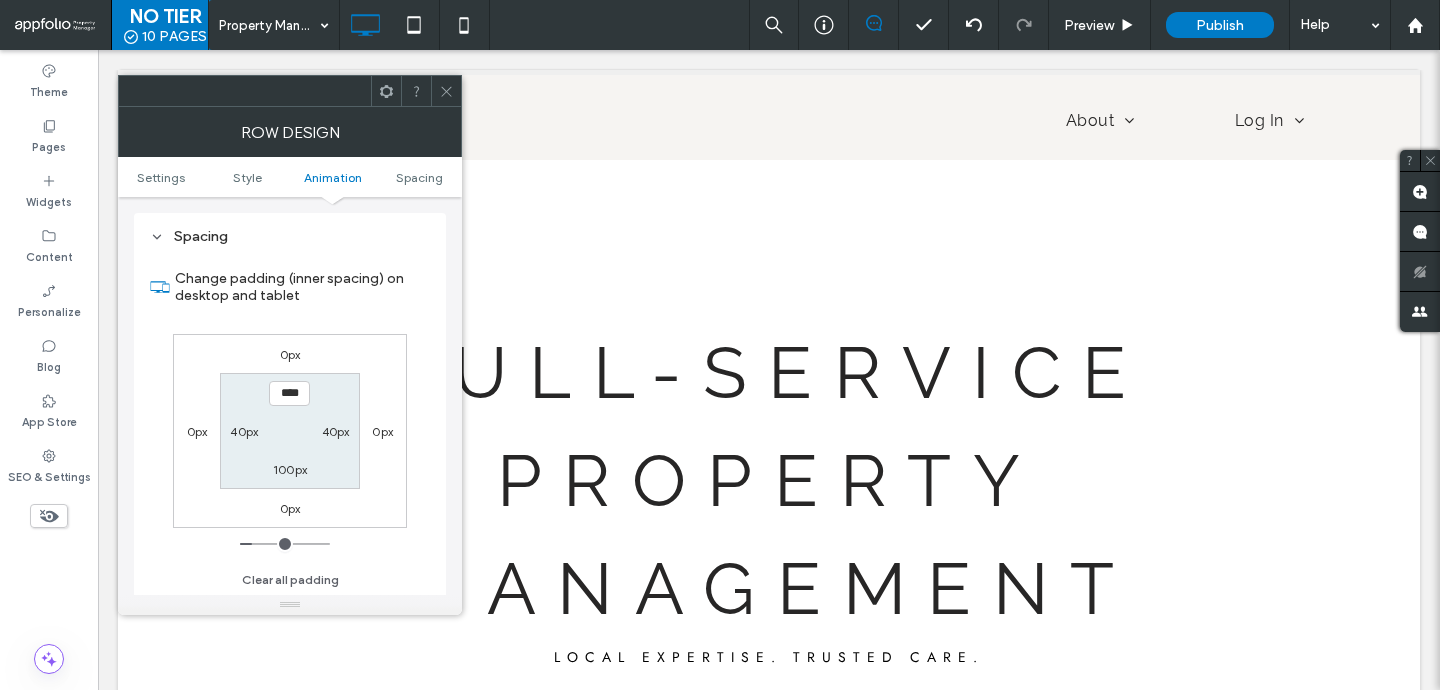 scroll, scrollTop: 566, scrollLeft: 0, axis: vertical 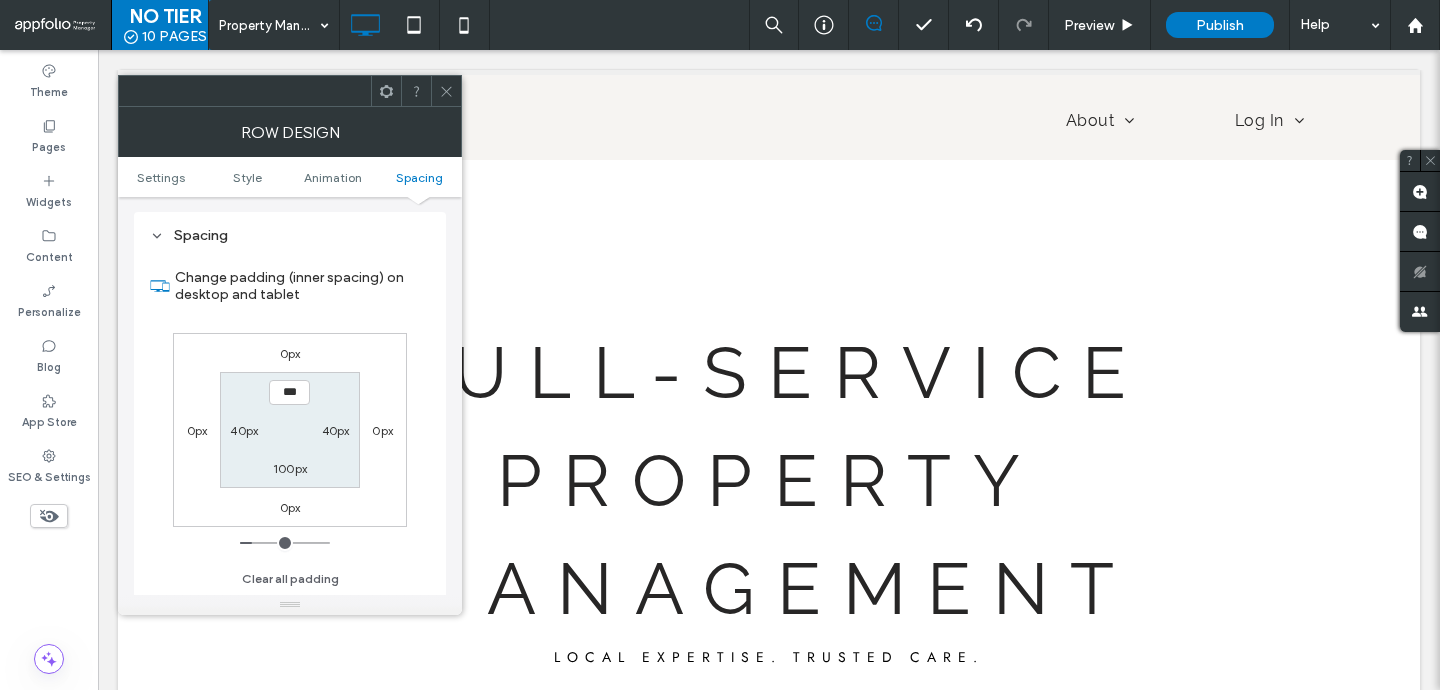 type on "*****" 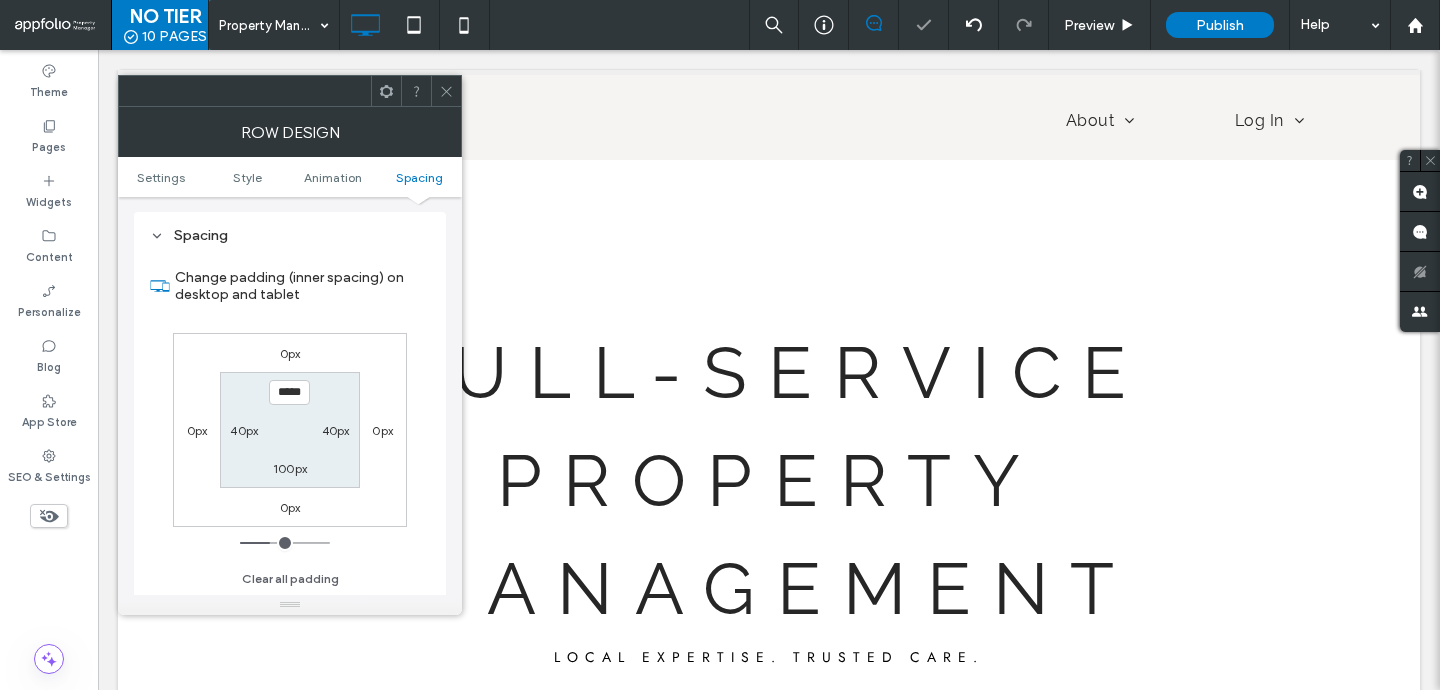 click at bounding box center [446, 91] 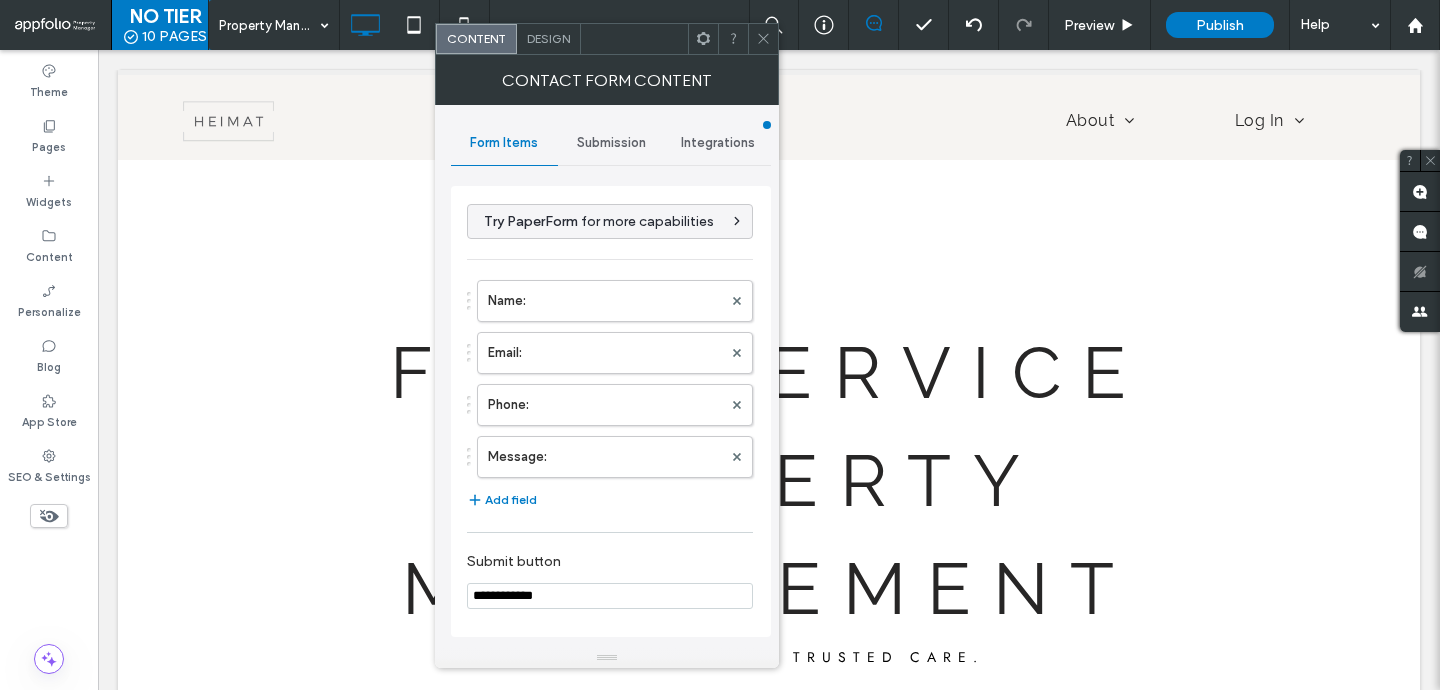 click 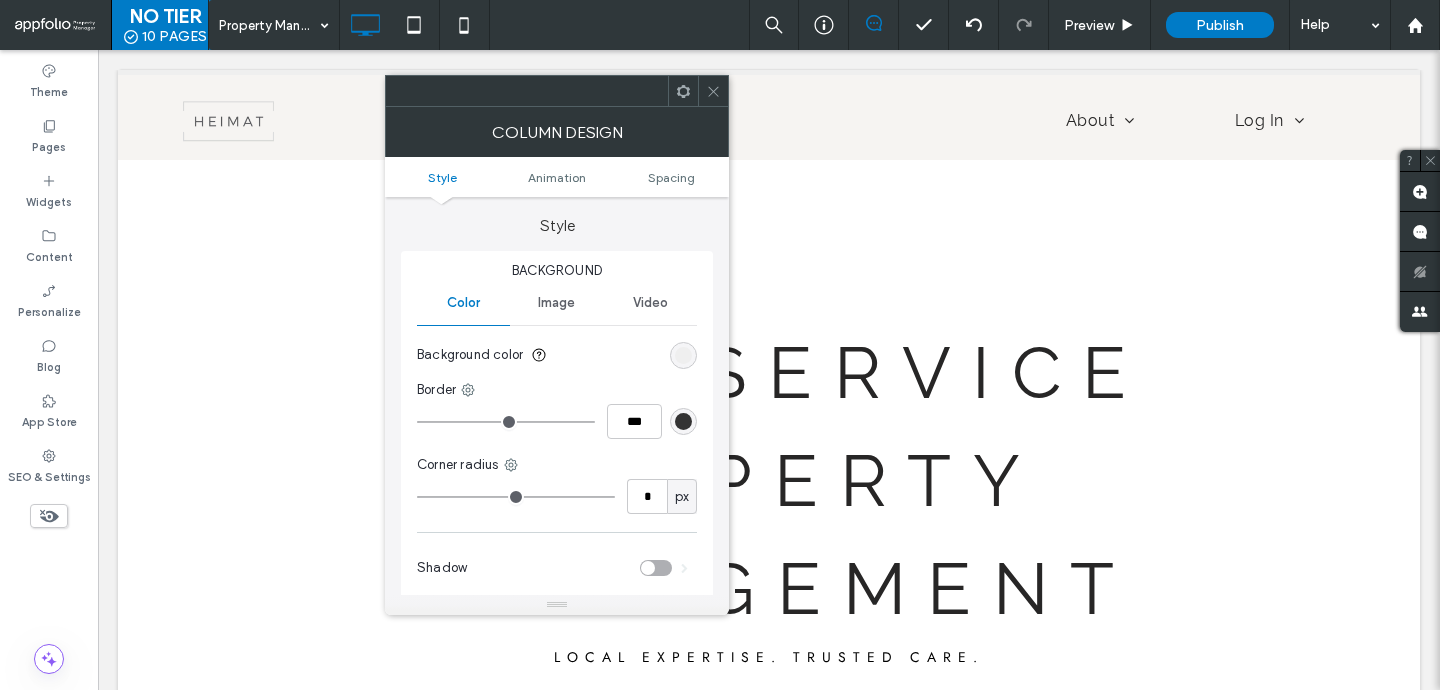 click on "Background color" at bounding box center [557, 355] 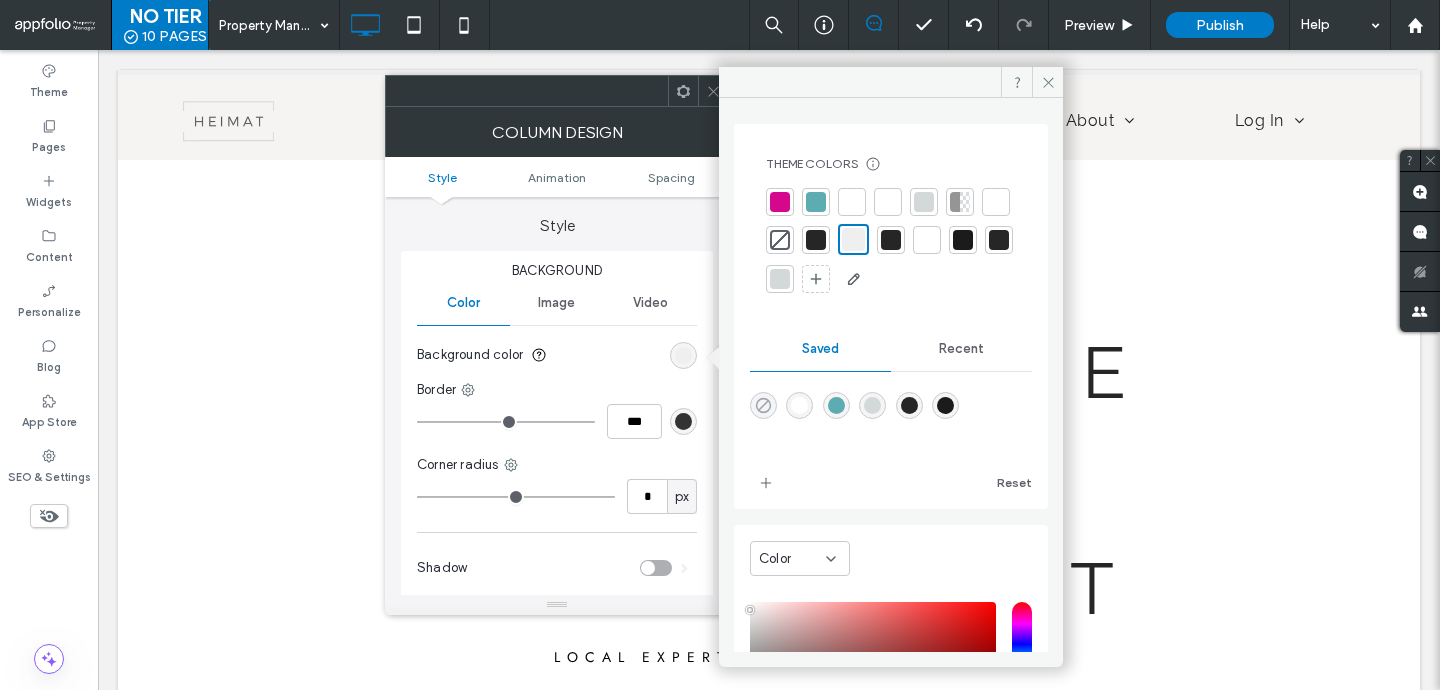 click 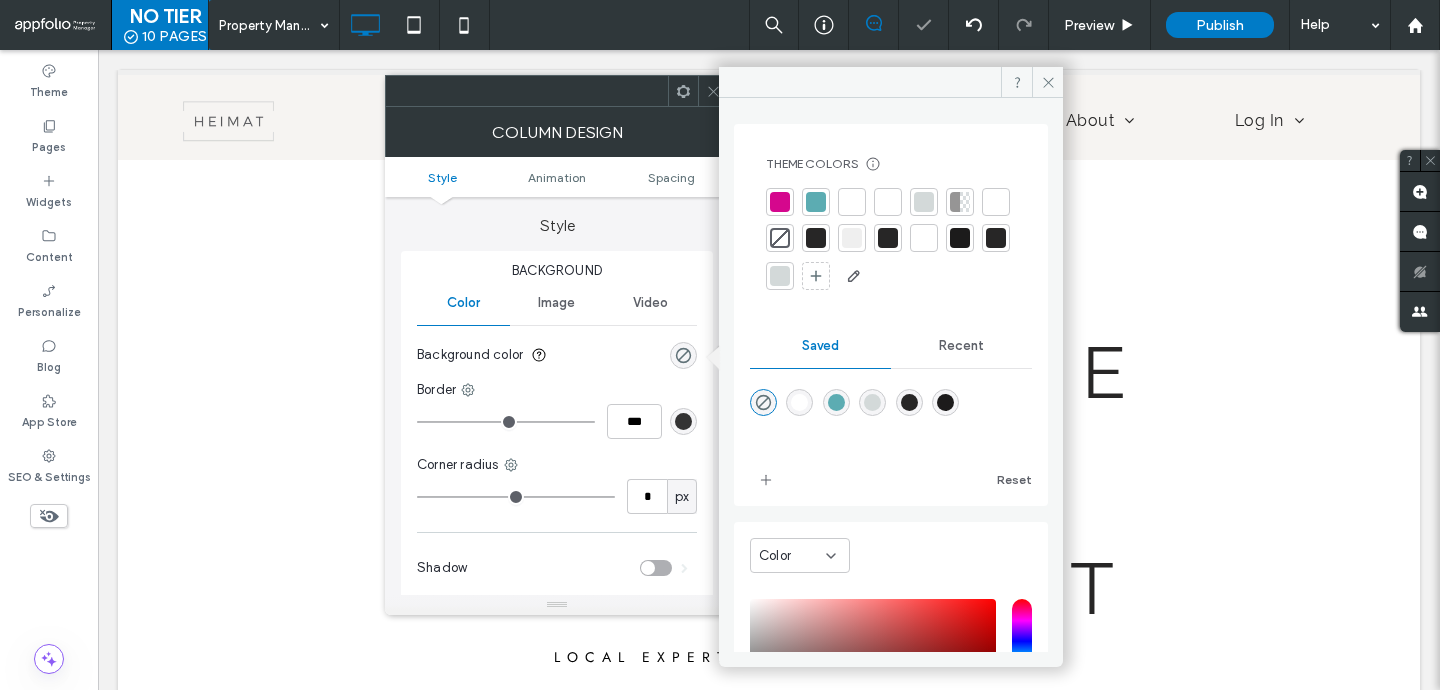 click 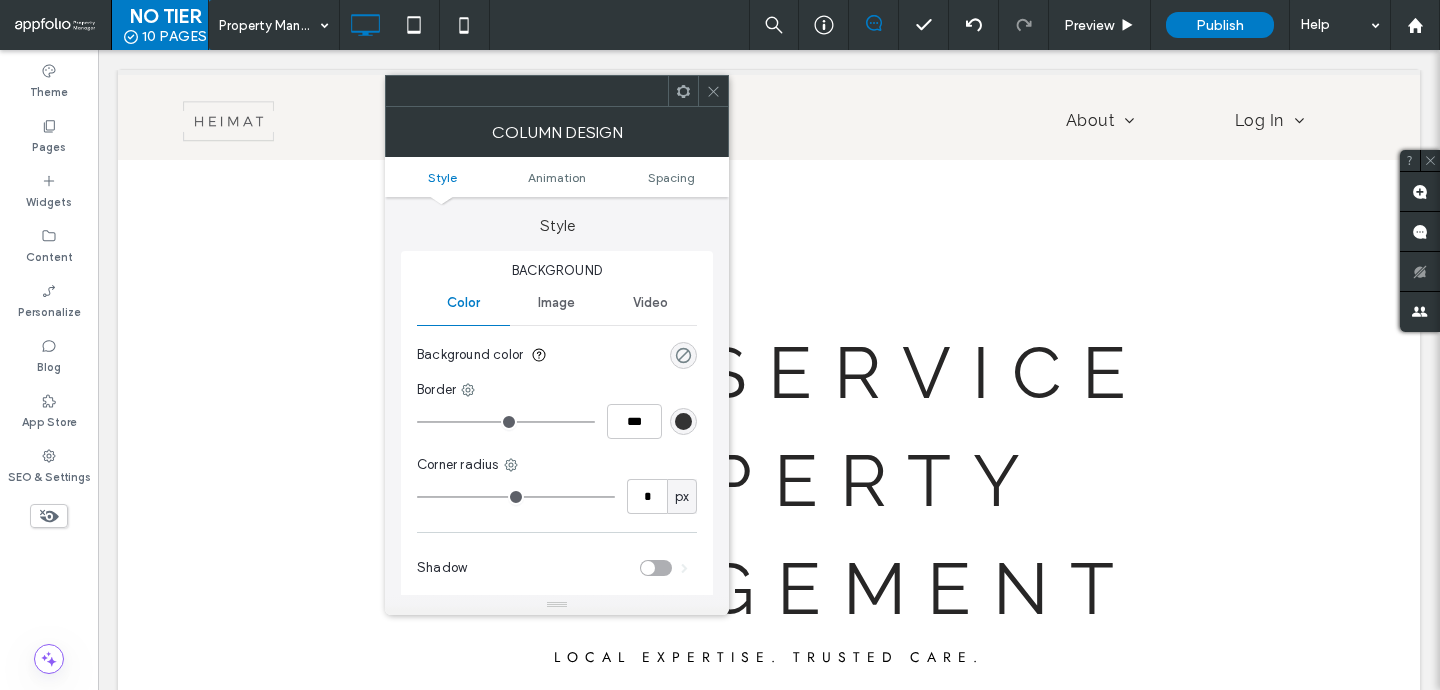 click at bounding box center [683, 355] 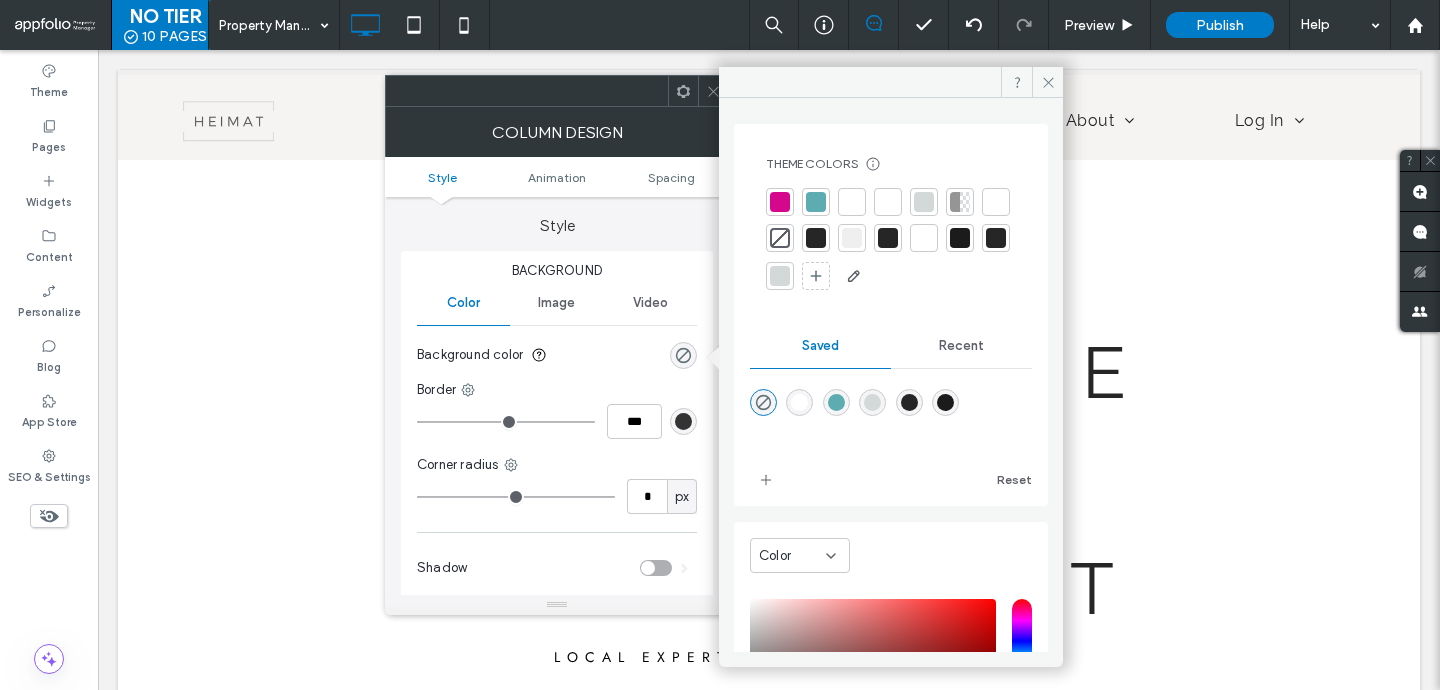 click at bounding box center (816, 238) 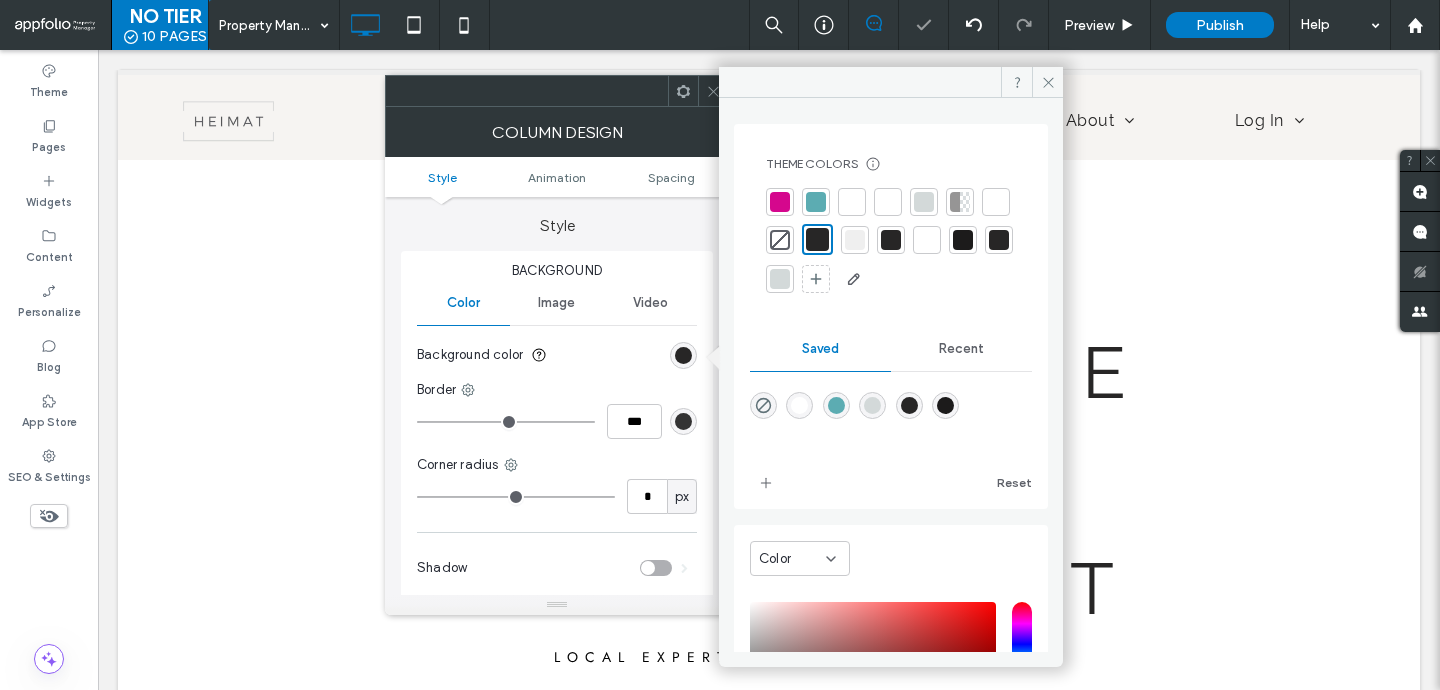 click 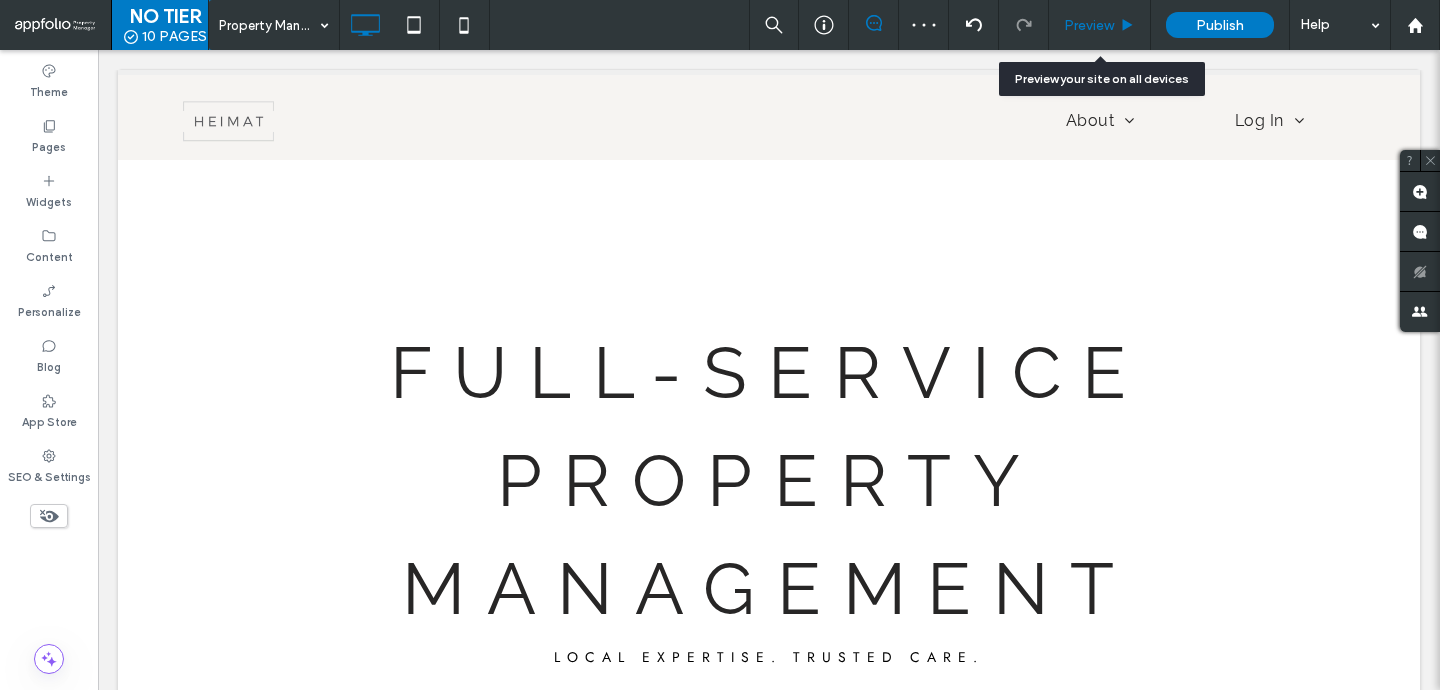 click on "Preview" at bounding box center (1099, 25) 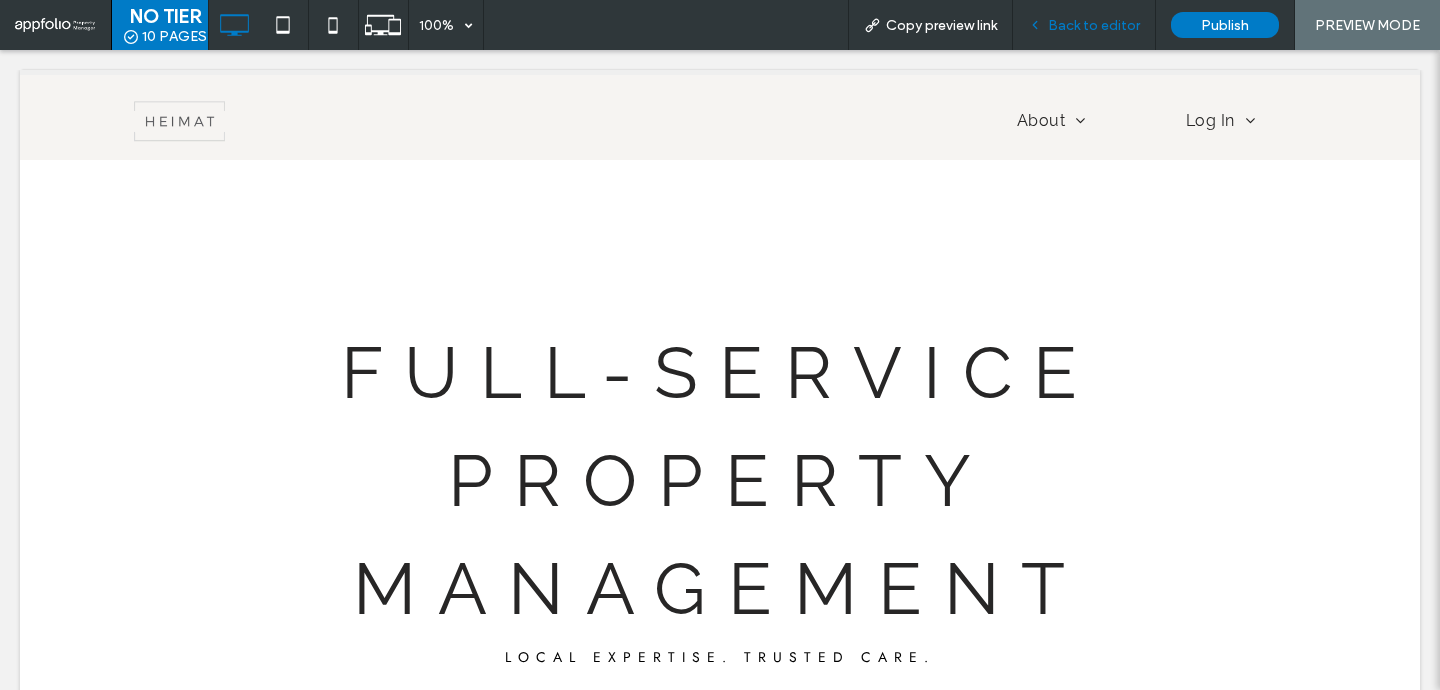 click on "Back to editor" at bounding box center (1084, 25) 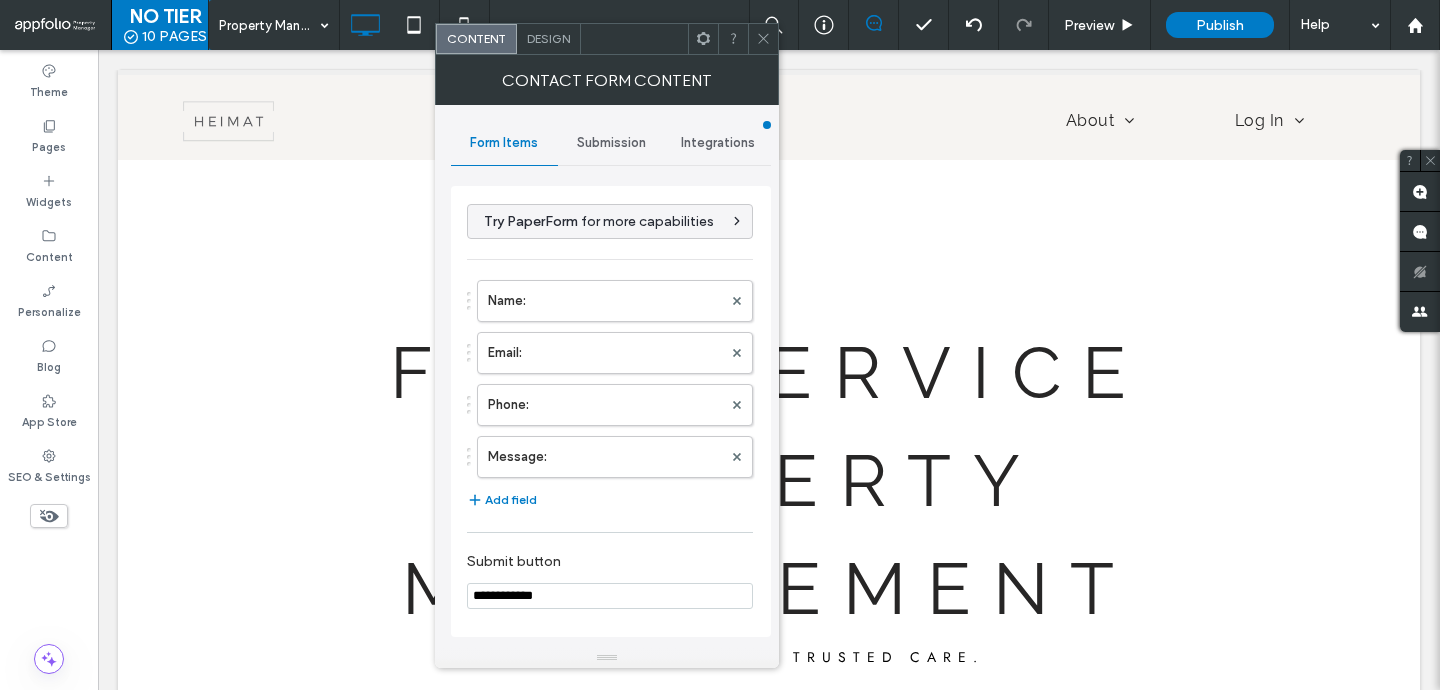 click on "Design" at bounding box center (549, 39) 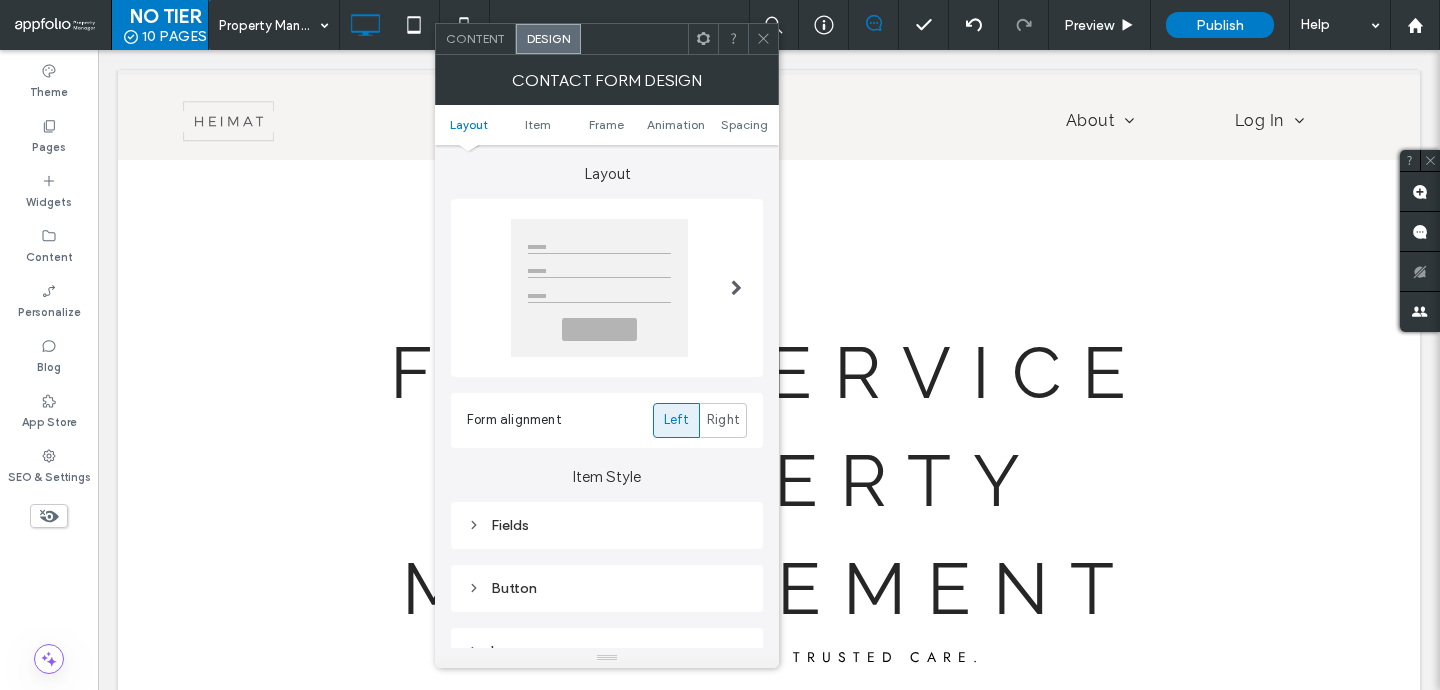 scroll, scrollTop: 249, scrollLeft: 0, axis: vertical 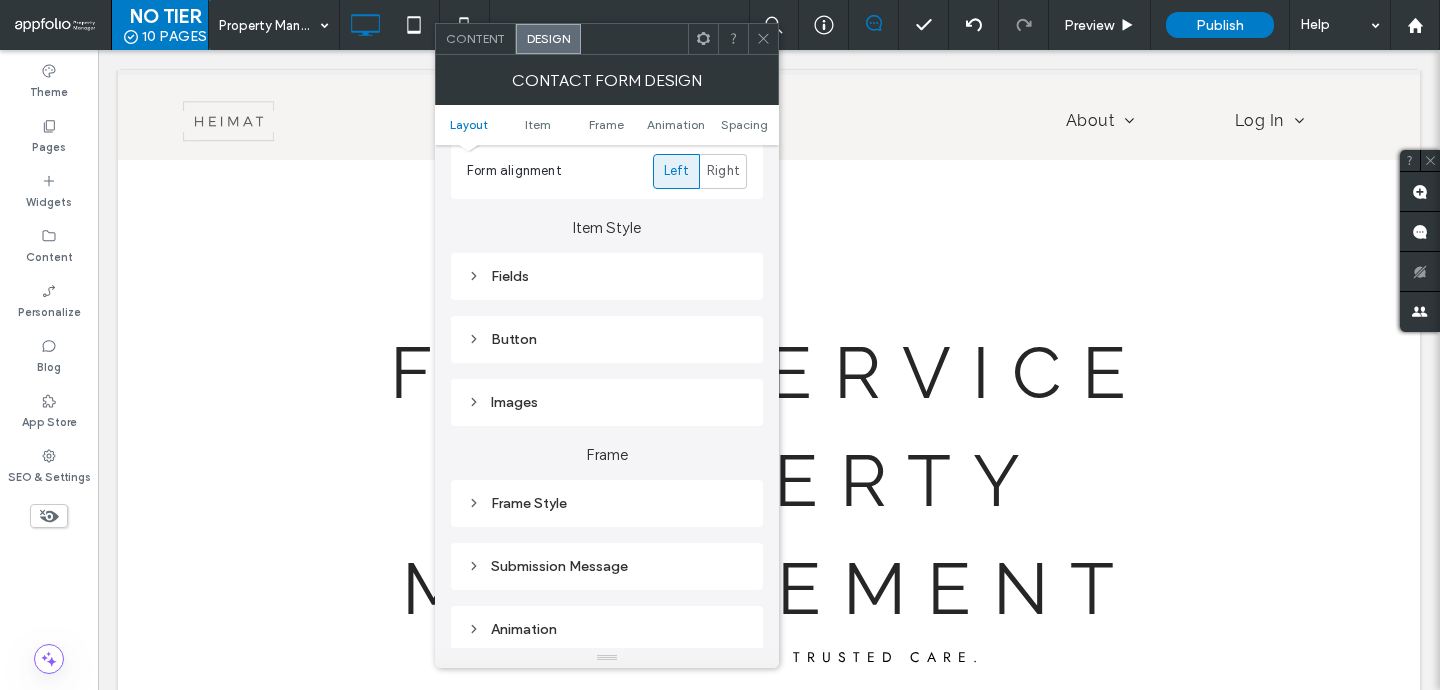 click on "Fields" at bounding box center [607, 276] 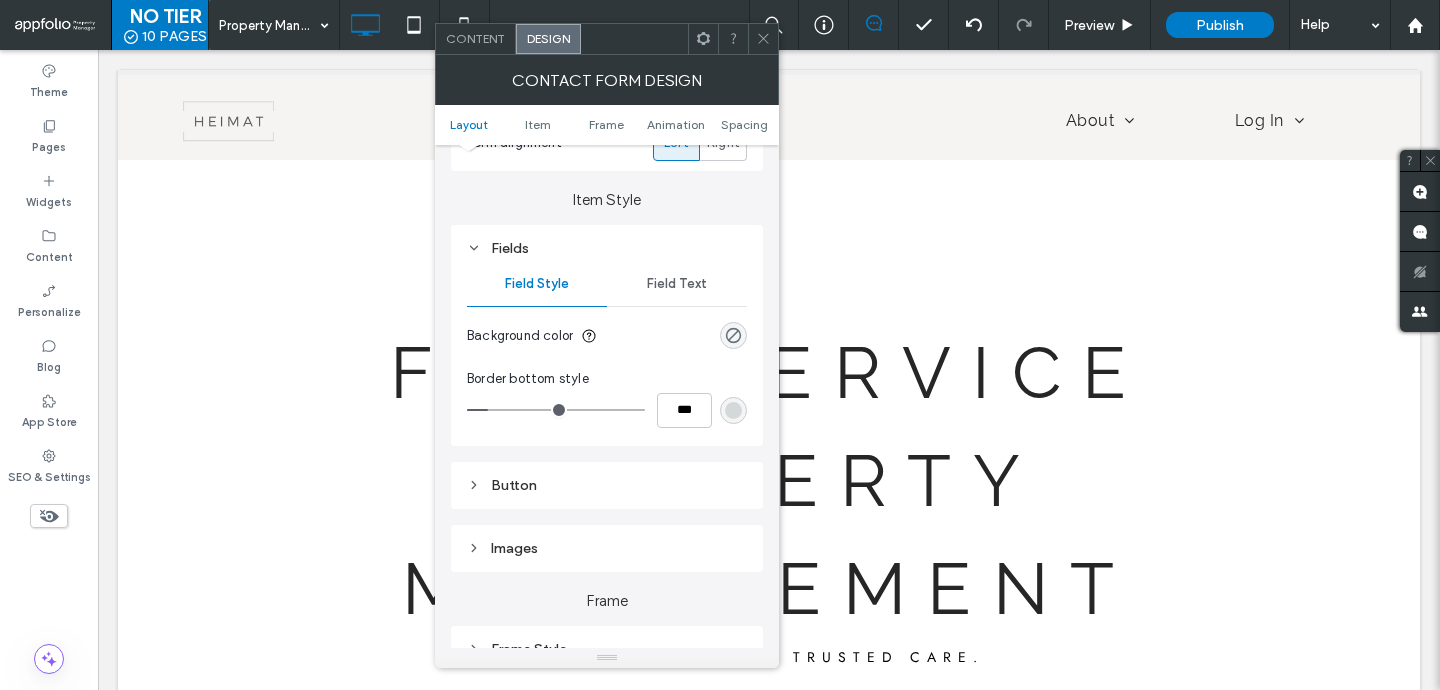 scroll, scrollTop: 278, scrollLeft: 0, axis: vertical 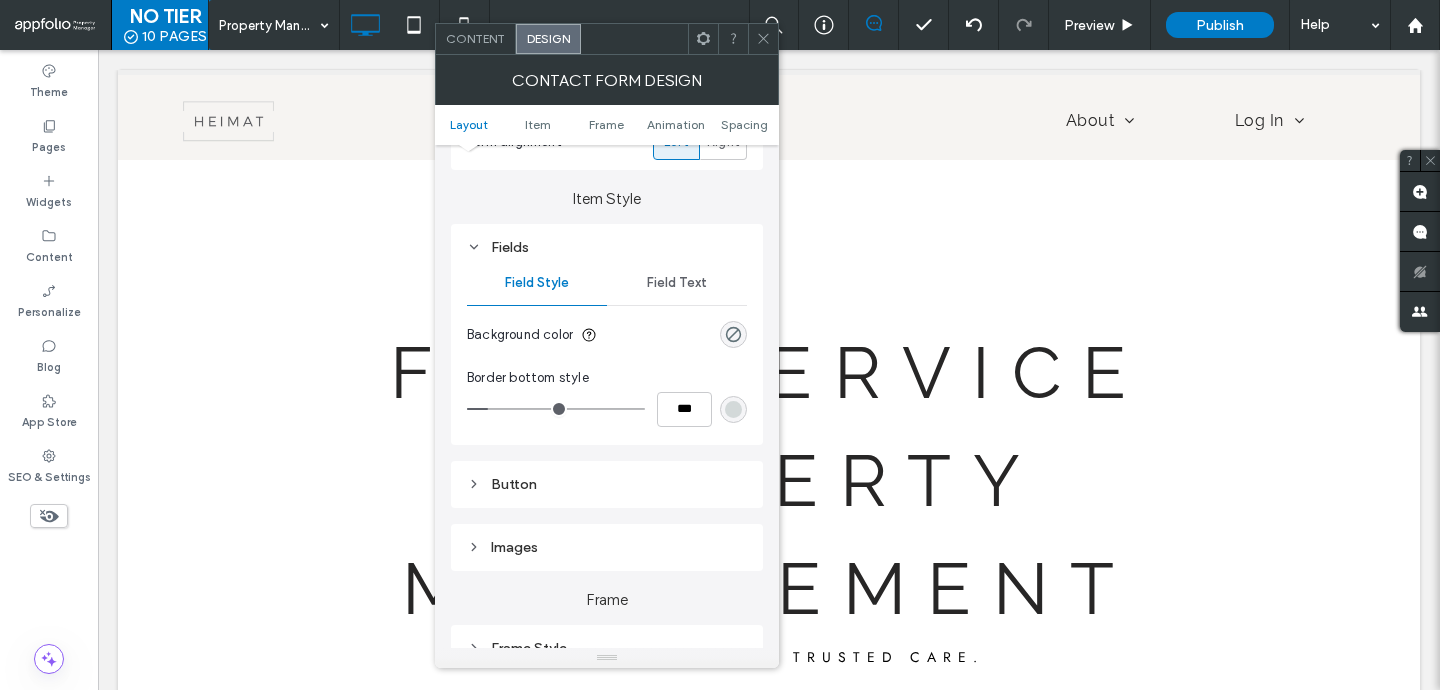 click at bounding box center [733, 409] 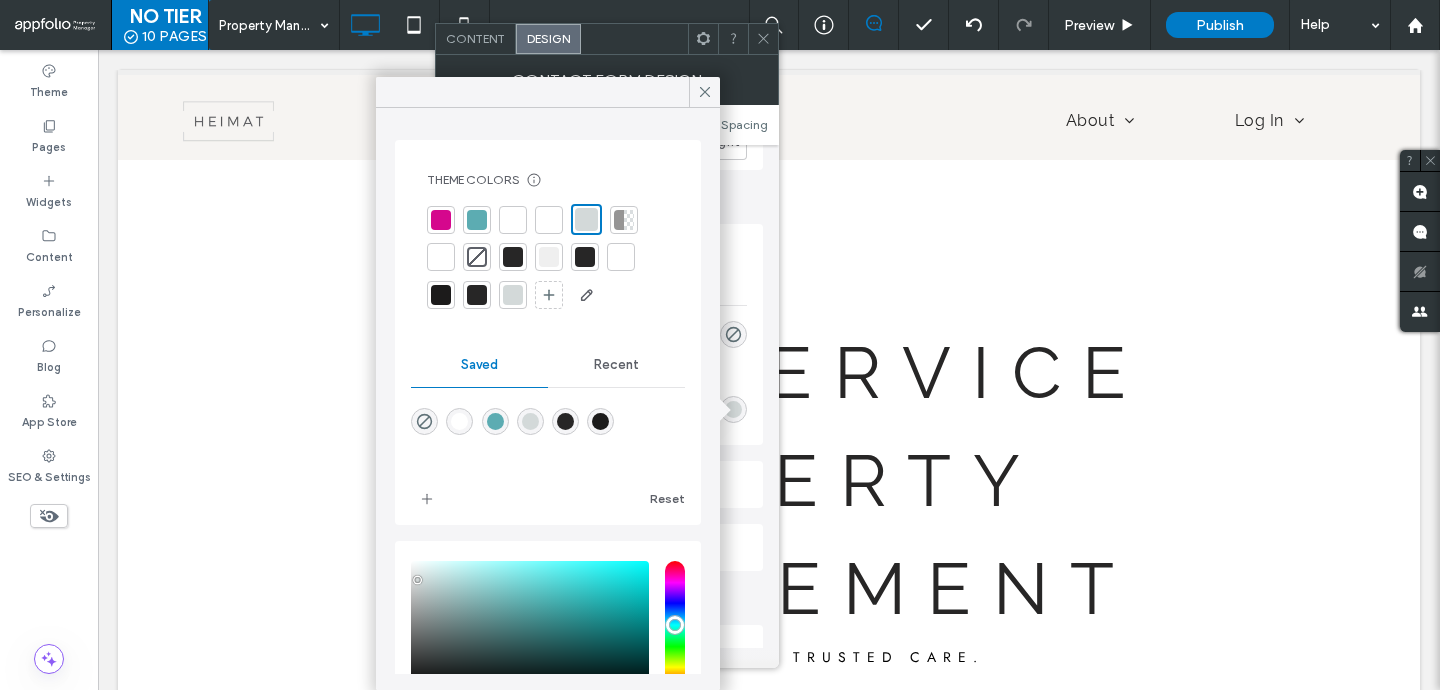 click at bounding box center [513, 257] 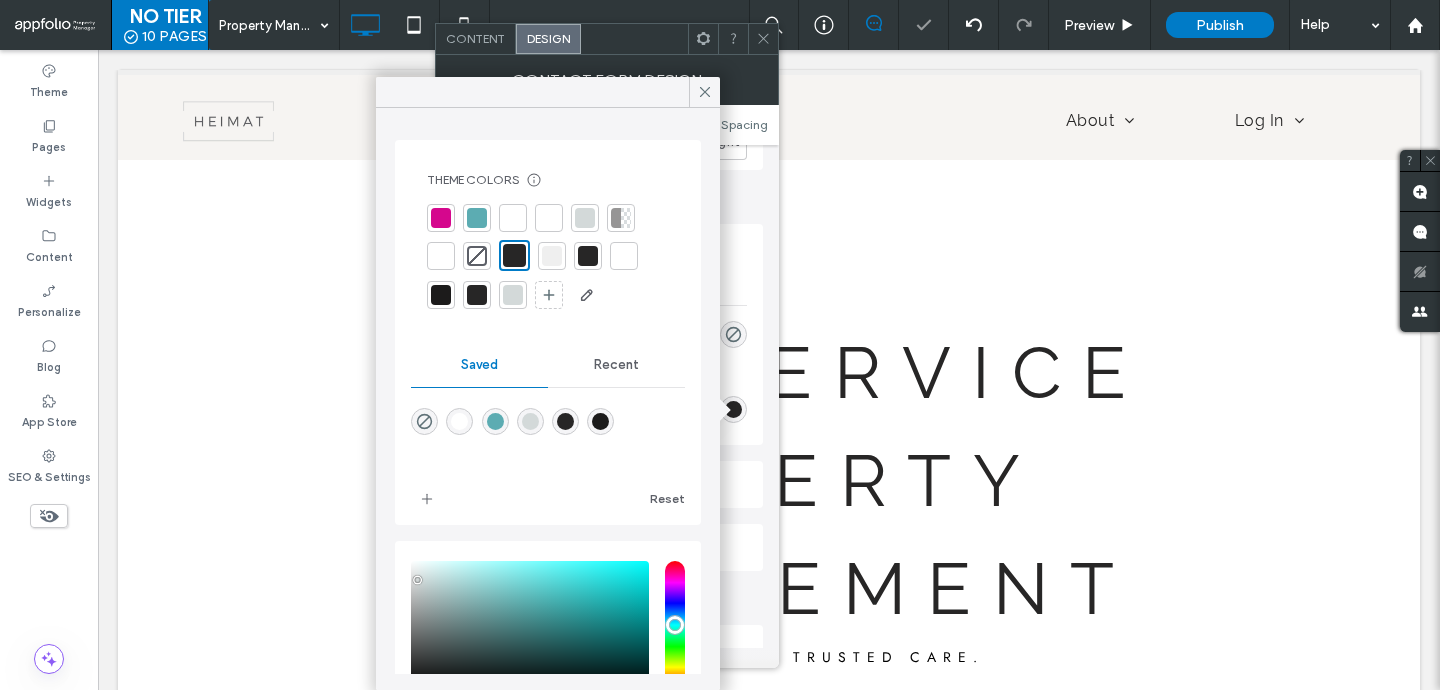 click at bounding box center [441, 295] 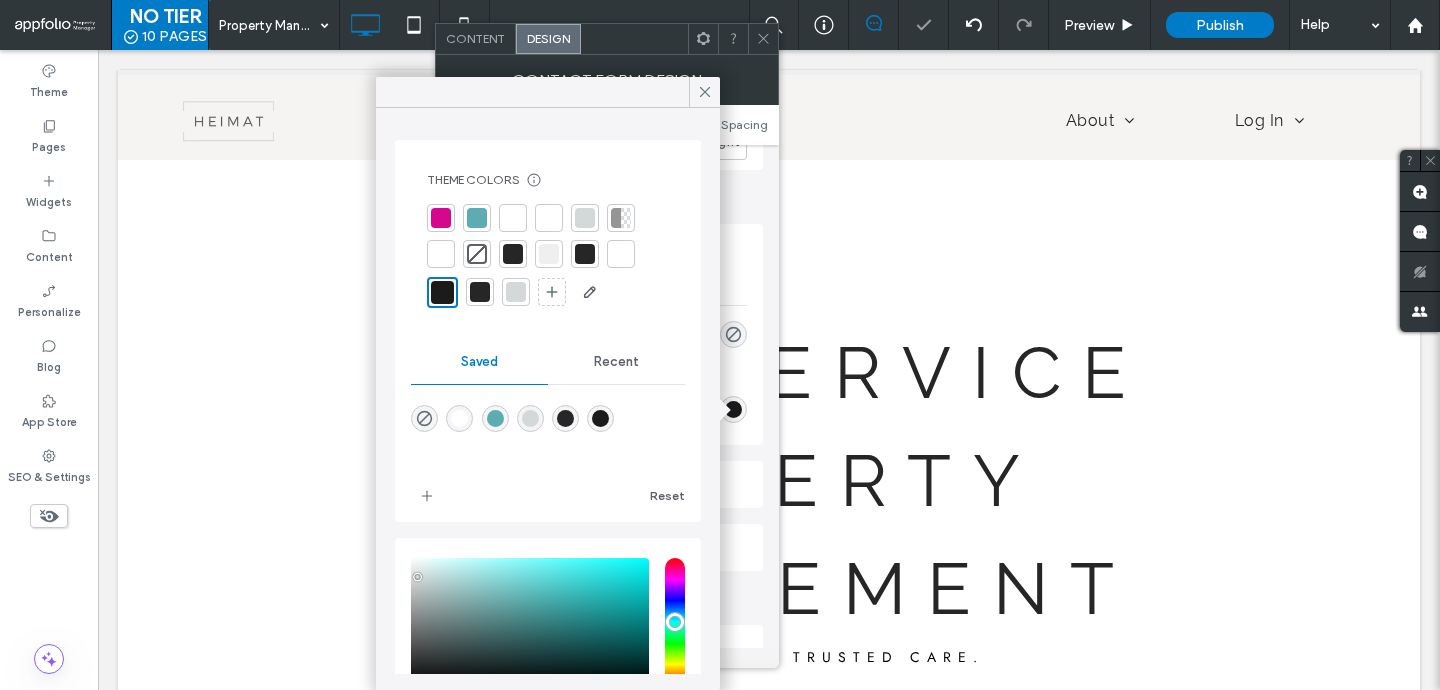 click at bounding box center (477, 218) 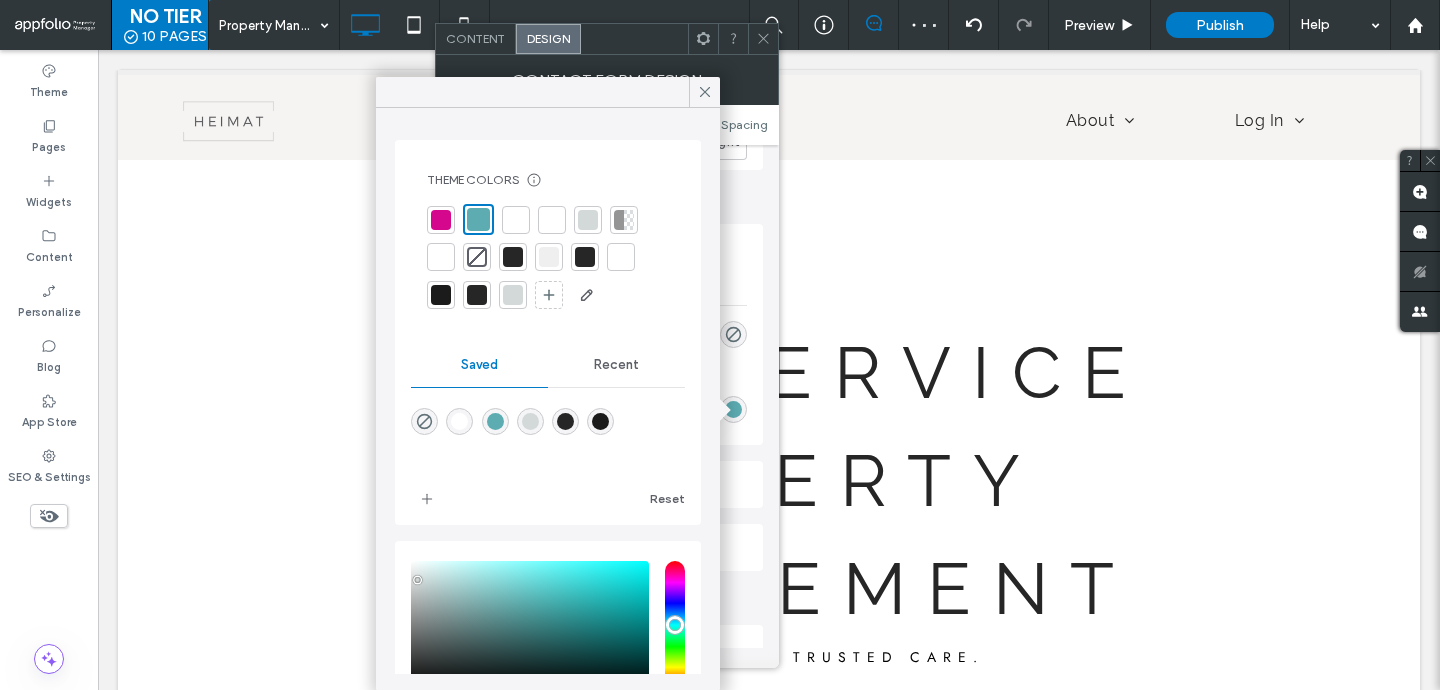 click at bounding box center [513, 295] 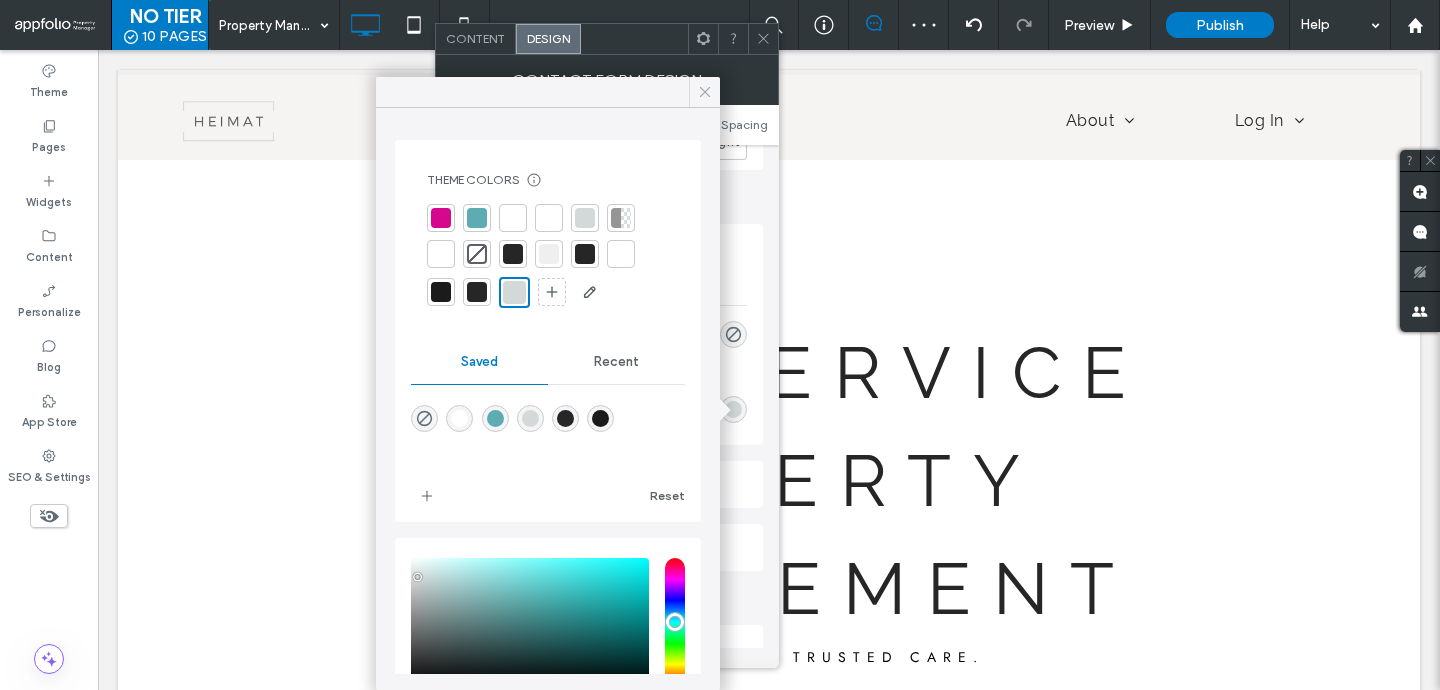 click 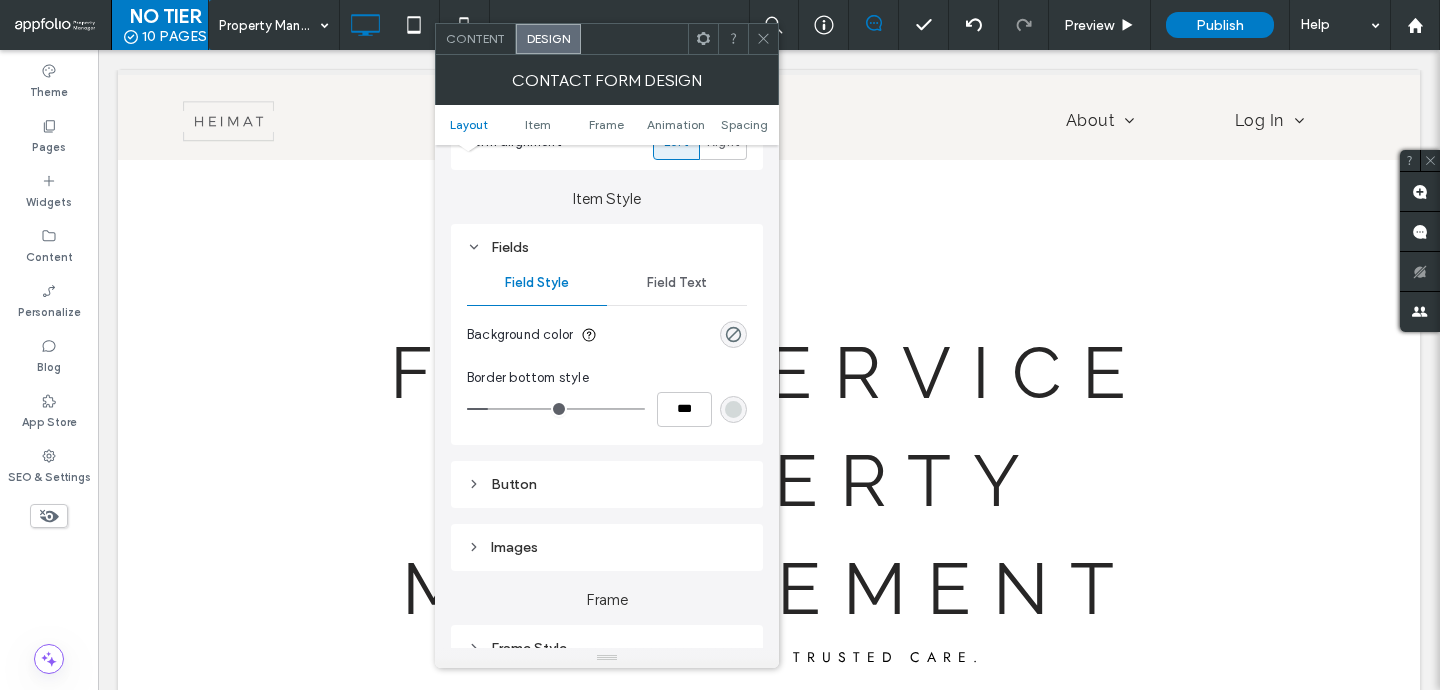 type on "*" 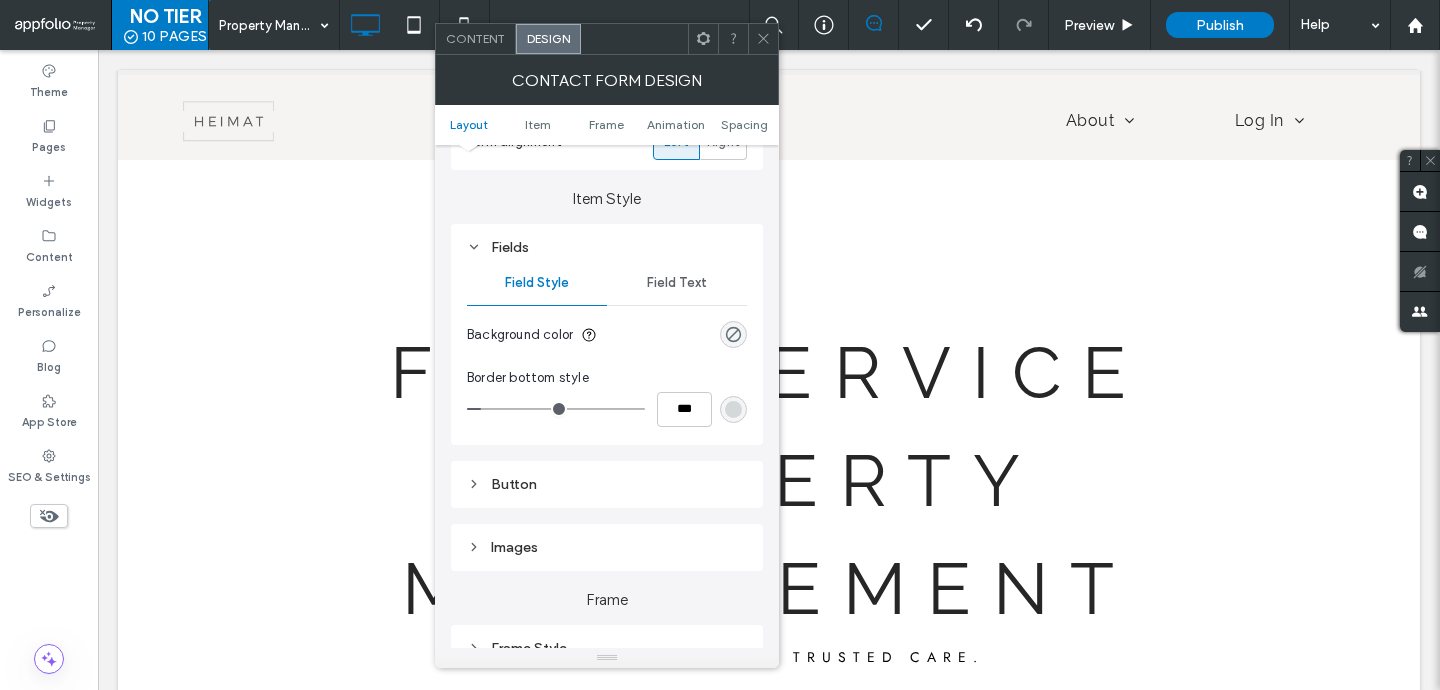type on "*" 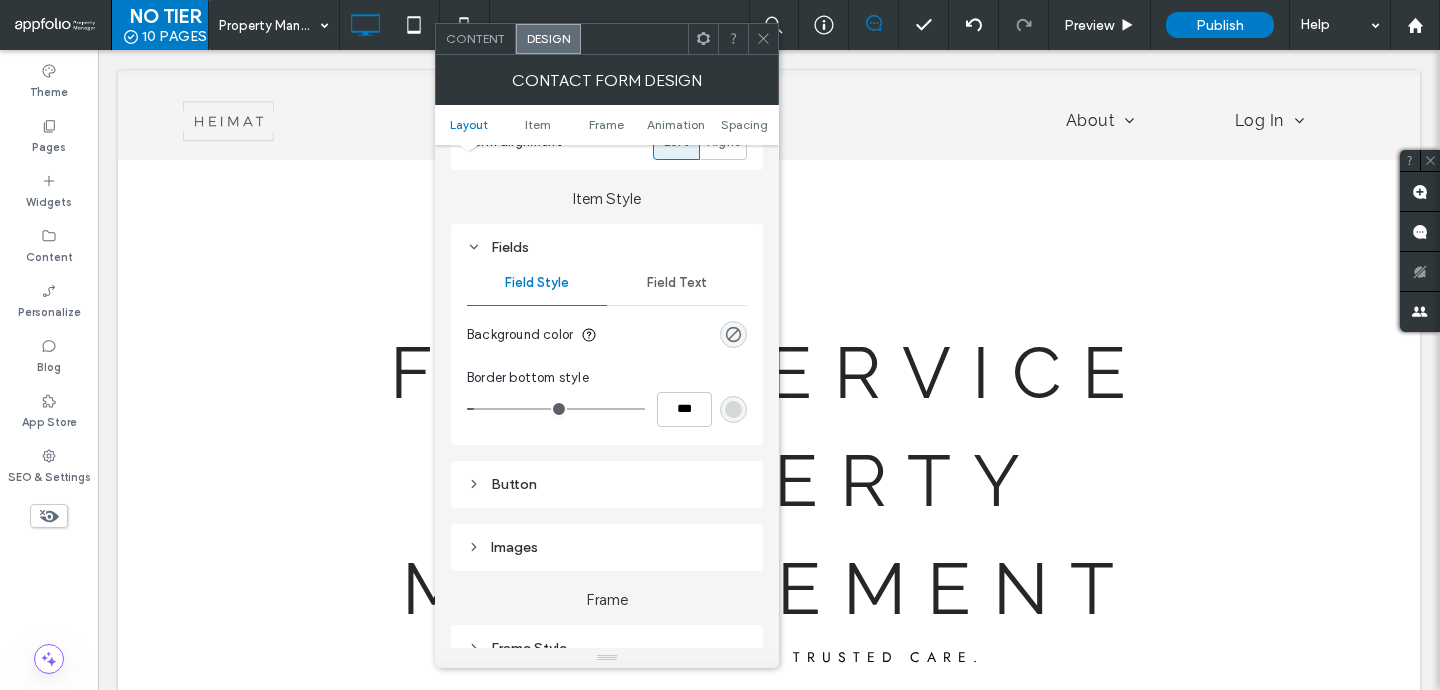 type on "***" 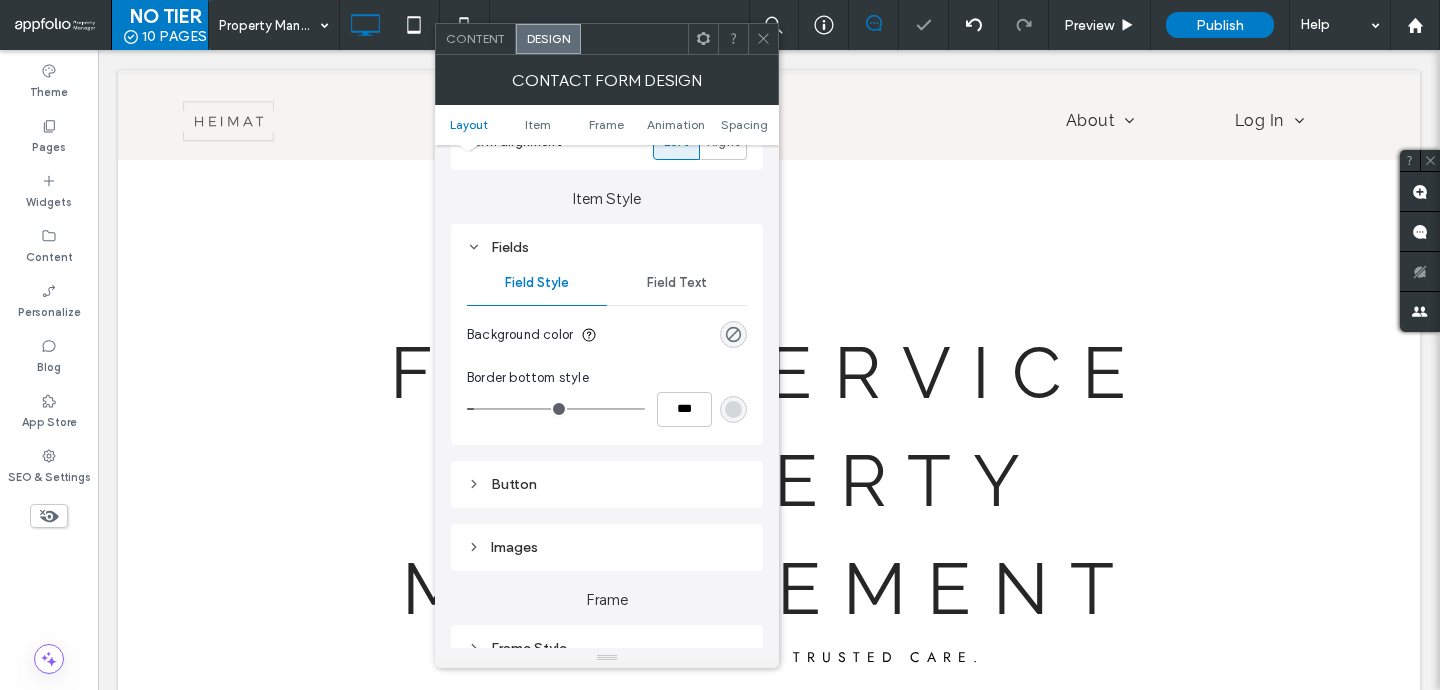 click on "Field Text" at bounding box center [677, 283] 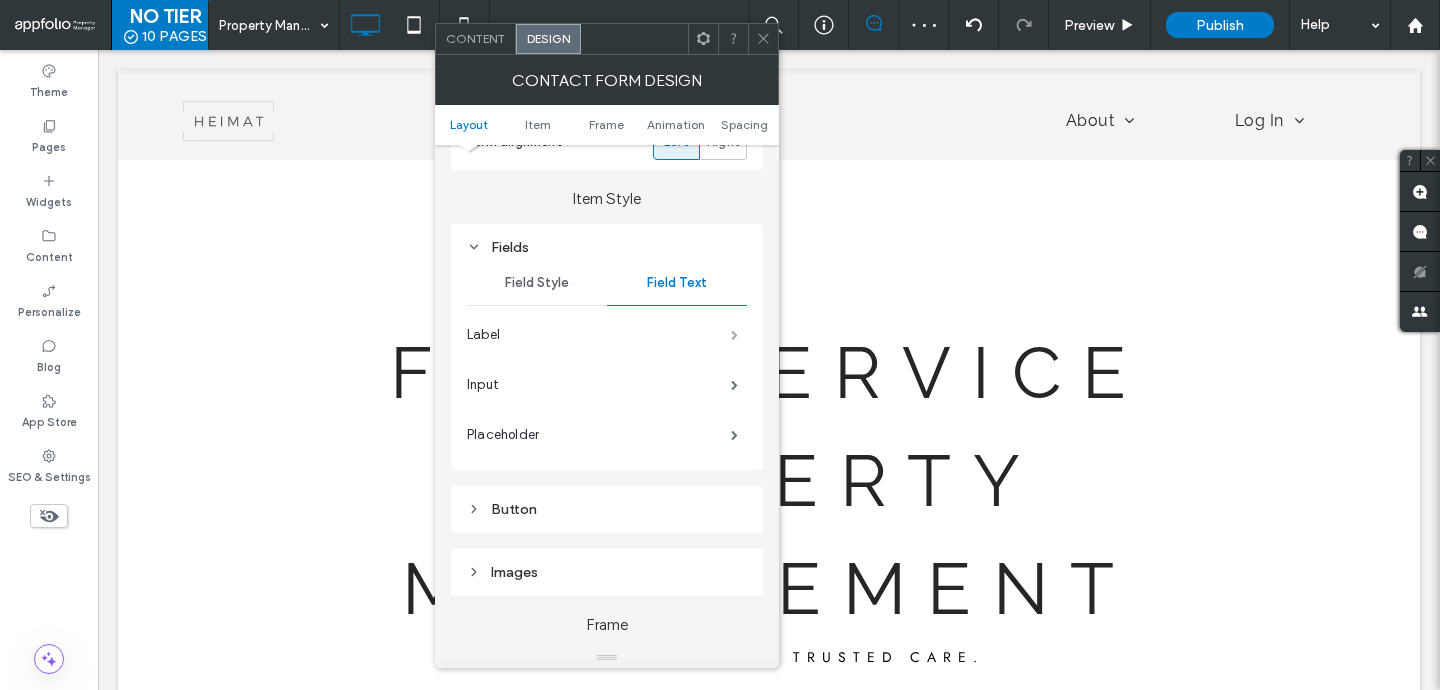 click at bounding box center [734, 335] 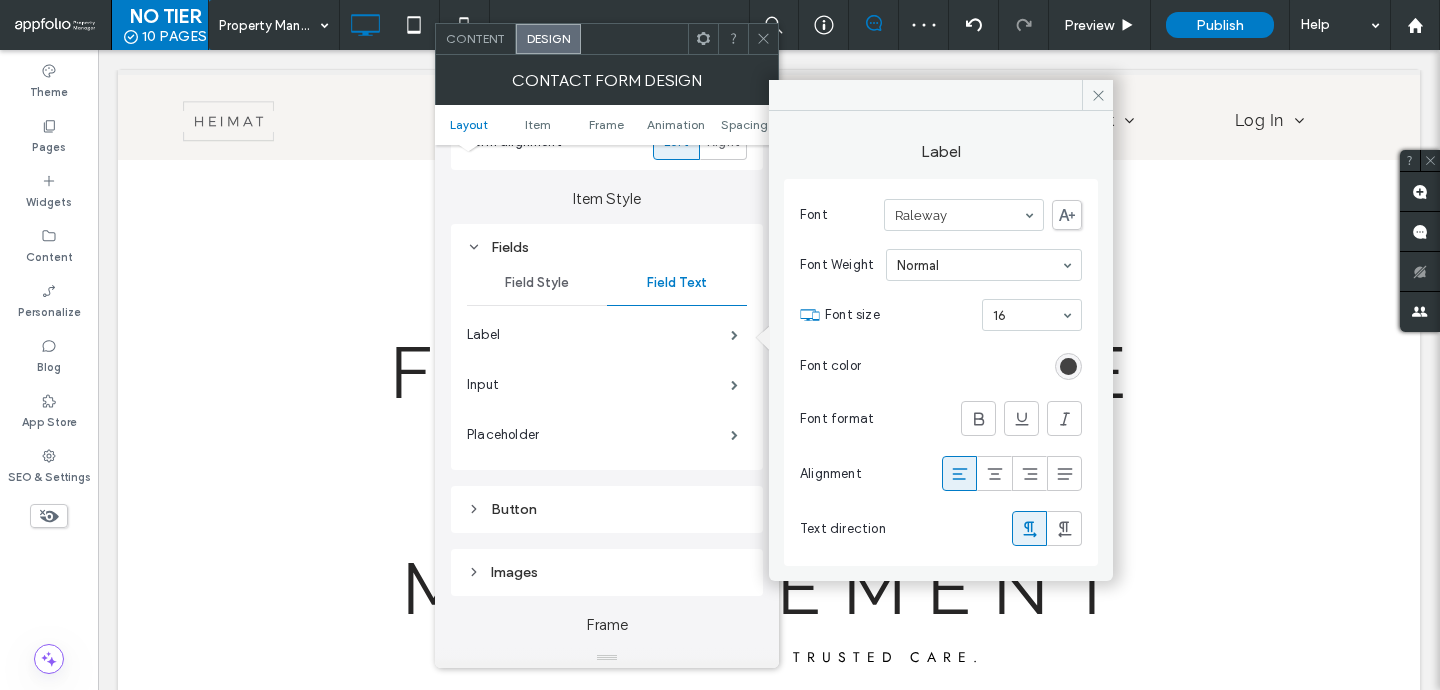 click at bounding box center (1068, 366) 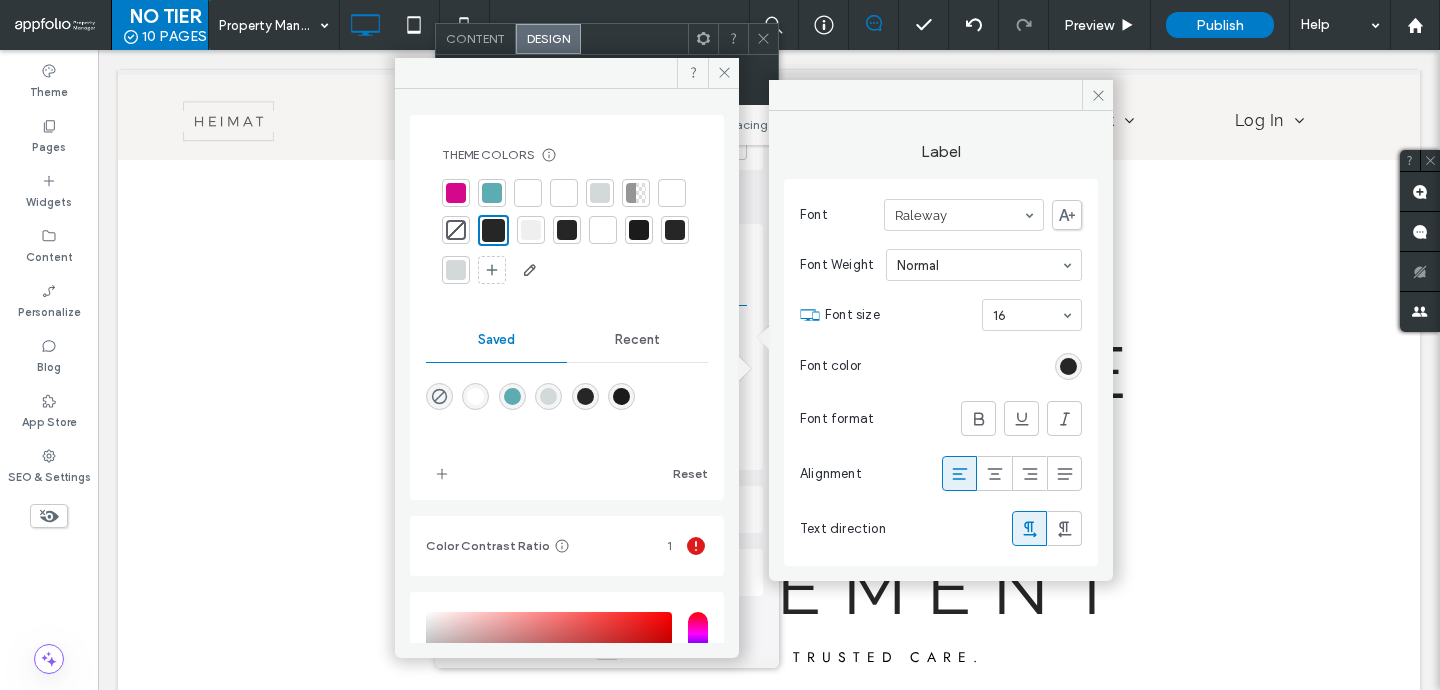 click at bounding box center [564, 193] 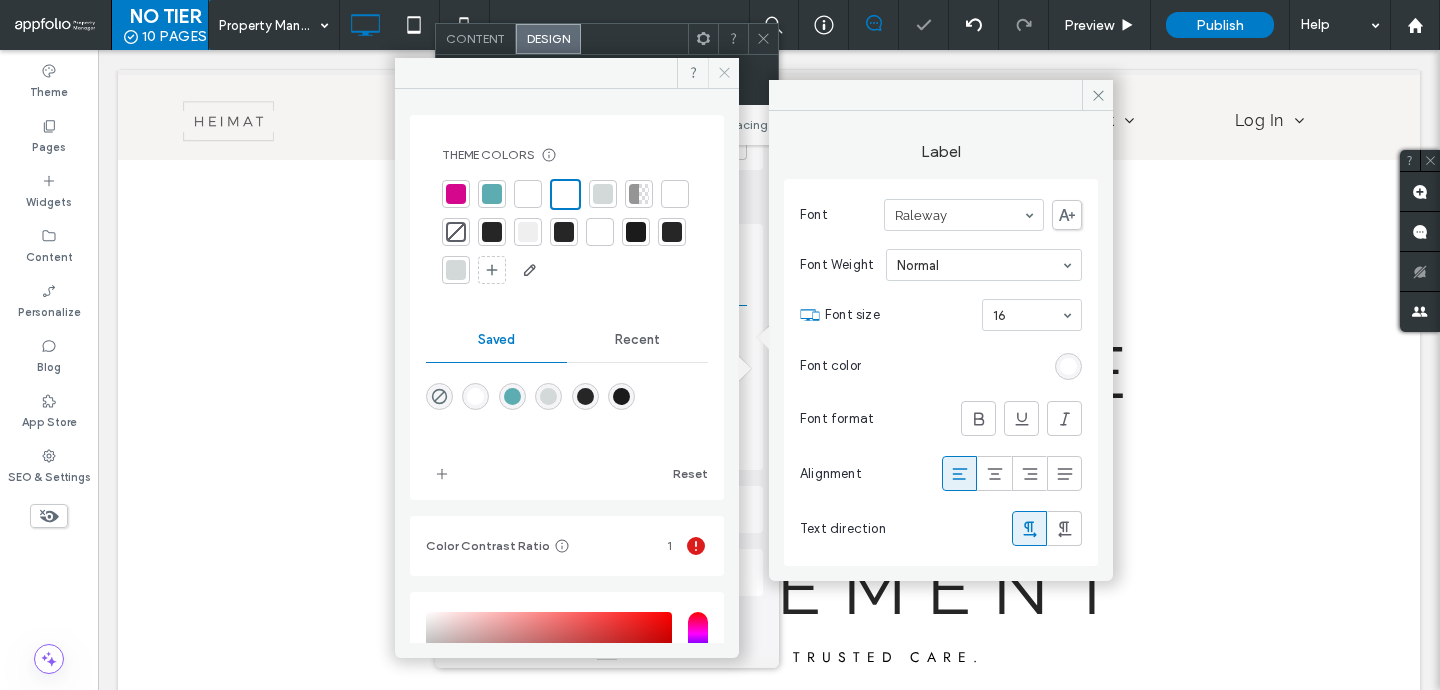 click at bounding box center (723, 73) 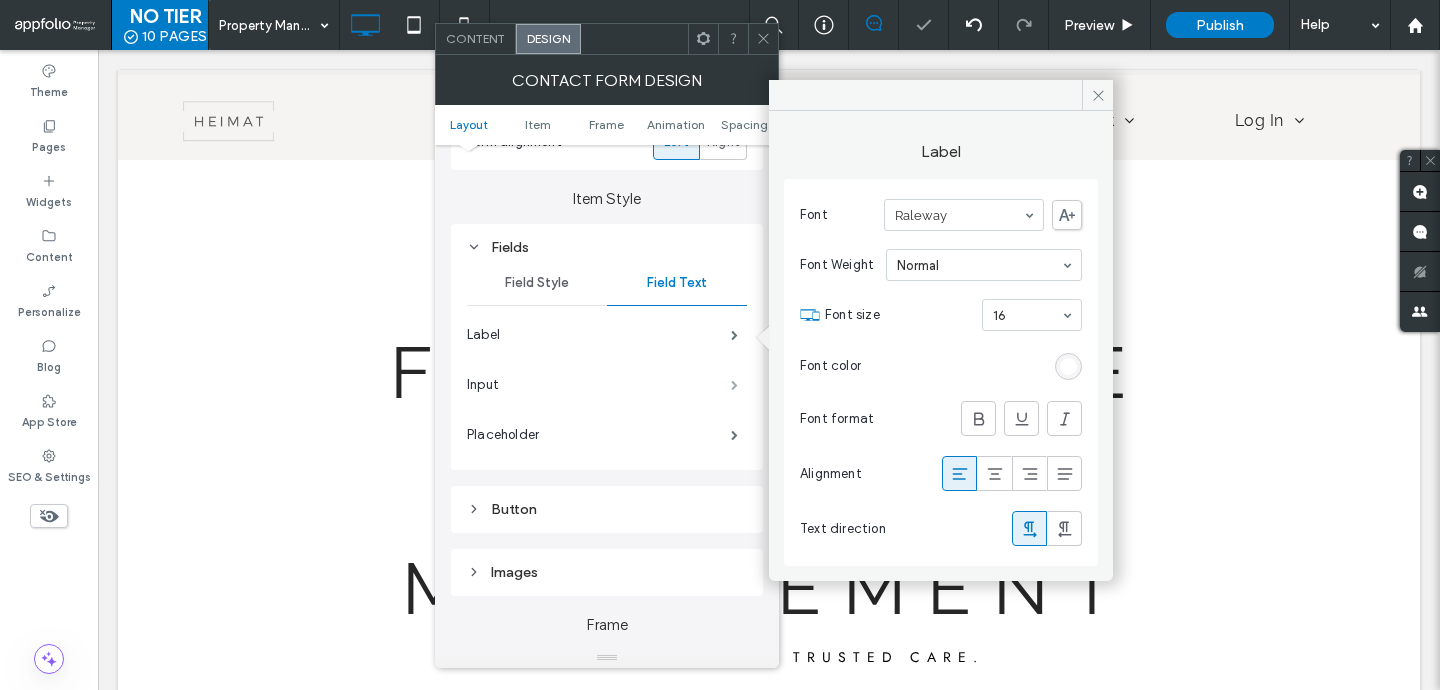 click at bounding box center (734, 385) 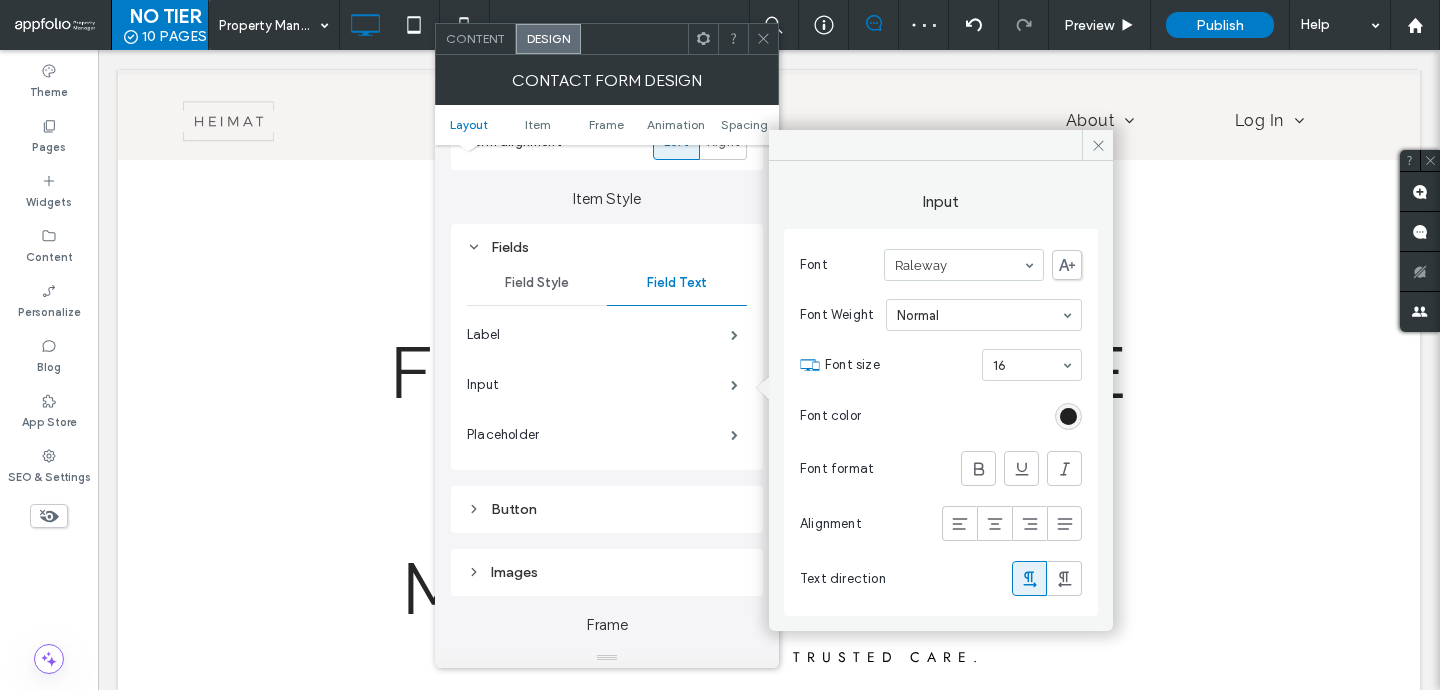 click at bounding box center [1068, 416] 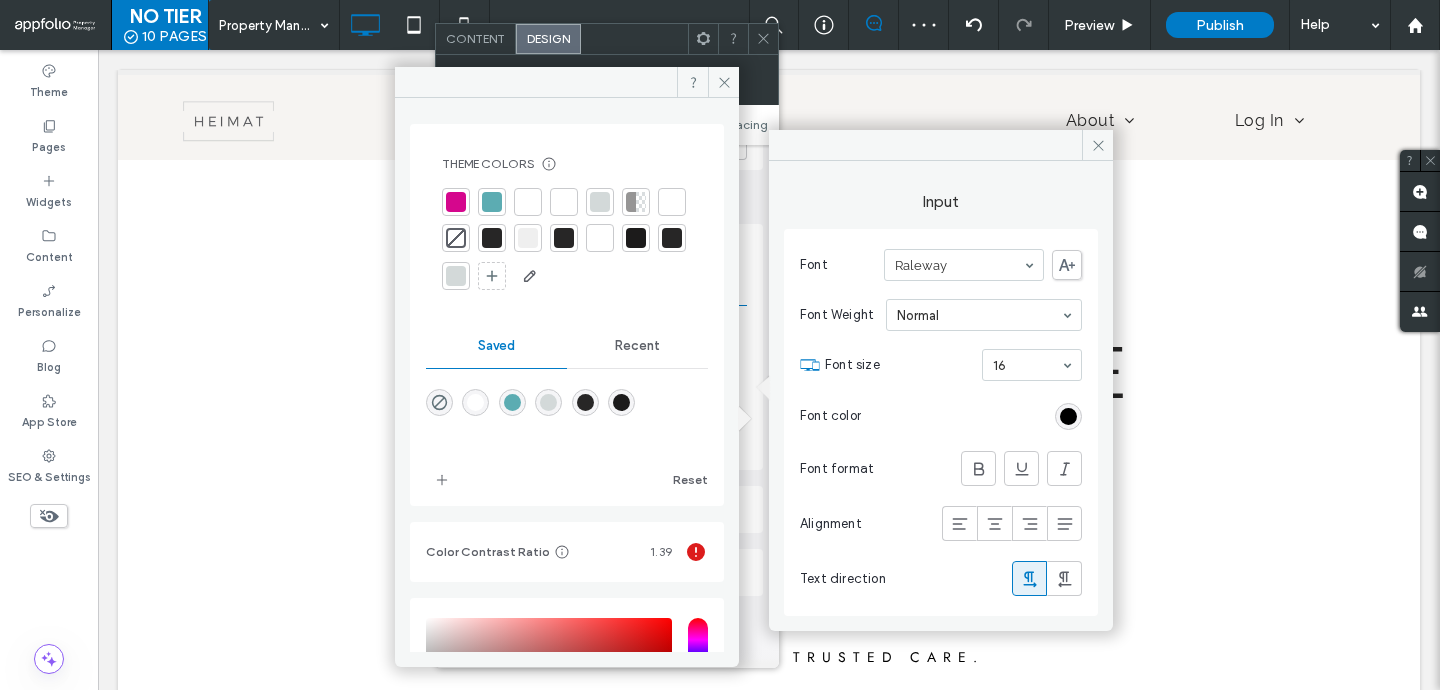 click at bounding box center [564, 202] 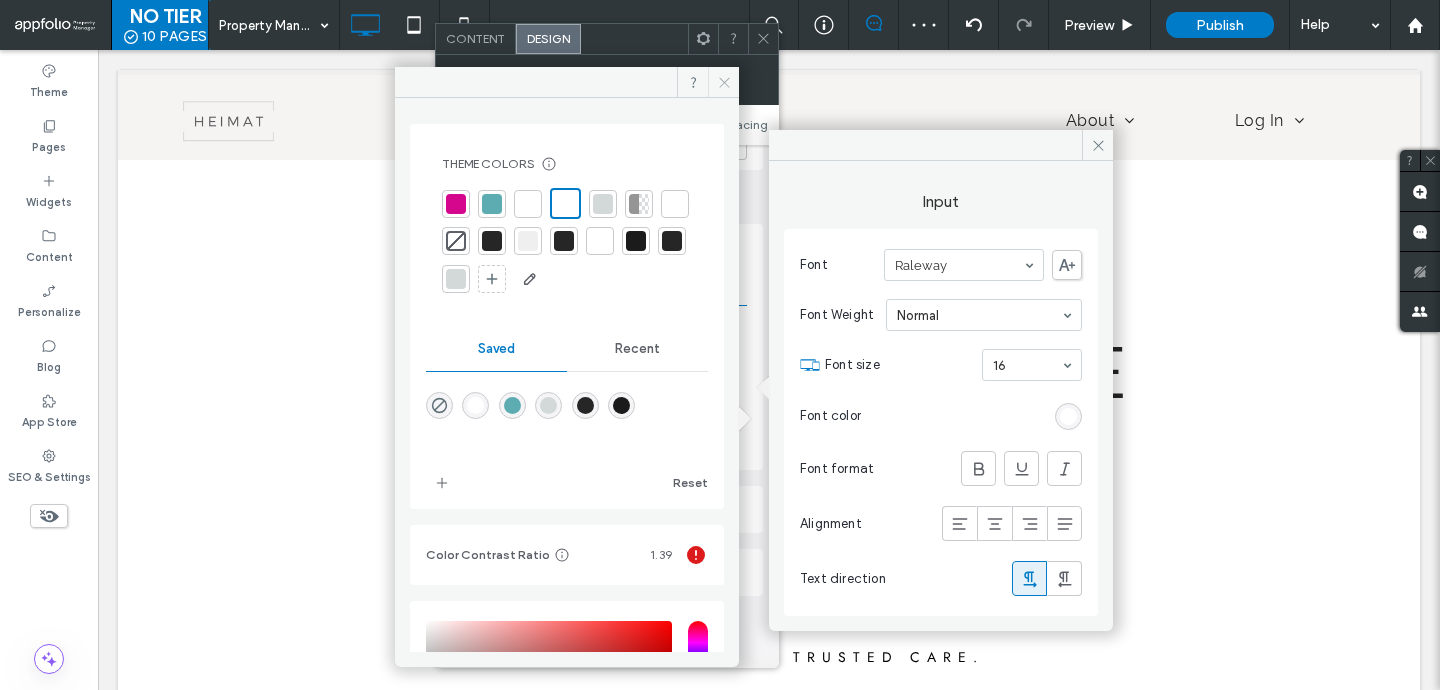 click 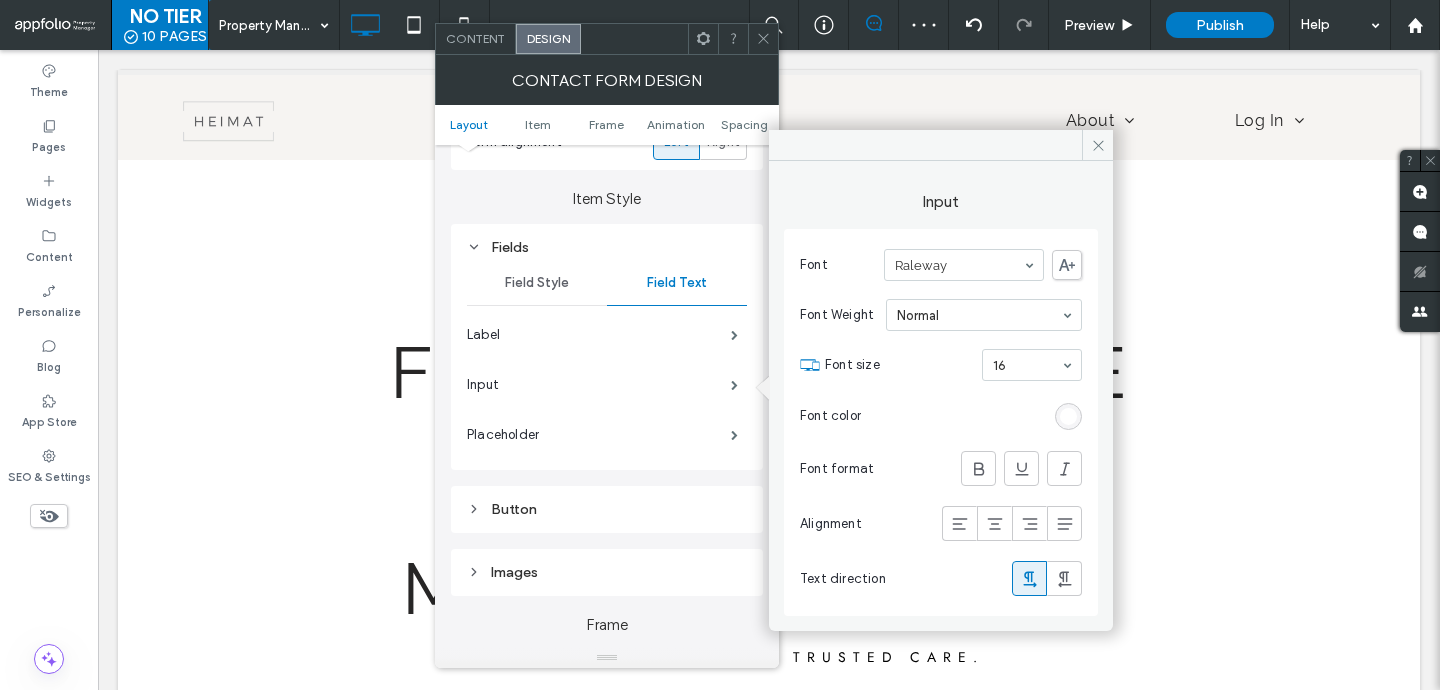 click on "Placeholder" at bounding box center [607, 435] 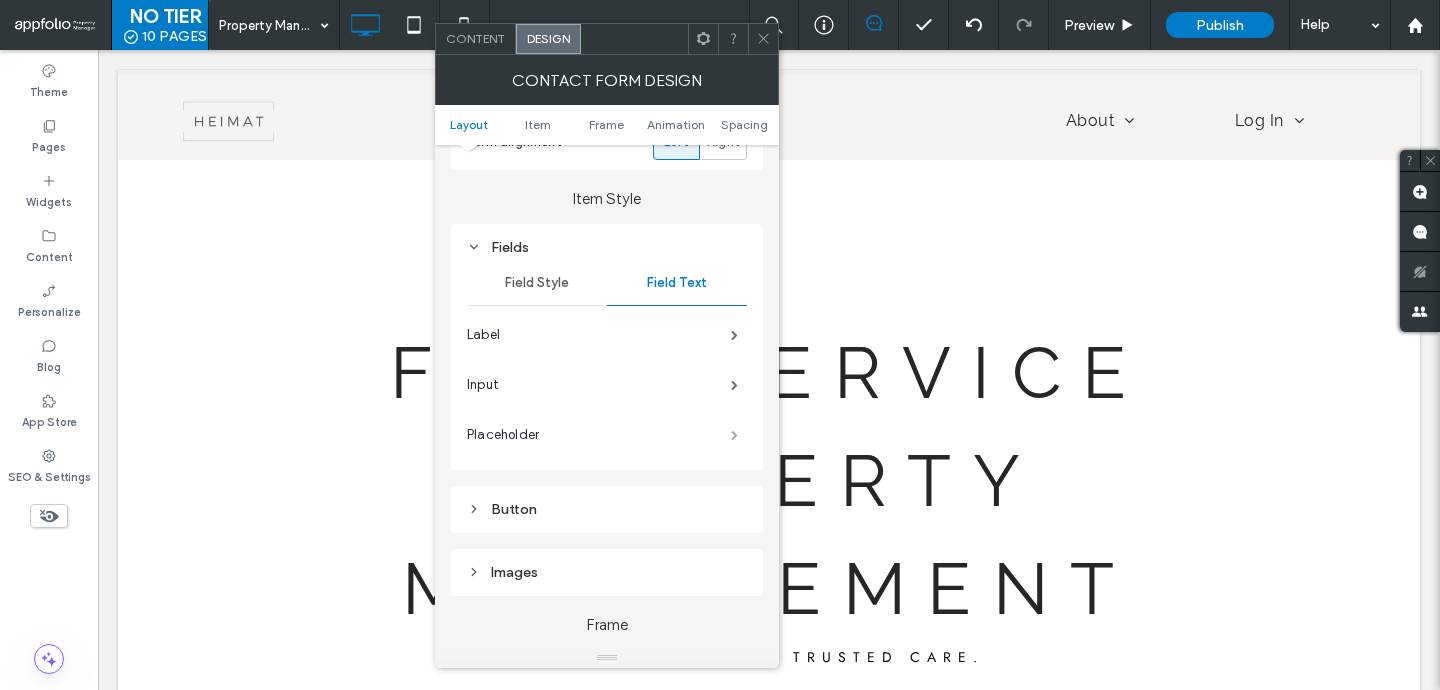 click at bounding box center (734, 435) 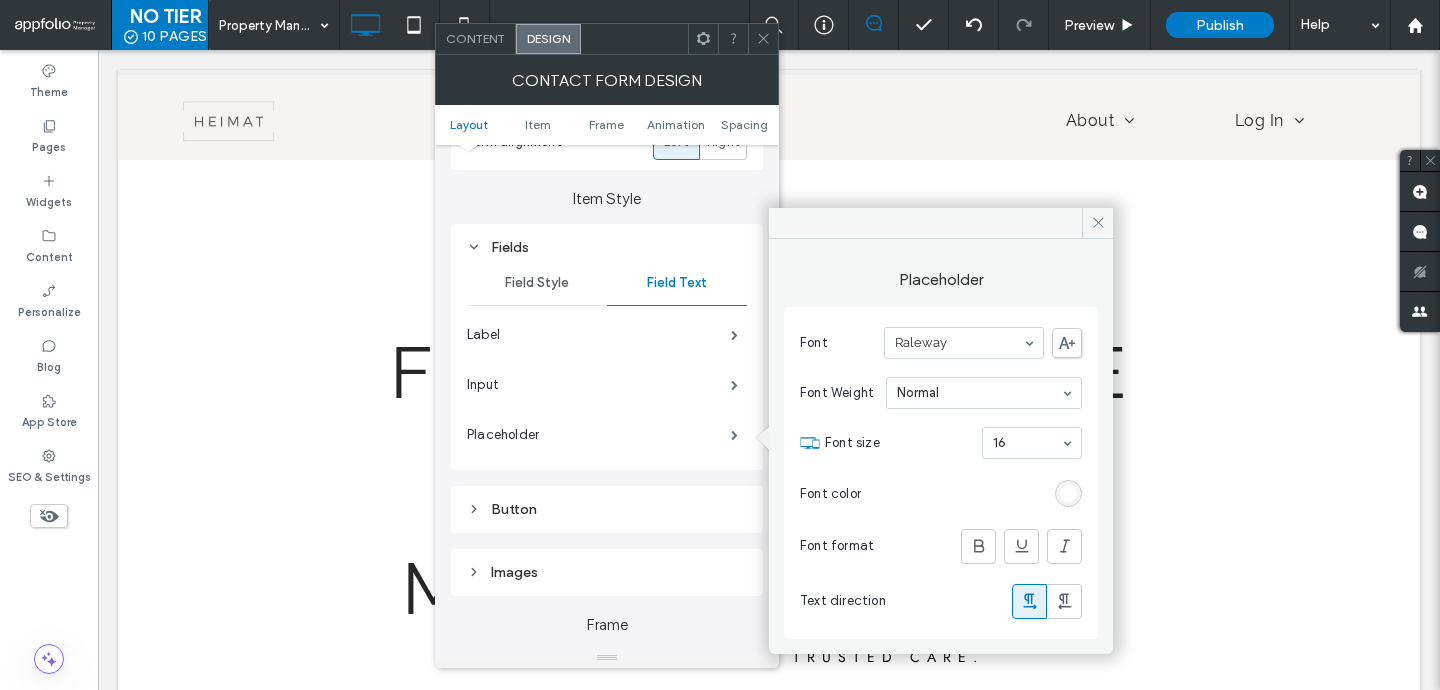 click 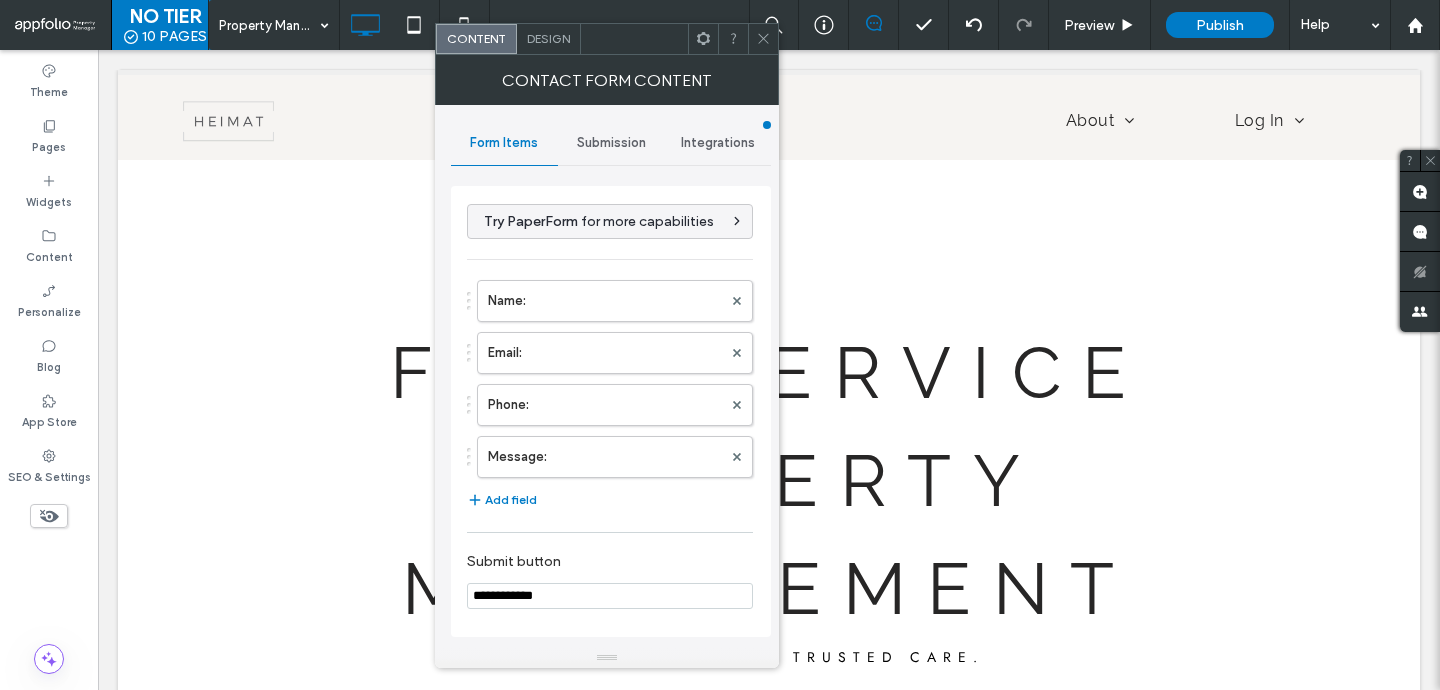 click on "Design" at bounding box center (548, 38) 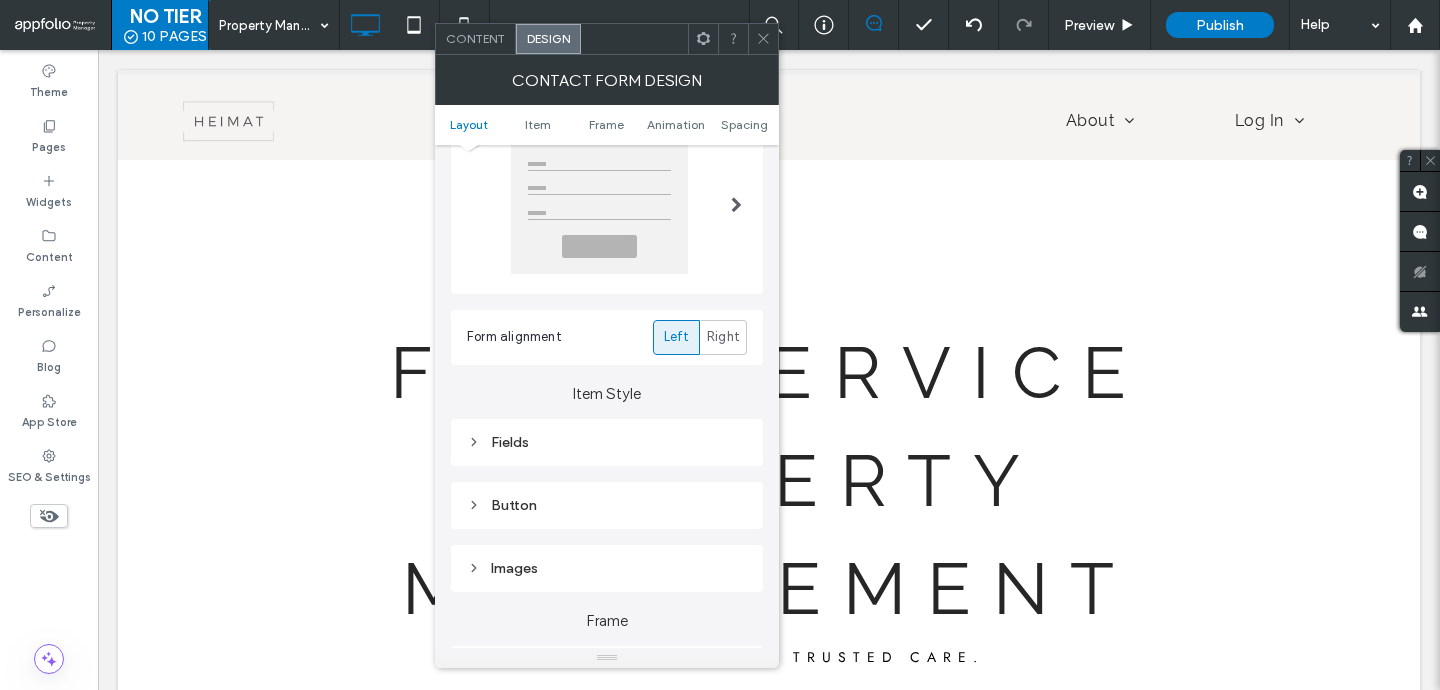 scroll, scrollTop: 118, scrollLeft: 0, axis: vertical 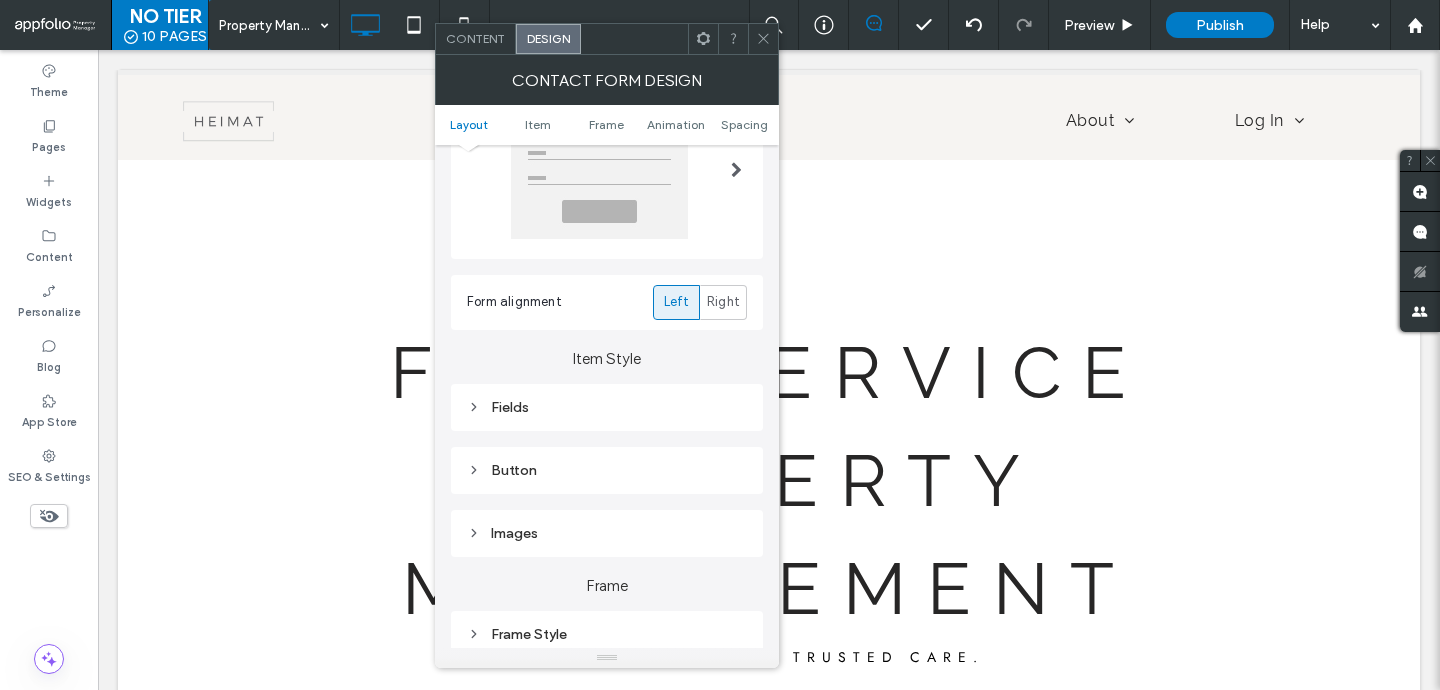 click on "Button" at bounding box center [607, 470] 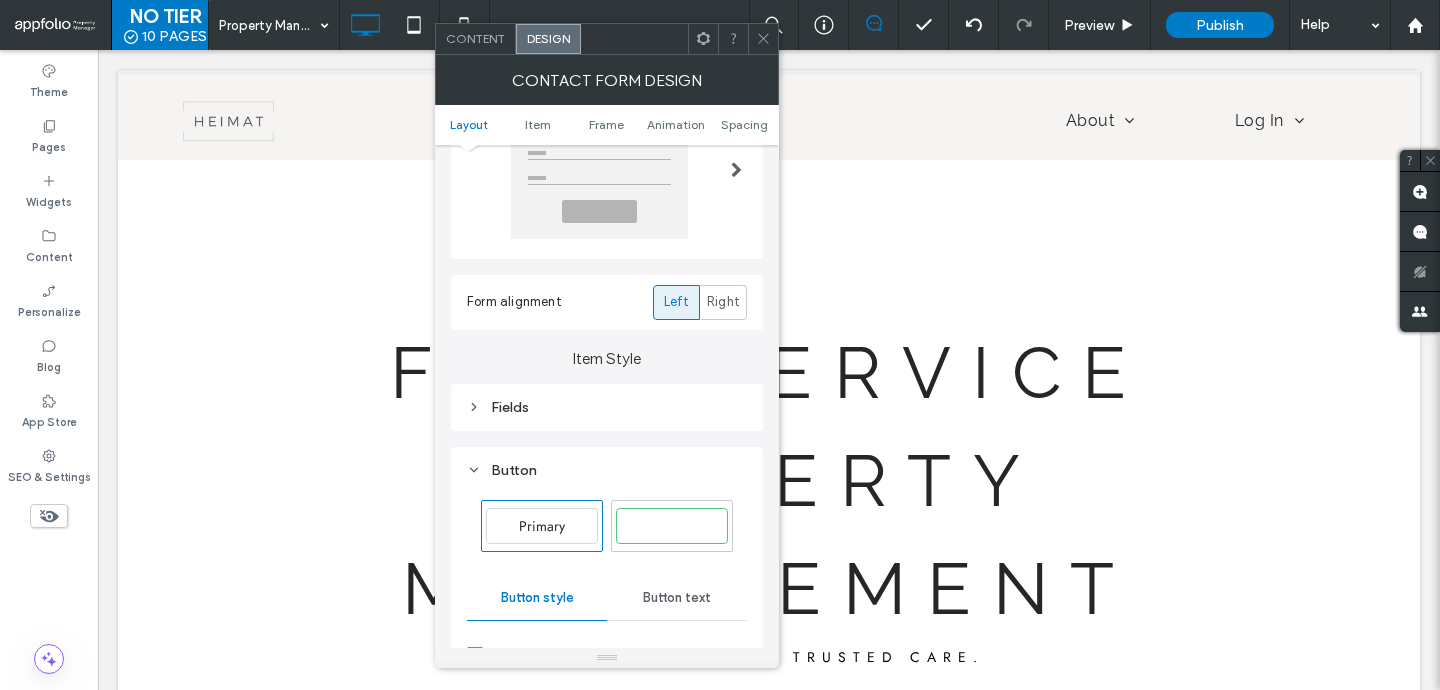 click on "Secondary" at bounding box center [672, 526] 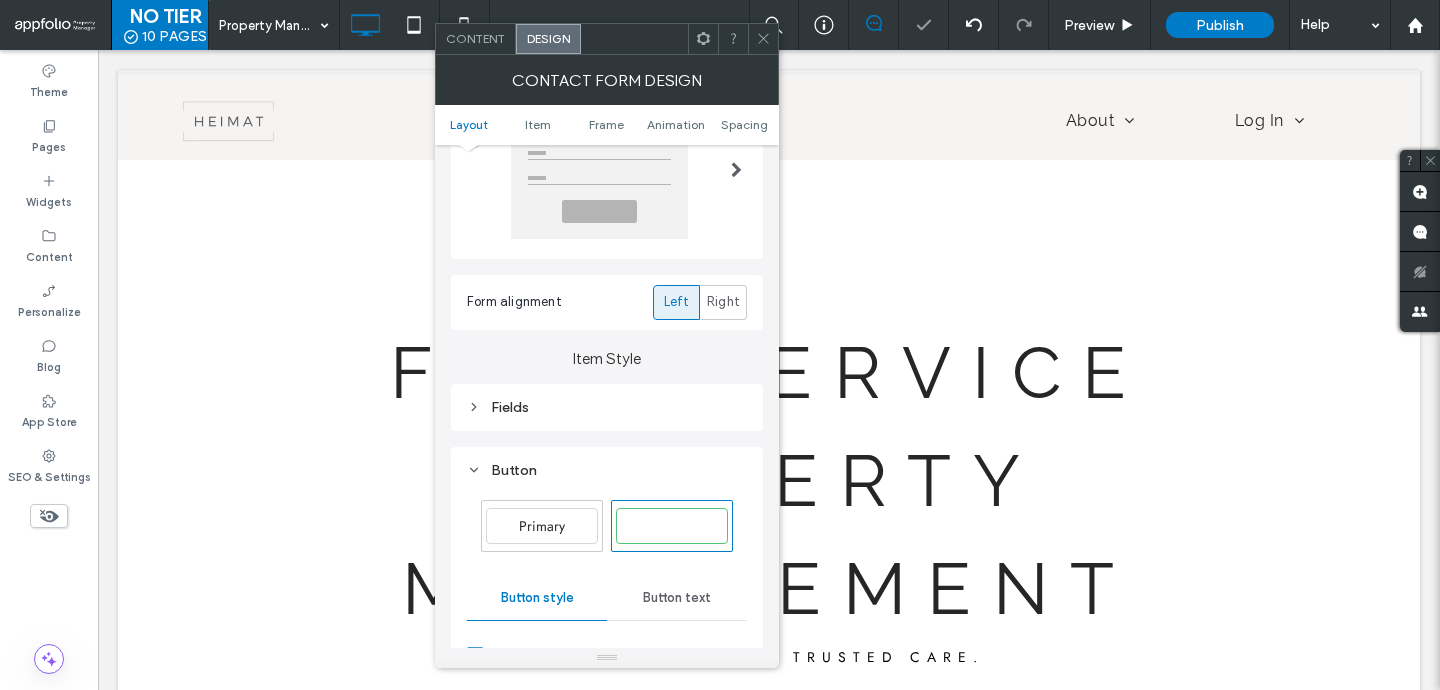 type on "*" 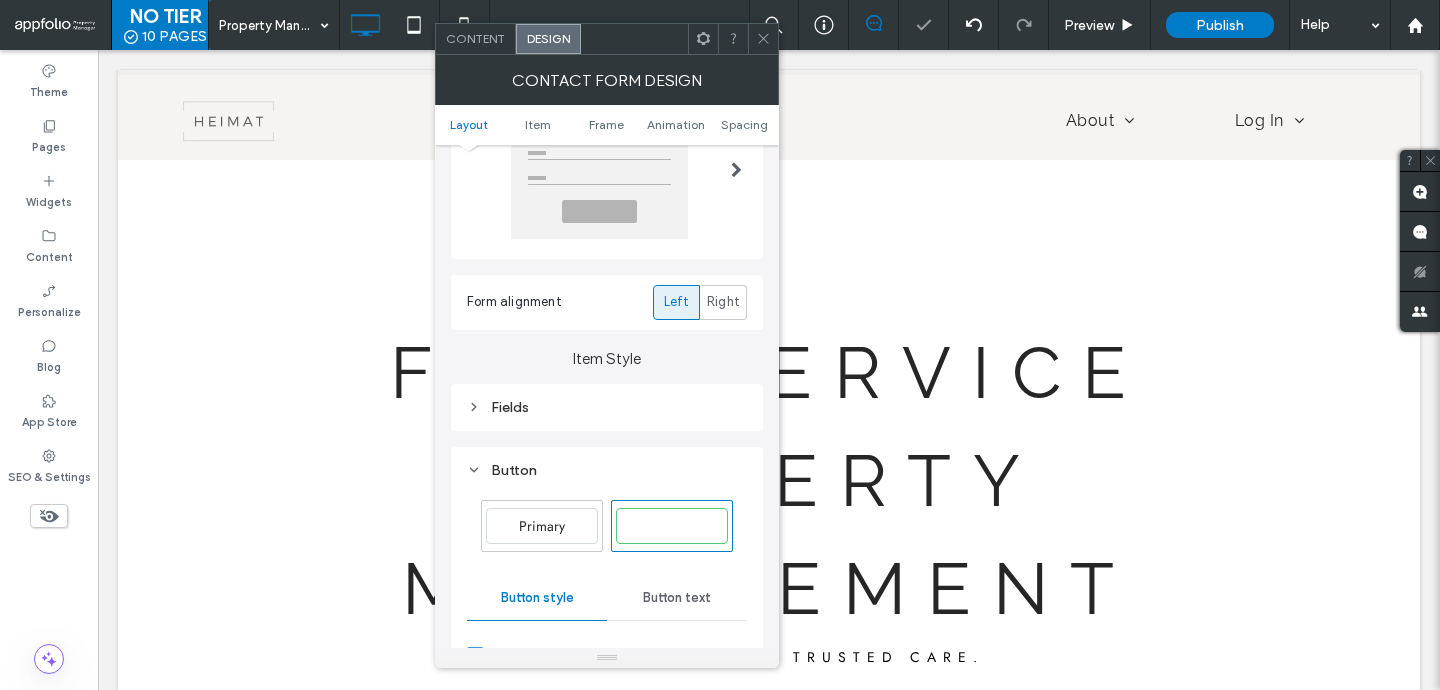 click 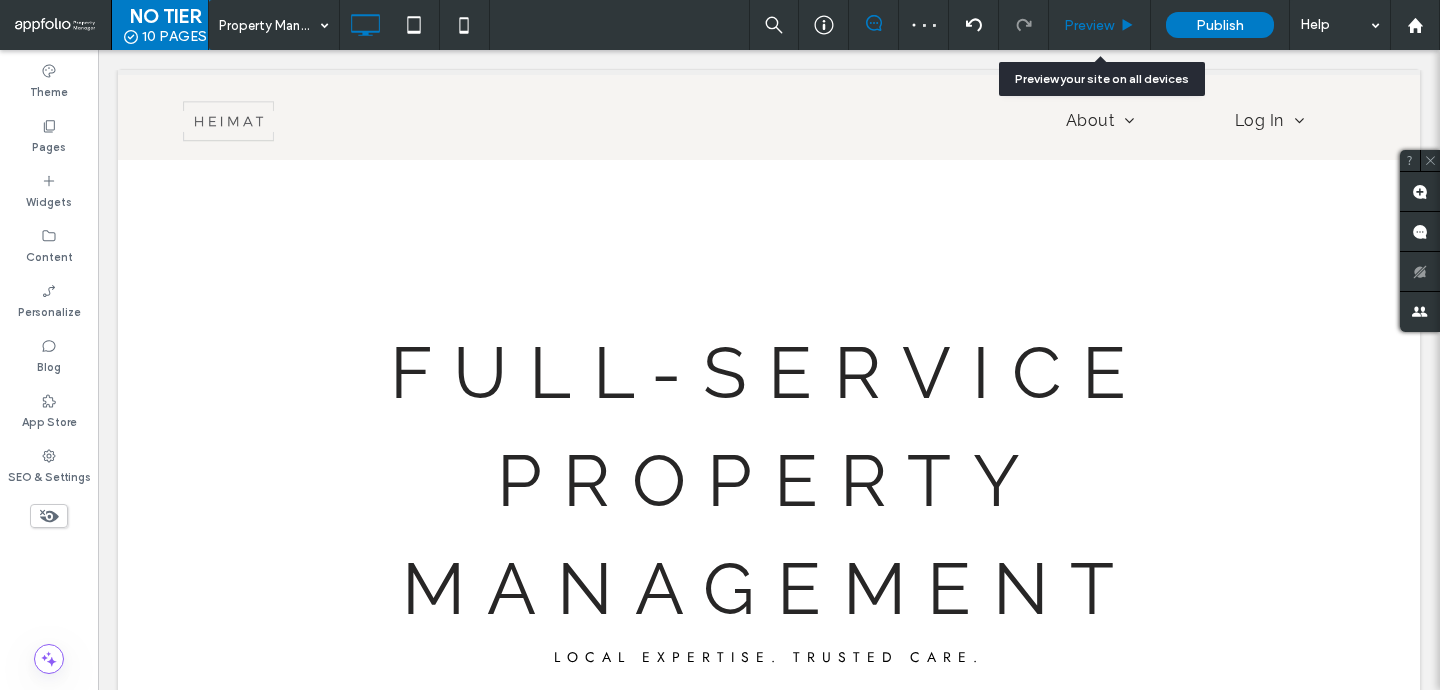 click on "Preview" at bounding box center (1089, 25) 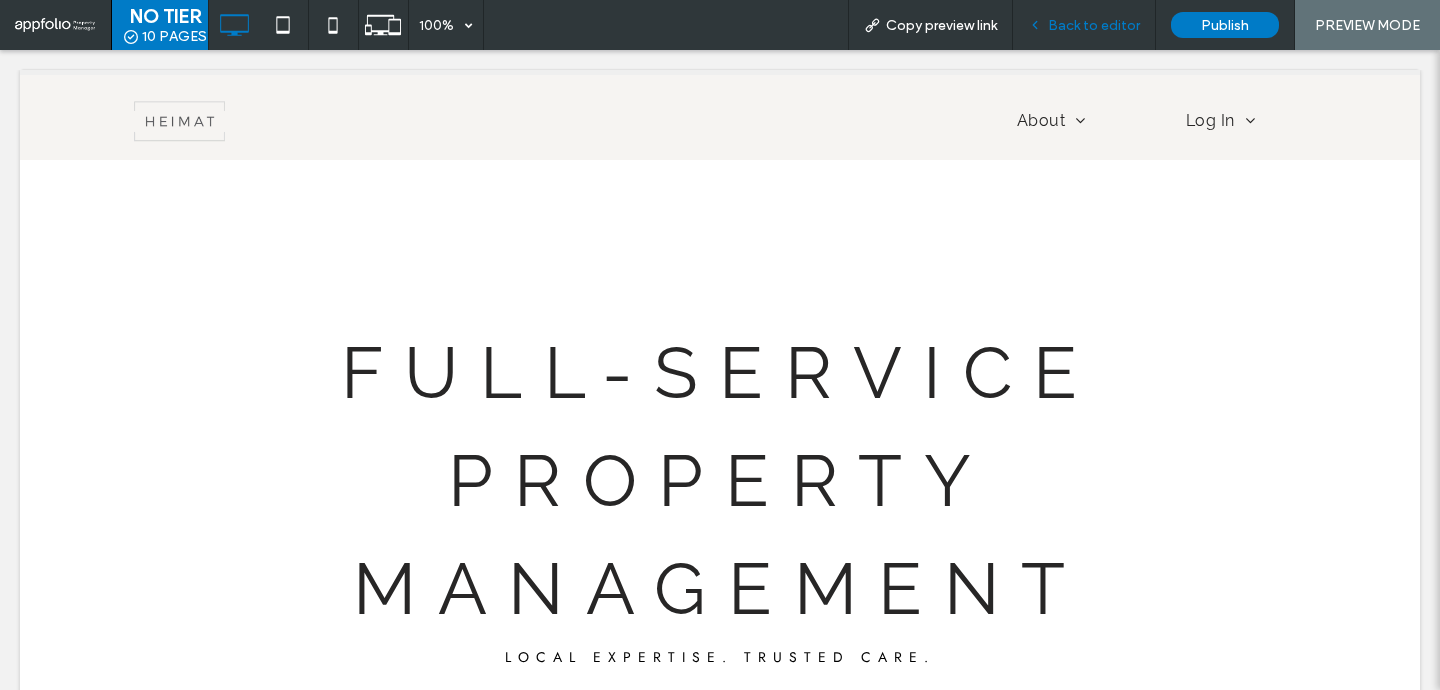 click on "Back to editor" at bounding box center [1094, 25] 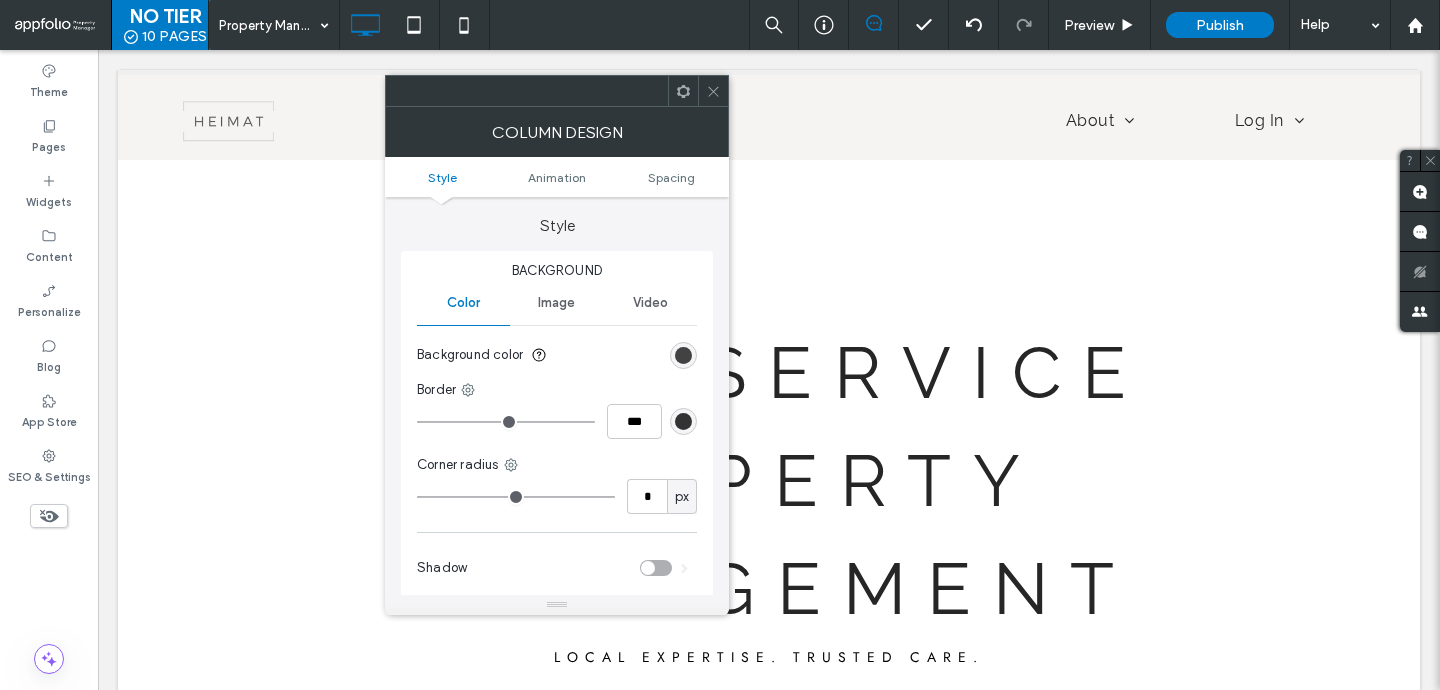 click at bounding box center [683, 355] 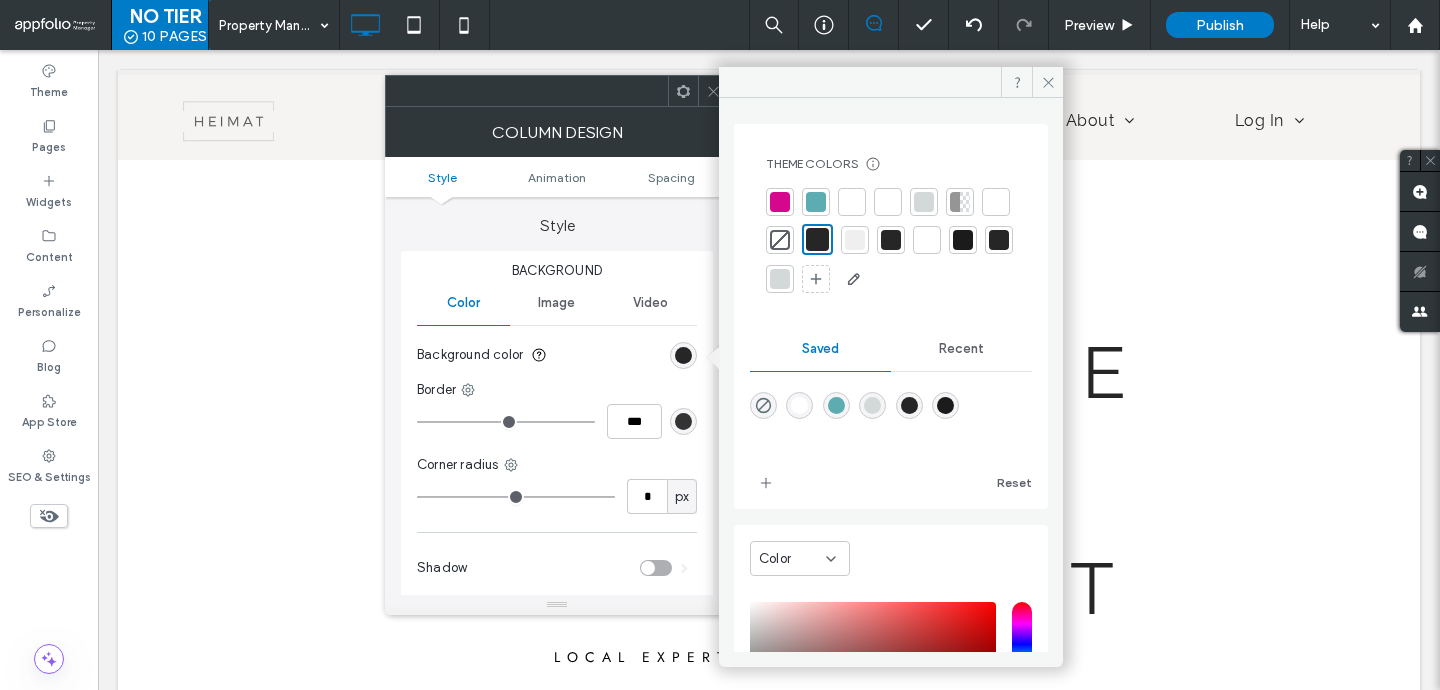 click at bounding box center [999, 240] 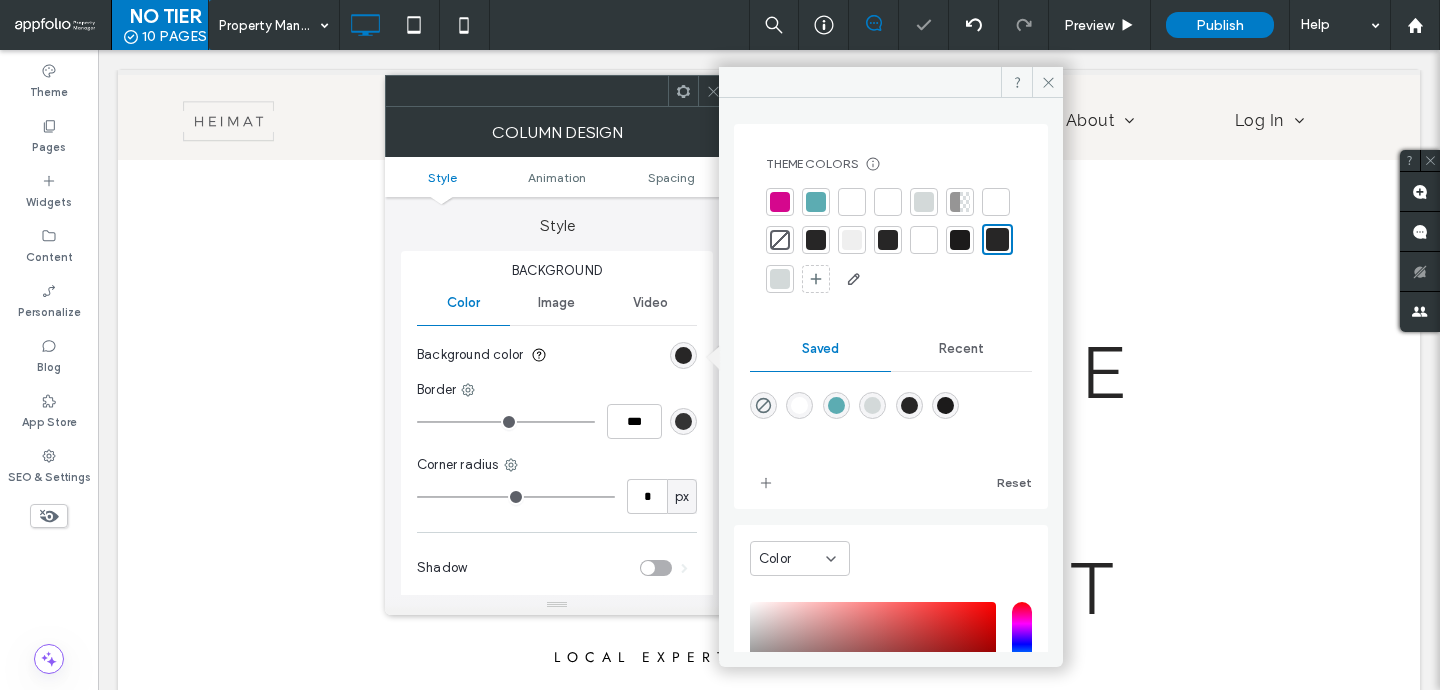 click at bounding box center [960, 240] 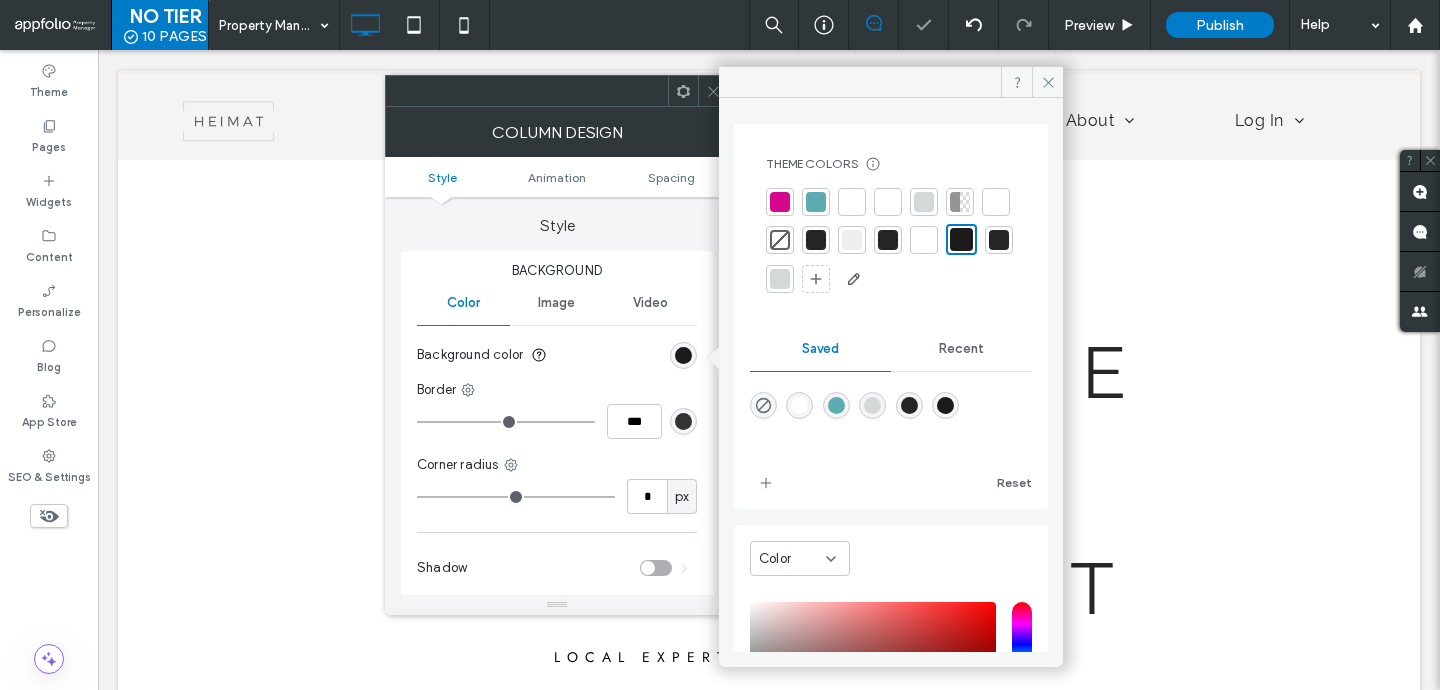 click 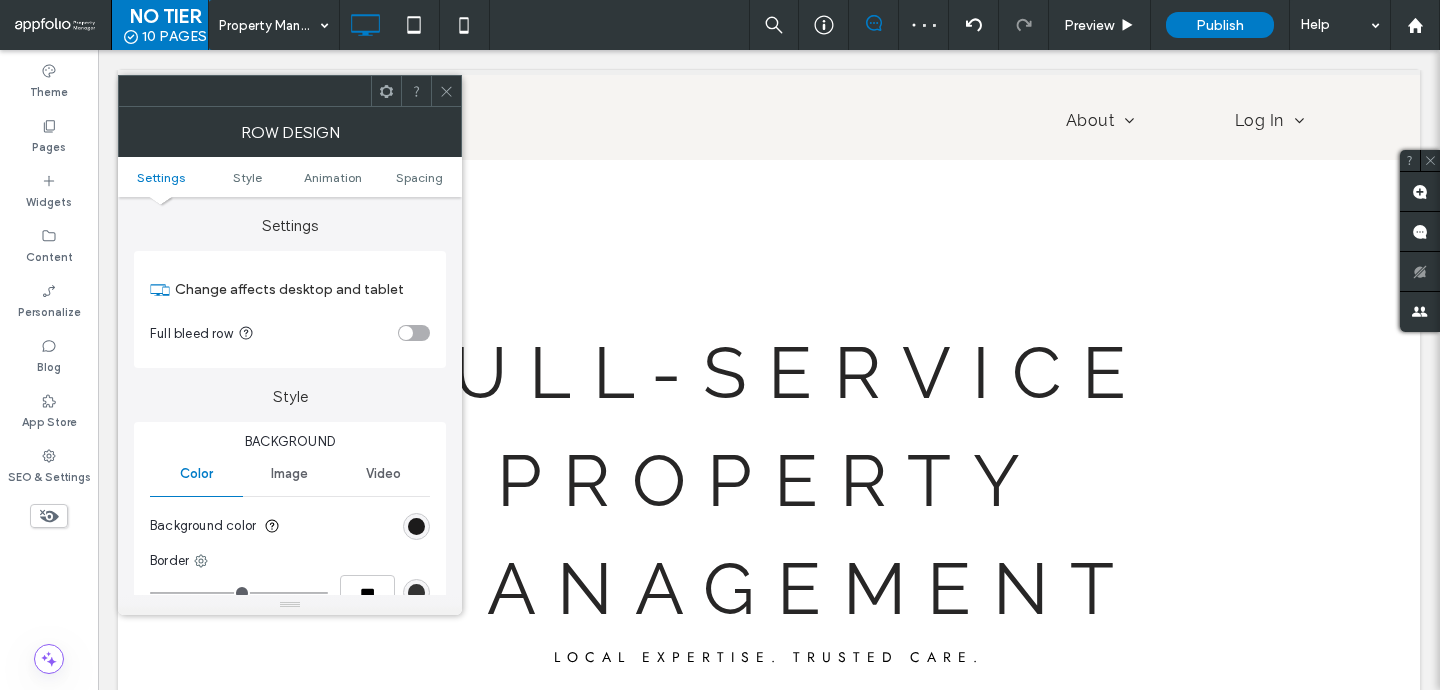 click at bounding box center [416, 526] 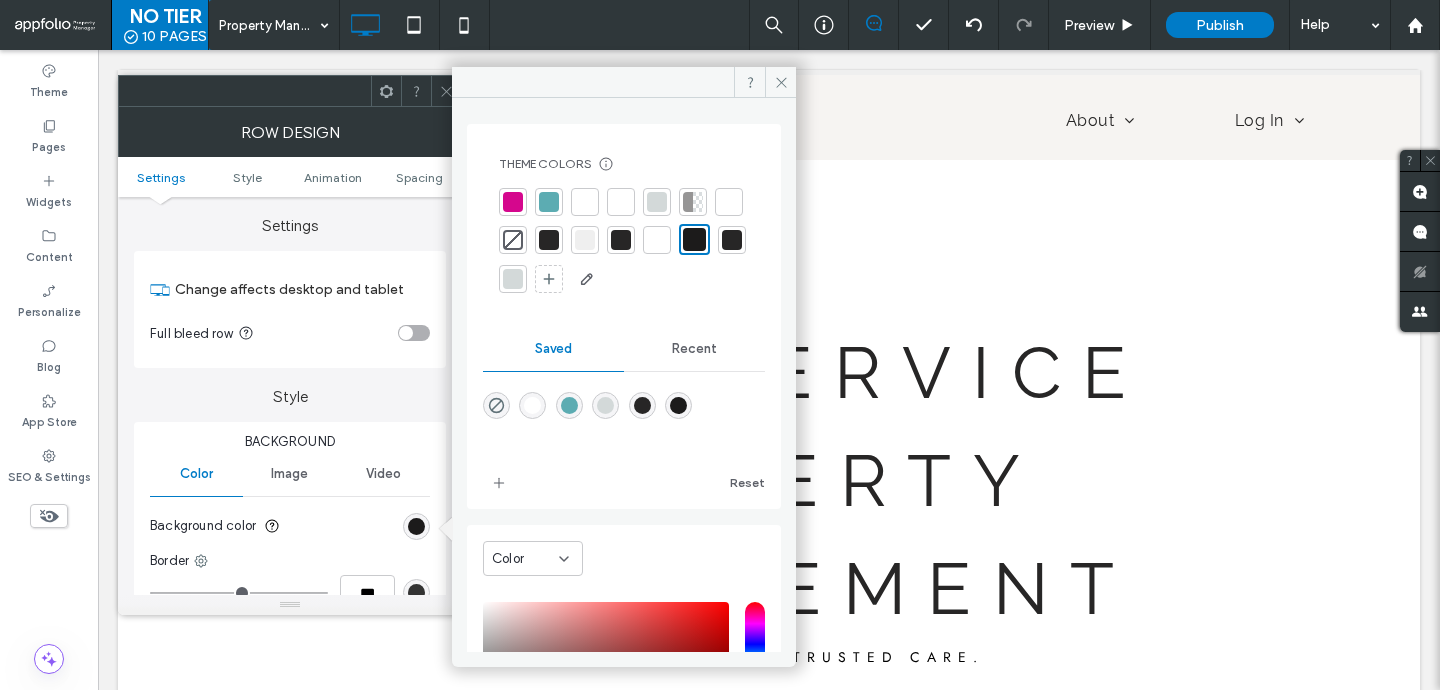 click at bounding box center (549, 240) 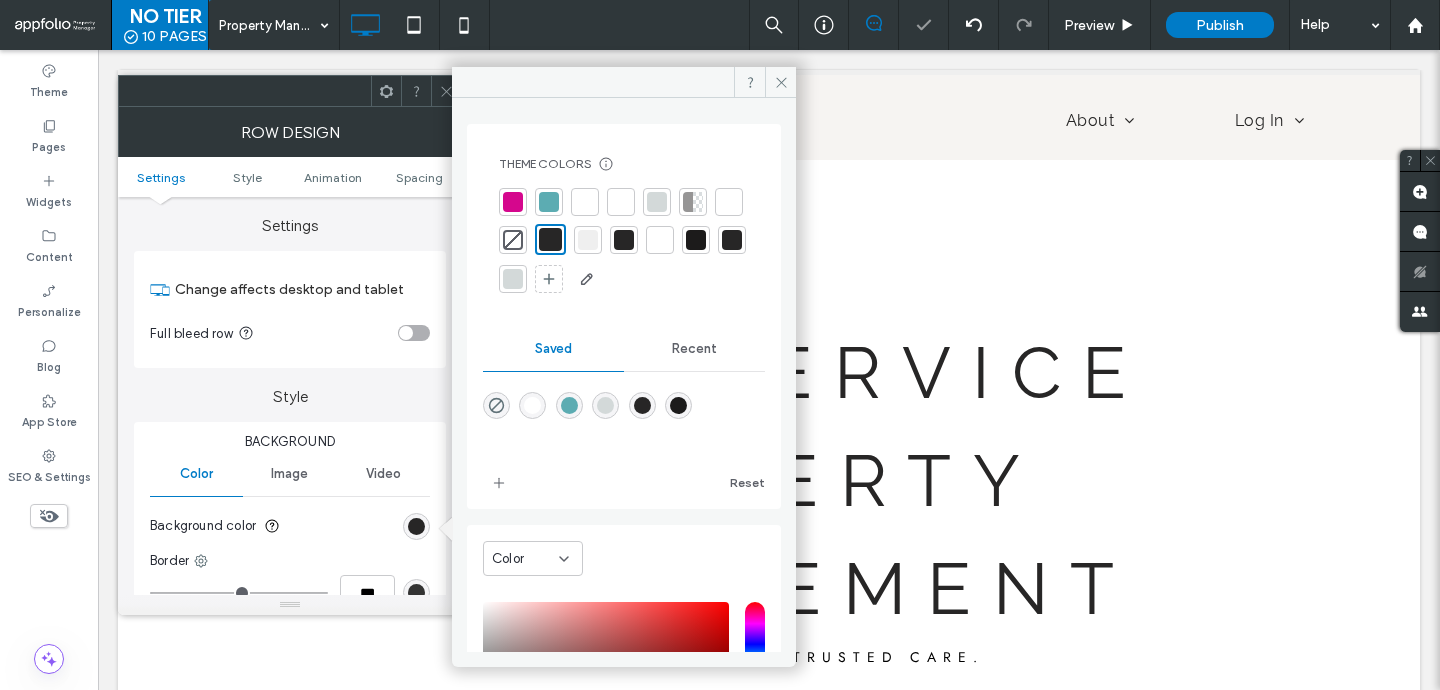 click 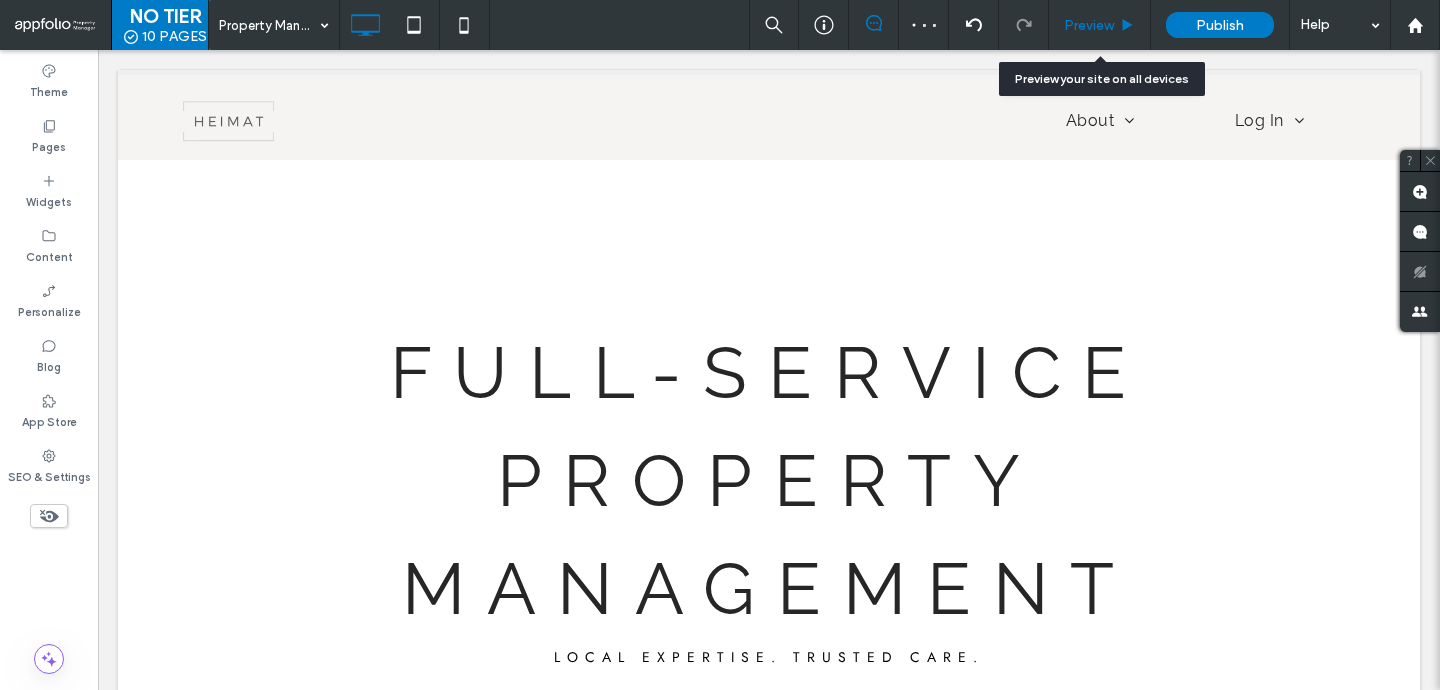 click 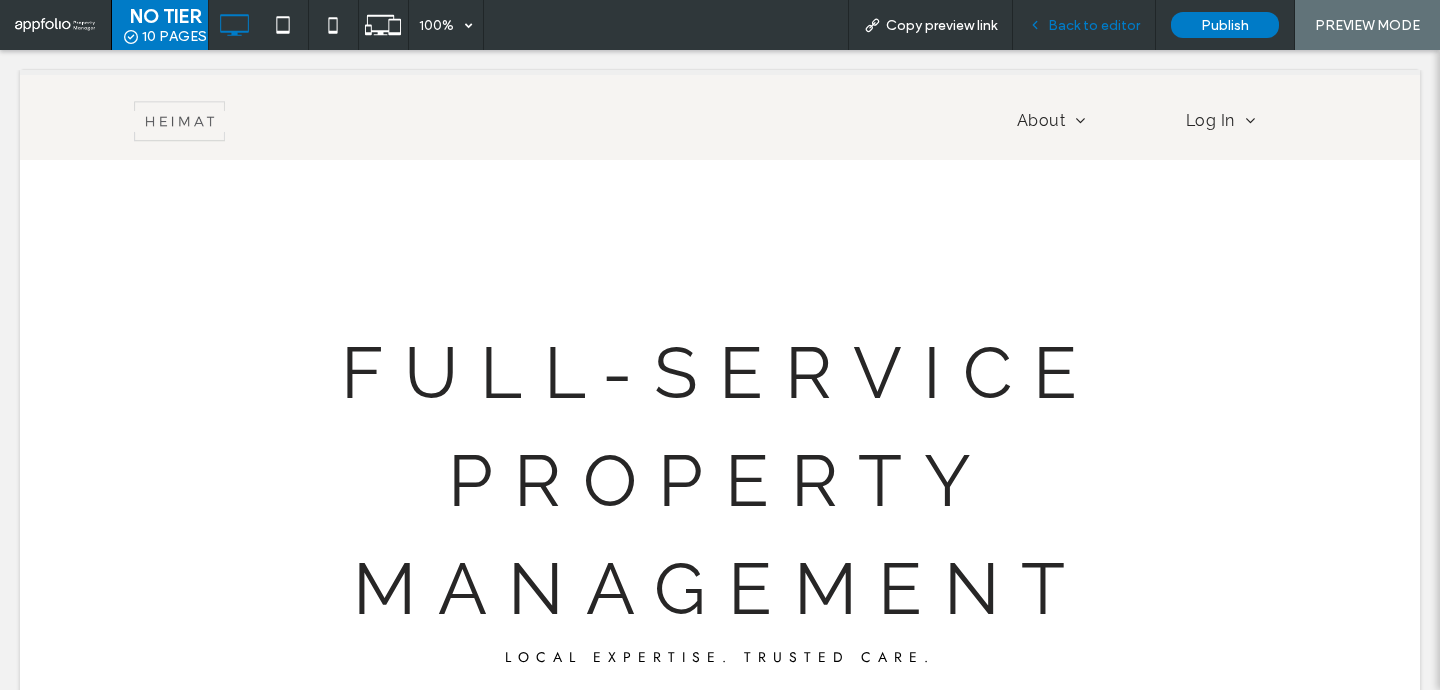 click on "Back to editor" at bounding box center [1094, 25] 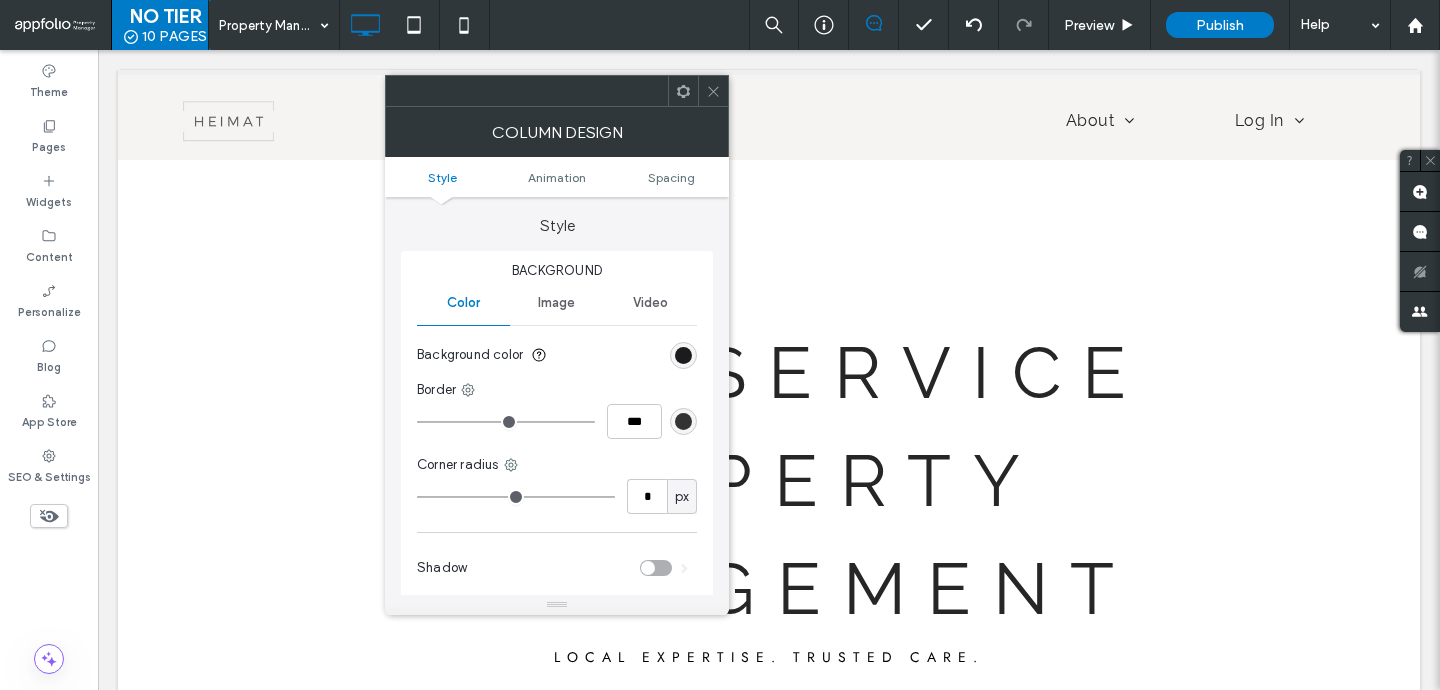 click at bounding box center (683, 355) 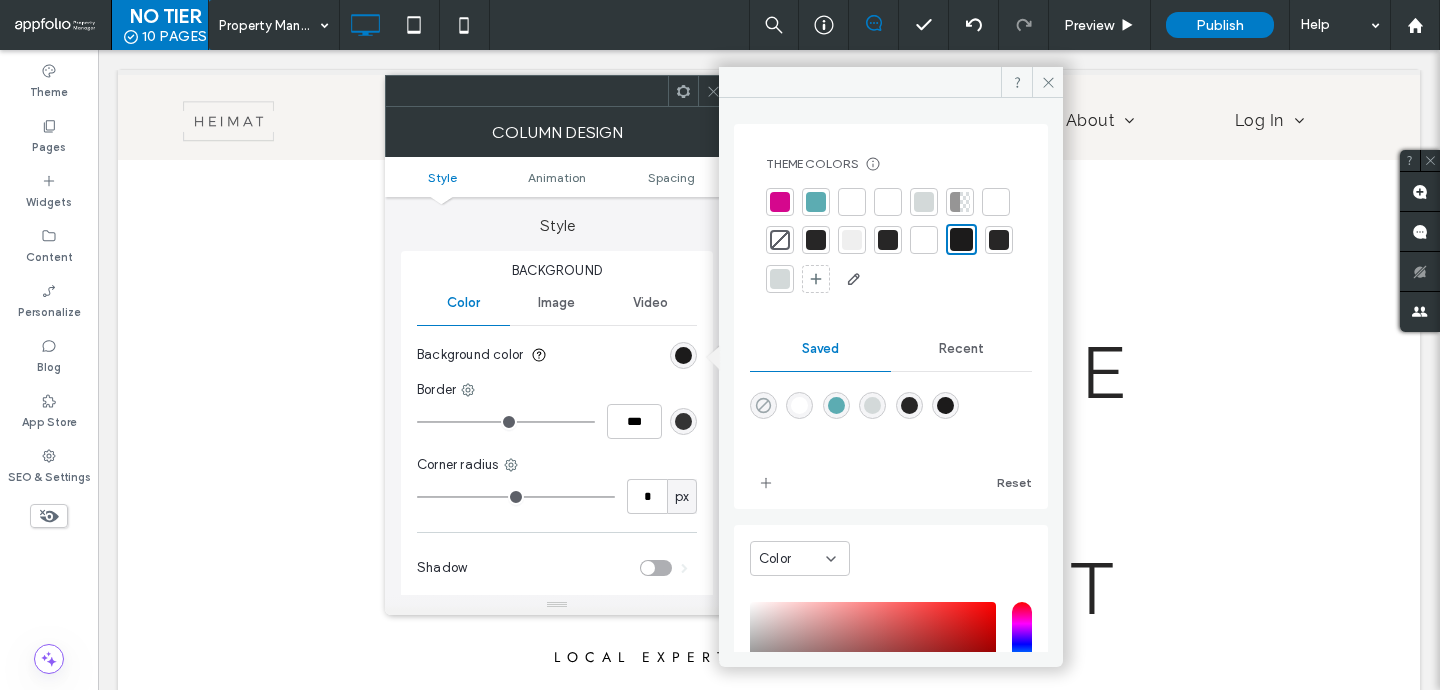 click 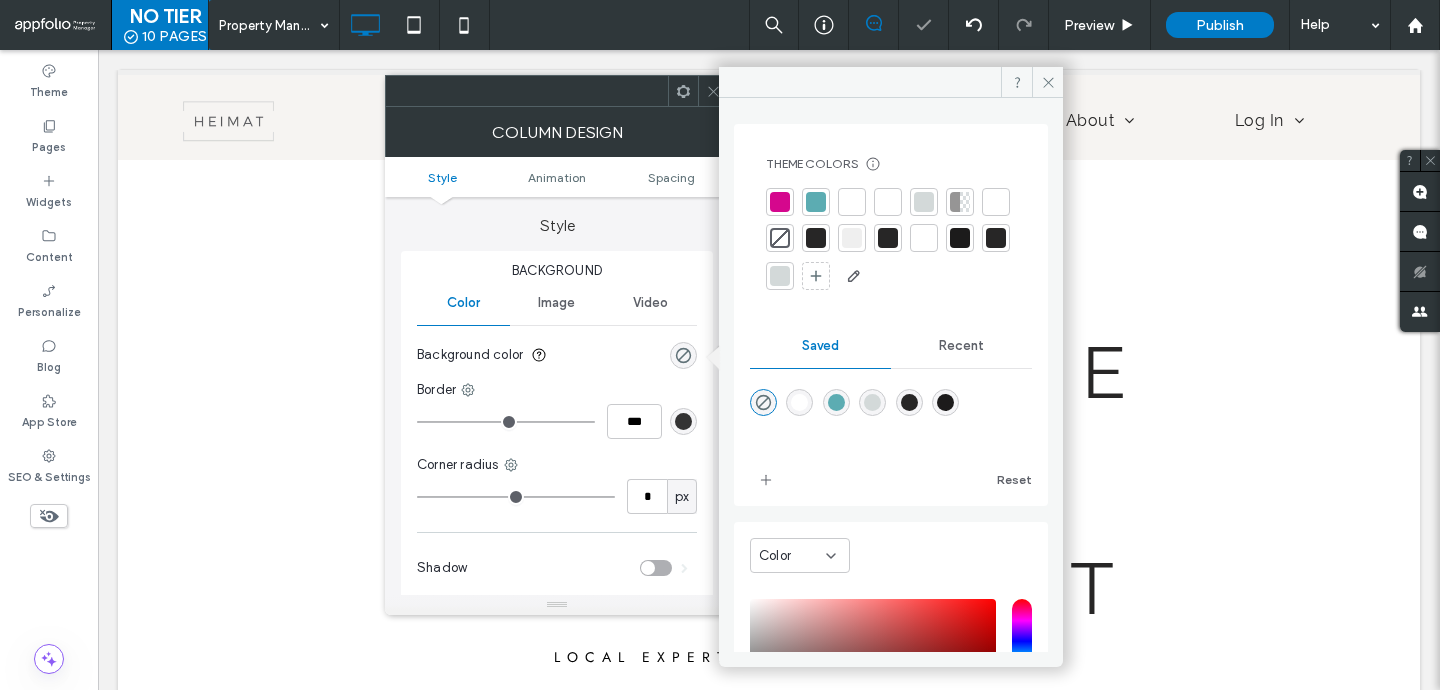 type on "*" 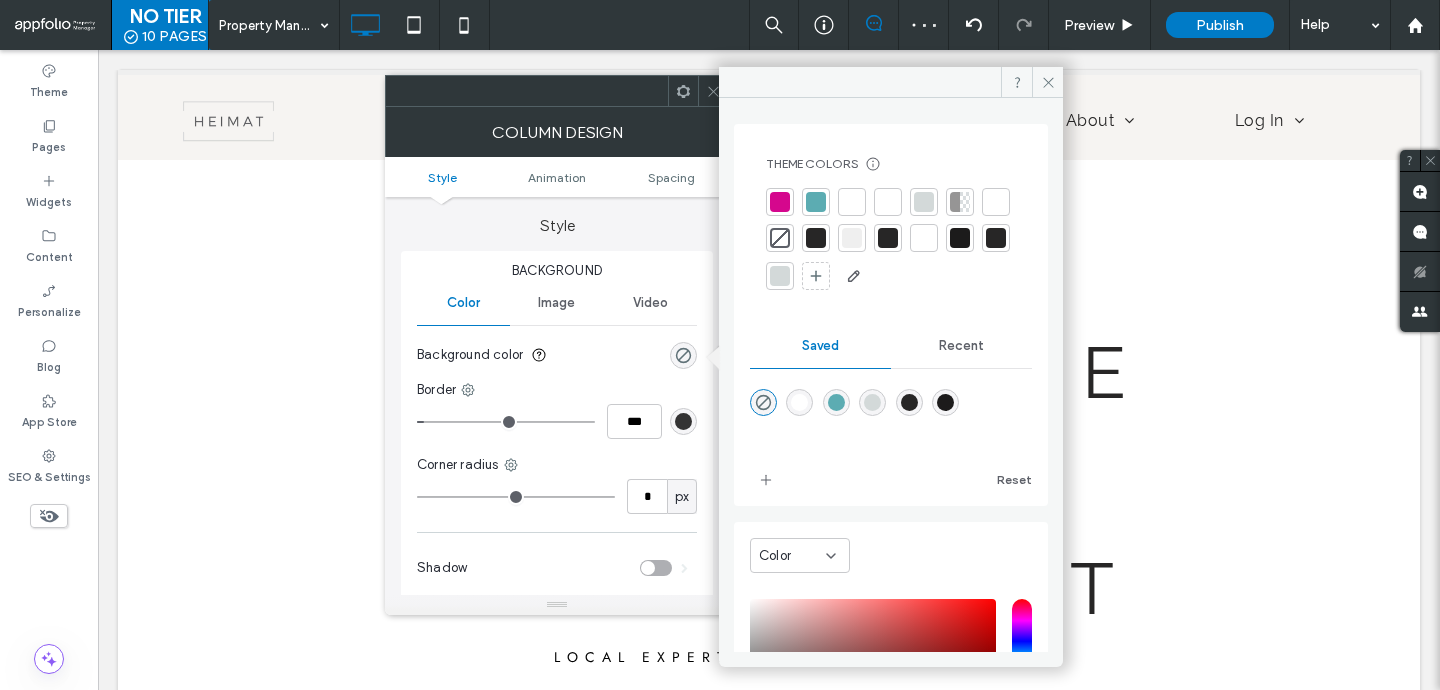 type on "*" 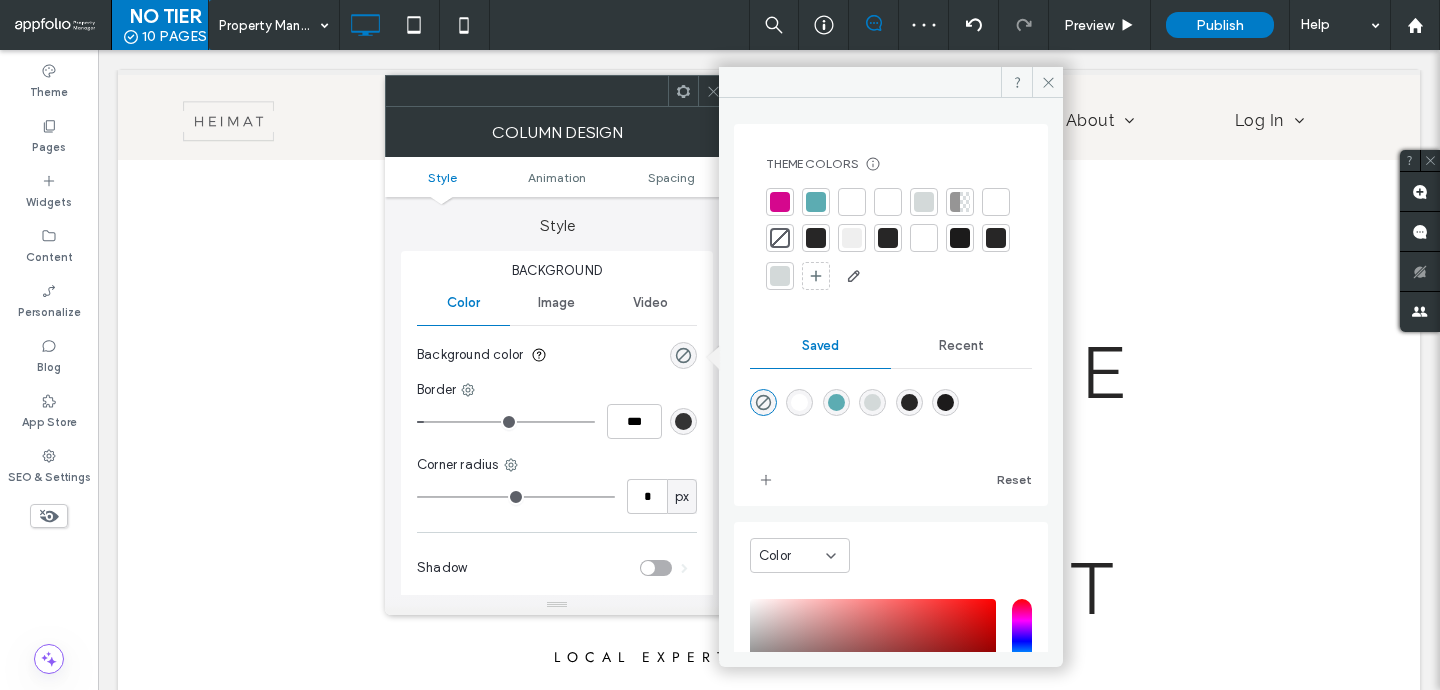 click at bounding box center [506, 422] 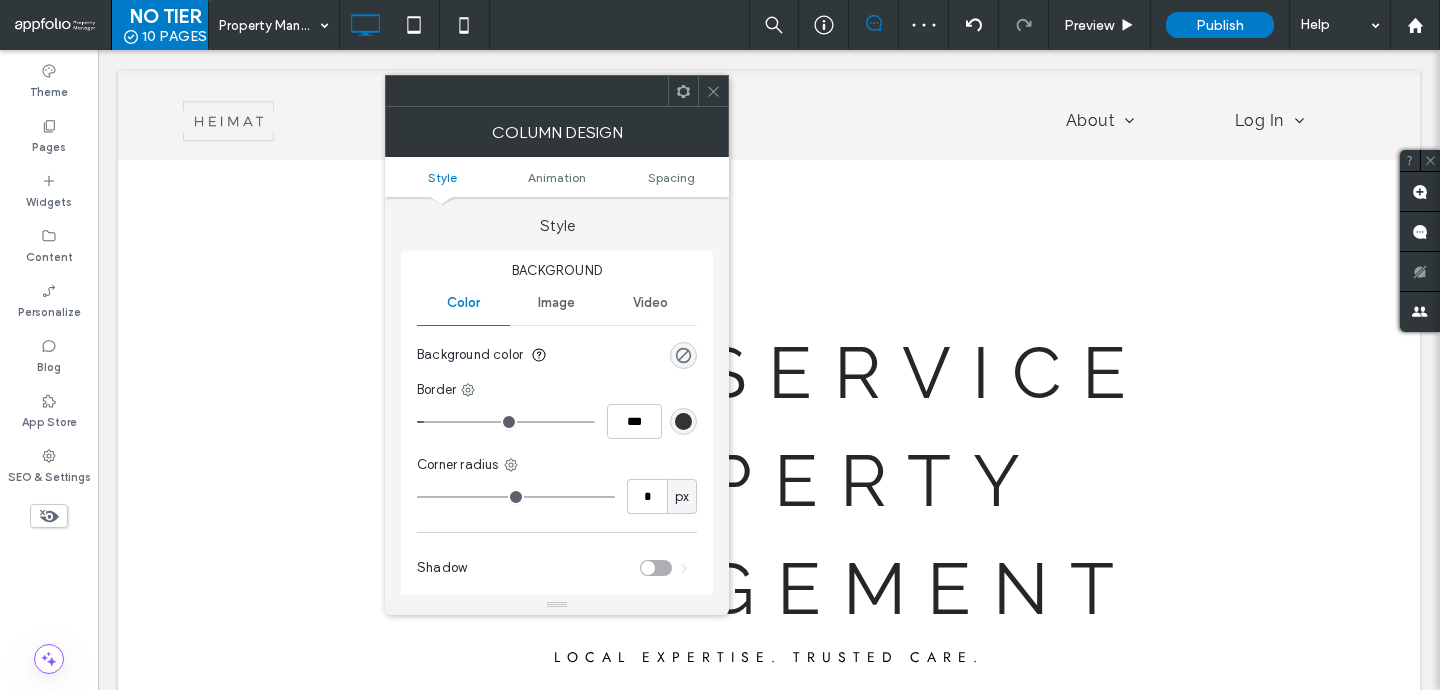 click at bounding box center [683, 421] 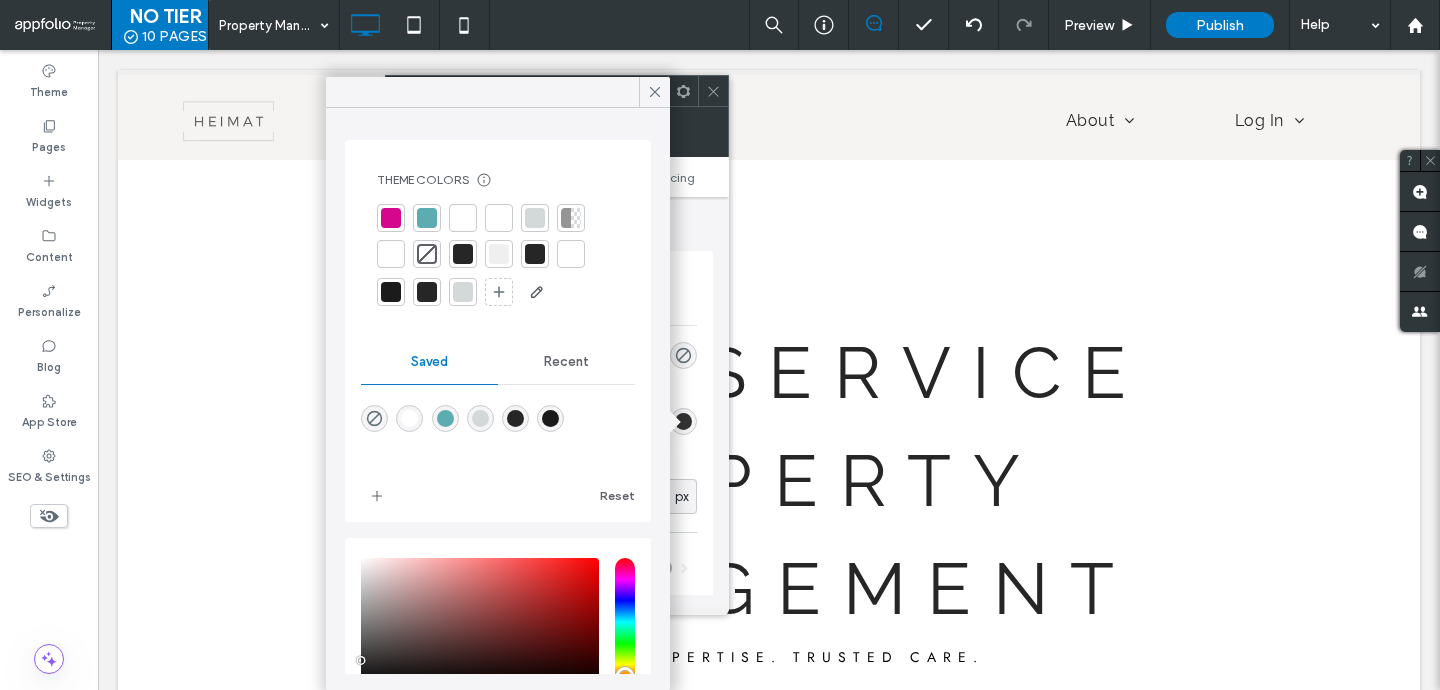 click at bounding box center [463, 254] 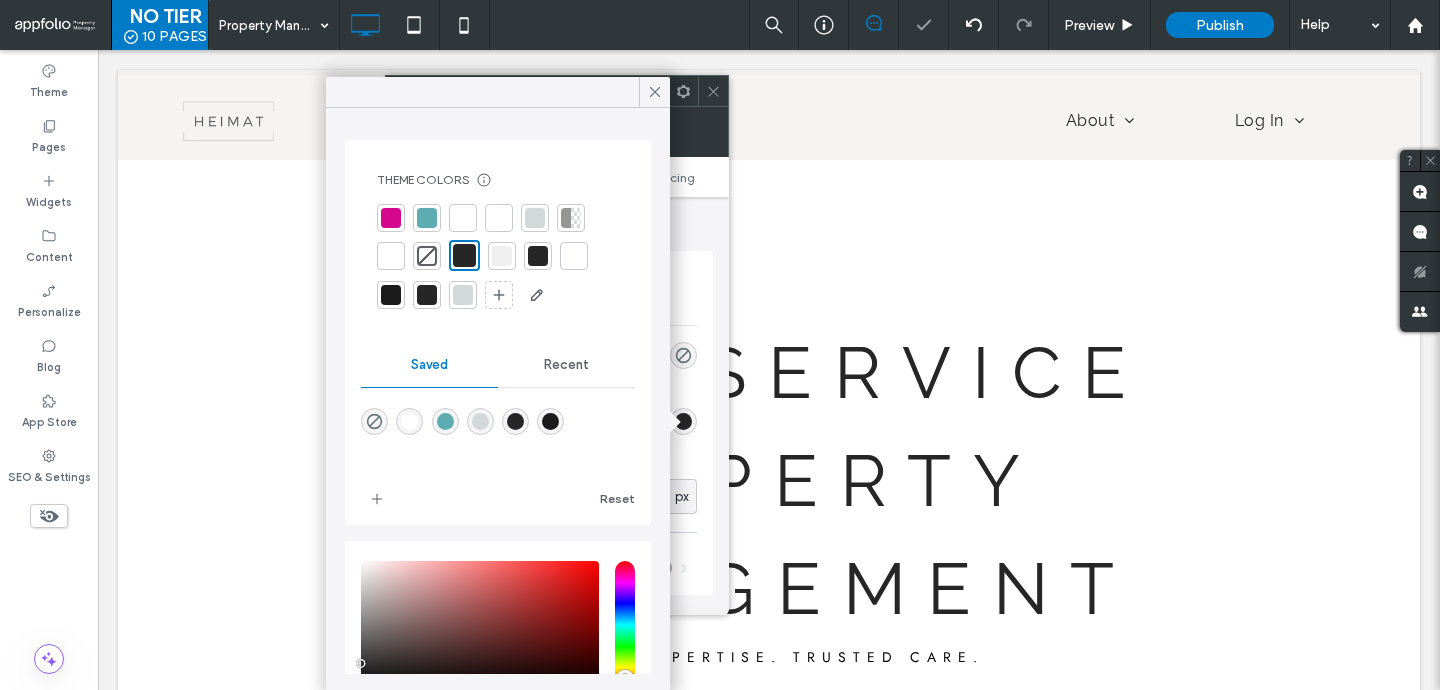click at bounding box center [427, 295] 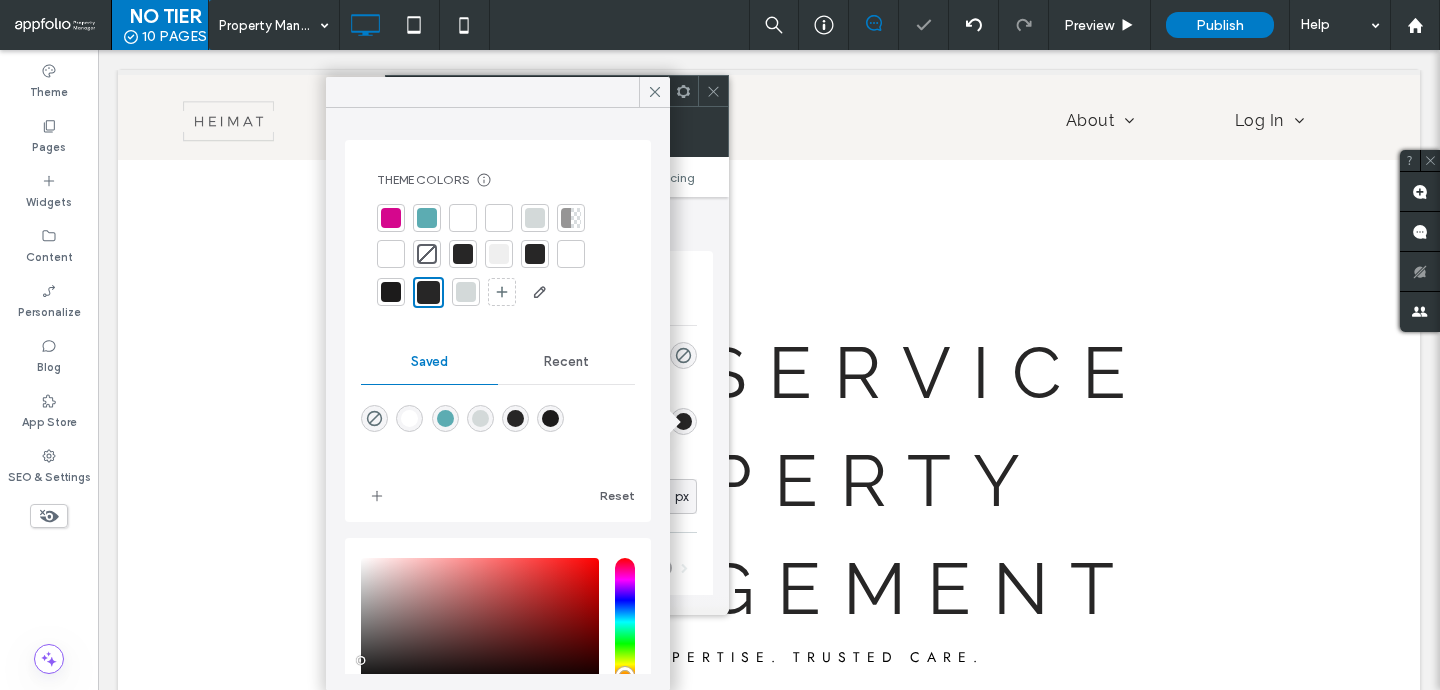click 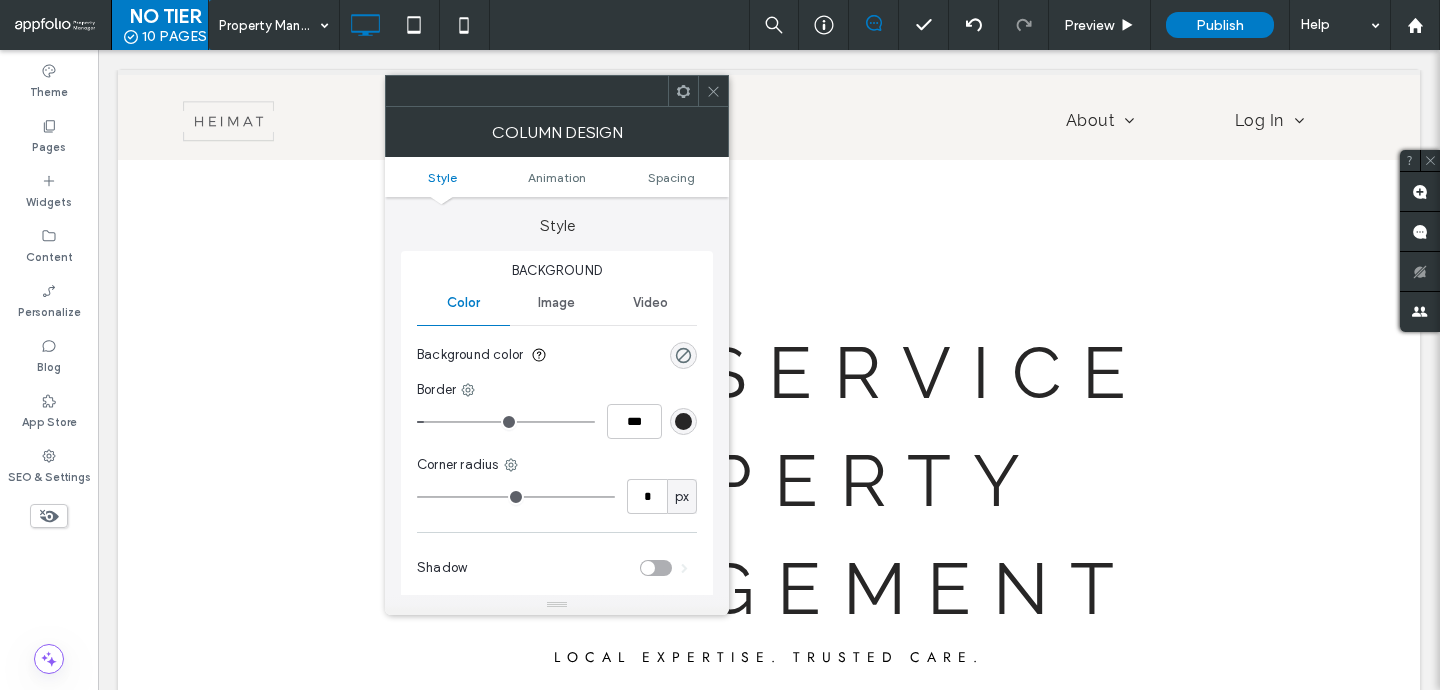 click at bounding box center [683, 421] 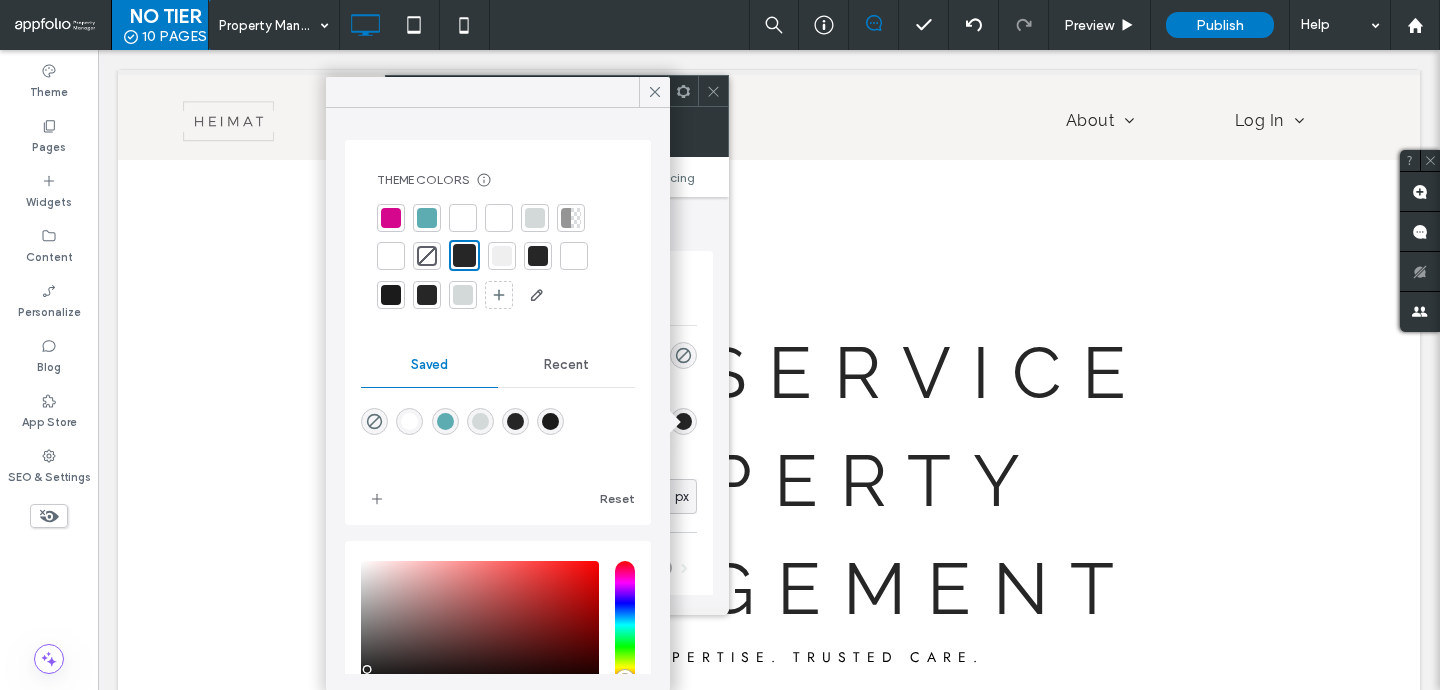 click at bounding box center [391, 295] 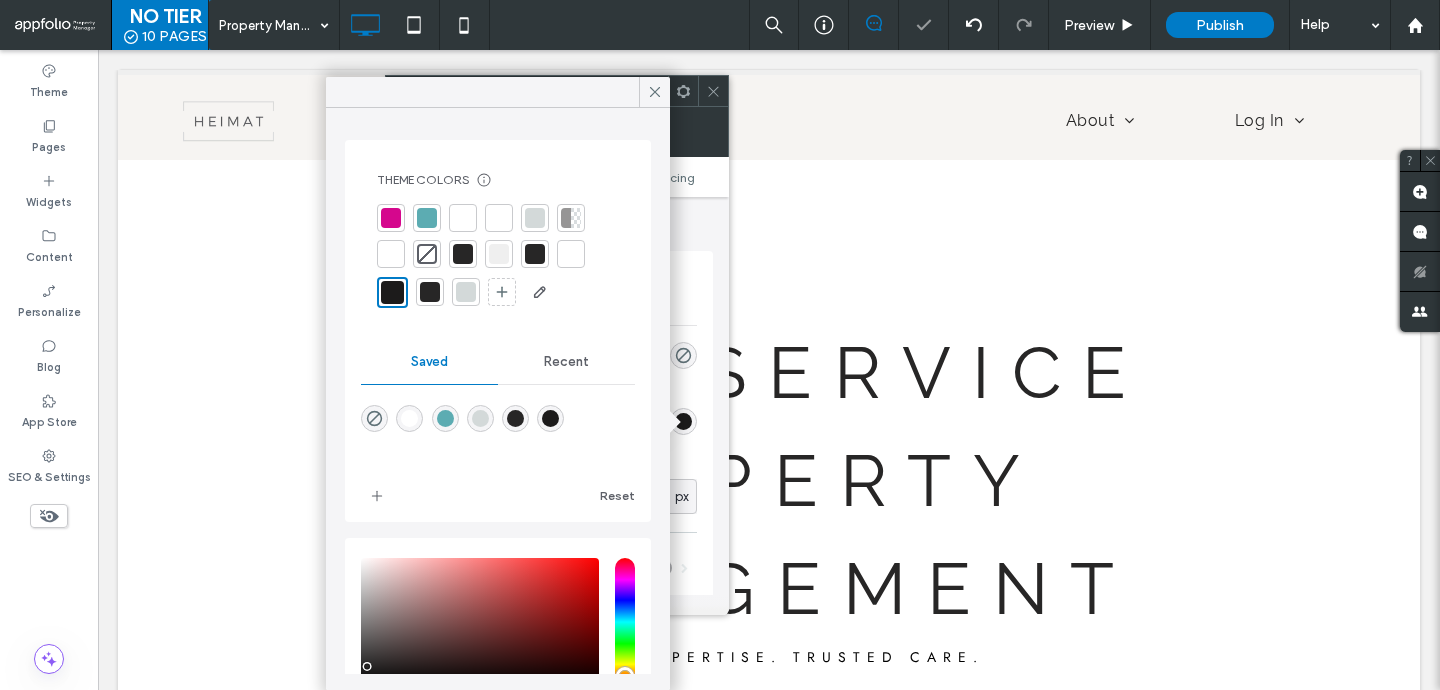 click 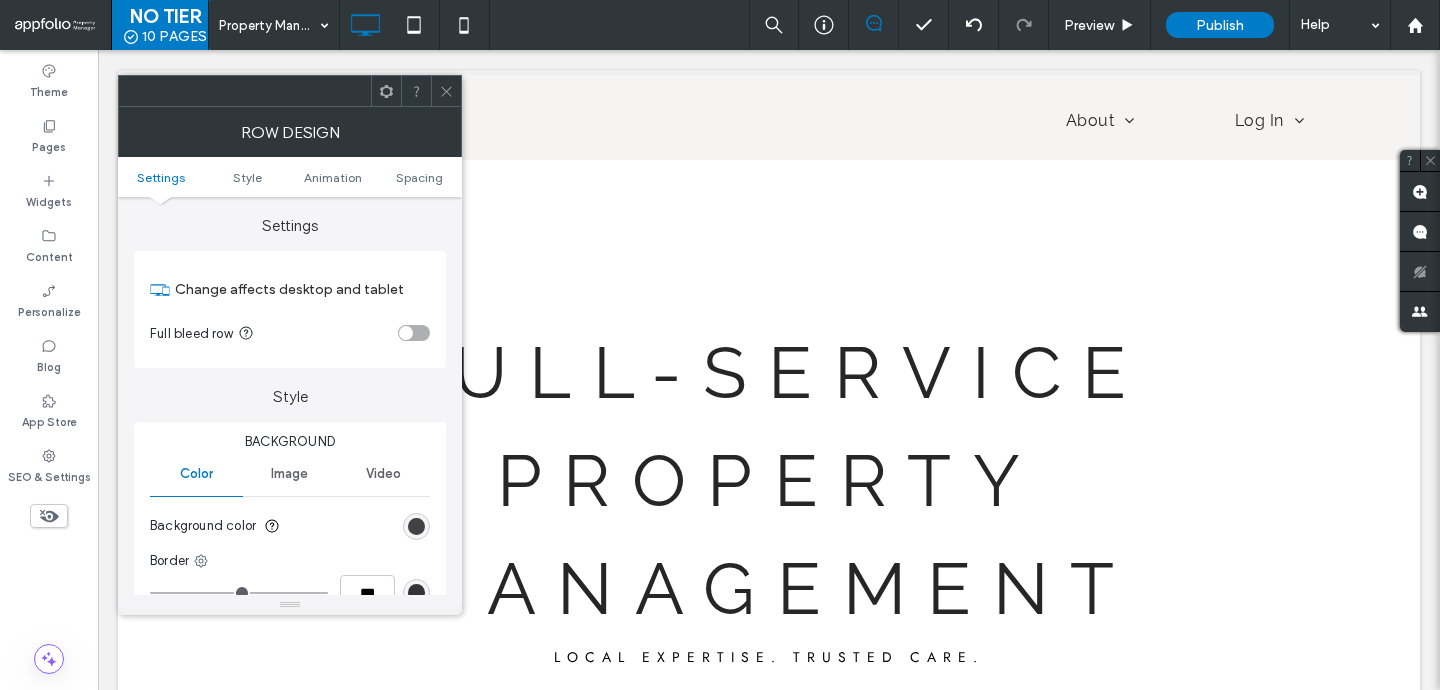 click at bounding box center (416, 526) 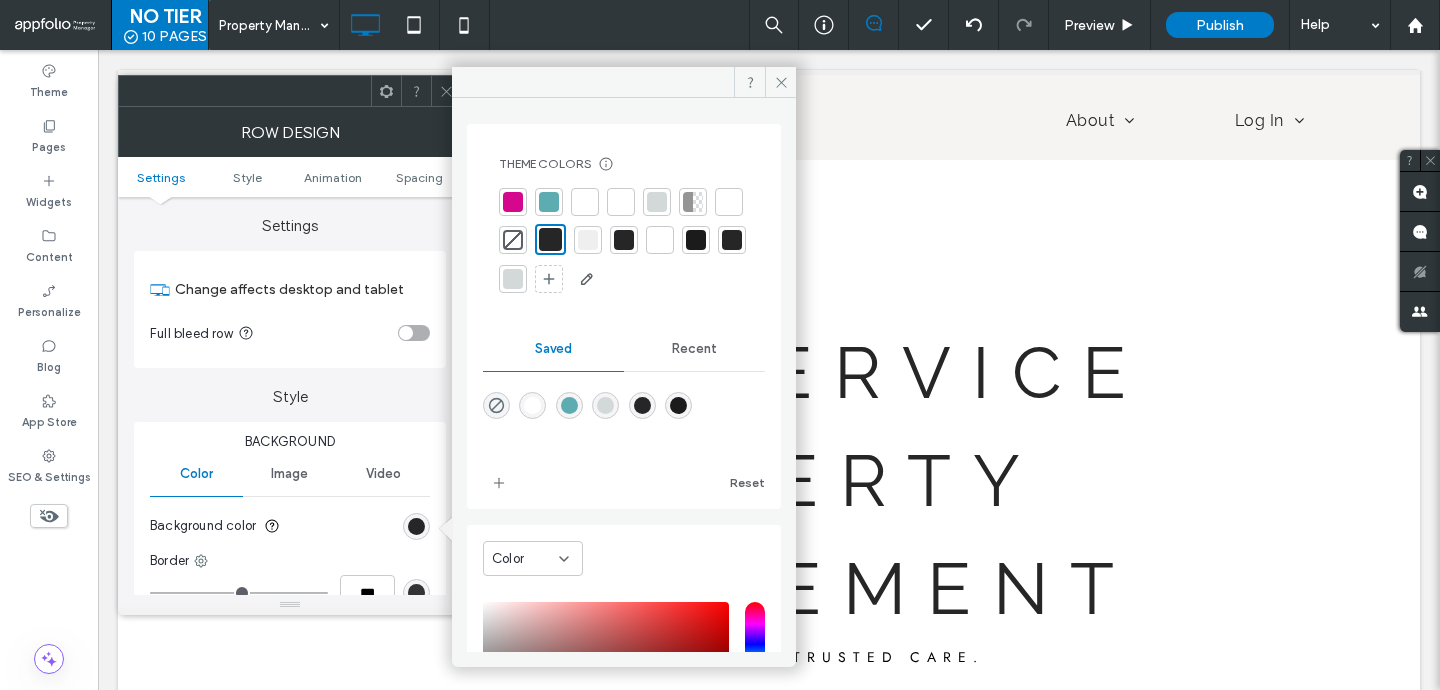 click at bounding box center [696, 240] 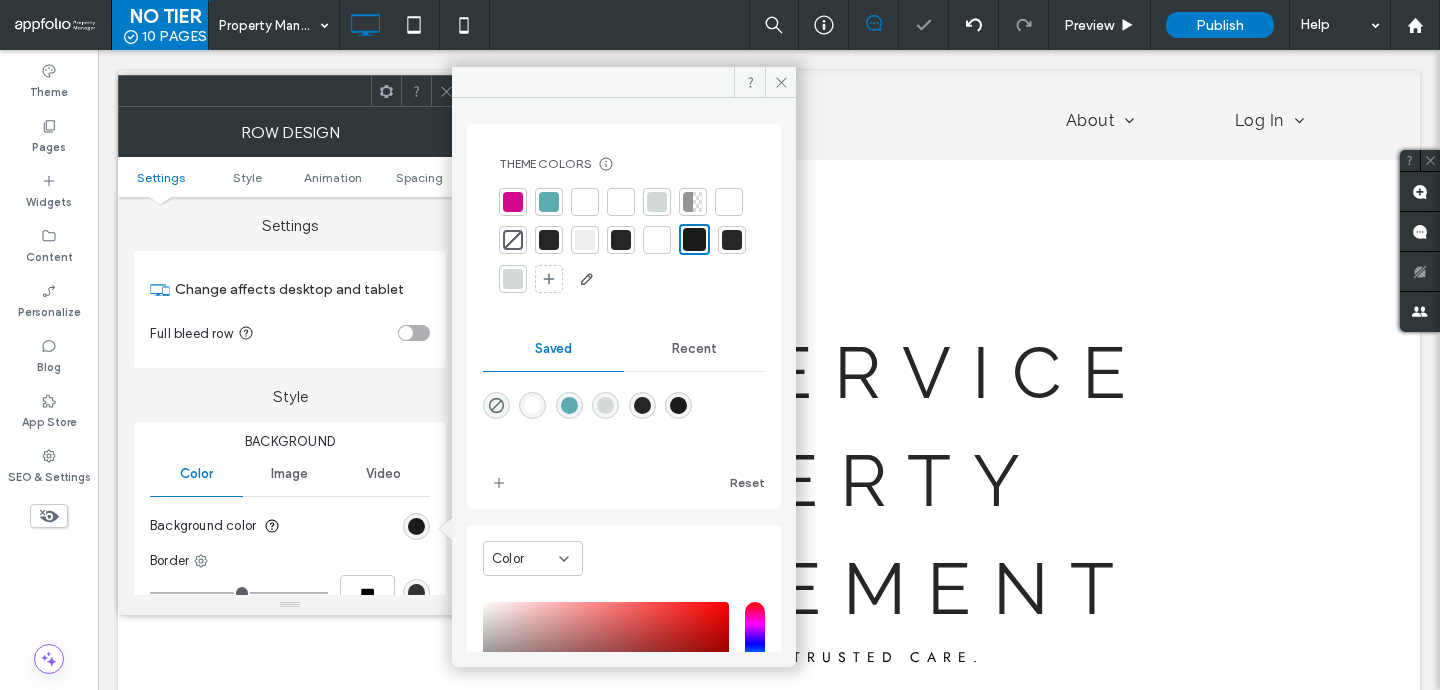 click 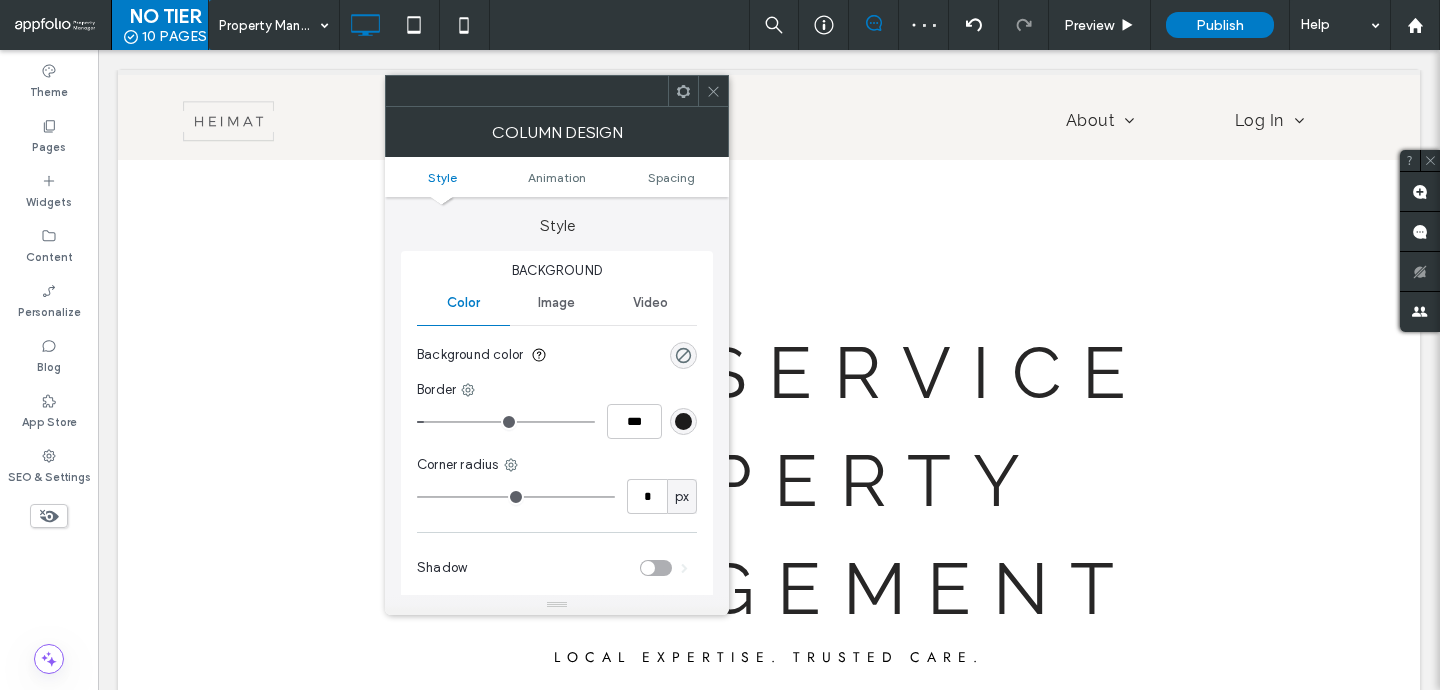 click at bounding box center [683, 421] 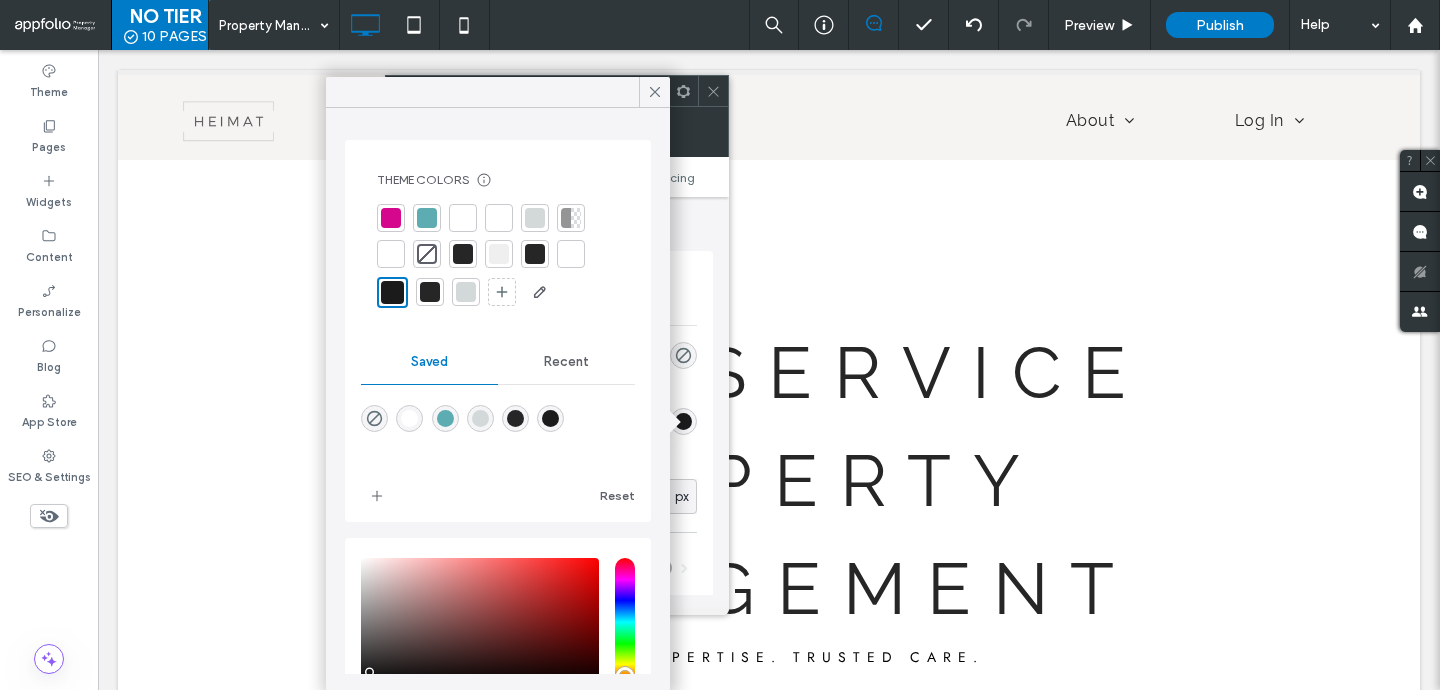 click at bounding box center (463, 254) 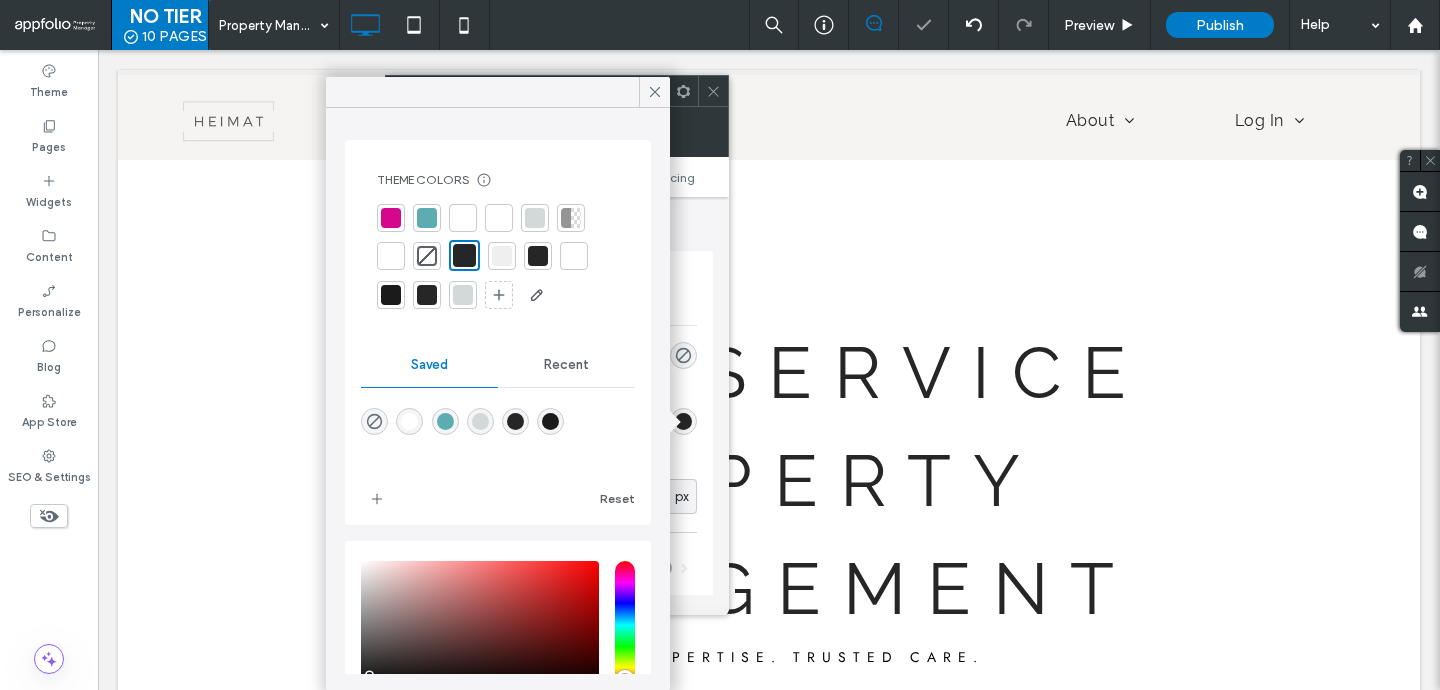 click at bounding box center [713, 91] 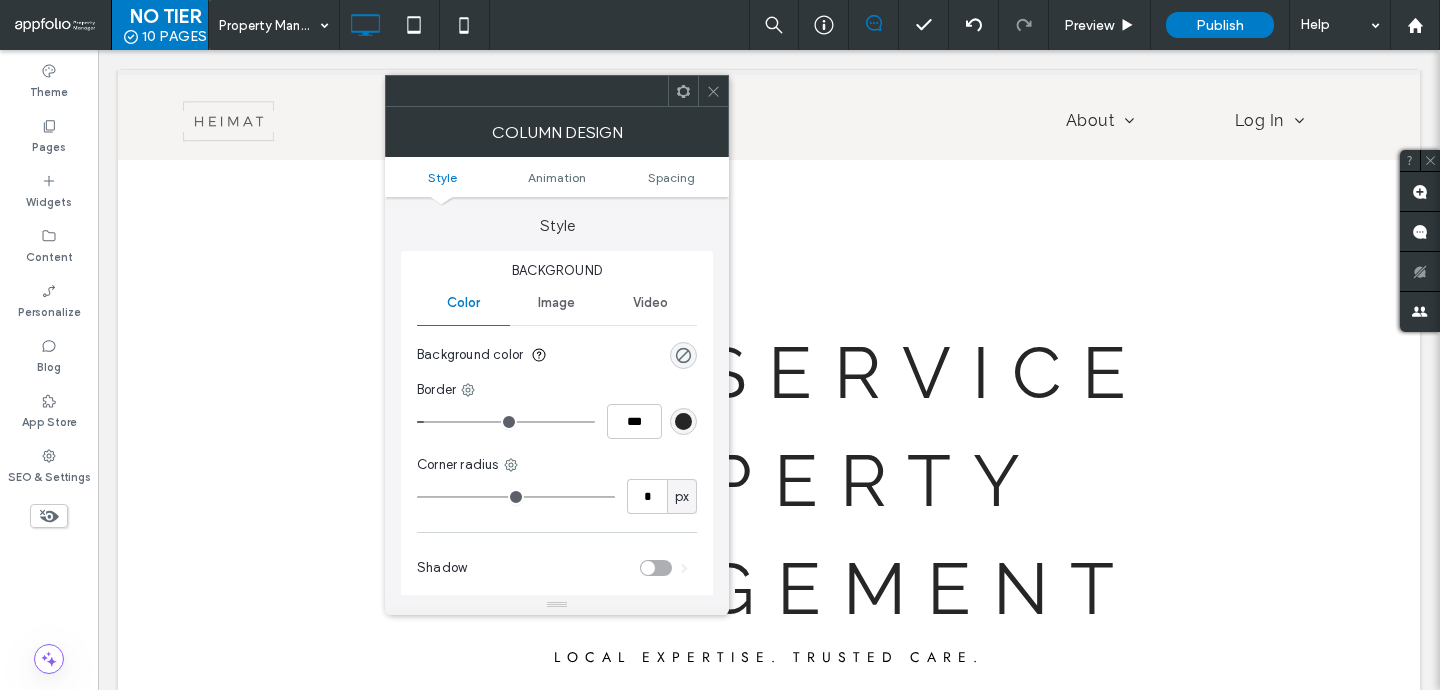 type on "*" 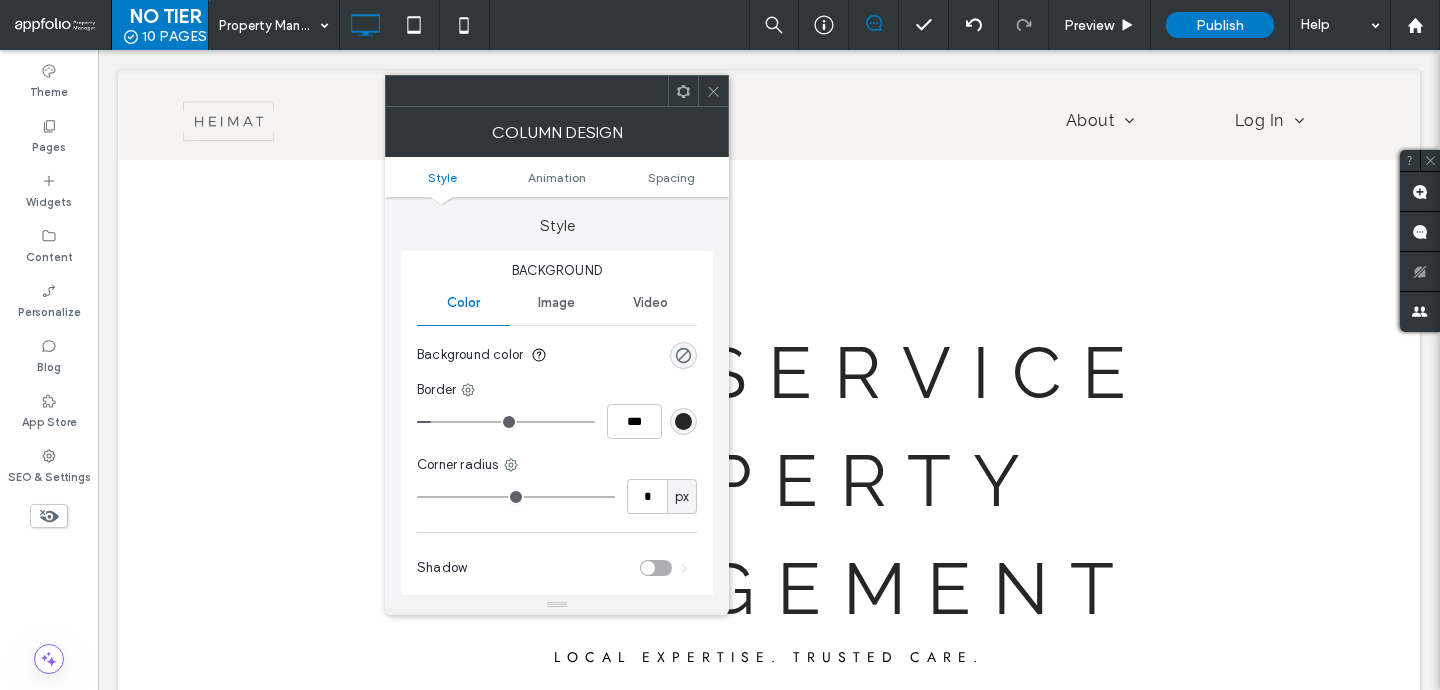 type on "*" 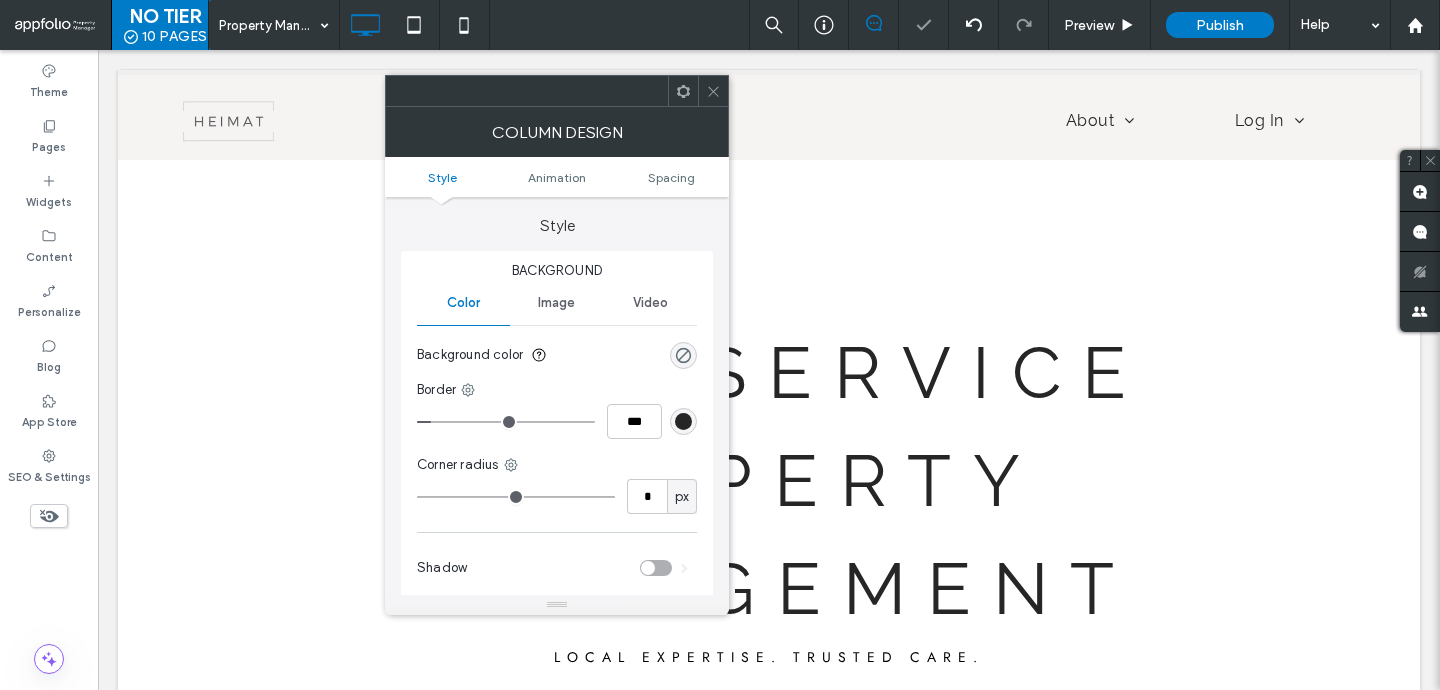 click at bounding box center [713, 91] 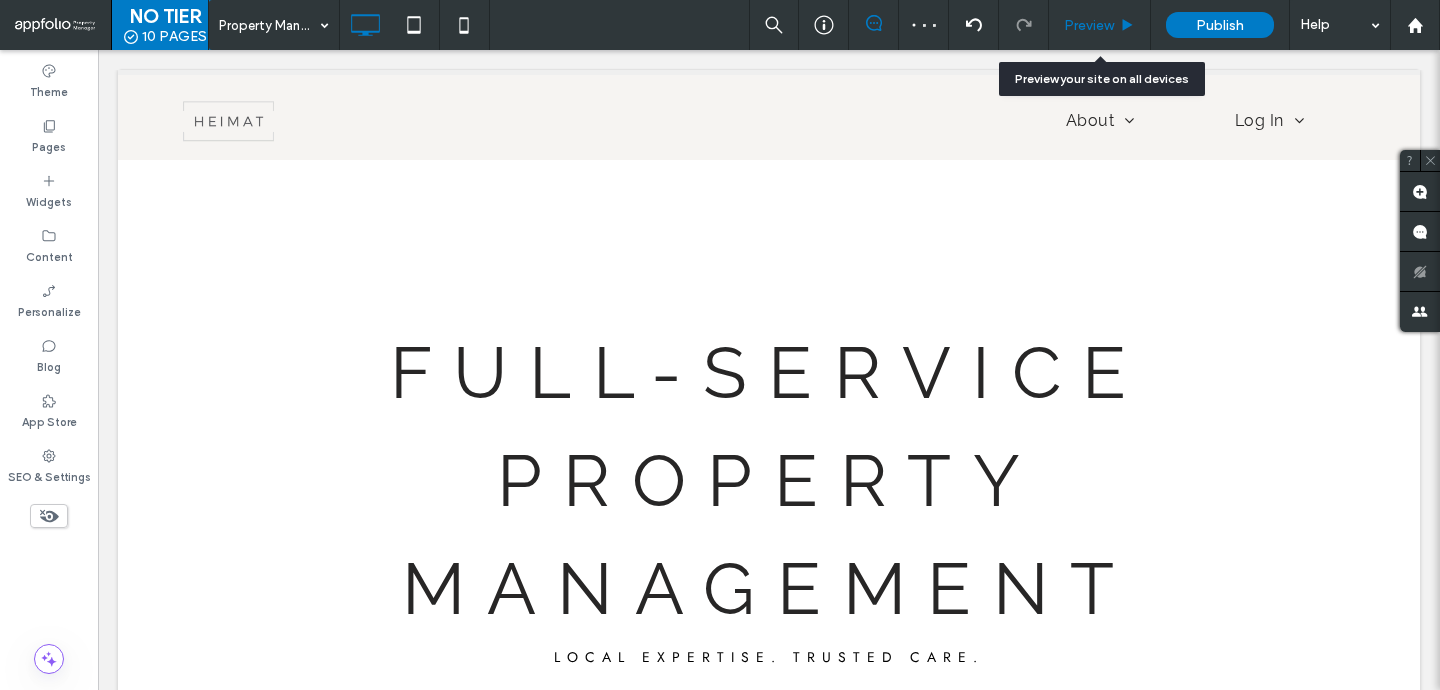 click on "Preview" at bounding box center (1100, 25) 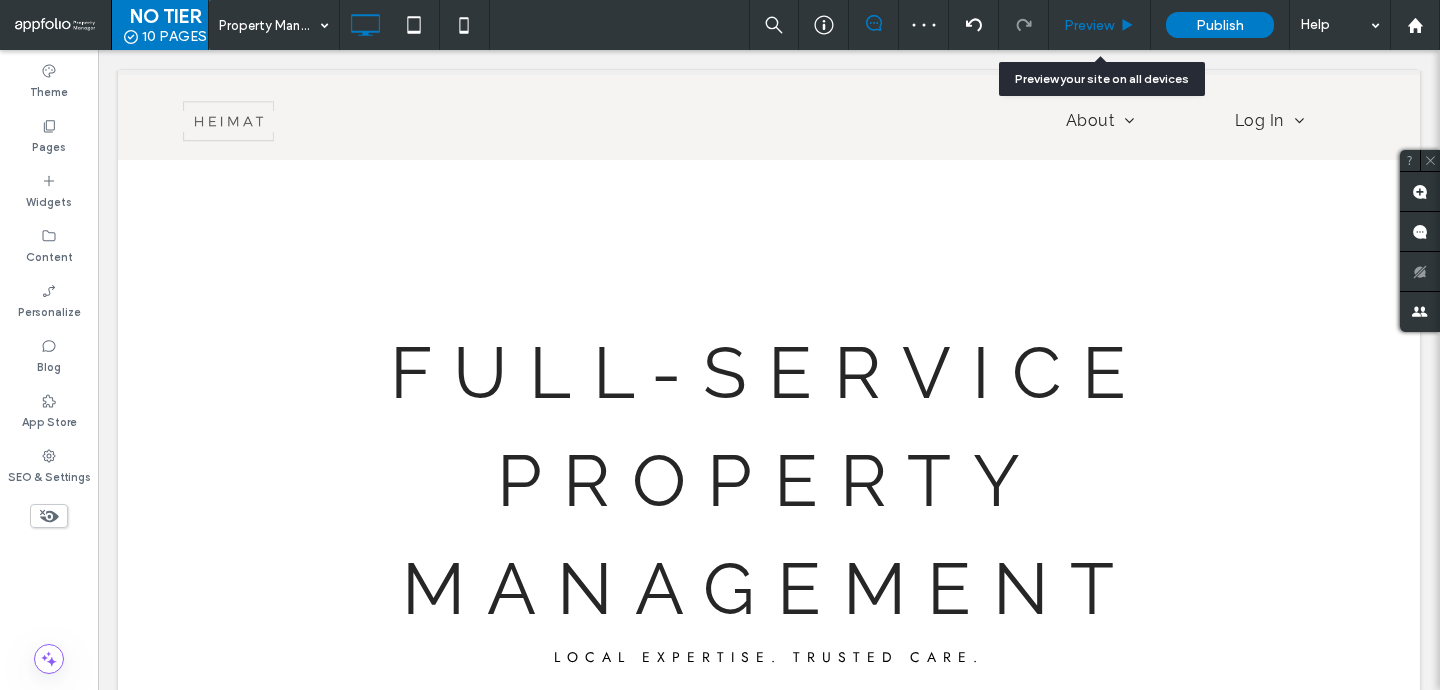 click on "Preview" at bounding box center [1100, 25] 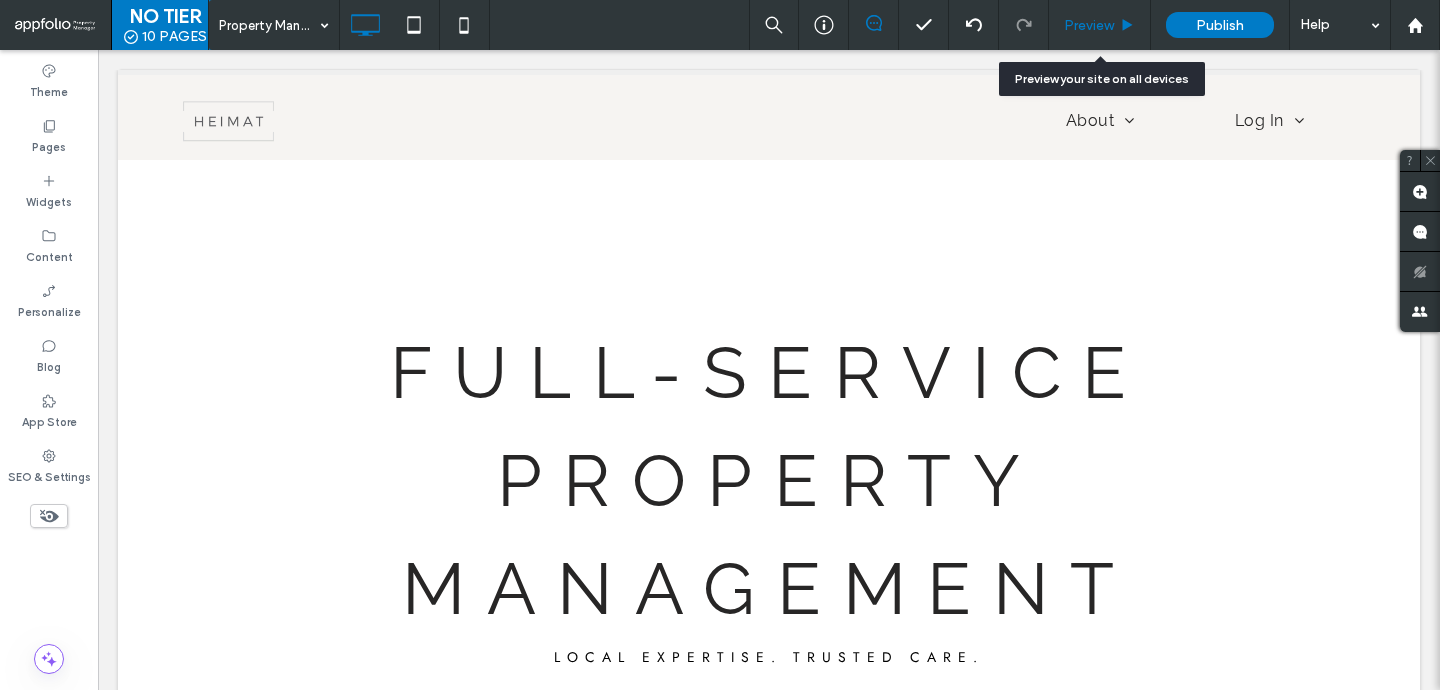 click on "Preview" at bounding box center (1100, 25) 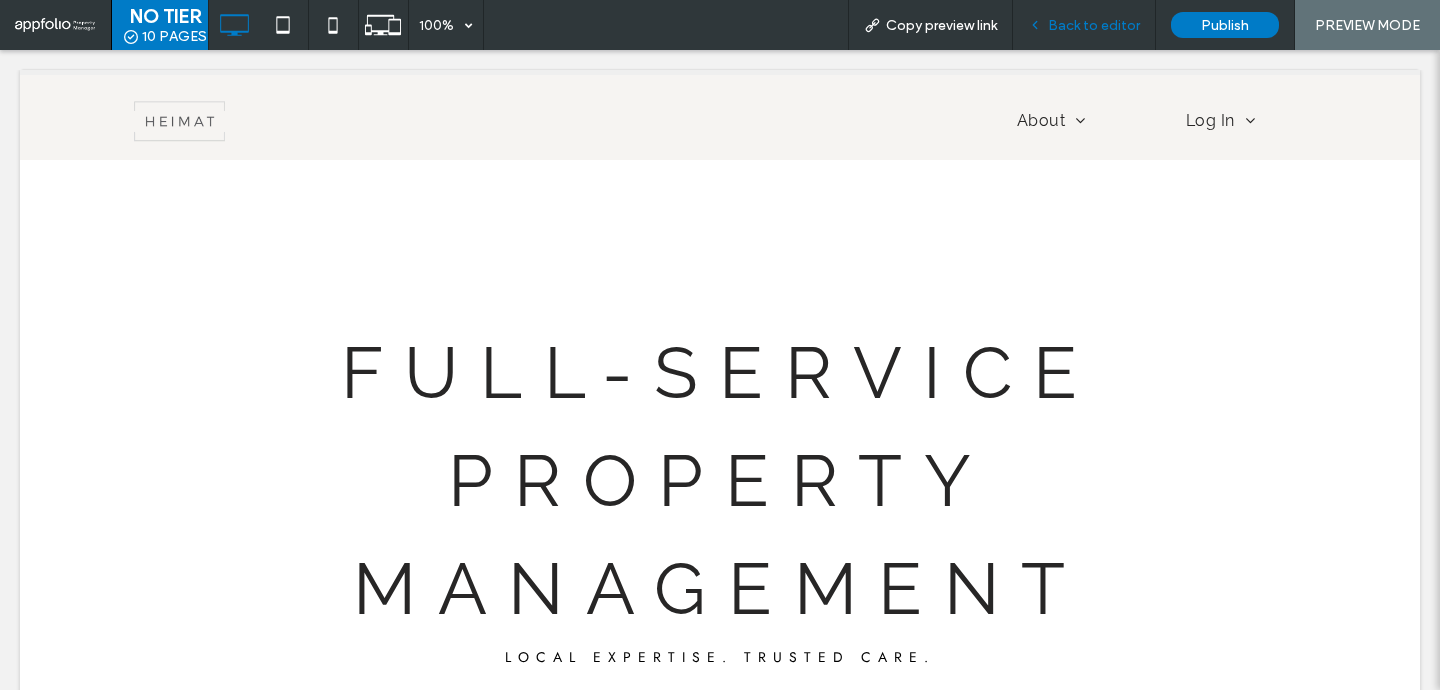 click on "Back to editor" at bounding box center [1084, 25] 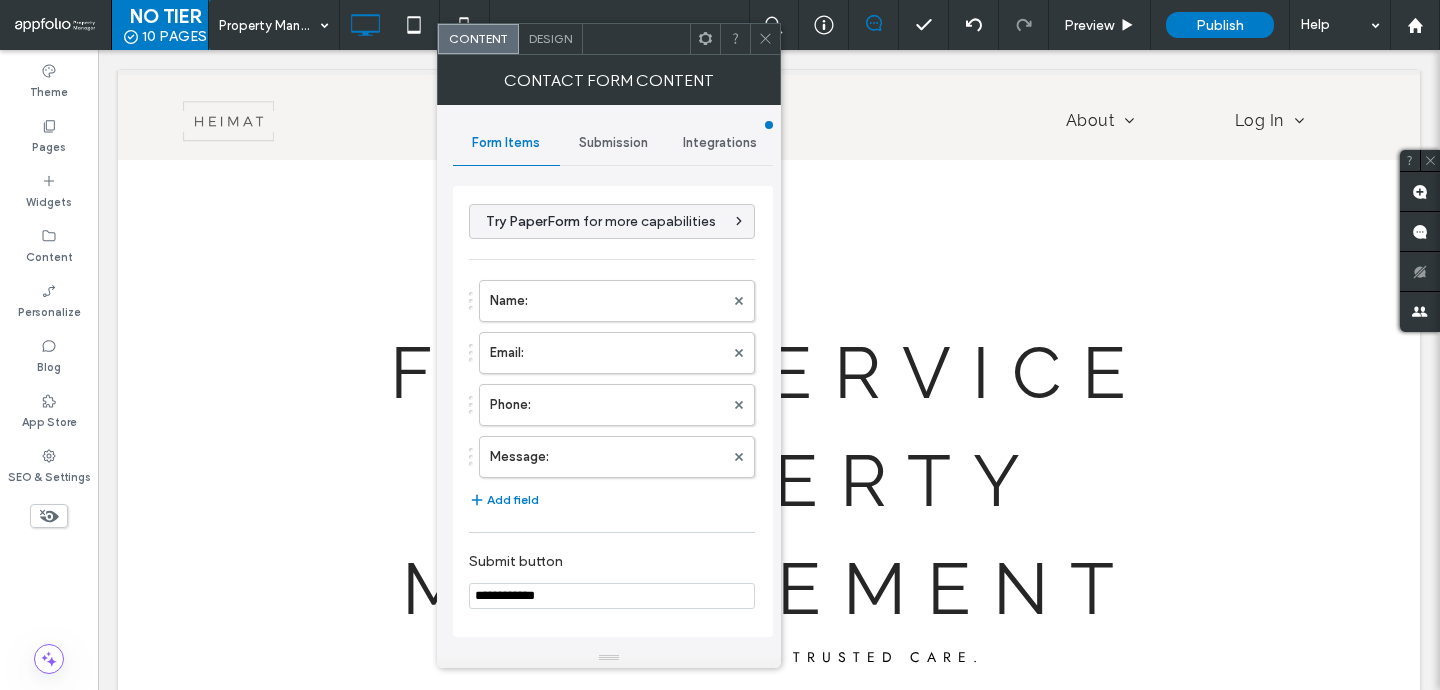 click on "Submission" at bounding box center (613, 143) 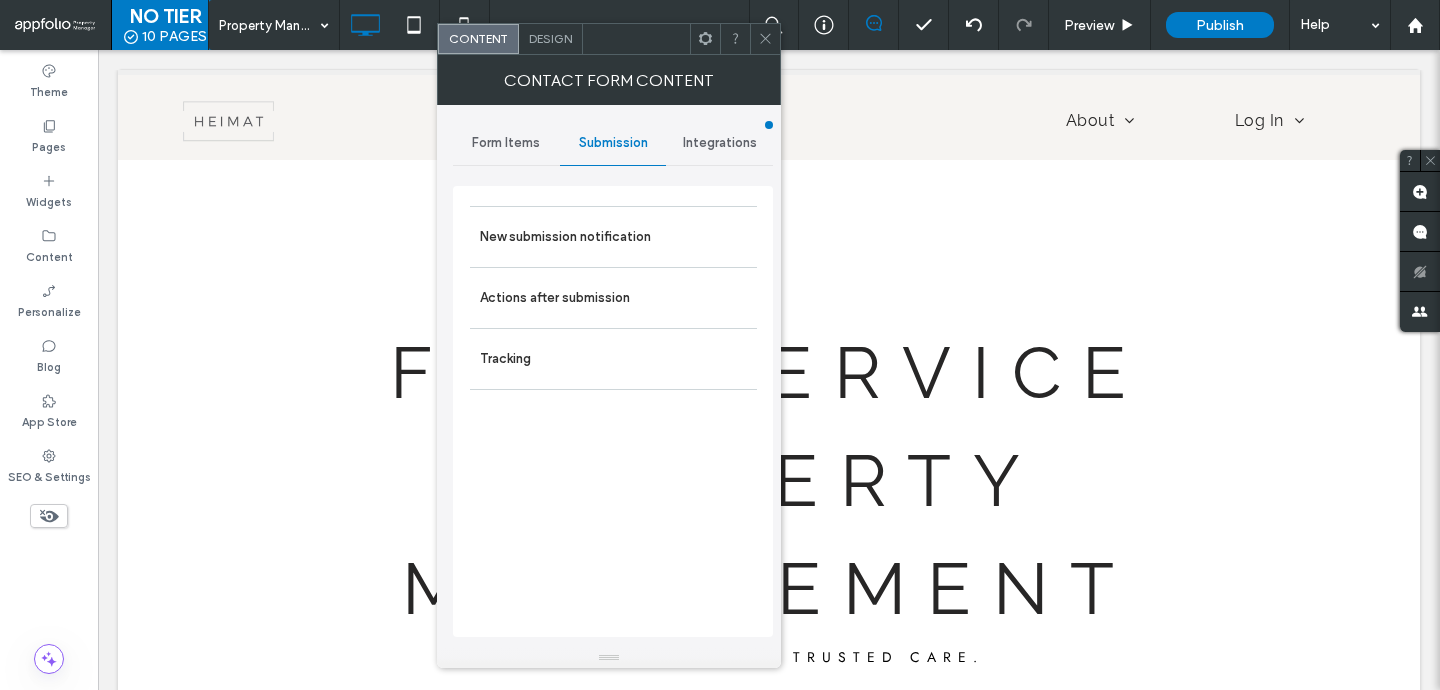 click on "New submission notification Actions after submission Tracking" at bounding box center [613, 411] 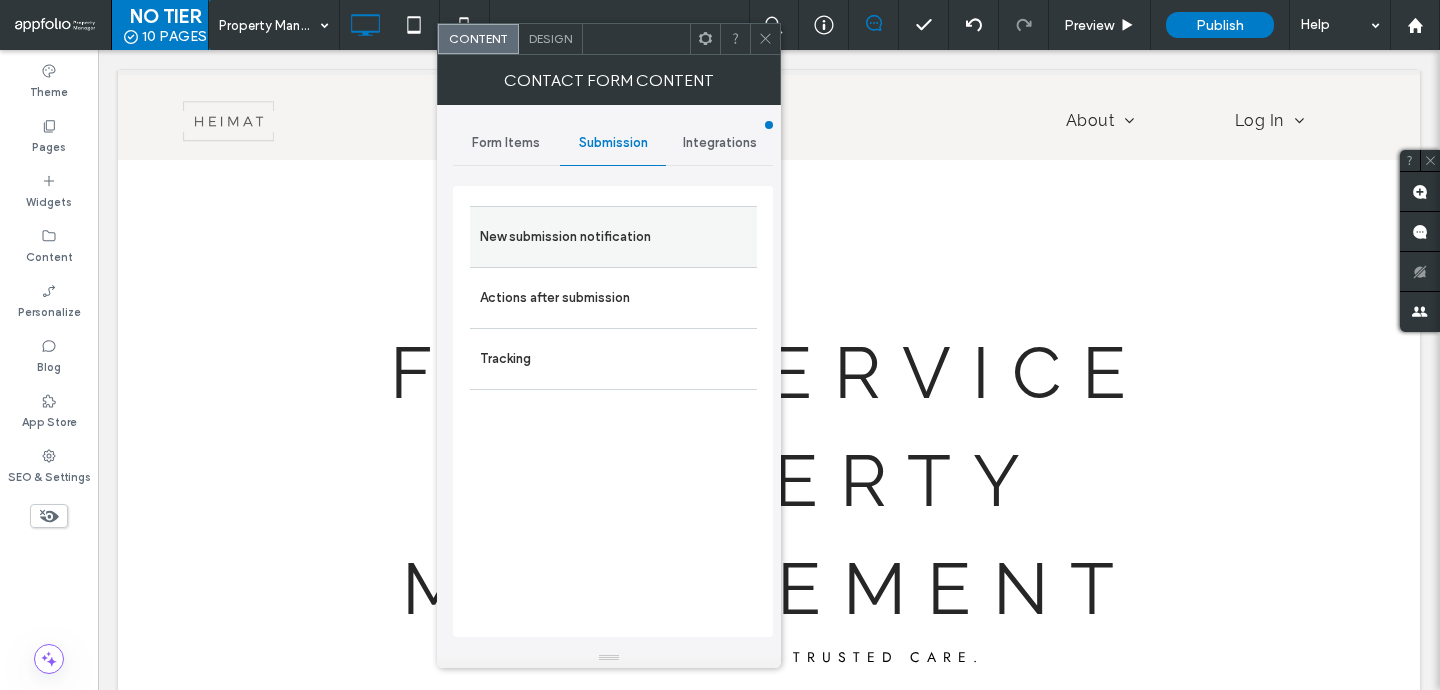 click on "New submission notification" at bounding box center [613, 236] 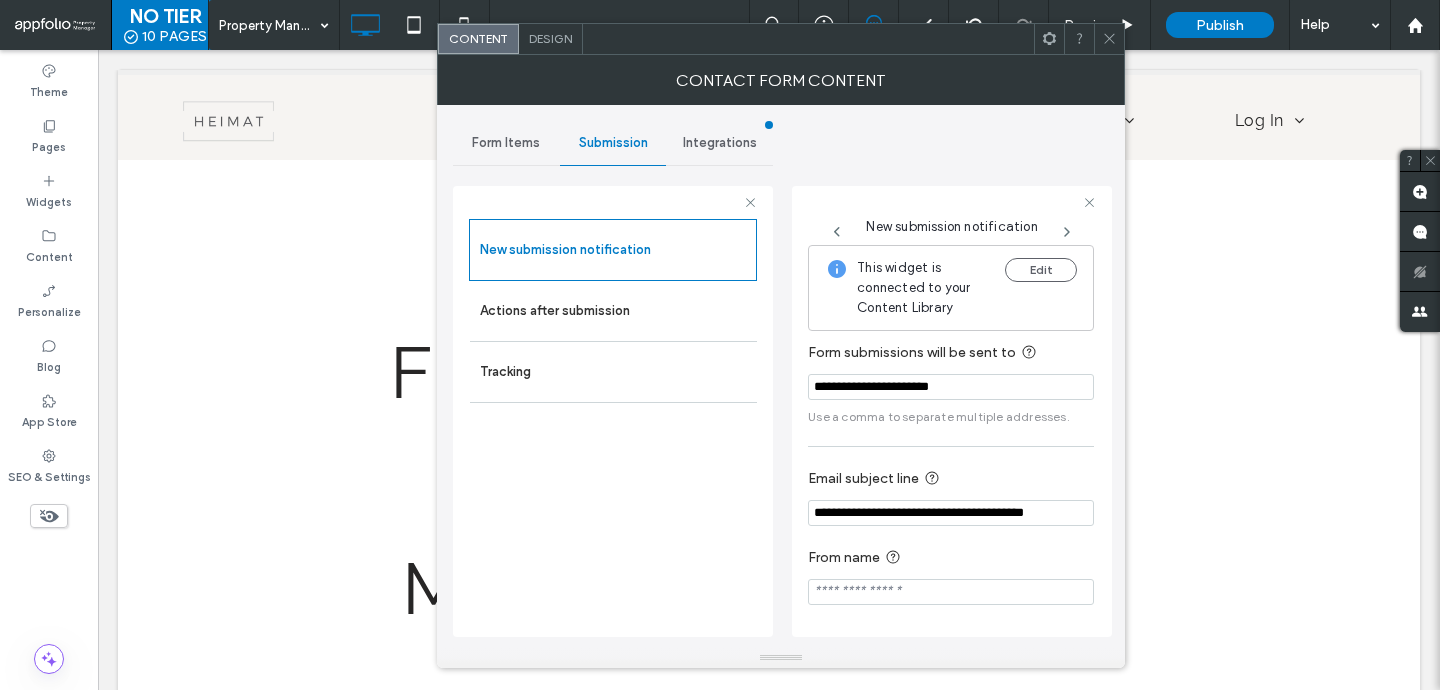 click 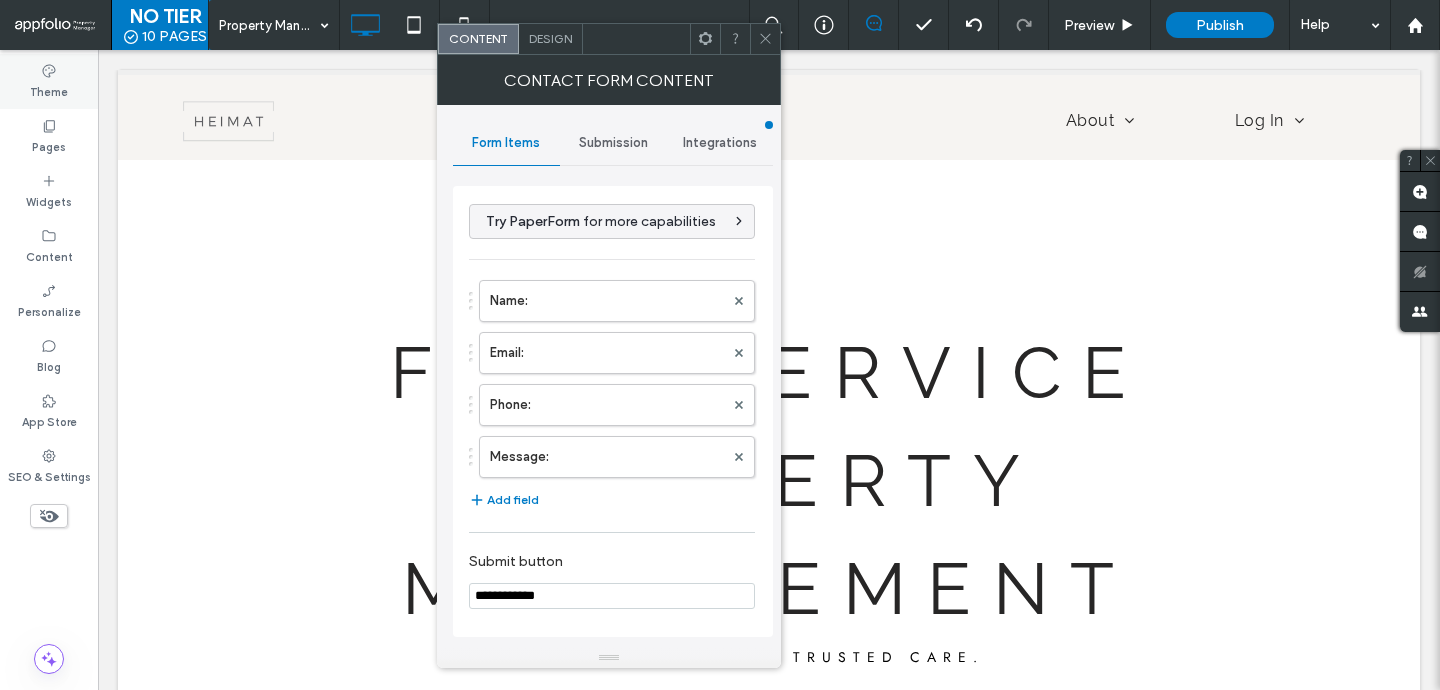 click on "Theme" at bounding box center [49, 90] 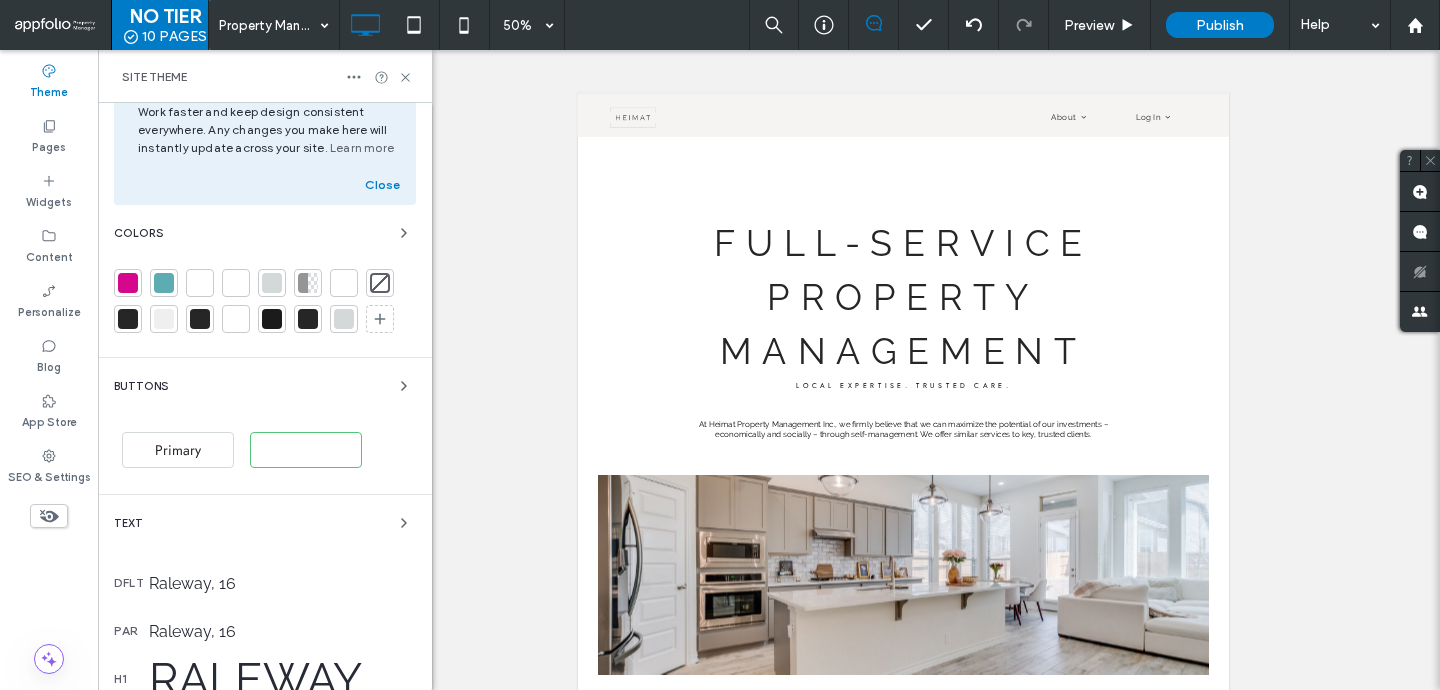 scroll, scrollTop: 68, scrollLeft: 0, axis: vertical 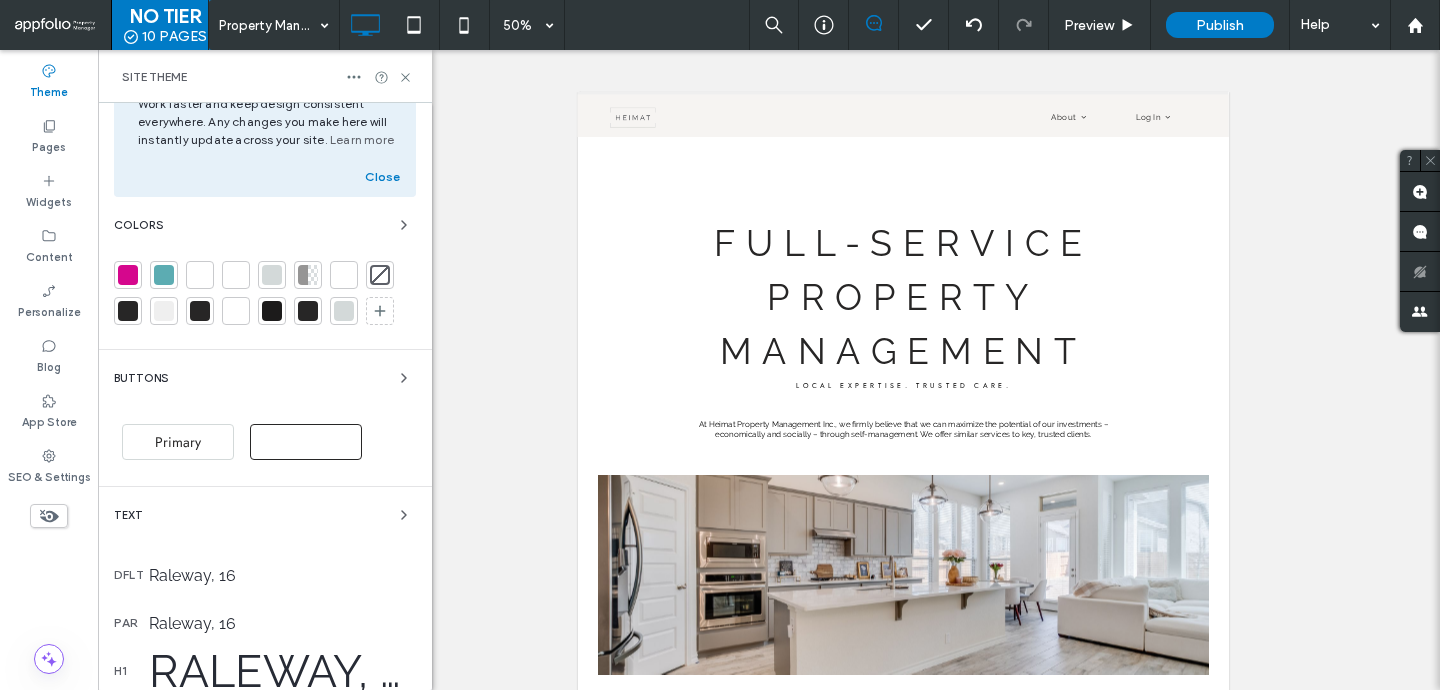 click on "Secondary" at bounding box center [306, 442] 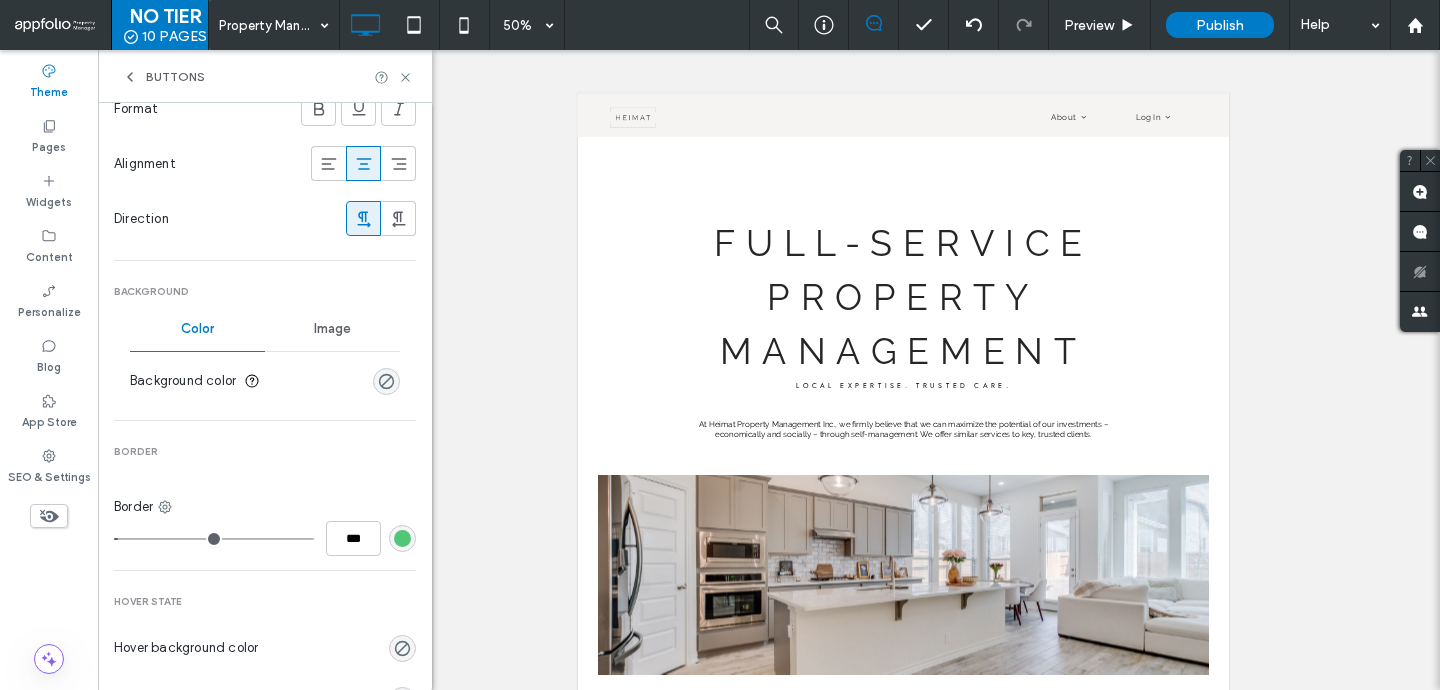 scroll, scrollTop: 497, scrollLeft: 0, axis: vertical 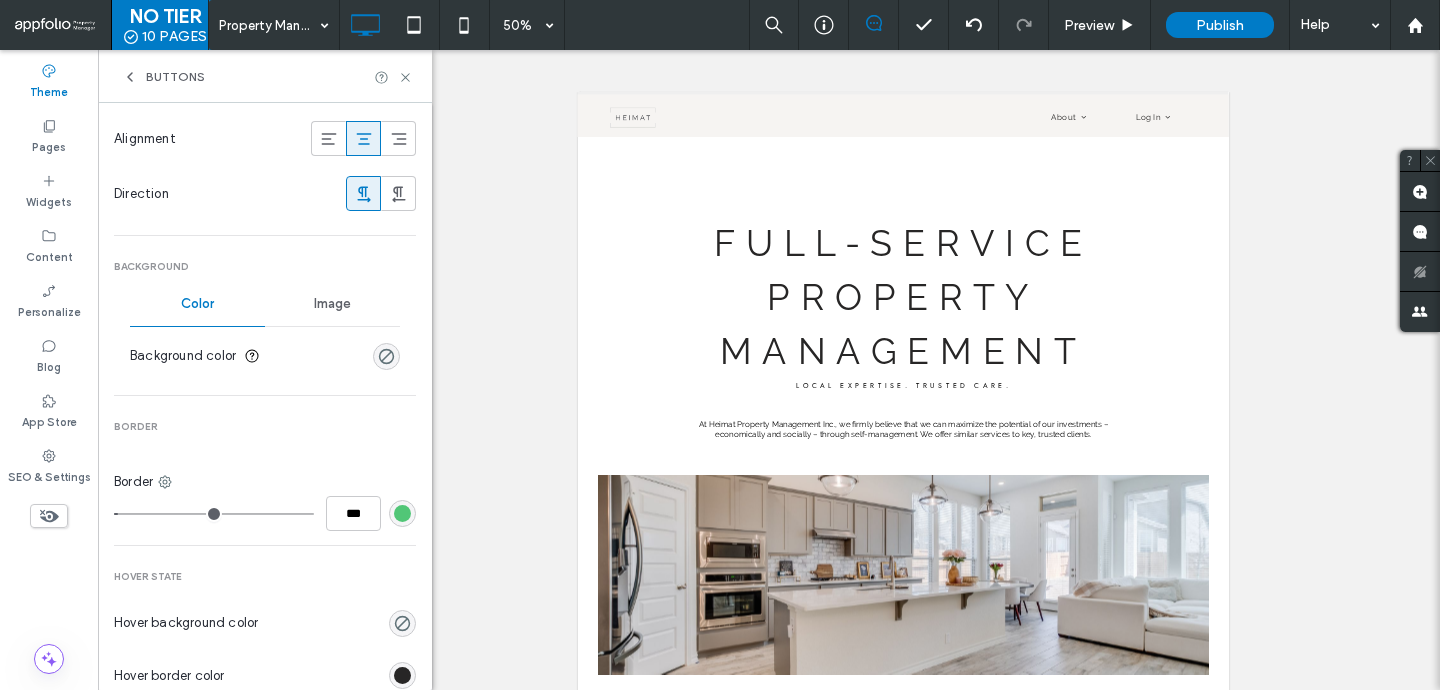 click at bounding box center (402, 513) 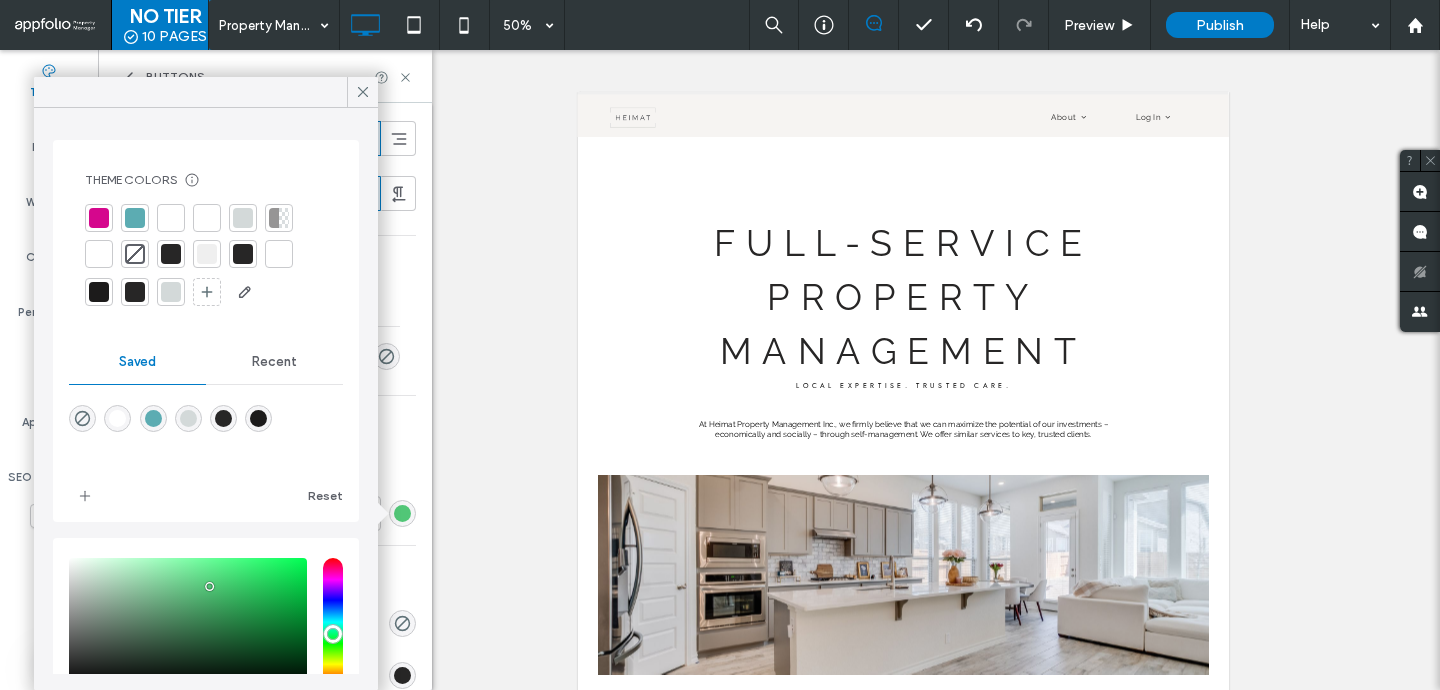 click at bounding box center (243, 218) 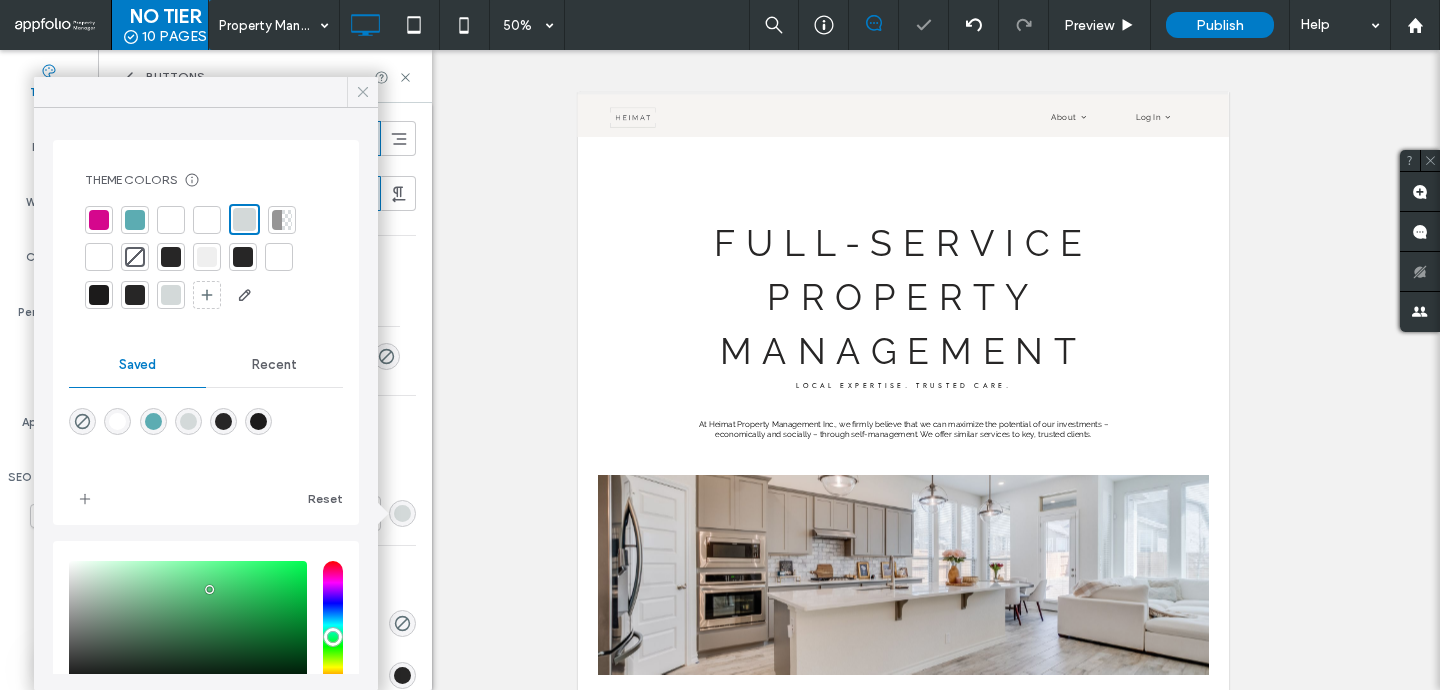 click 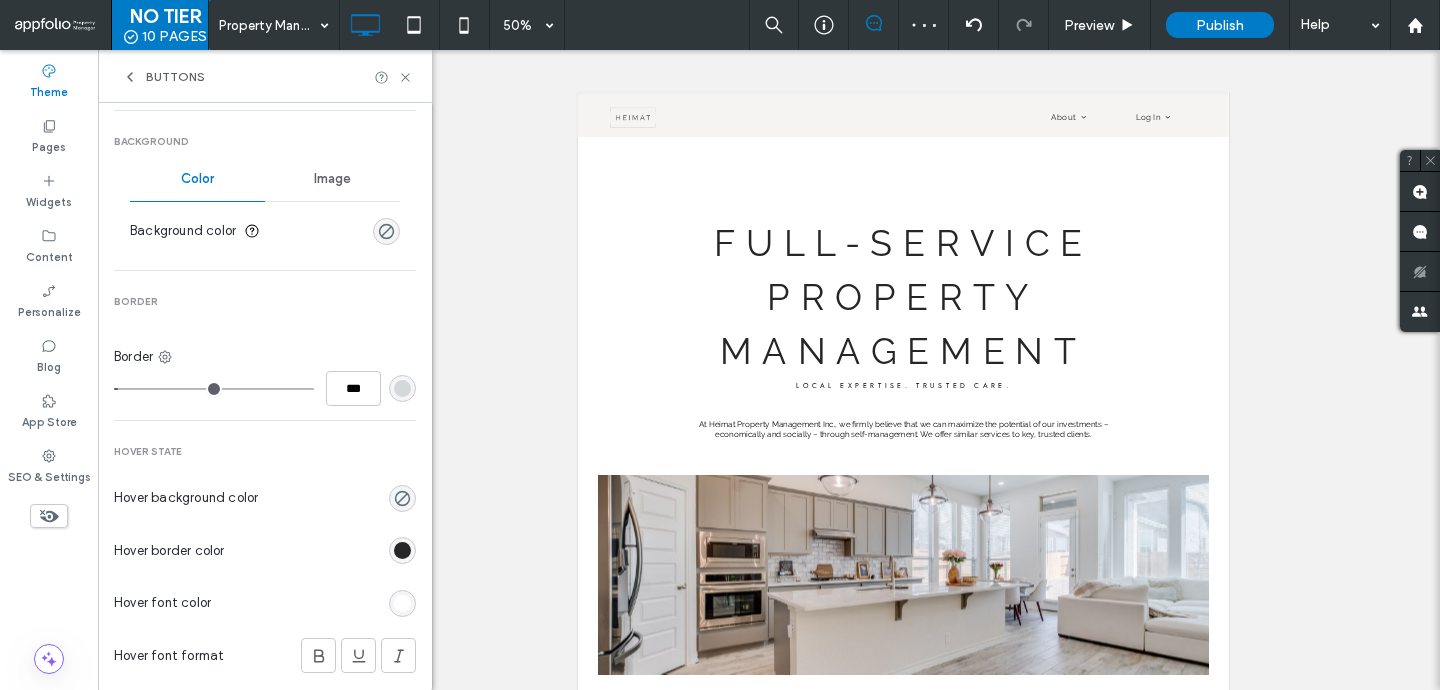 scroll, scrollTop: 703, scrollLeft: 0, axis: vertical 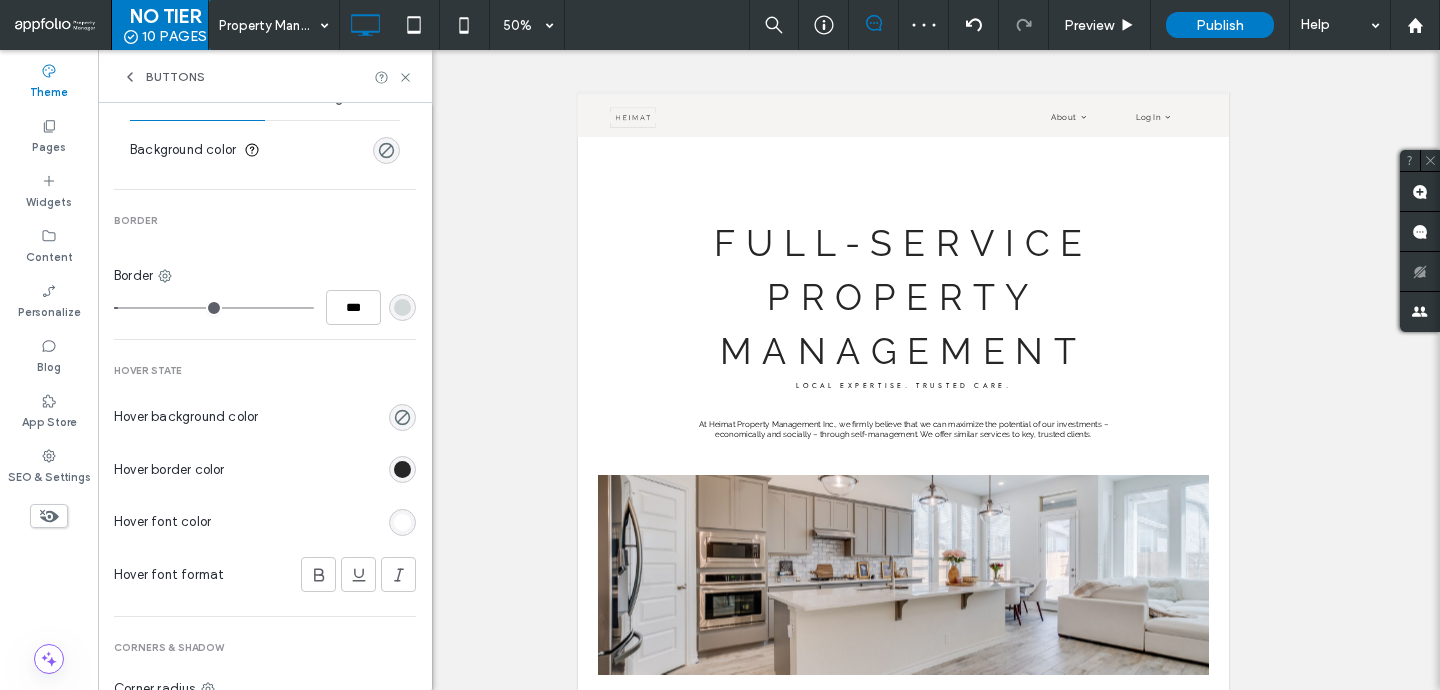 click on "Hover font color" at bounding box center [265, 522] 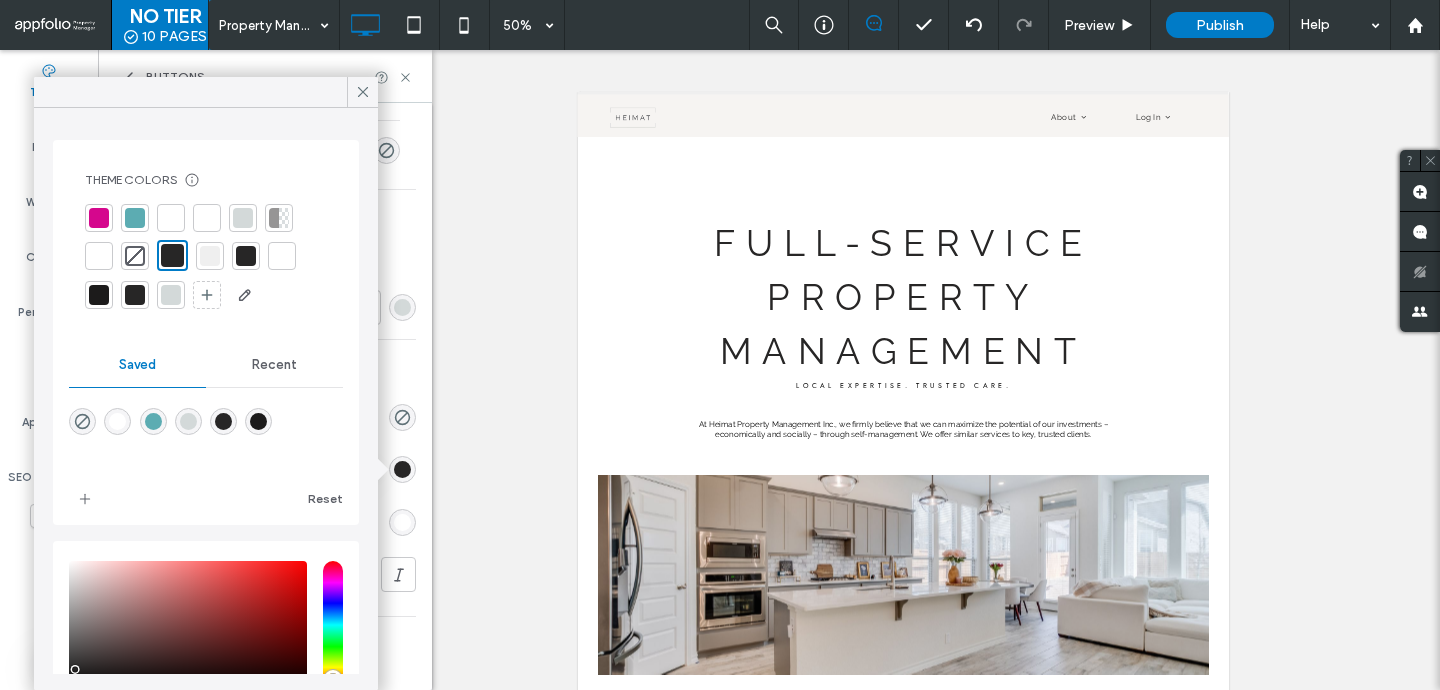 click at bounding box center [171, 218] 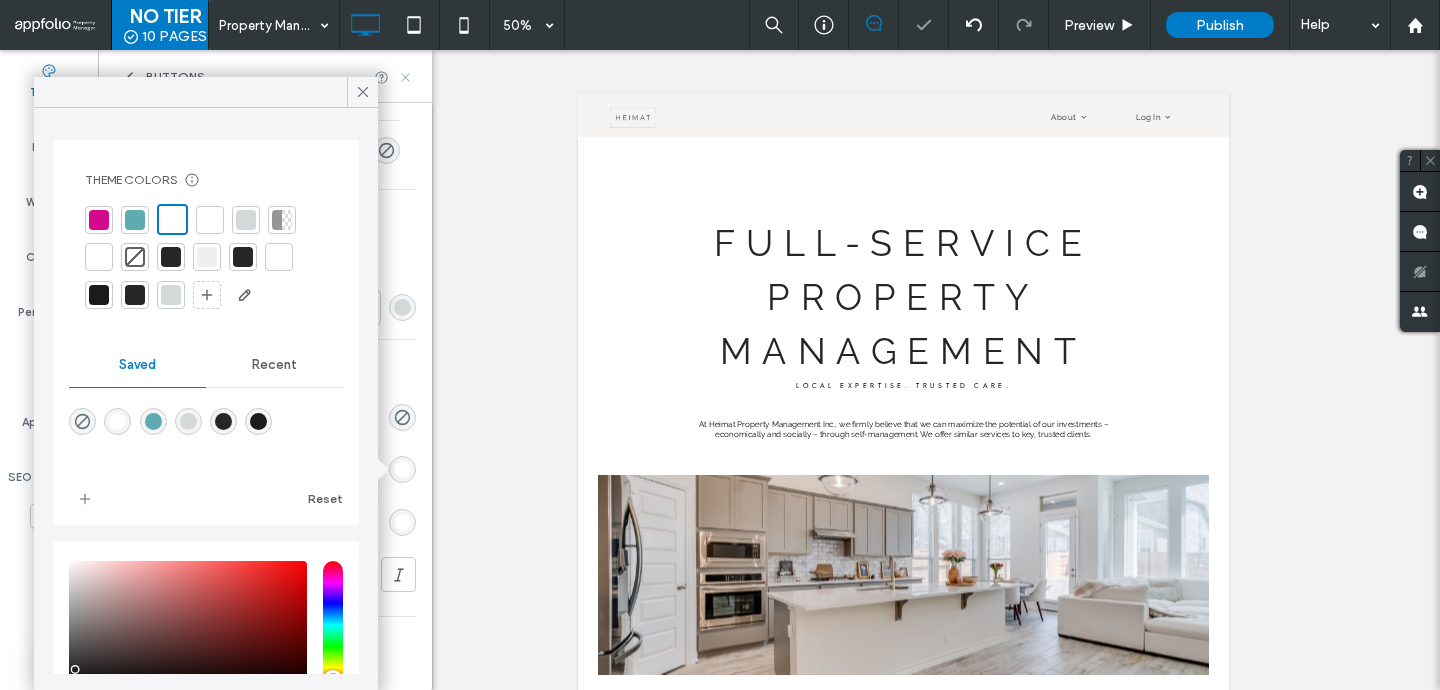 click 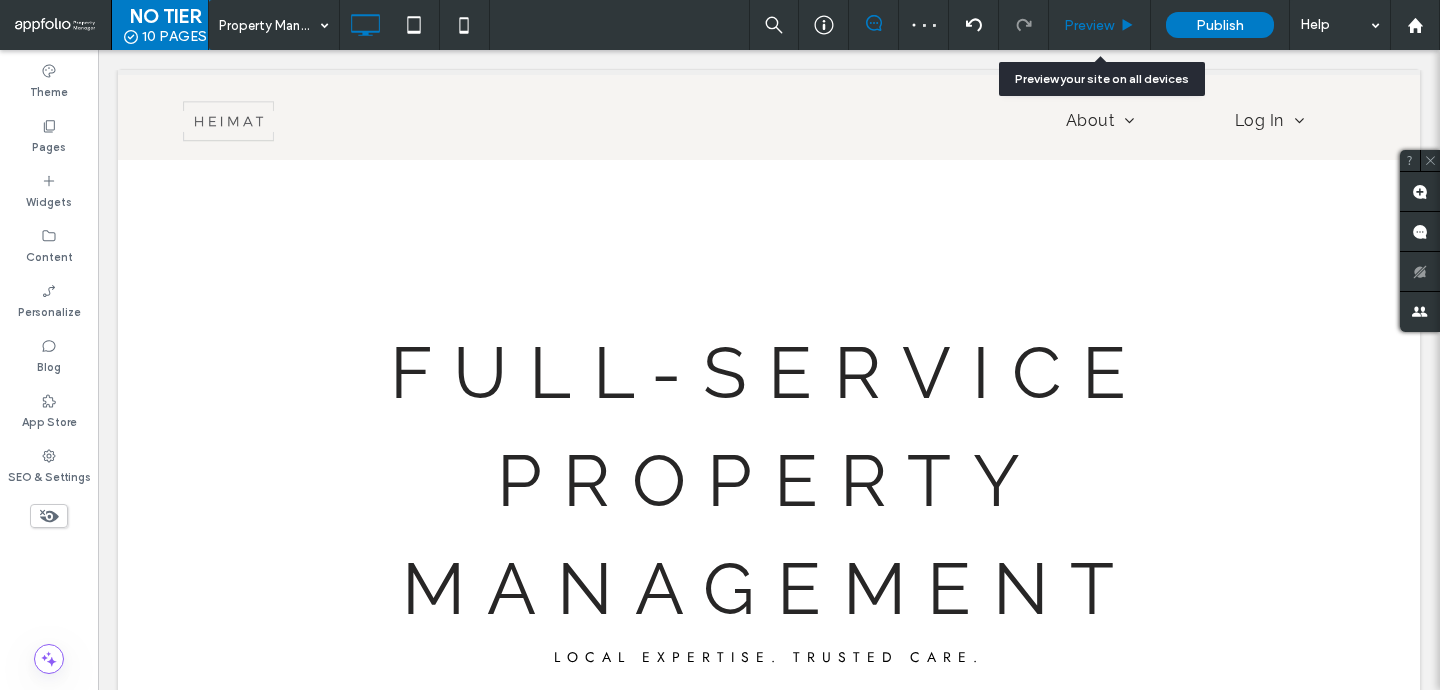click on "Preview" at bounding box center (1089, 25) 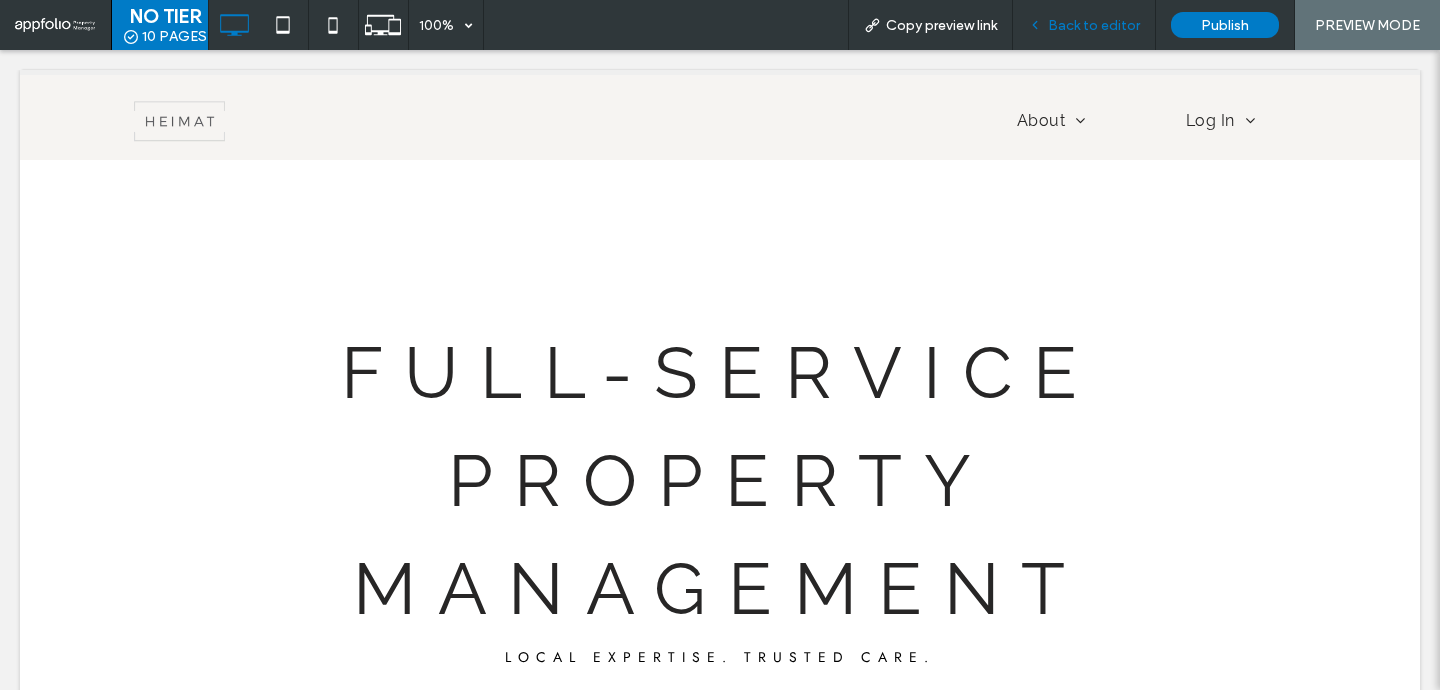 click on "Back to editor" at bounding box center (1084, 25) 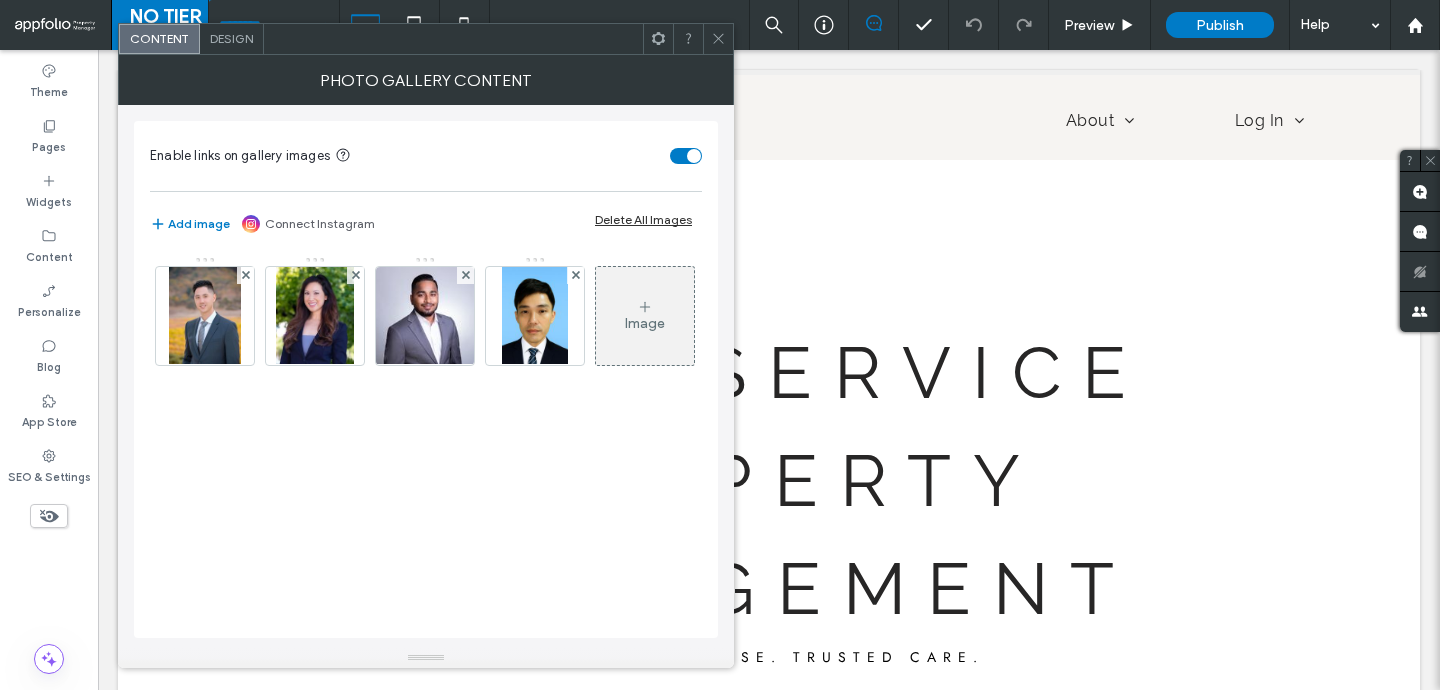 click at bounding box center (718, 39) 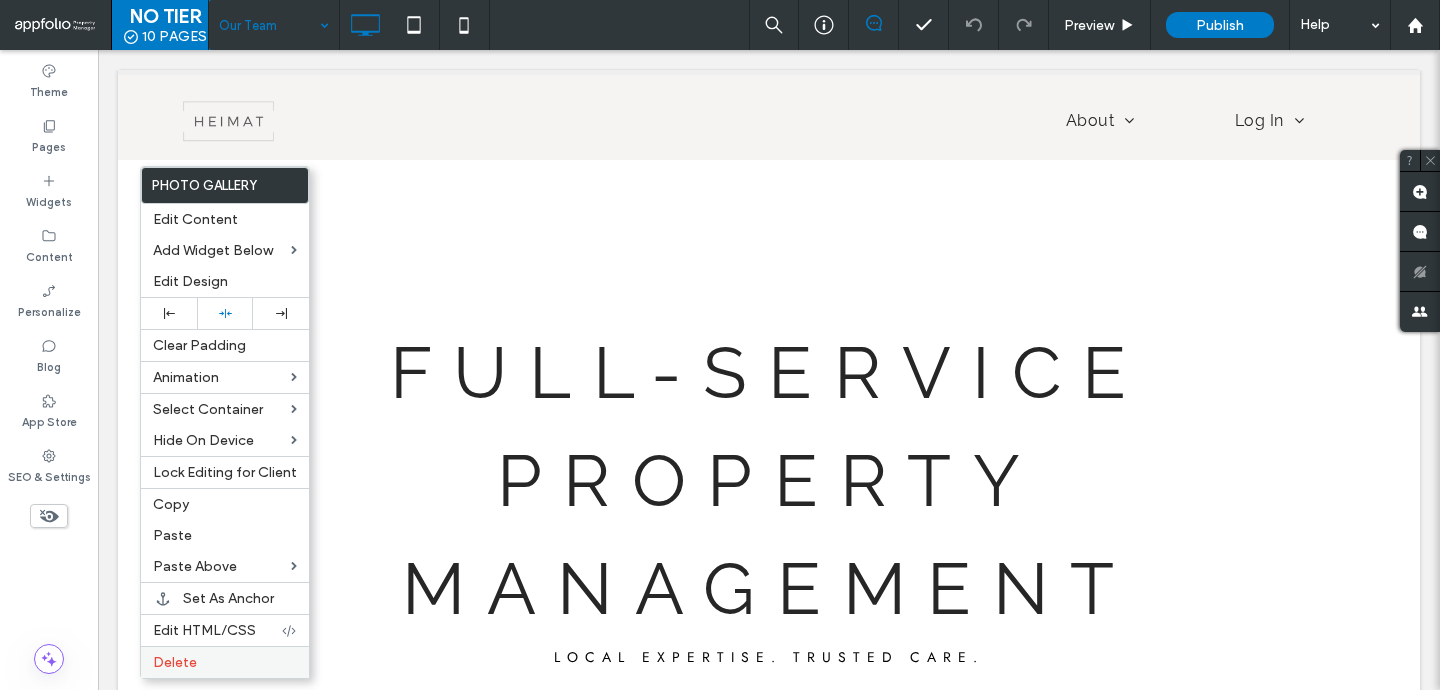 click on "Delete" at bounding box center (175, 662) 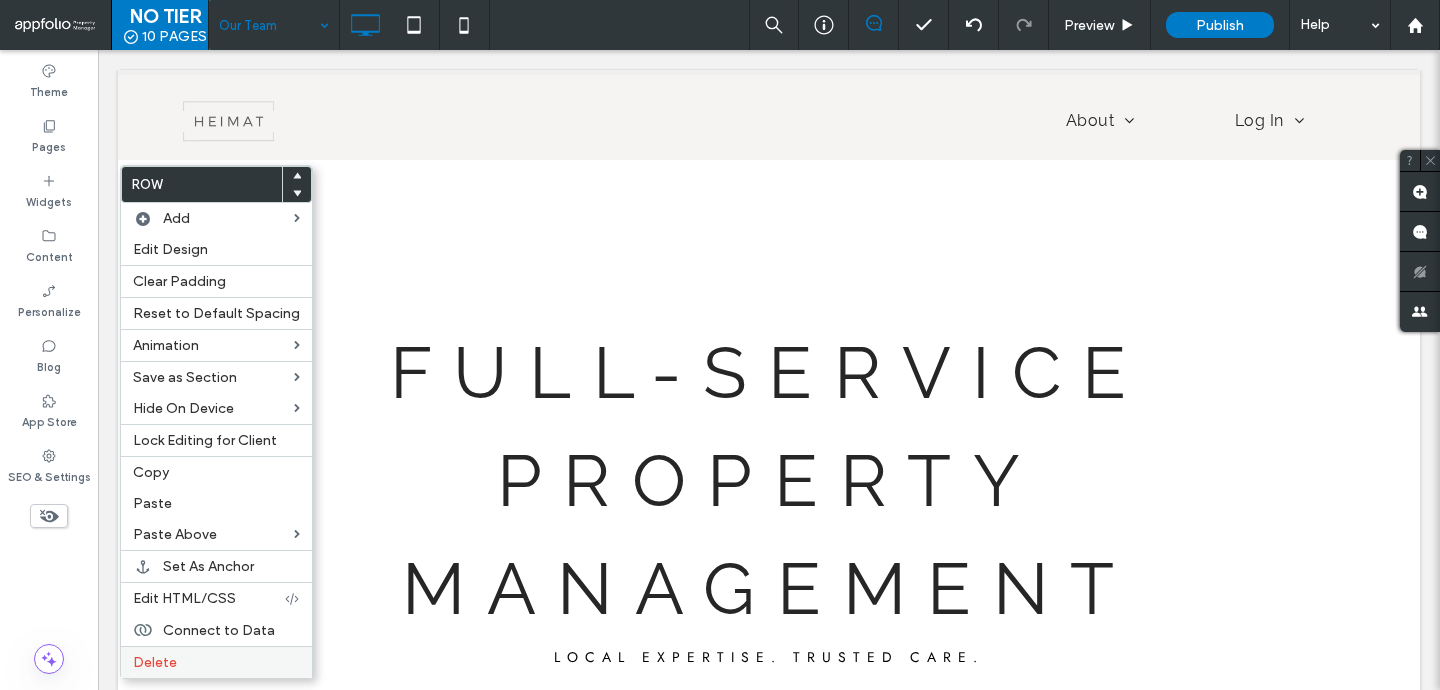 click on "Delete" at bounding box center [216, 662] 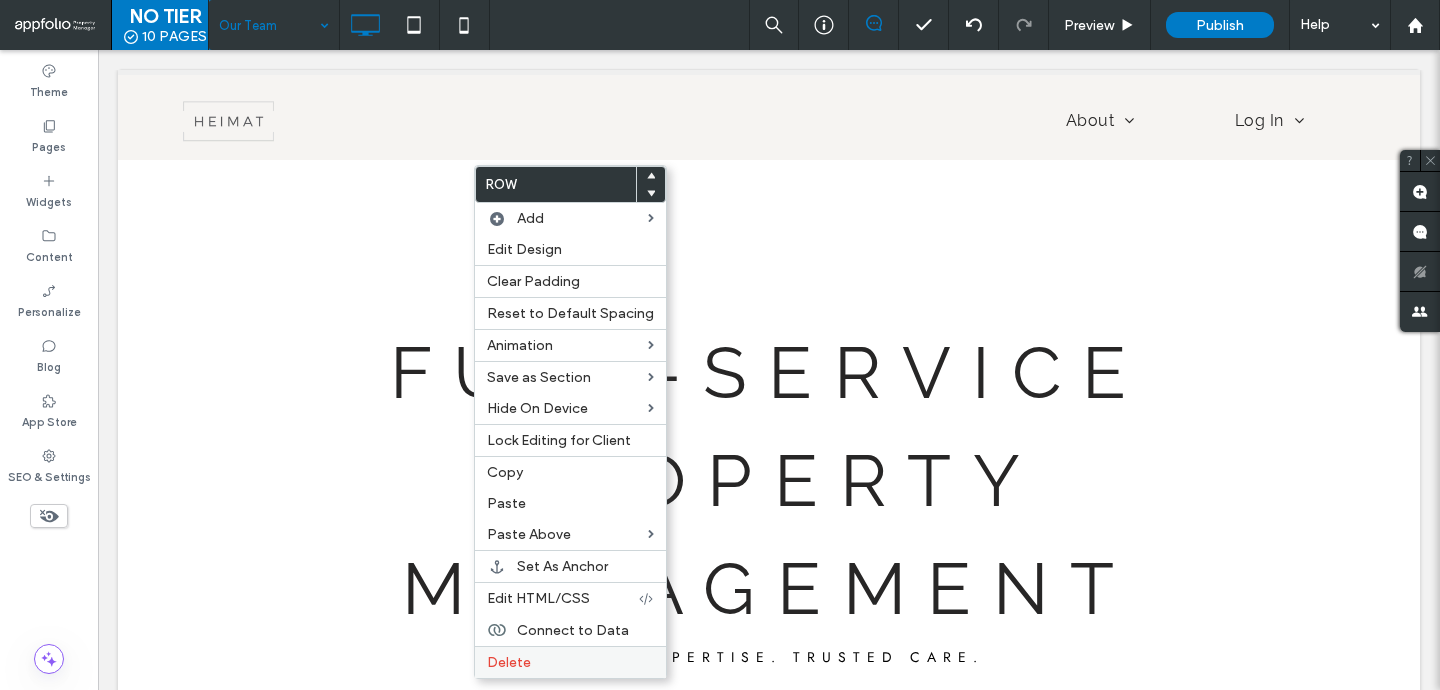click on "Delete" at bounding box center (570, 662) 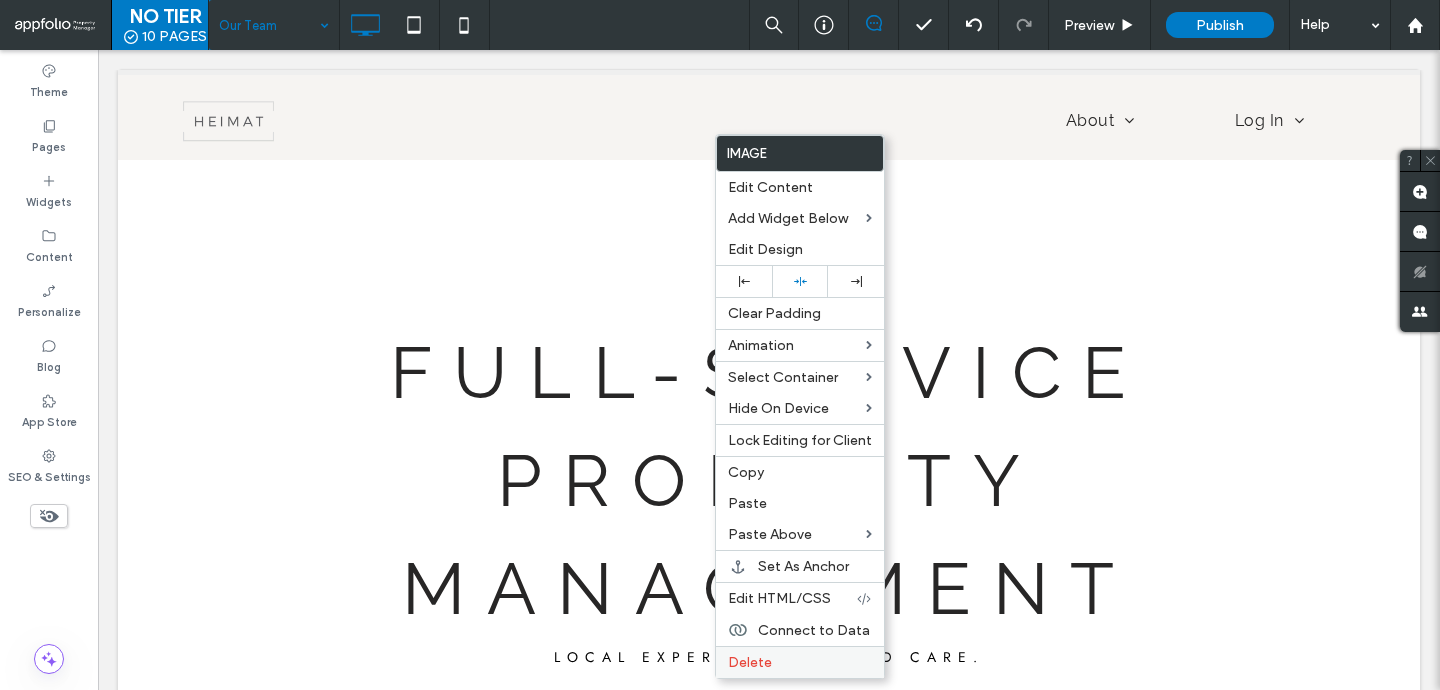 click on "Delete" at bounding box center (800, 662) 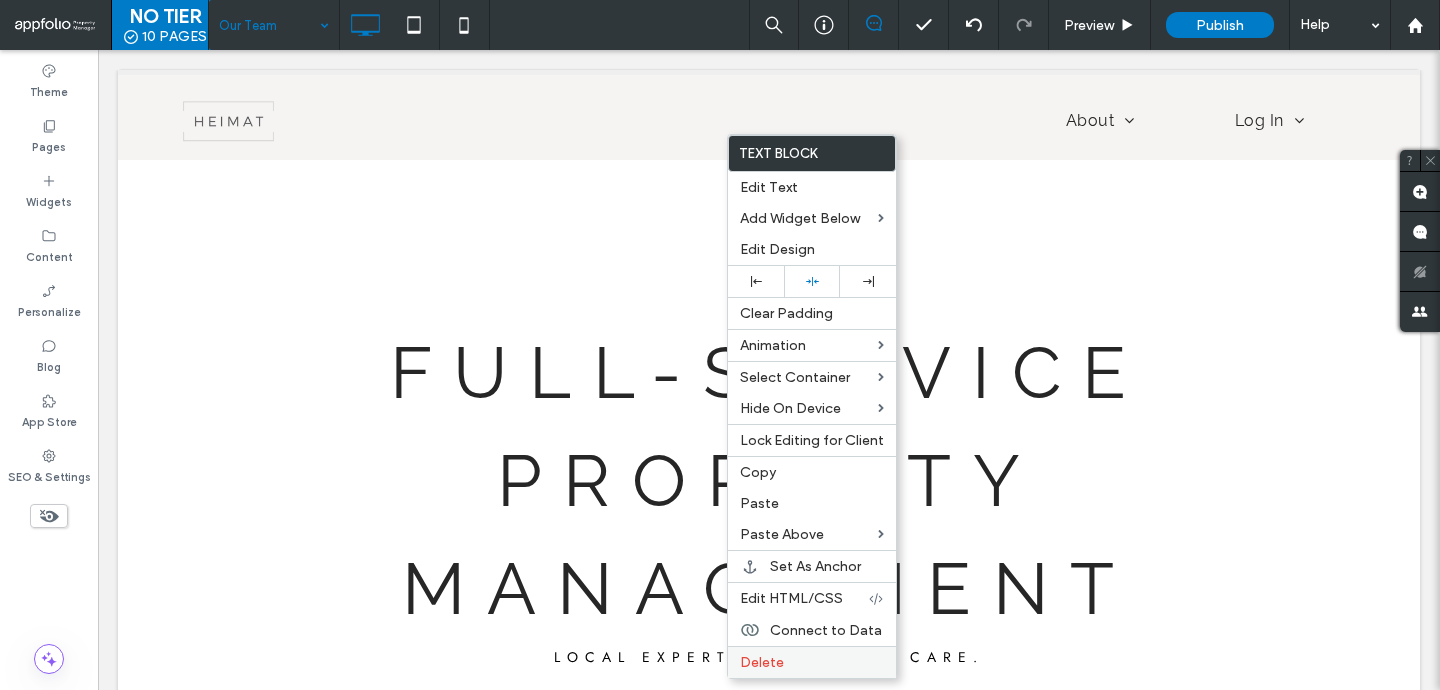 click on "Delete" at bounding box center (812, 662) 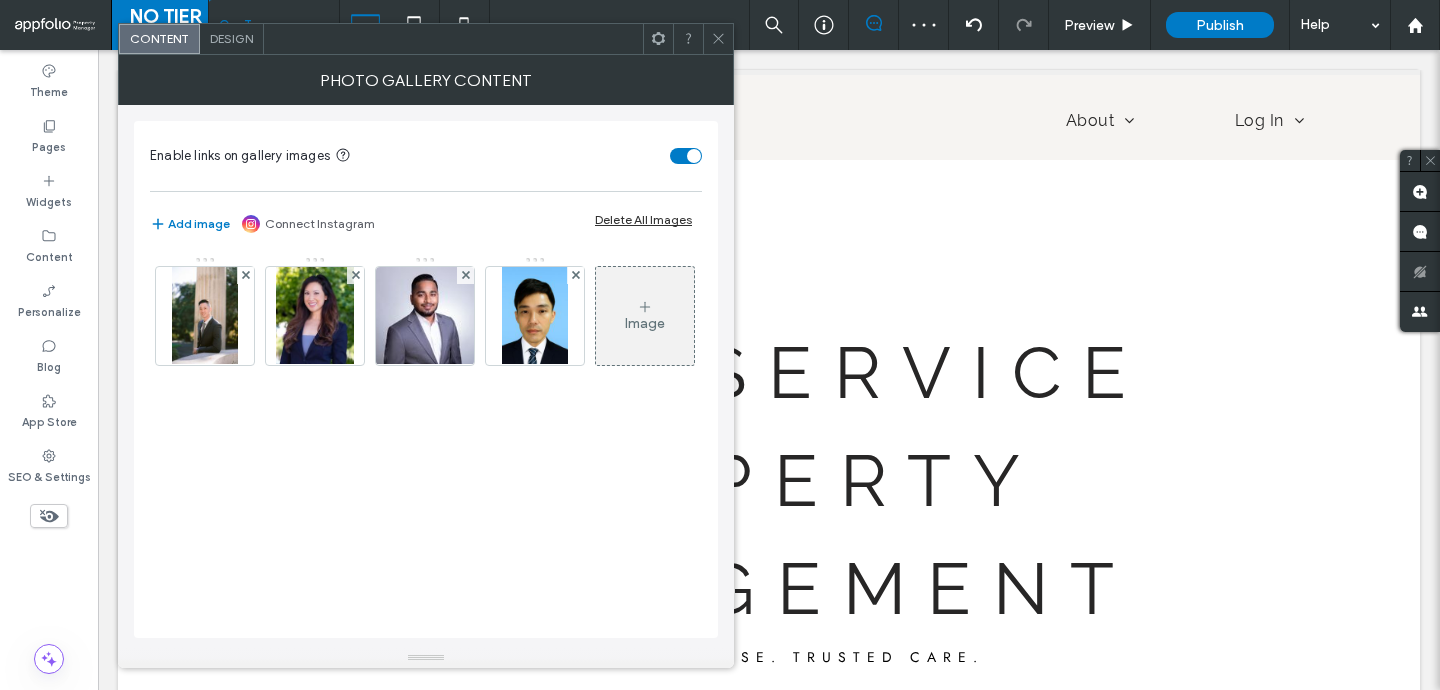 click on "Design" at bounding box center [231, 38] 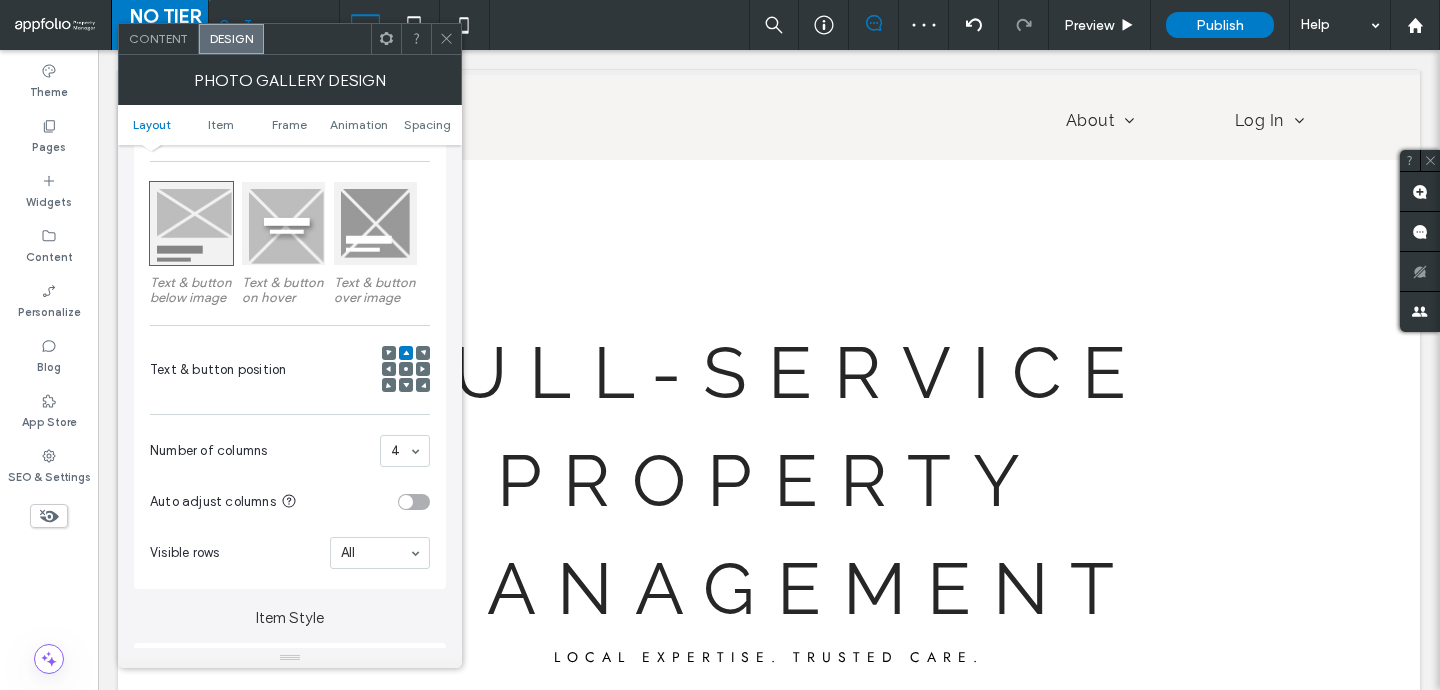 scroll, scrollTop: 290, scrollLeft: 0, axis: vertical 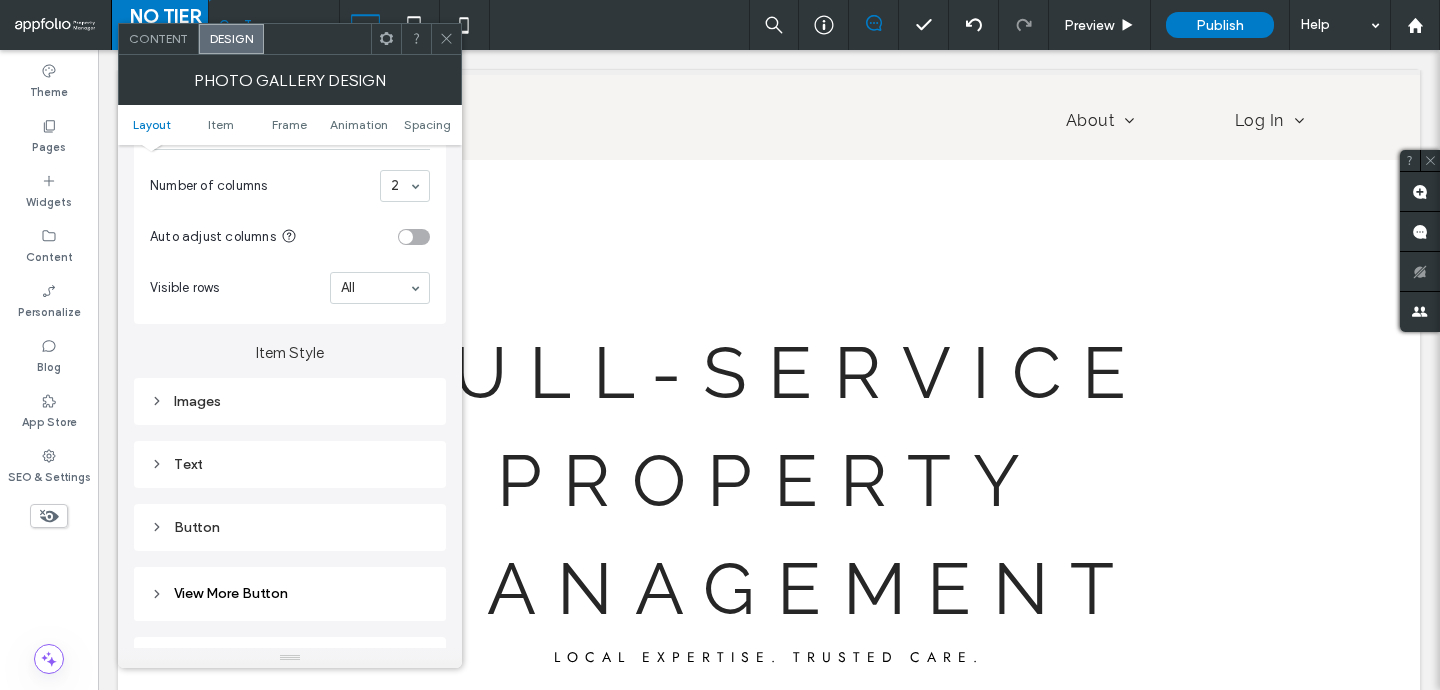 click on "Images" at bounding box center [290, 401] 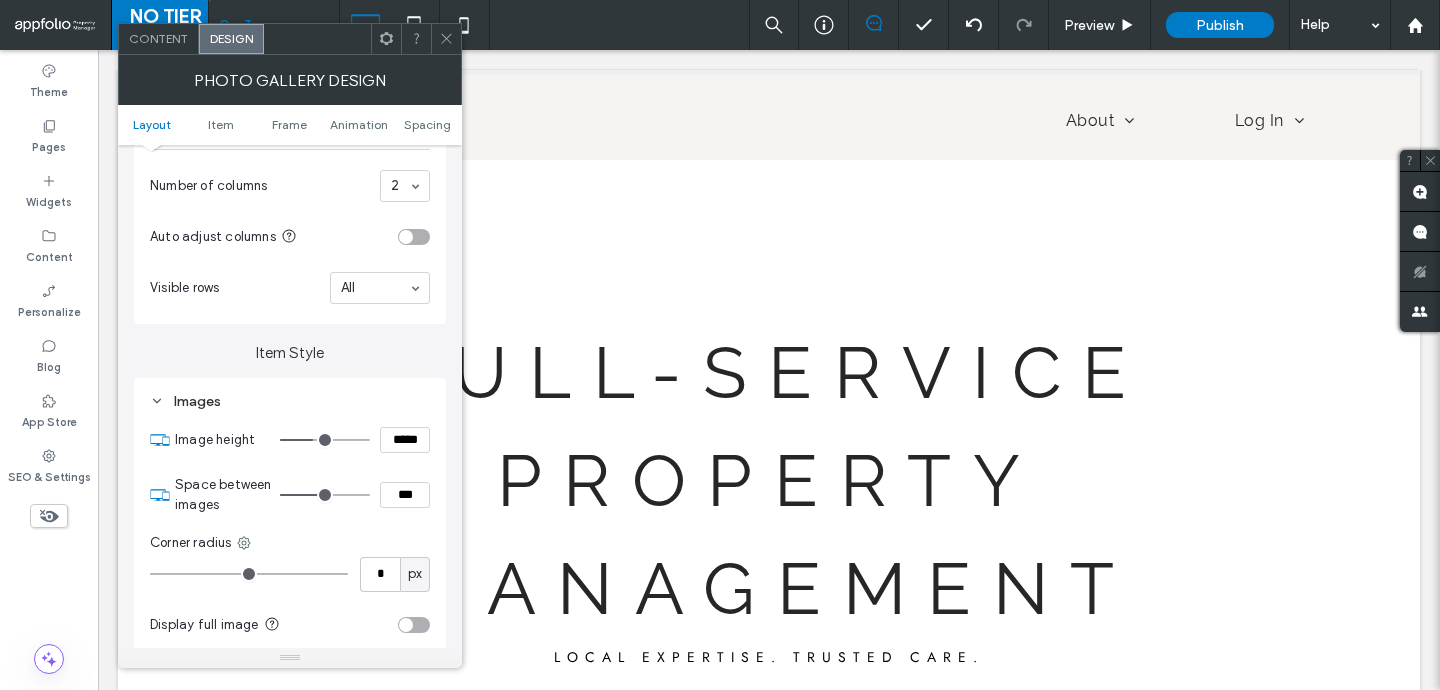 type on "***" 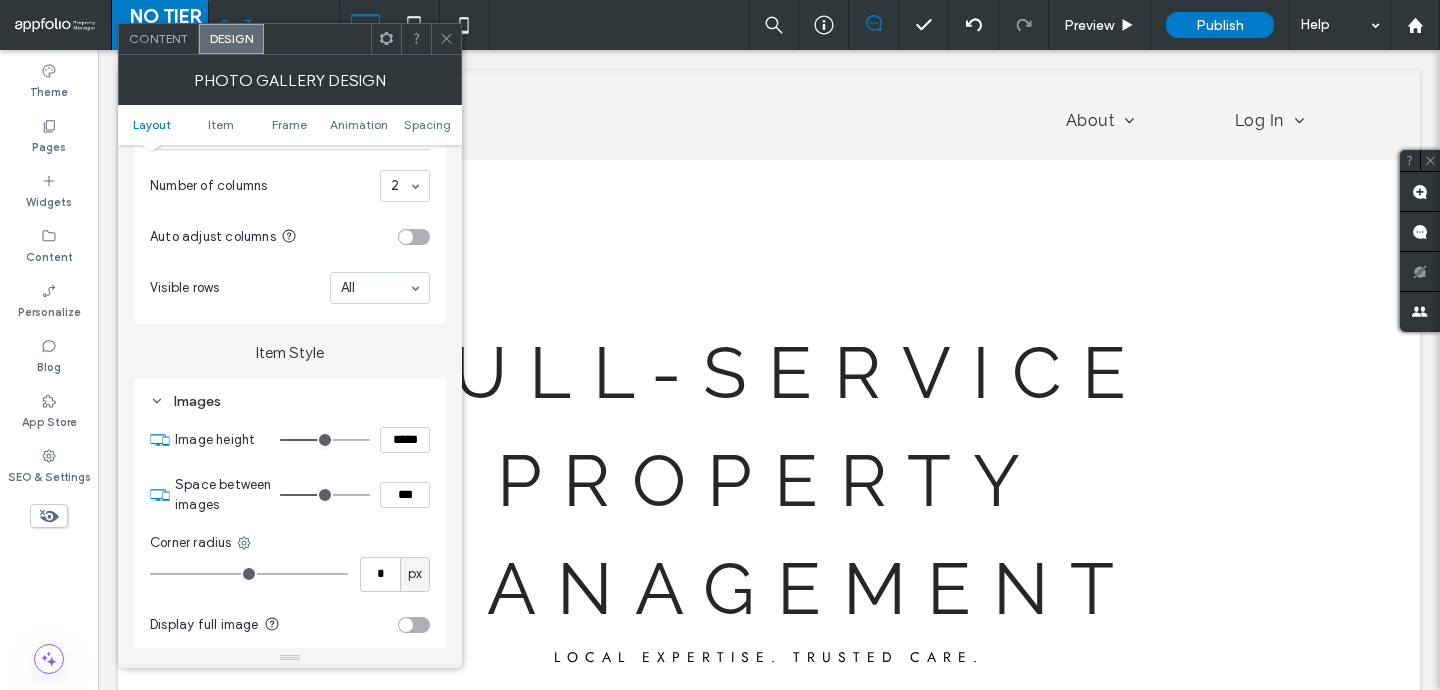 type on "***" 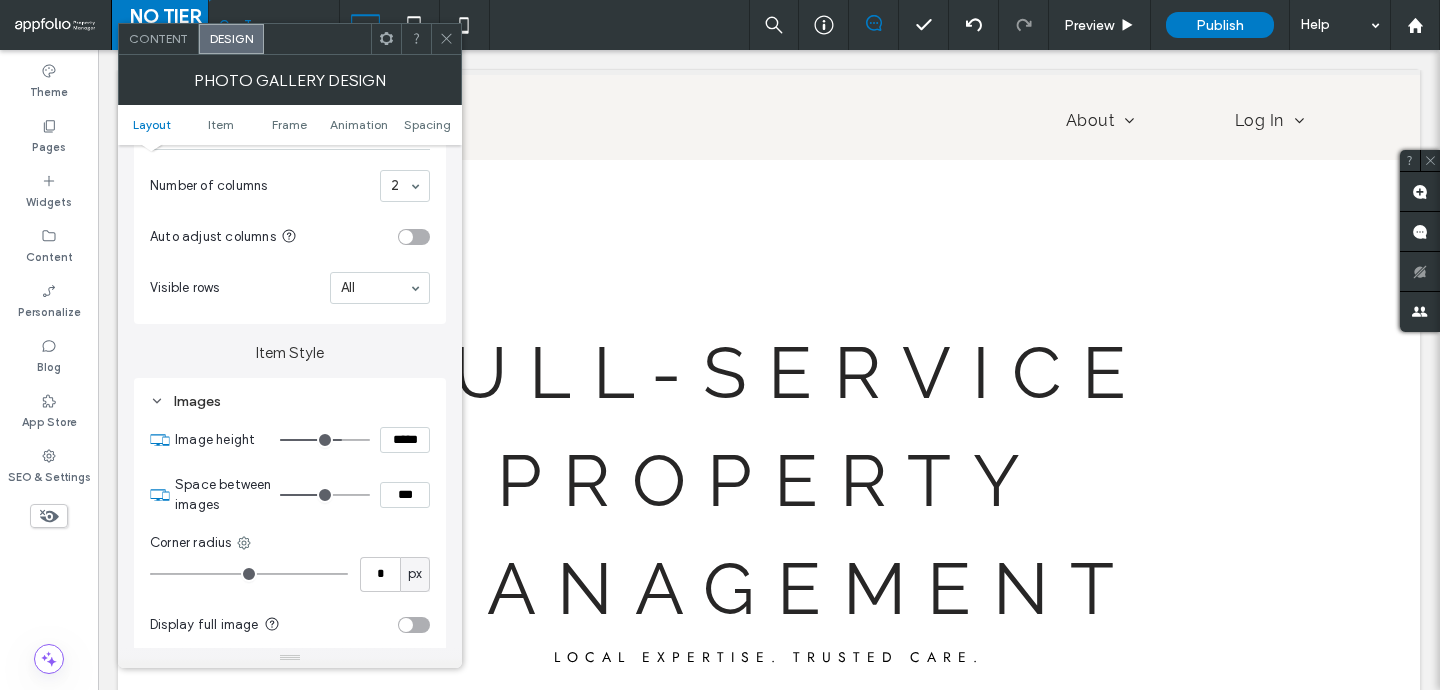 drag, startPoint x: 325, startPoint y: 440, endPoint x: 339, endPoint y: 440, distance: 14 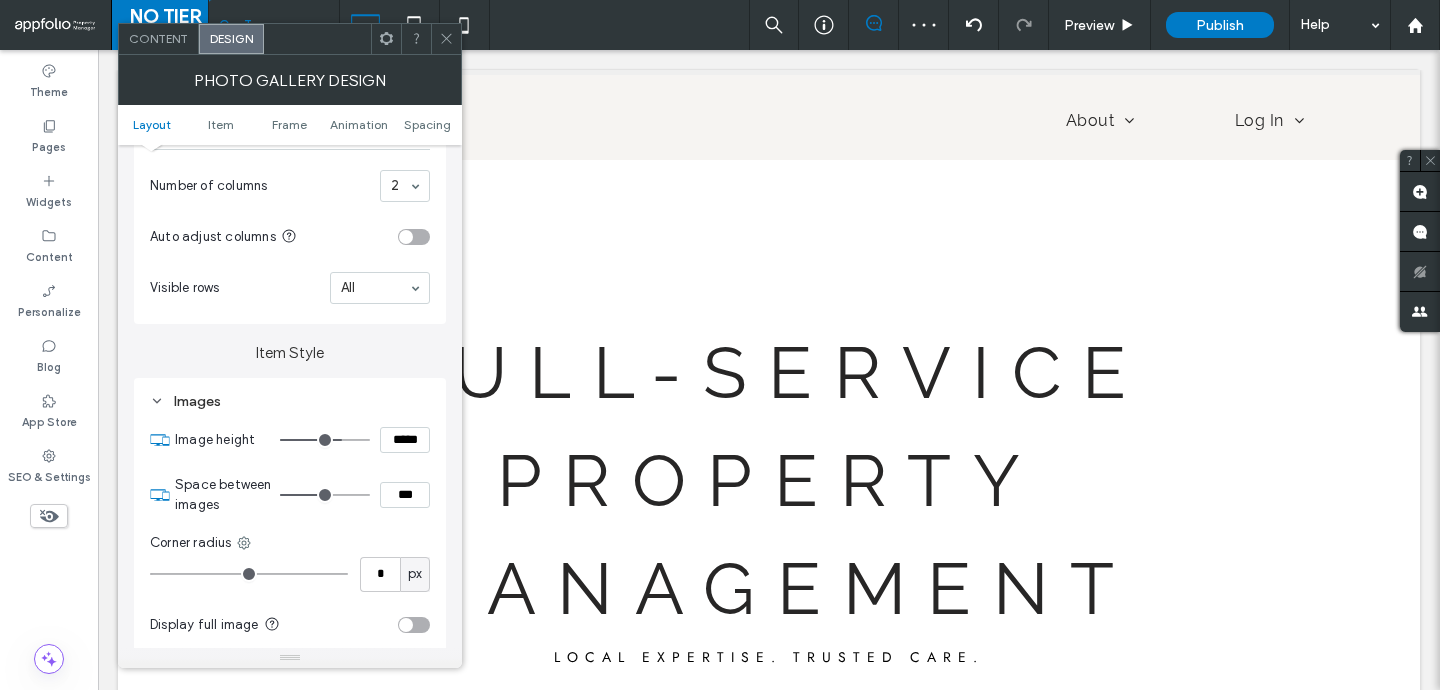 type on "*" 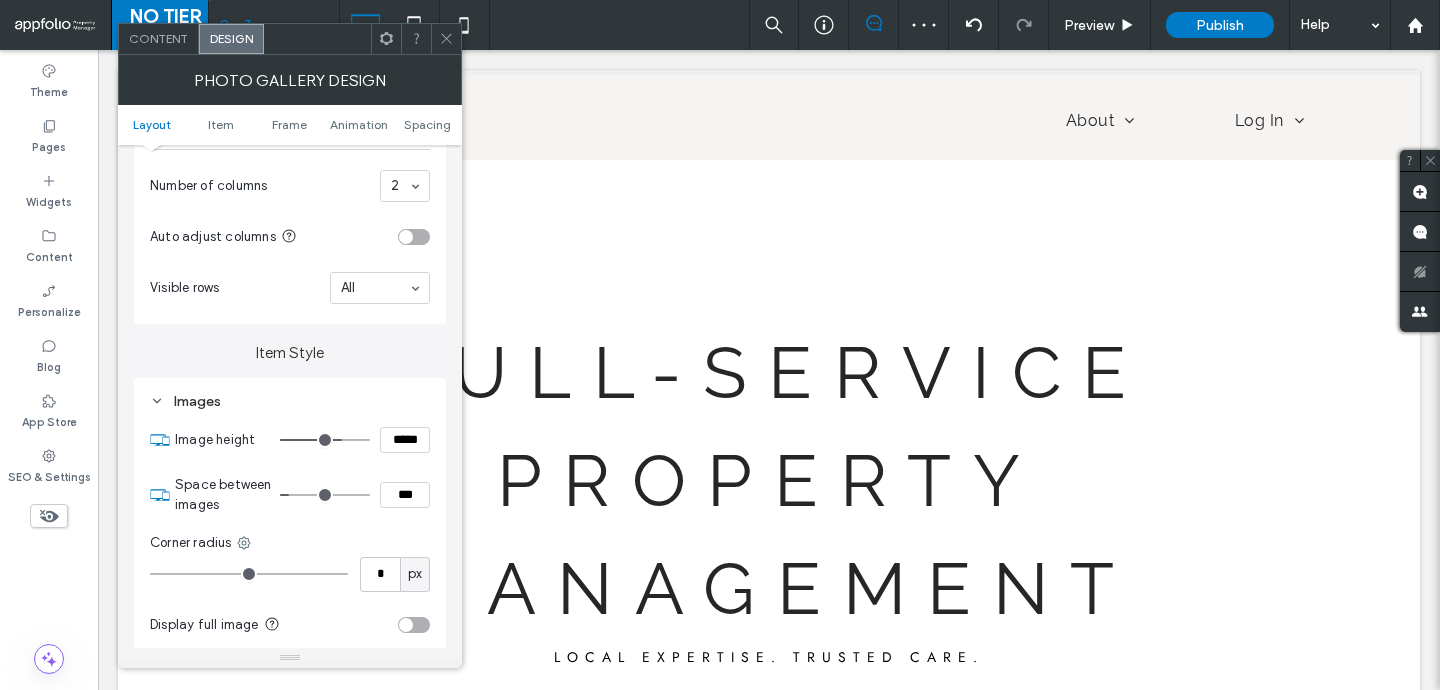 type on "*" 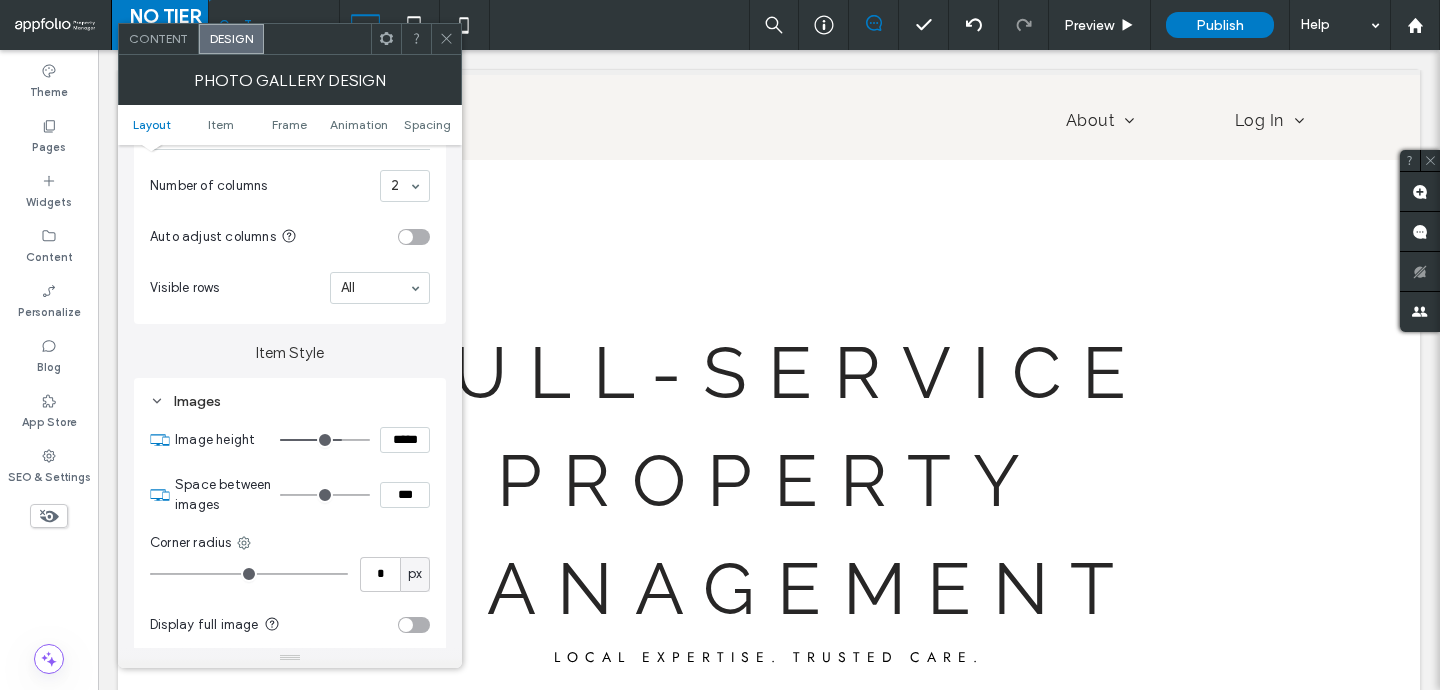 type on "**" 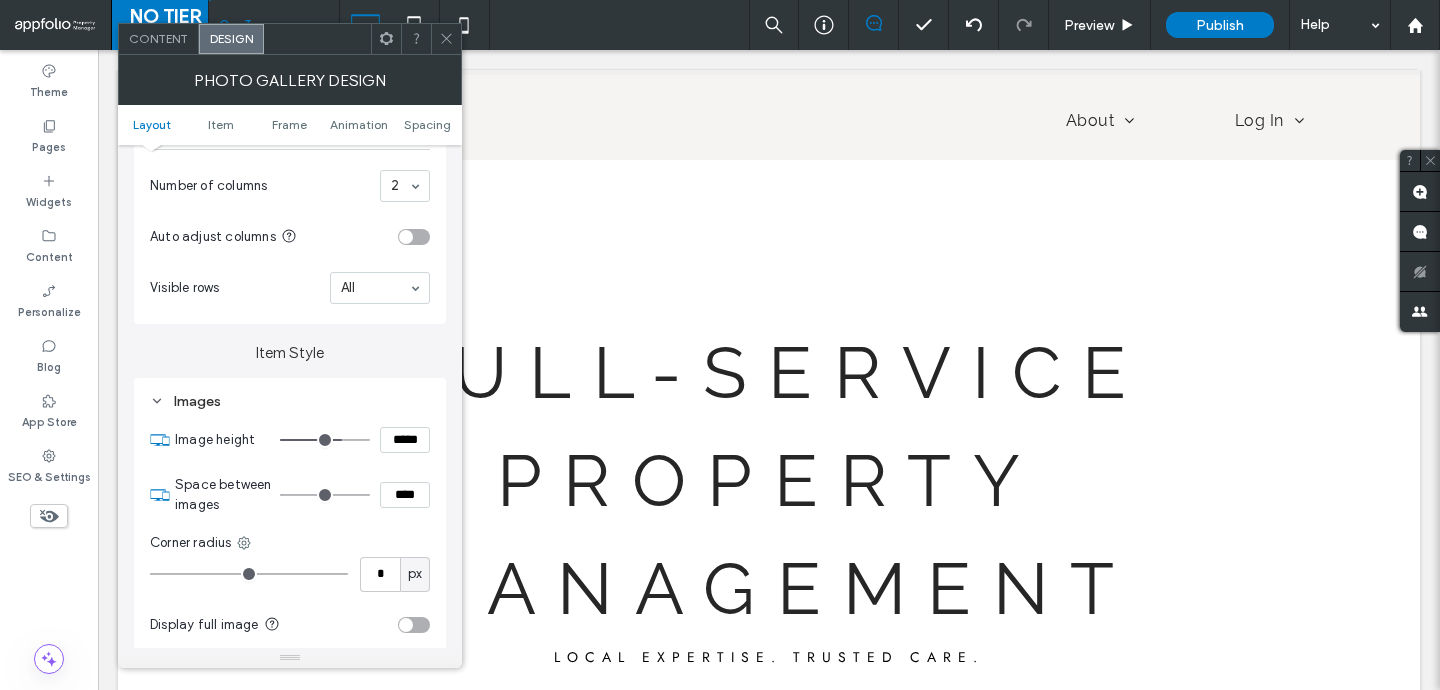 type on "**" 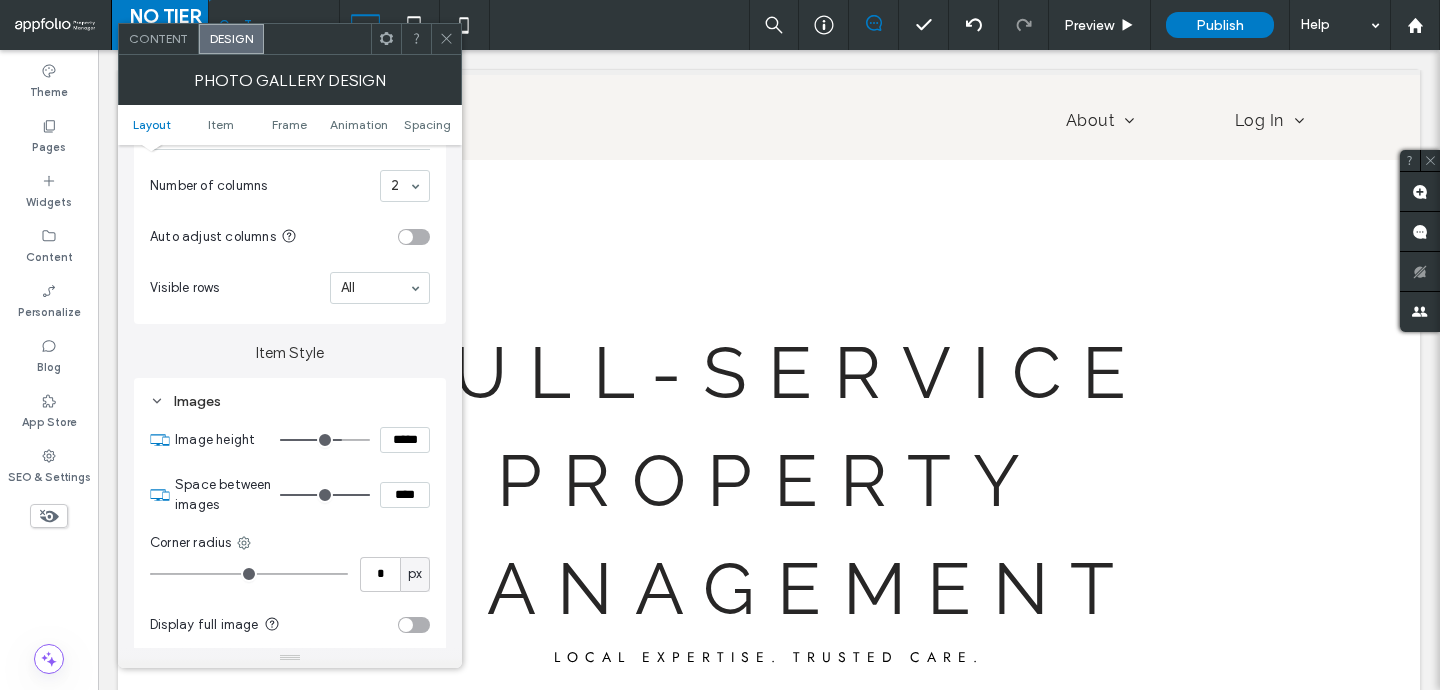 drag, startPoint x: 313, startPoint y: 498, endPoint x: 561, endPoint y: 509, distance: 248.24384 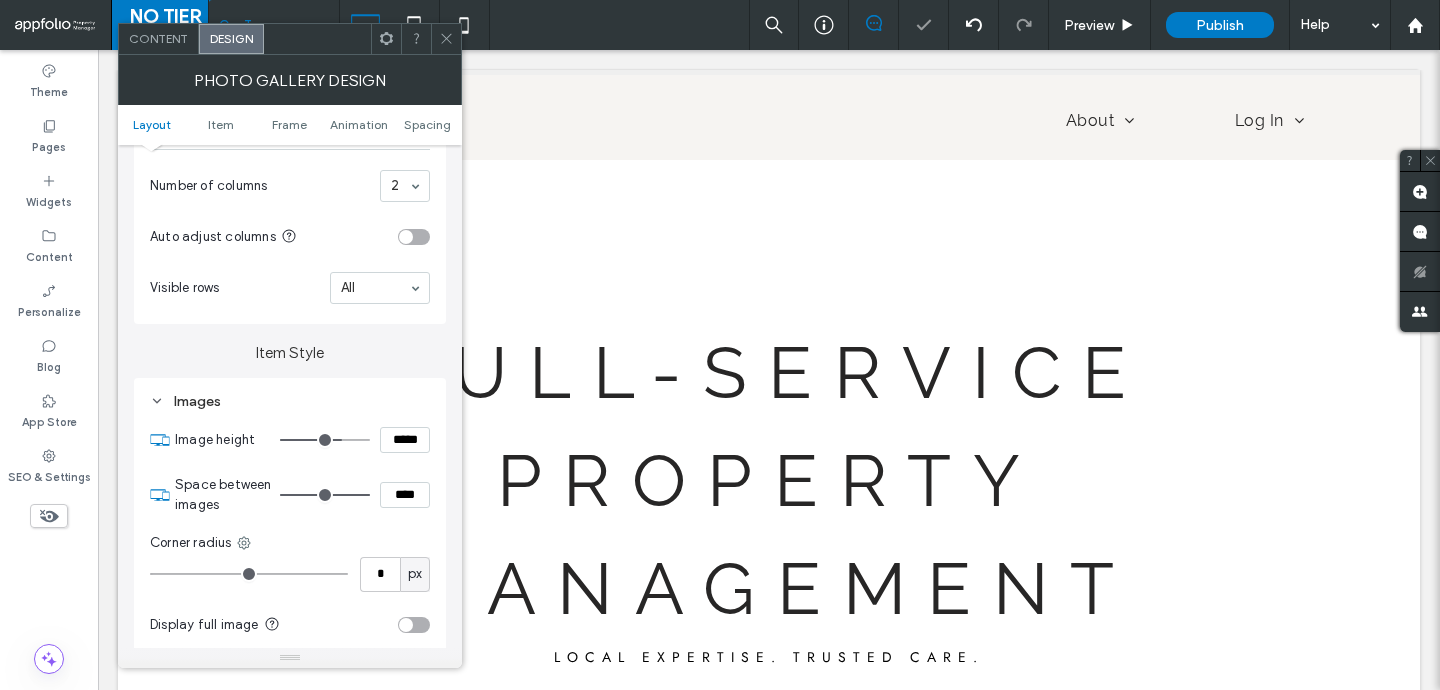 click at bounding box center (446, 39) 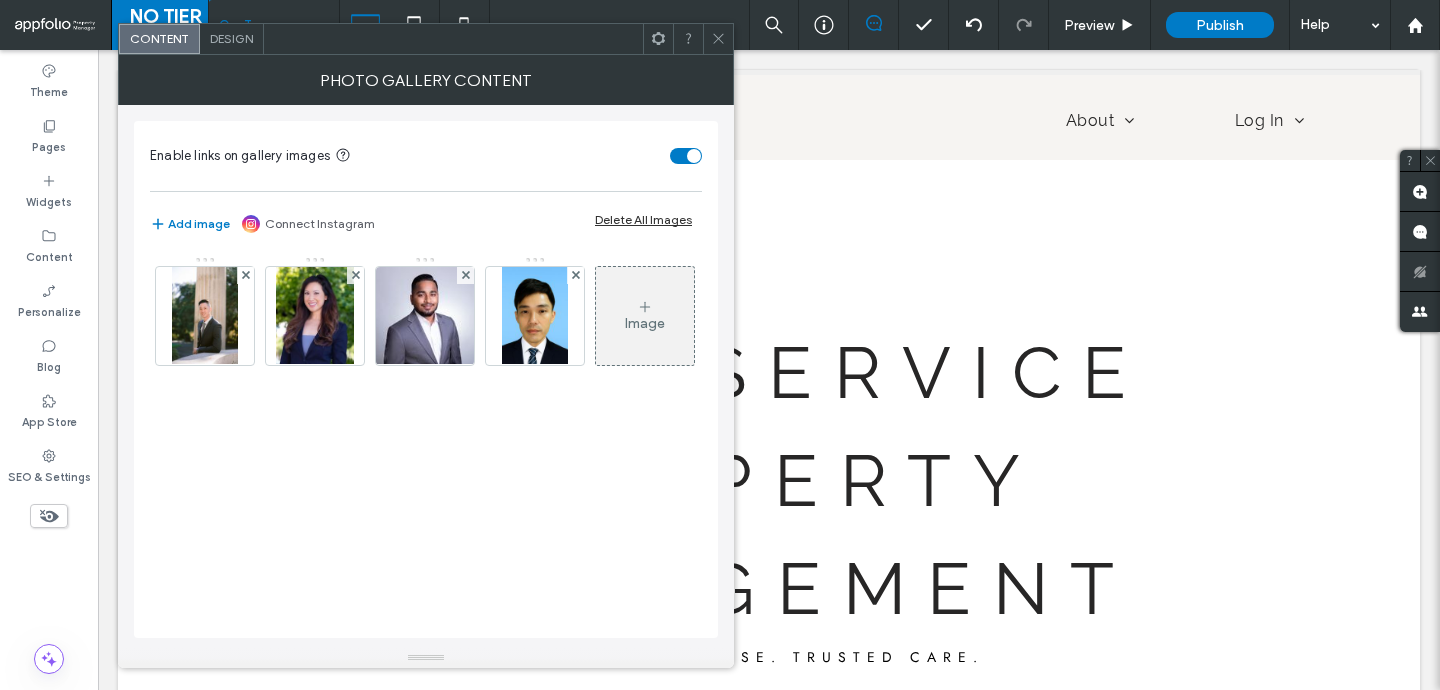 click on "Design" at bounding box center [232, 39] 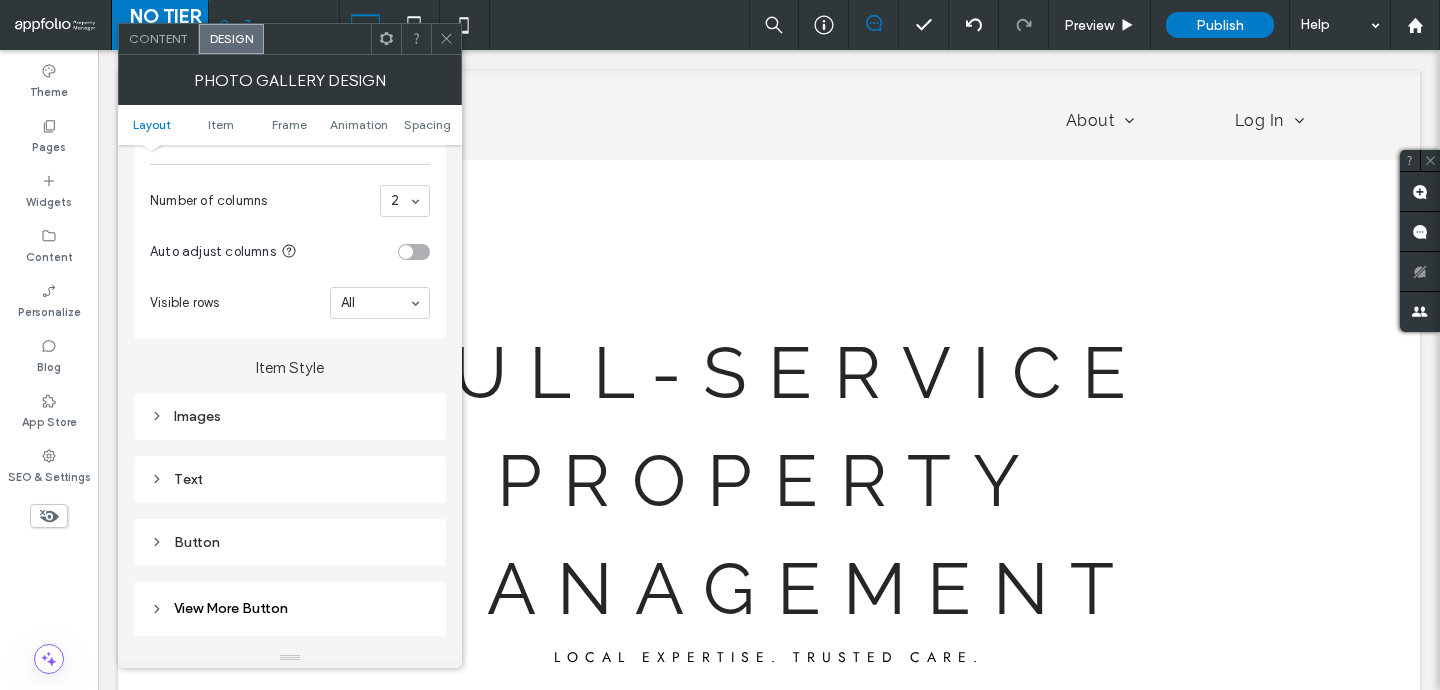 scroll, scrollTop: 566, scrollLeft: 0, axis: vertical 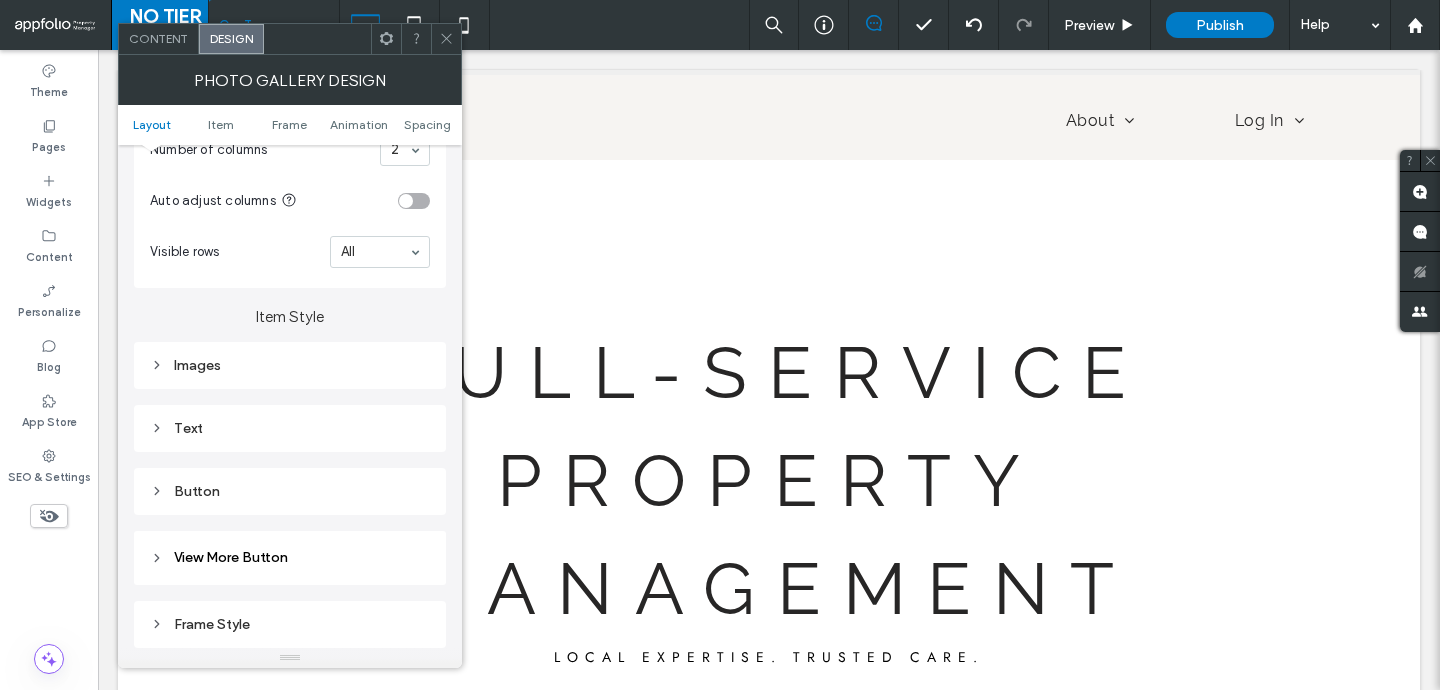 click on "Images" at bounding box center [290, 365] 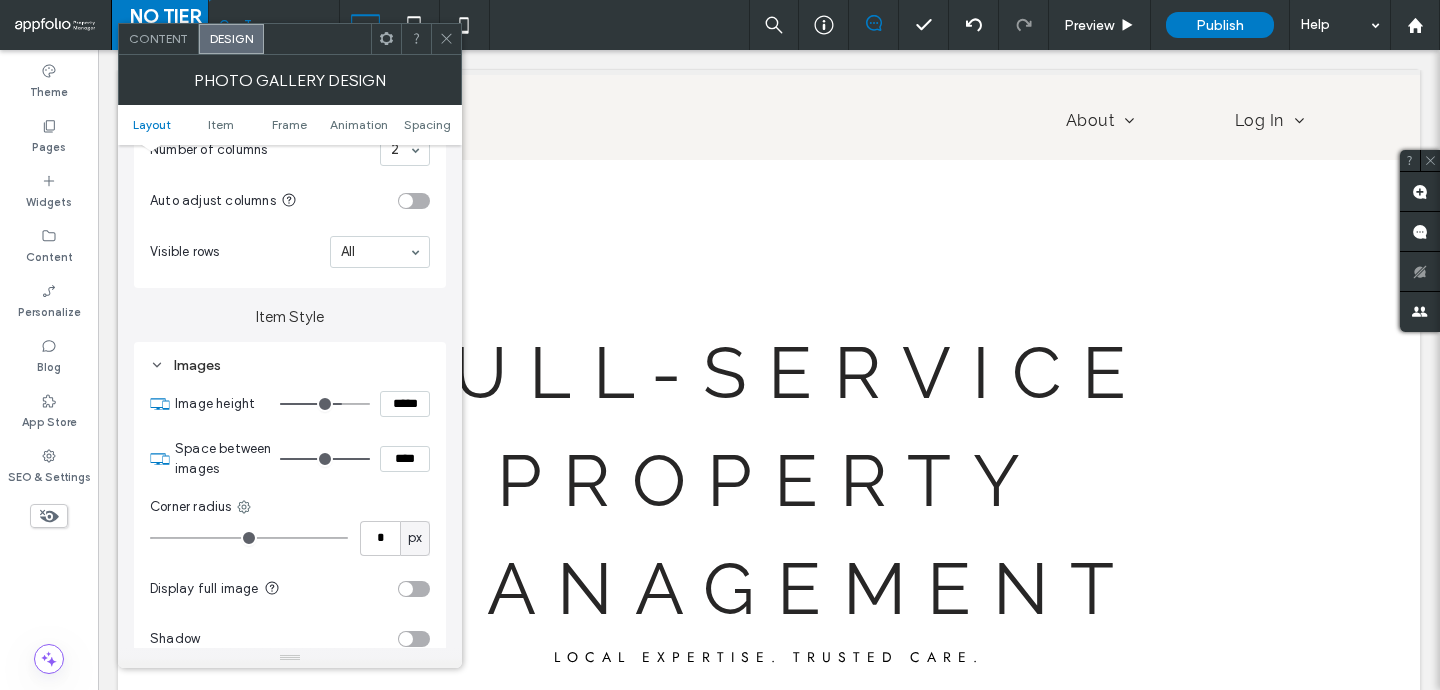 type on "***" 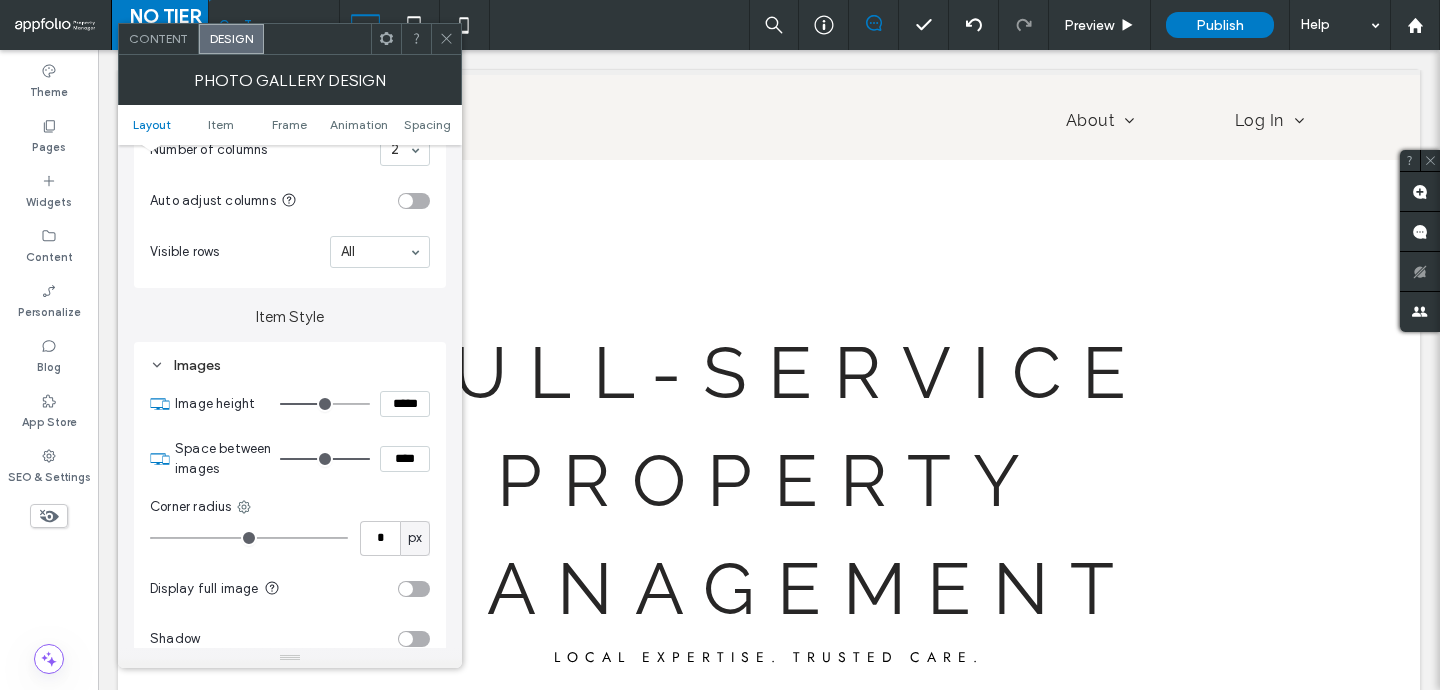 type on "***" 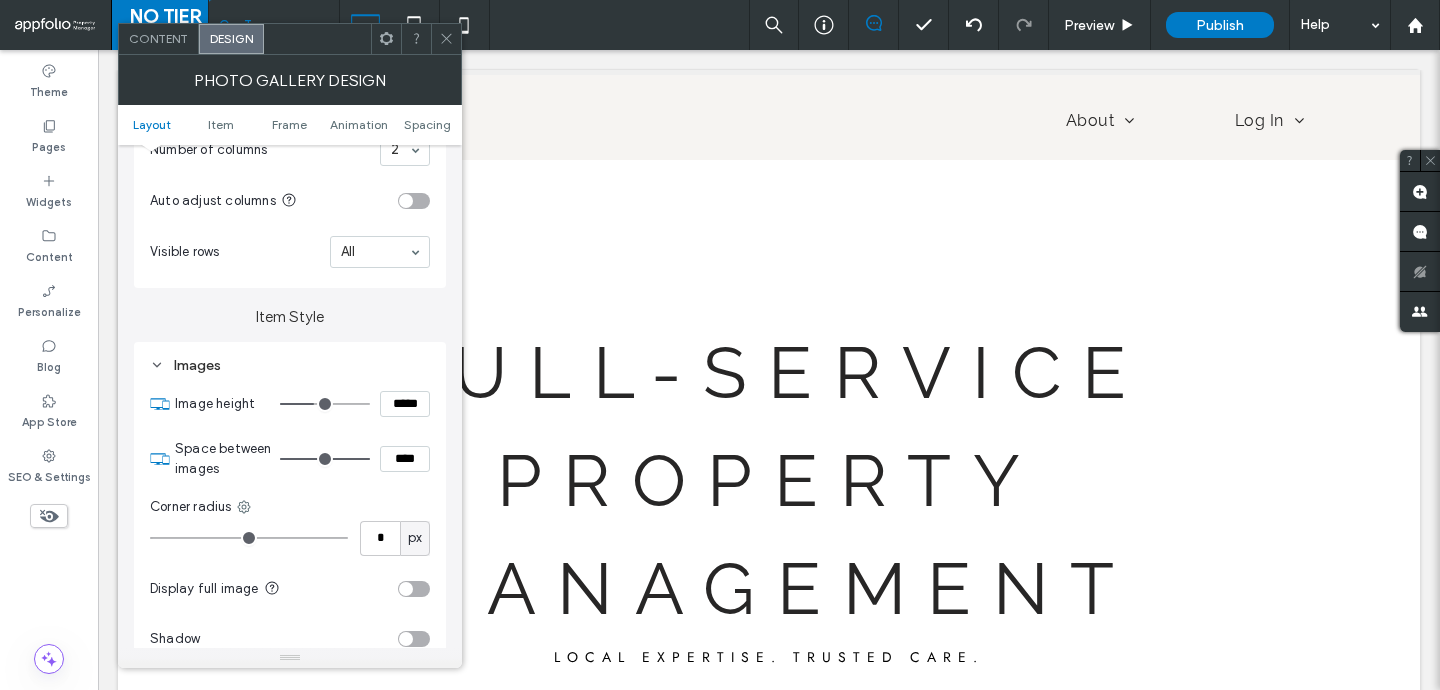 type on "***" 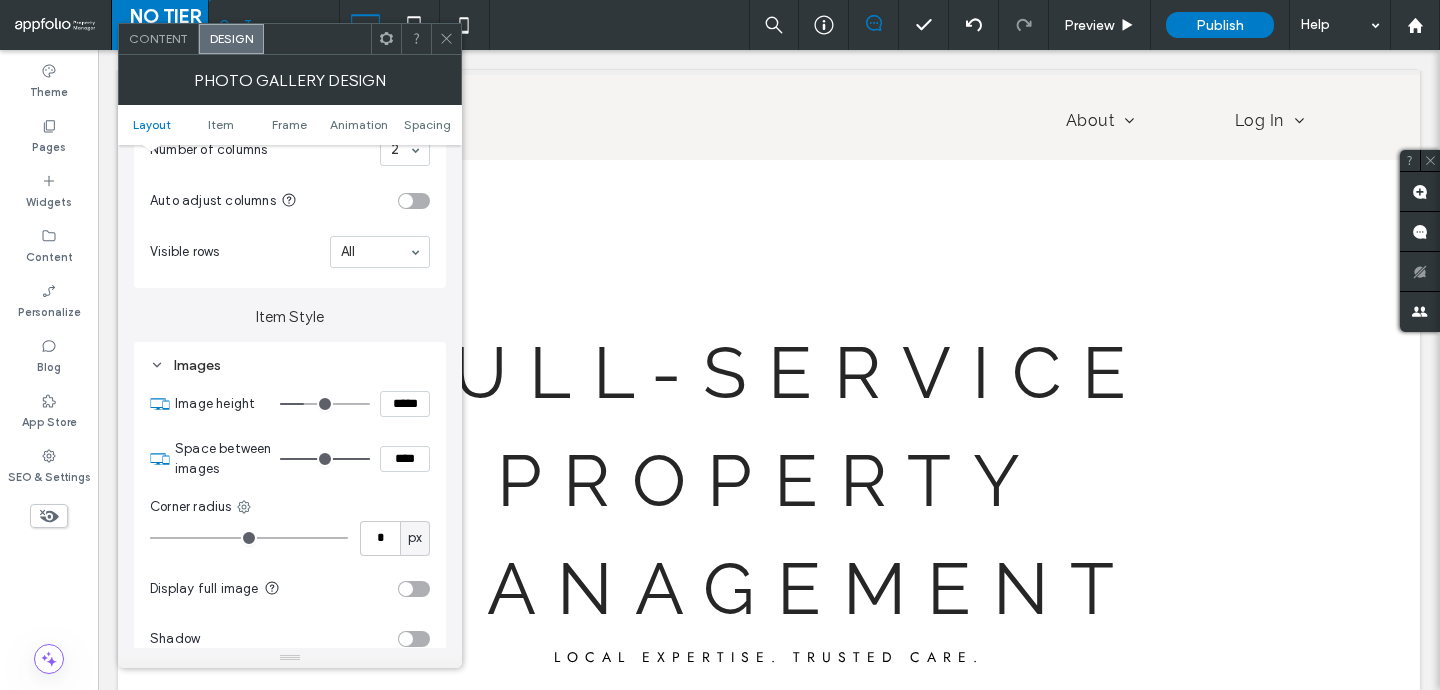 type on "***" 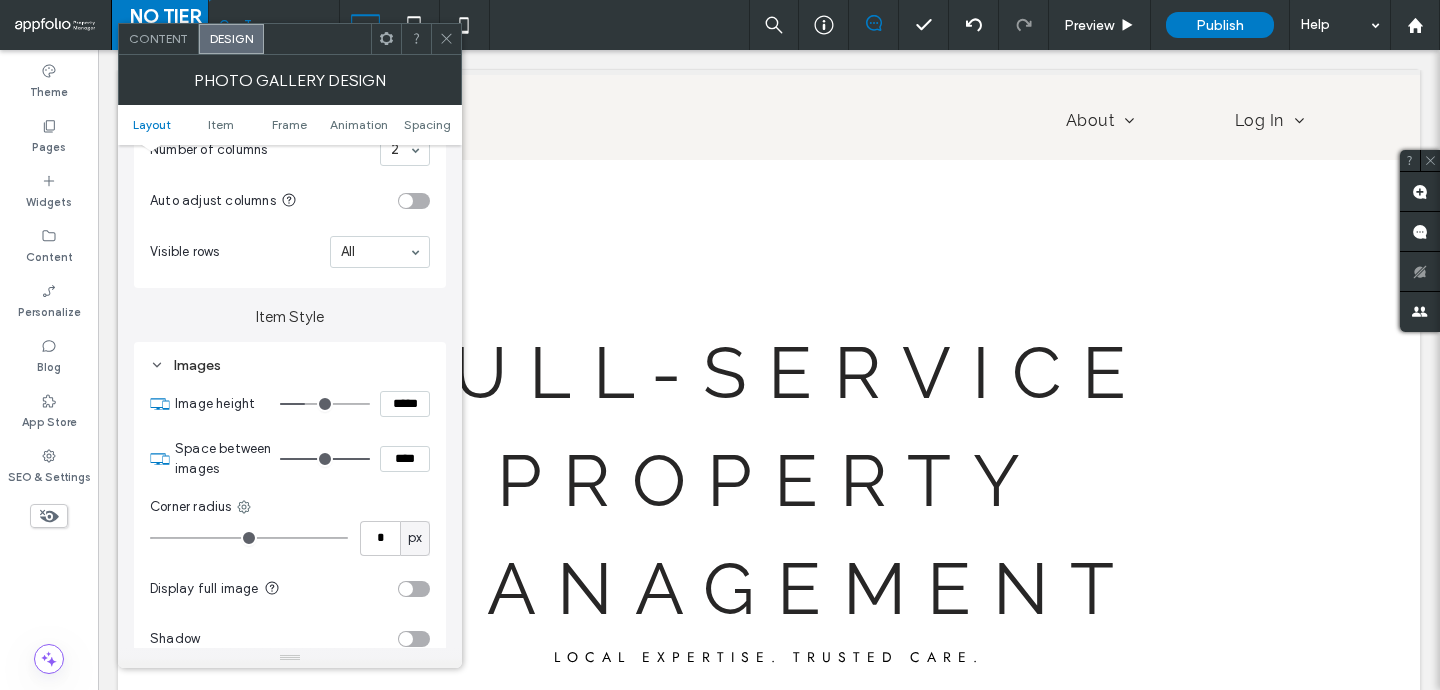 type on "***" 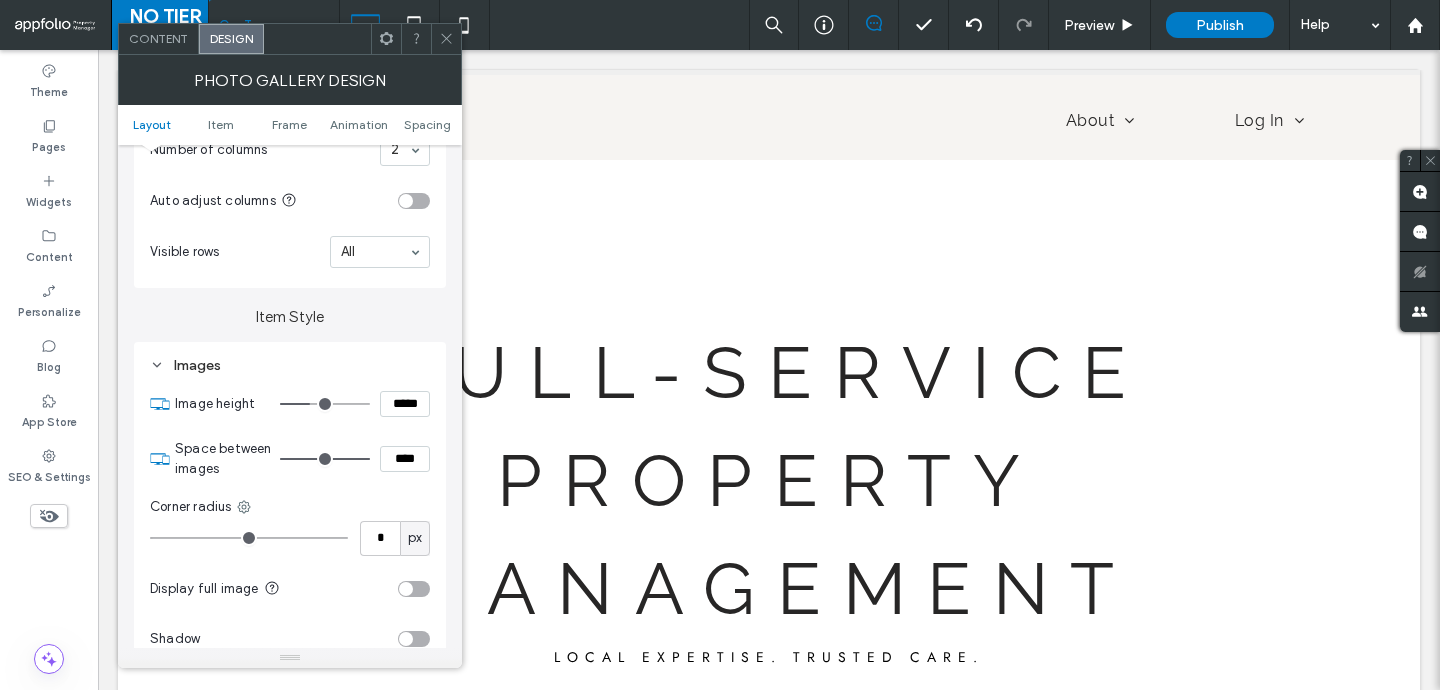 type on "***" 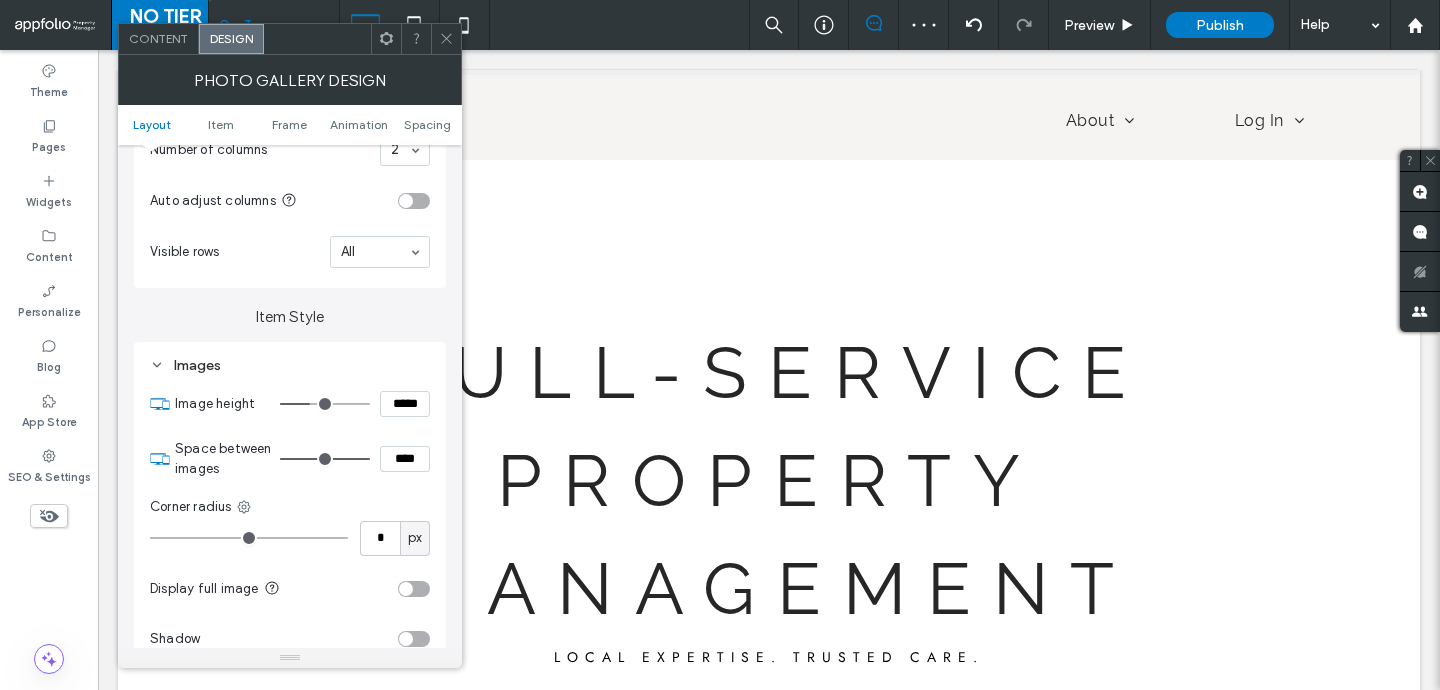 click 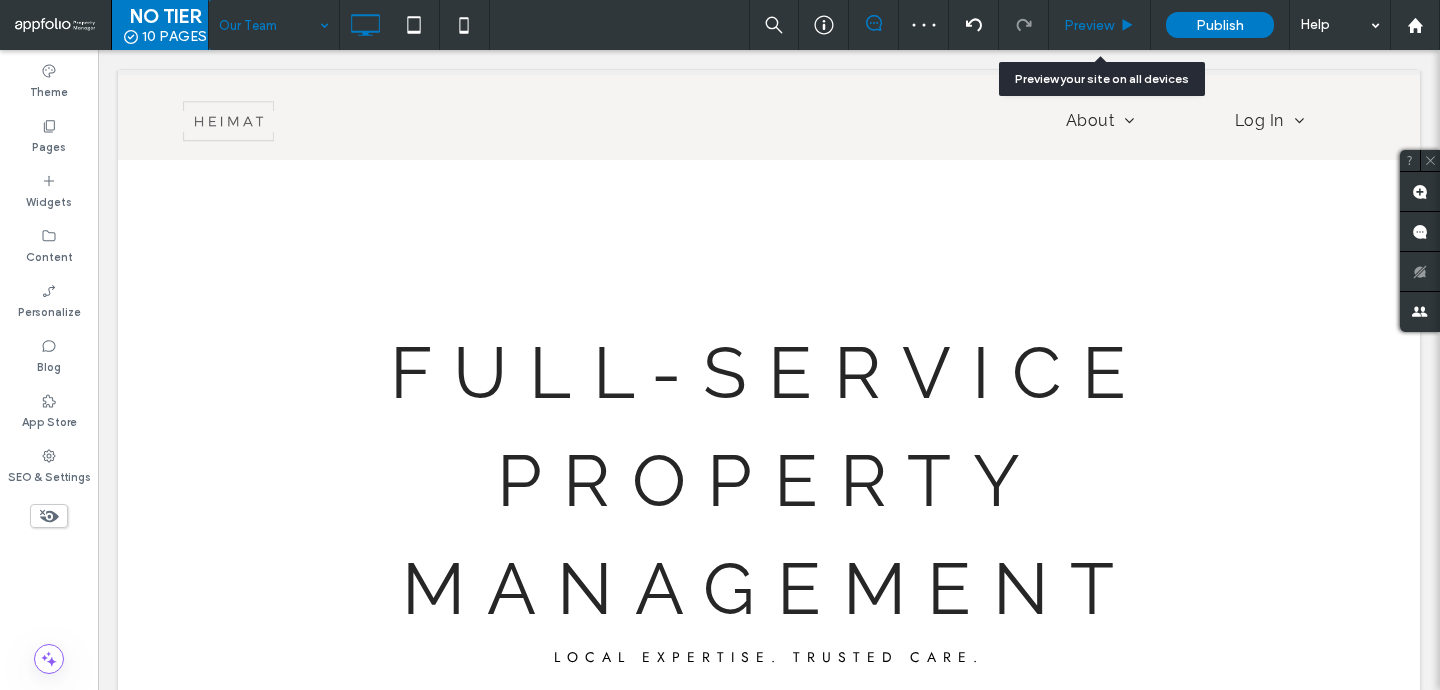 click on "Preview" at bounding box center (1089, 25) 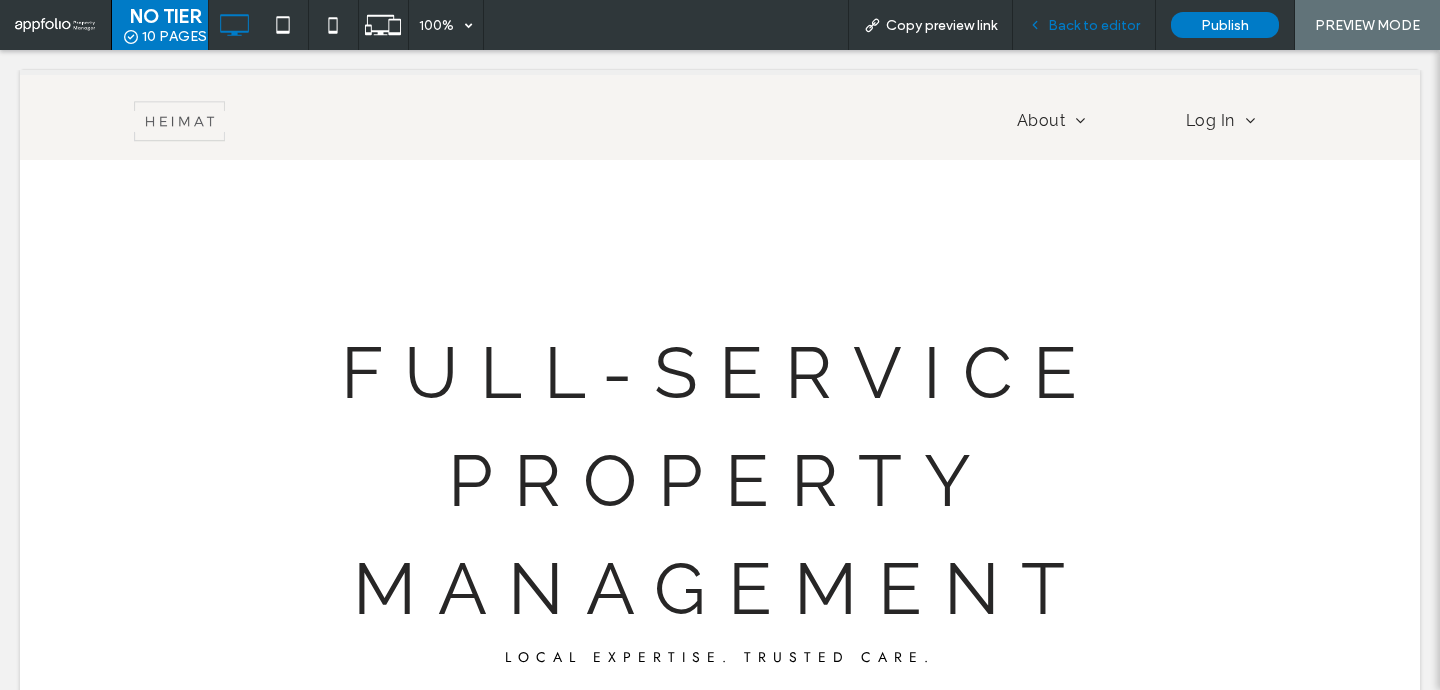click on "Back to editor" at bounding box center [1094, 25] 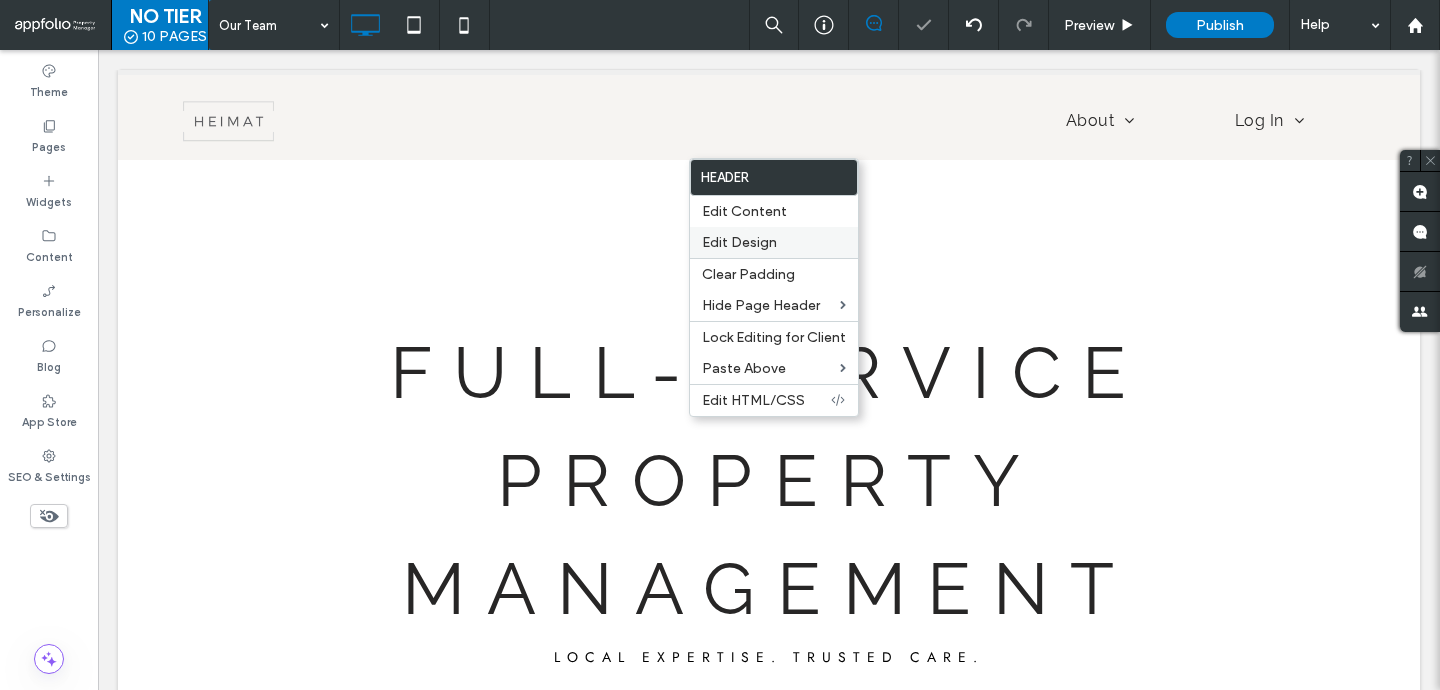 click on "Edit Design" at bounding box center [774, 242] 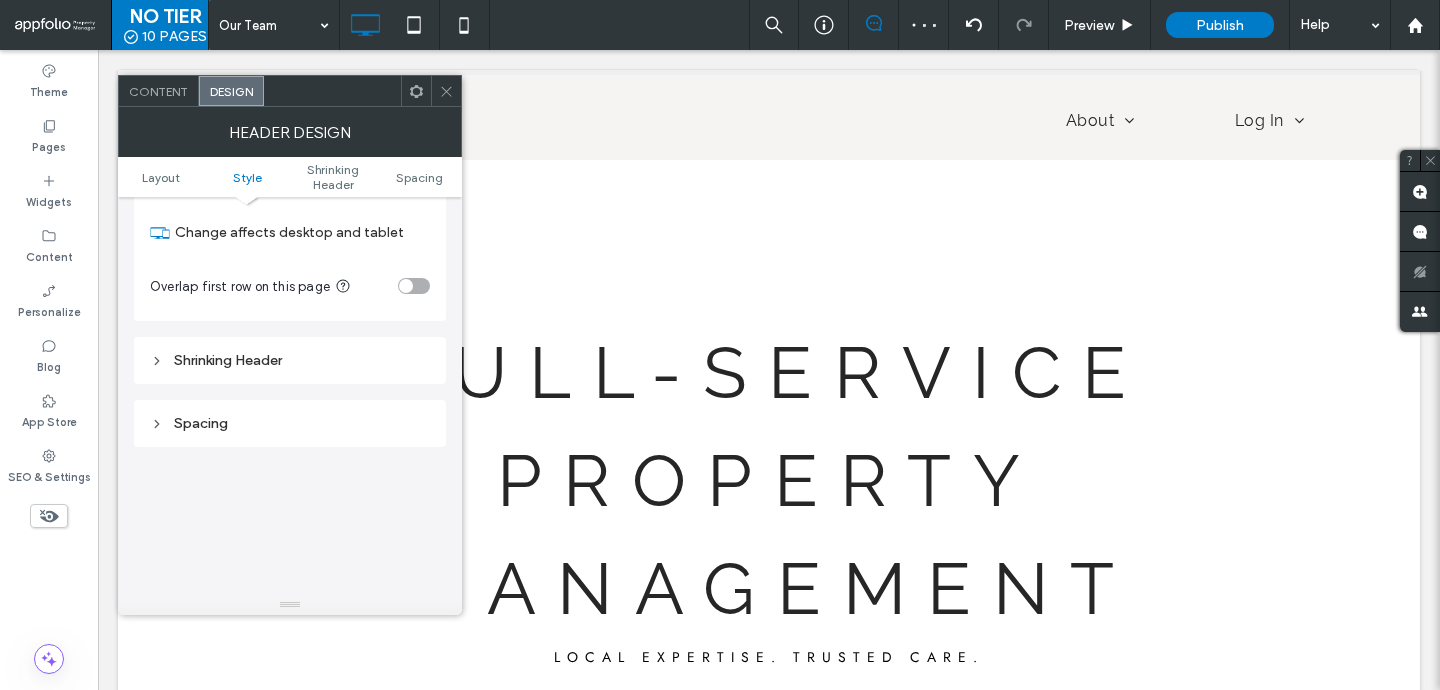 scroll, scrollTop: 504, scrollLeft: 0, axis: vertical 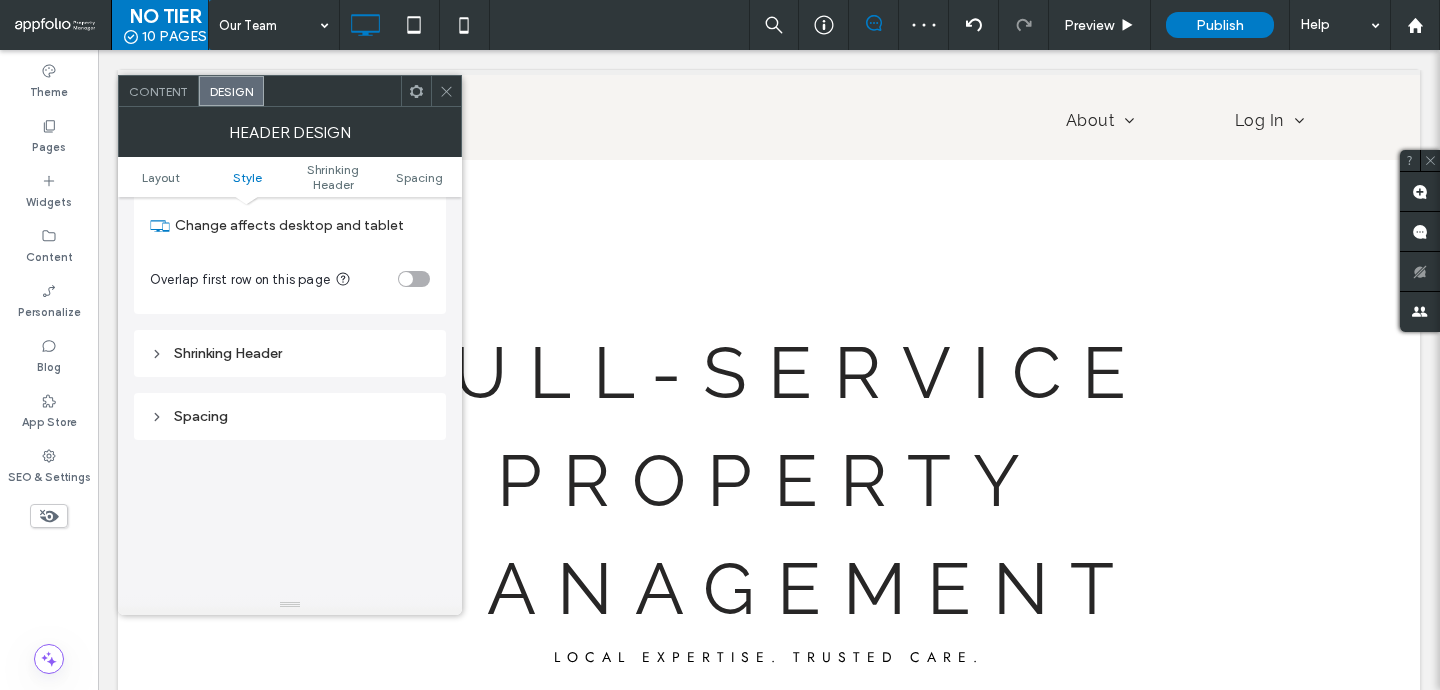 click on "Shrinking Header" at bounding box center [290, 353] 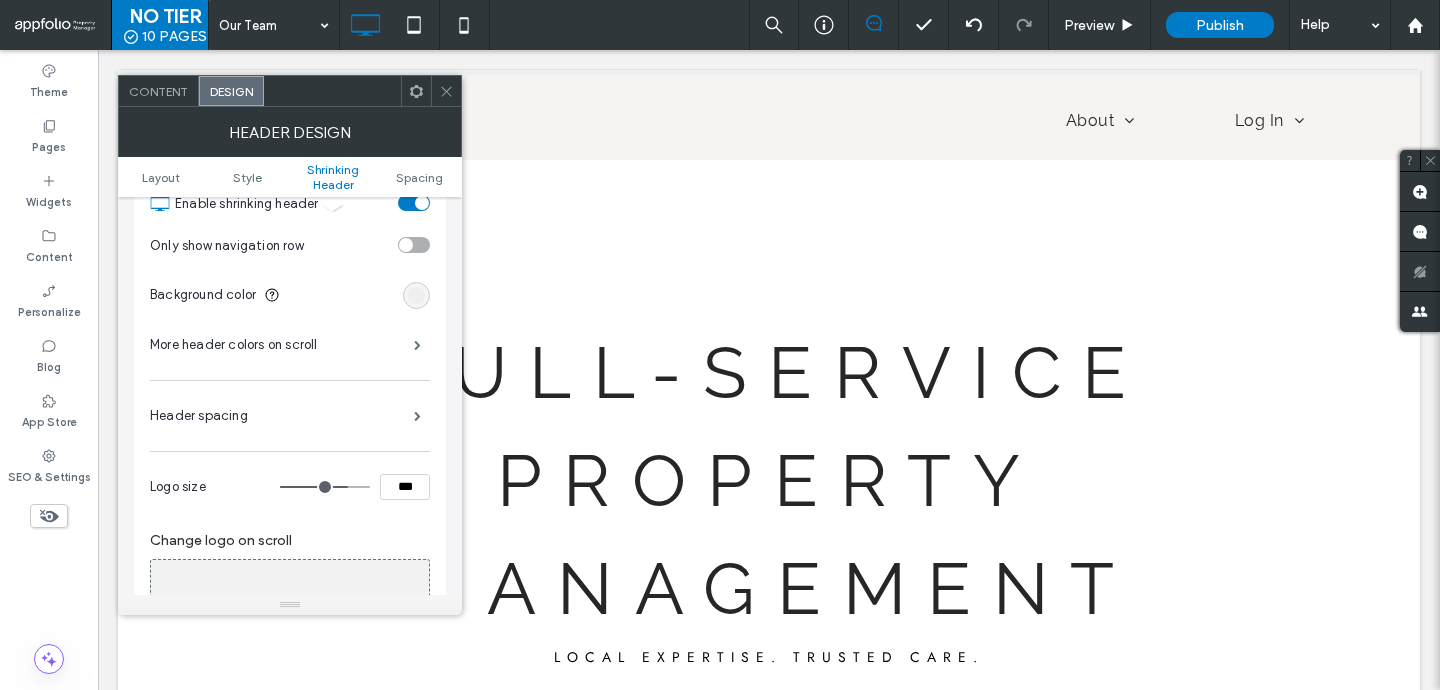 scroll, scrollTop: 786, scrollLeft: 0, axis: vertical 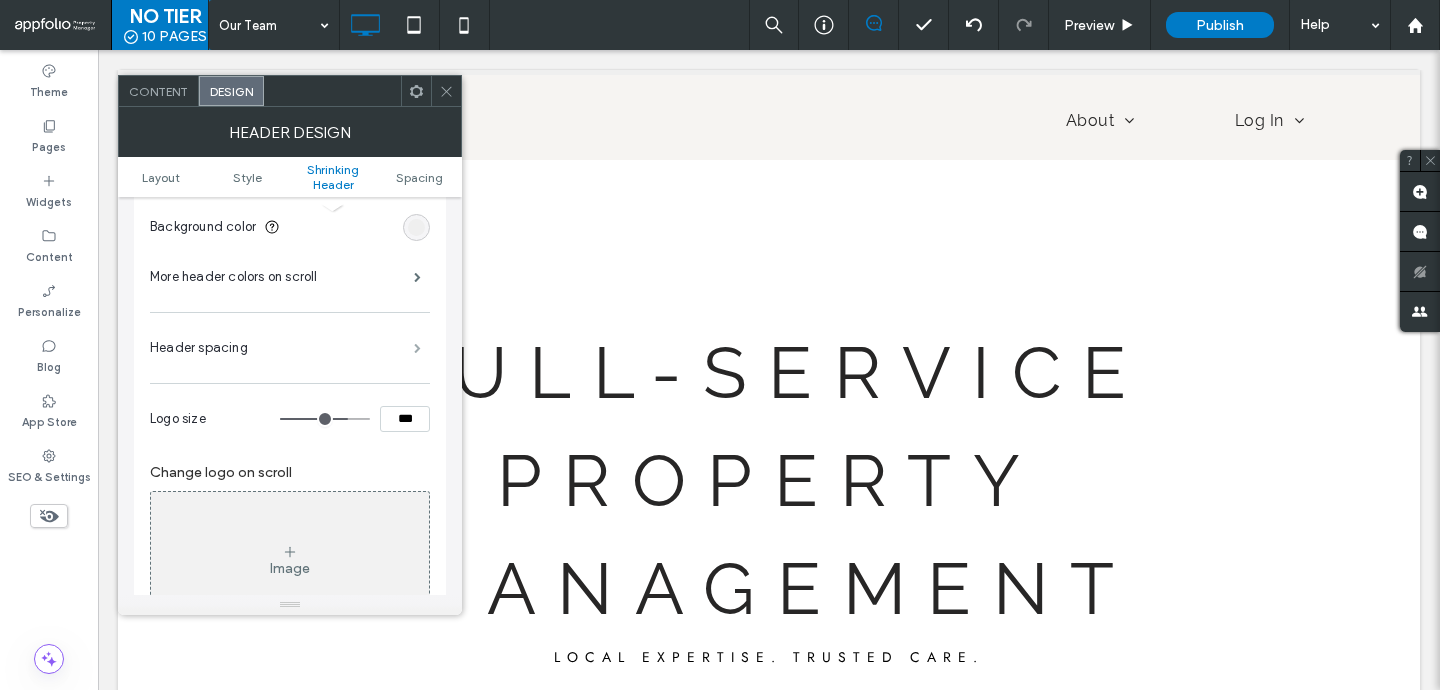 click at bounding box center [417, 348] 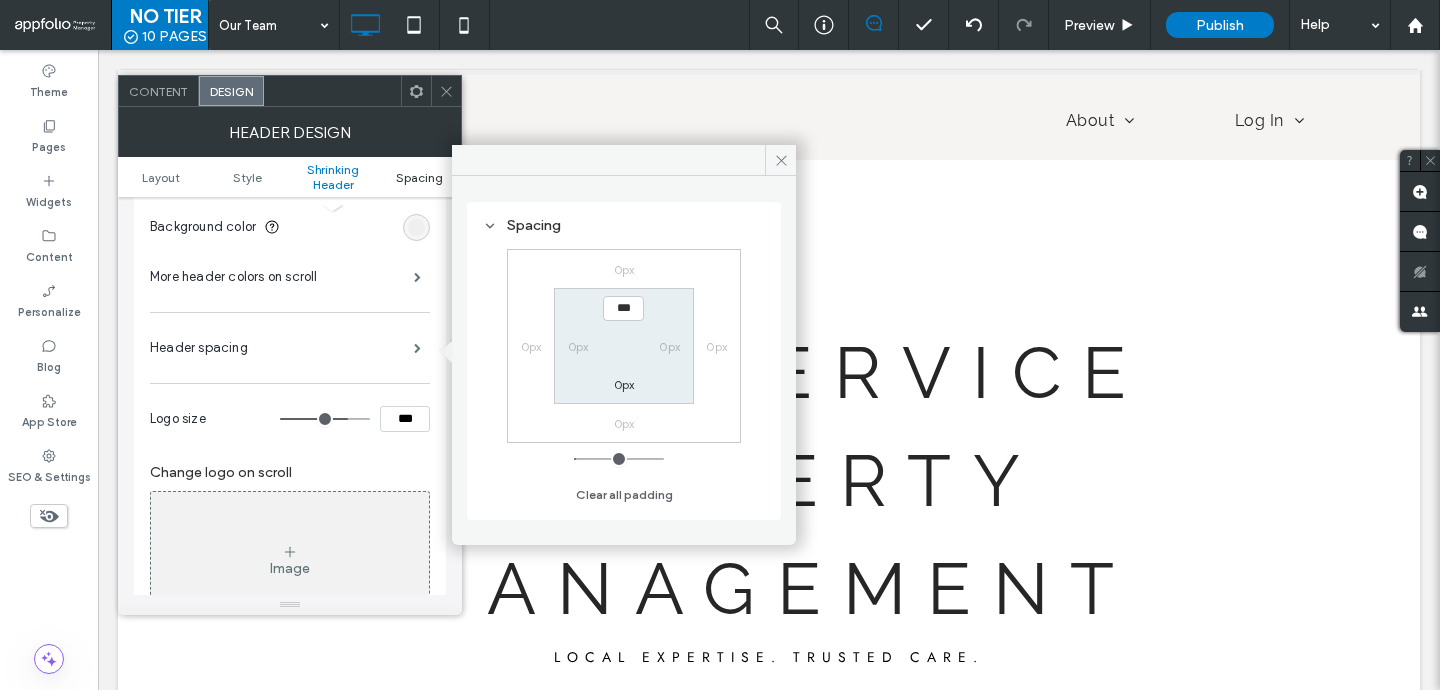 click on "Spacing" at bounding box center [419, 177] 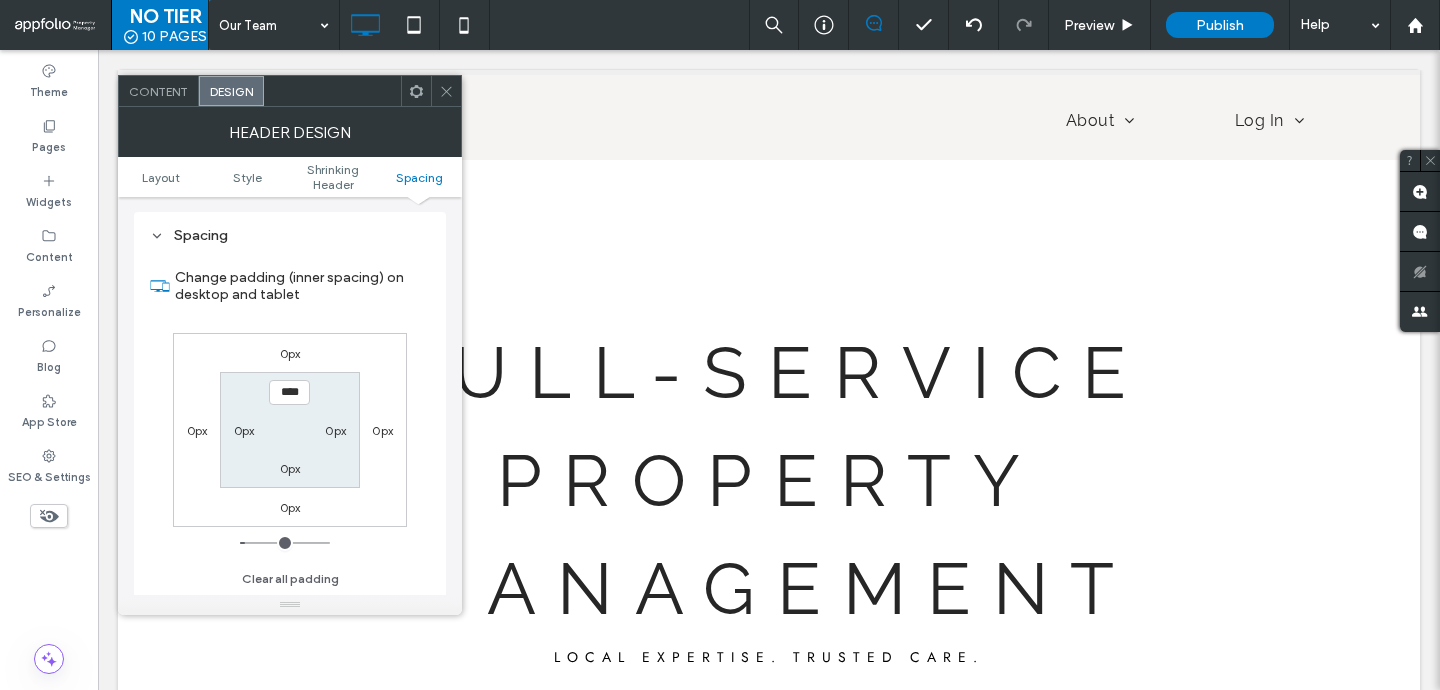 scroll, scrollTop: 1240, scrollLeft: 0, axis: vertical 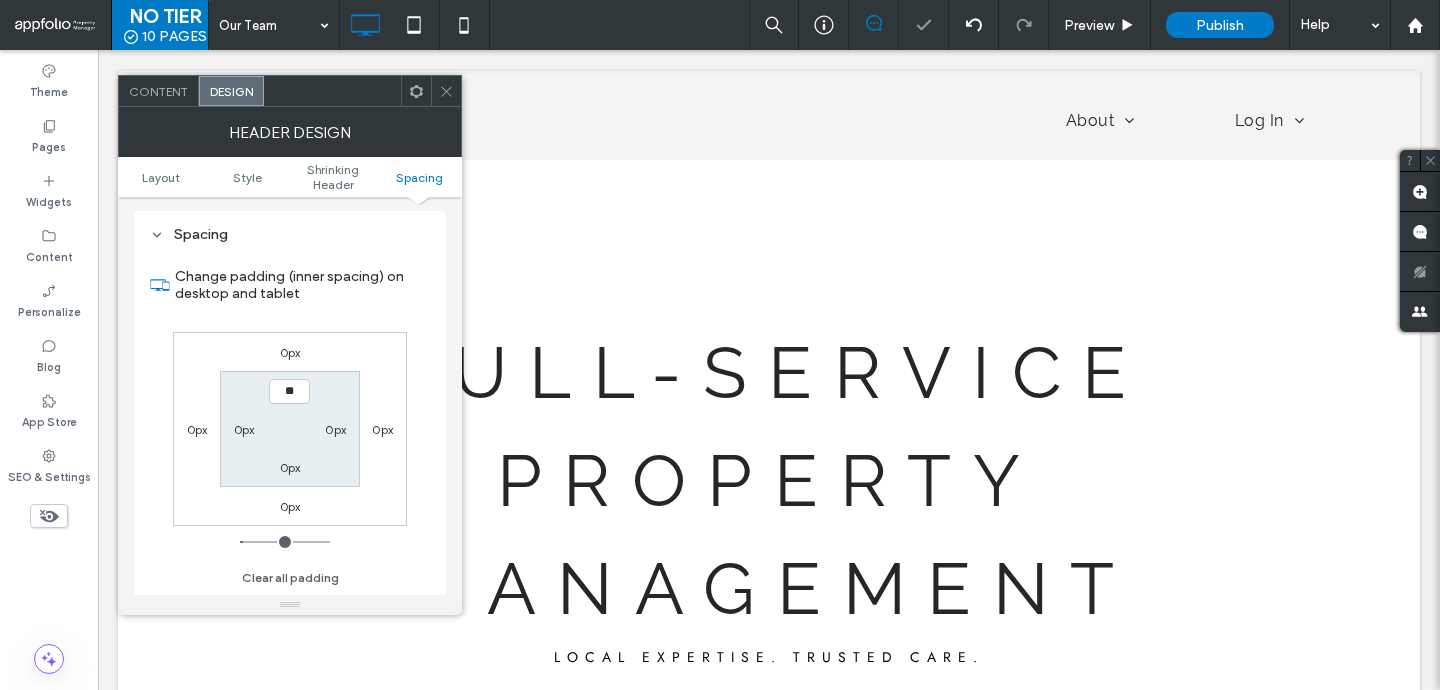 type on "****" 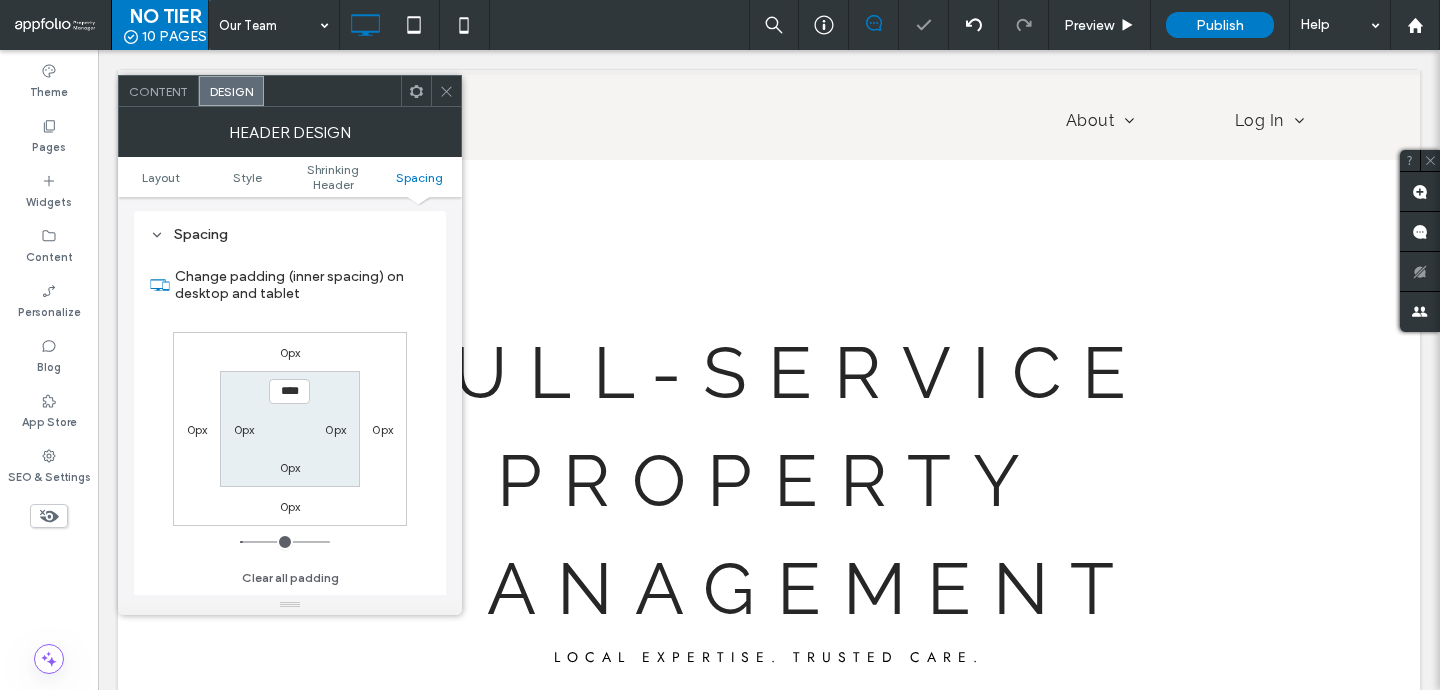 click 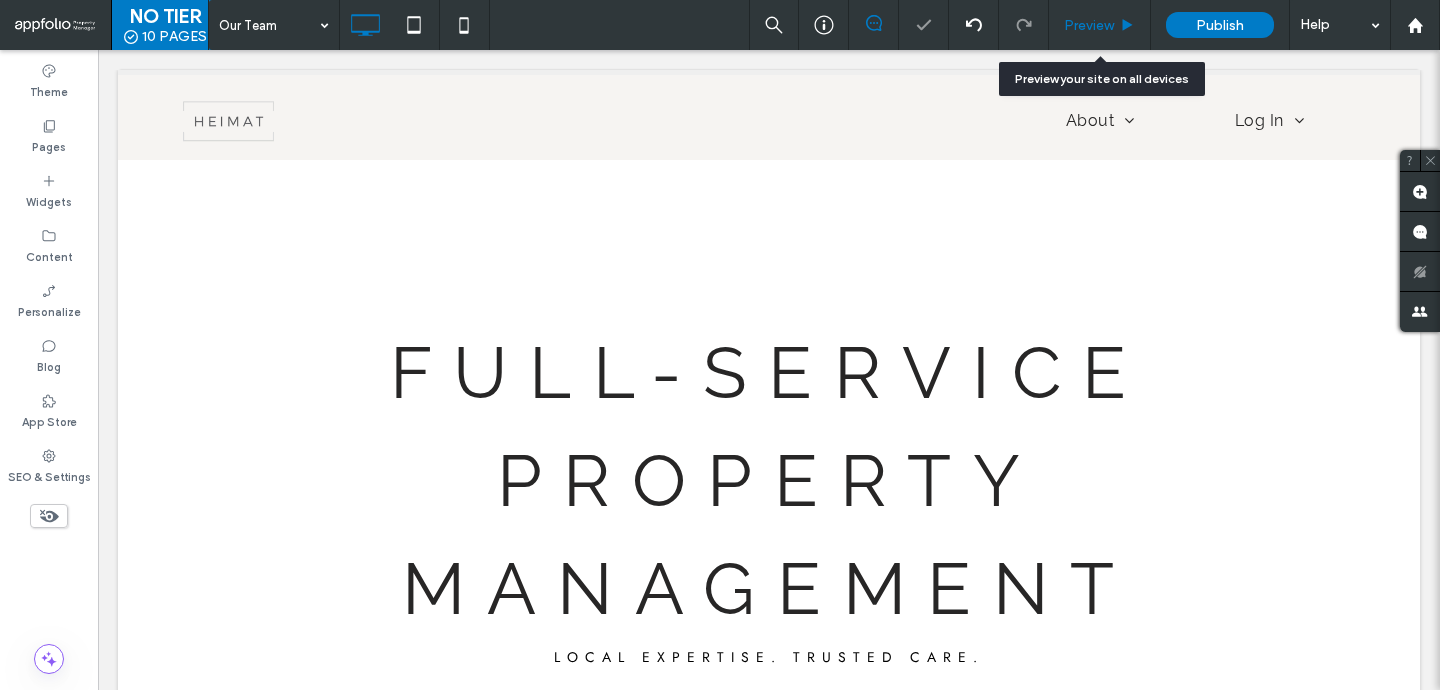 click on "Preview" at bounding box center [1099, 25] 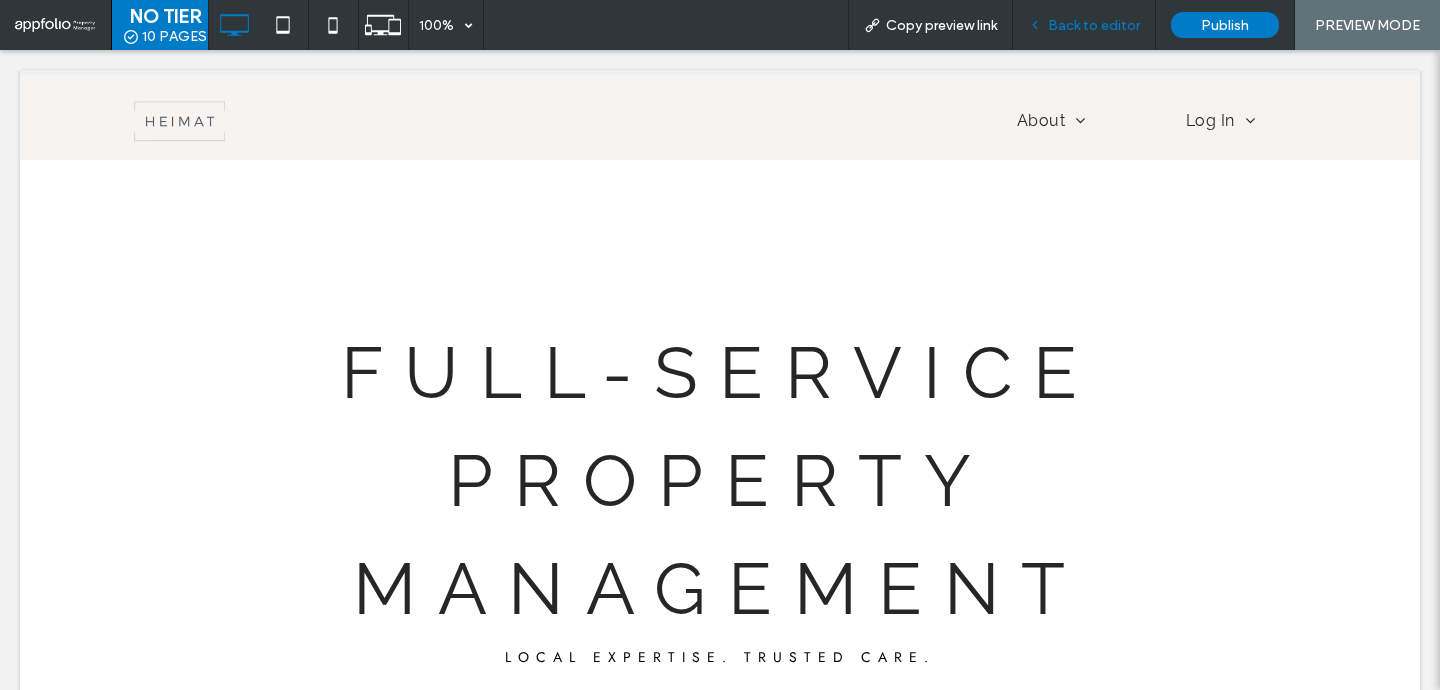 click on "Back to editor" at bounding box center (1084, 25) 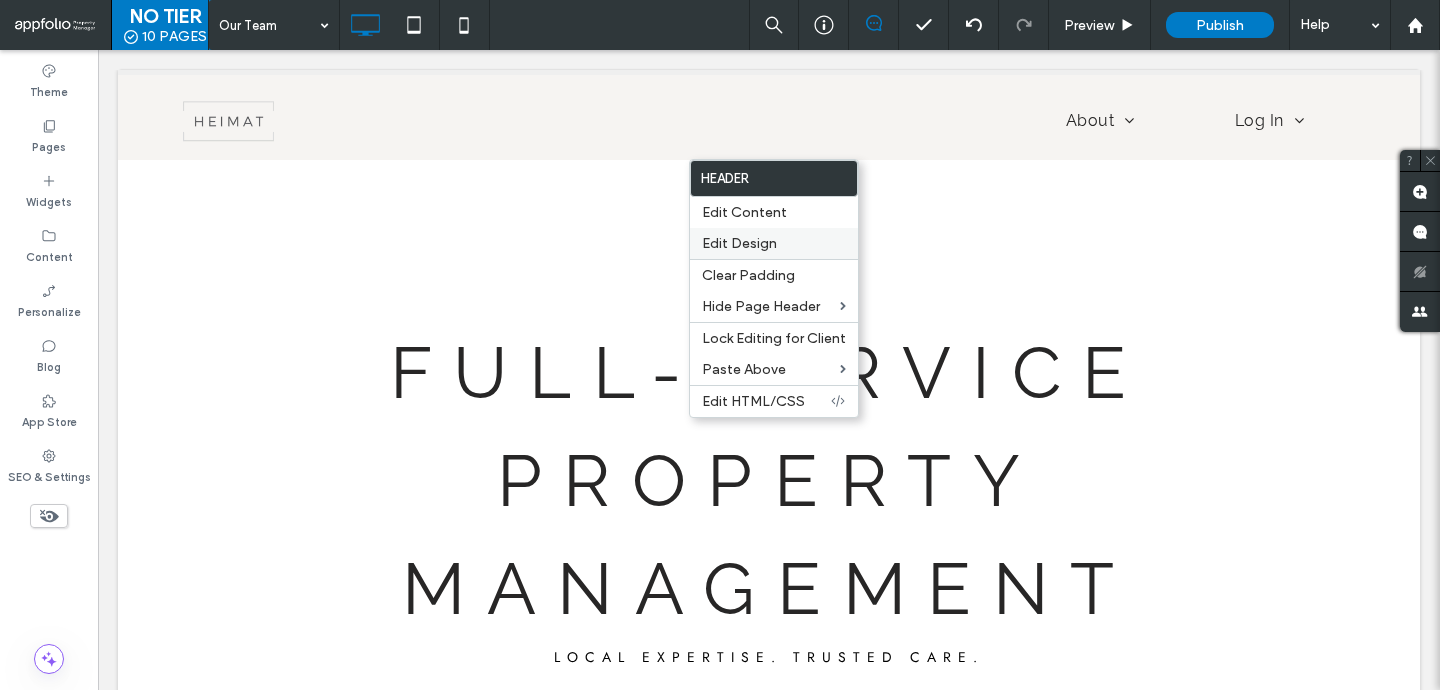 click on "Edit Design" at bounding box center [739, 243] 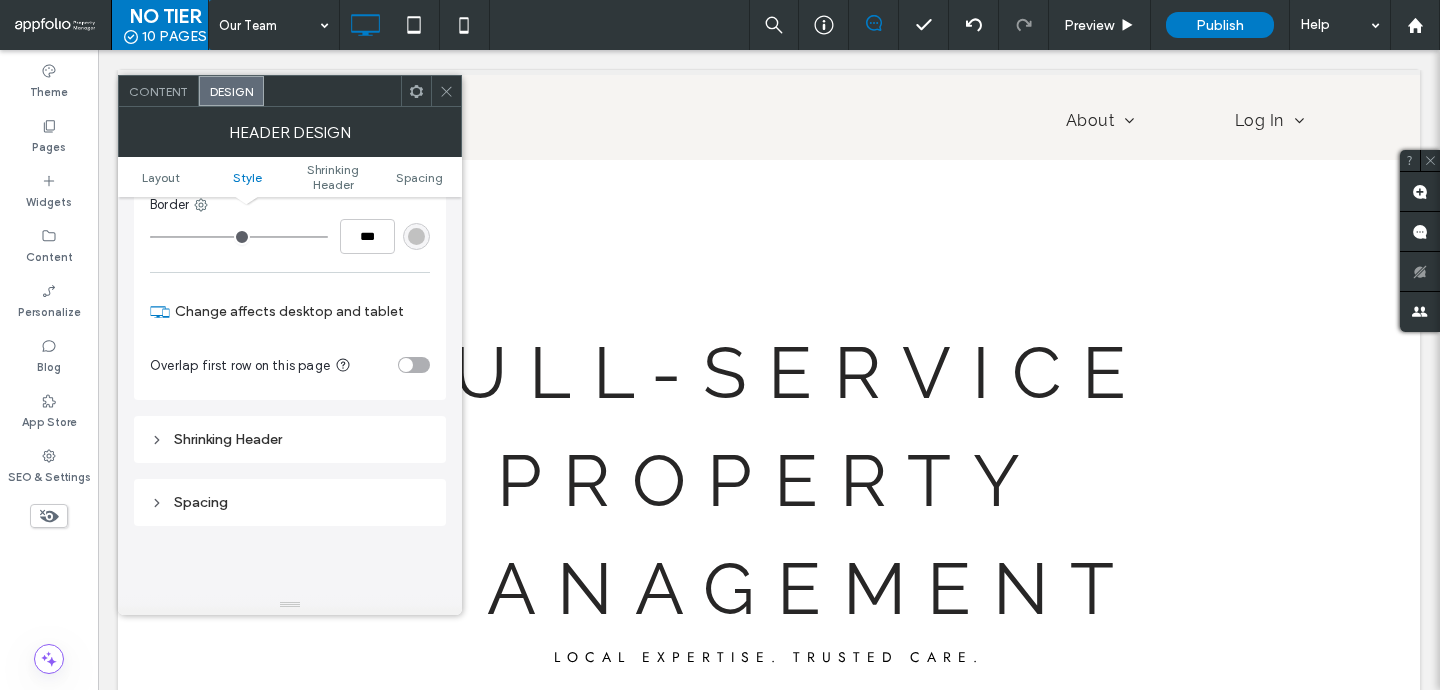 click on "Shrinking Header" at bounding box center [290, 439] 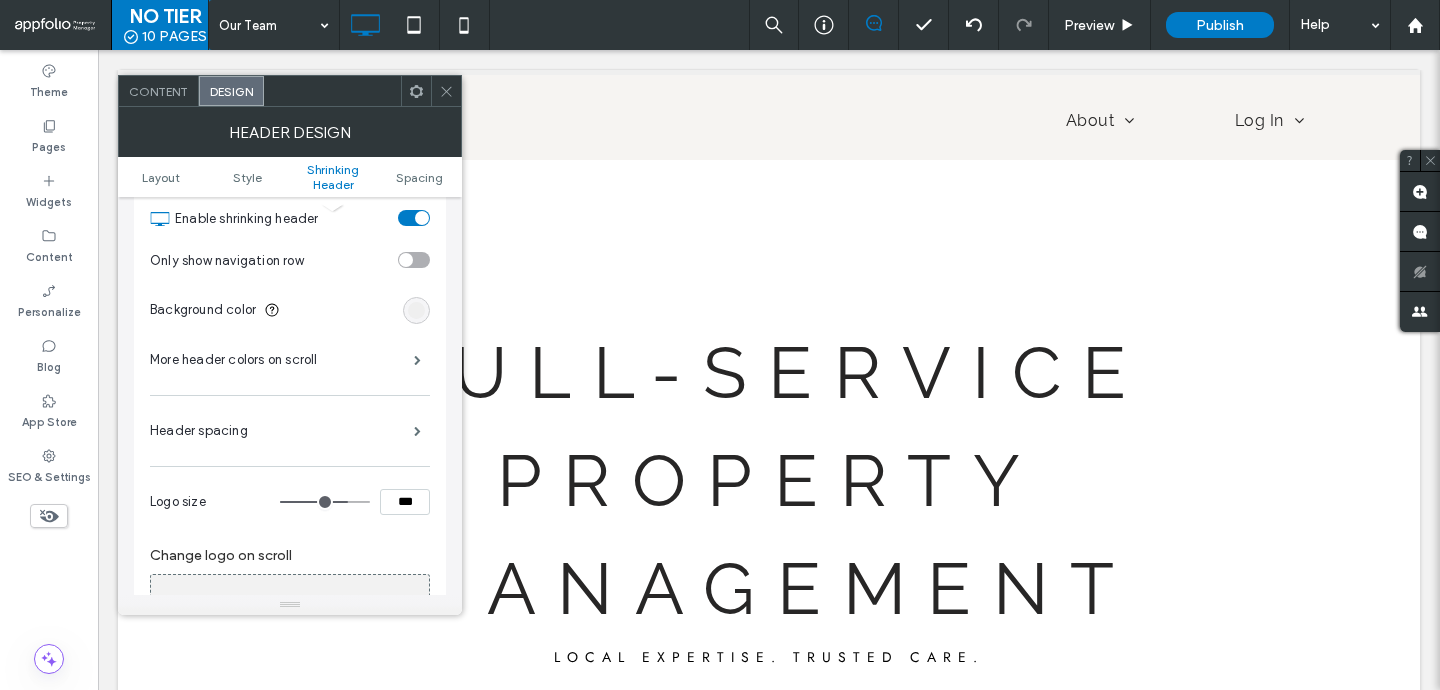 scroll, scrollTop: 705, scrollLeft: 0, axis: vertical 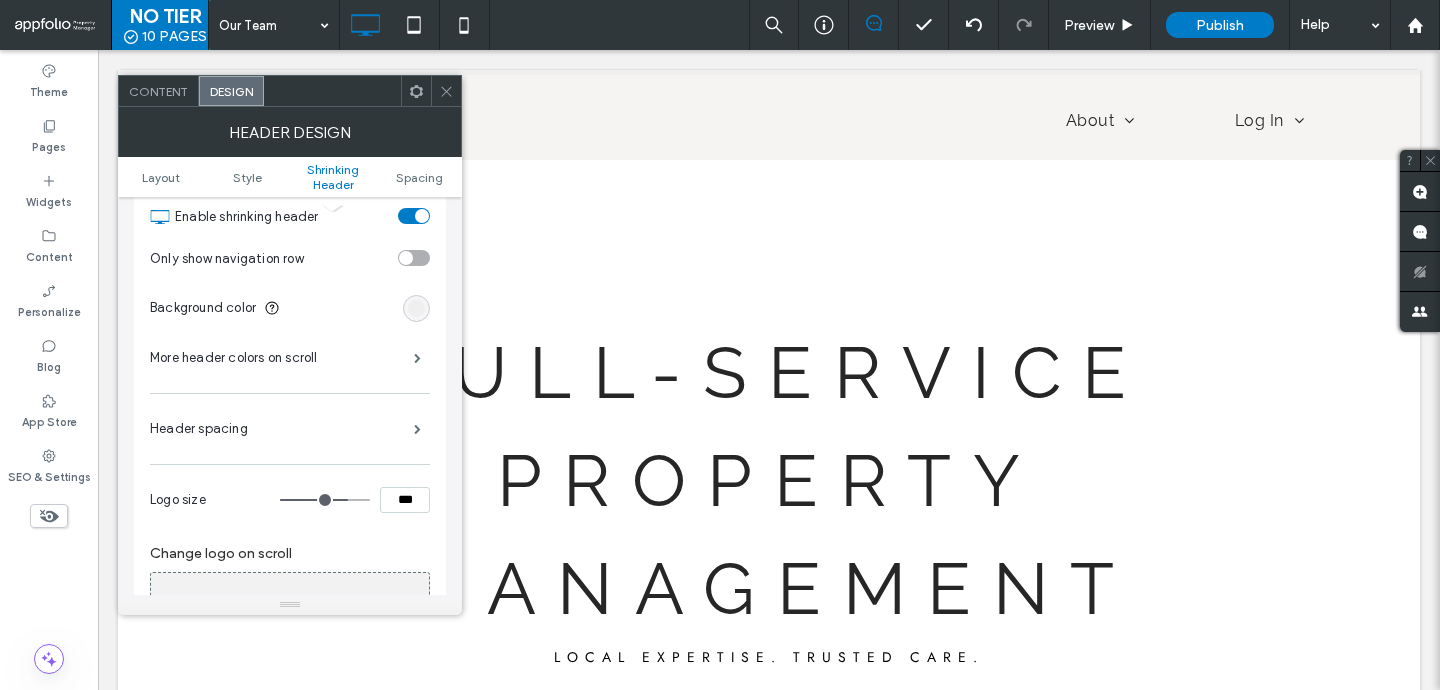 click on "Header spacing" at bounding box center [290, 429] 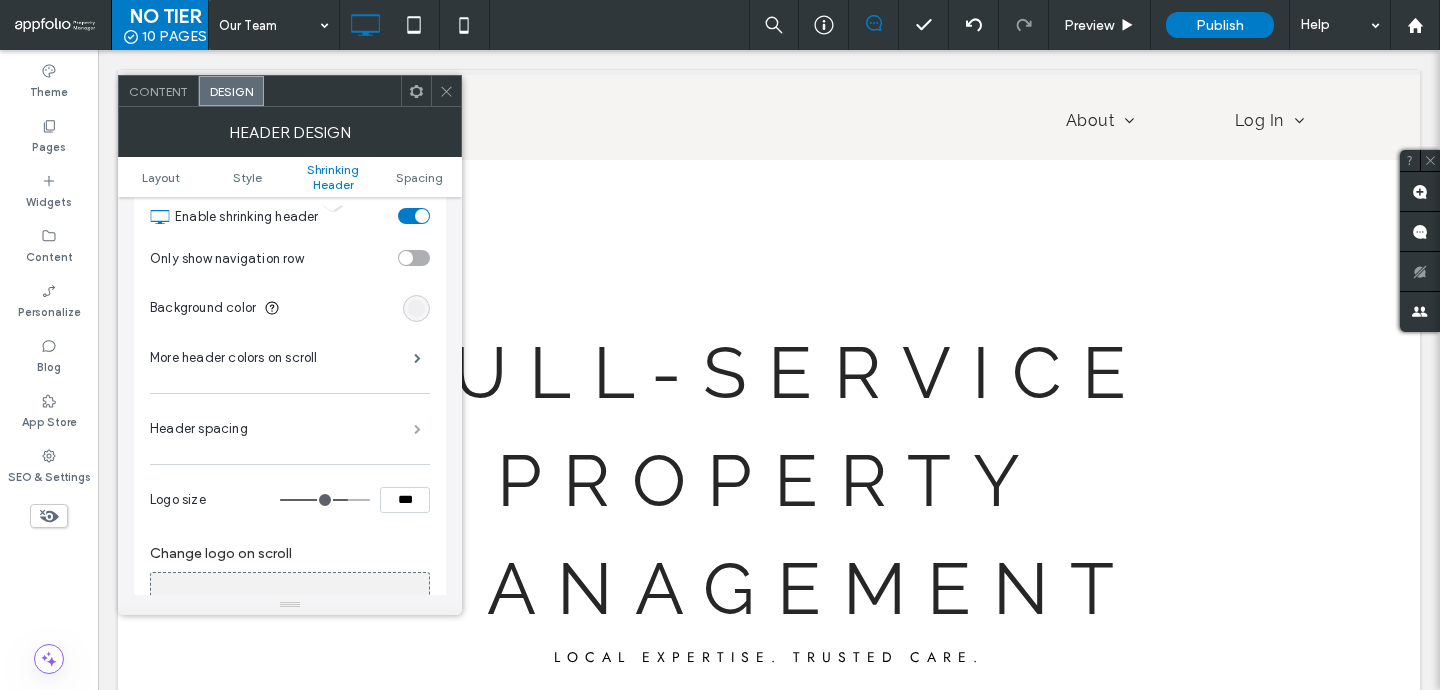 click at bounding box center (417, 429) 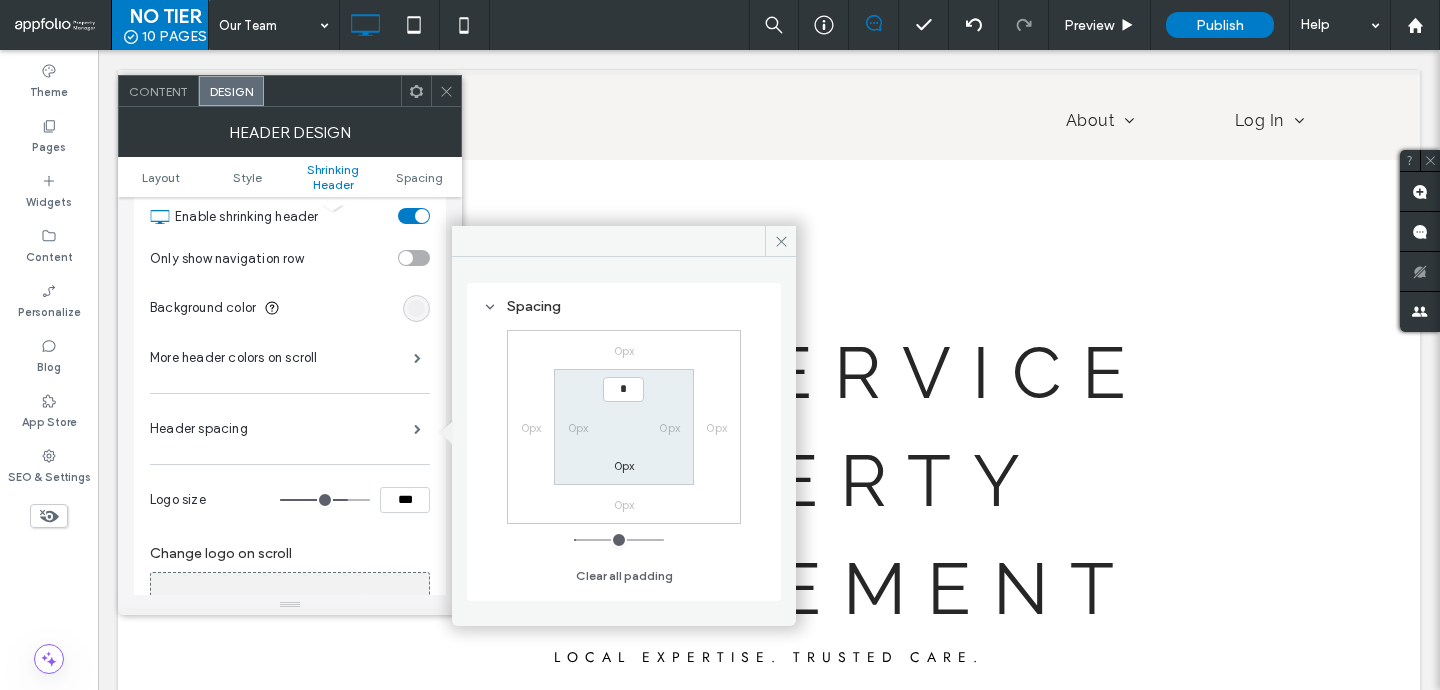 type on "***" 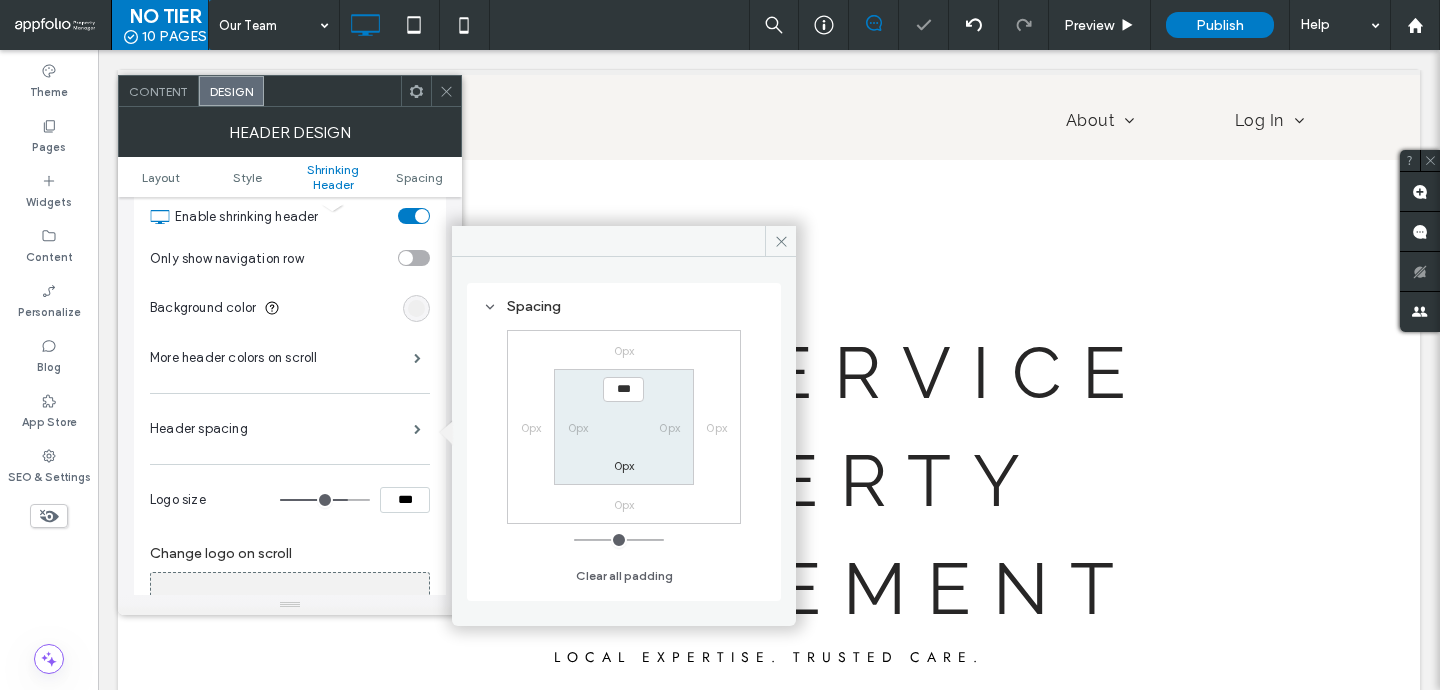 click 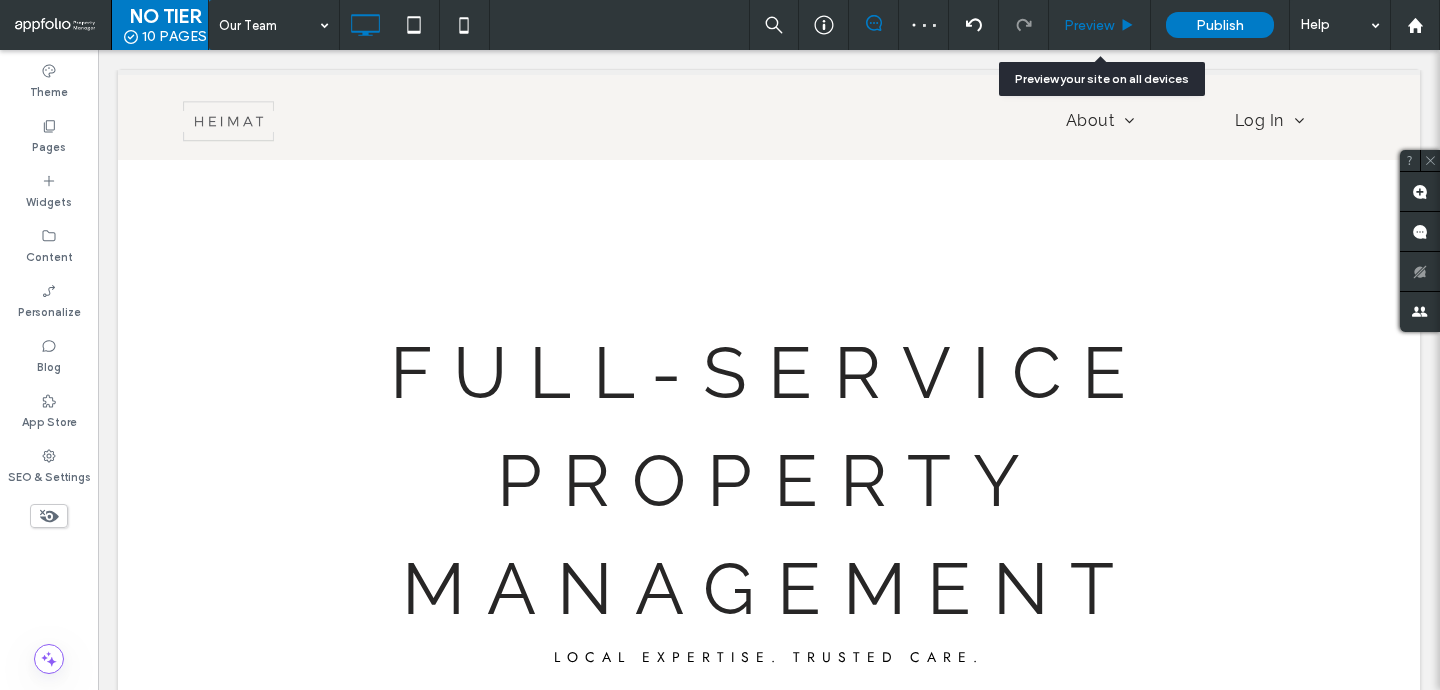 click on "Preview" at bounding box center [1089, 25] 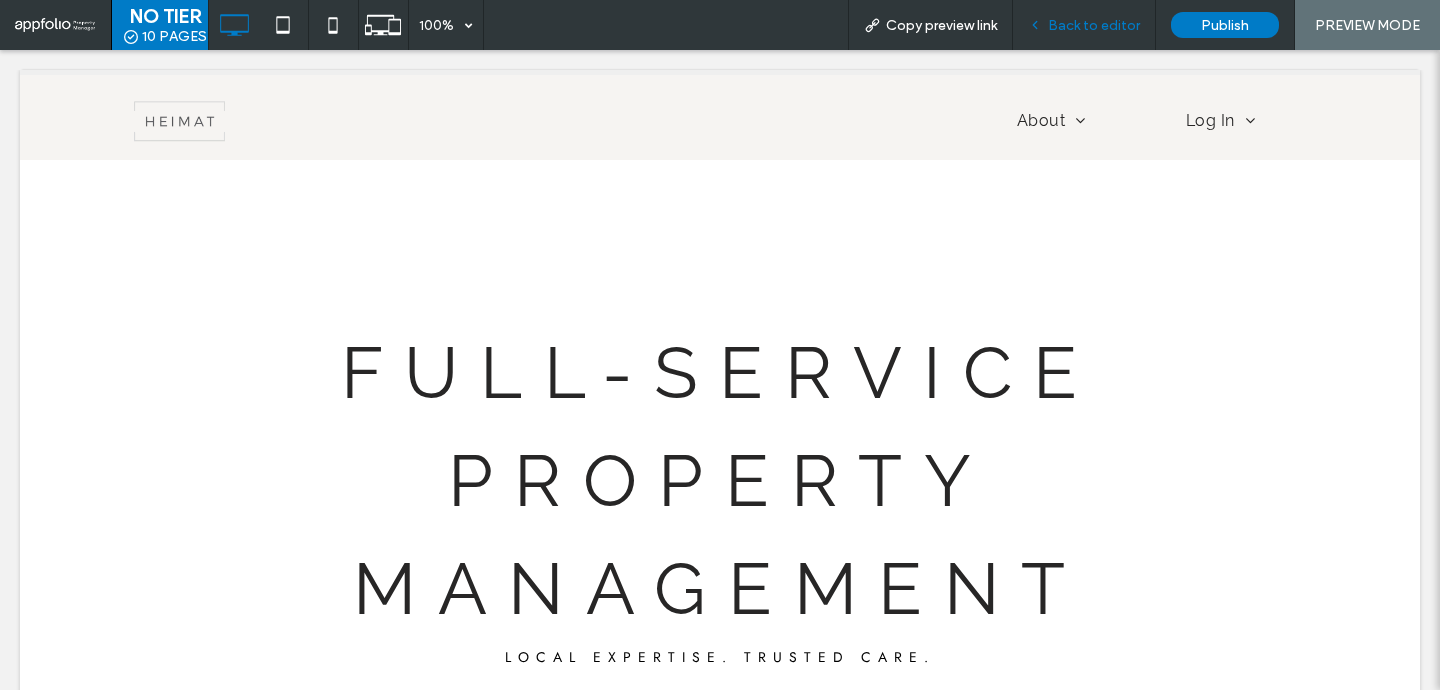 click on "Back to editor" at bounding box center (1094, 25) 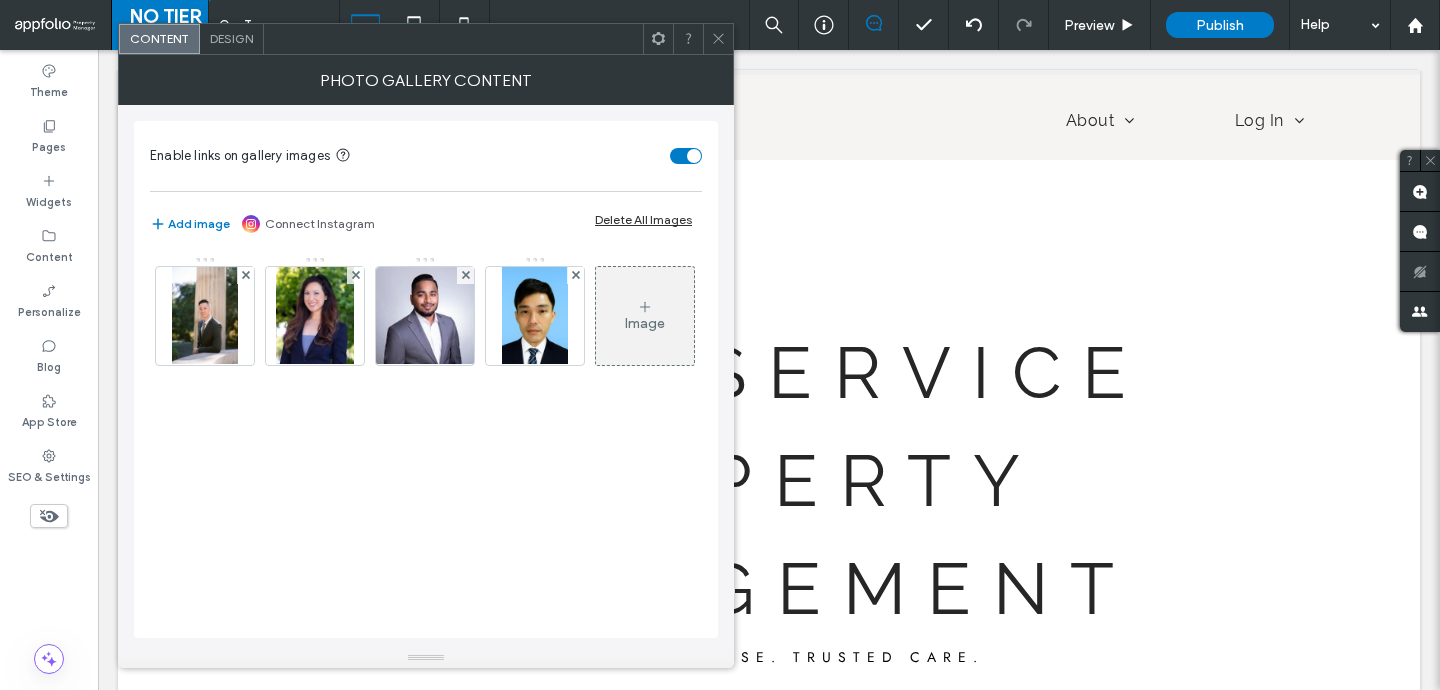 click on "Delete All Images" at bounding box center [643, 219] 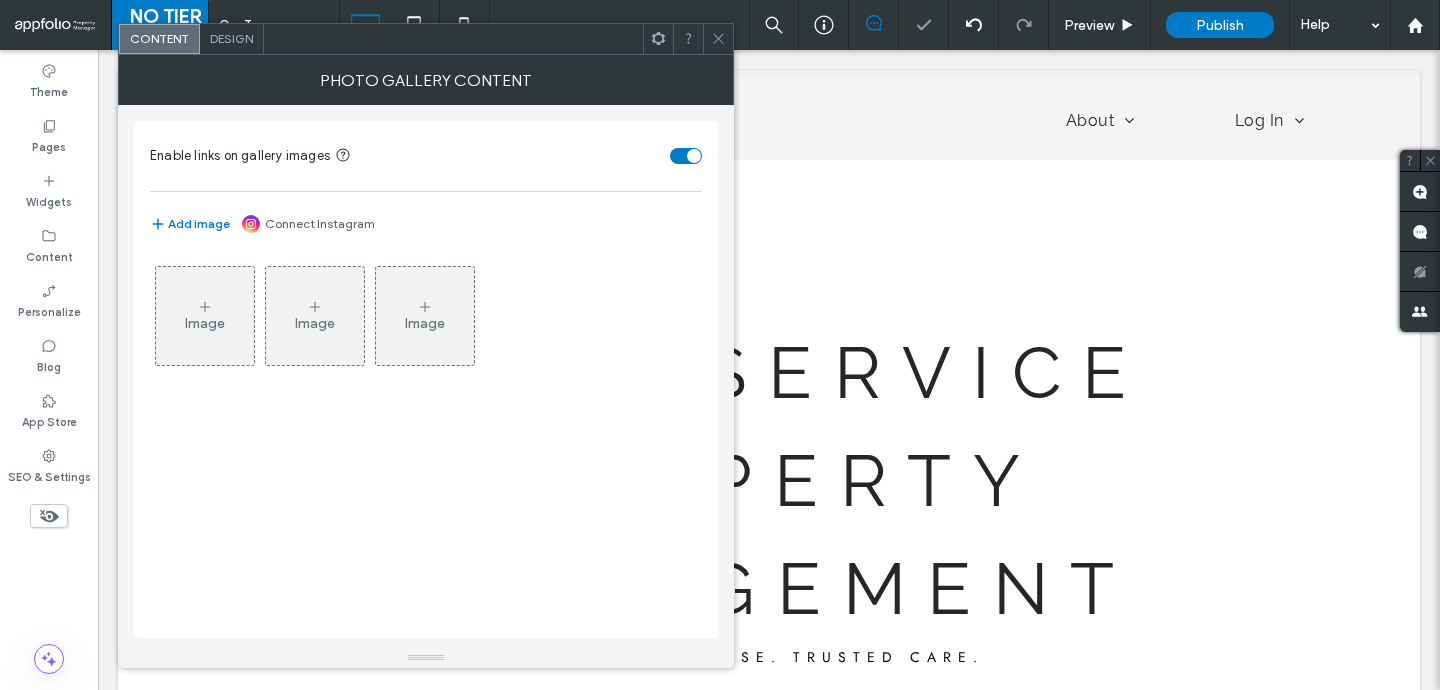 click on "Image" at bounding box center (205, 316) 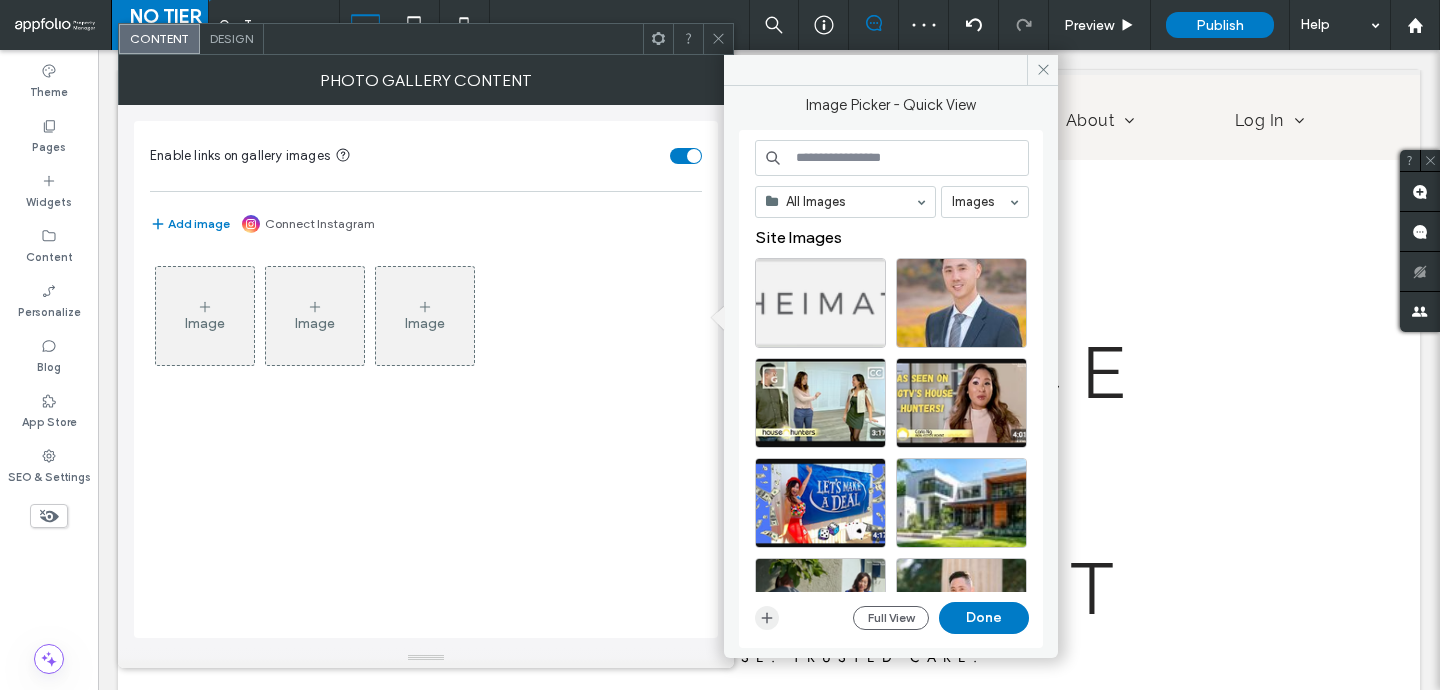 click at bounding box center (767, 618) 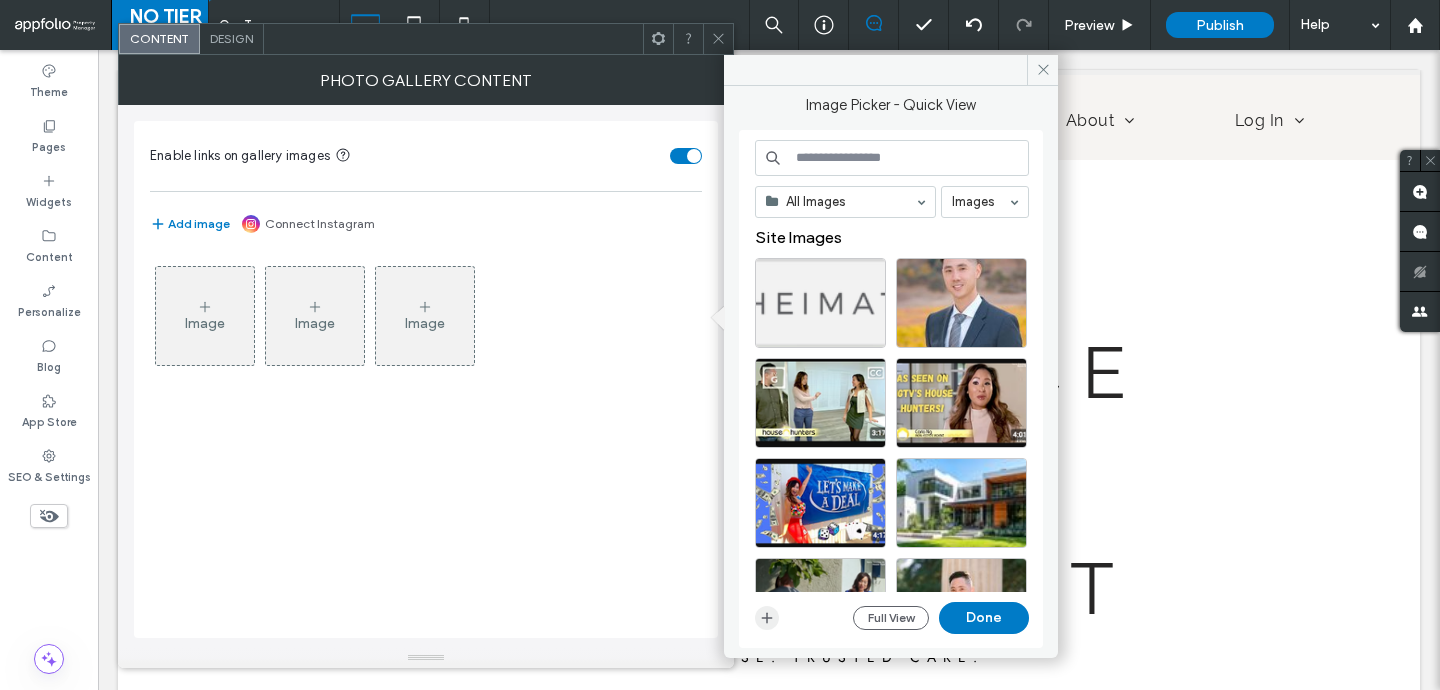 type 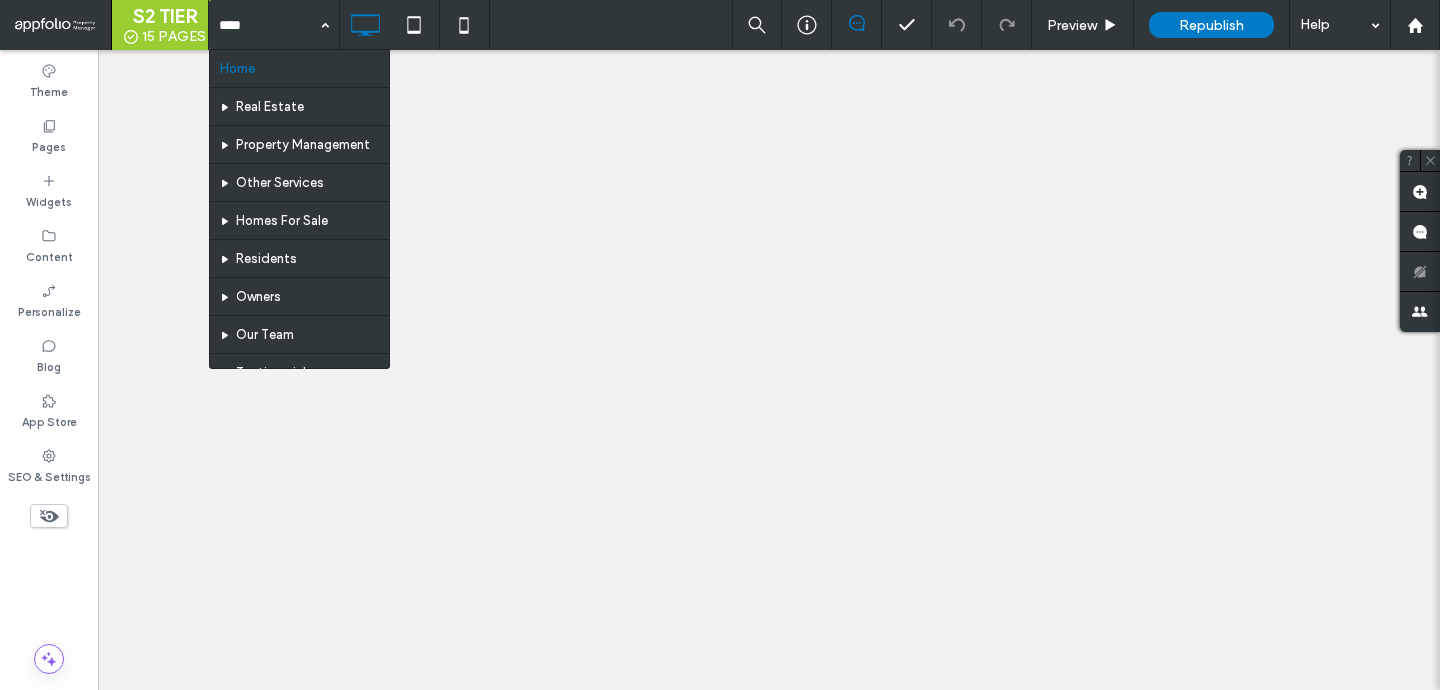 scroll, scrollTop: 0, scrollLeft: 0, axis: both 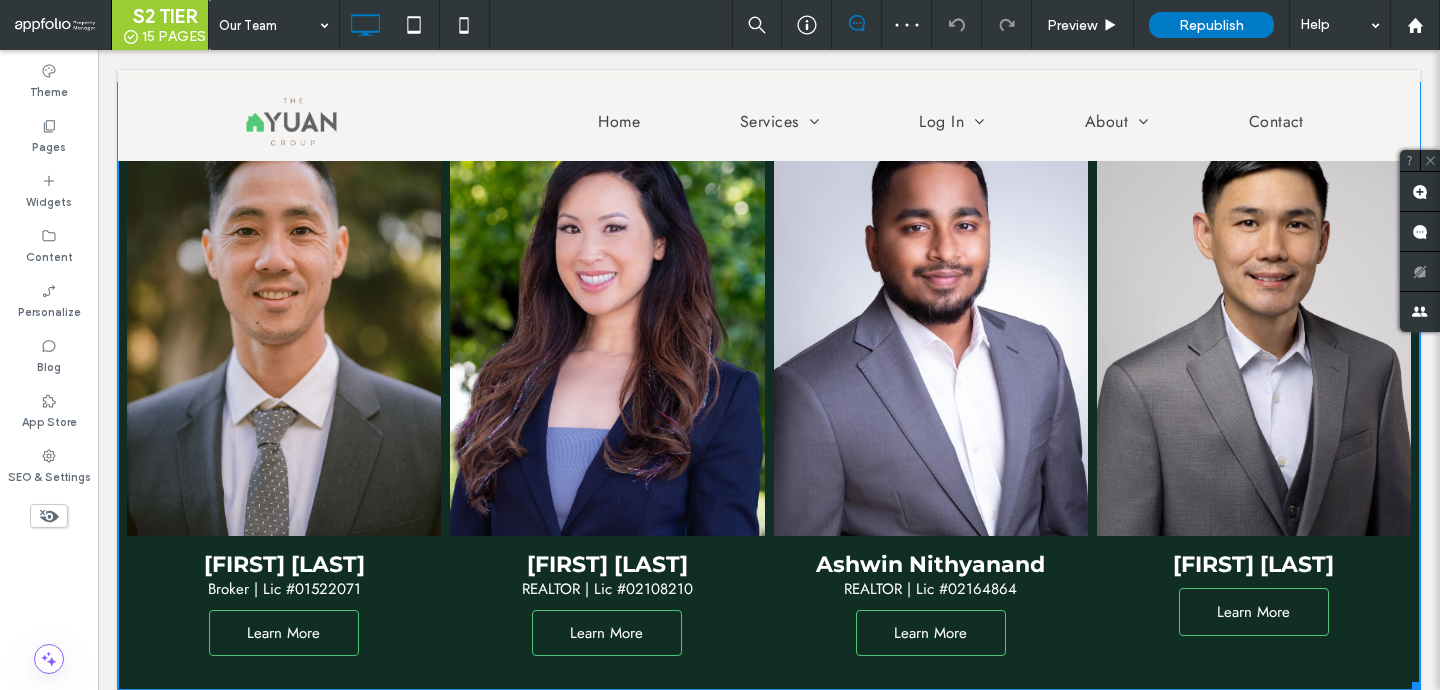 click at bounding box center [607, 319] 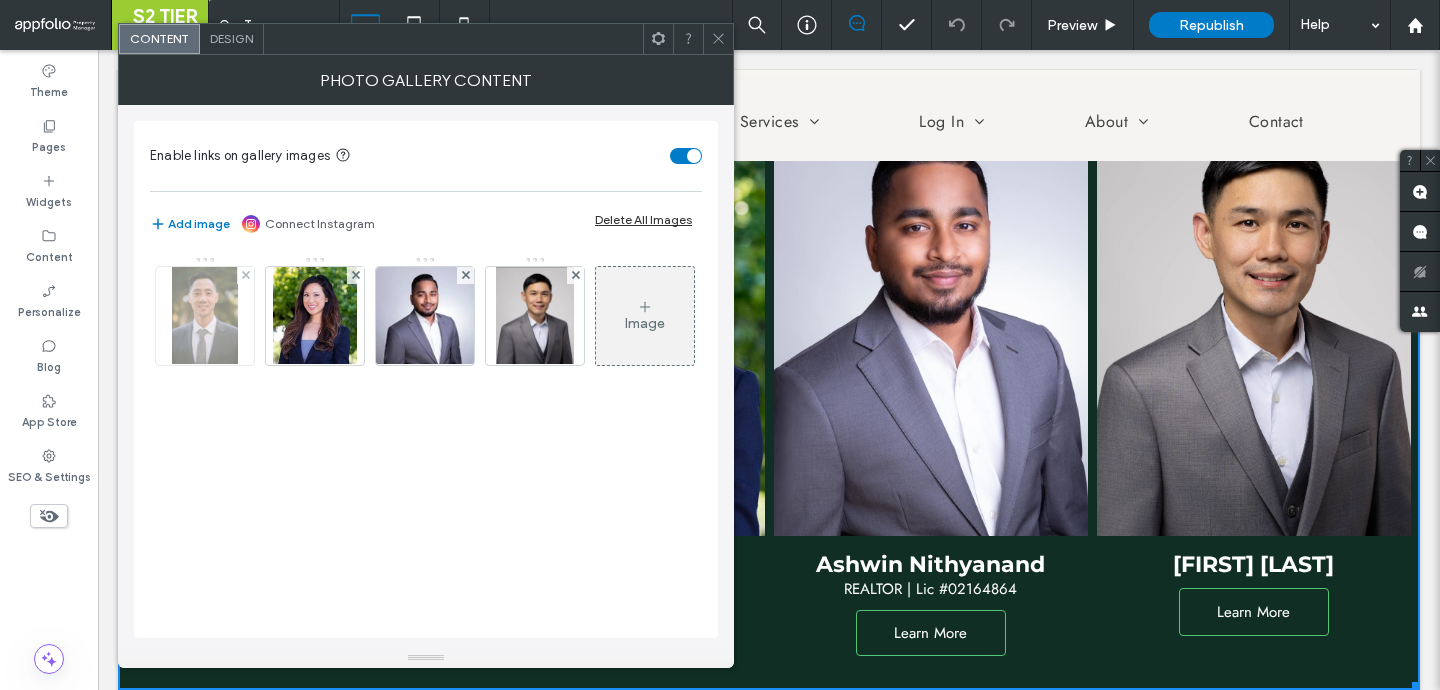 click at bounding box center (204, 316) 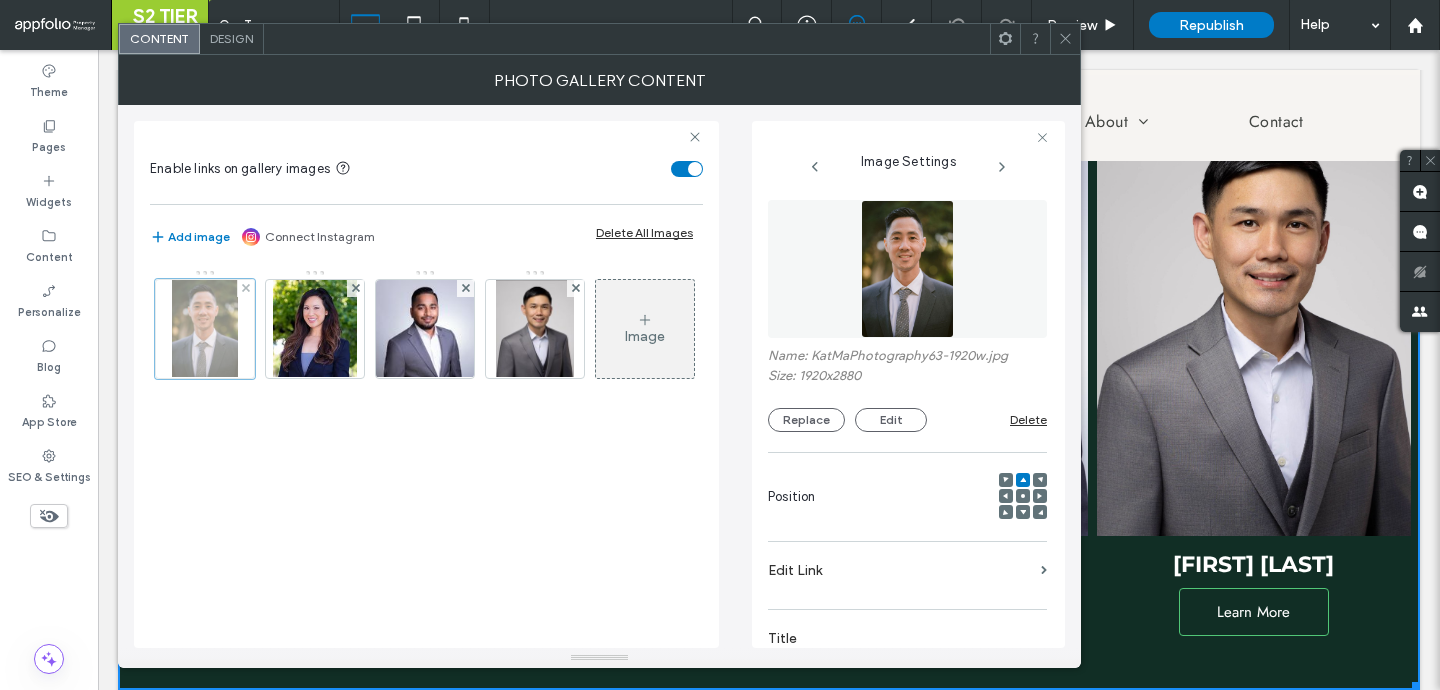 scroll, scrollTop: 0, scrollLeft: 17, axis: horizontal 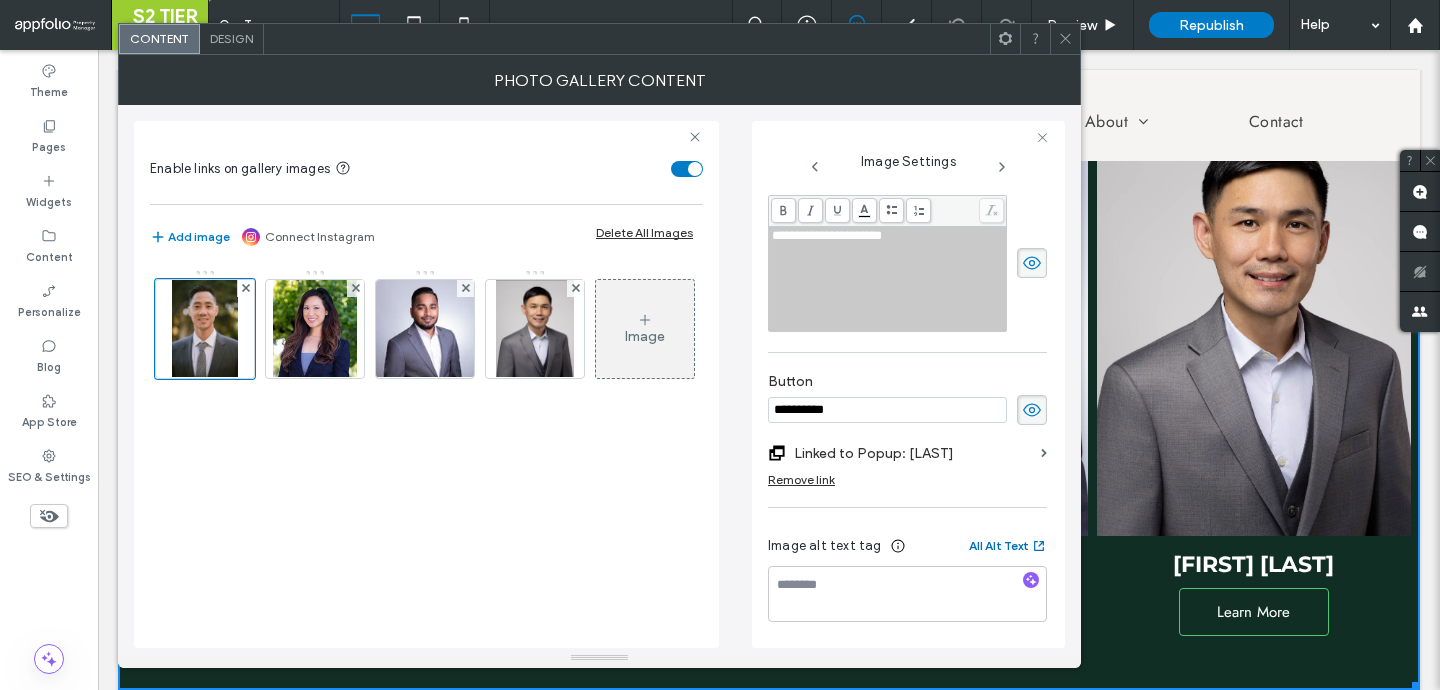 click on "All Alt Text" at bounding box center [1008, 546] 